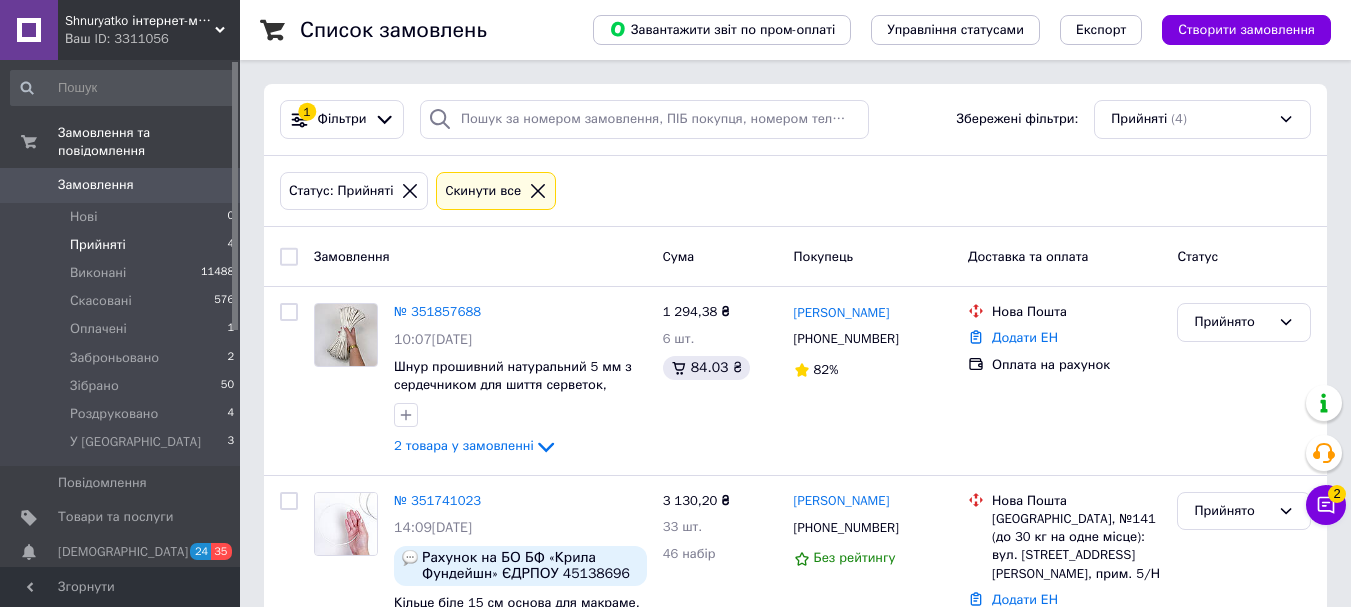 scroll, scrollTop: 0, scrollLeft: 0, axis: both 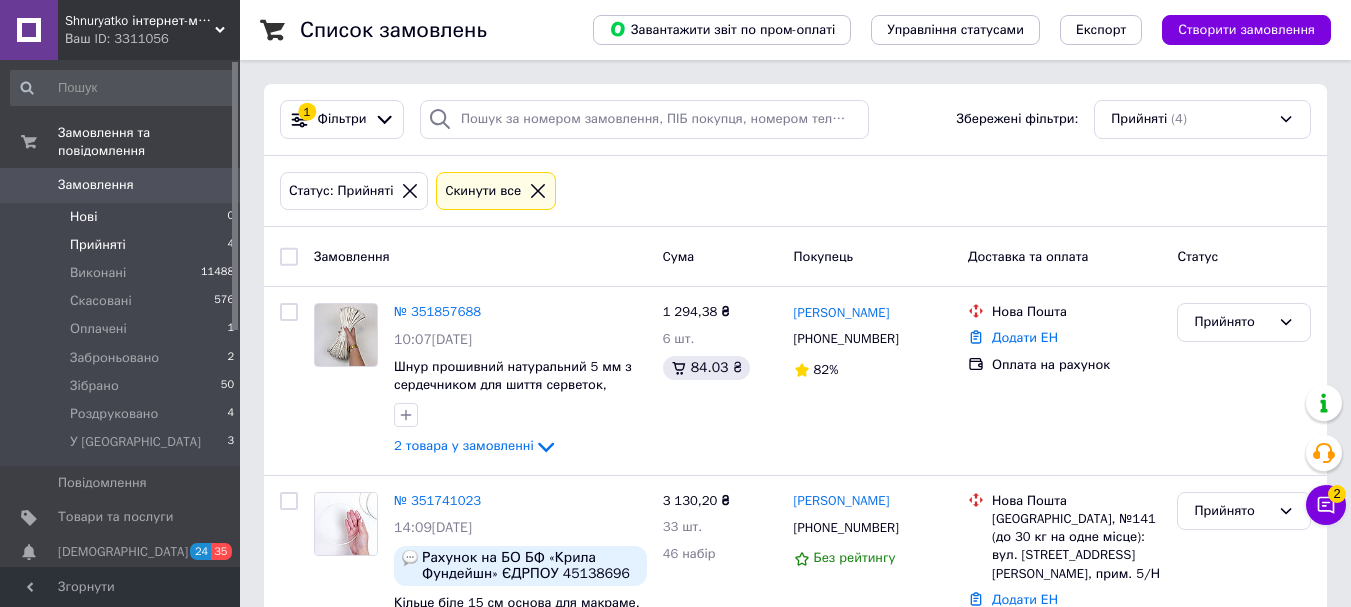 click on "Нові" at bounding box center (83, 217) 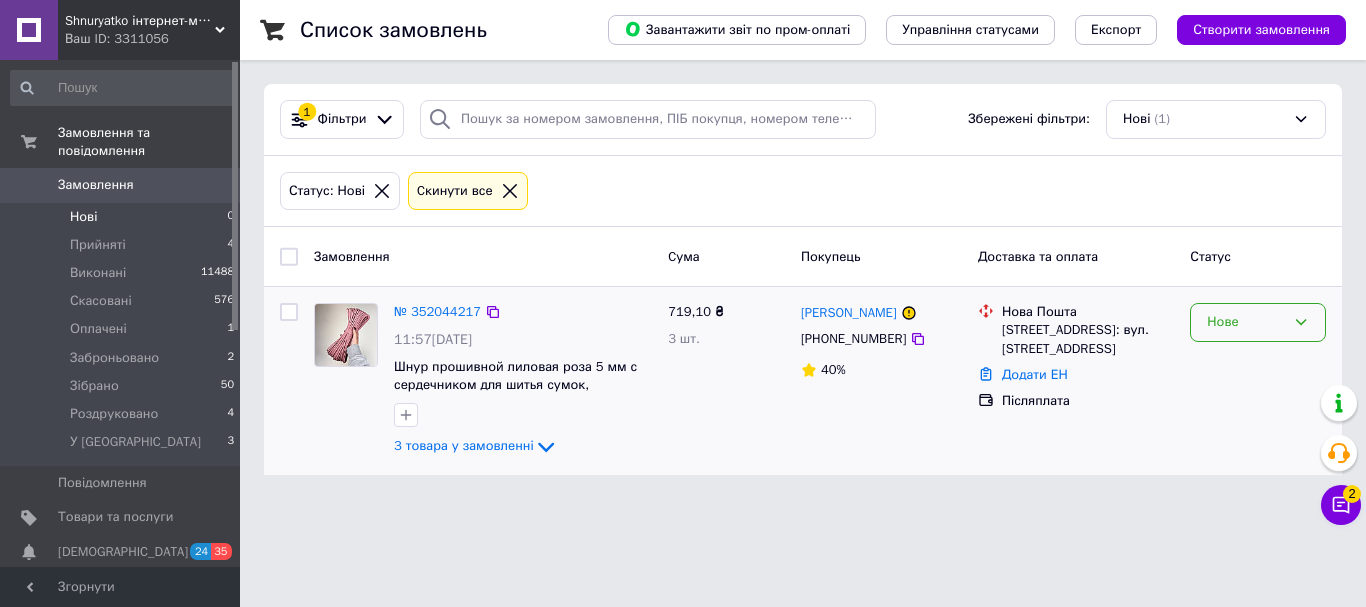click on "Нове" at bounding box center (1246, 322) 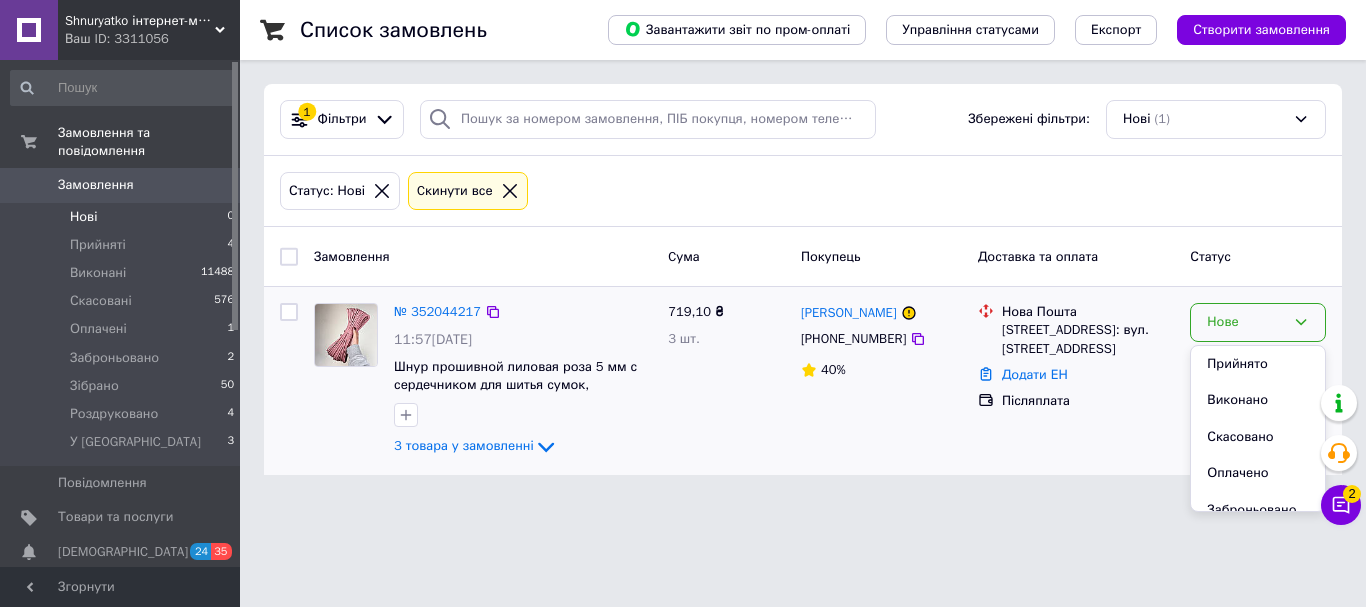 click on "Прийнято" at bounding box center (1258, 364) 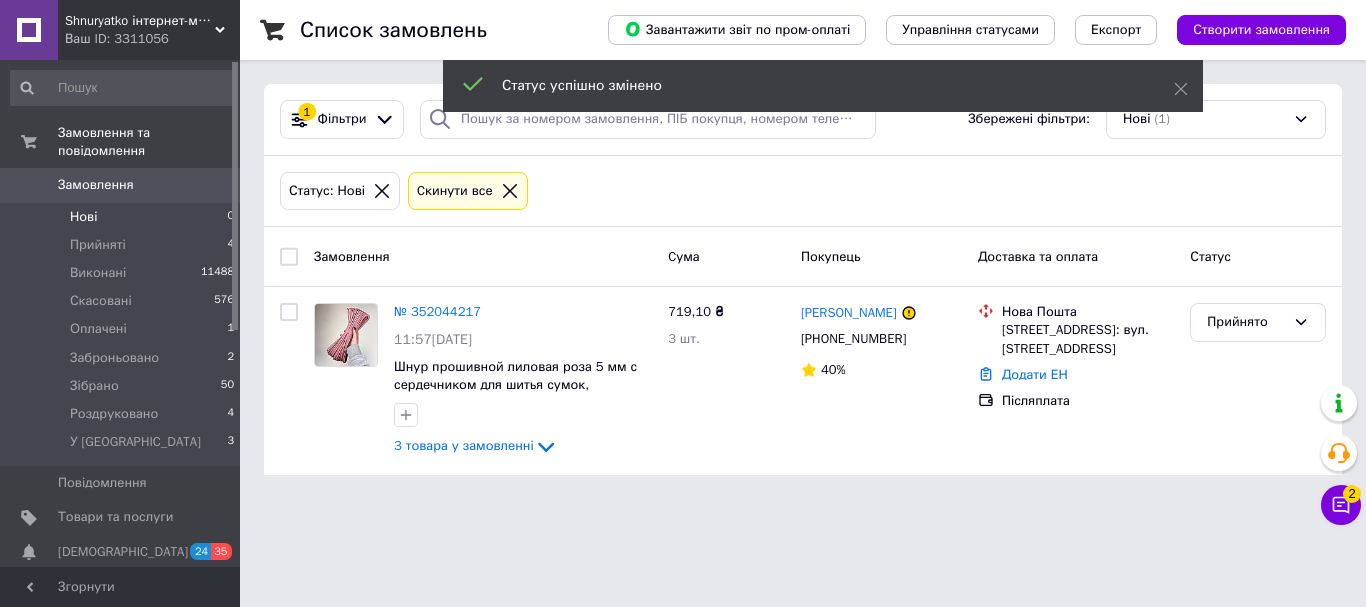 click on "№ 352044217" at bounding box center (437, 311) 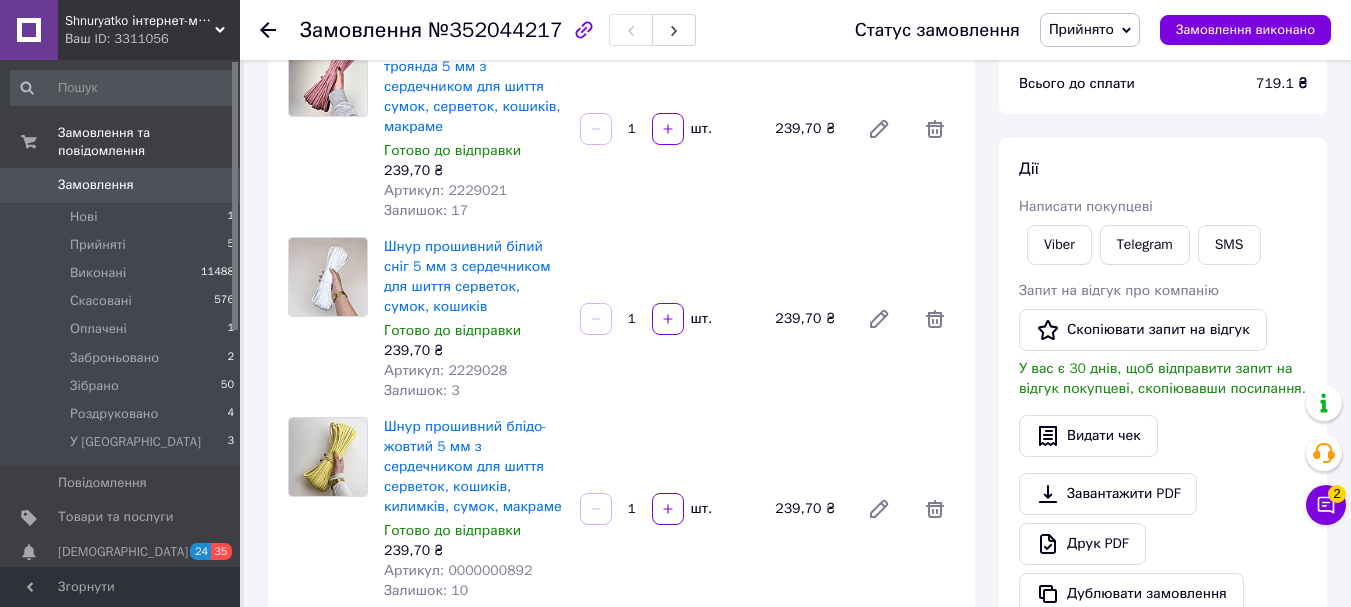 scroll, scrollTop: 100, scrollLeft: 0, axis: vertical 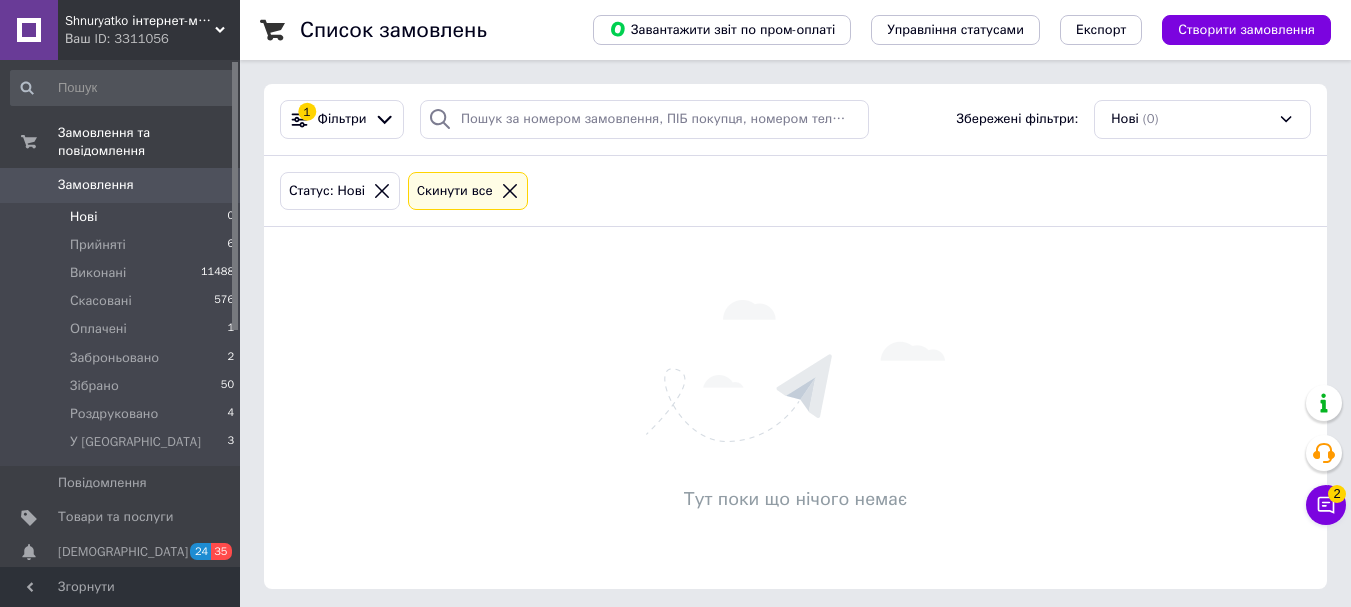 click on "Cкинути все" at bounding box center [455, 191] 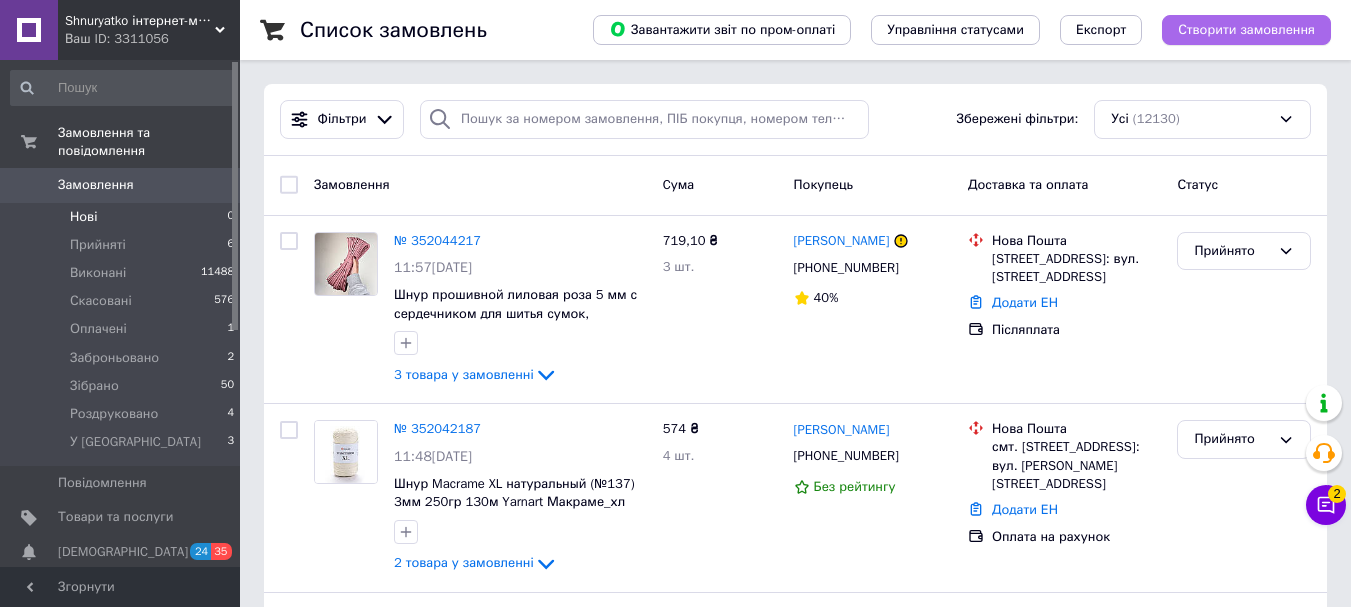 click on "Створити замовлення" at bounding box center (1246, 30) 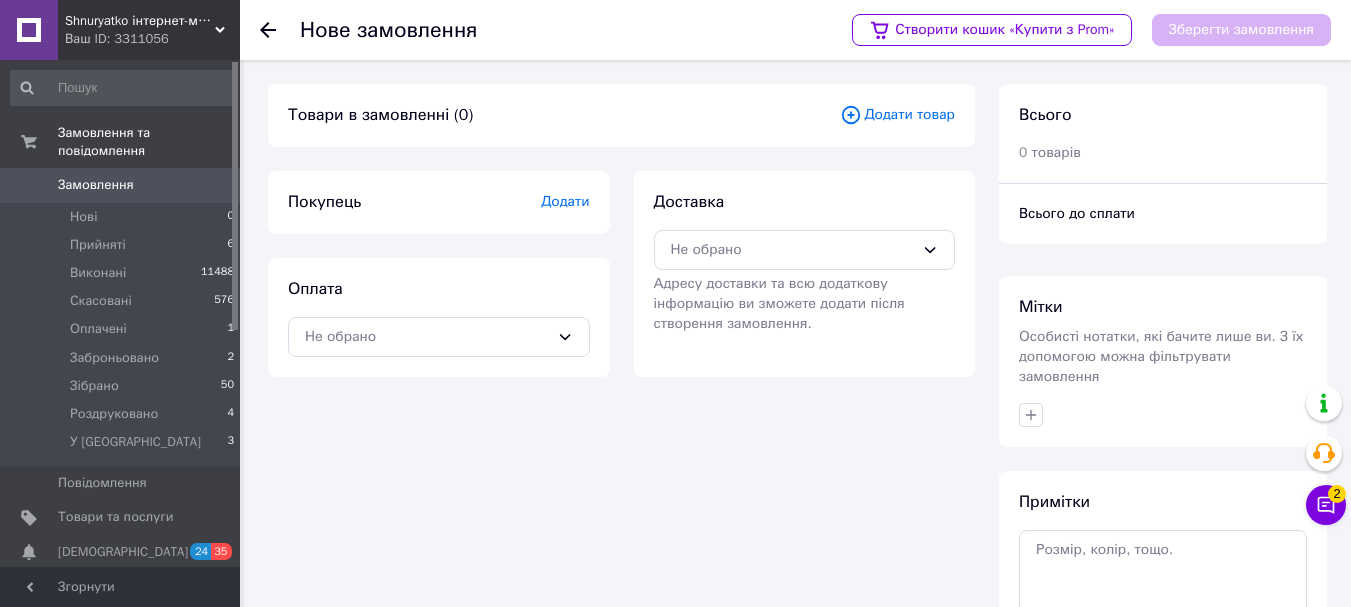 click on "Додати товар" at bounding box center [897, 115] 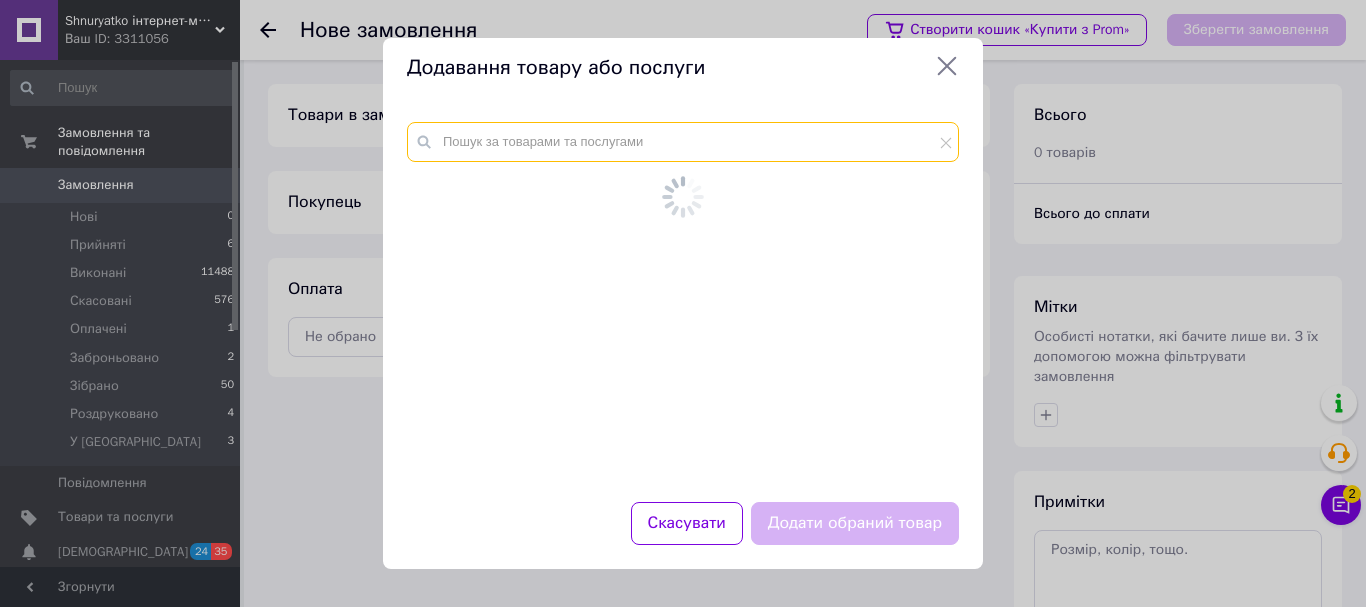 click at bounding box center (683, 142) 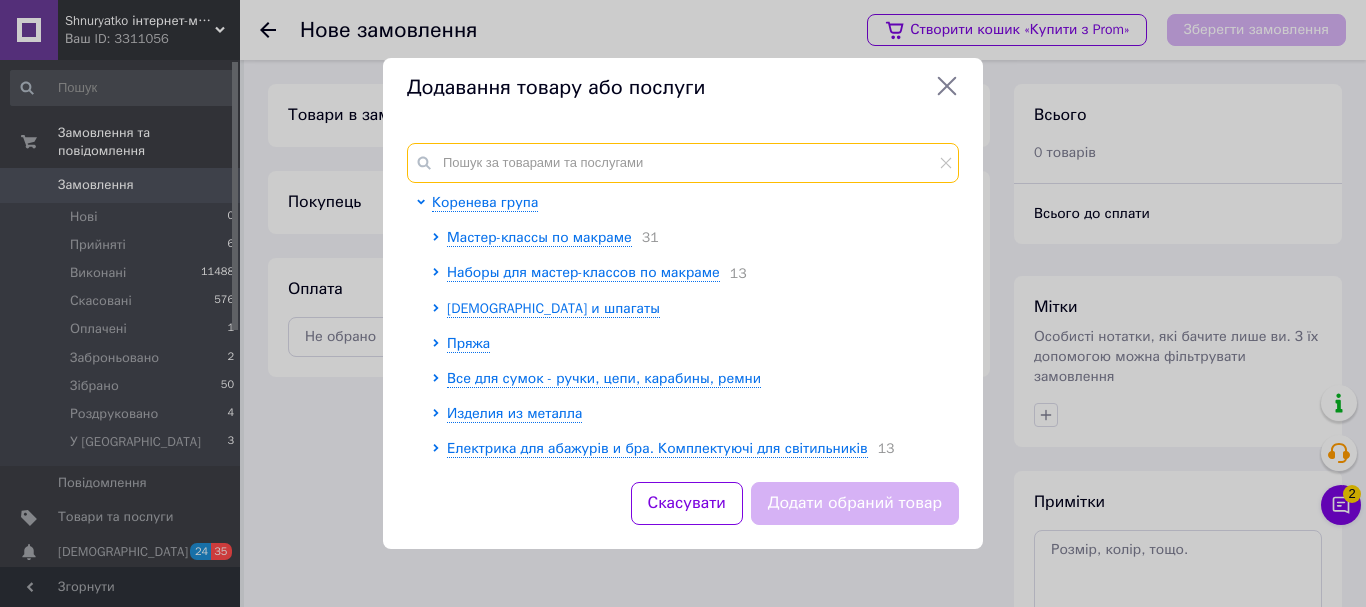 click at bounding box center (683, 163) 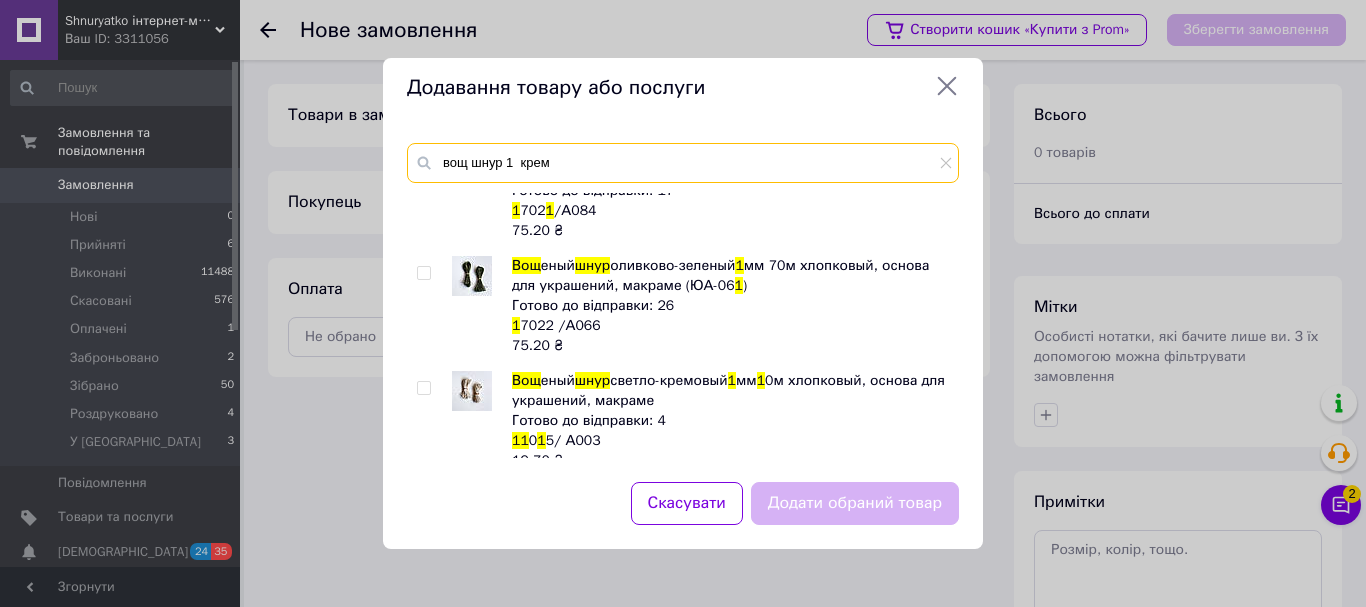scroll, scrollTop: 2500, scrollLeft: 0, axis: vertical 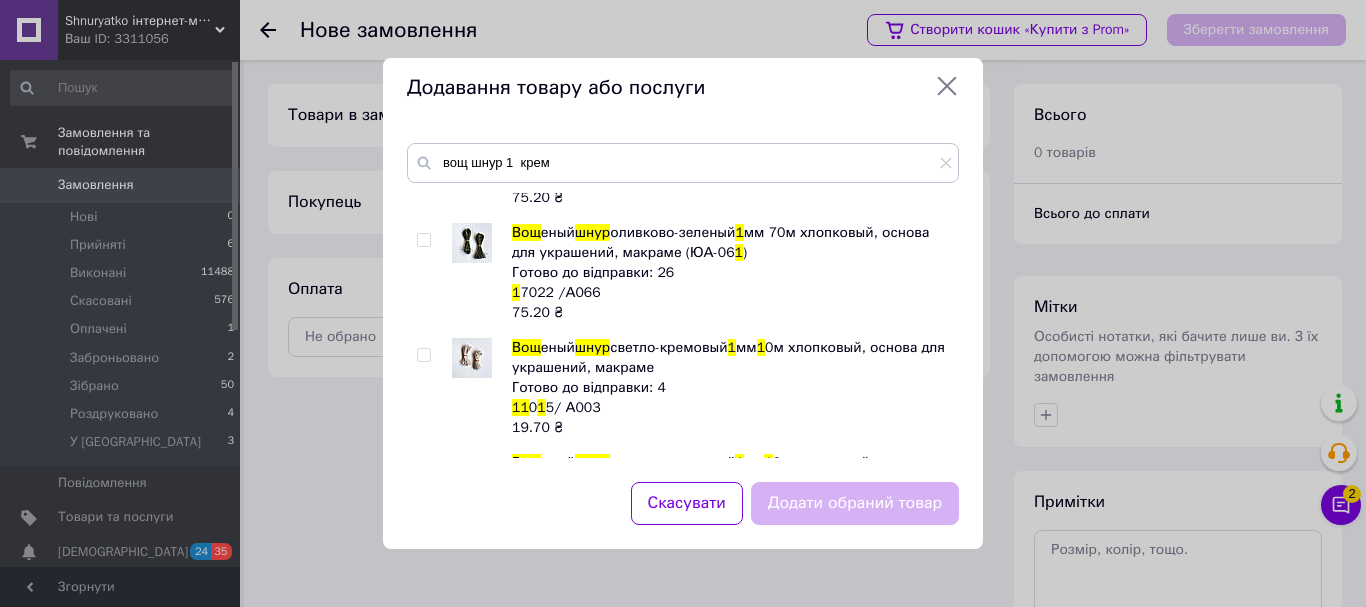 click on "Готово до відправки: 4" at bounding box center (730, 388) 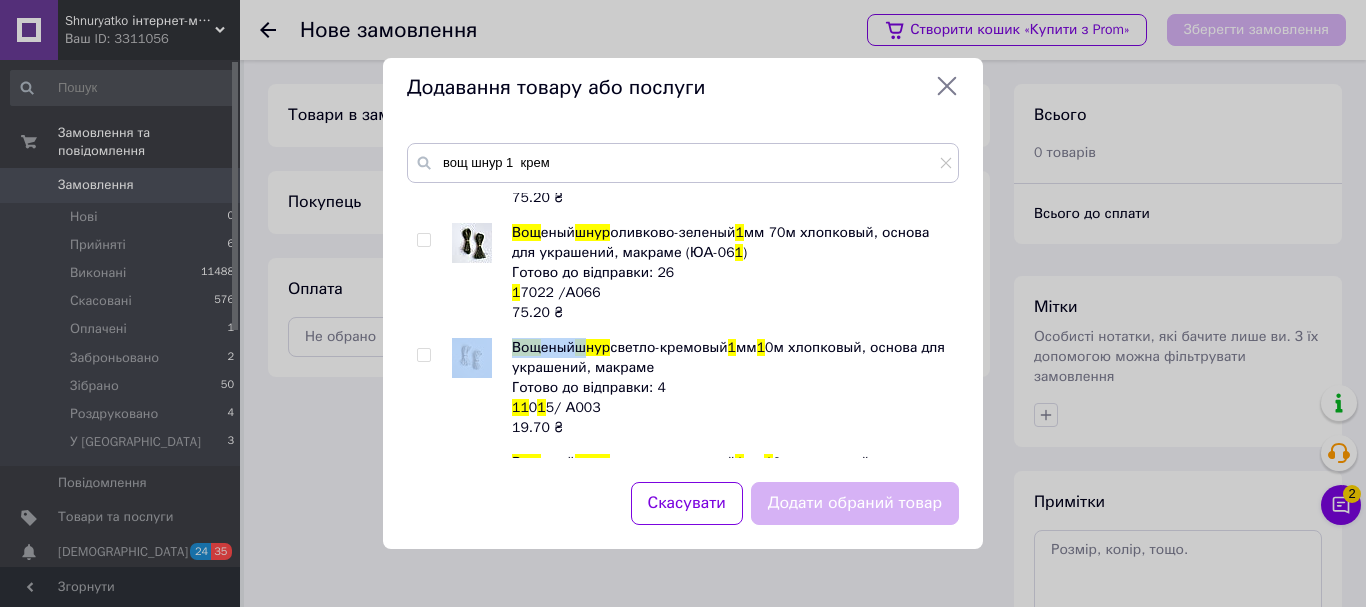 drag, startPoint x: 505, startPoint y: 339, endPoint x: 588, endPoint y: 348, distance: 83.48653 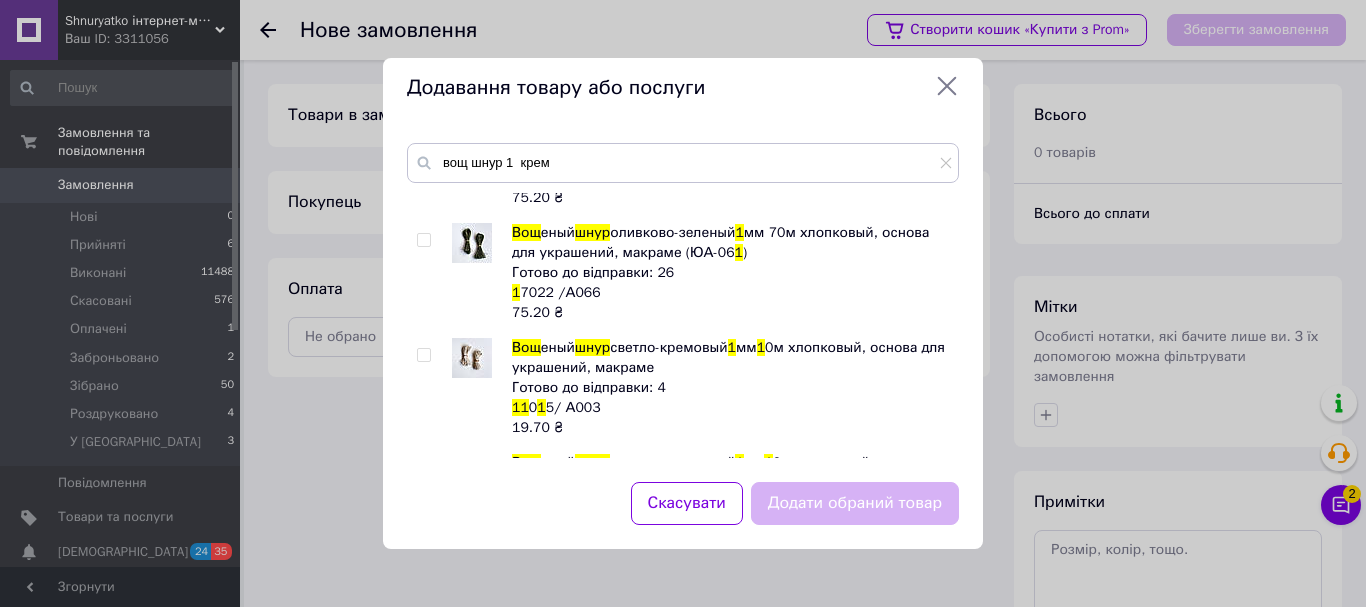 click on "Вощ еный  шнур  светло-кремовый  1  мм  1 0м хлопковый, основа для украшений, макраме Готово до відправки: 4 1 1 0 1 5/ А003 19.70   ₴" at bounding box center (730, 388) 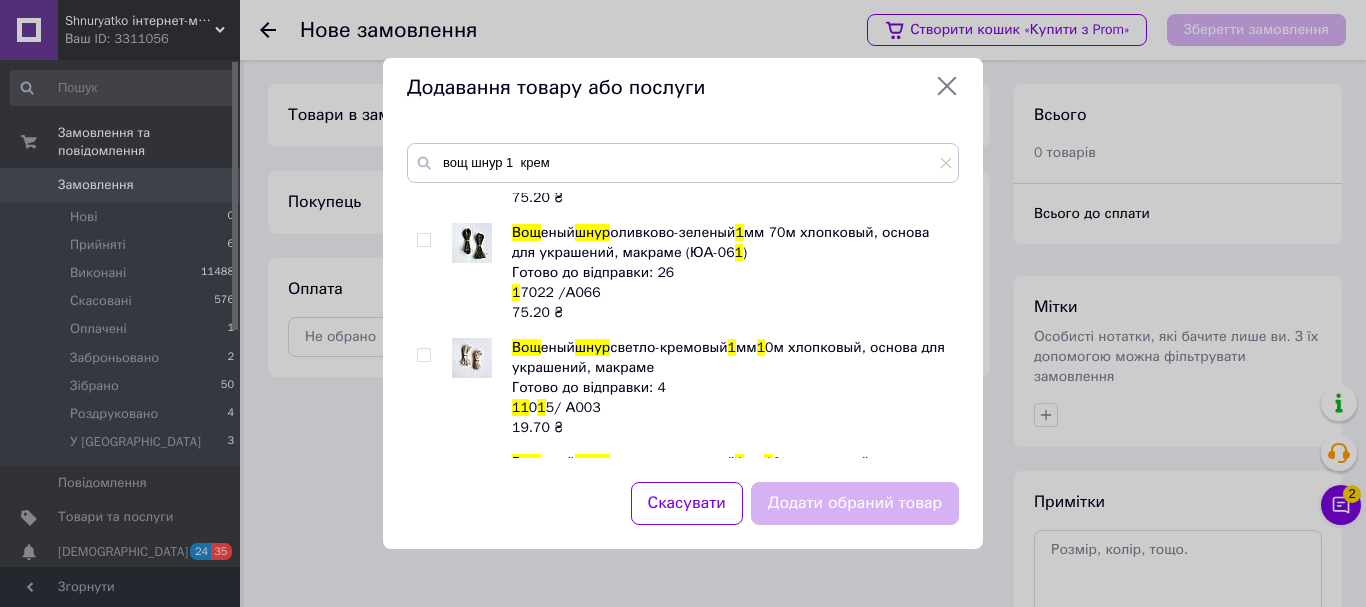 drag, startPoint x: 732, startPoint y: 340, endPoint x: 513, endPoint y: 341, distance: 219.00229 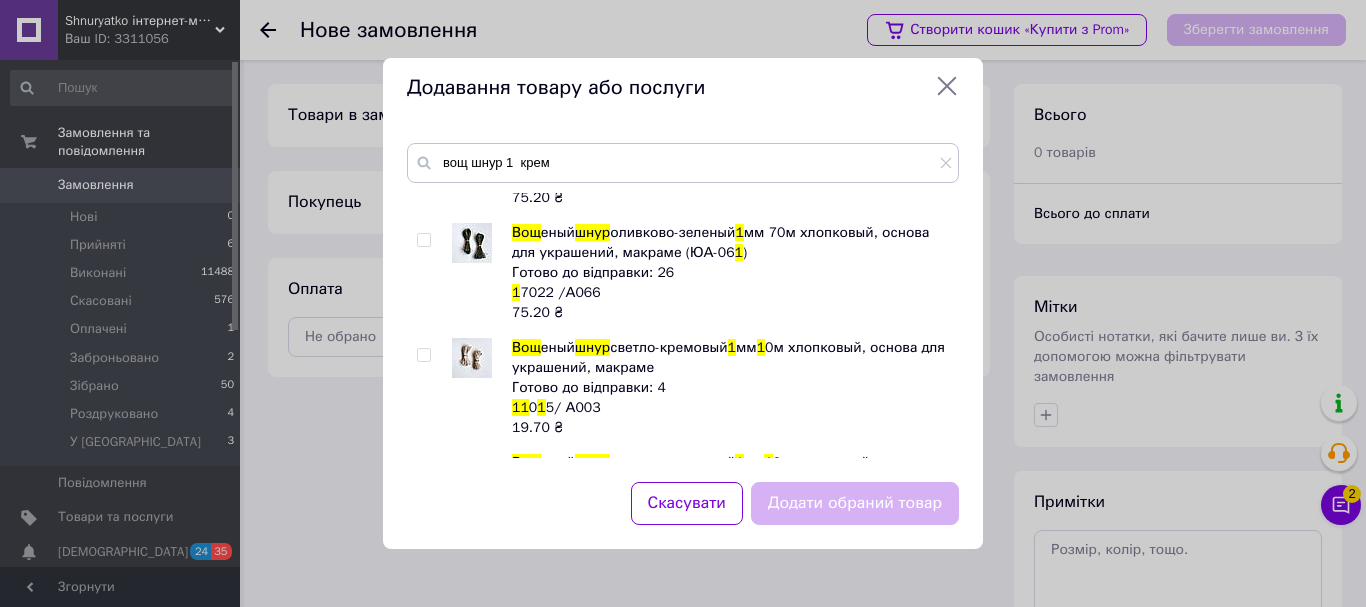 click on "Вощ еный  шнур  светло-кремовый  1  мм  1 0м хлопковый, основа для украшений, макраме" at bounding box center [728, 357] 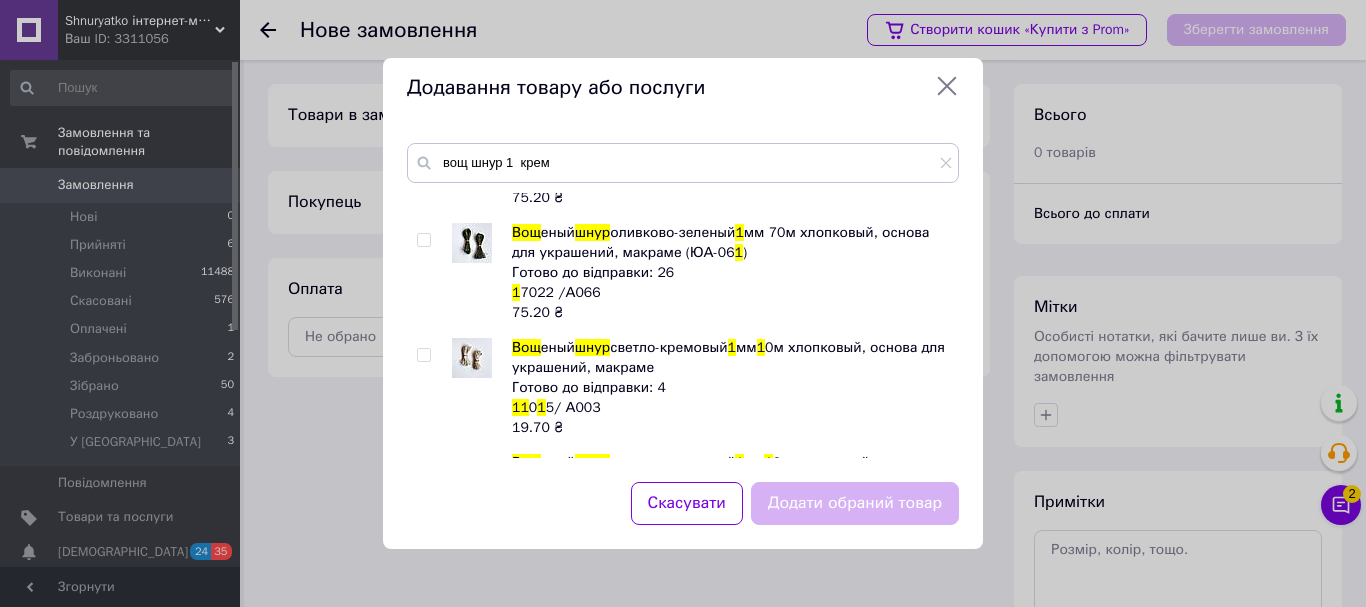 copy on "Вощ еный  шнур  светло-кремовый" 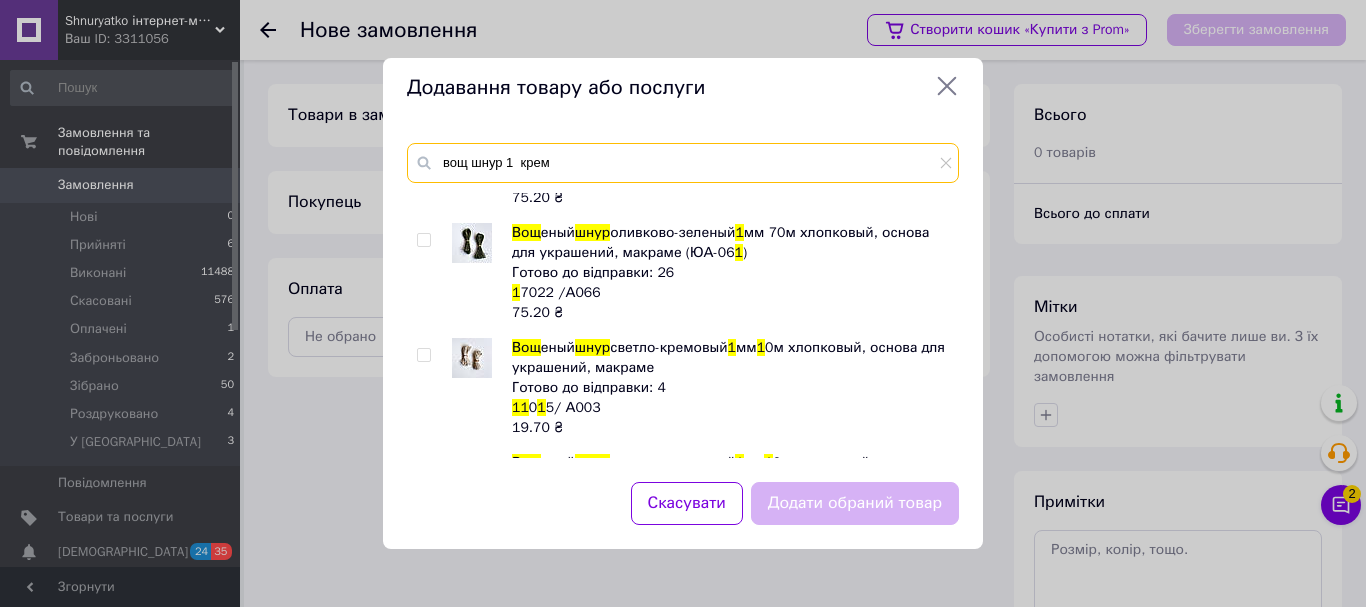 drag, startPoint x: 600, startPoint y: 165, endPoint x: 417, endPoint y: 148, distance: 183.78792 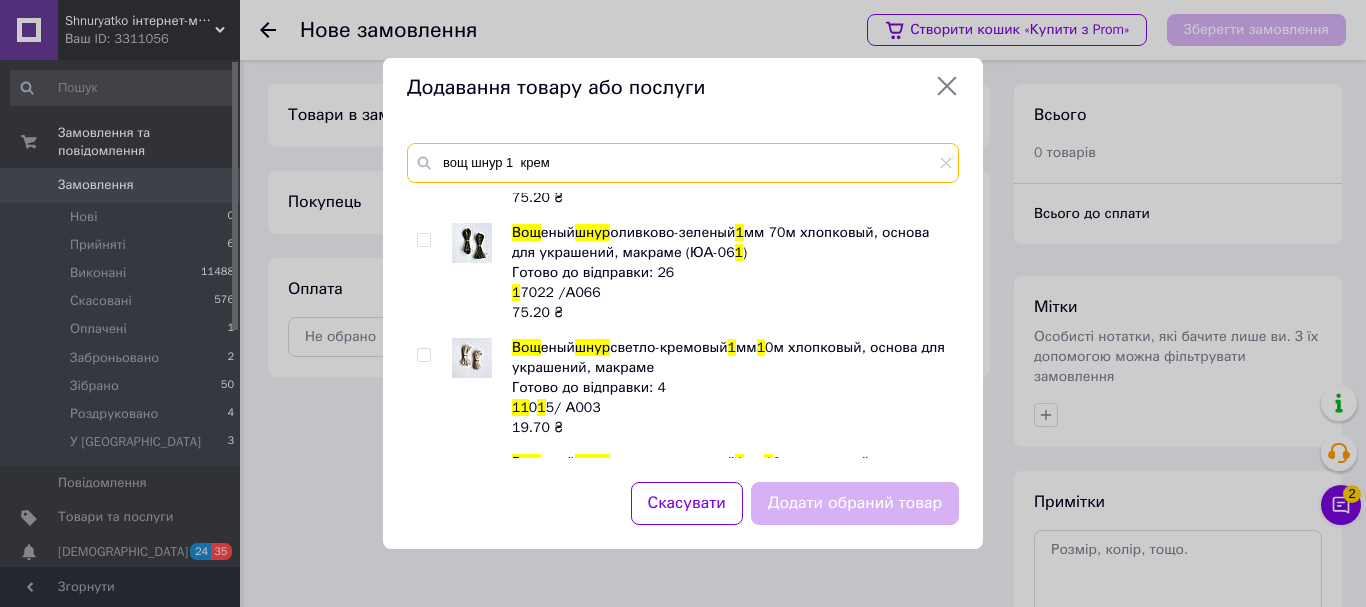 paste on "ощеный шнур светло-кремовый" 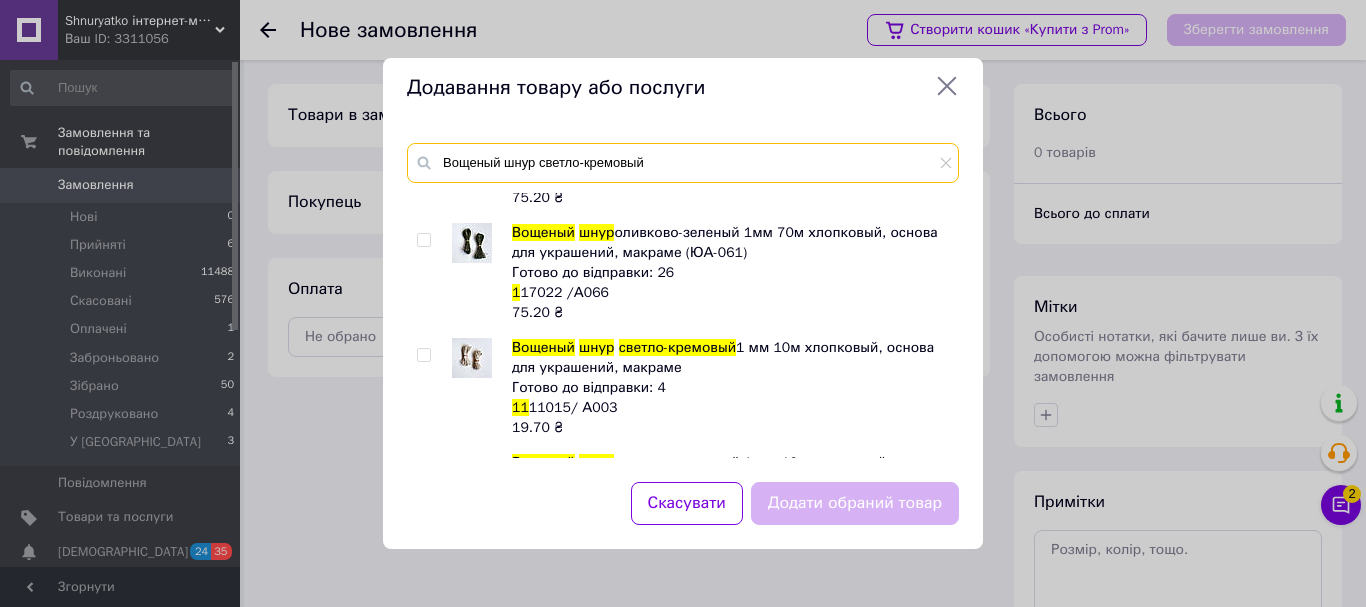 type on "Вощеный шнур светло-кремовый" 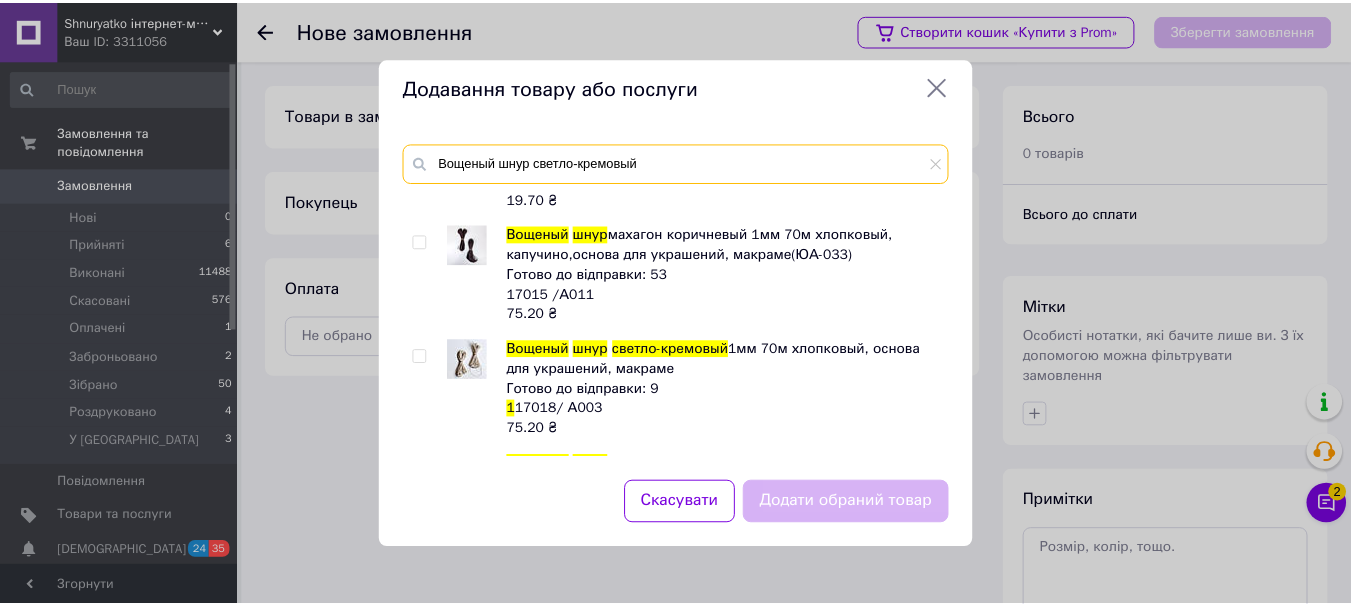 scroll, scrollTop: 1800, scrollLeft: 0, axis: vertical 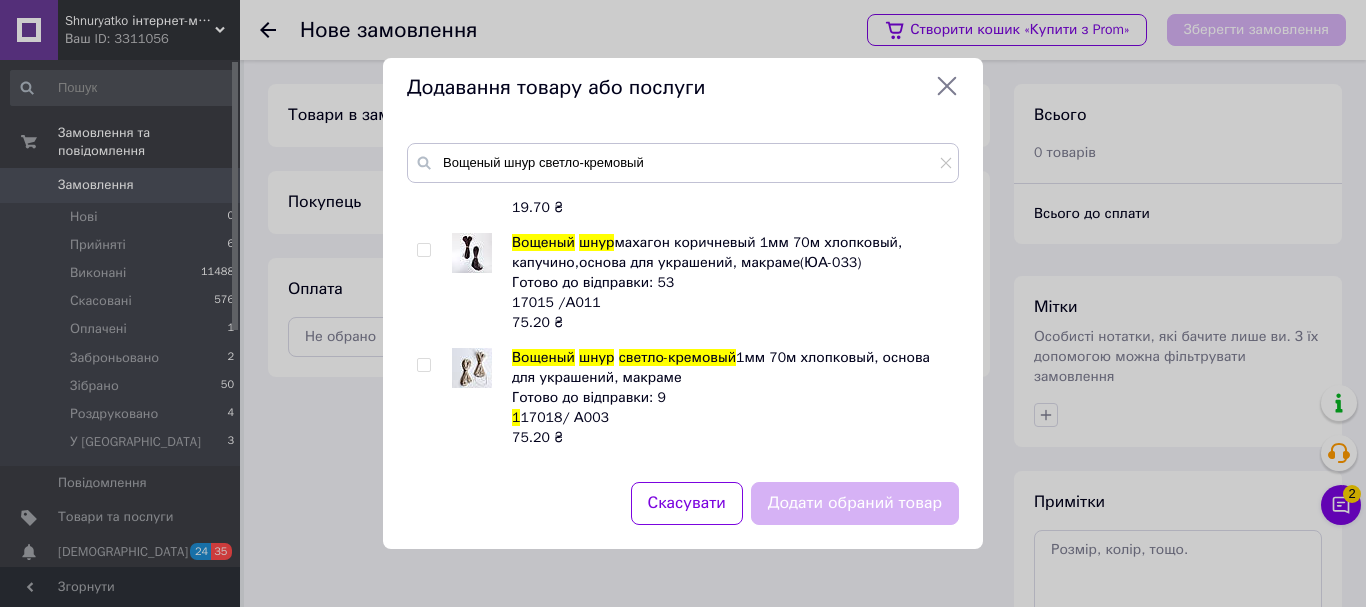 click at bounding box center [423, 365] 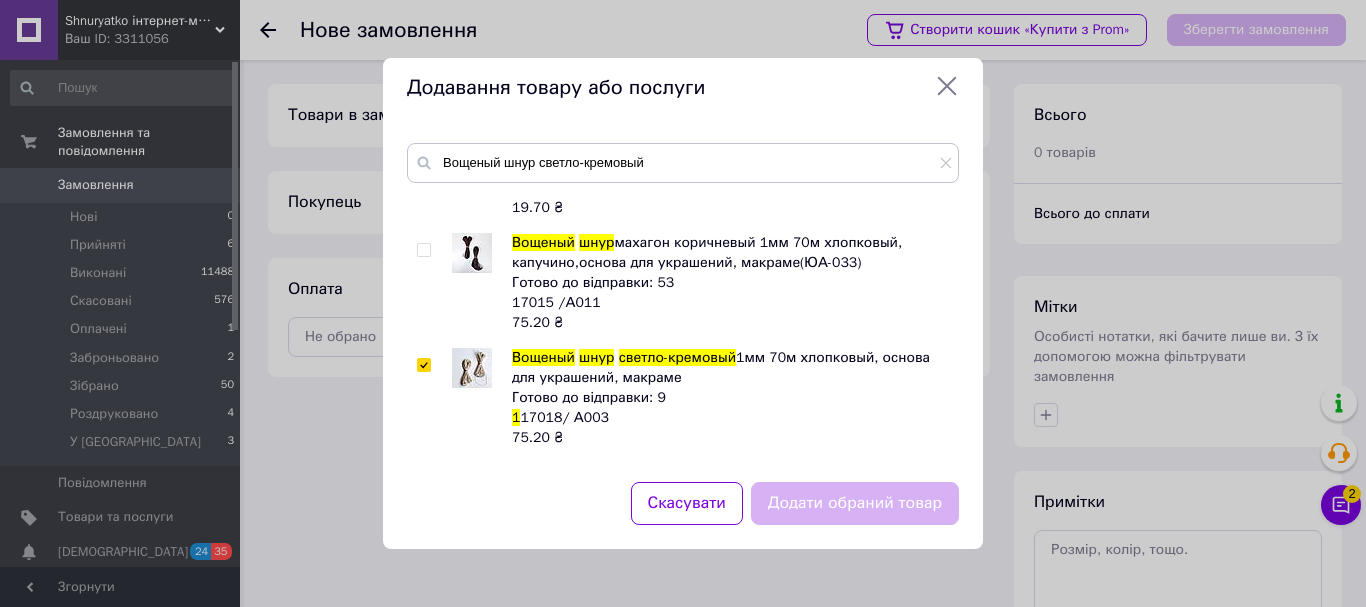 checkbox on "true" 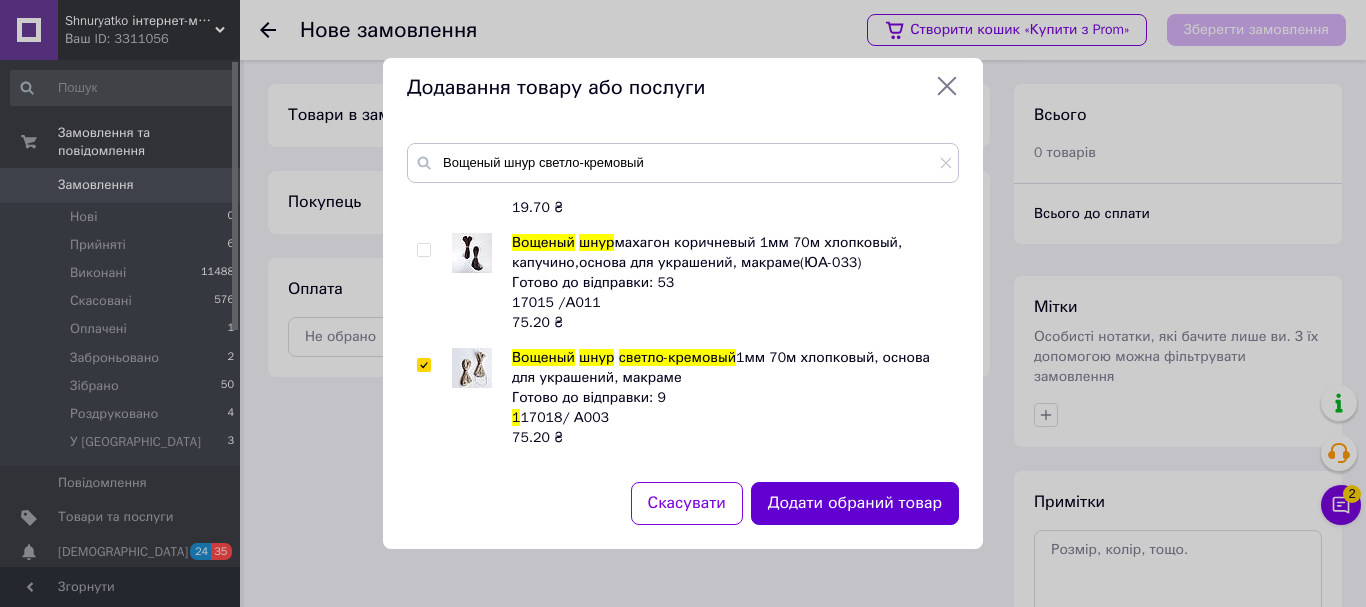 click on "Додати обраний товар" at bounding box center (855, 503) 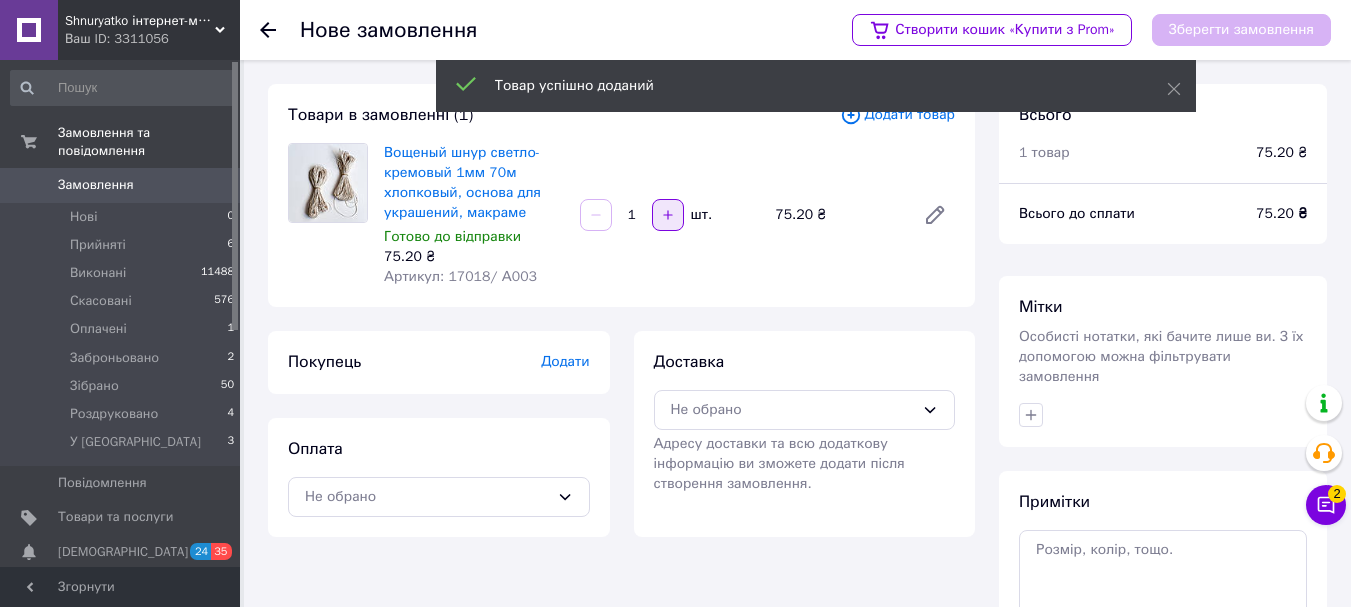 click at bounding box center (668, 215) 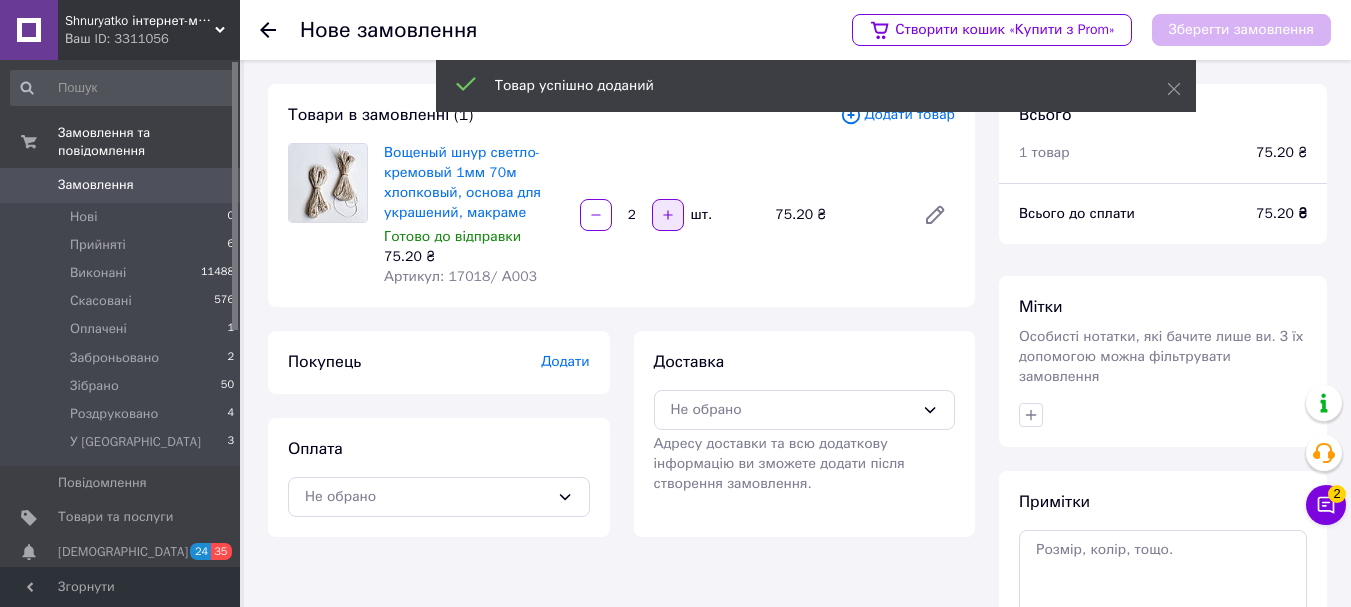 click at bounding box center [668, 215] 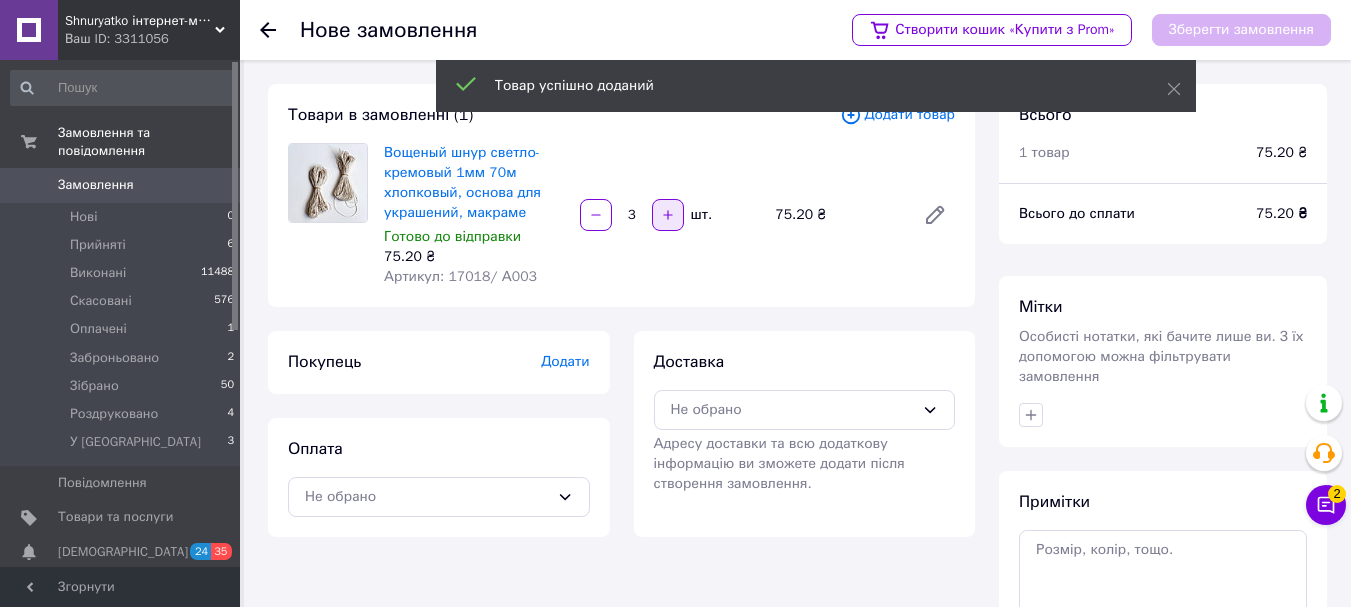 click at bounding box center (668, 215) 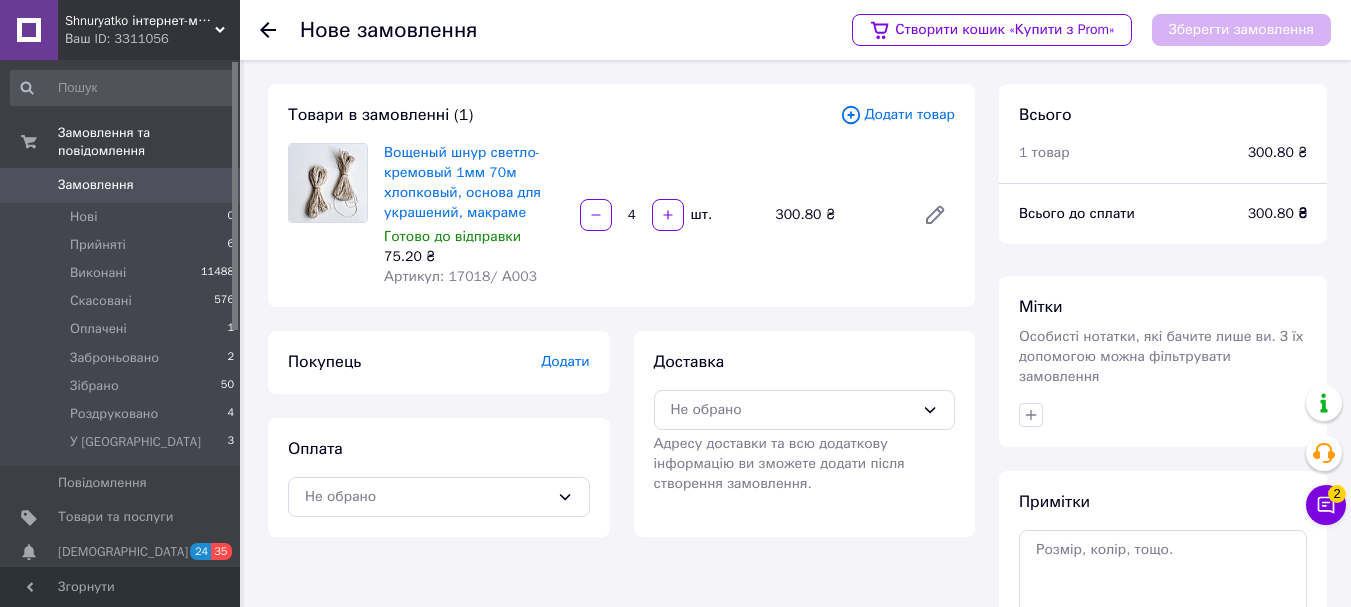 click on "Додати" at bounding box center [565, 361] 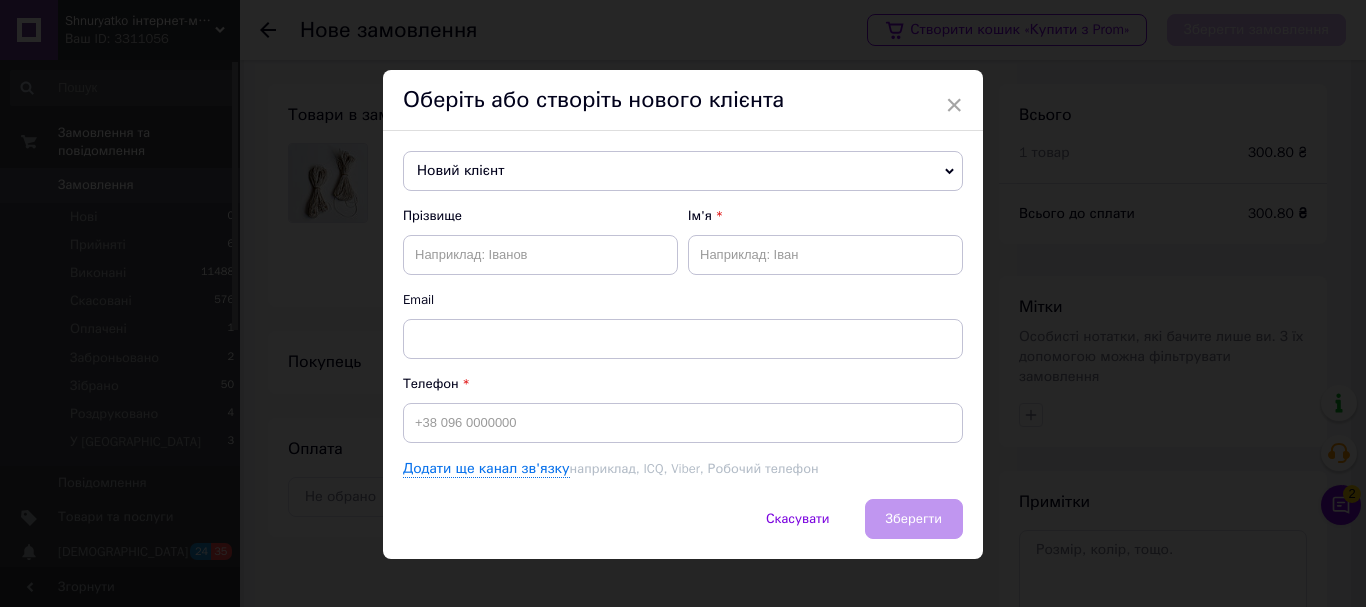 click on "Новий клієнт" at bounding box center [683, 171] 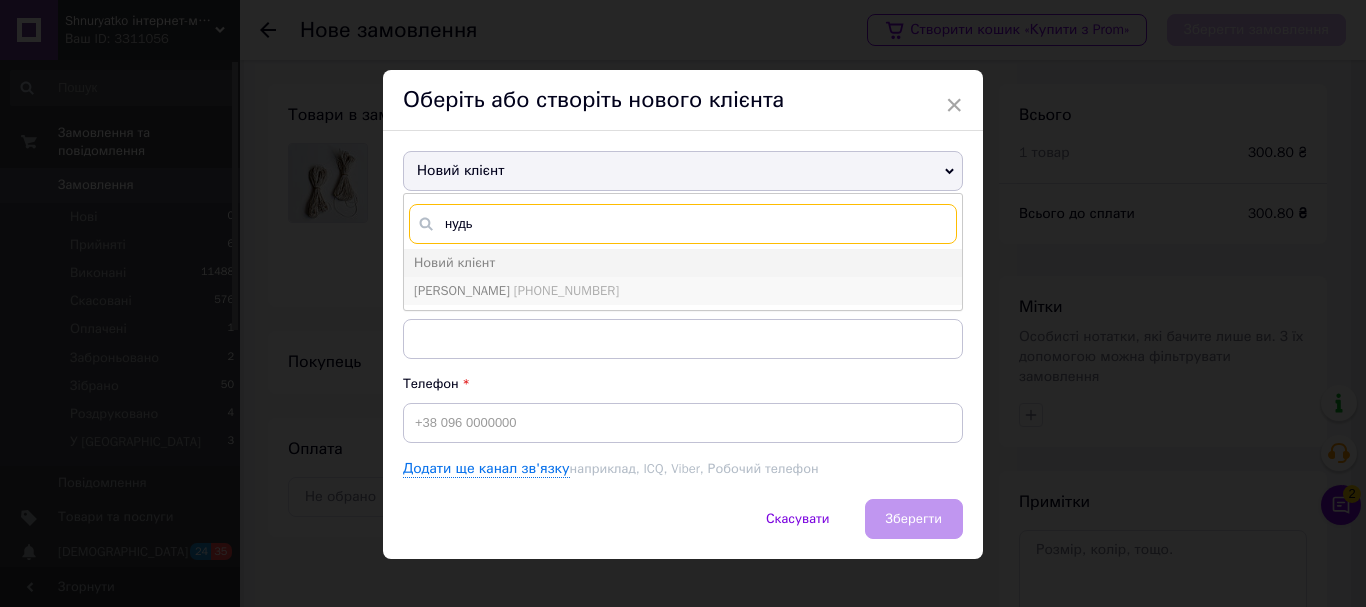 type on "нудь" 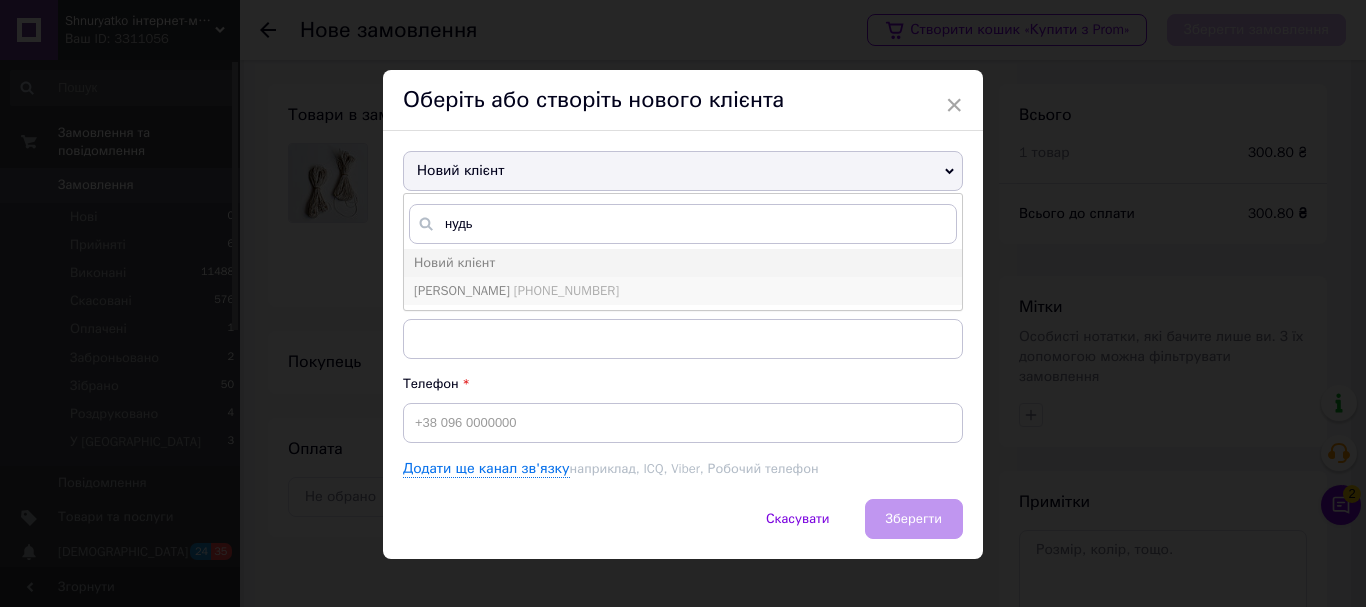 click on "+380993727915" at bounding box center (566, 290) 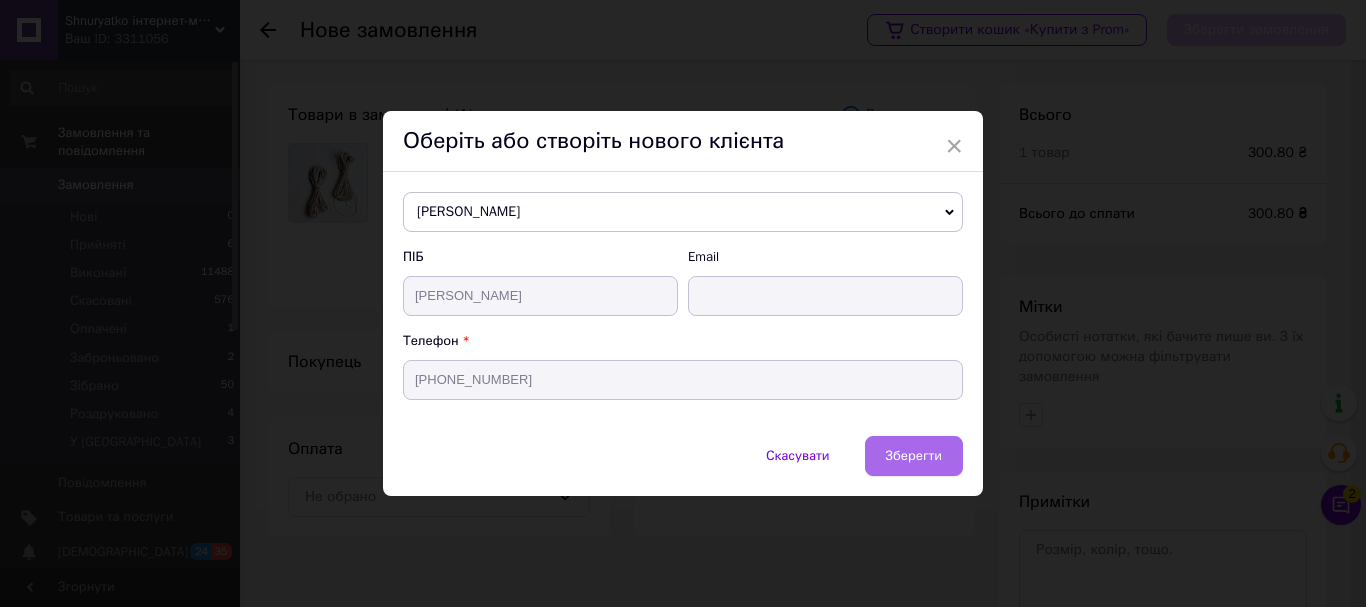 click on "Зберегти" at bounding box center (914, 455) 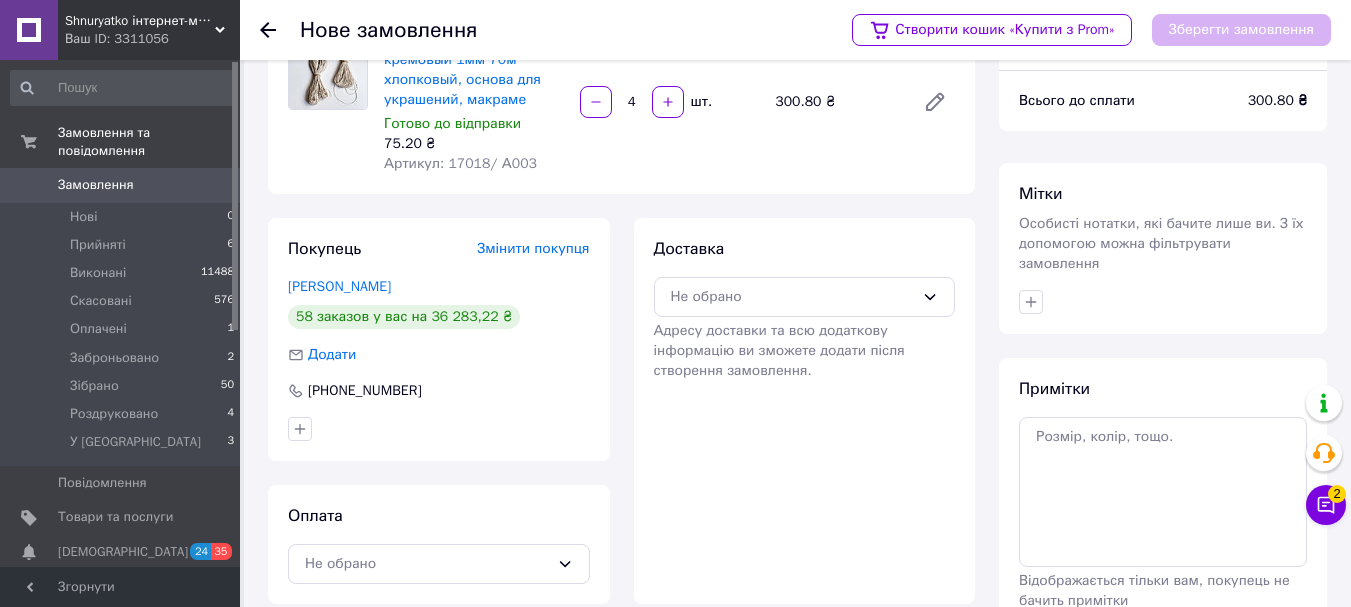 scroll, scrollTop: 217, scrollLeft: 0, axis: vertical 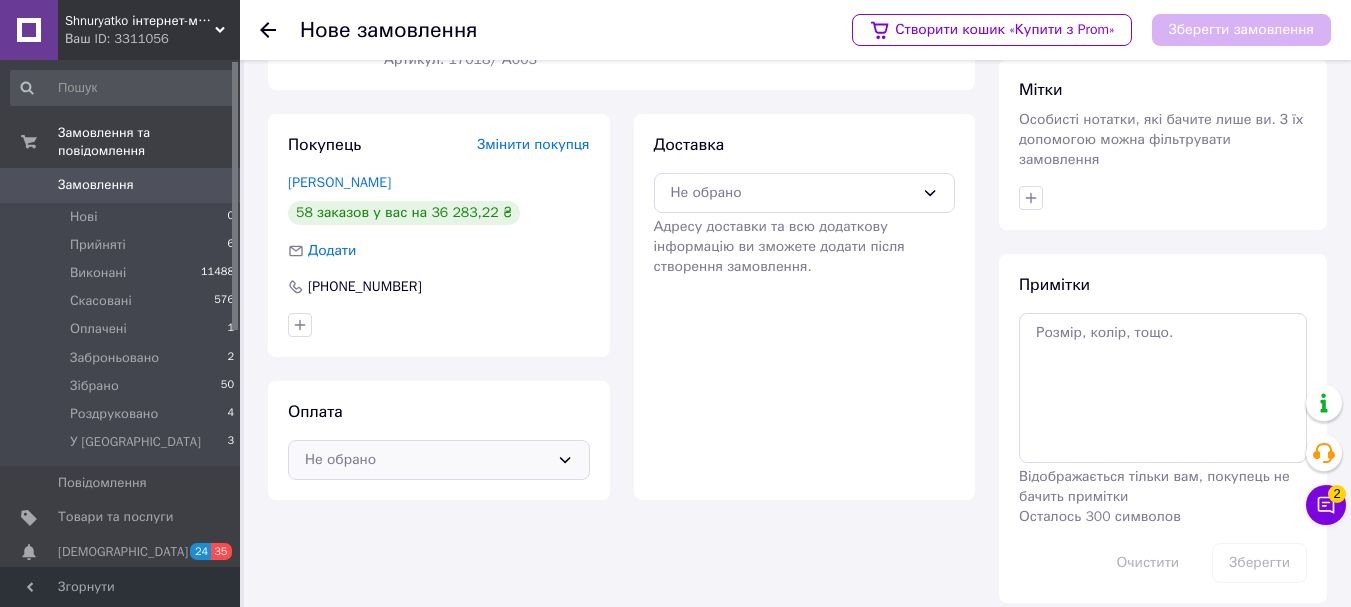 click 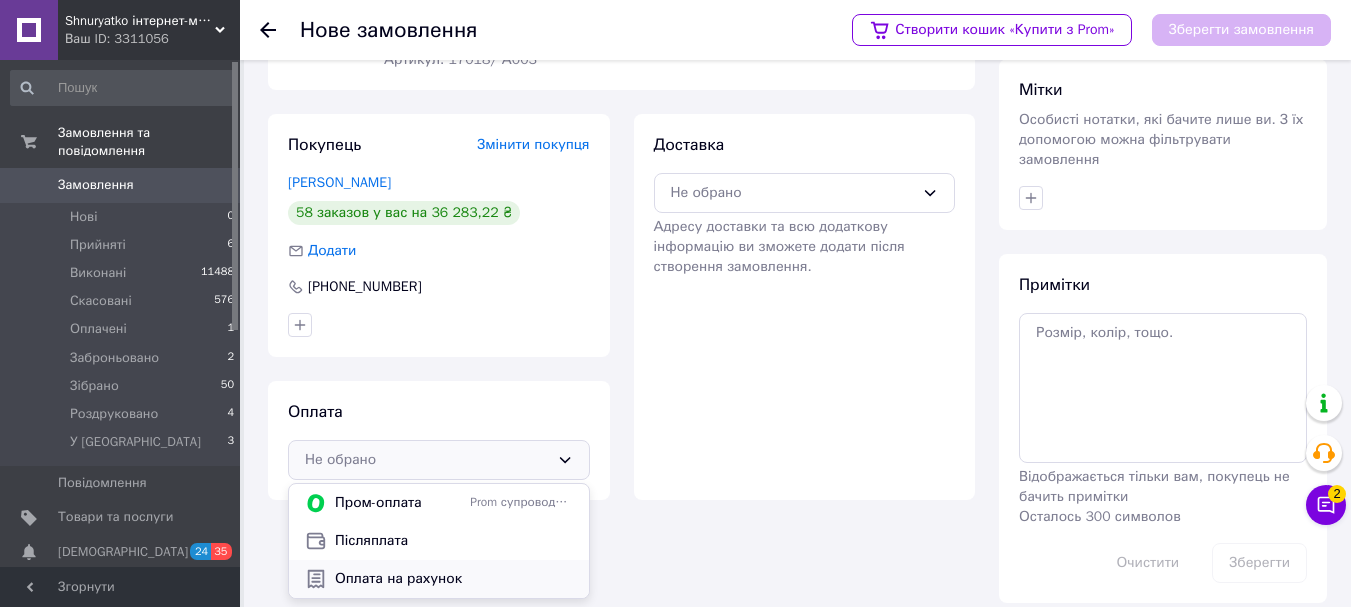 click on "Оплата на рахунок" at bounding box center [454, 579] 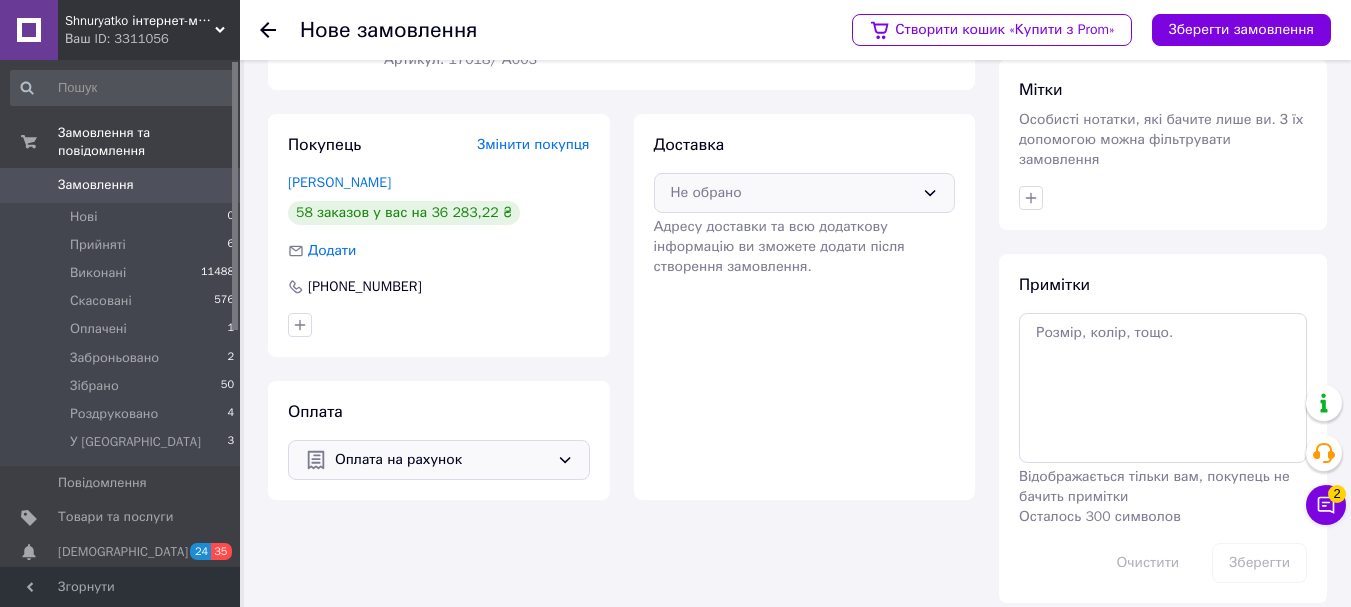 click on "Не обрано" at bounding box center [793, 193] 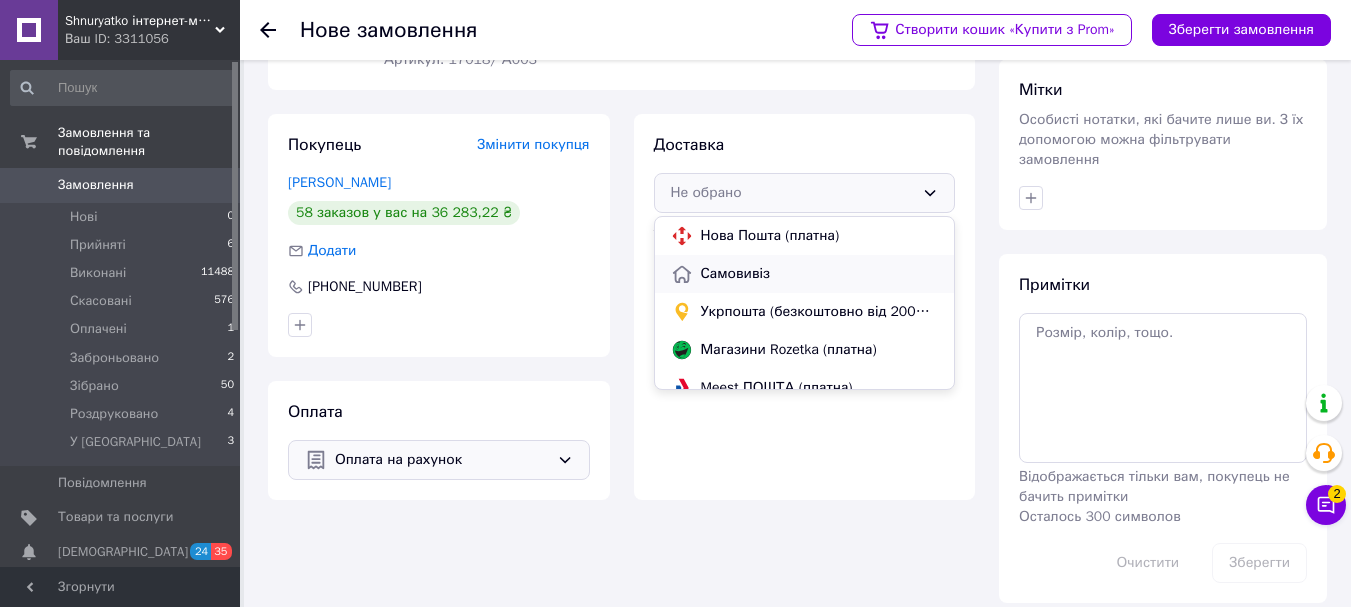 click on "Самовивіз" at bounding box center [820, 274] 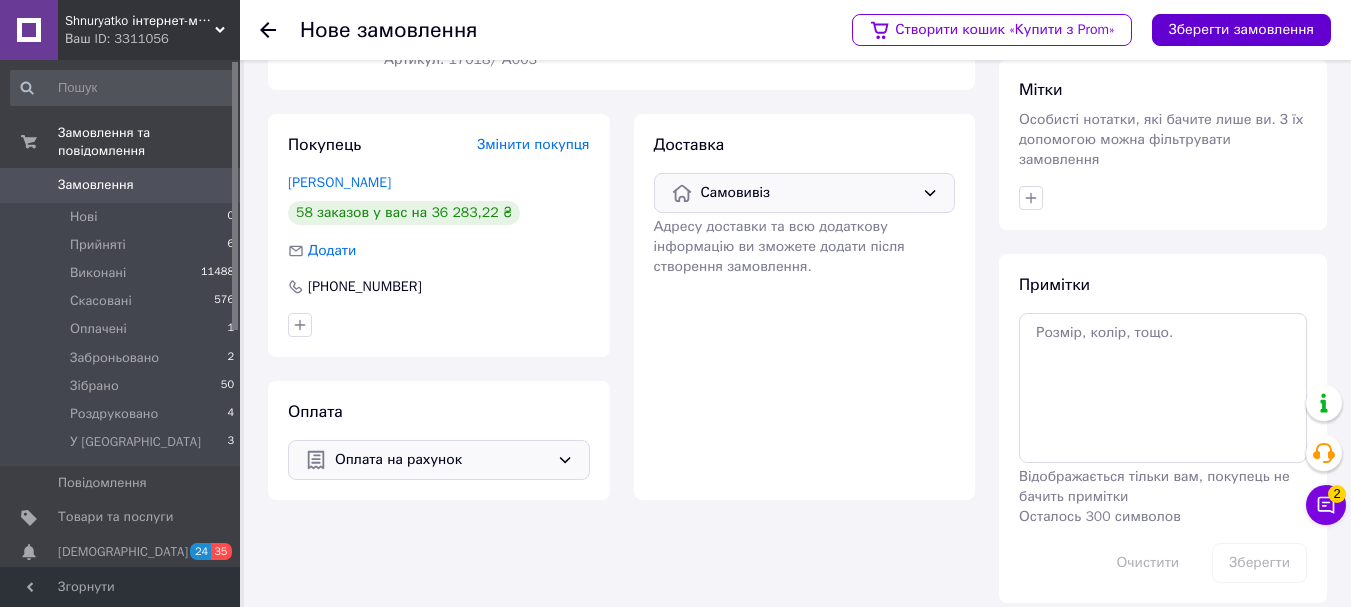 click on "Зберегти замовлення" at bounding box center [1241, 30] 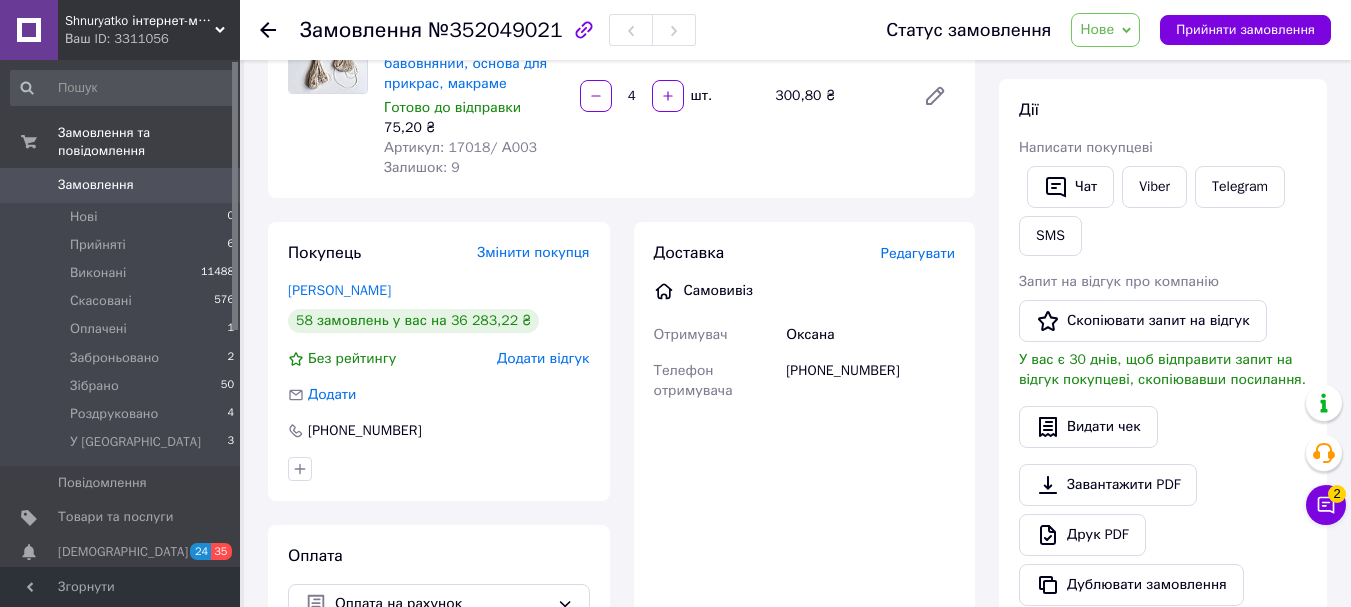 click on "Нове" at bounding box center (1097, 29) 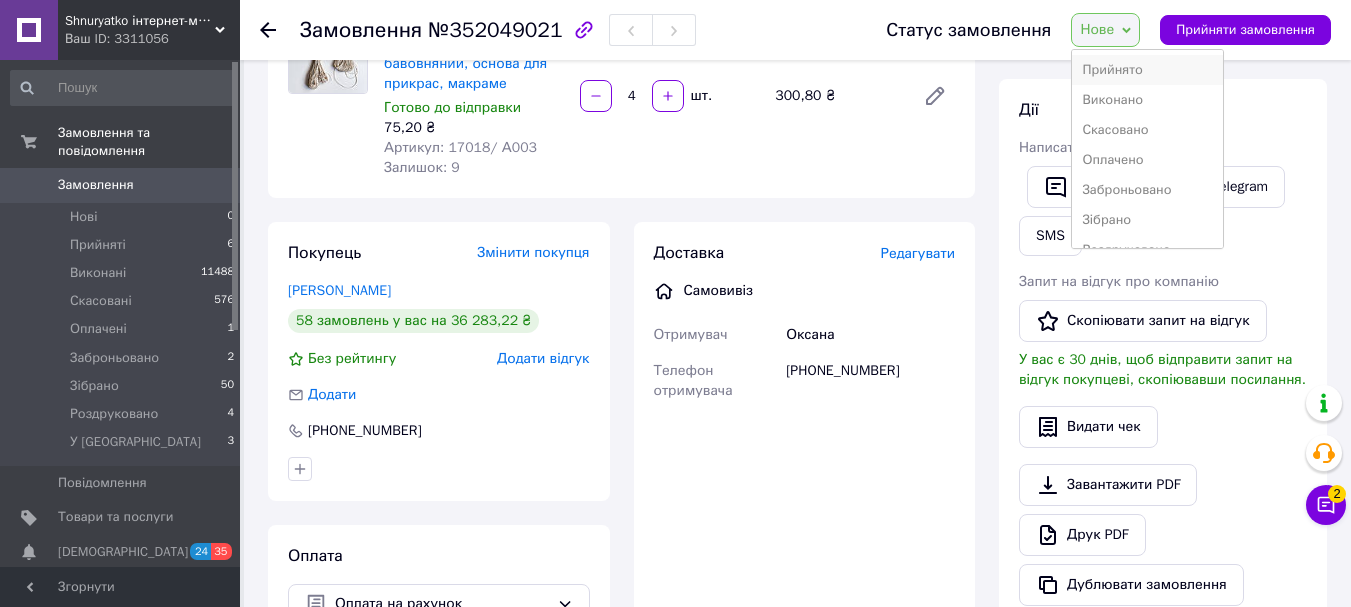 click on "Прийнято" at bounding box center (1147, 70) 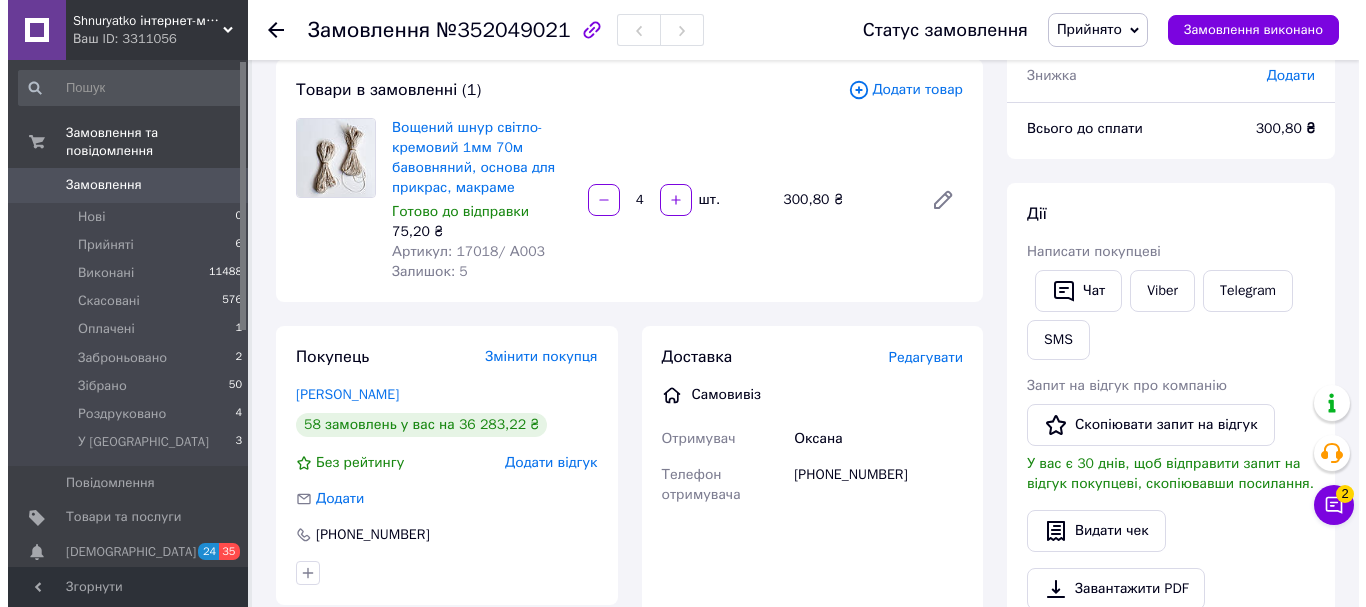 scroll, scrollTop: 0, scrollLeft: 0, axis: both 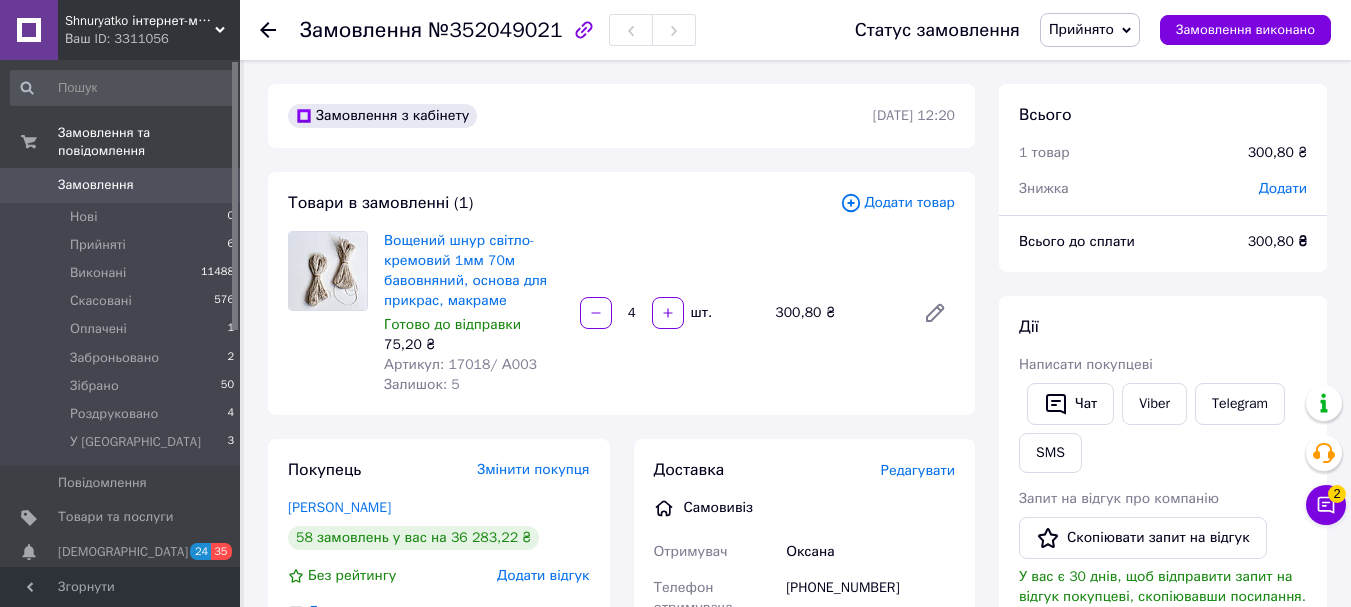 drag, startPoint x: 1216, startPoint y: 29, endPoint x: 979, endPoint y: 26, distance: 237.01898 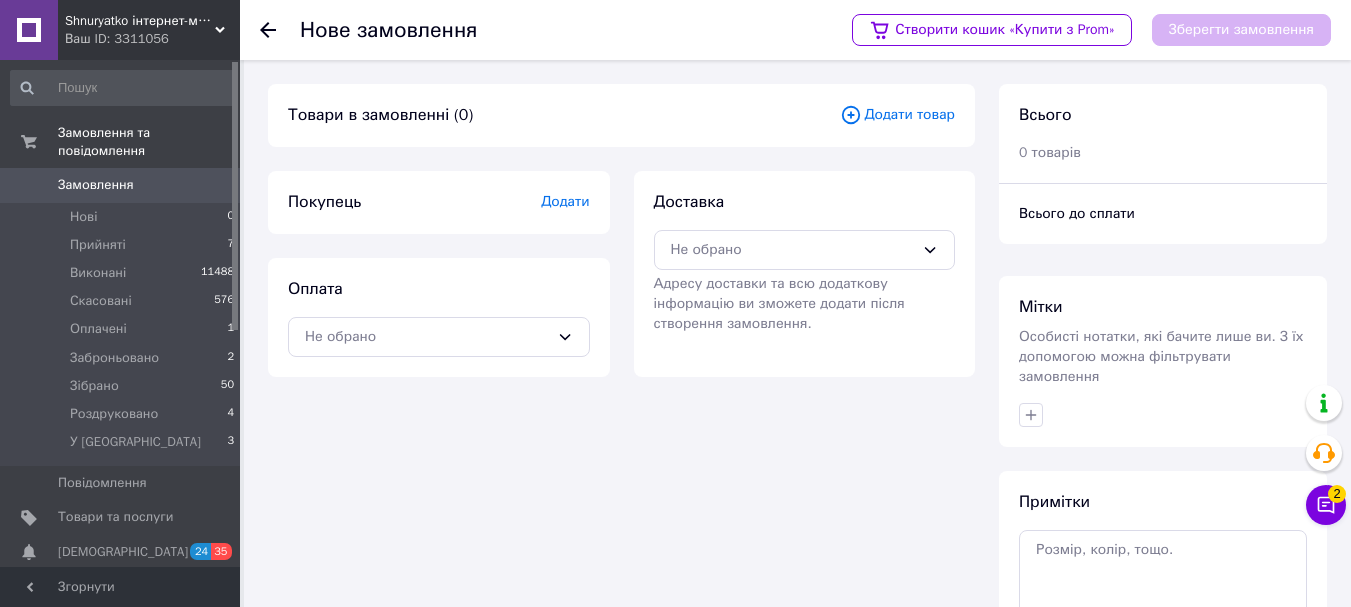 click on "Додати товар" at bounding box center (897, 115) 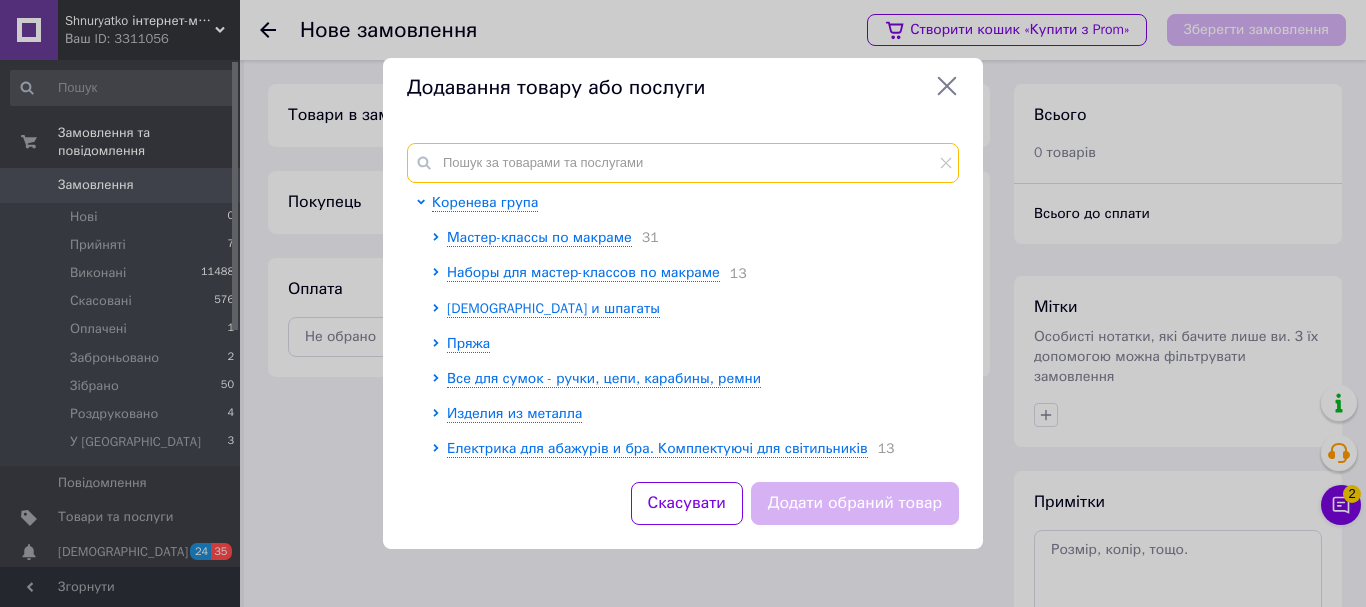 click at bounding box center (683, 163) 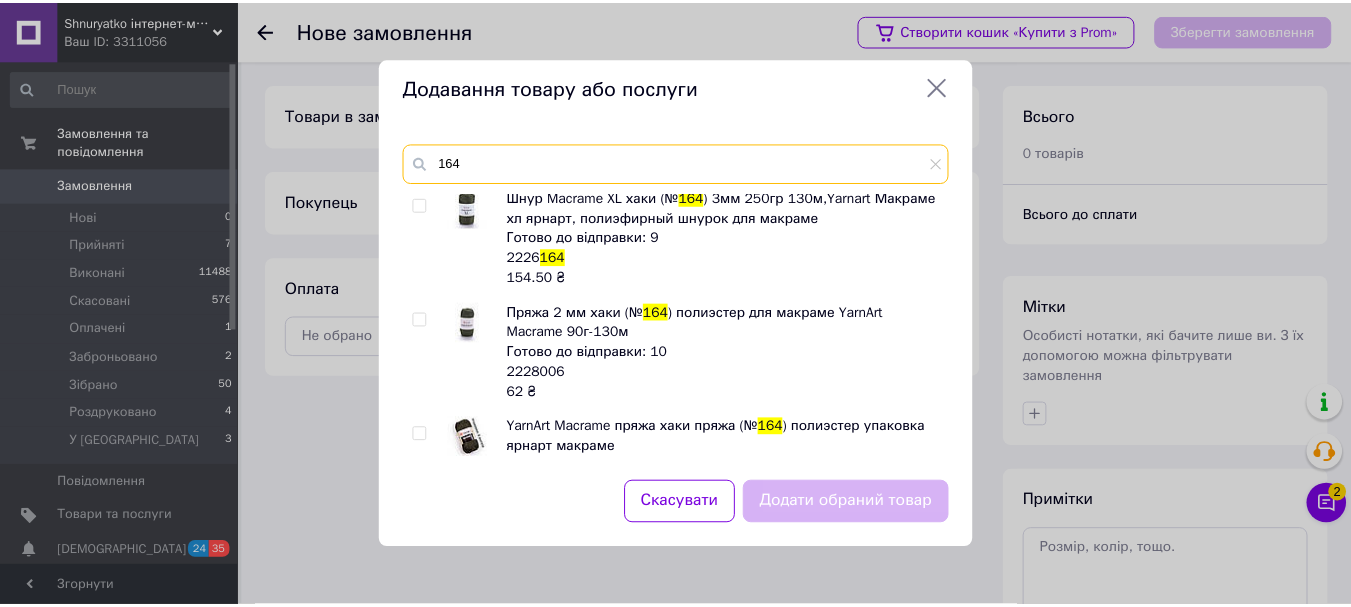 scroll, scrollTop: 0, scrollLeft: 0, axis: both 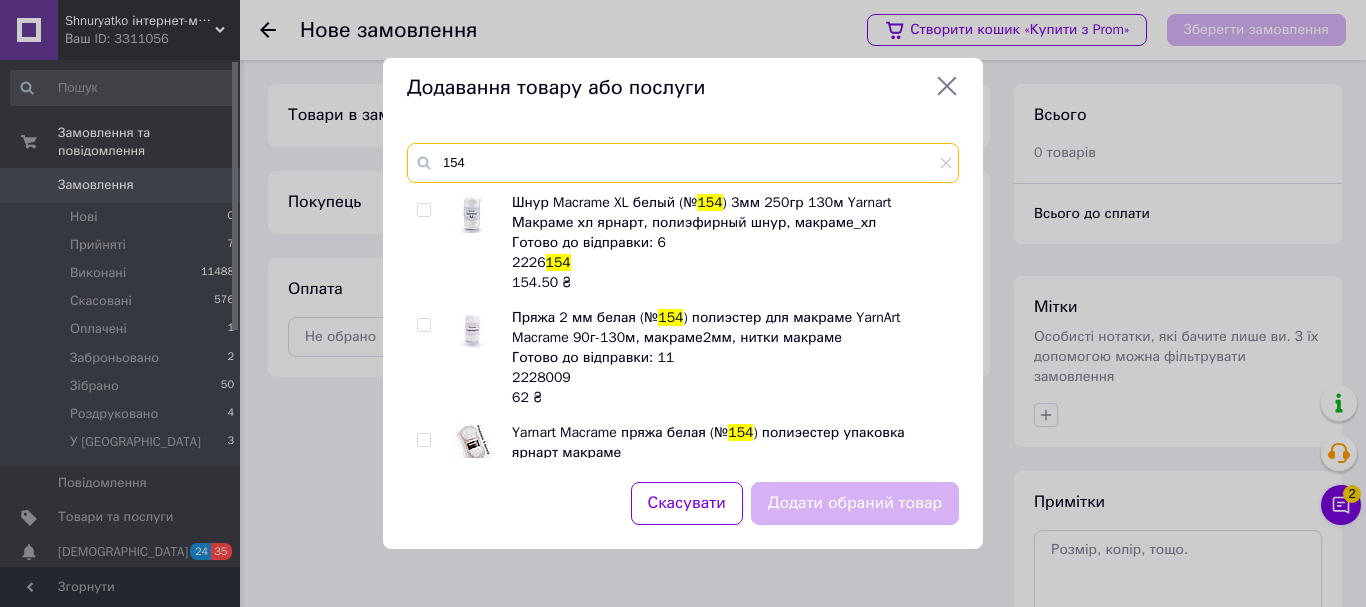 type on "154" 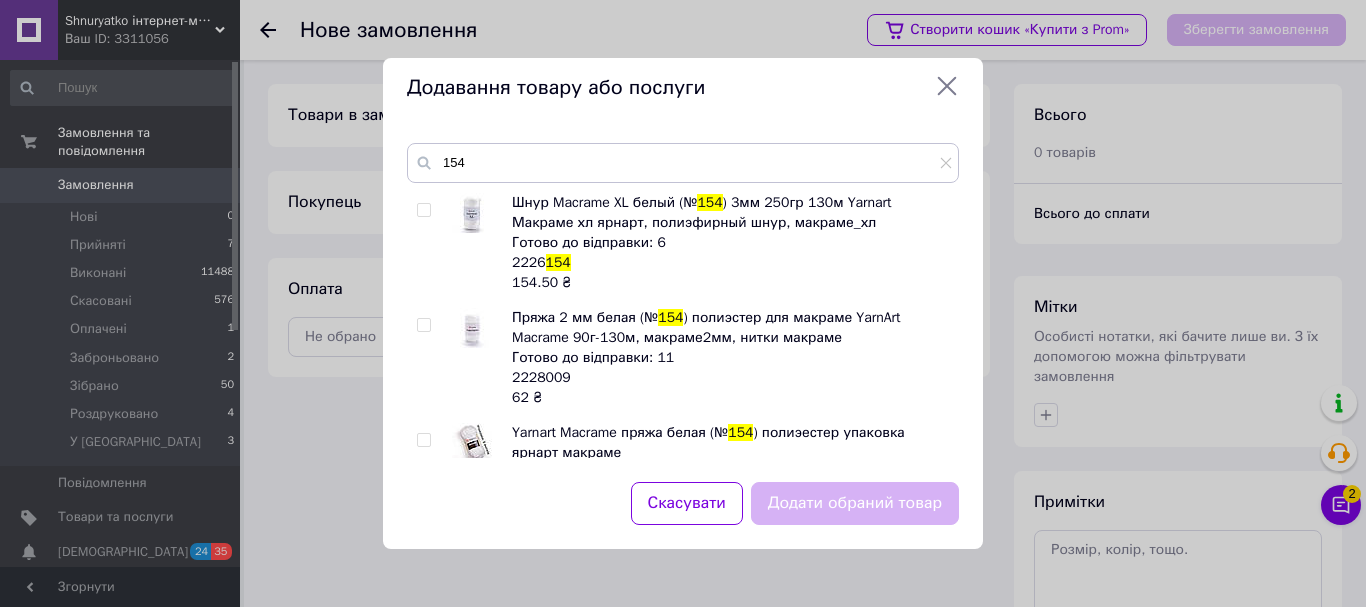 click at bounding box center (423, 210) 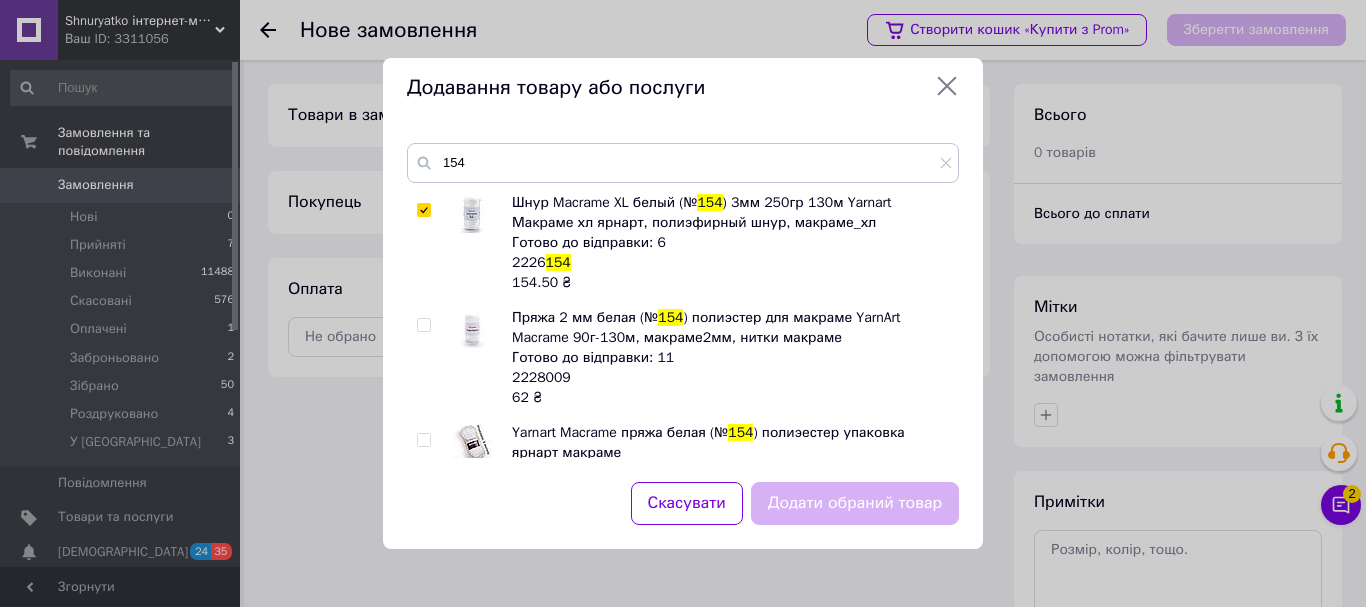 checkbox on "true" 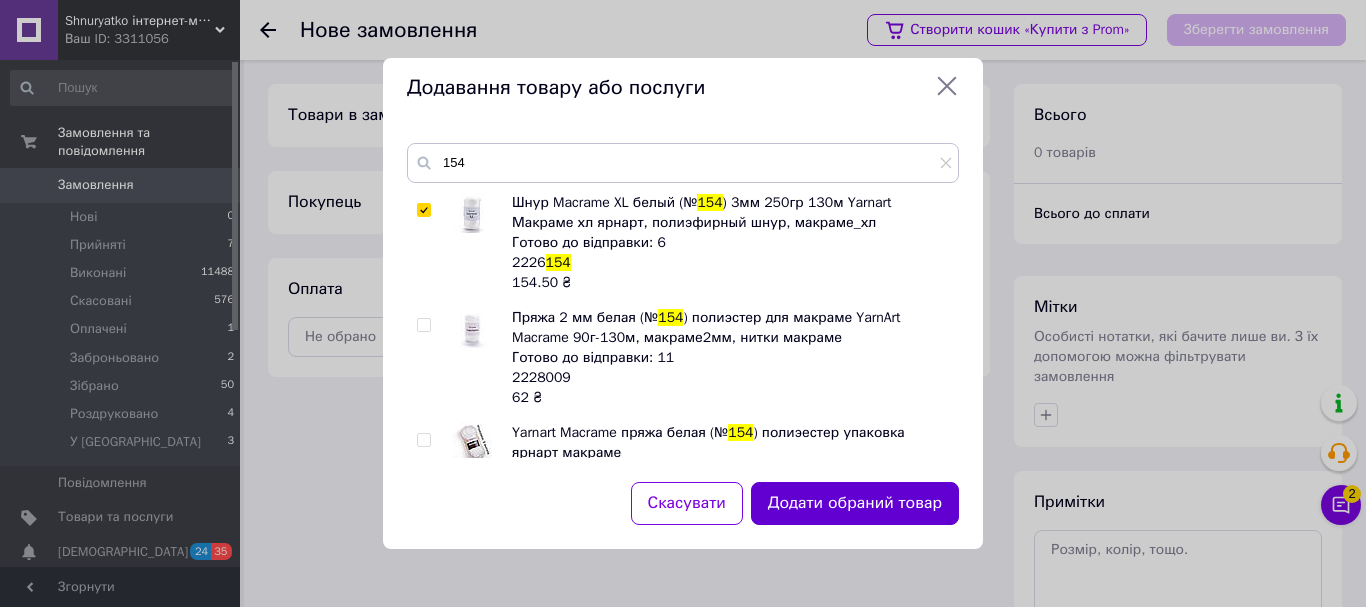 click on "Додати обраний товар" at bounding box center (855, 503) 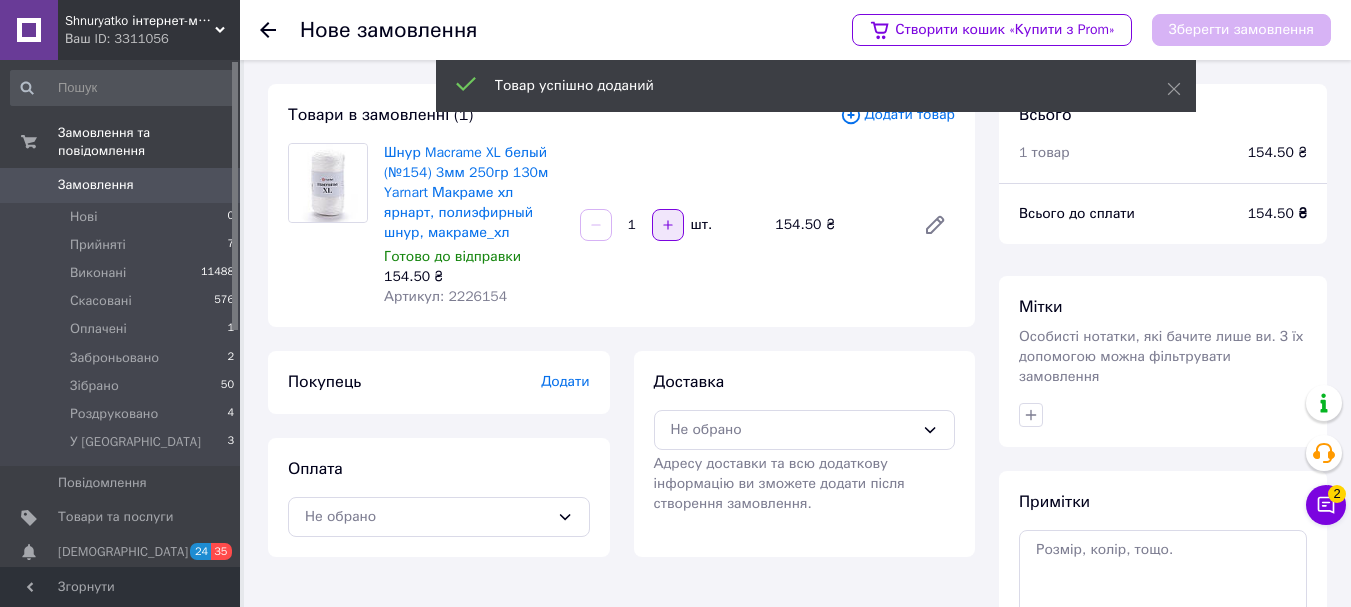 click 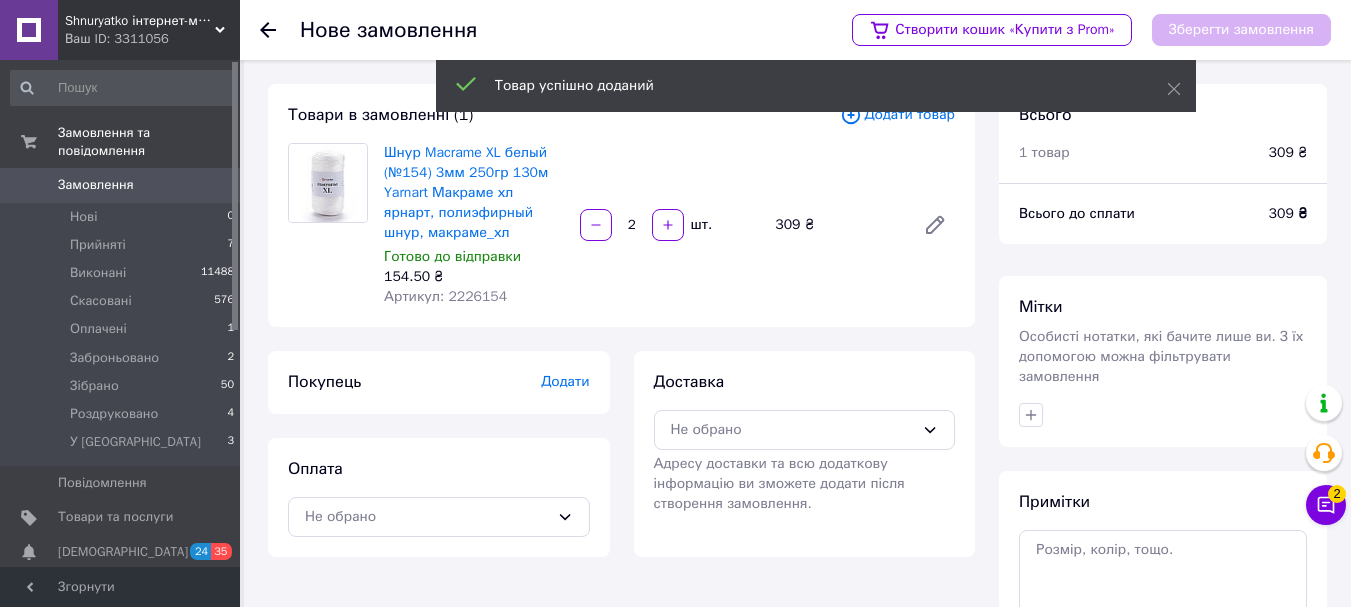 click on "Додати" at bounding box center (565, 381) 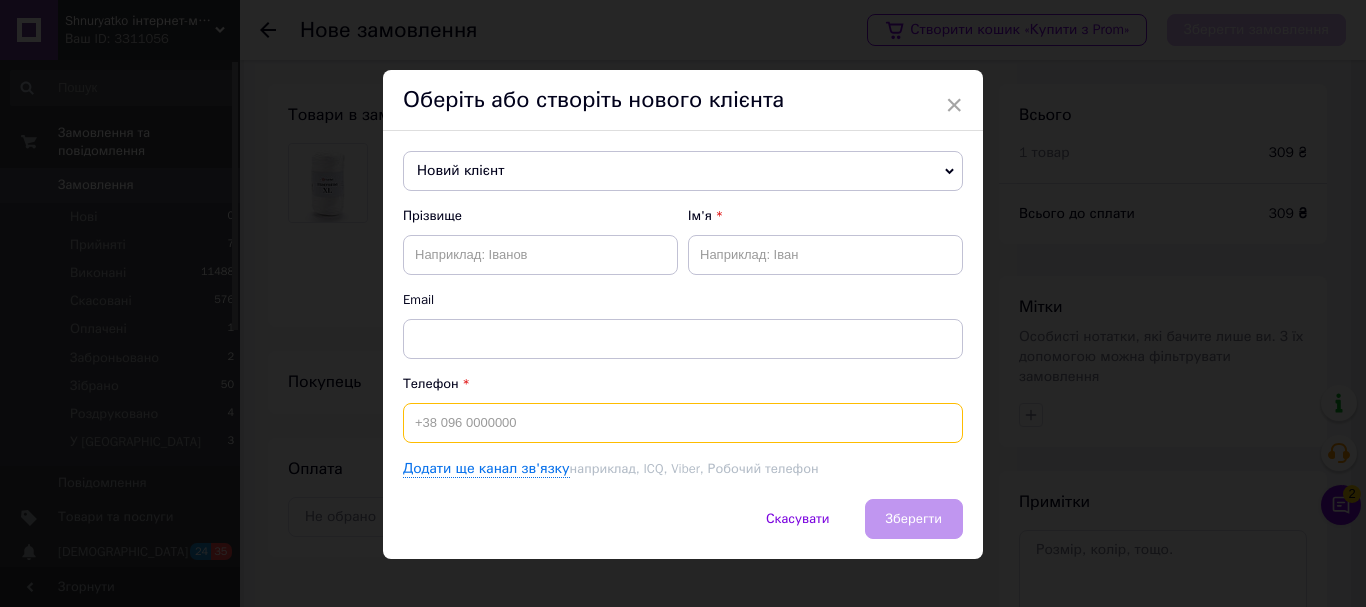 click at bounding box center (683, 423) 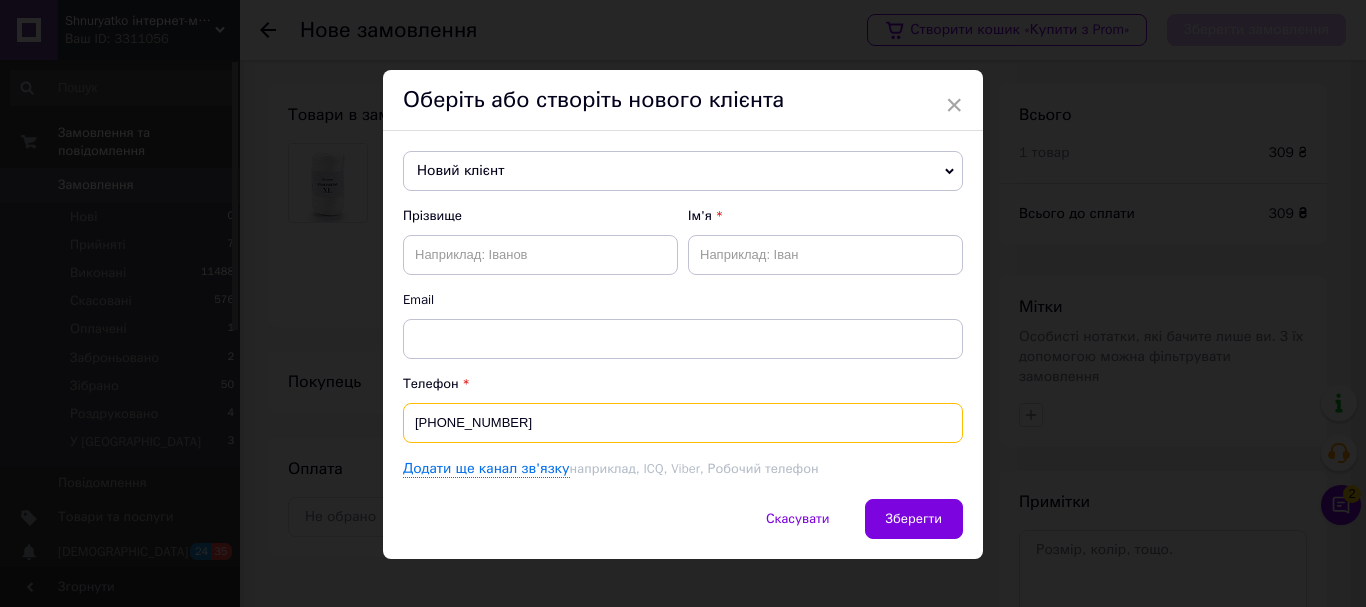 type on "+380666694484" 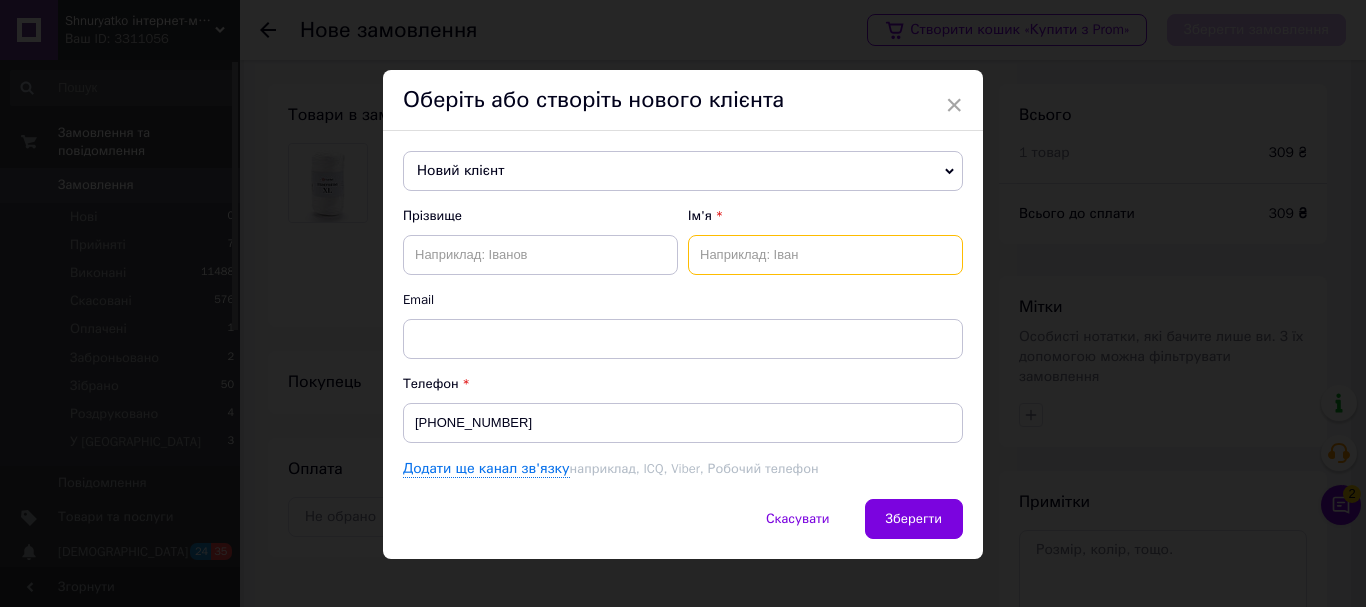 click at bounding box center [825, 255] 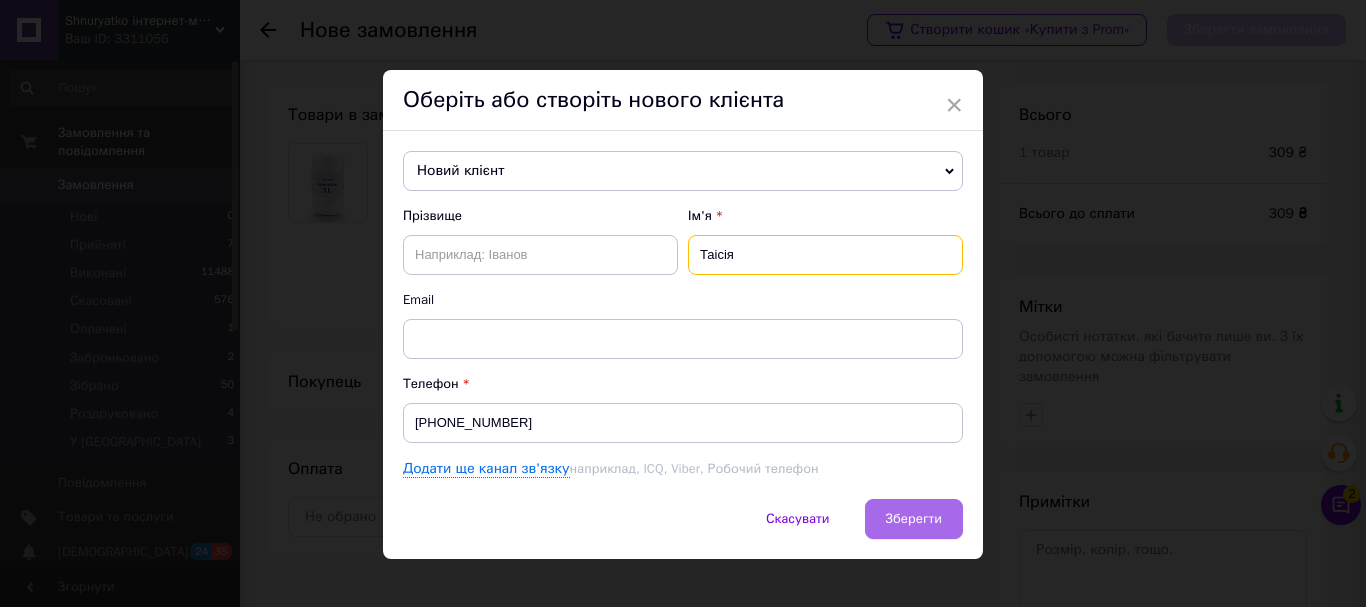 type on "Таісія" 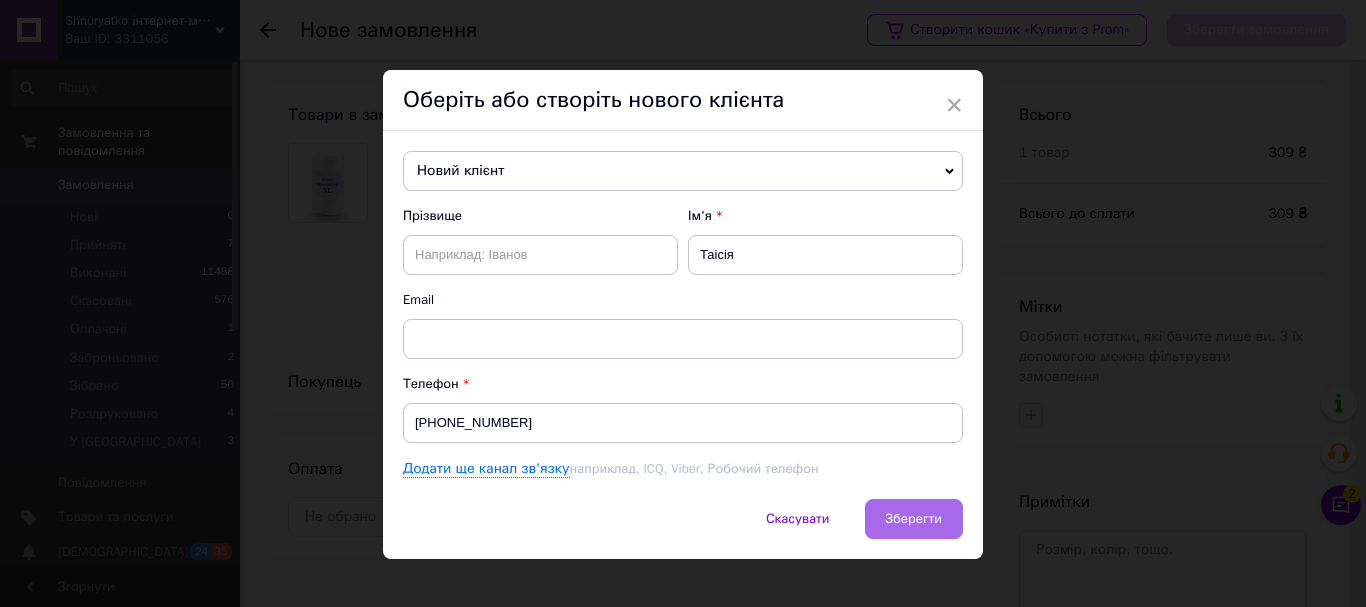 click on "Зберегти" at bounding box center [914, 518] 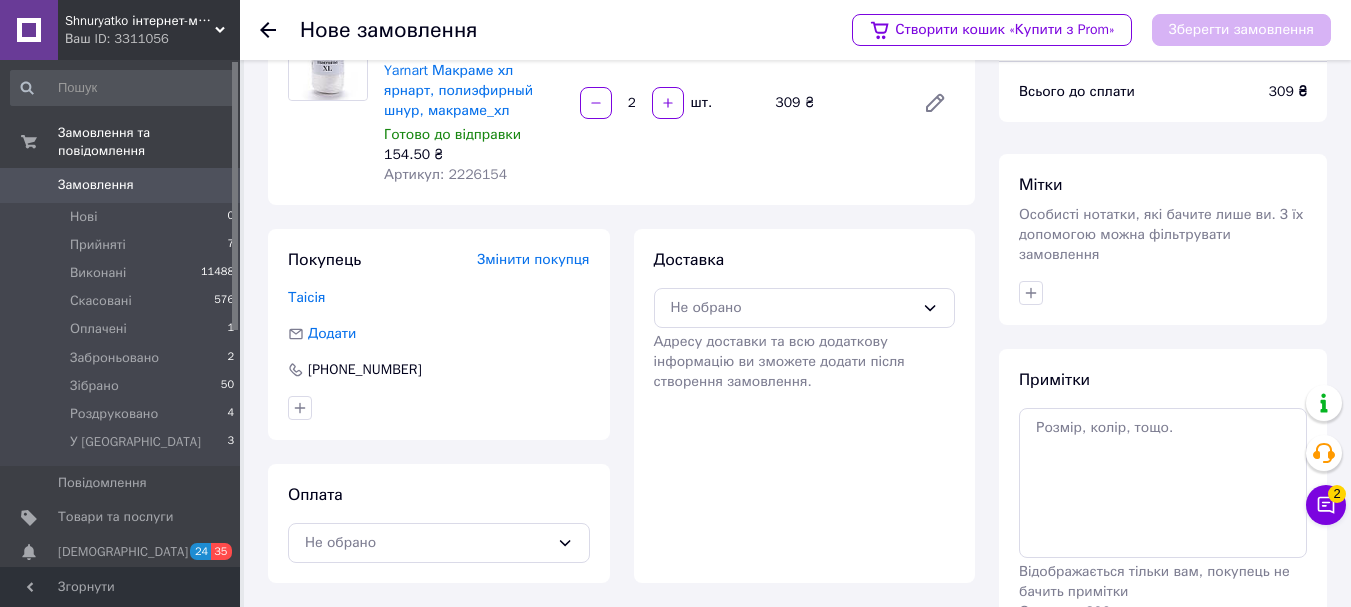 scroll, scrollTop: 217, scrollLeft: 0, axis: vertical 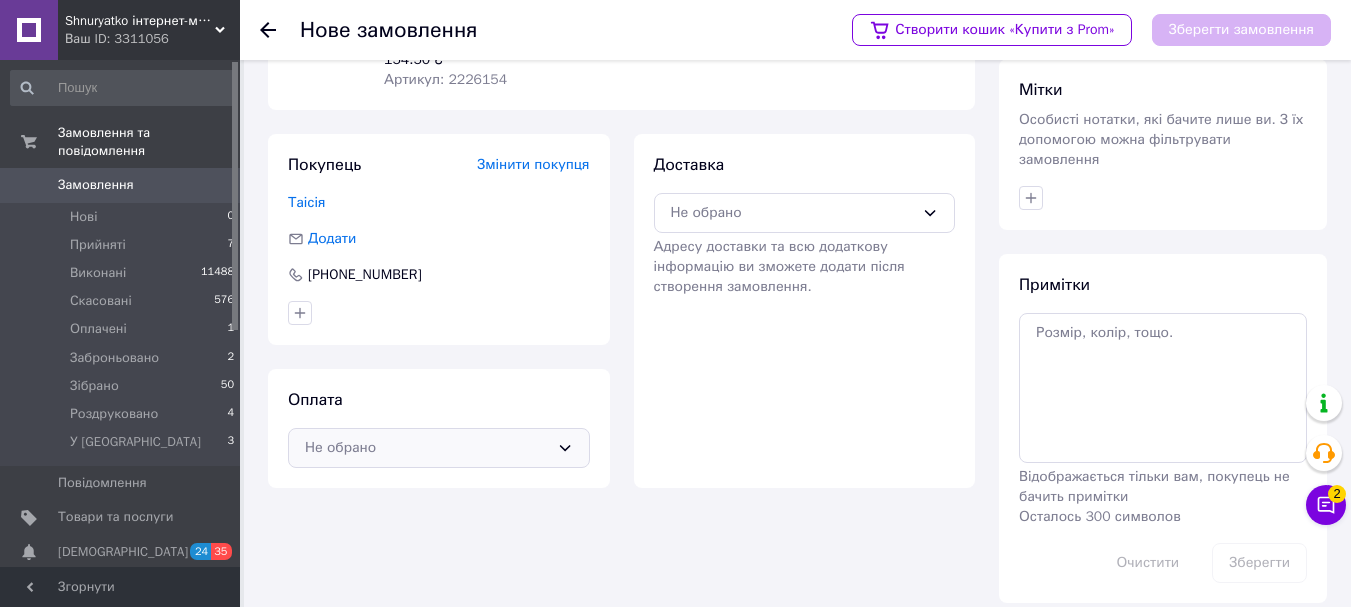 click on "Не обрано" at bounding box center [427, 448] 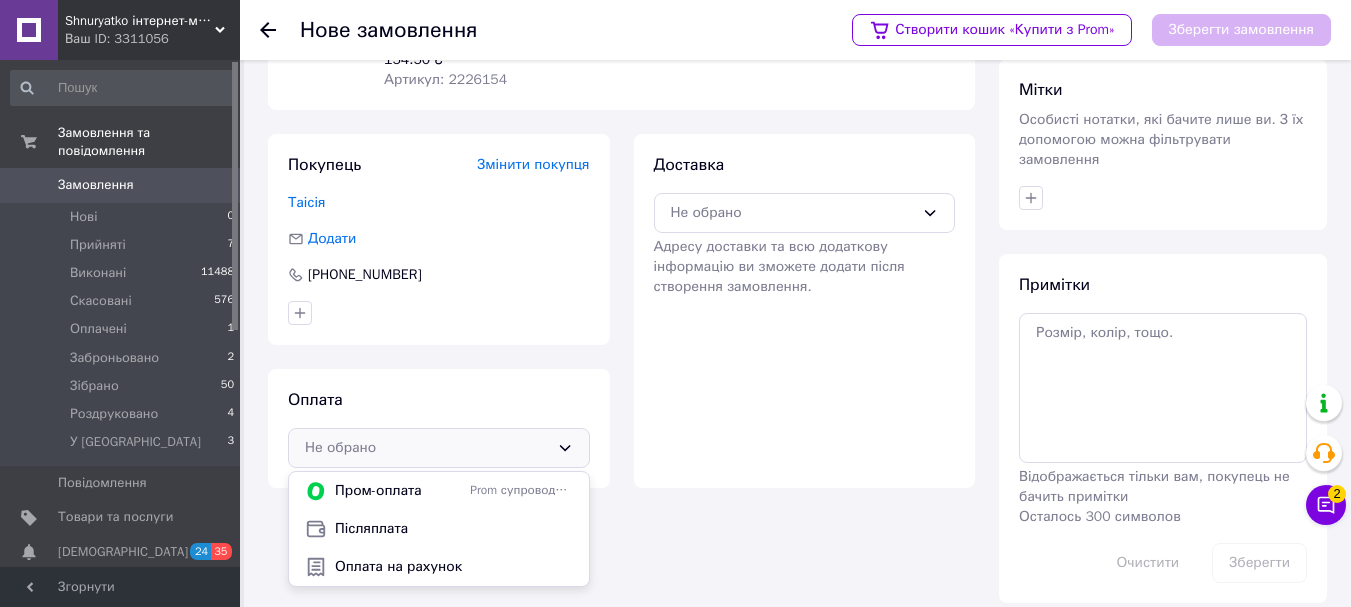 click on "Оплата на рахунок" at bounding box center [454, 567] 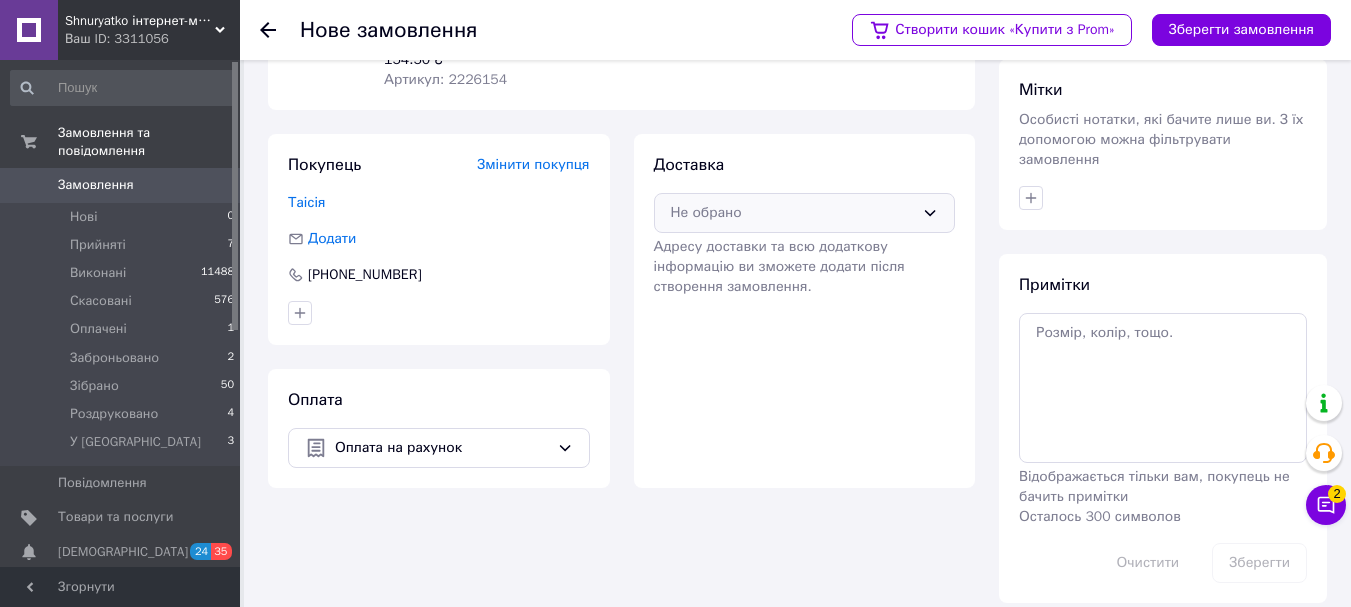 click on "Не обрано" at bounding box center [793, 213] 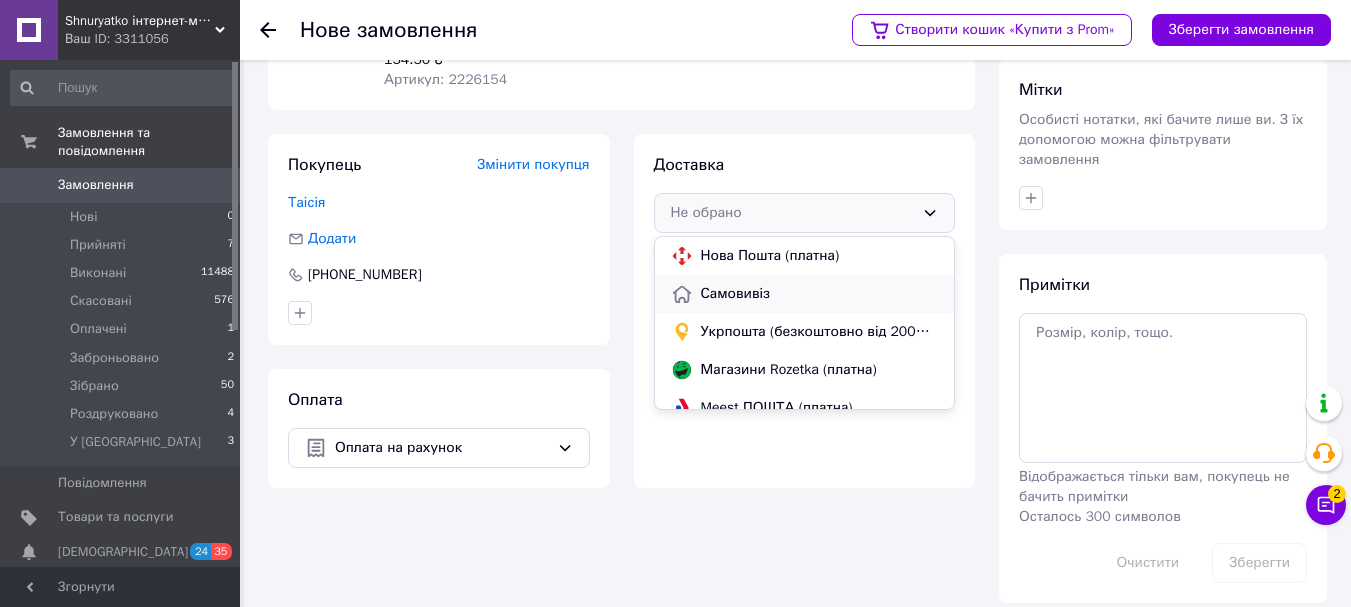 click on "Самовивіз" at bounding box center (820, 294) 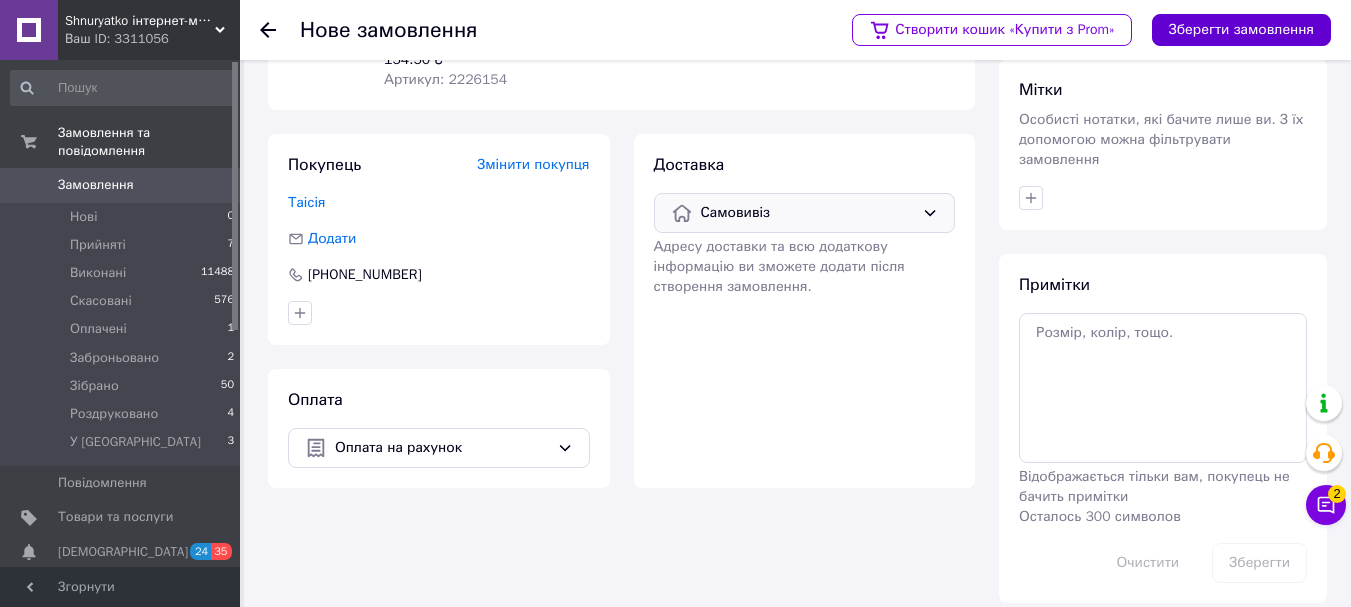click on "Зберегти замовлення" at bounding box center (1241, 30) 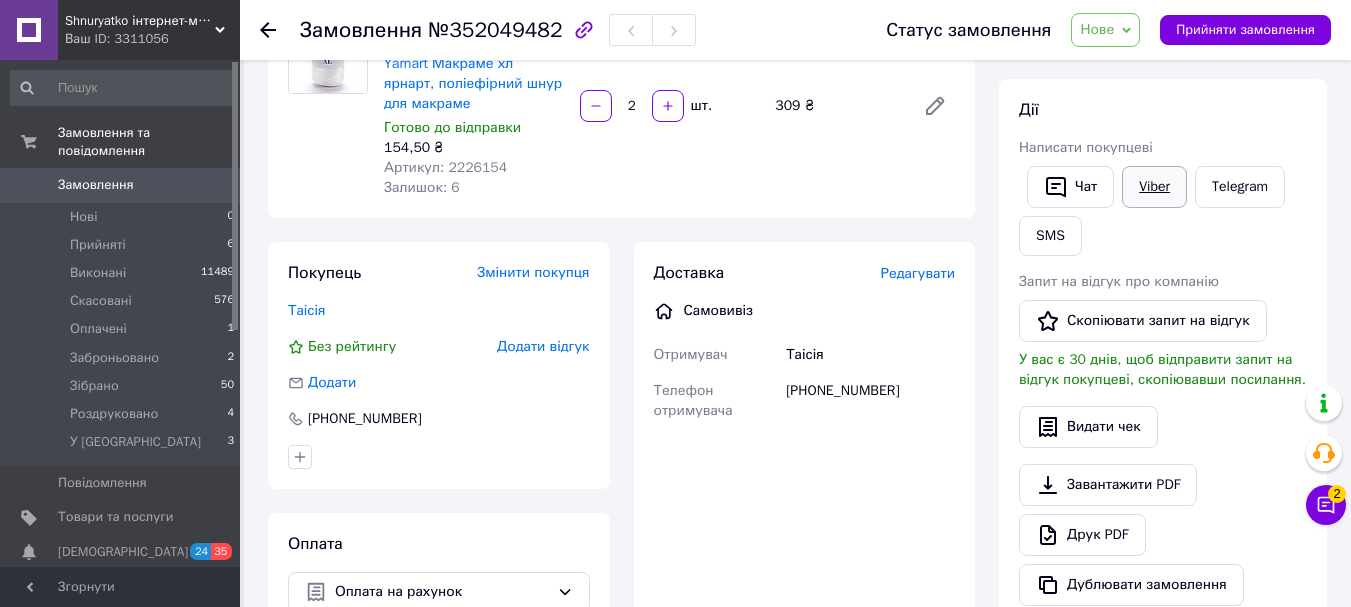 click on "Viber" at bounding box center (1154, 187) 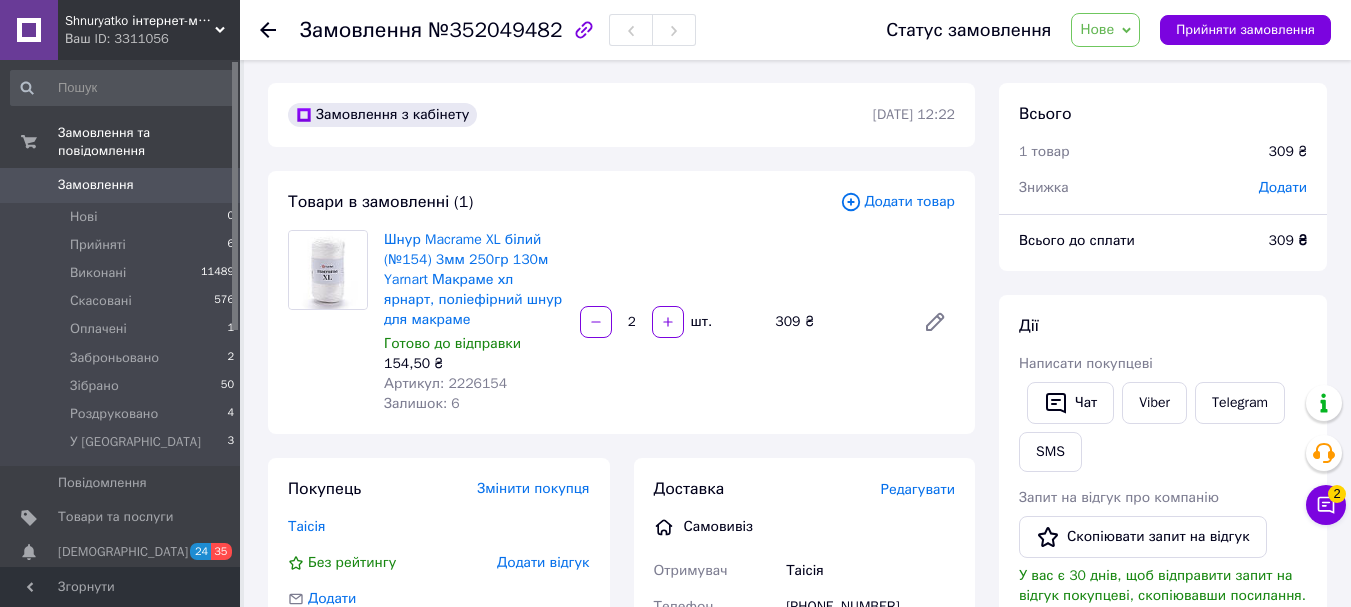 scroll, scrollTop: 0, scrollLeft: 0, axis: both 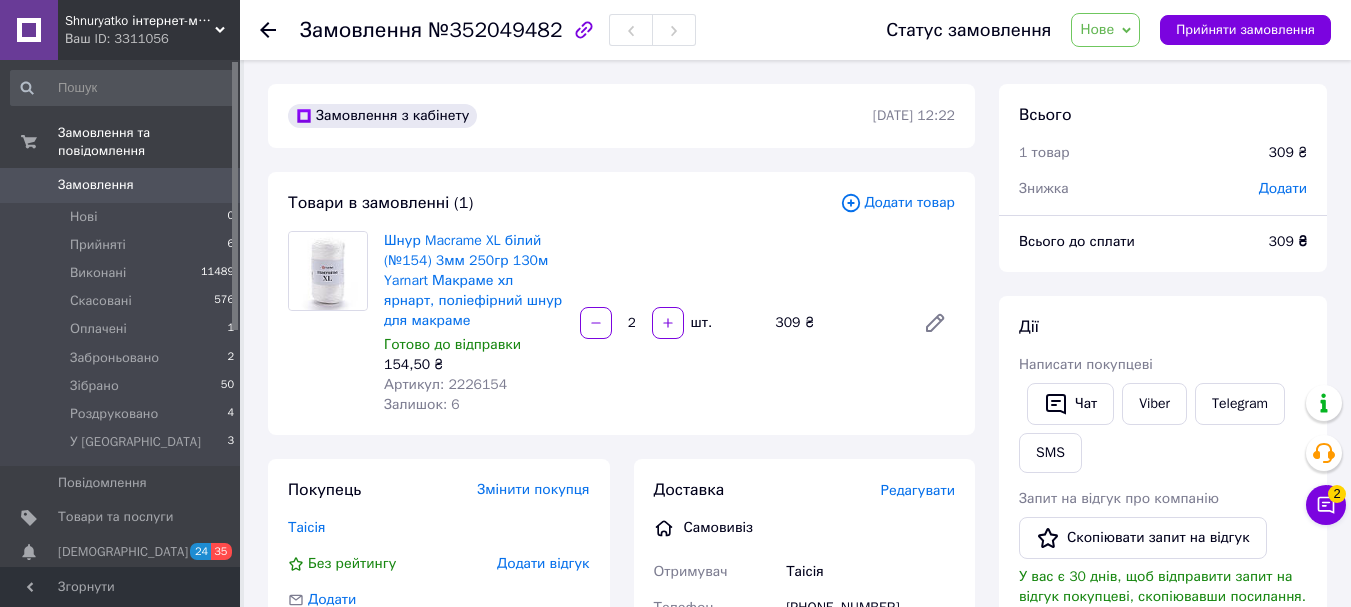 click on "Нове" at bounding box center [1105, 30] 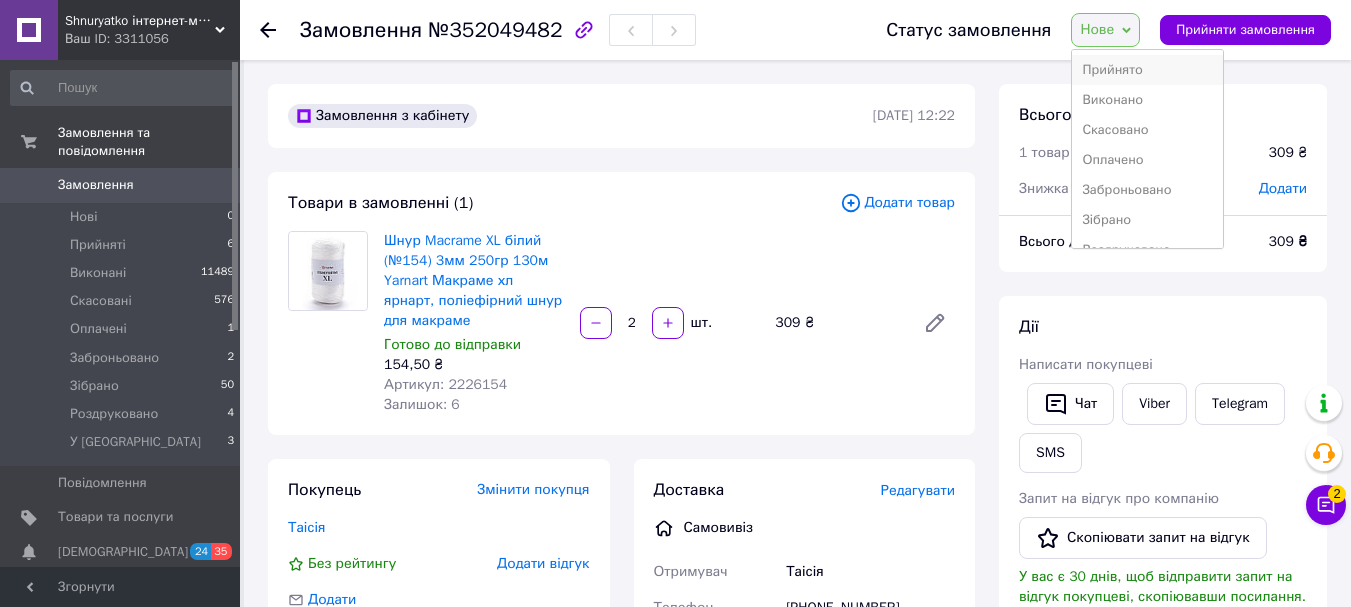 click on "Прийнято" at bounding box center (1147, 70) 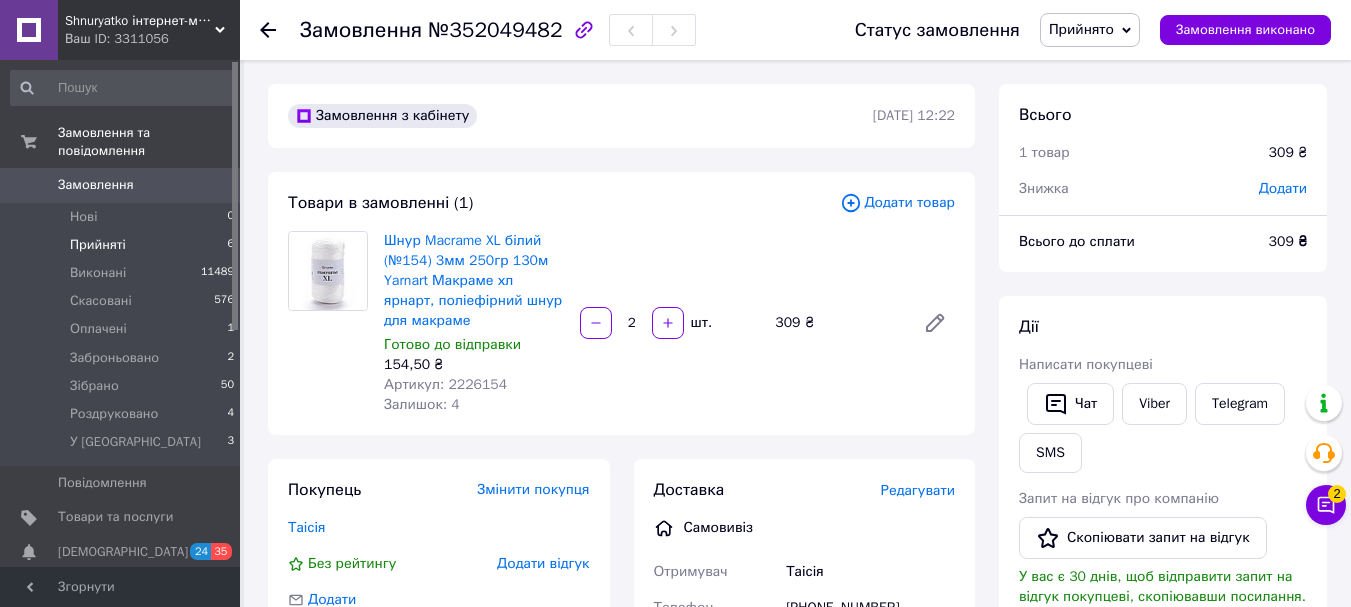 click on "Прийняті" at bounding box center (98, 245) 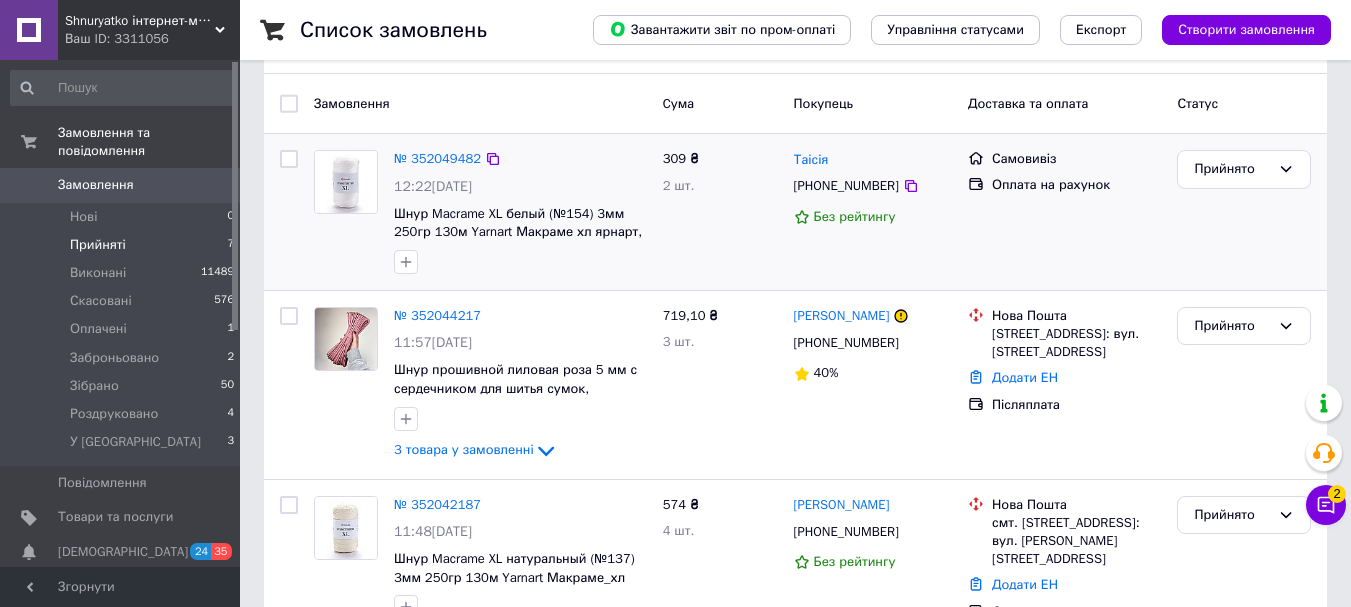 scroll, scrollTop: 0, scrollLeft: 0, axis: both 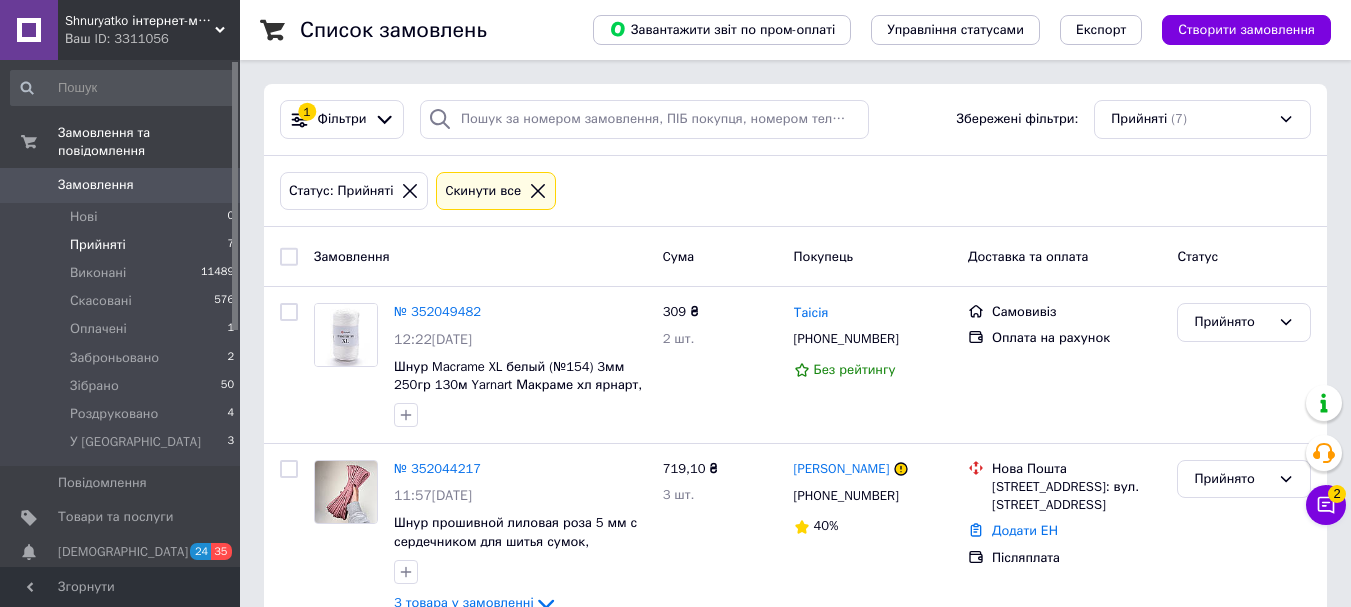click on "Cкинути все" at bounding box center [483, 191] 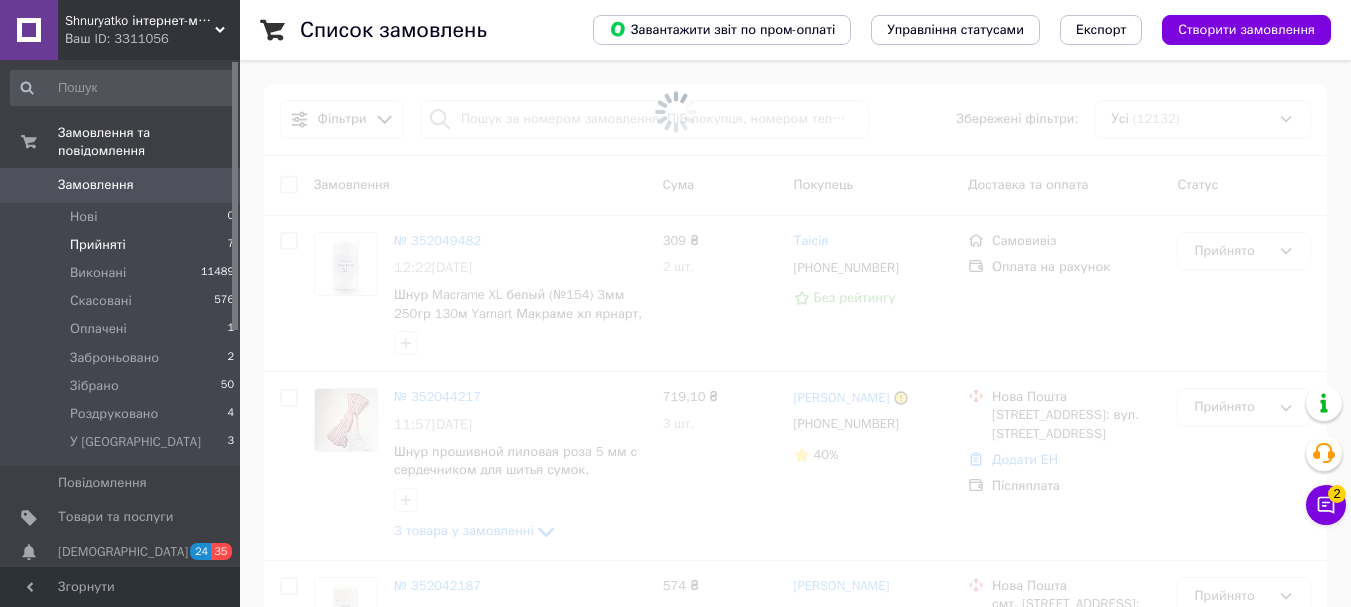click at bounding box center (675, 112) 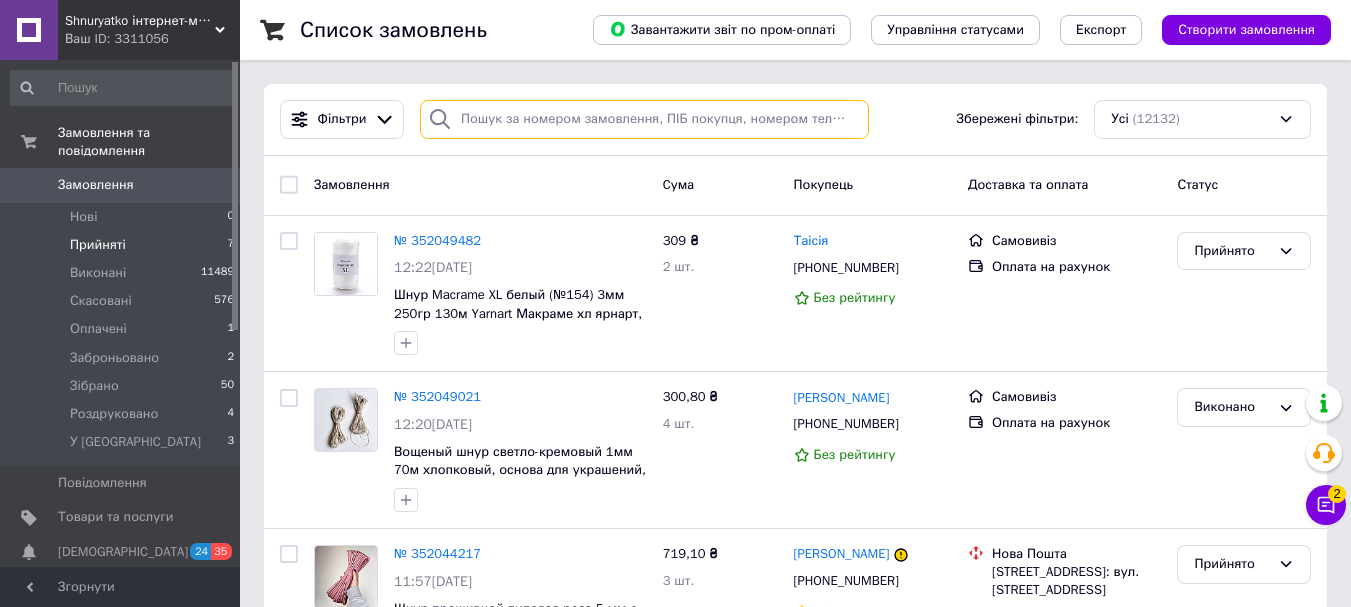 click at bounding box center (644, 119) 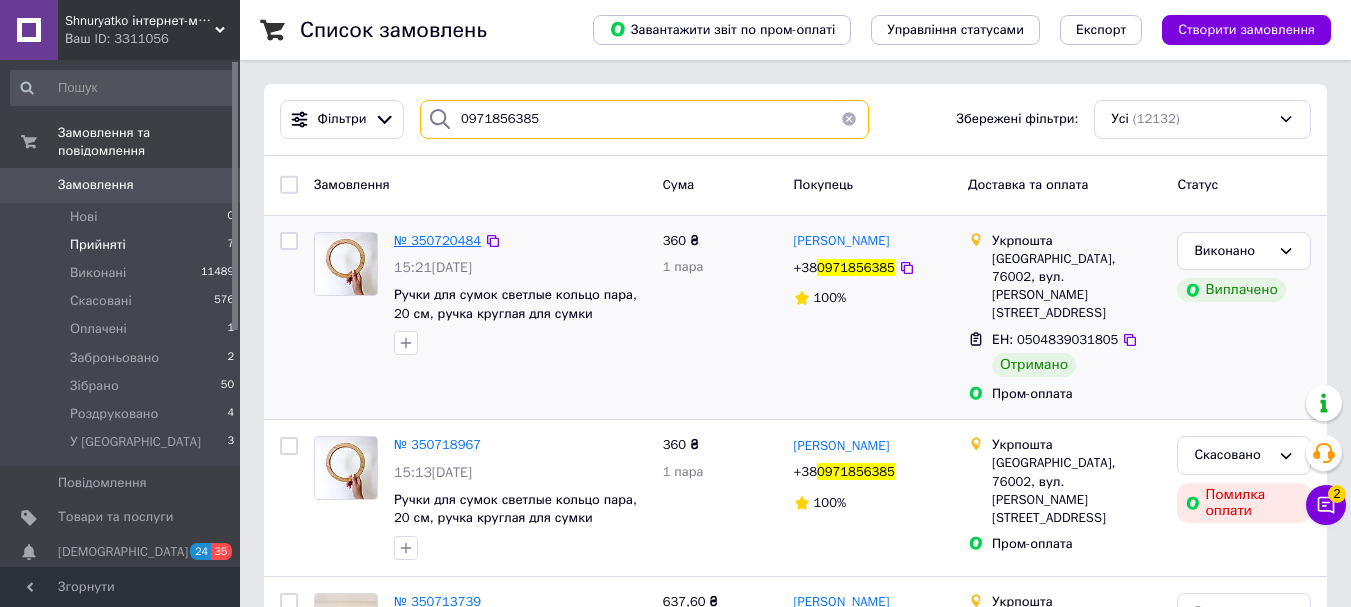 type on "0971856385" 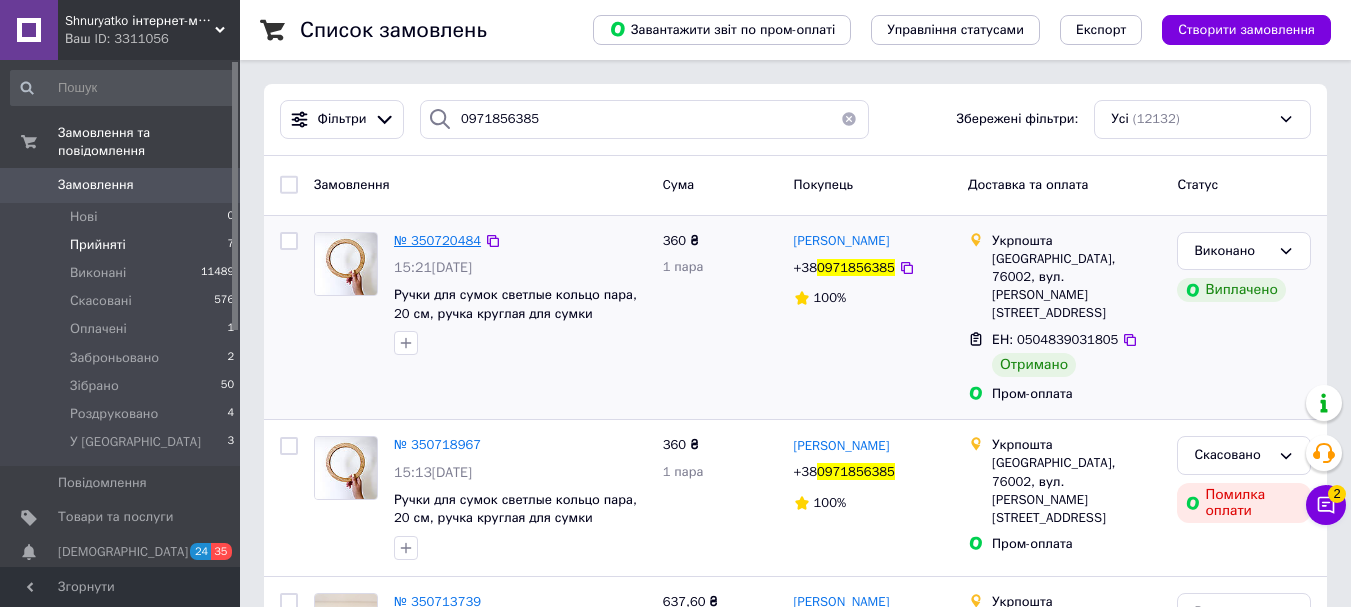 click on "№ 350720484" at bounding box center [437, 240] 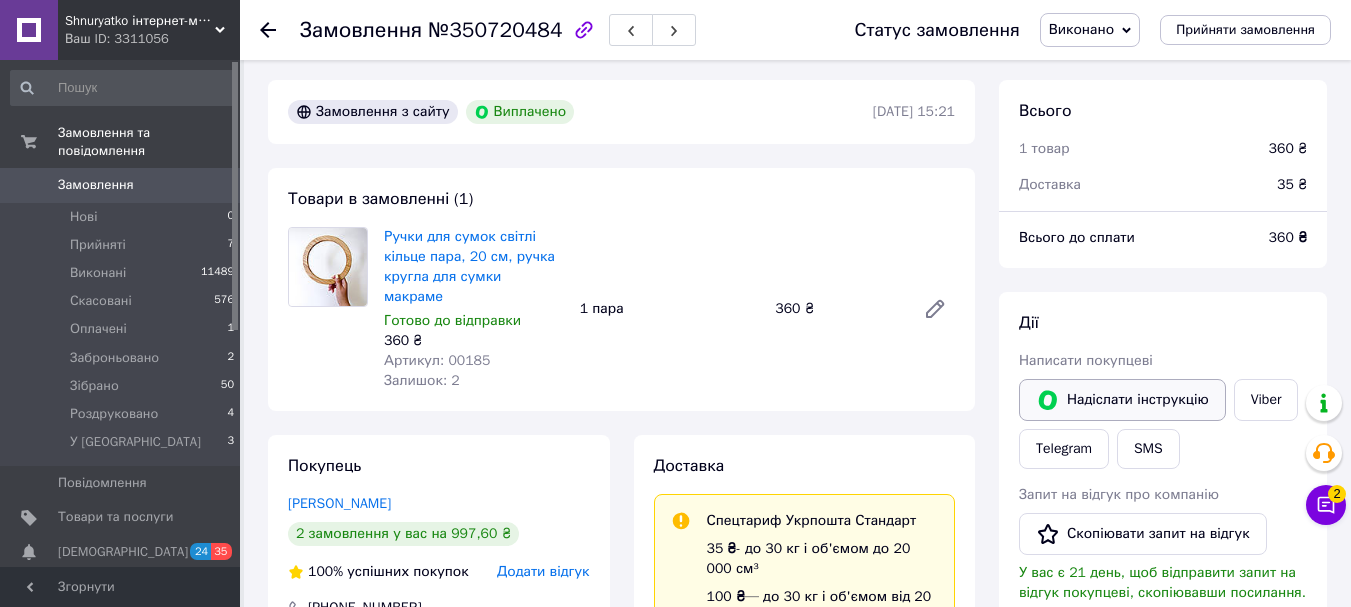 scroll, scrollTop: 0, scrollLeft: 0, axis: both 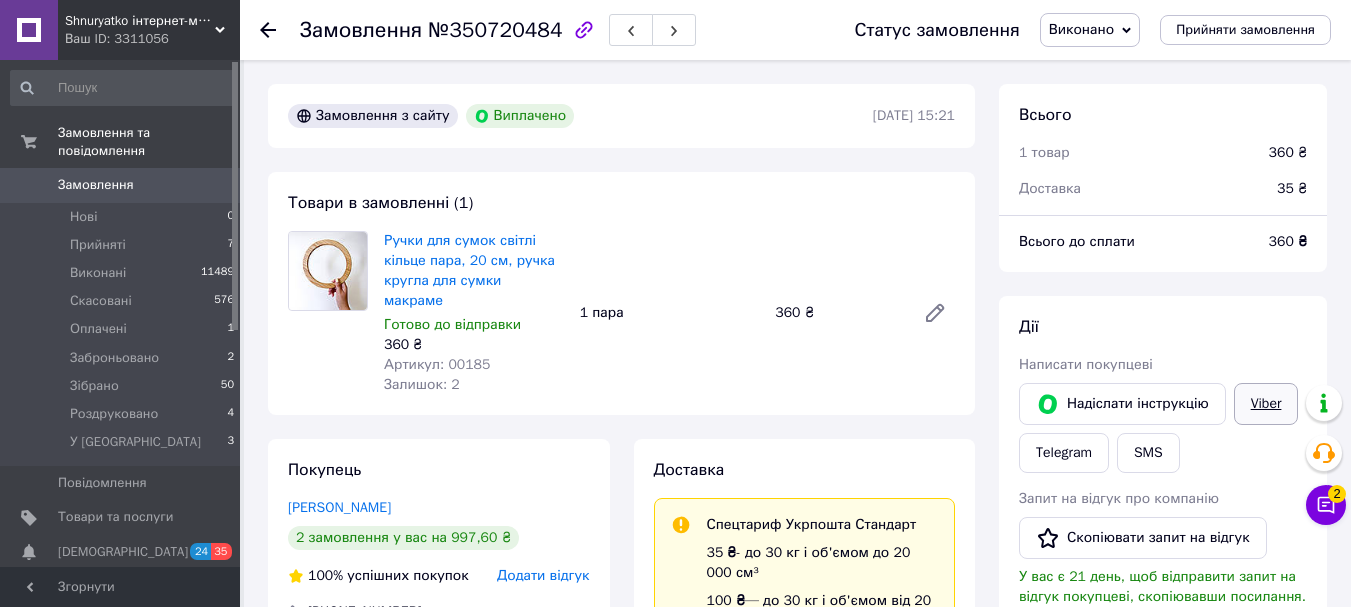 click on "Viber" at bounding box center (1266, 404) 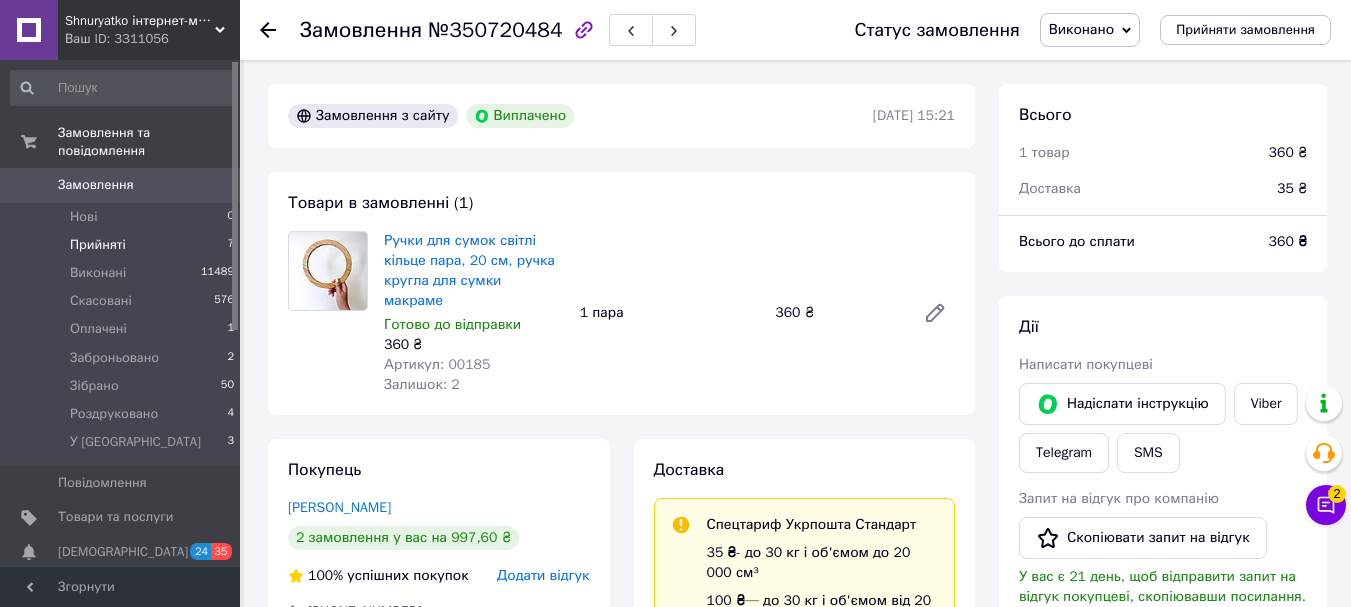 click on "Прийняті" at bounding box center (98, 245) 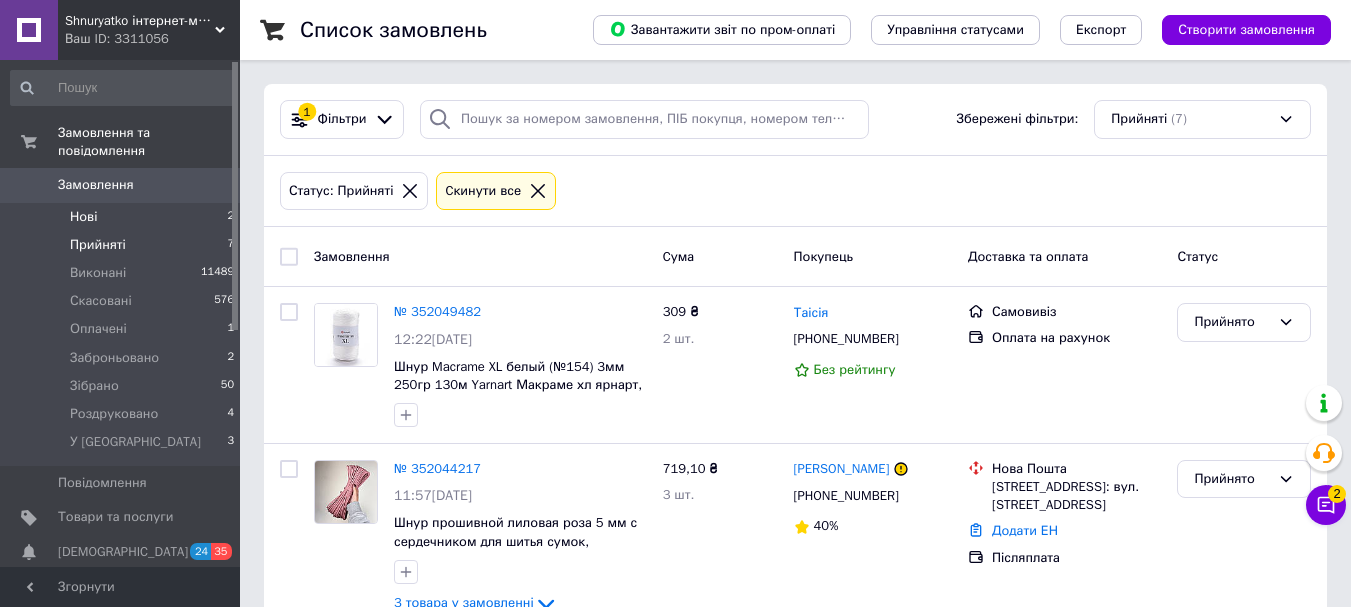 click on "Нові" at bounding box center [83, 217] 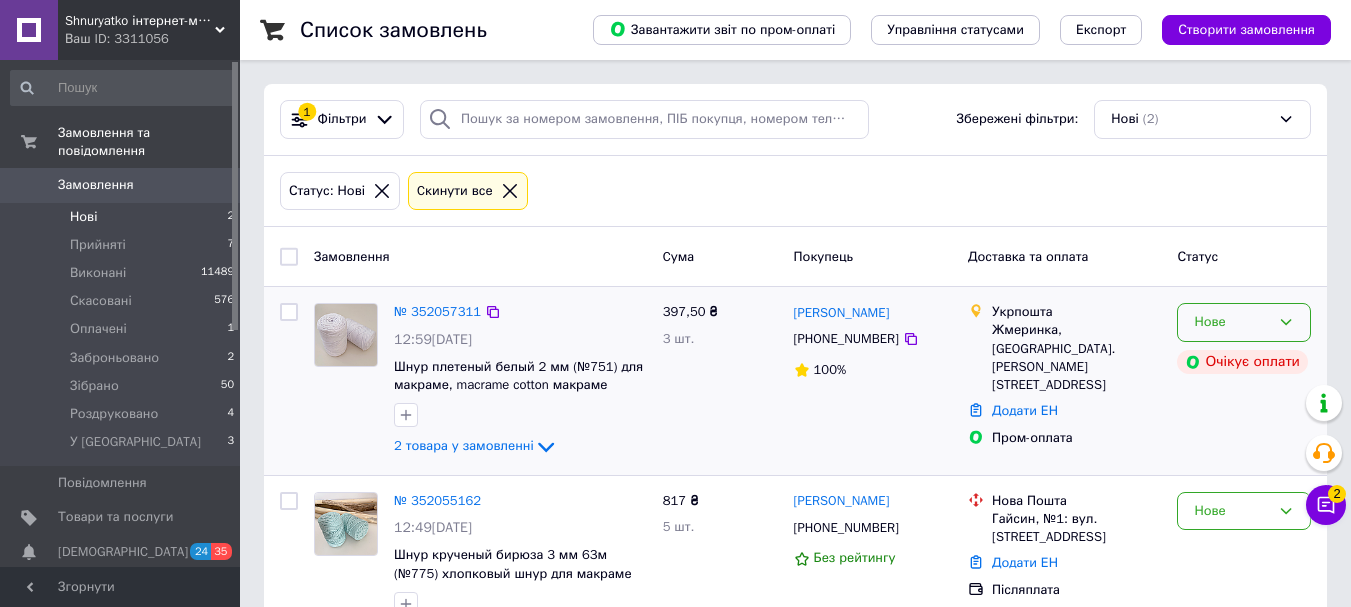 click 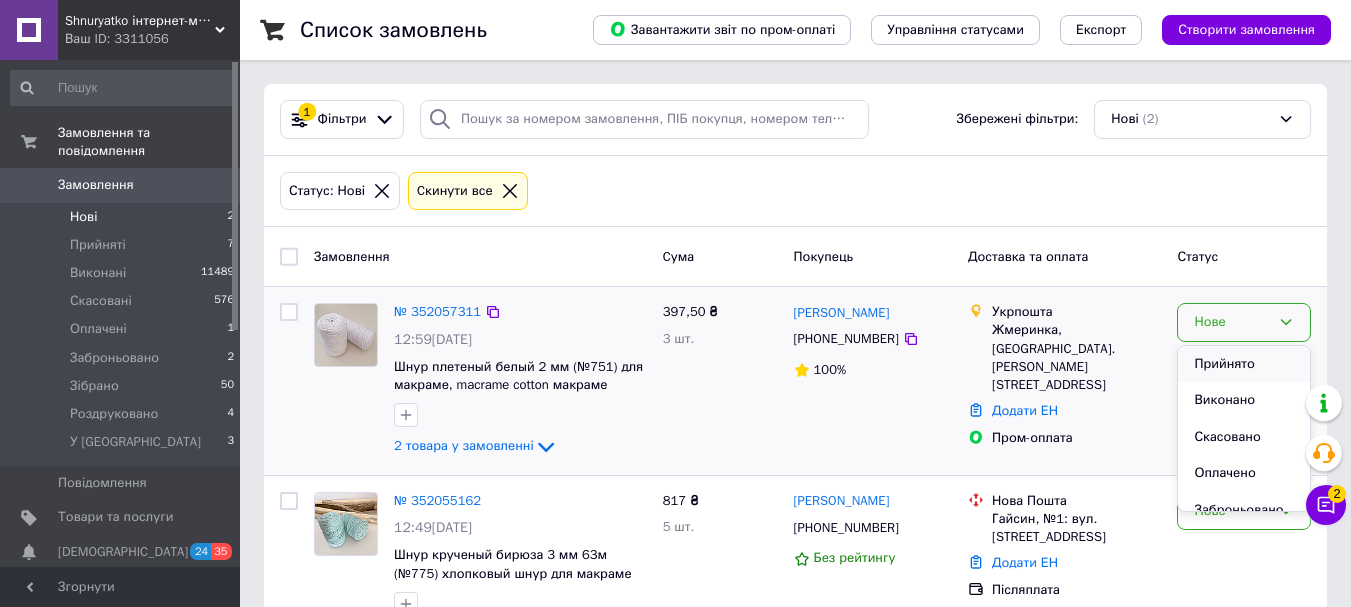 click on "Прийнято" at bounding box center (1244, 364) 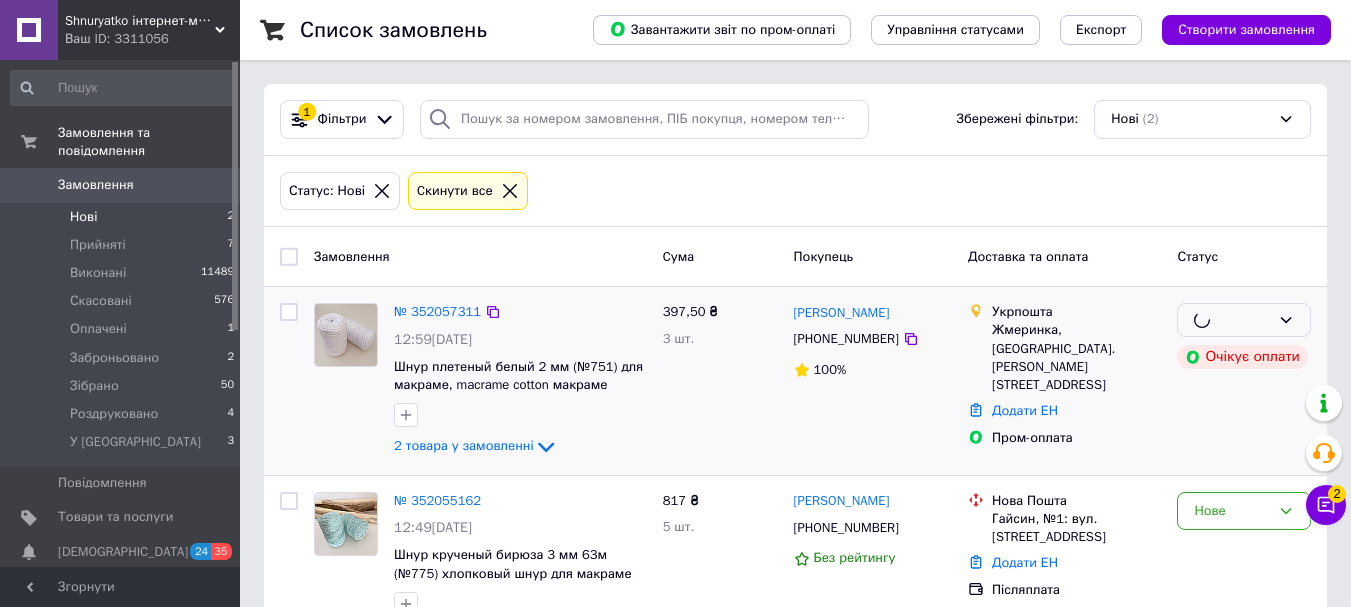 scroll, scrollTop: 81, scrollLeft: 0, axis: vertical 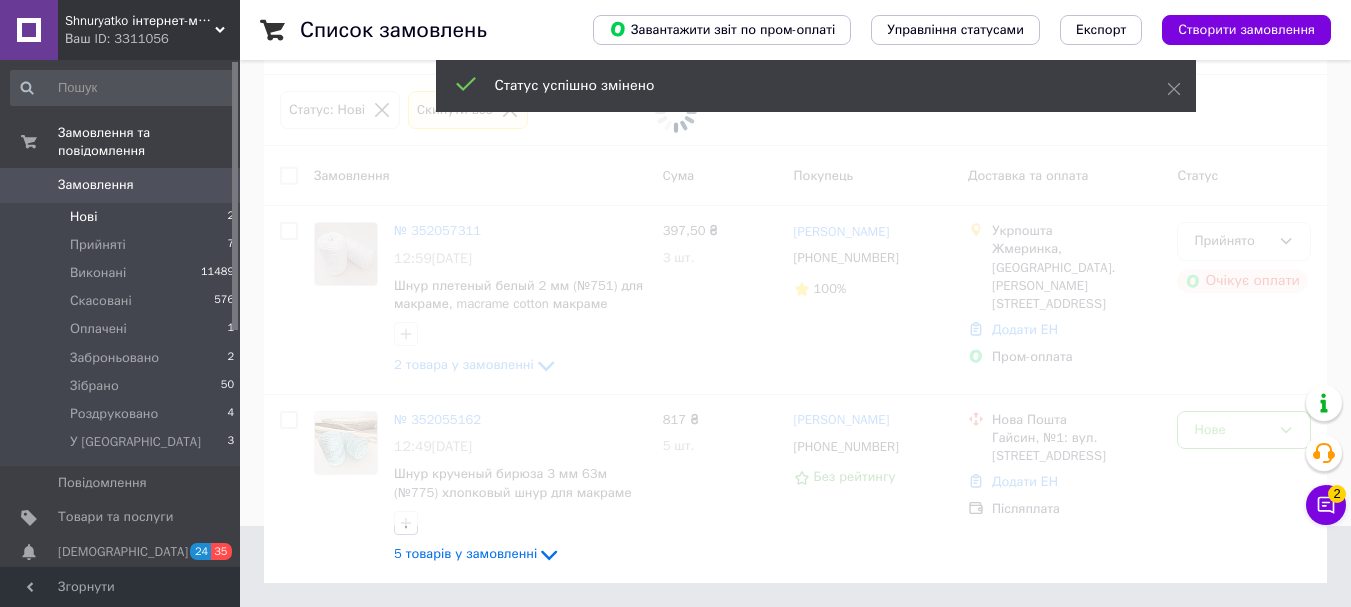 click at bounding box center [675, 222] 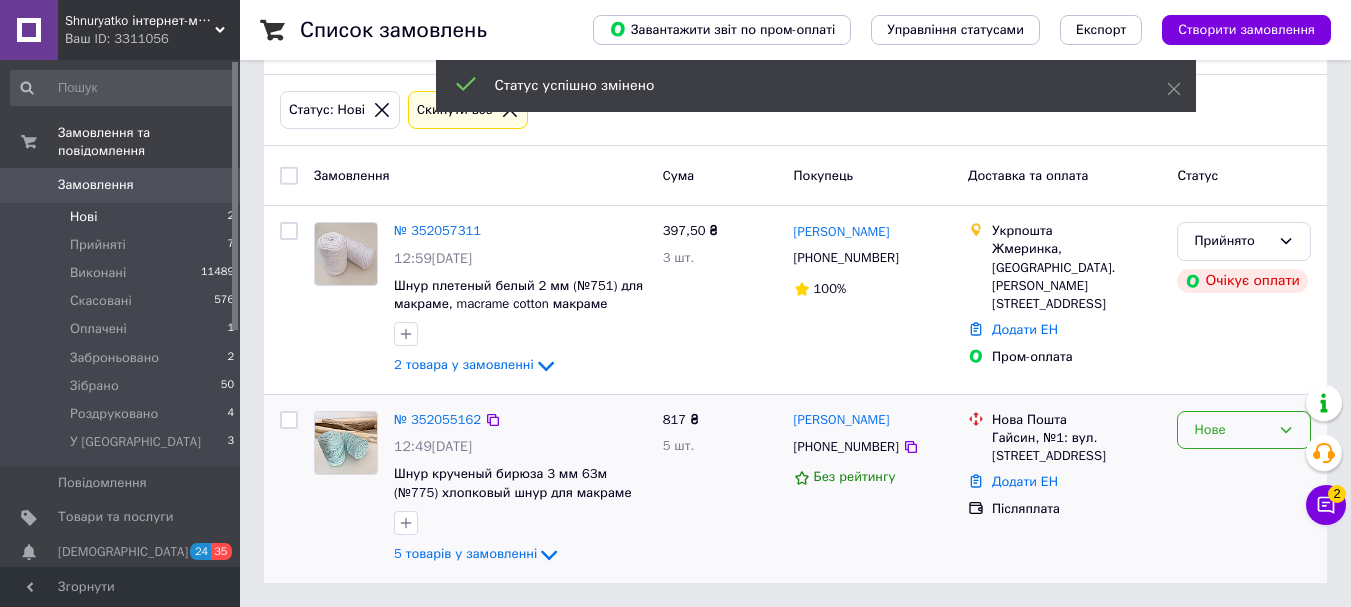 click 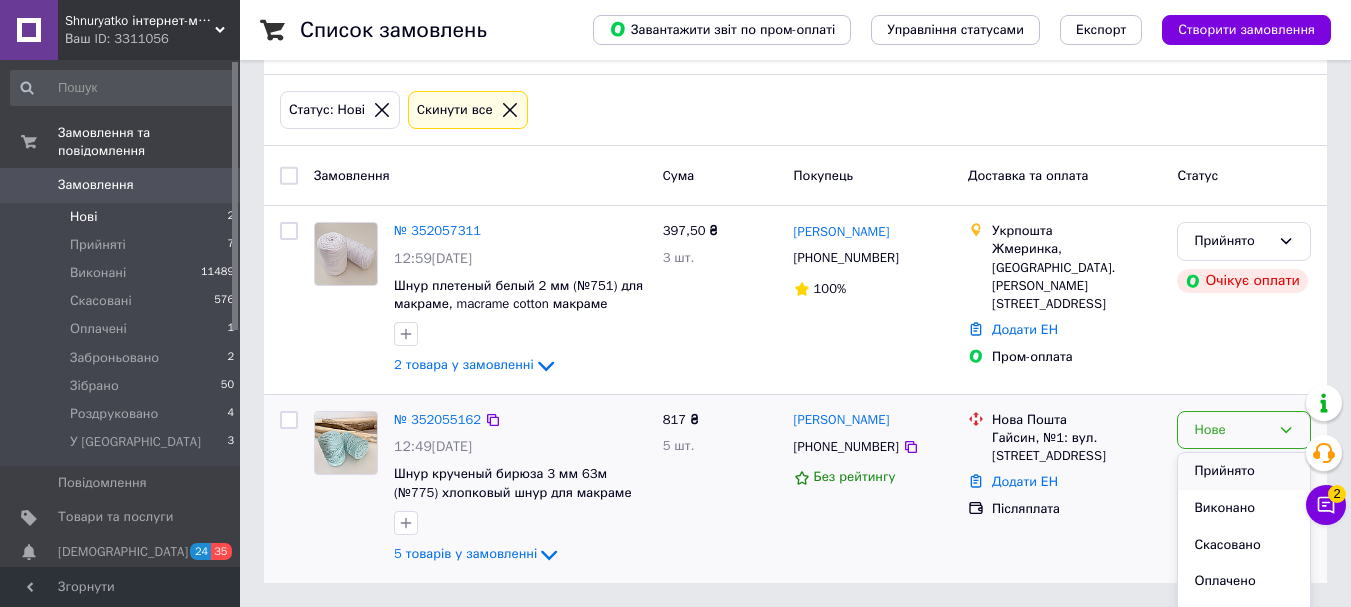 click on "Прийнято" at bounding box center (1244, 471) 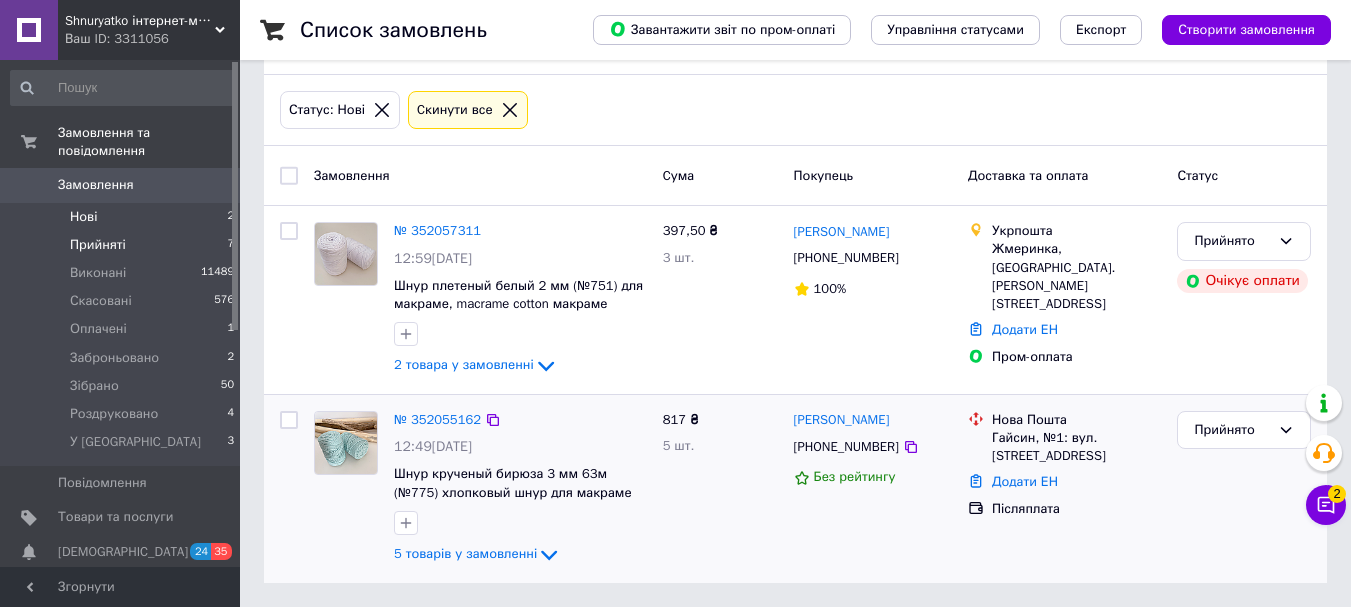 click on "Прийняті 7" at bounding box center (123, 245) 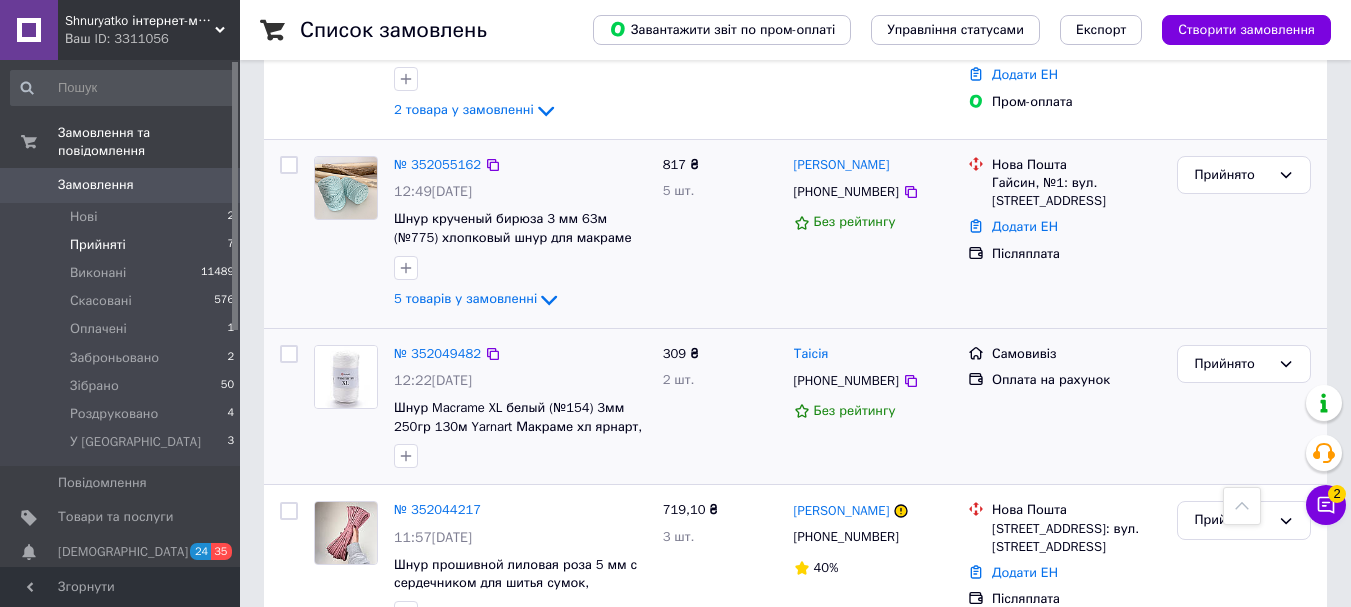 scroll, scrollTop: 300, scrollLeft: 0, axis: vertical 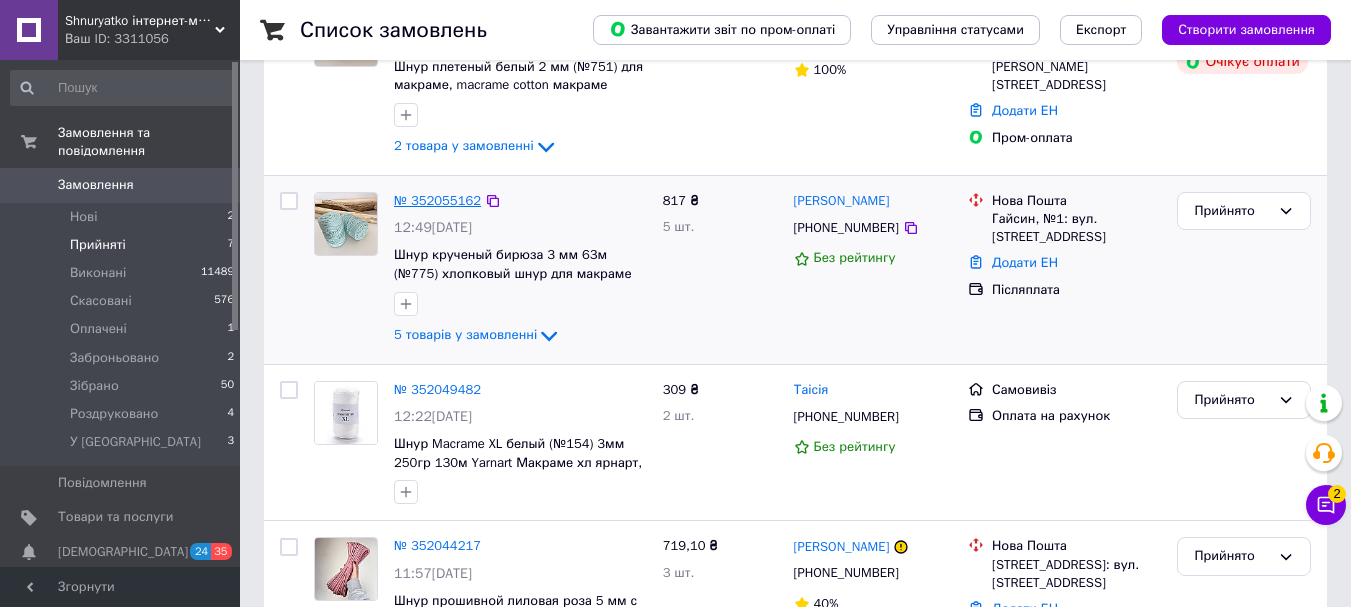 click on "№ 352055162" at bounding box center [437, 200] 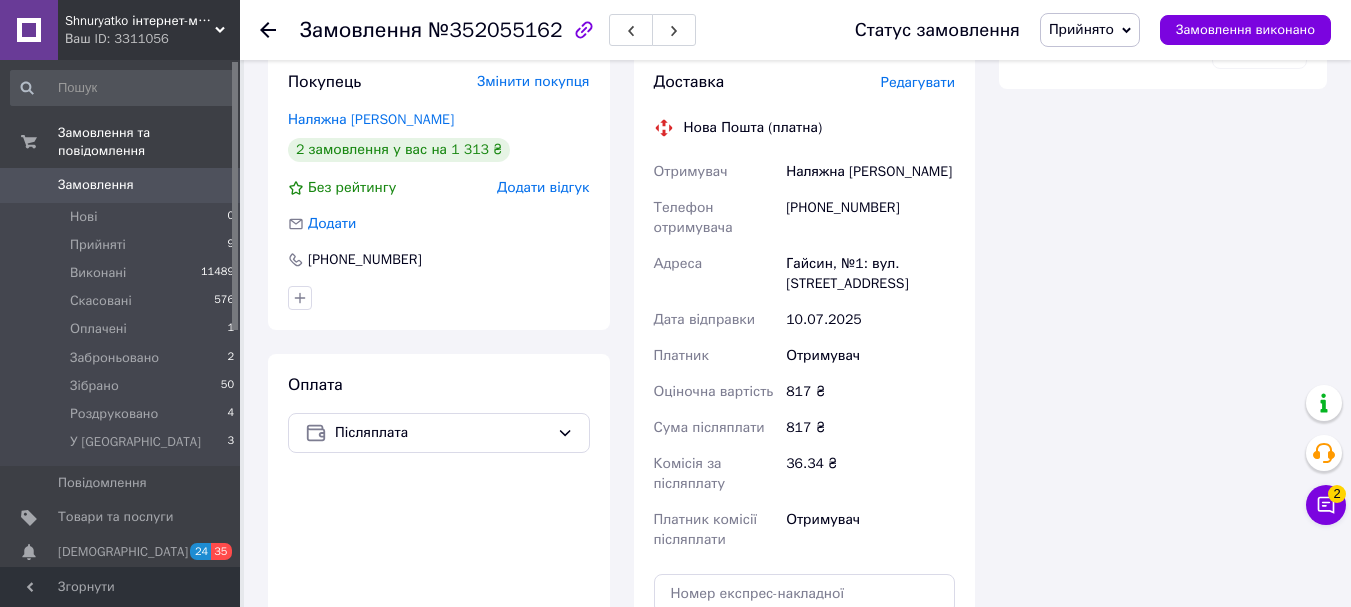 scroll, scrollTop: 1200, scrollLeft: 0, axis: vertical 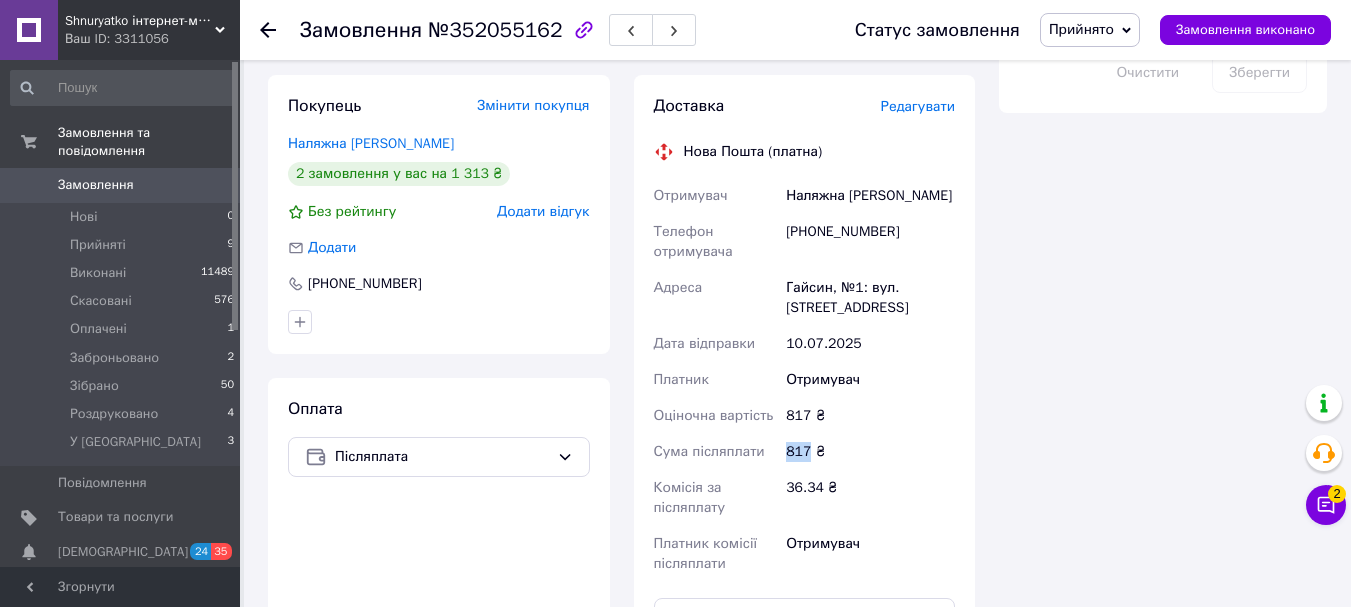 drag, startPoint x: 806, startPoint y: 449, endPoint x: 784, endPoint y: 457, distance: 23.409399 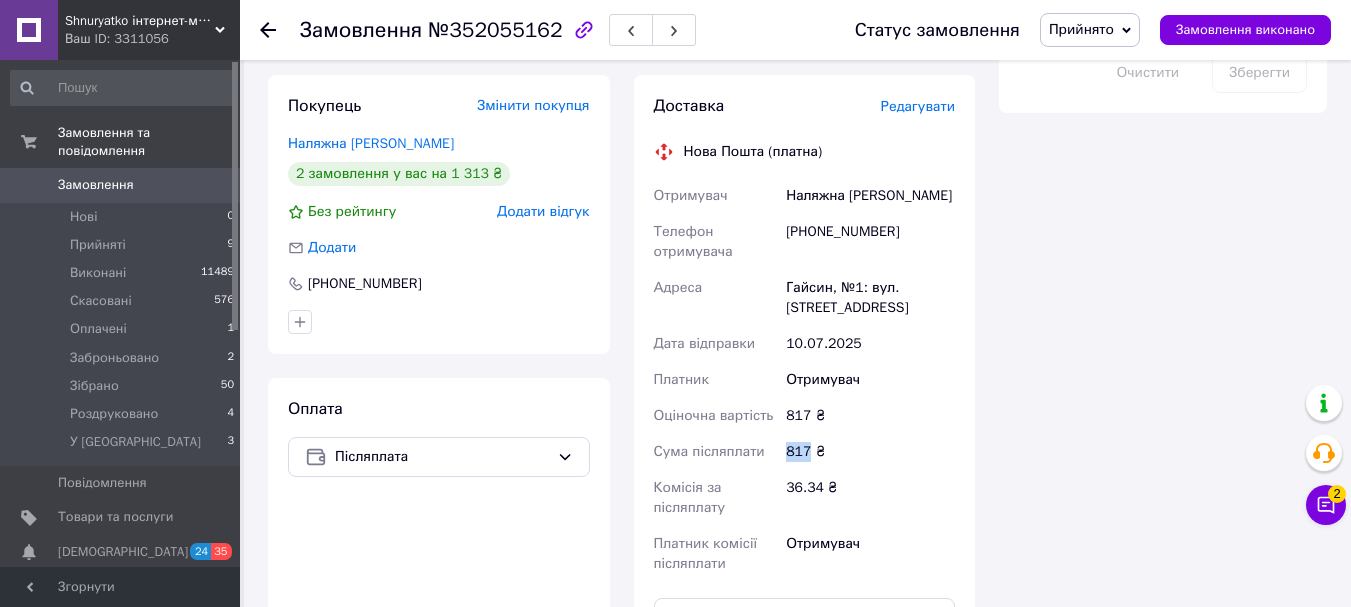 copy on "817" 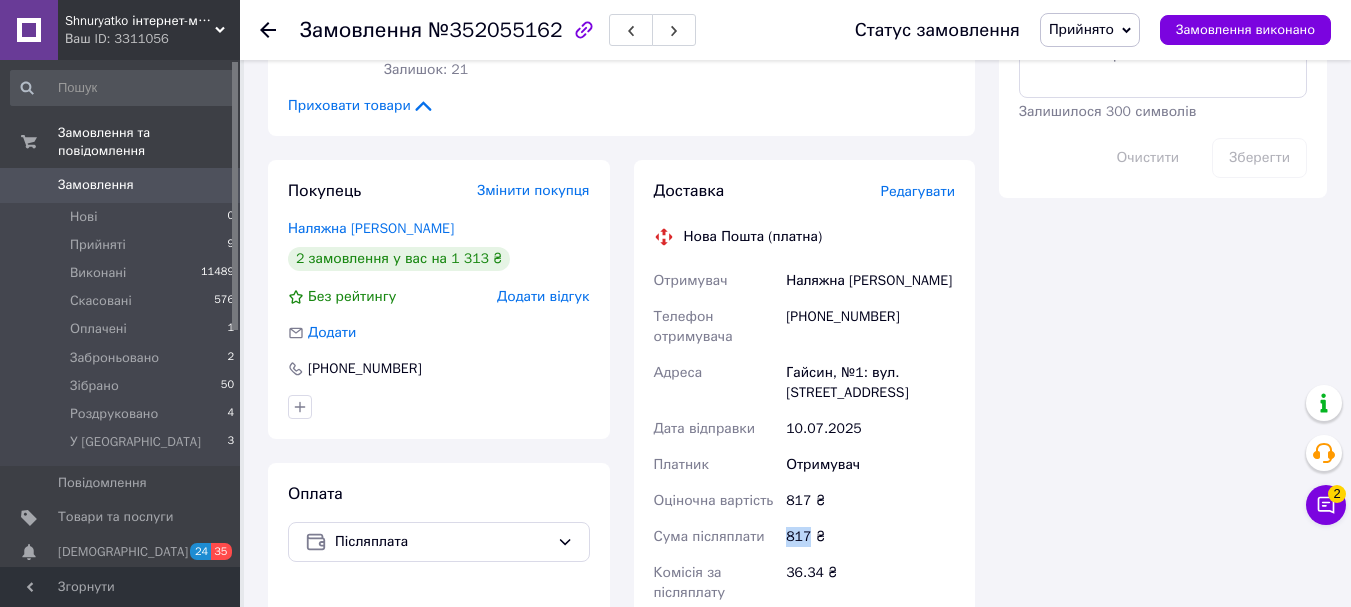 scroll, scrollTop: 1100, scrollLeft: 0, axis: vertical 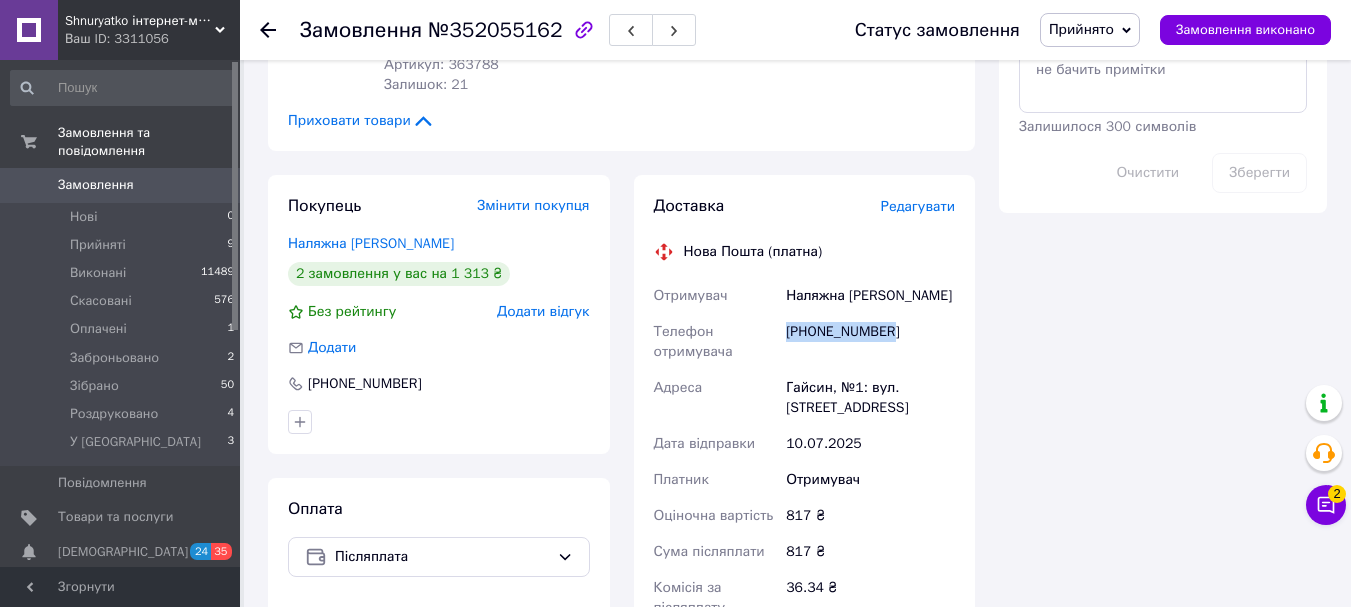 drag, startPoint x: 893, startPoint y: 320, endPoint x: 782, endPoint y: 331, distance: 111.54372 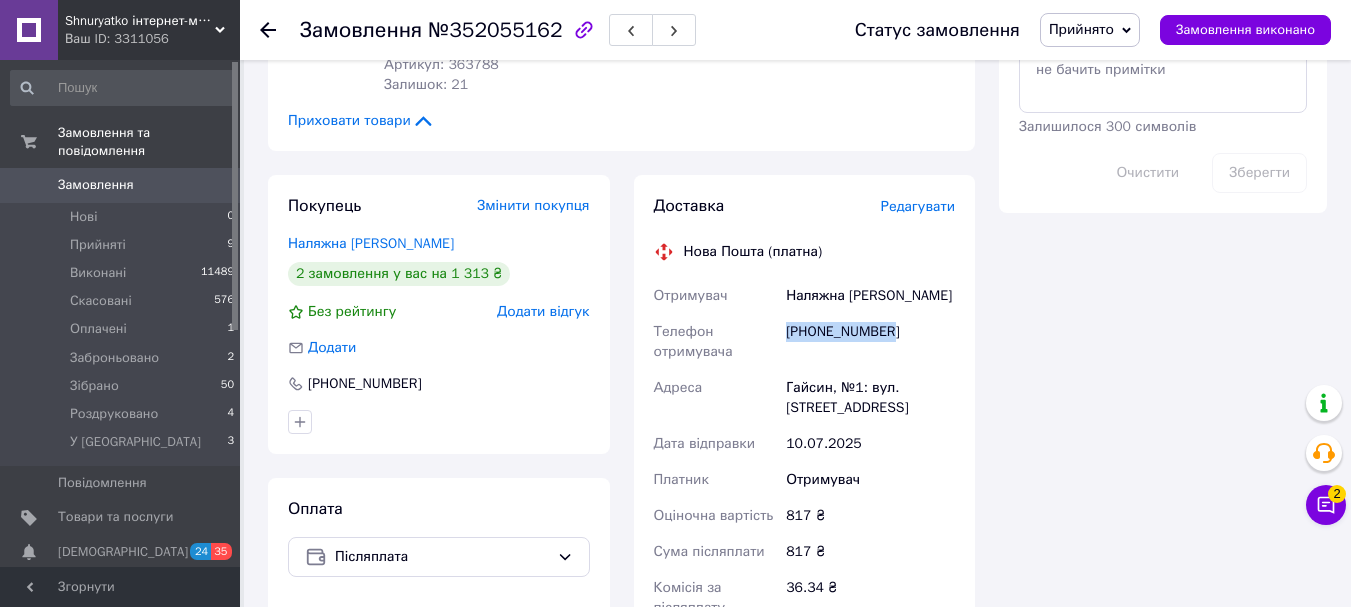 copy on "+380962533674" 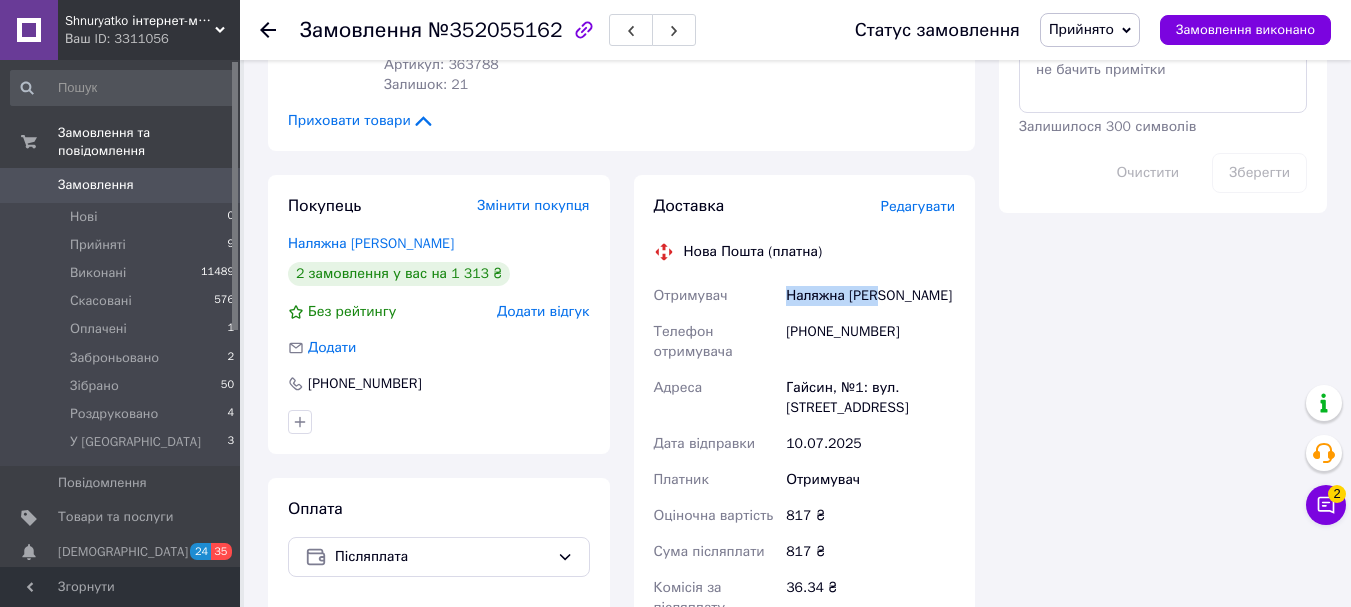 drag, startPoint x: 886, startPoint y: 292, endPoint x: 787, endPoint y: 290, distance: 99.0202 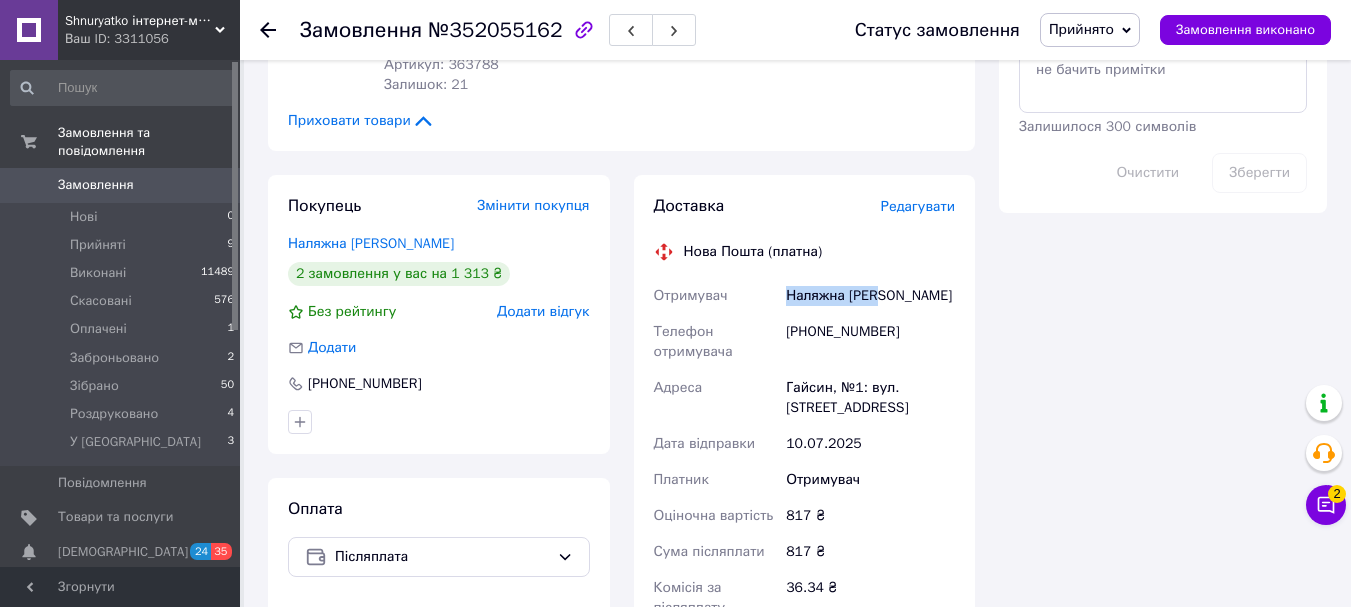 click on "Наляжна Анна" at bounding box center [870, 296] 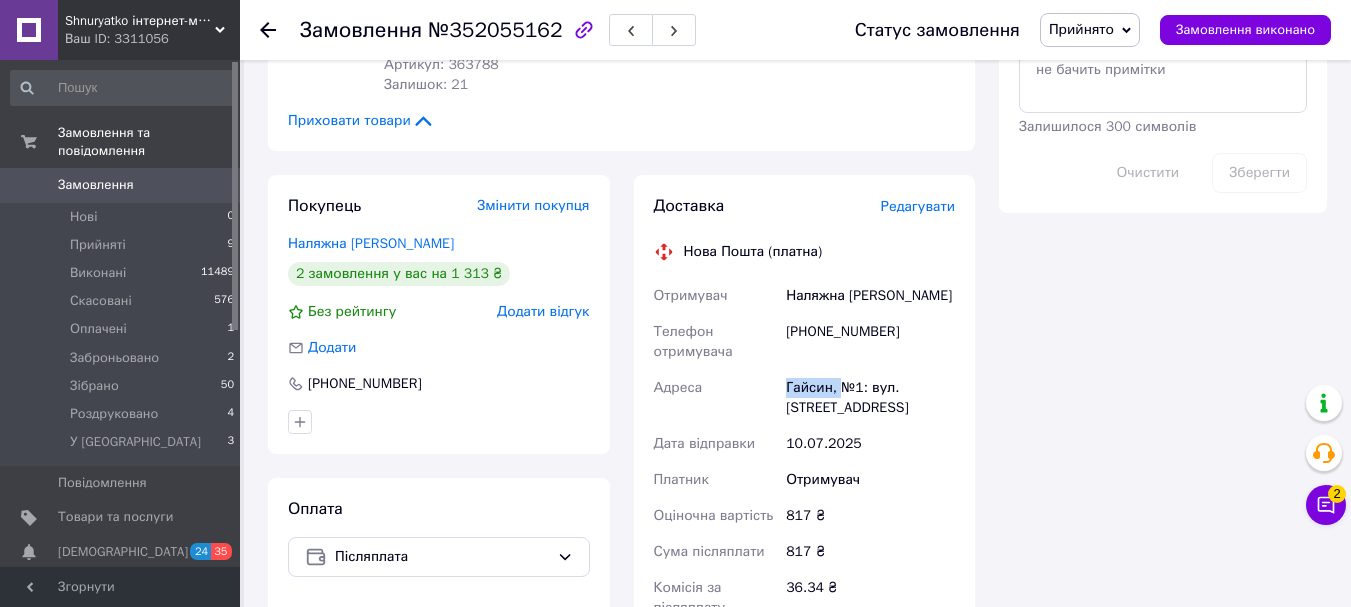 drag, startPoint x: 838, startPoint y: 382, endPoint x: 783, endPoint y: 386, distance: 55.145264 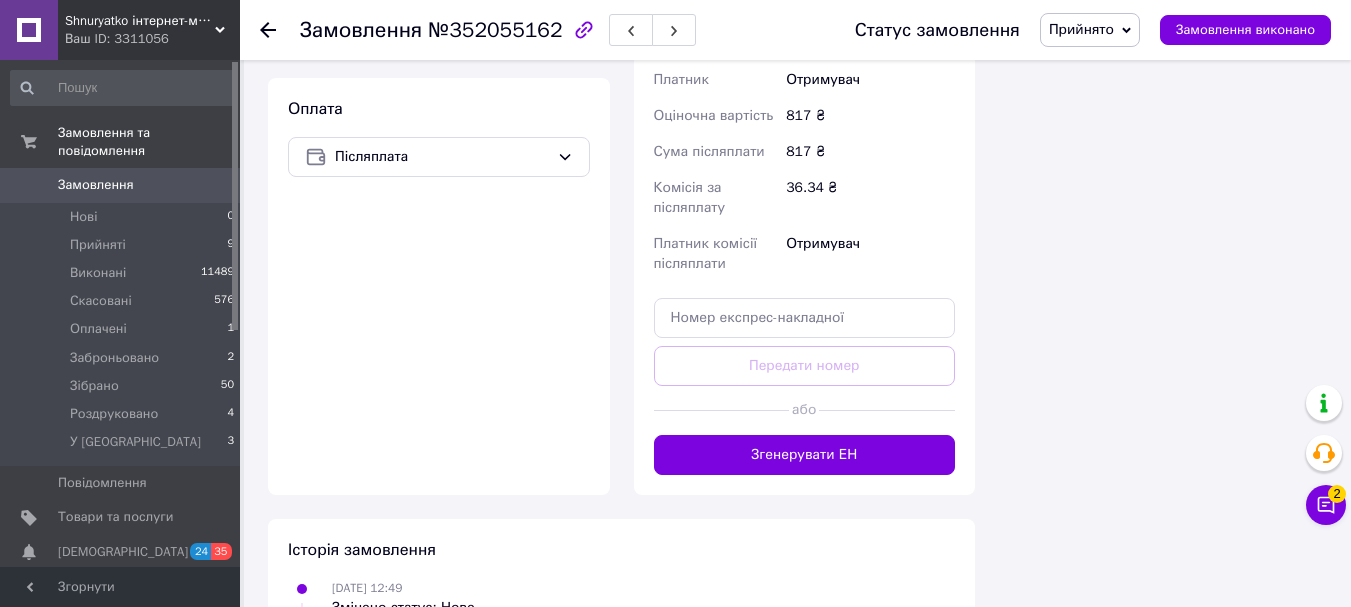 scroll, scrollTop: 1600, scrollLeft: 0, axis: vertical 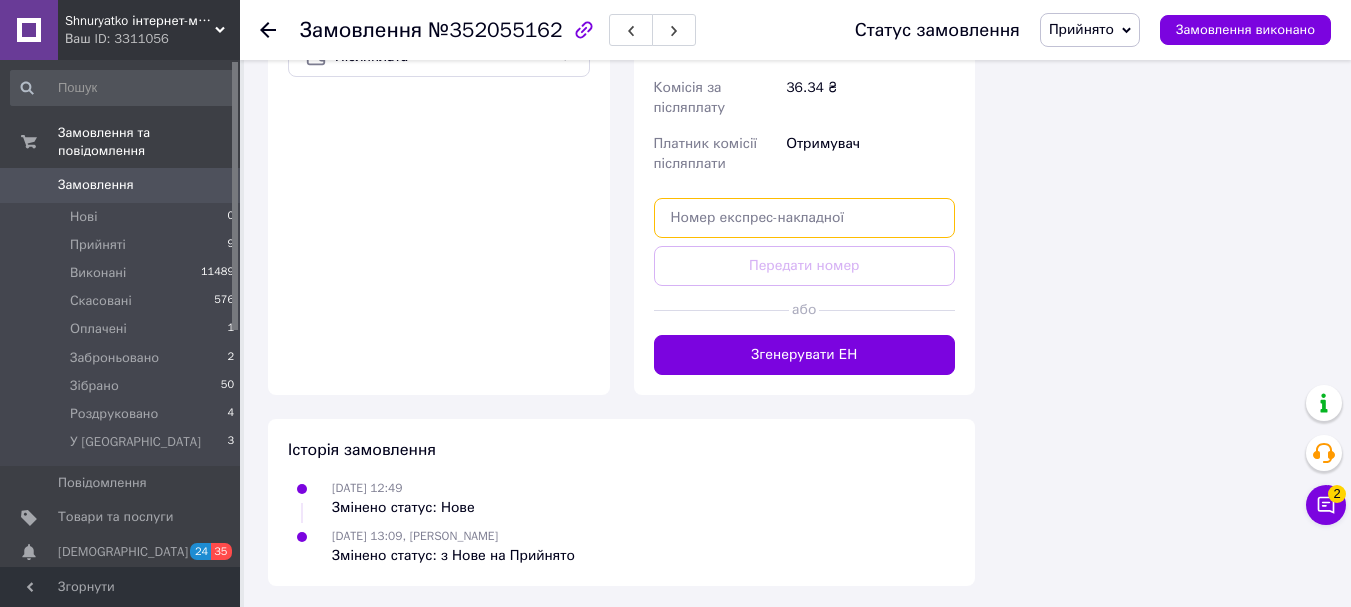 click at bounding box center (805, 218) 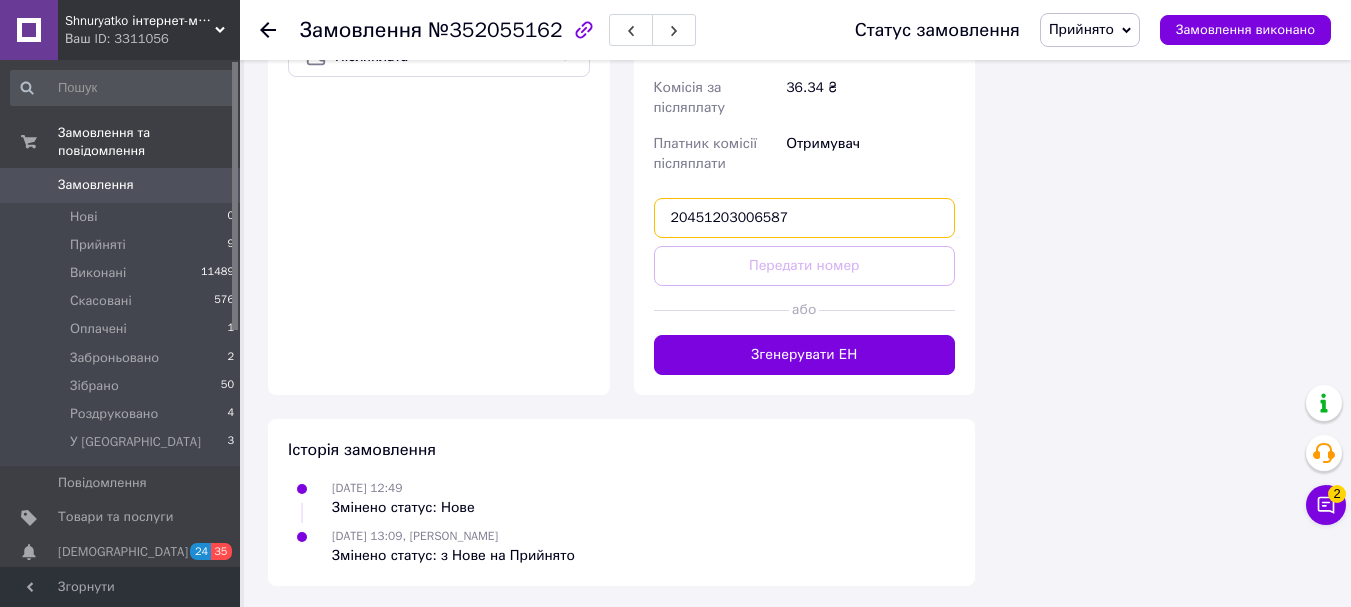 click on "20451203006587" at bounding box center [805, 218] 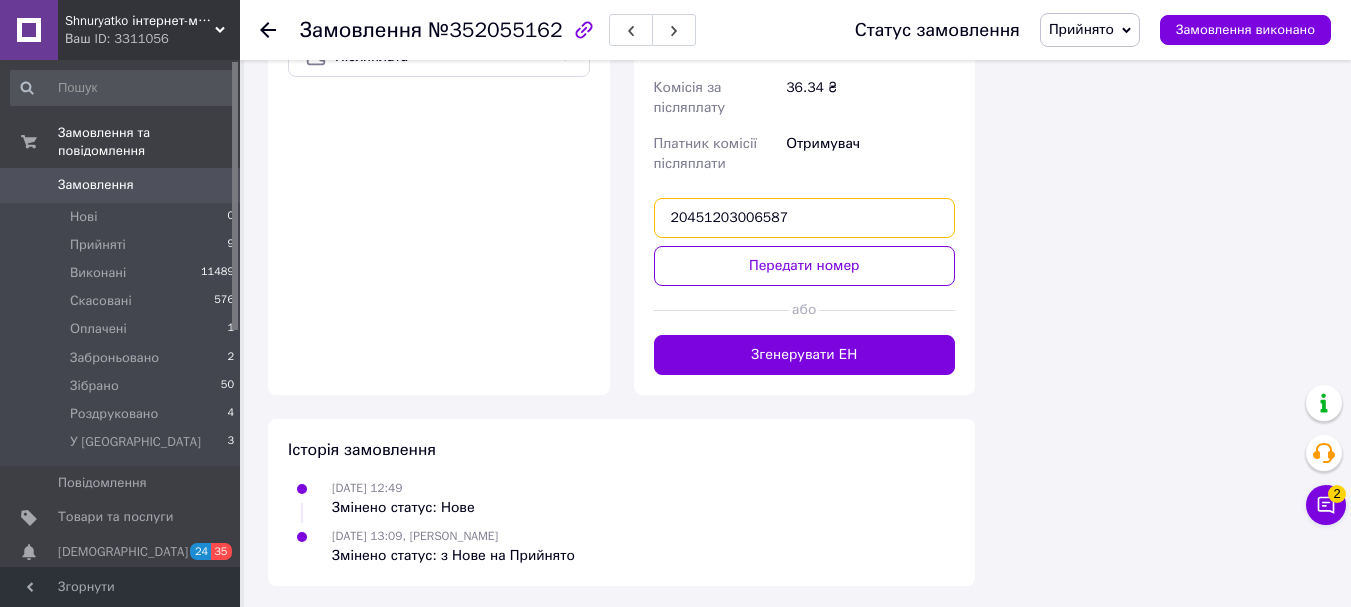 click on "20451203006587" at bounding box center (805, 218) 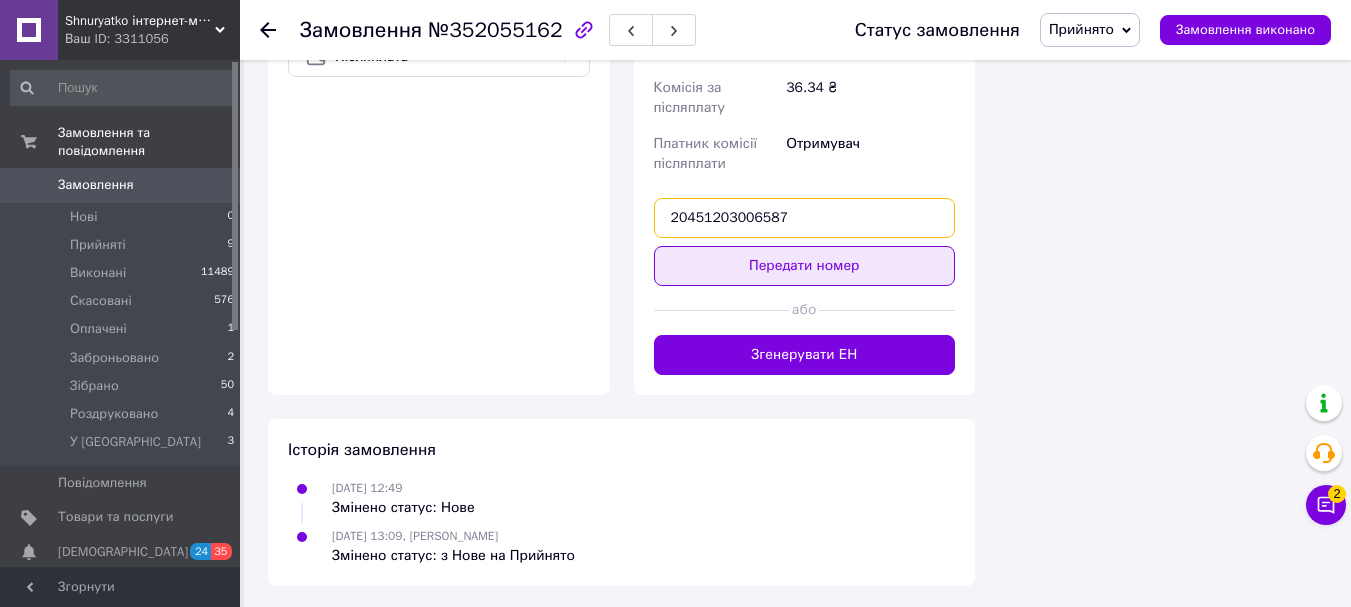 type on "20451203006587" 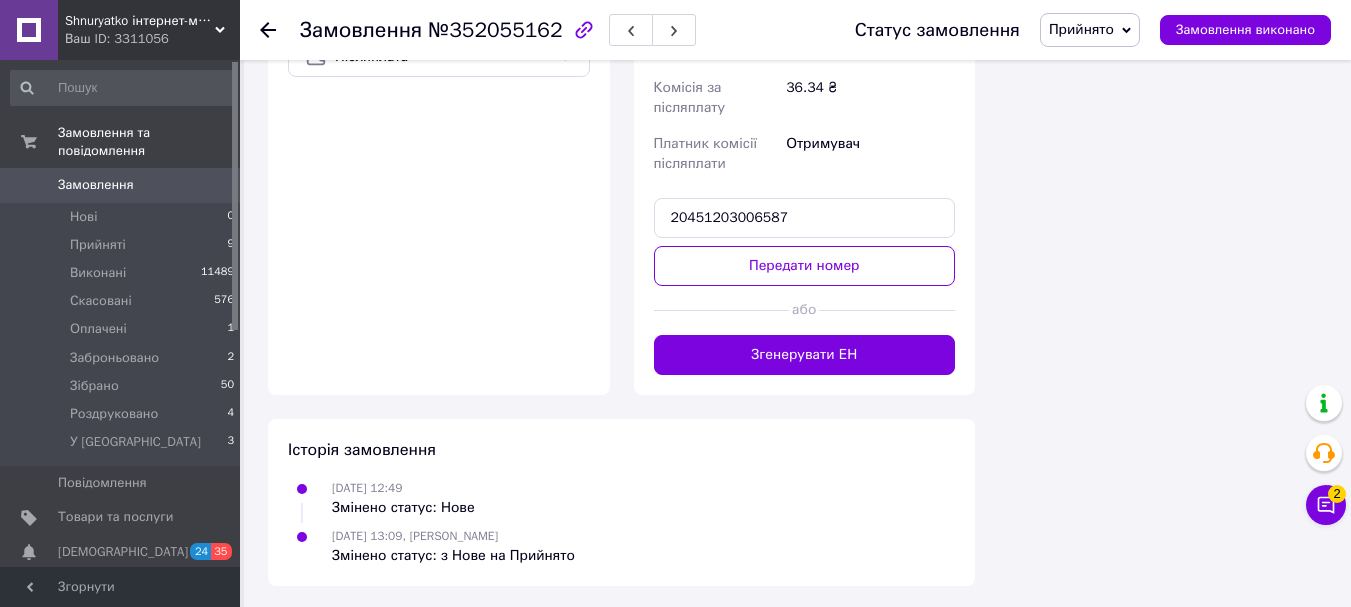 click on "Передати номер" at bounding box center (805, 266) 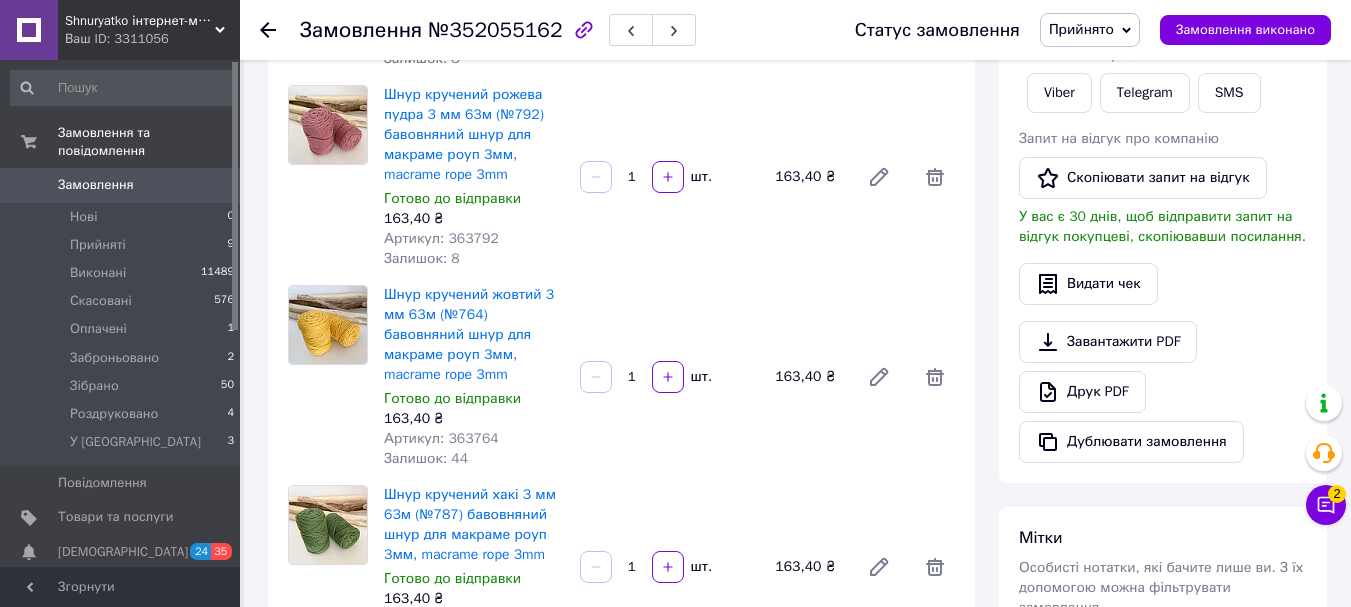 scroll, scrollTop: 382, scrollLeft: 0, axis: vertical 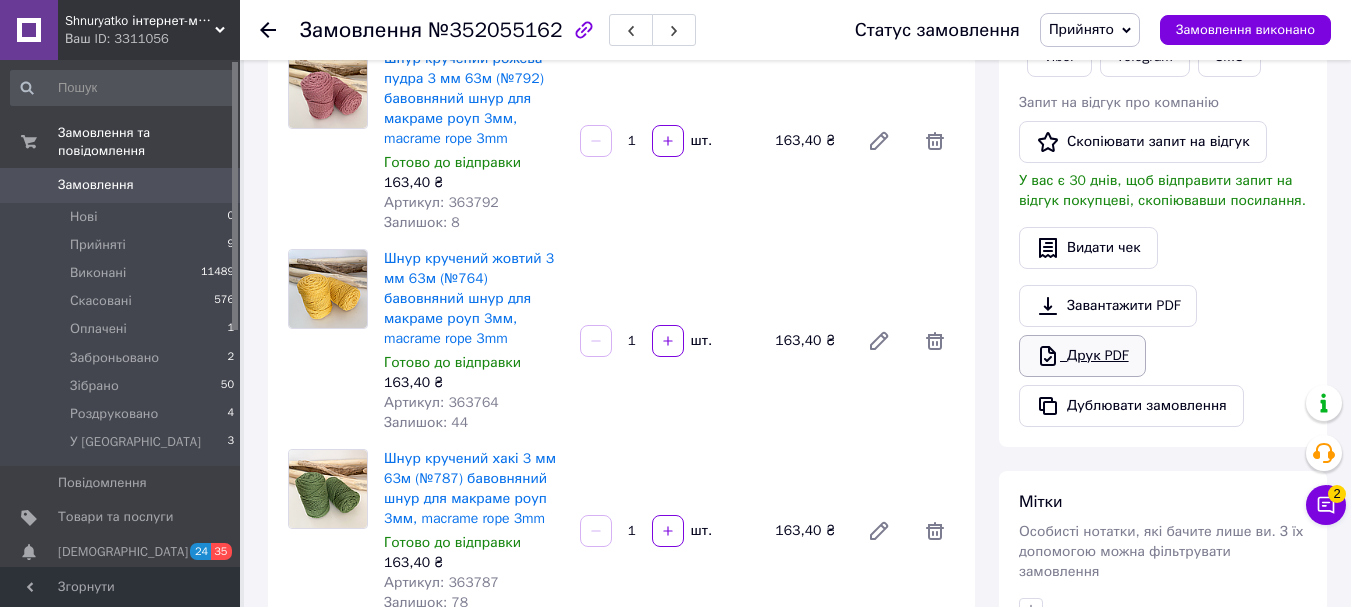 click on "Друк PDF" at bounding box center [1082, 356] 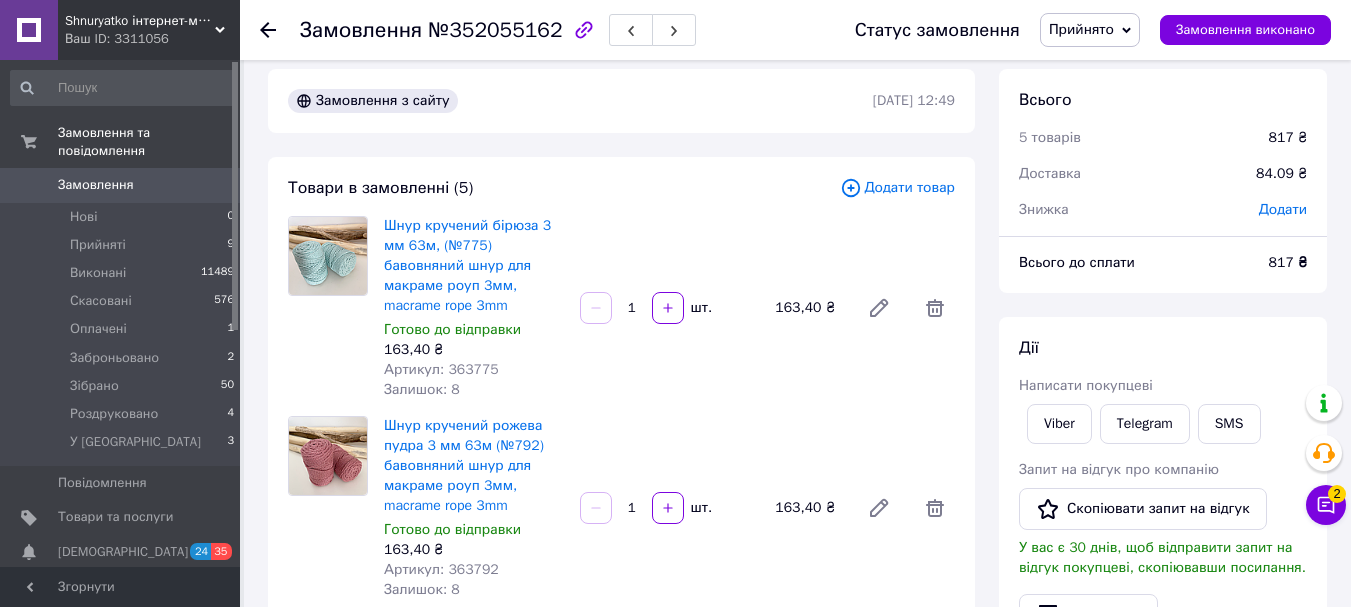 scroll, scrollTop: 0, scrollLeft: 0, axis: both 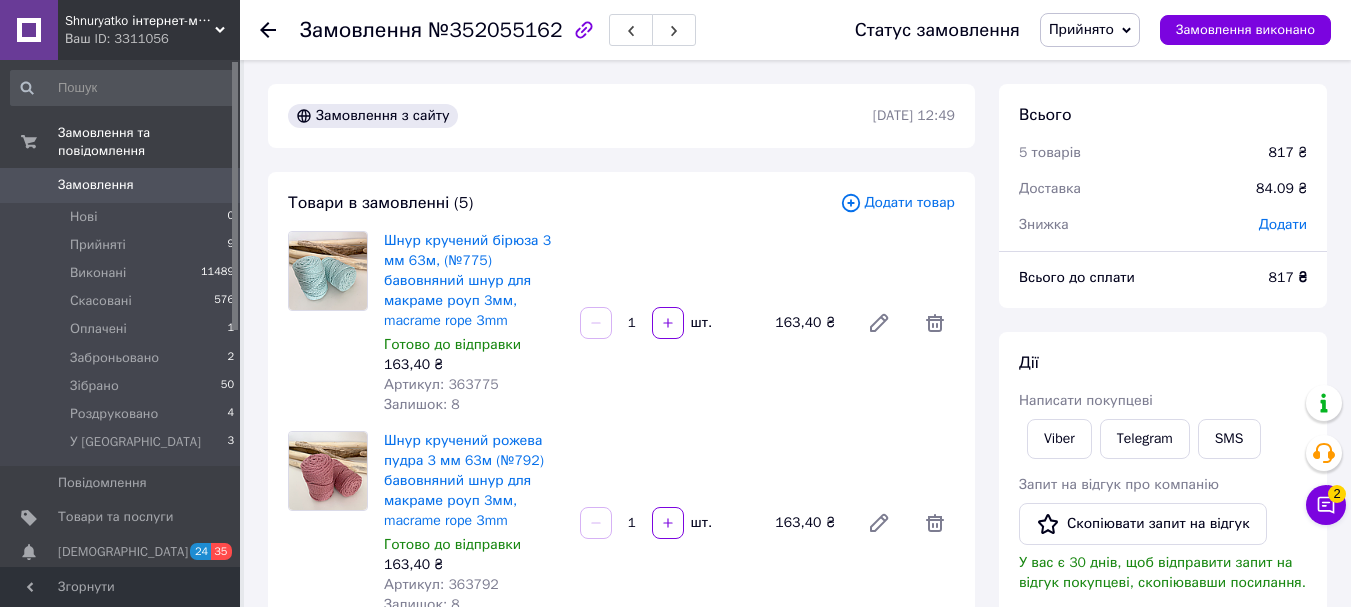 click 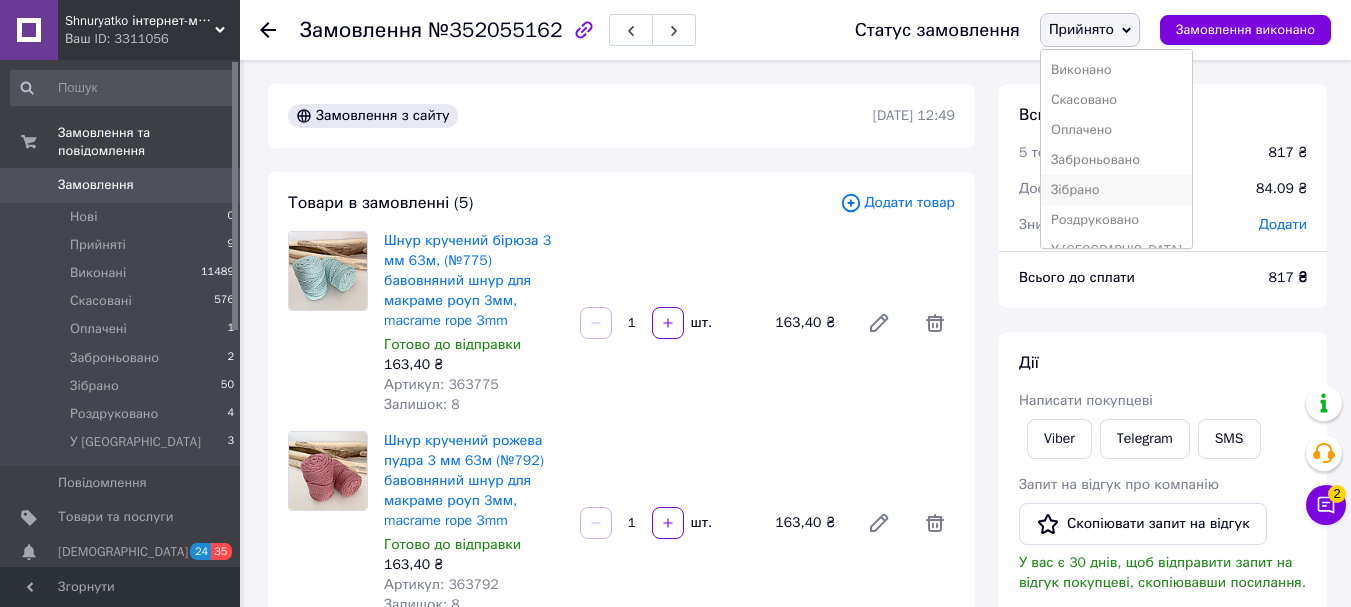 click on "Зібрано" at bounding box center [1116, 190] 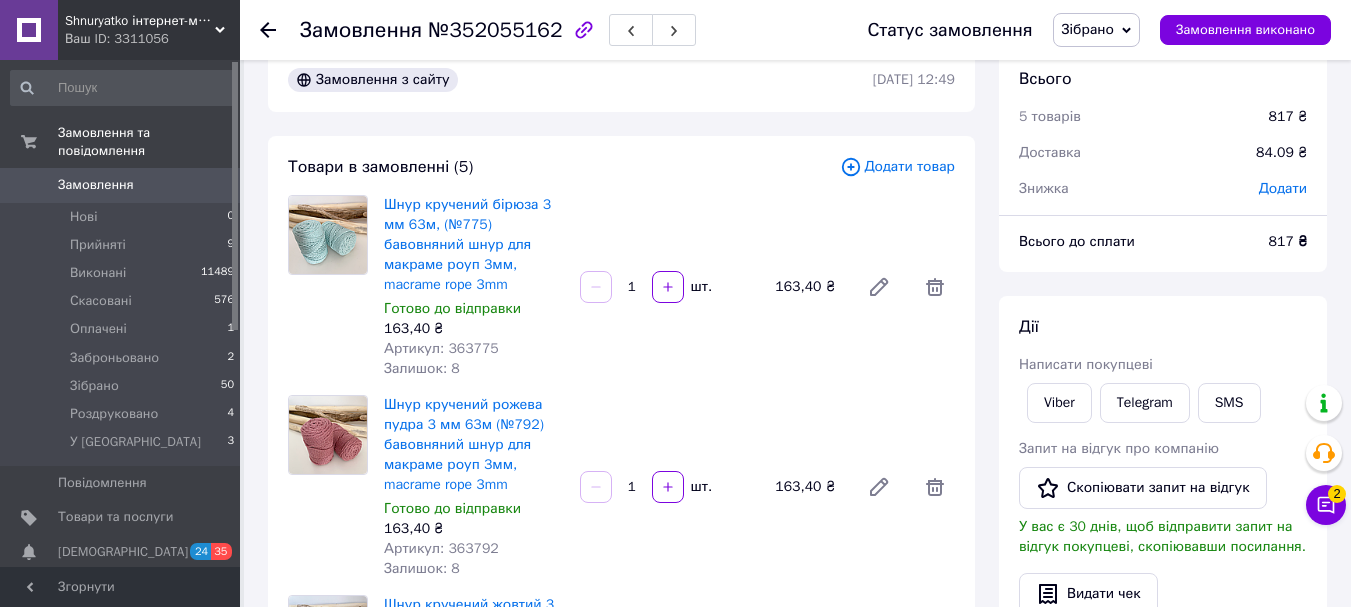scroll, scrollTop: 0, scrollLeft: 0, axis: both 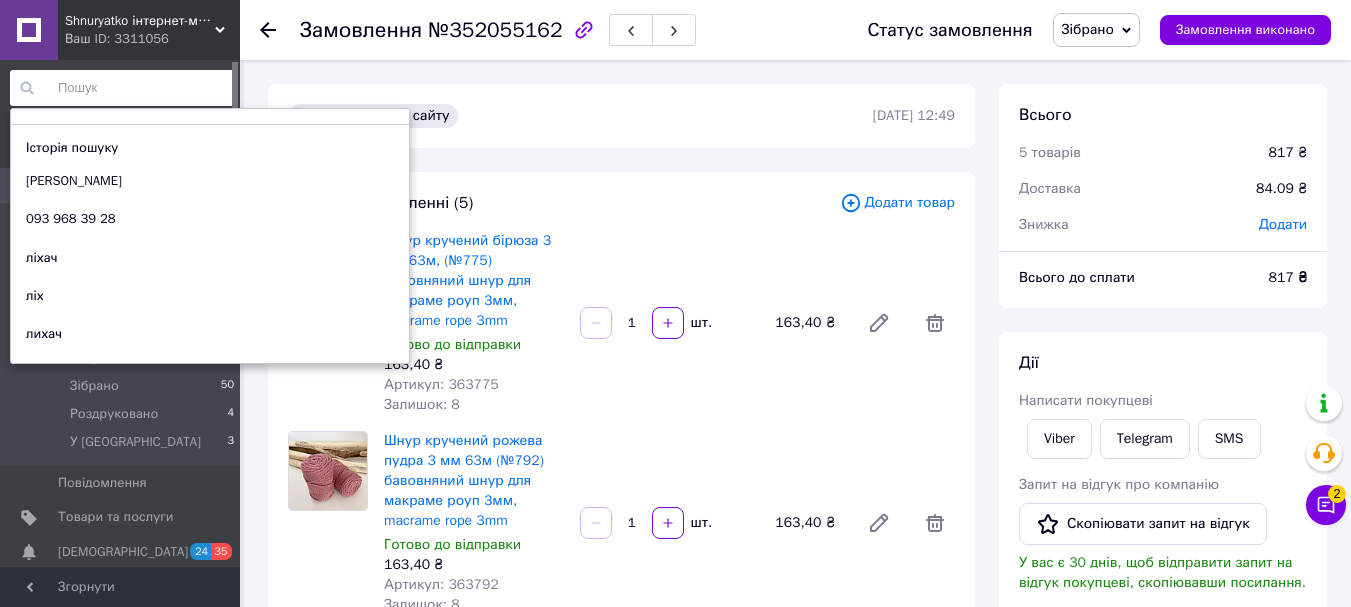click at bounding box center [123, 88] 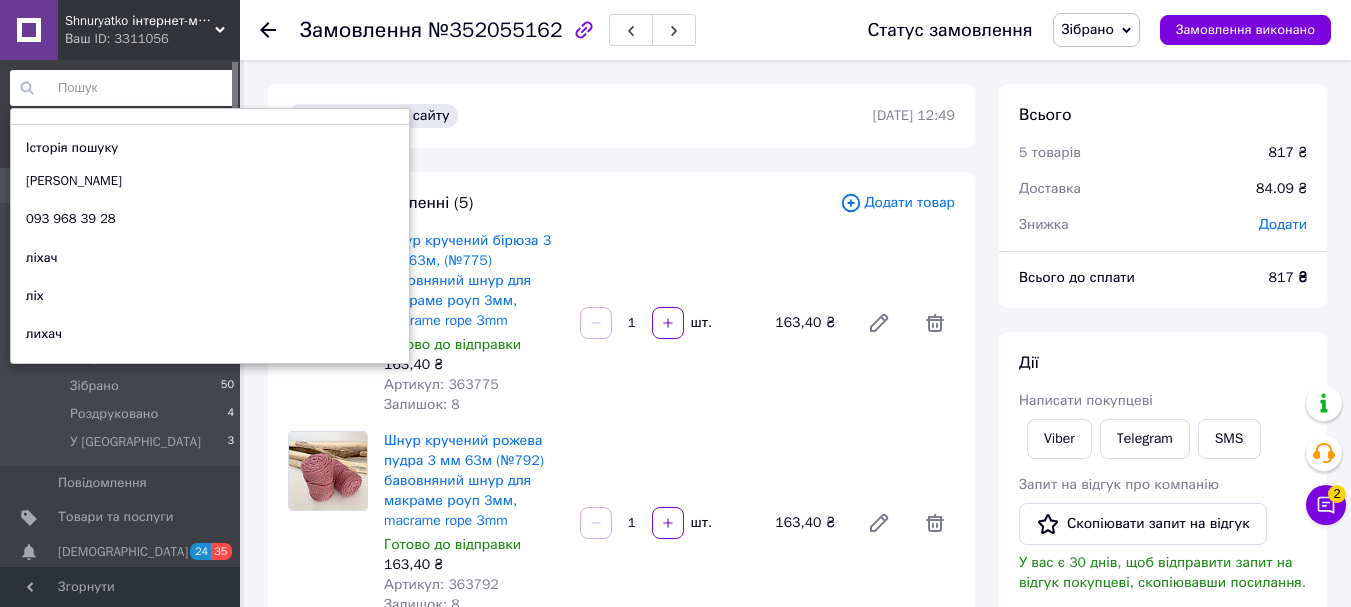 paste on "+380971856385" 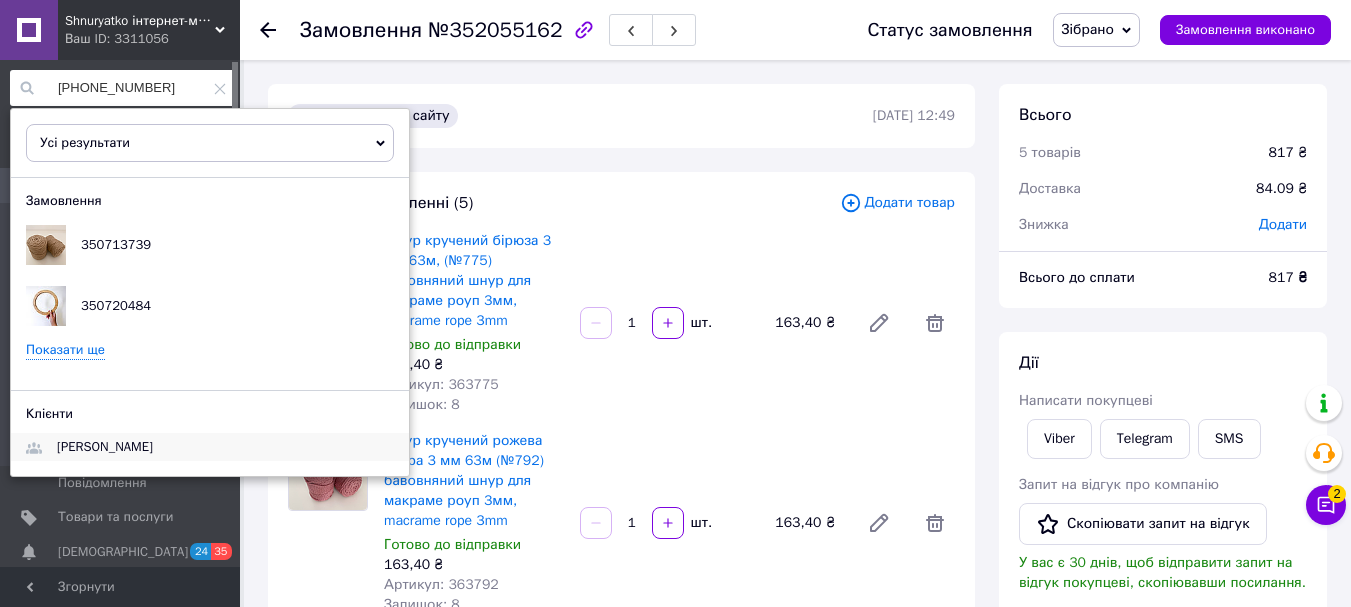 type on "+380971856385" 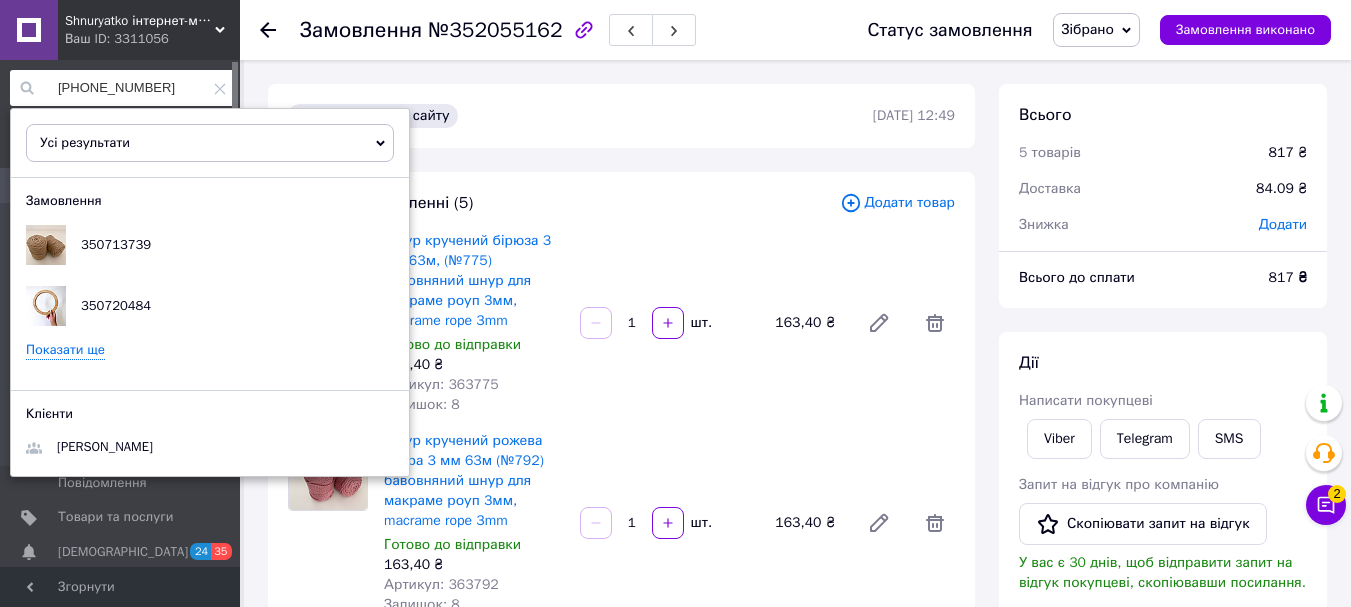 click 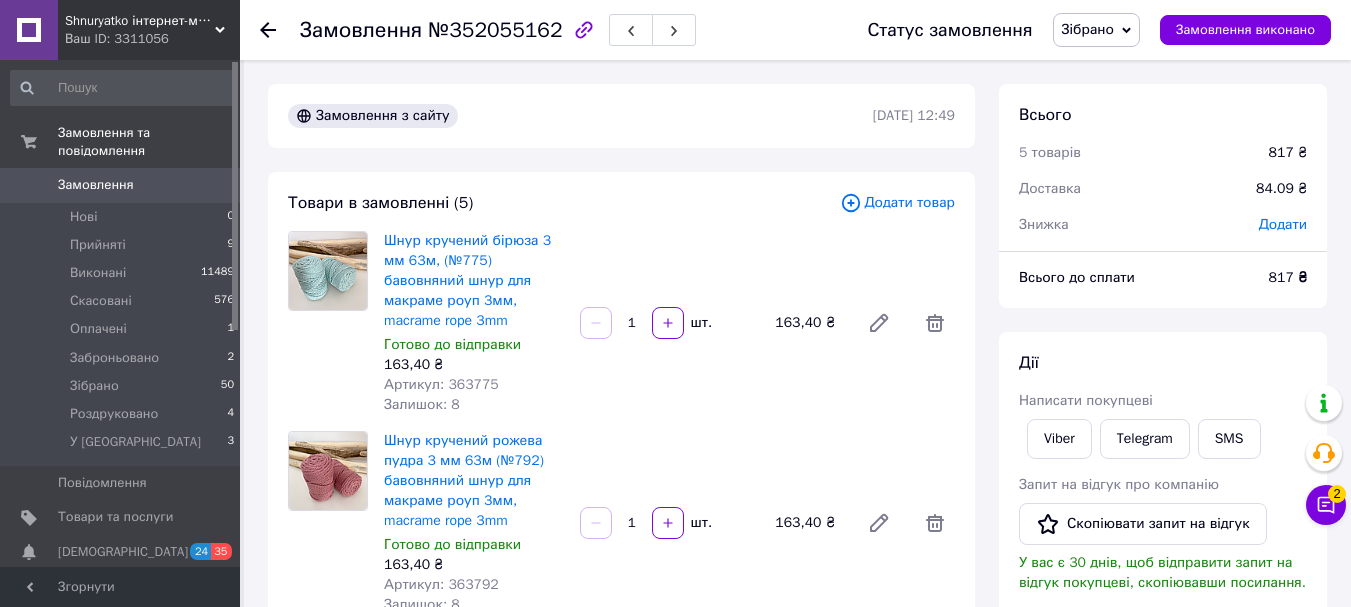 click on "Замовлення №352055162 Статус замовлення Зібрано Прийнято Виконано Скасовано Оплачено Заброньовано Роздруковано У Виробництві Замовлення виконано Замовлення з сайту 10.07.2025 | 12:49 Товари в замовленні (5) Додати товар Шнур кручений бірюза 3 мм 63м, (№775) бавовняний шнур для макраме роуп 3мм, macrame rope 3mm Готово до відправки 163,40 ₴ Артикул: 363775 Залишок: 8 1   шт. 163,40 ₴ Шнур кручений рожева пудра 3 мм 63м (№792) бавовняний шнур для макраме роуп 3мм, macrame rope 3mm Готово до відправки 163,40 ₴ Артикул: 363792 Залишок: 8 1   шт. 163,40 ₴ Готово до відправки 163,40 ₴ Артикул: 363764 Залишок: 44 1   шт. 163,40 ₴" at bounding box center (797, 1056) 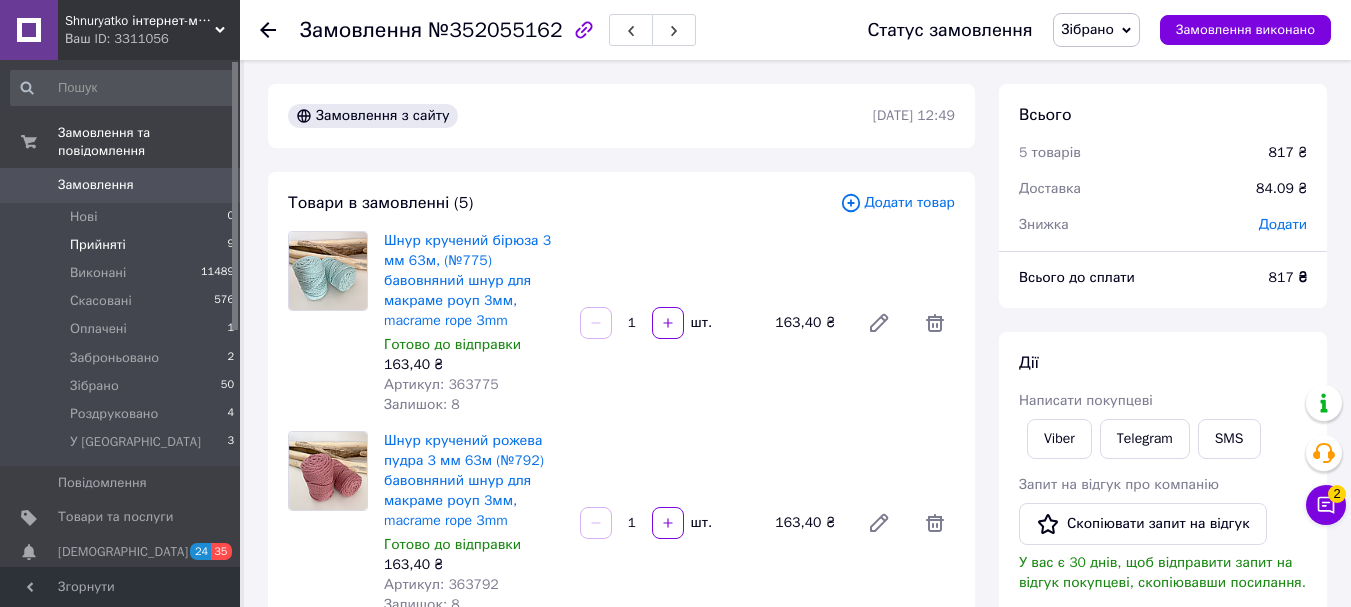 click on "Прийняті 9" at bounding box center [123, 245] 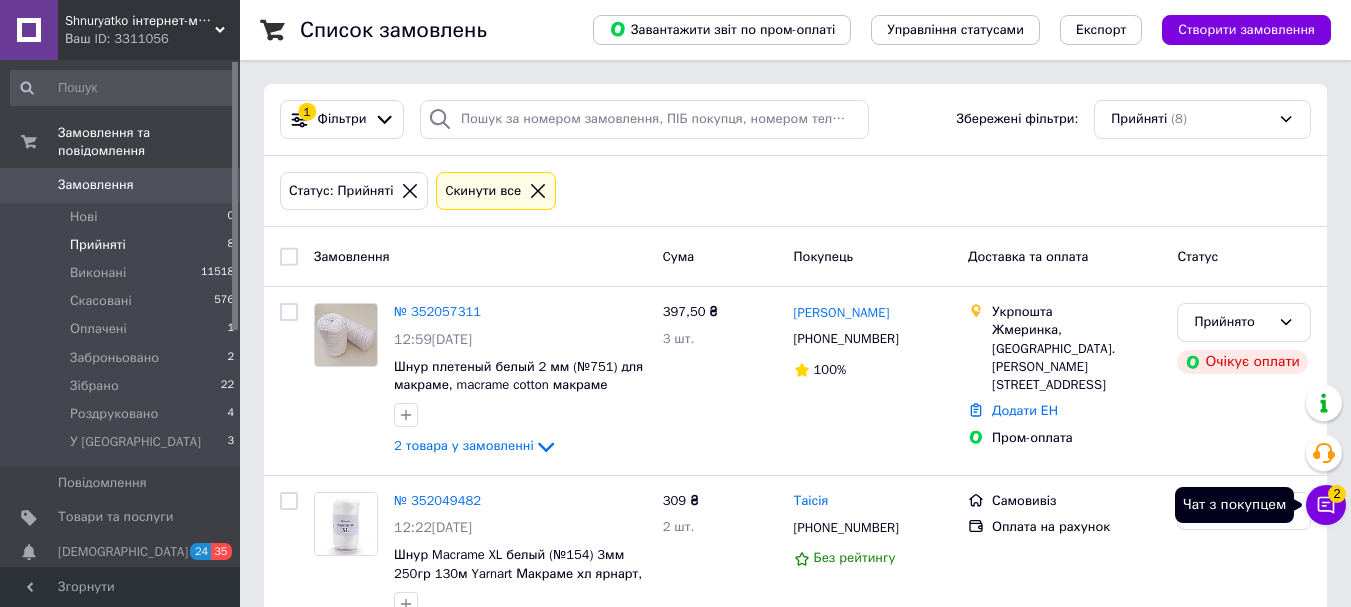 click on "Чат з покупцем 2" at bounding box center (1326, 505) 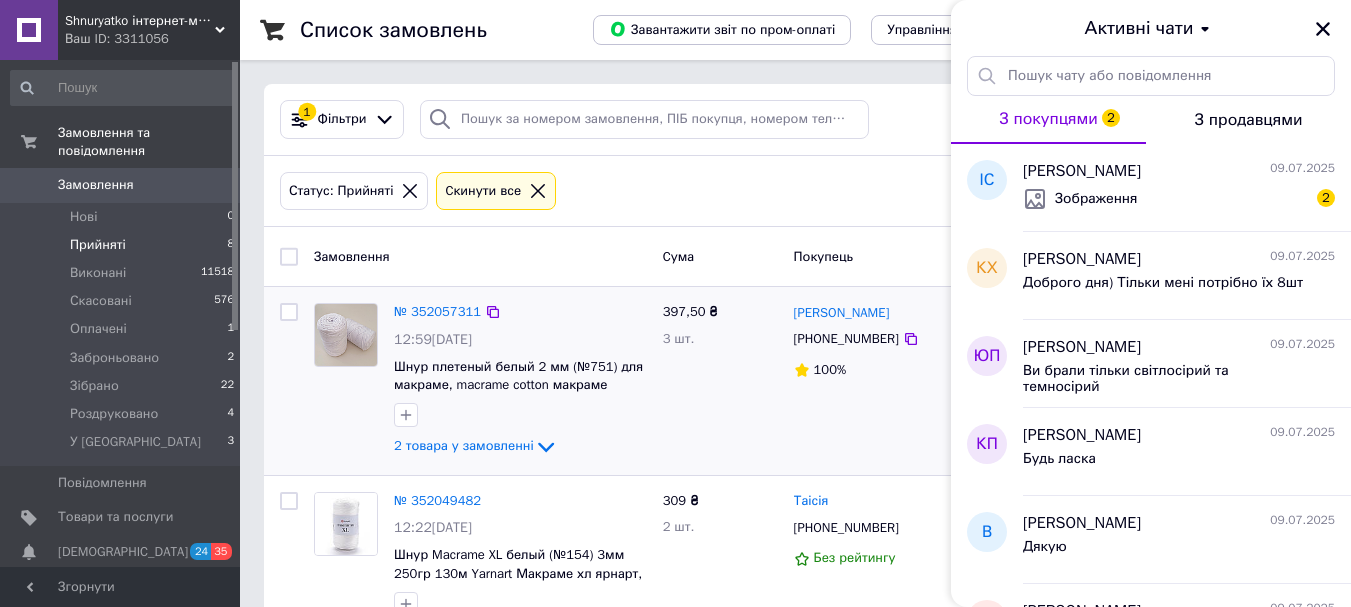 click on "№ 352057311 12:59, 10.07.2025 Шнур плетеный белый 2 мм (№751) для макраме, macrame cotton макраме коттон, шнур хлопковый, нитки макраме 2 товара у замовленні 397,50 ₴ 3 шт. Наталя Ткаченко  +380677006711 100% Укрпошта Жмеринка, 23100, вул. Богдана Хмельницького, 19 Додати ЕН Пром-оплата Прийнято Очікує оплати" at bounding box center [795, 381] 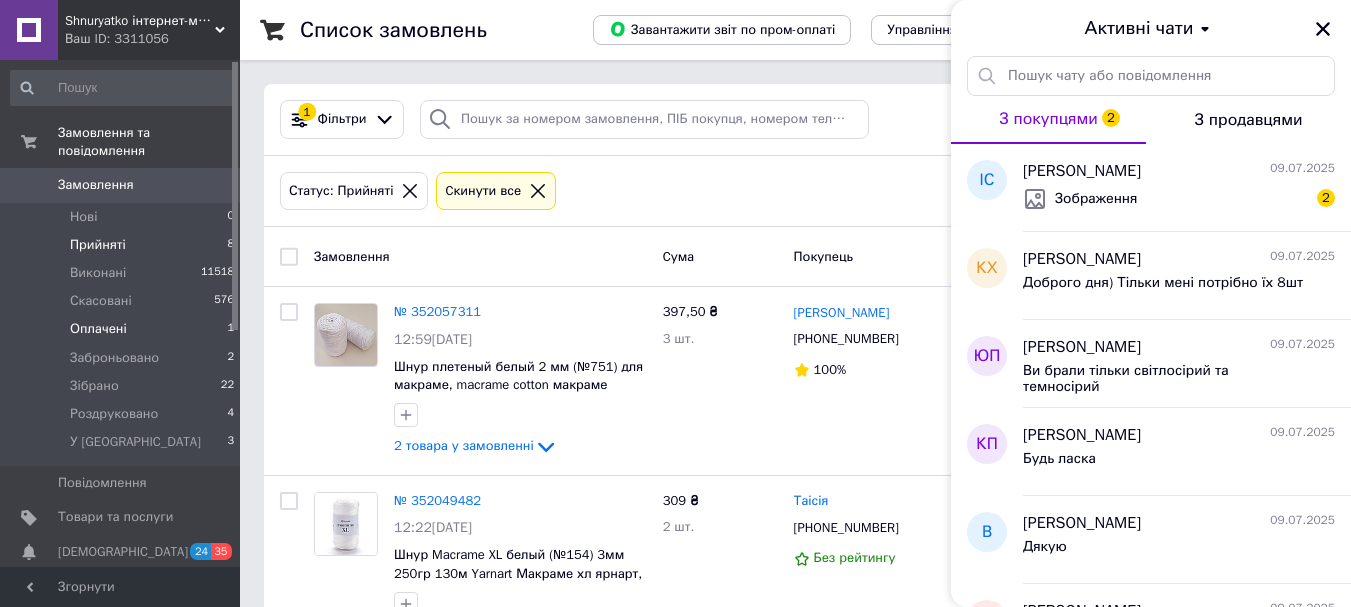 click on "Оплачені 1" at bounding box center [123, 329] 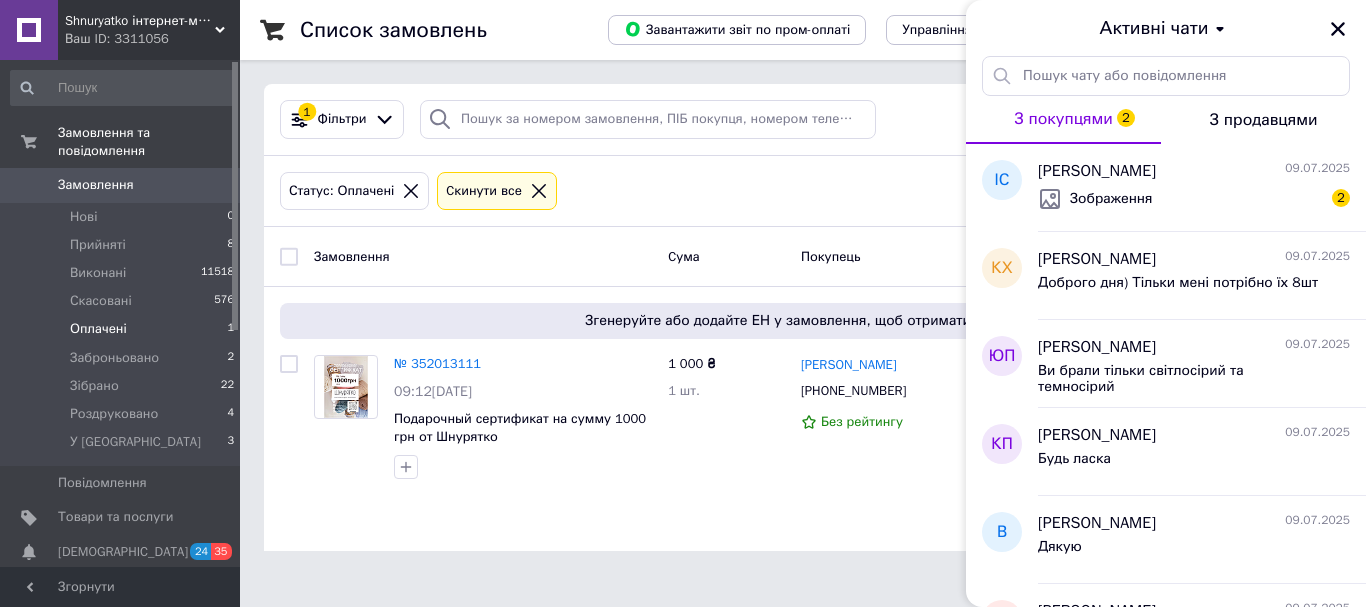 click on "Список замовлень   Завантажити звіт по пром-оплаті Управління статусами Експорт Створити замовлення 1 Фільтри Збережені фільтри: Оплачені (1) Статус: Оплачені Cкинути все Замовлення Cума Покупець Доставка та оплата Статус Згенеруйте або додайте ЕН у замовлення, щоб отримати оплату № 352013111 09:12, 10.07.2025 Подарочный сертификат на сумму 1000 грн от Шнурятко 1 000 ₴ 1 шт. Світлана Пономаренко +380633535393 Без рейтингу Нова Пошта Київ (Київська обл.), Поштомат №9090: вул. Ентузіастів, 29/2, під'їзд №2 (ТІЛЬКИ ДЛЯ МЕШКАНЦІВ) Додати ЕН Пром-оплата Оплачено Оплачено" at bounding box center (803, 287) 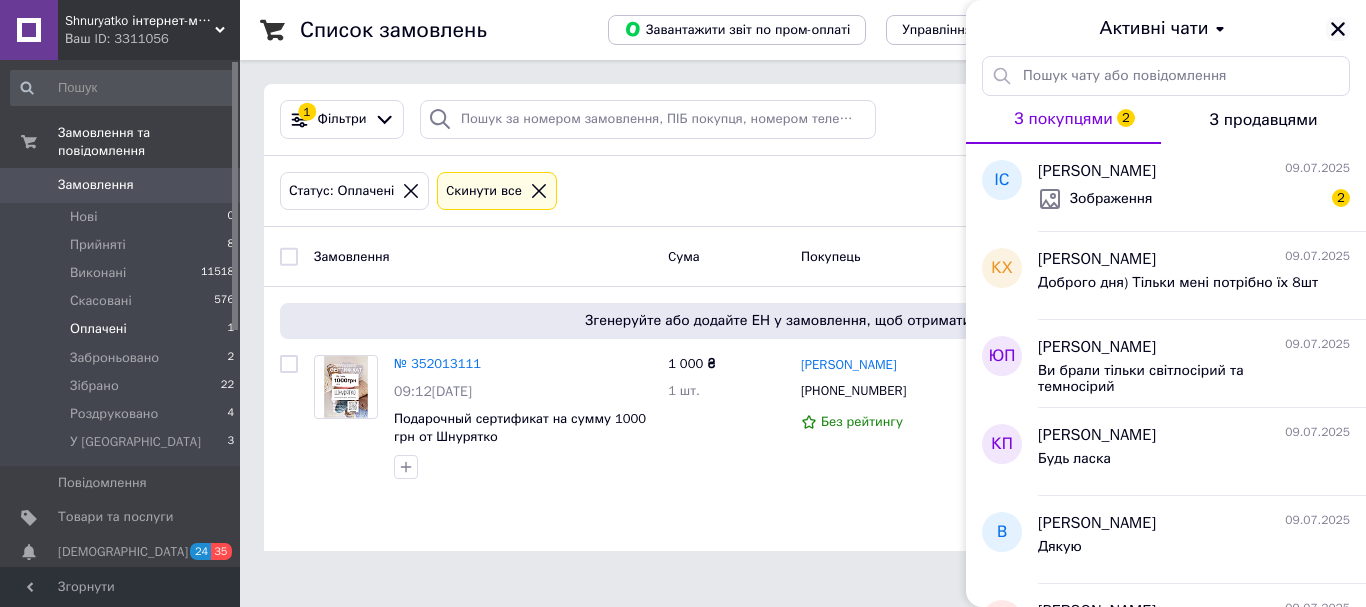 click 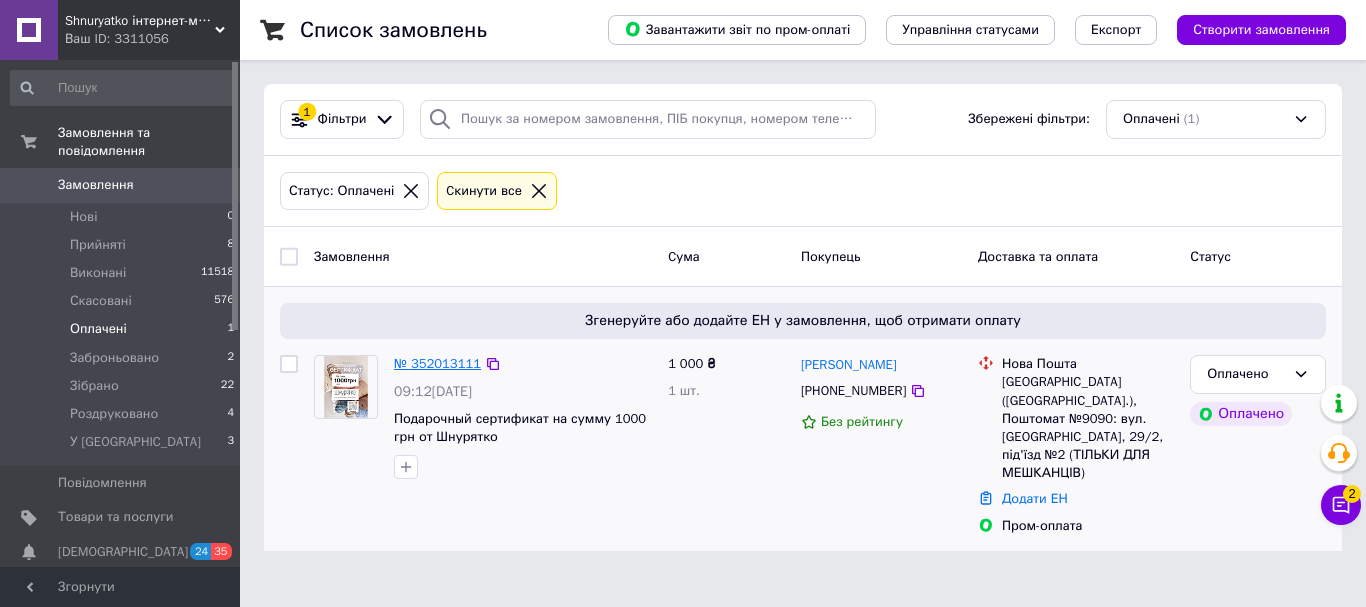 click on "№ 352013111" at bounding box center [437, 363] 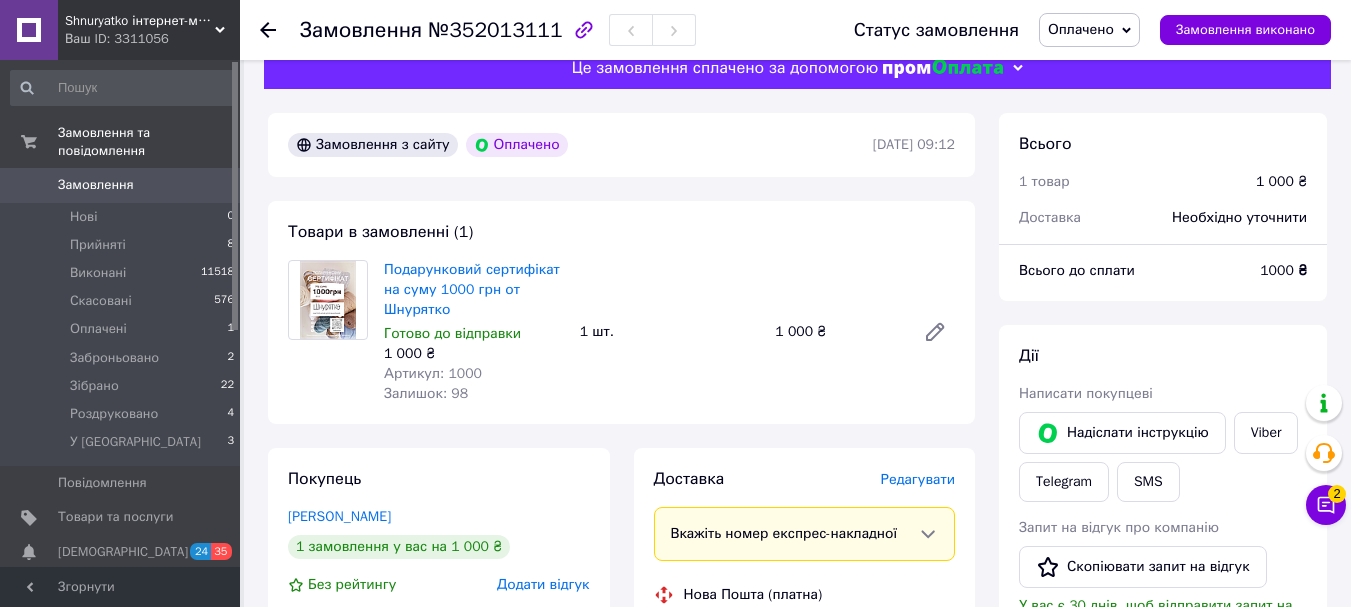 scroll, scrollTop: 0, scrollLeft: 0, axis: both 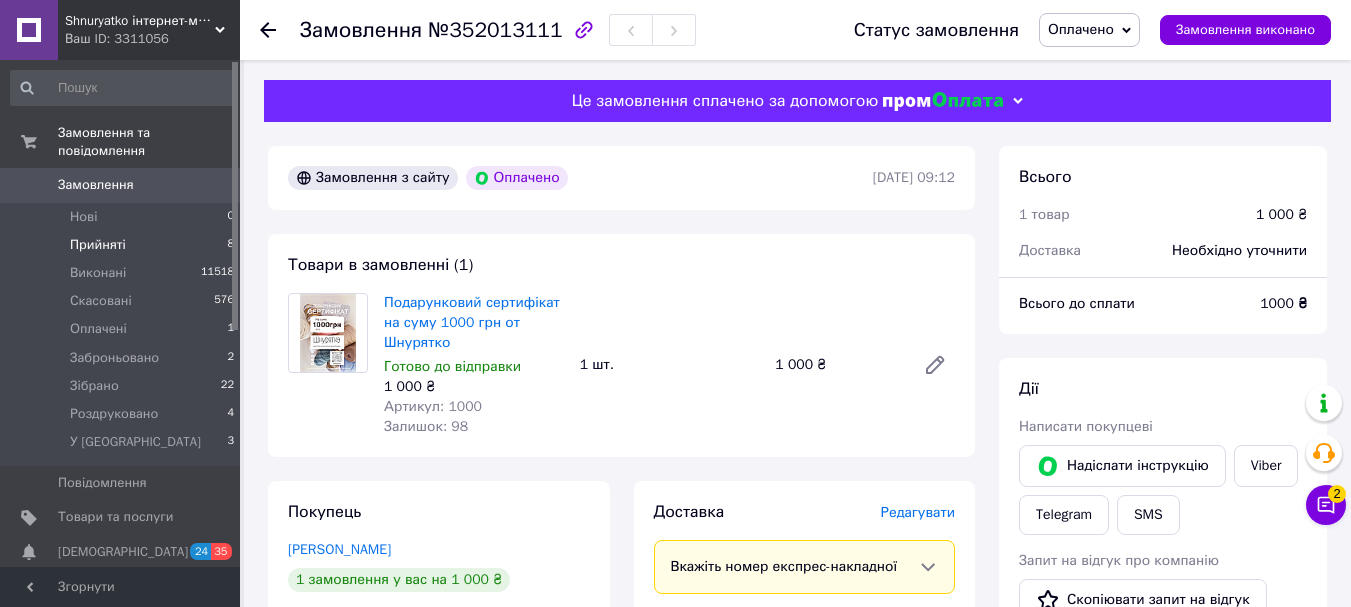 click on "Прийняті 8" at bounding box center [123, 245] 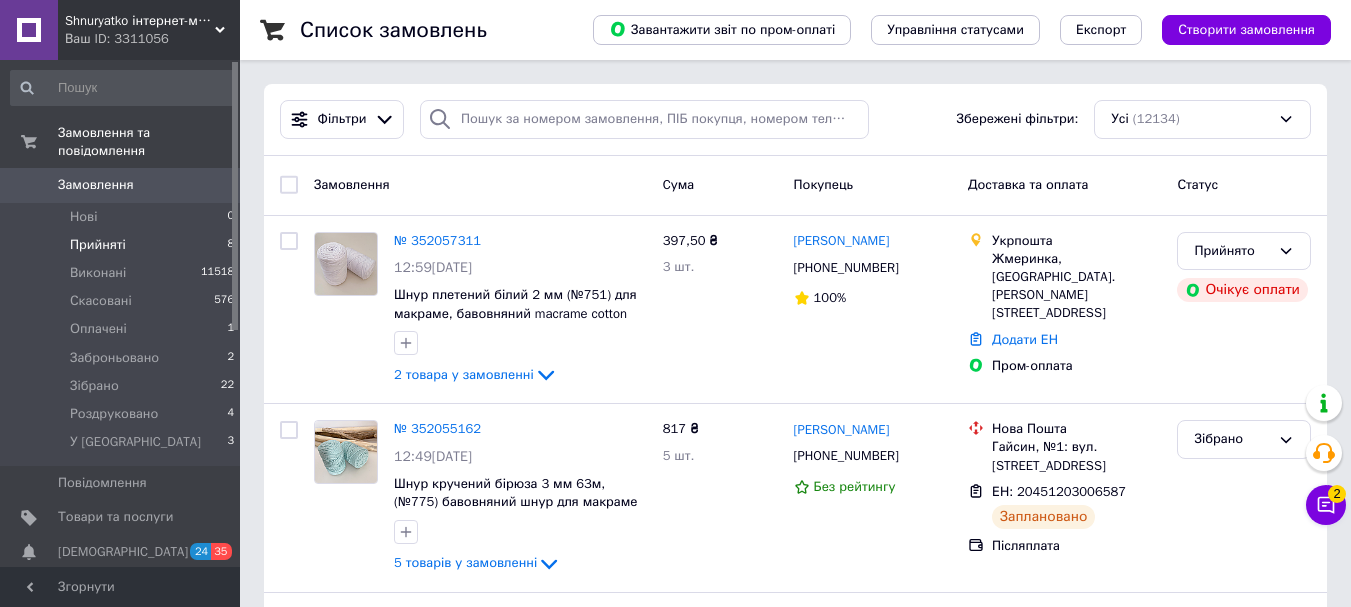 click on "Прийняті" at bounding box center (98, 245) 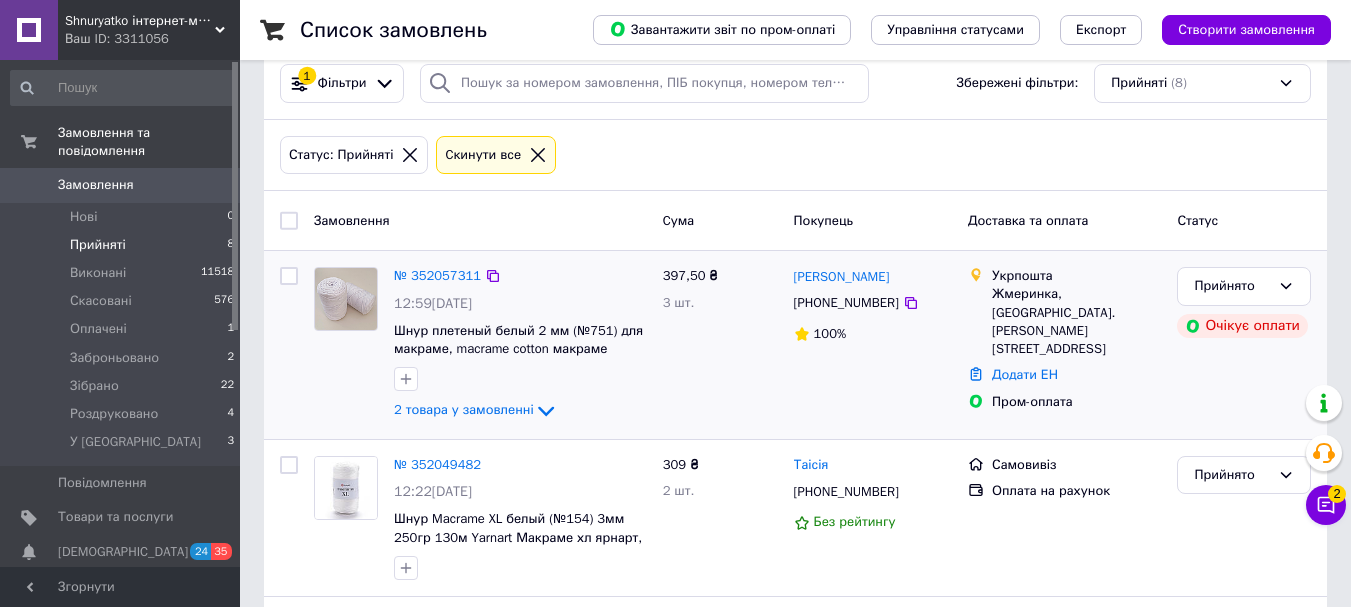 scroll, scrollTop: 0, scrollLeft: 0, axis: both 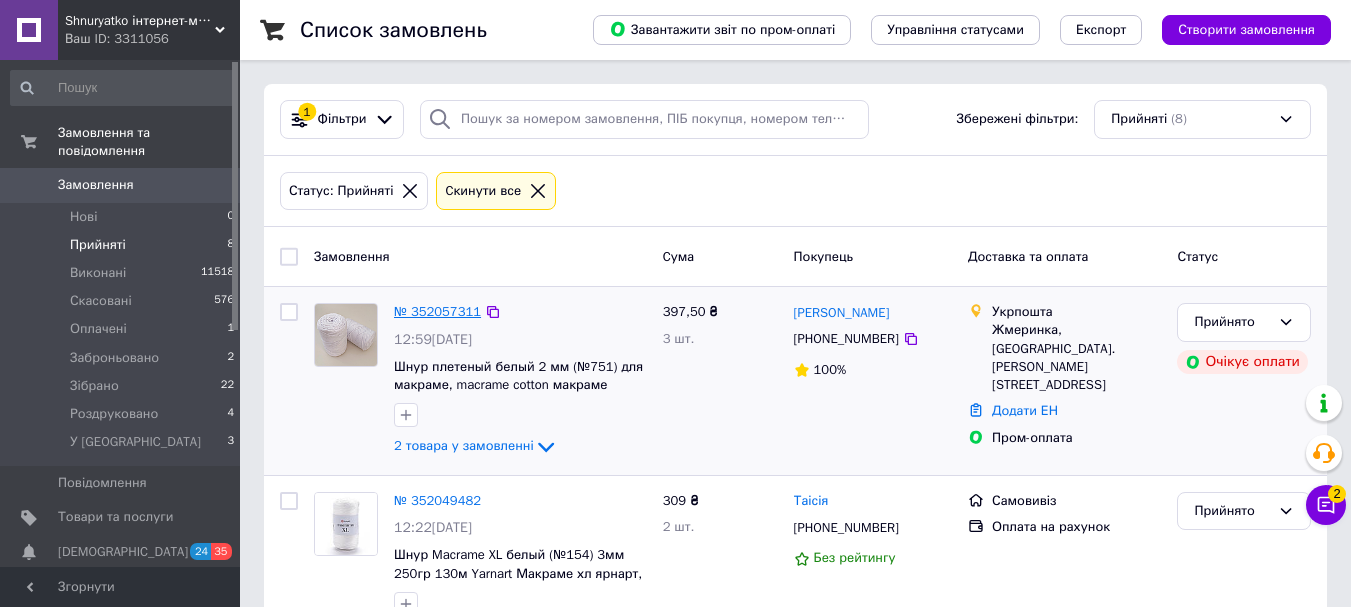click on "№ 352057311" at bounding box center (437, 311) 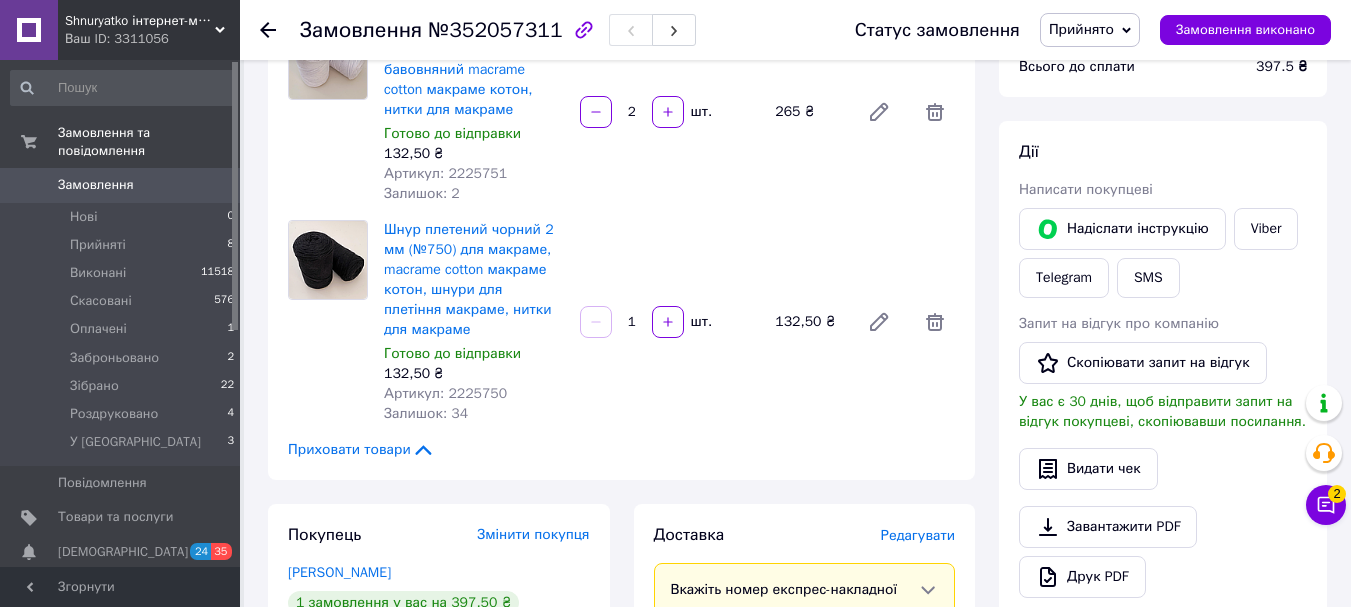 scroll, scrollTop: 200, scrollLeft: 0, axis: vertical 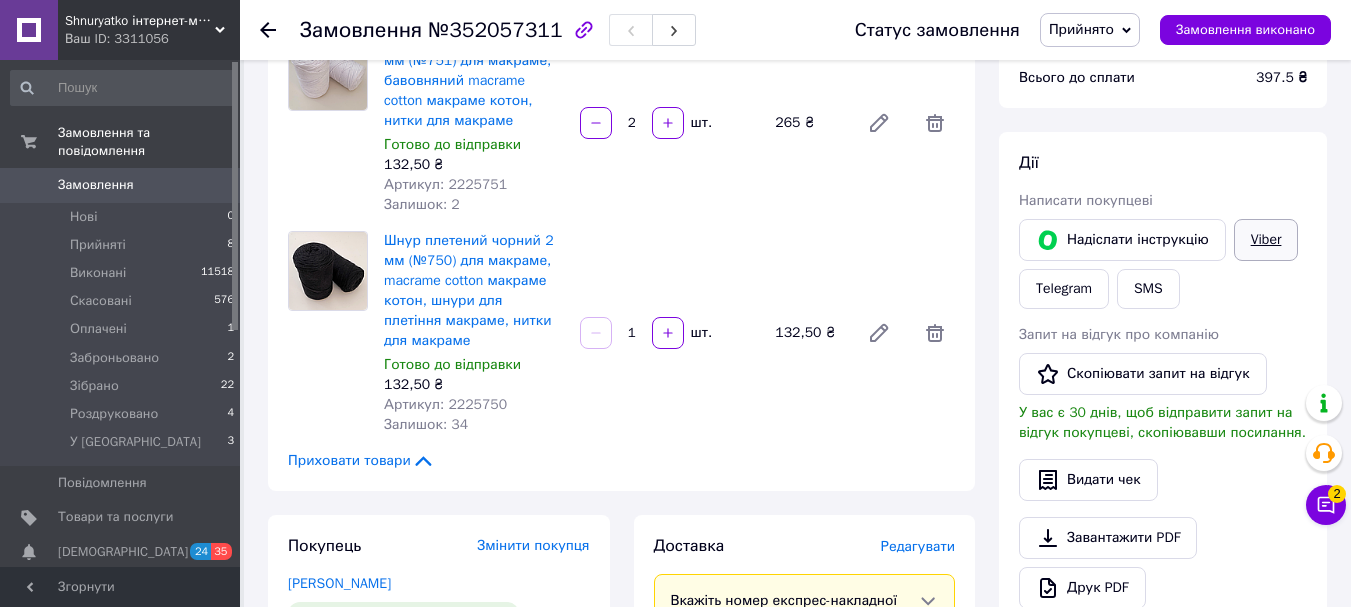 click on "Viber" at bounding box center (1266, 240) 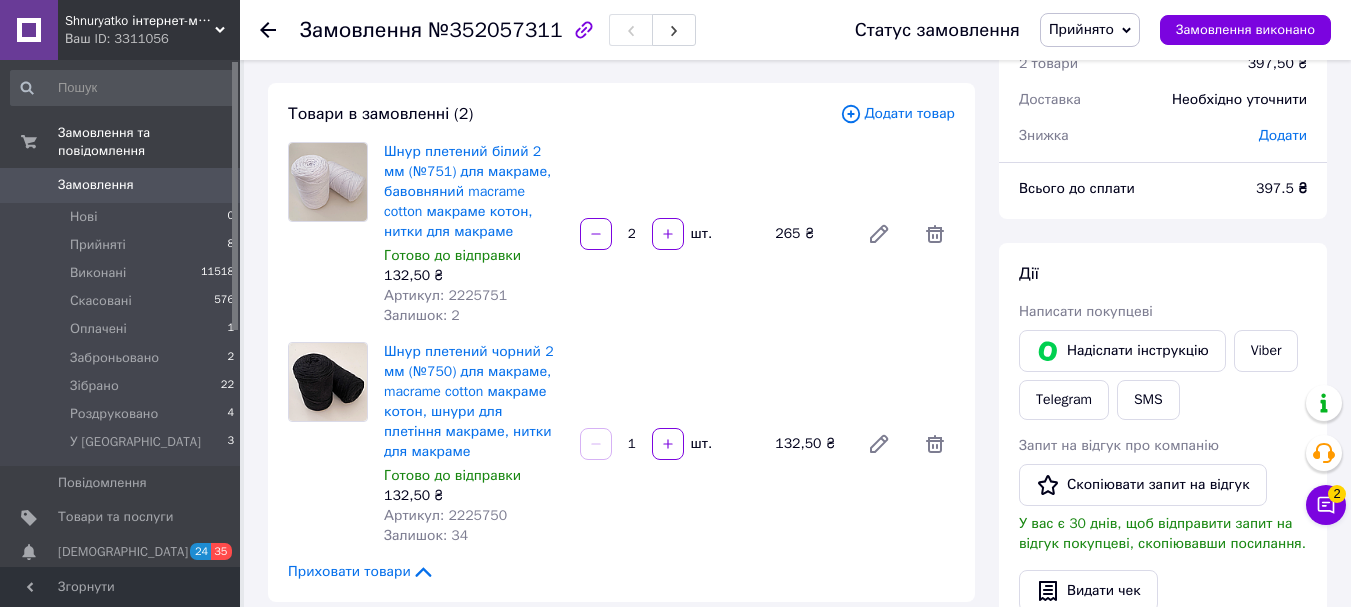 scroll, scrollTop: 0, scrollLeft: 0, axis: both 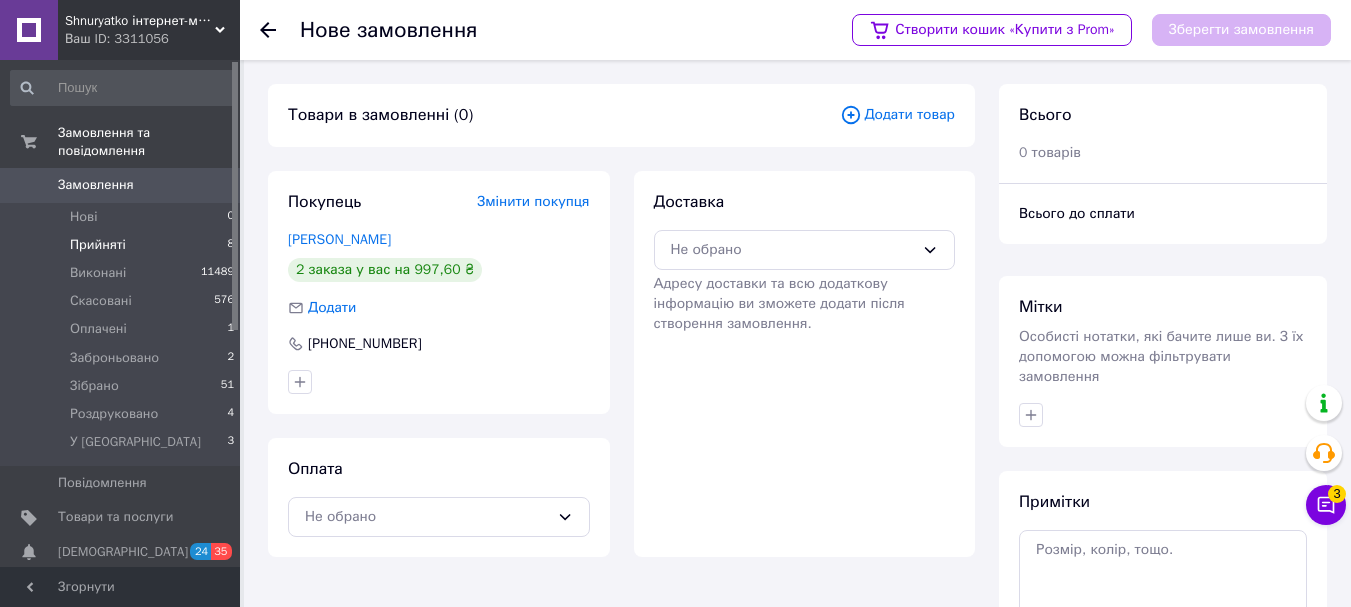 click on "Прийняті" at bounding box center (98, 245) 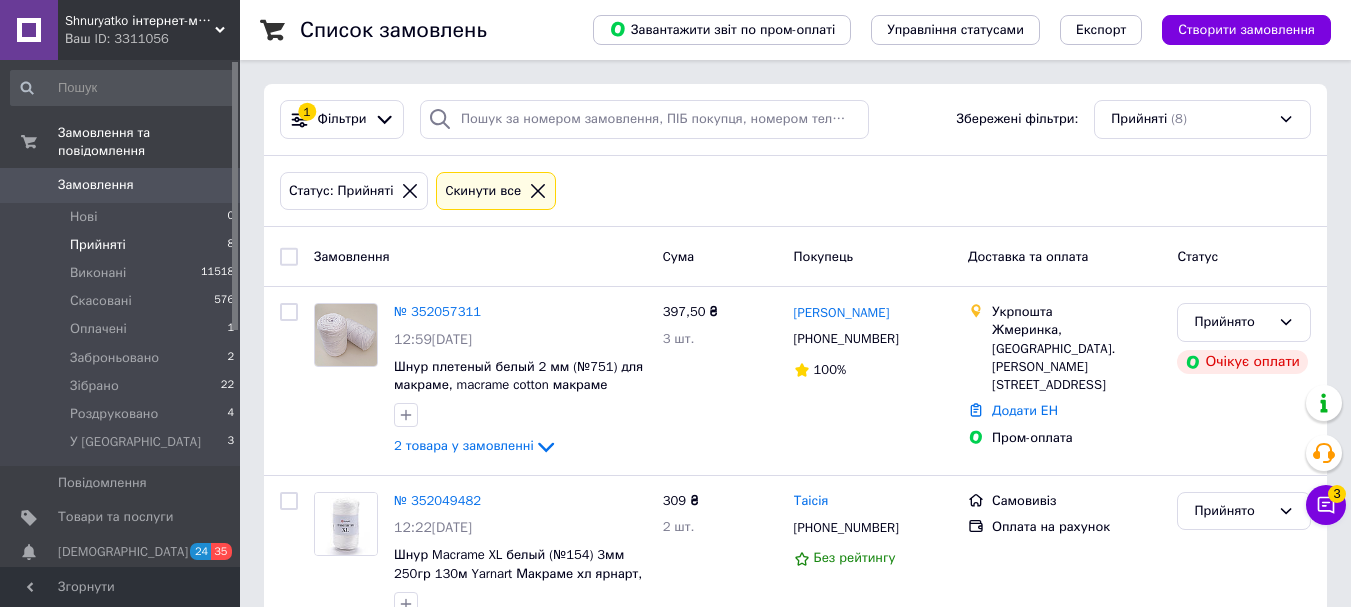 scroll, scrollTop: 500, scrollLeft: 0, axis: vertical 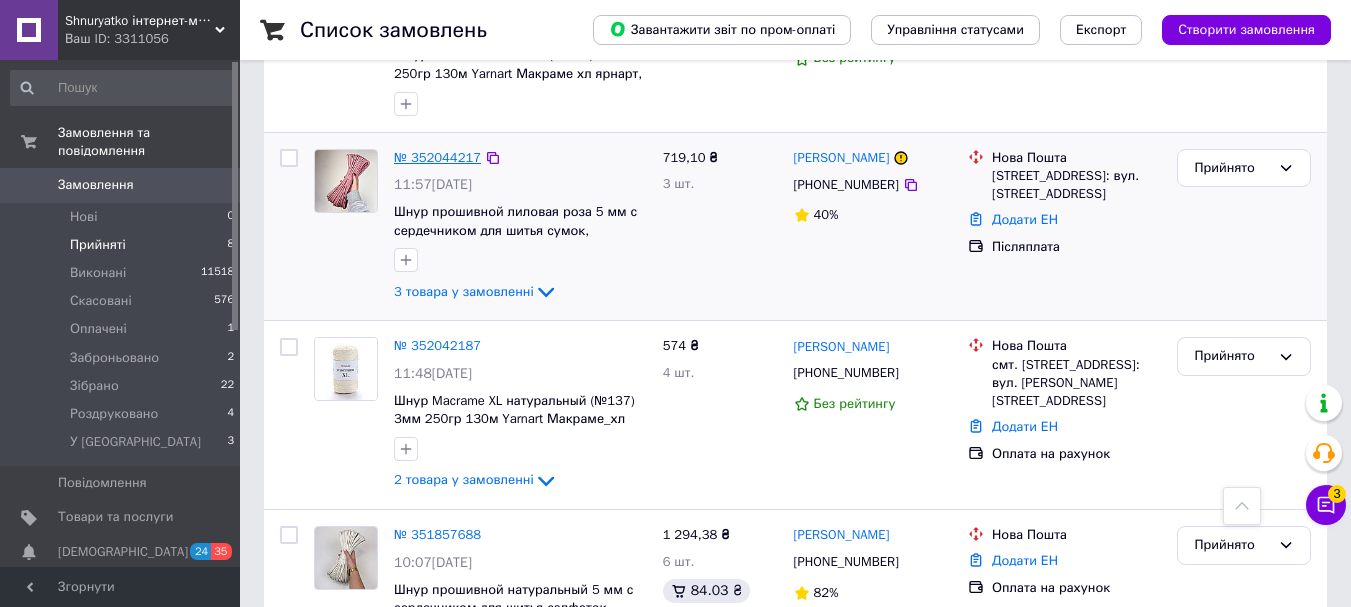 click on "№ 352044217" at bounding box center (437, 157) 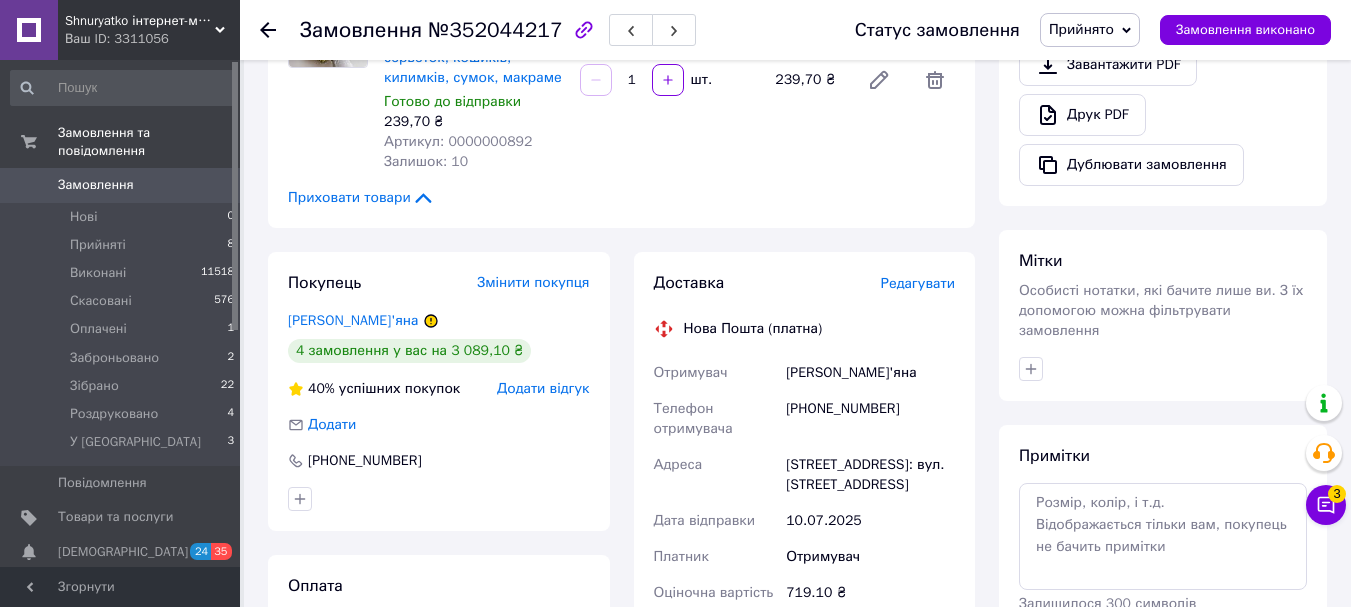 scroll, scrollTop: 300, scrollLeft: 0, axis: vertical 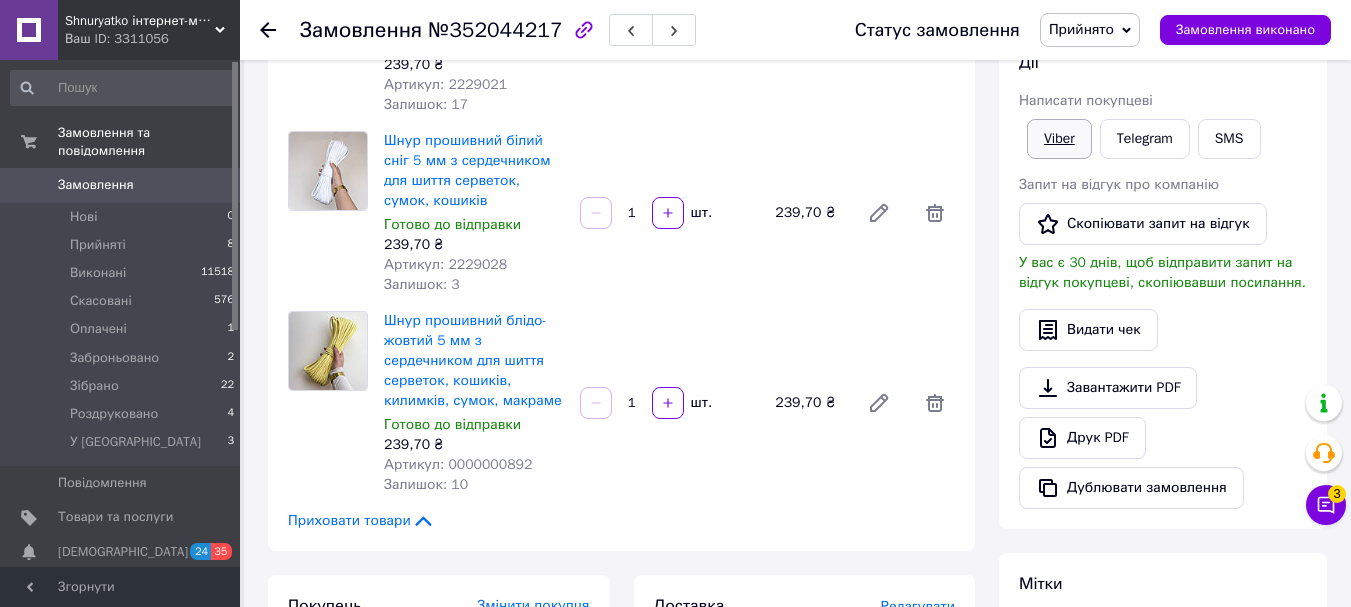 click on "Viber" at bounding box center (1059, 139) 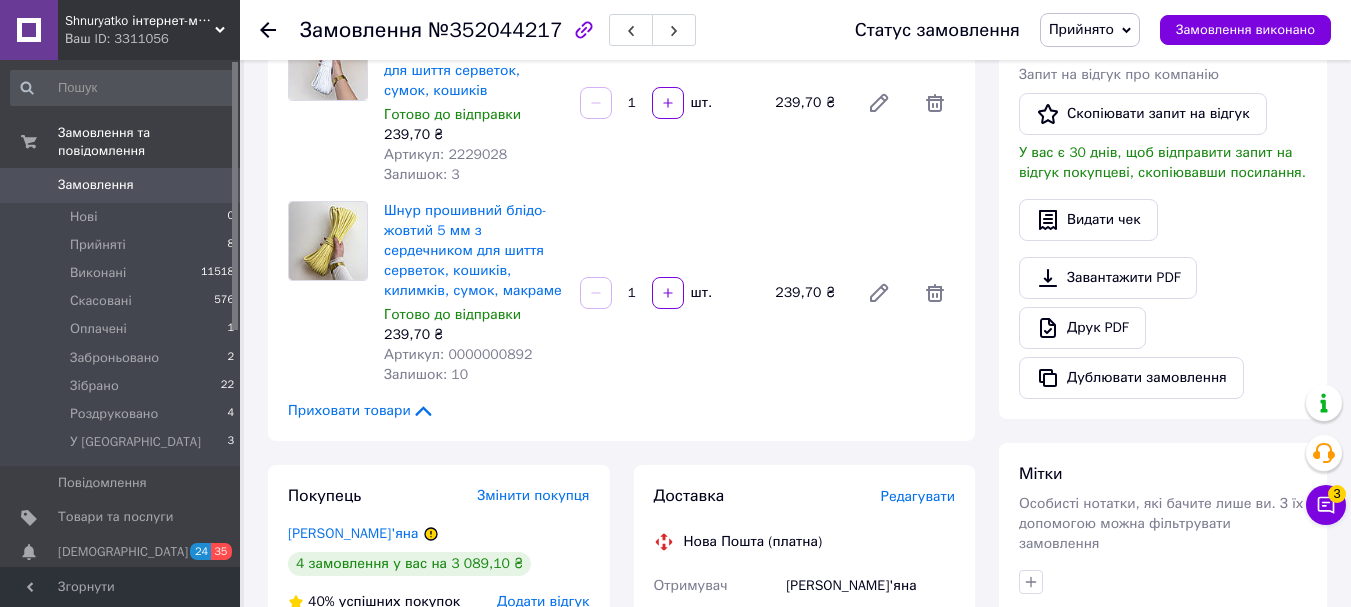 scroll, scrollTop: 700, scrollLeft: 0, axis: vertical 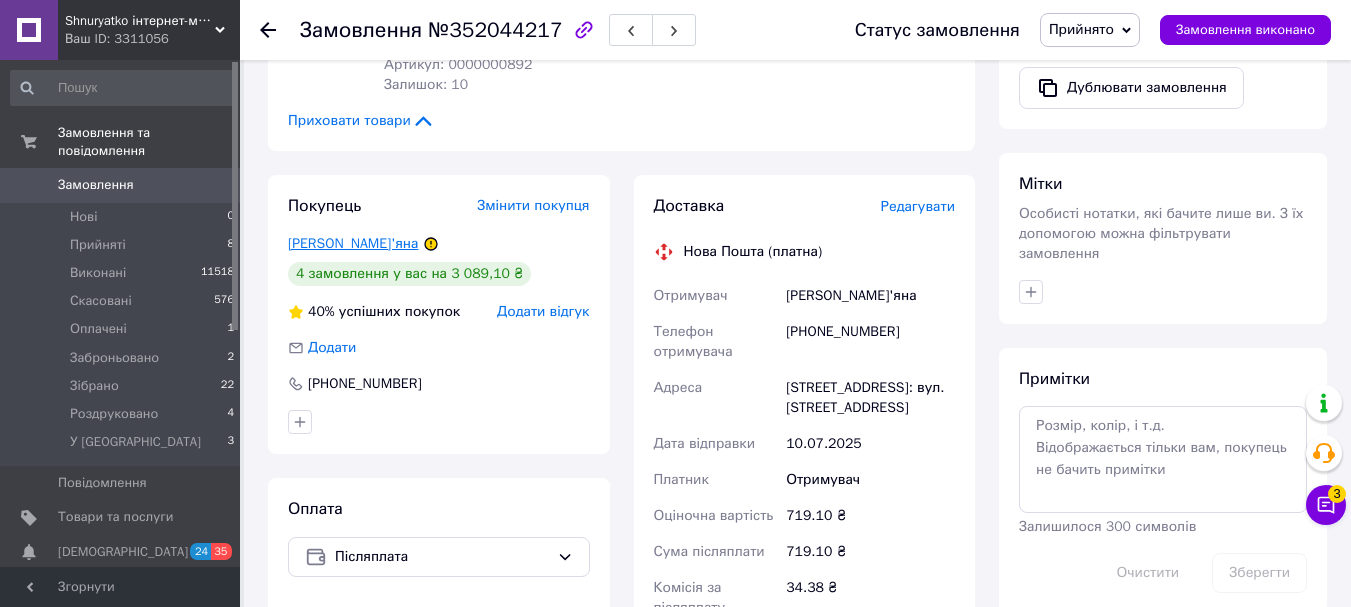 click on "[PERSON_NAME]'яна" at bounding box center (353, 243) 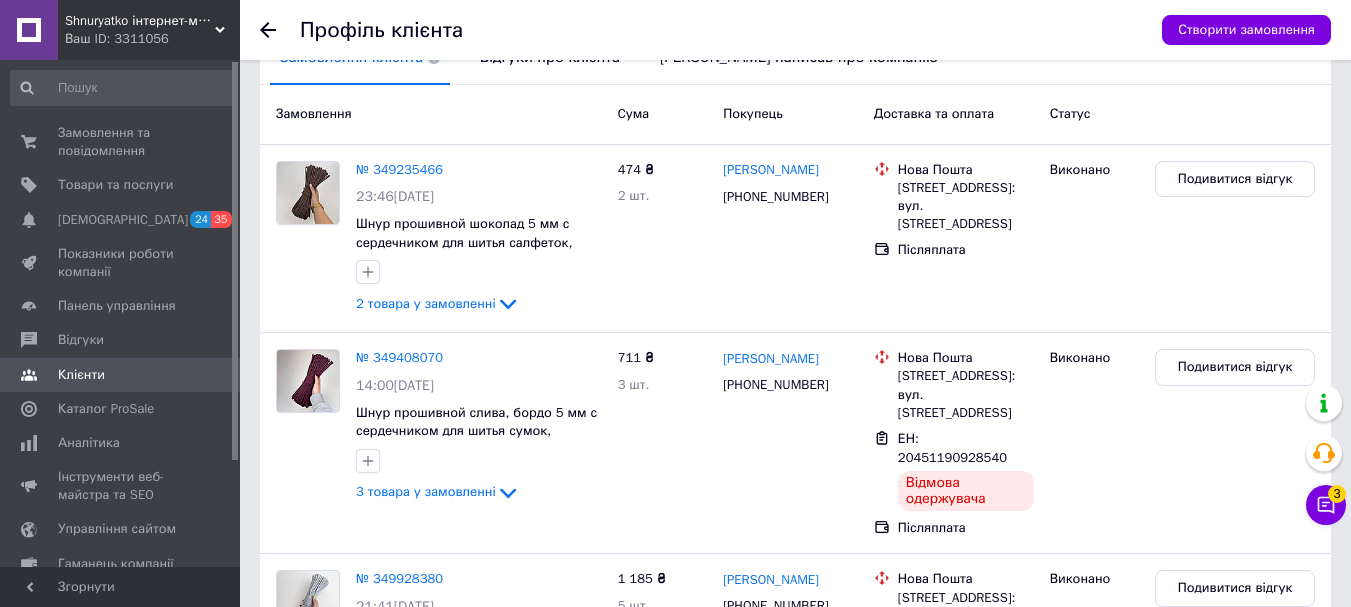 scroll, scrollTop: 0, scrollLeft: 0, axis: both 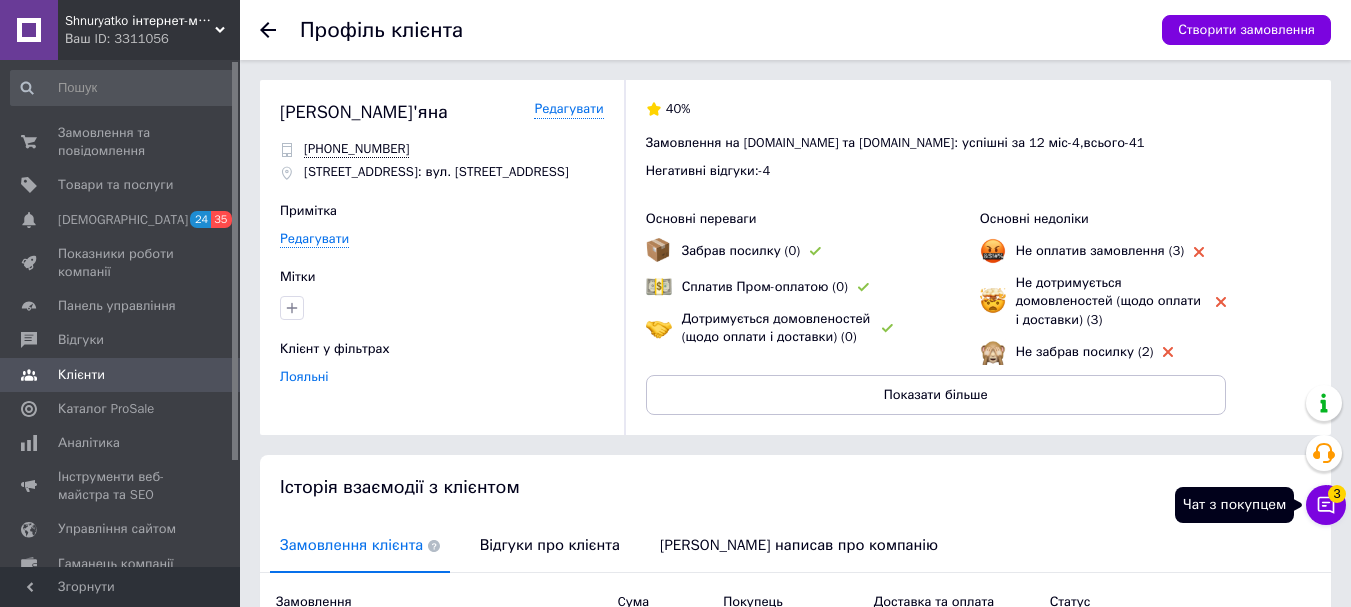 click on "Чат з покупцем 3" at bounding box center (1326, 505) 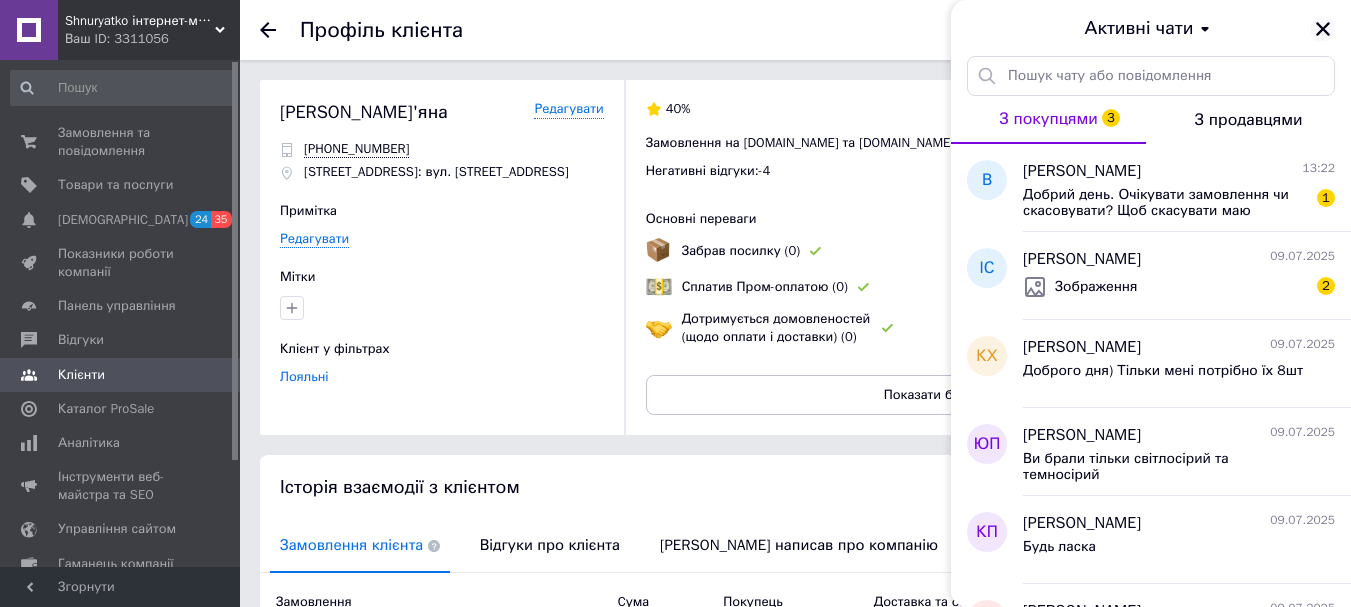 click 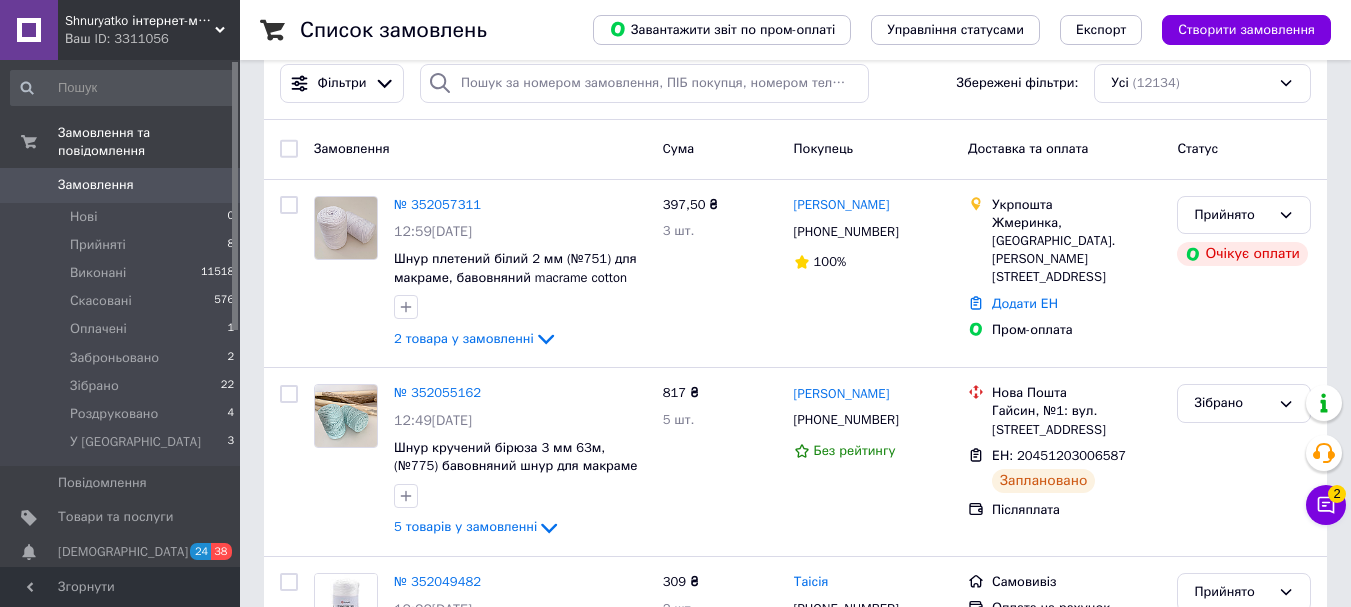 scroll, scrollTop: 0, scrollLeft: 0, axis: both 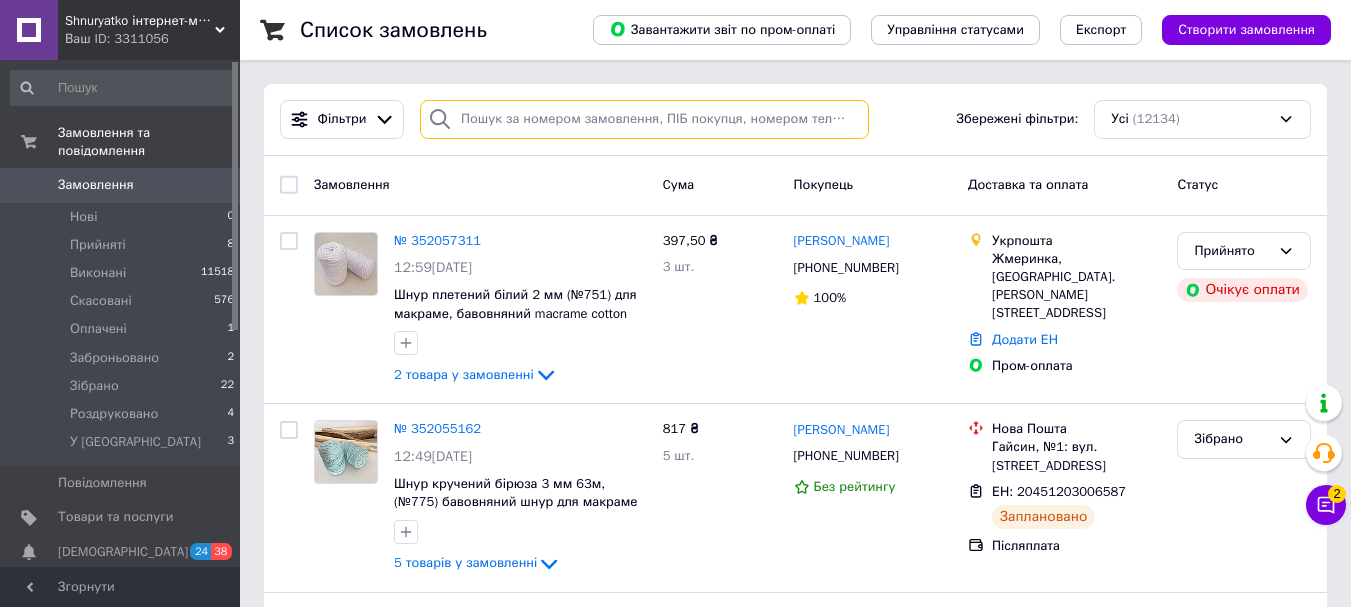 click at bounding box center (644, 119) 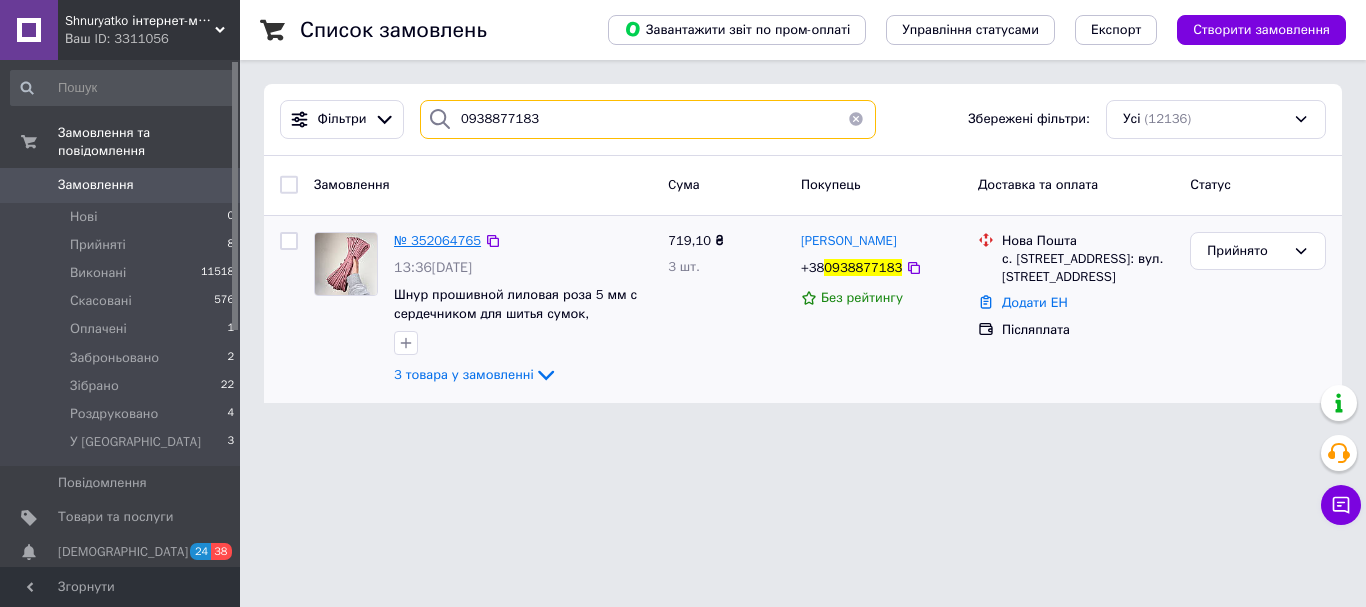 type on "0938877183" 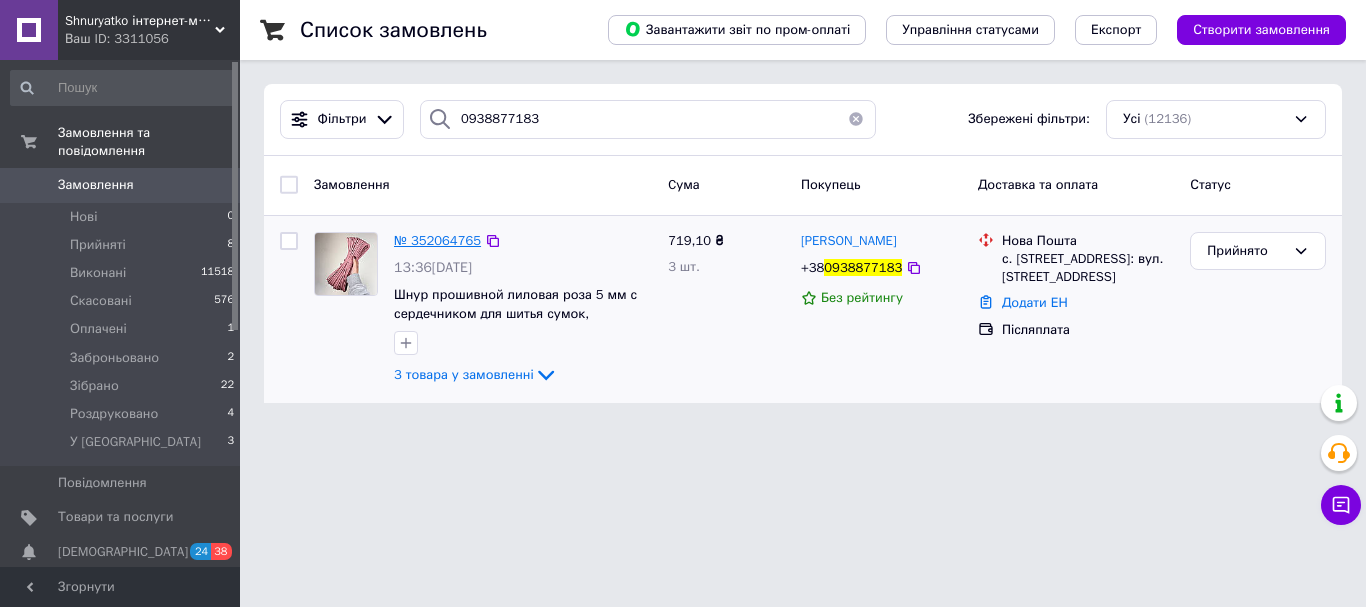 click on "№ 352064765" at bounding box center (437, 240) 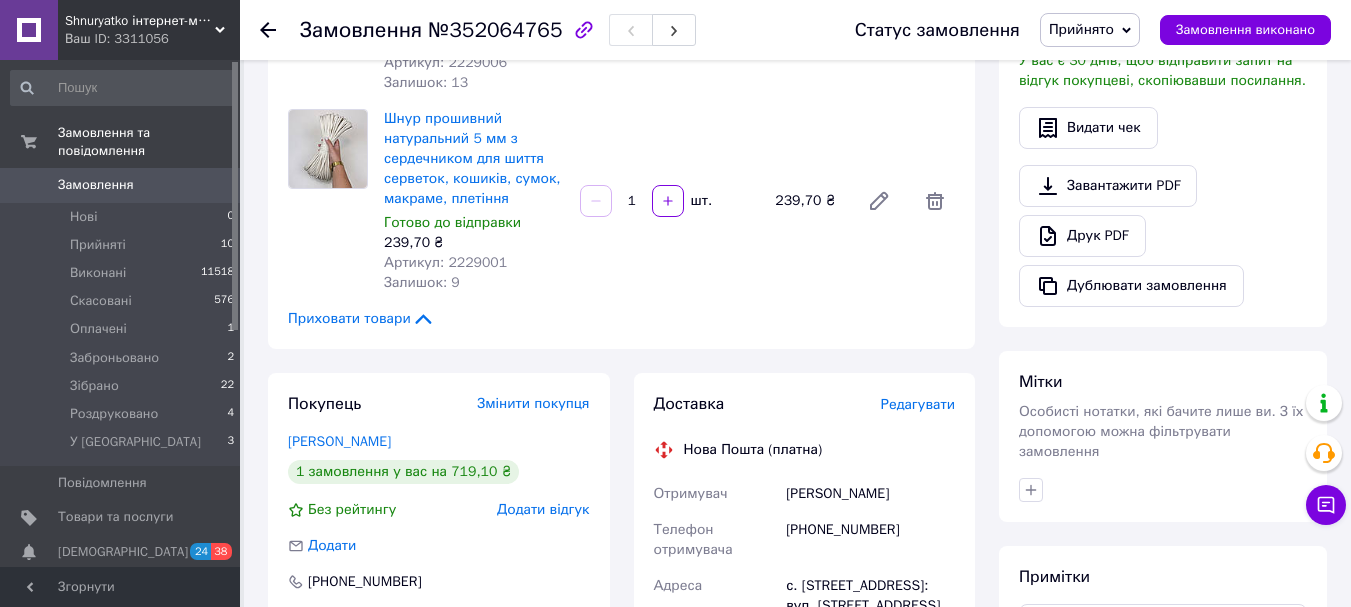 scroll, scrollTop: 500, scrollLeft: 0, axis: vertical 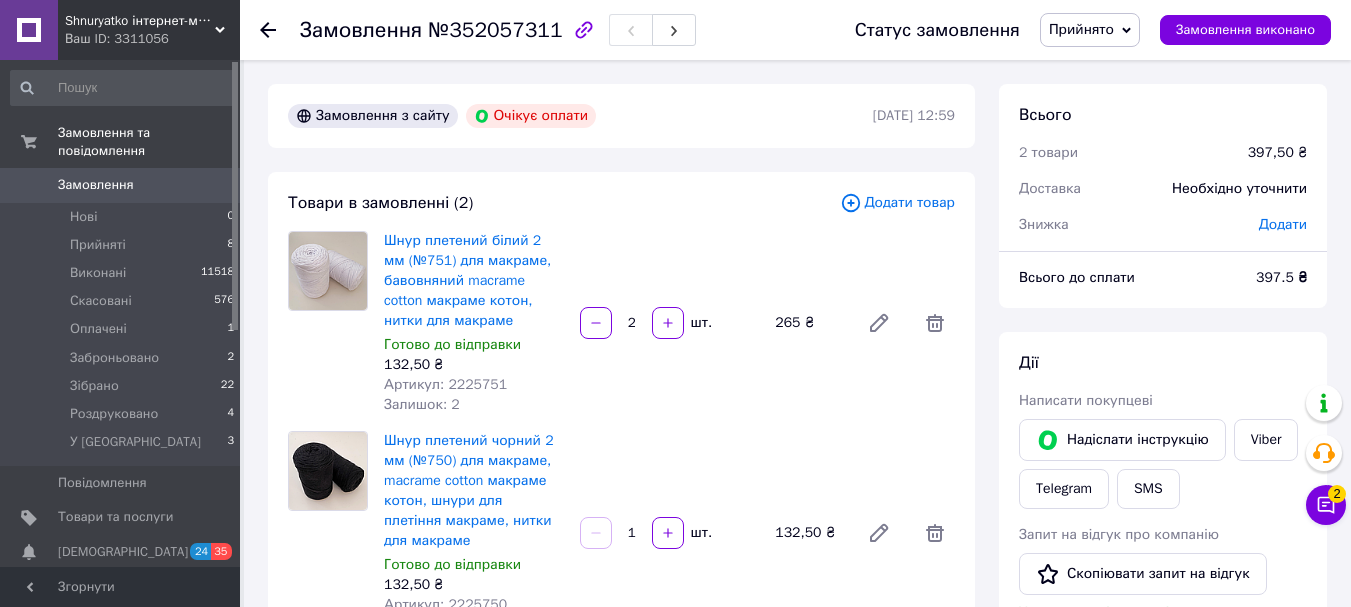 click at bounding box center (280, 30) 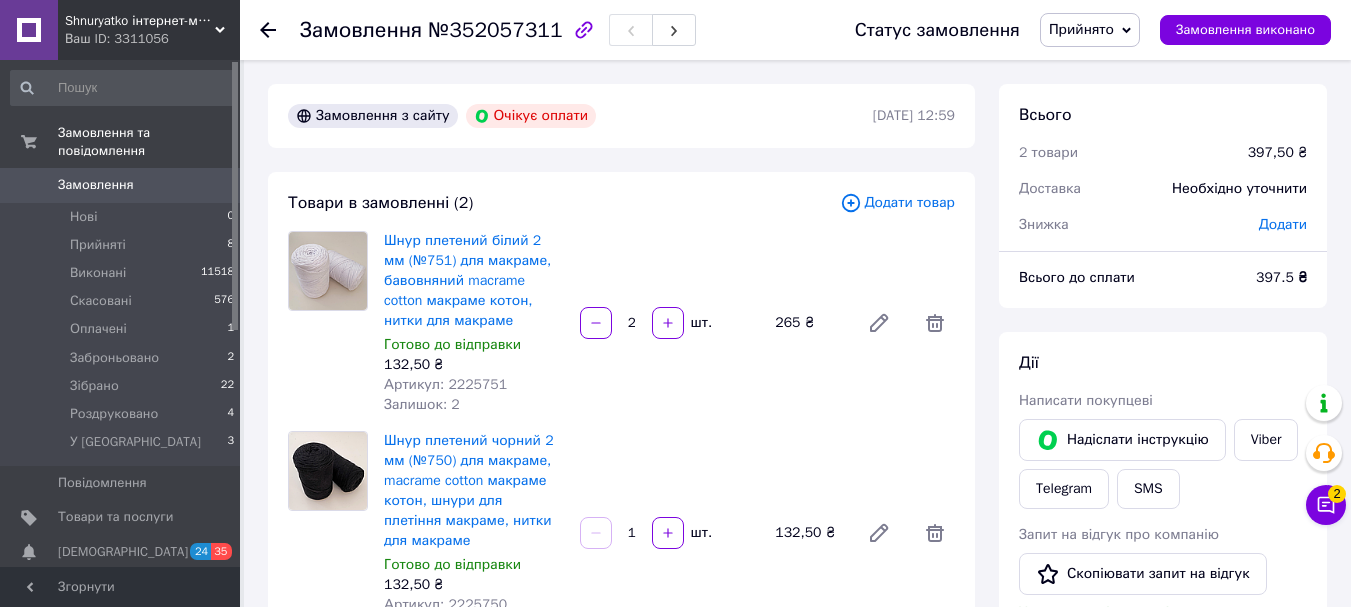 click at bounding box center [280, 30] 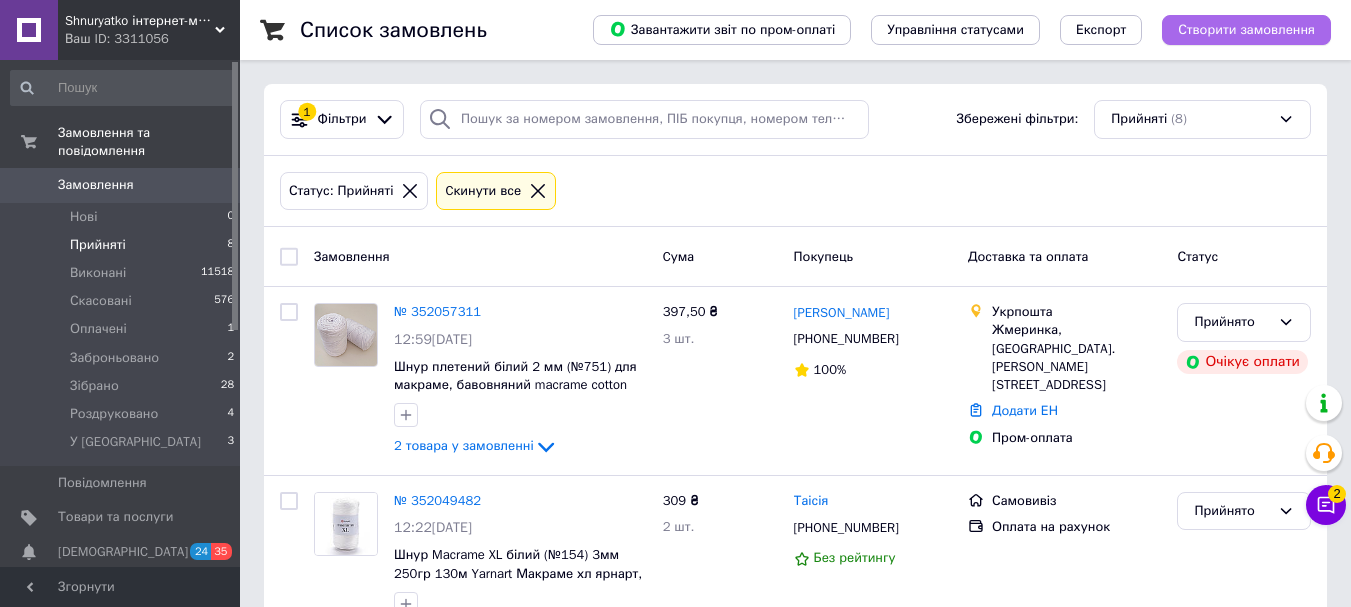 click on "Створити замовлення" at bounding box center (1246, 30) 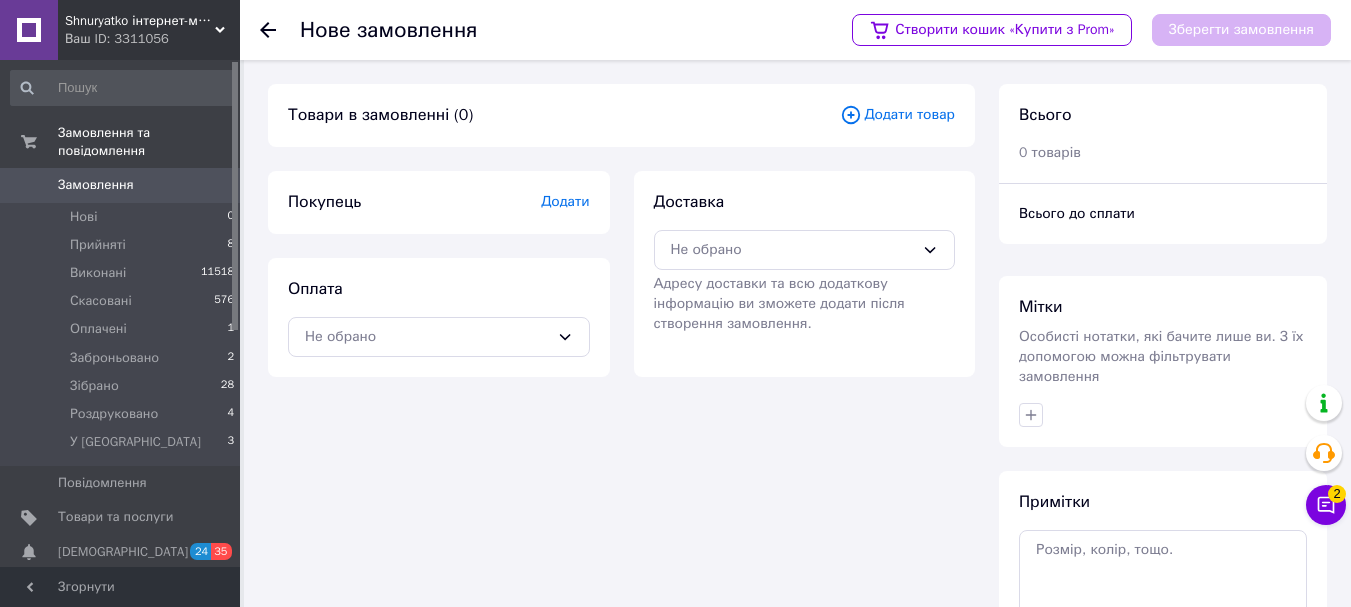 click on "Додати товар" at bounding box center (897, 115) 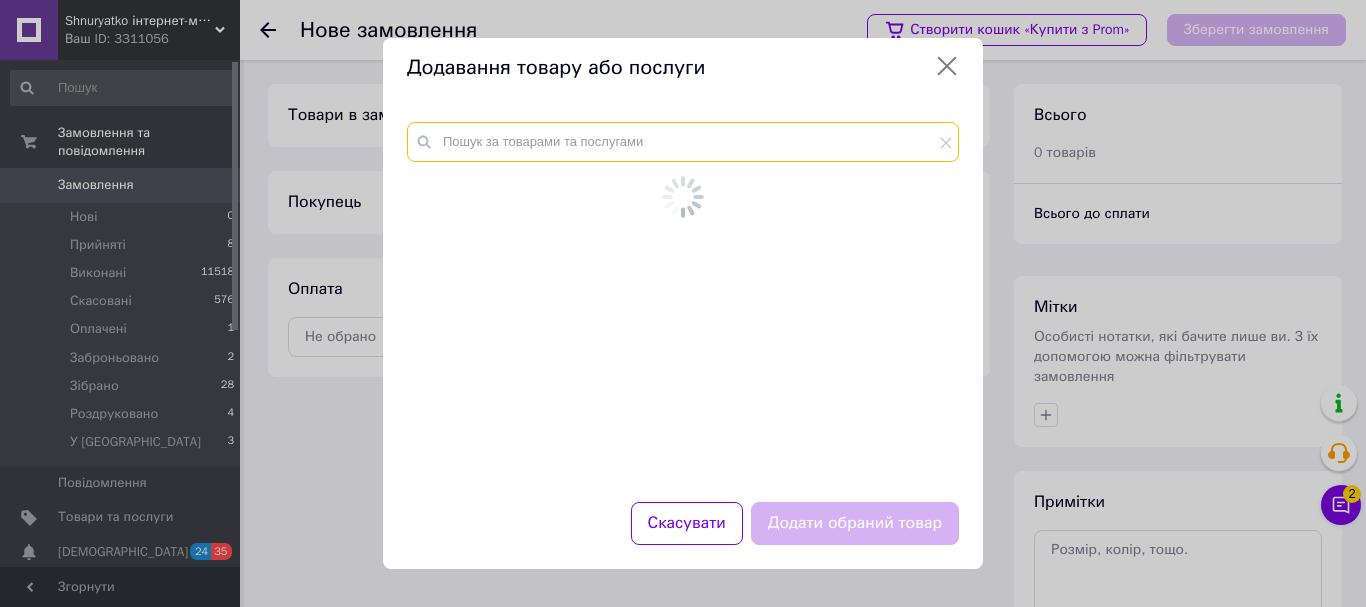 click at bounding box center (683, 142) 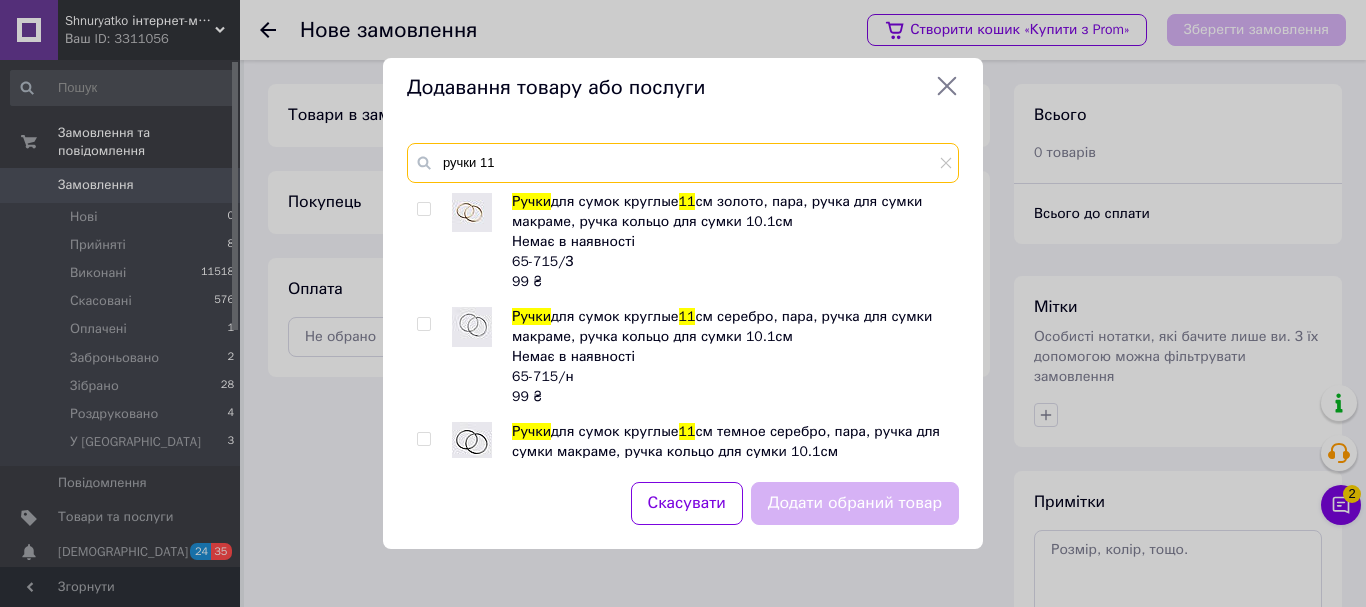 scroll, scrollTop: 600, scrollLeft: 0, axis: vertical 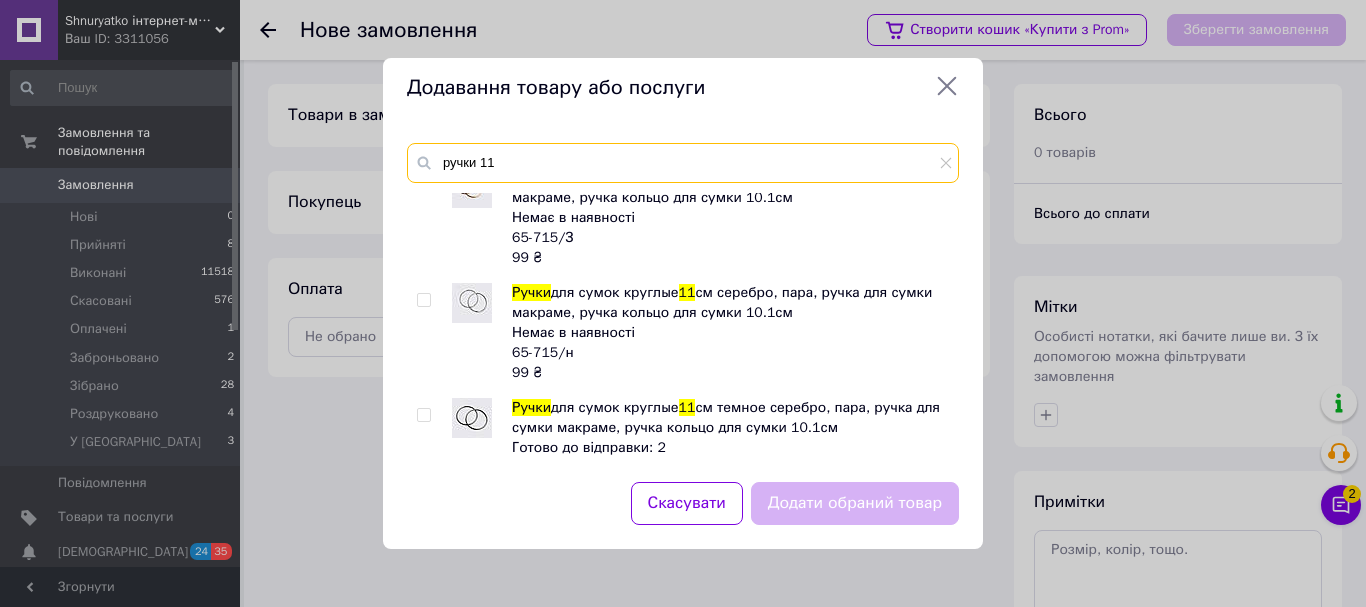 type on "ручки 11" 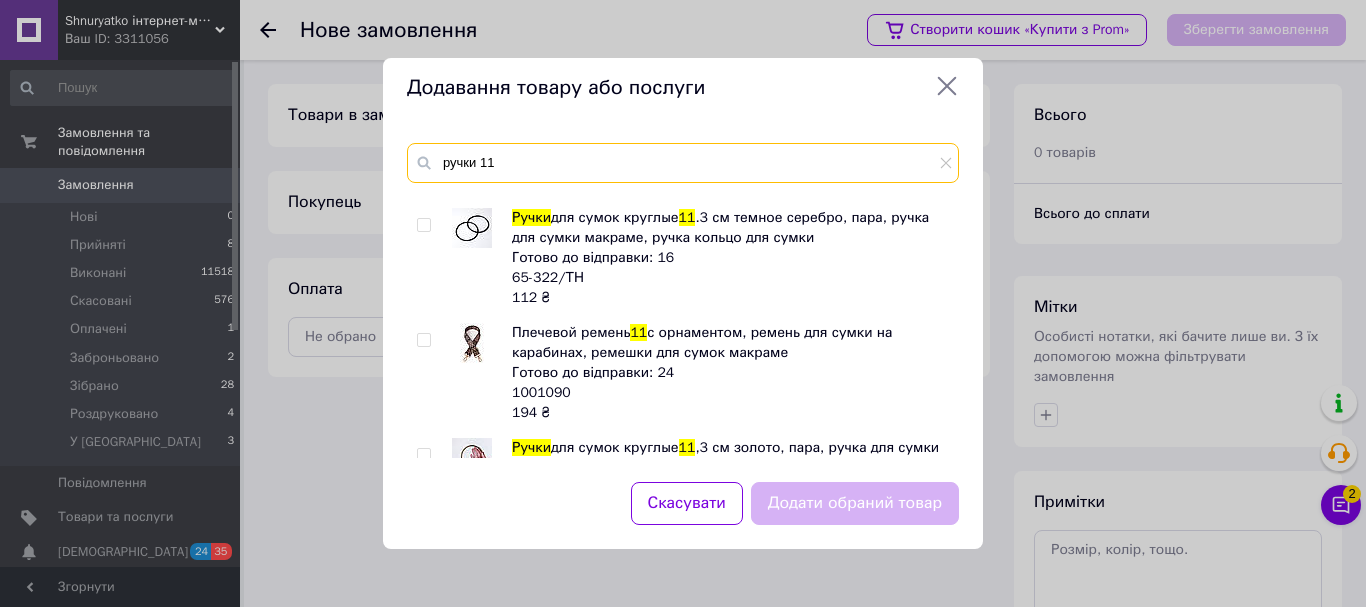 scroll, scrollTop: 0, scrollLeft: 0, axis: both 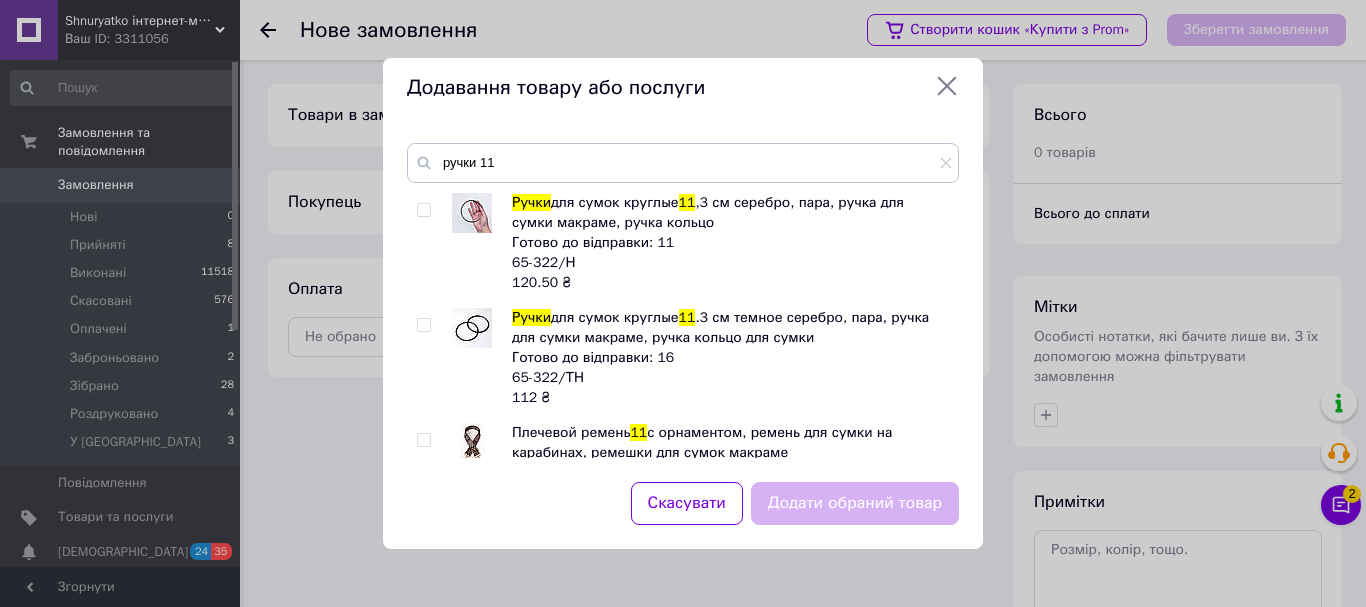 click at bounding box center [423, 210] 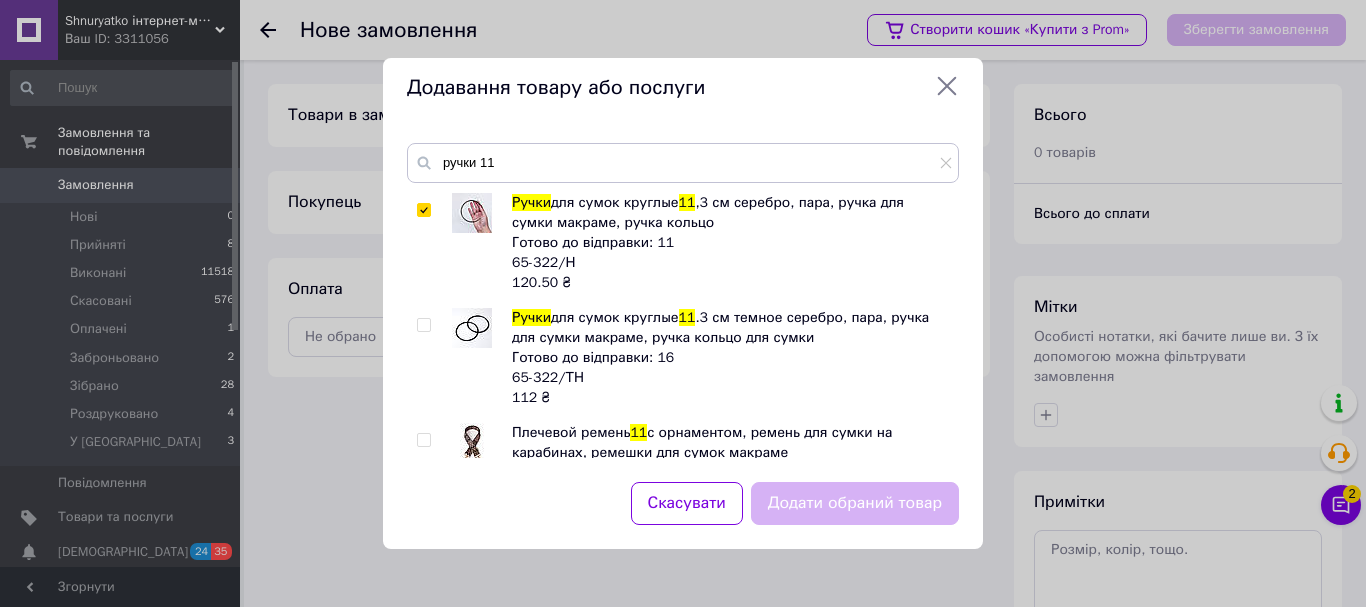 checkbox on "true" 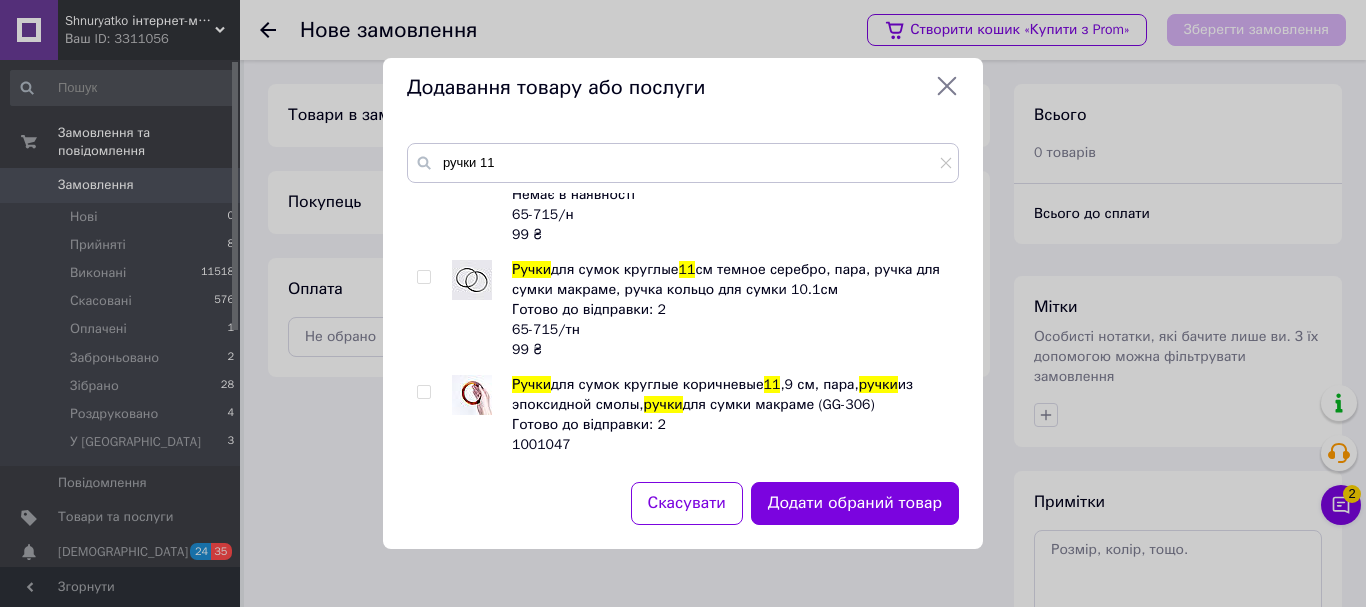 scroll, scrollTop: 755, scrollLeft: 0, axis: vertical 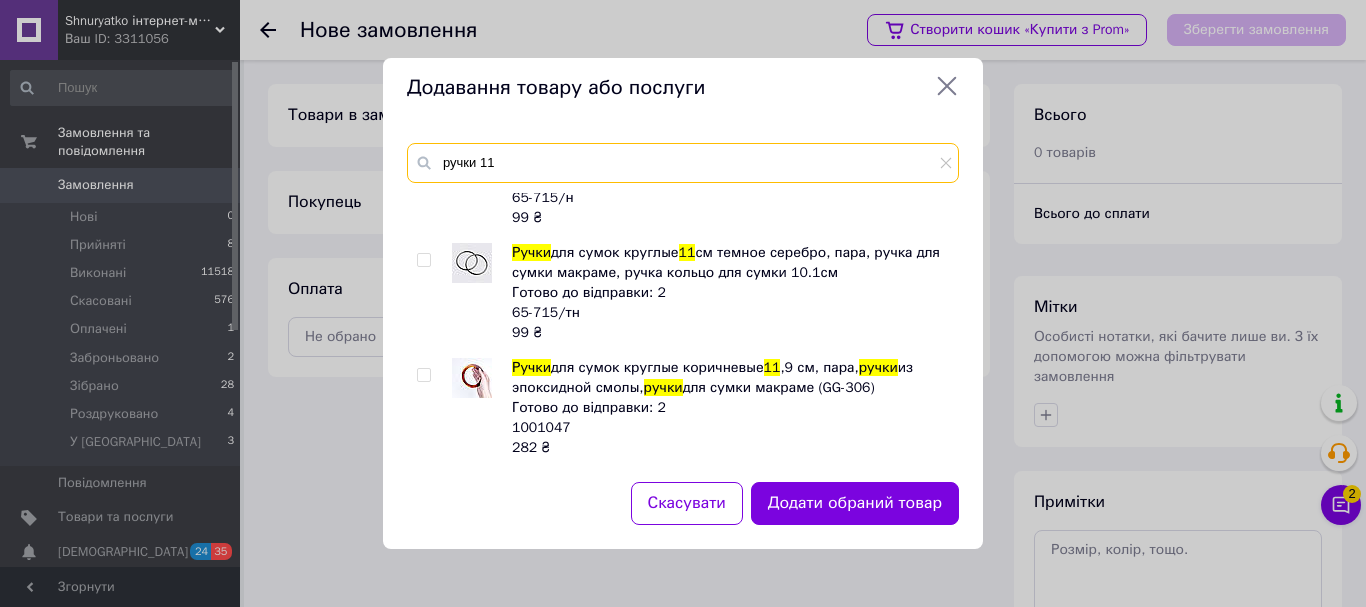 drag, startPoint x: 479, startPoint y: 162, endPoint x: 454, endPoint y: 162, distance: 25 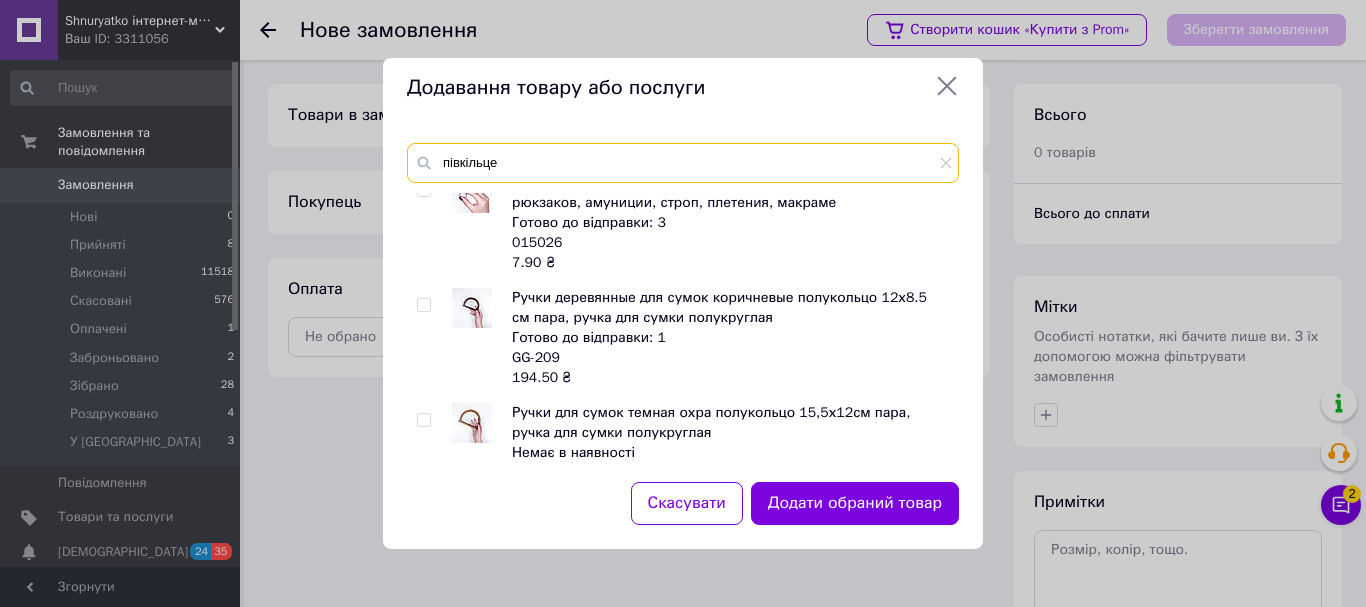 scroll, scrollTop: 1675, scrollLeft: 0, axis: vertical 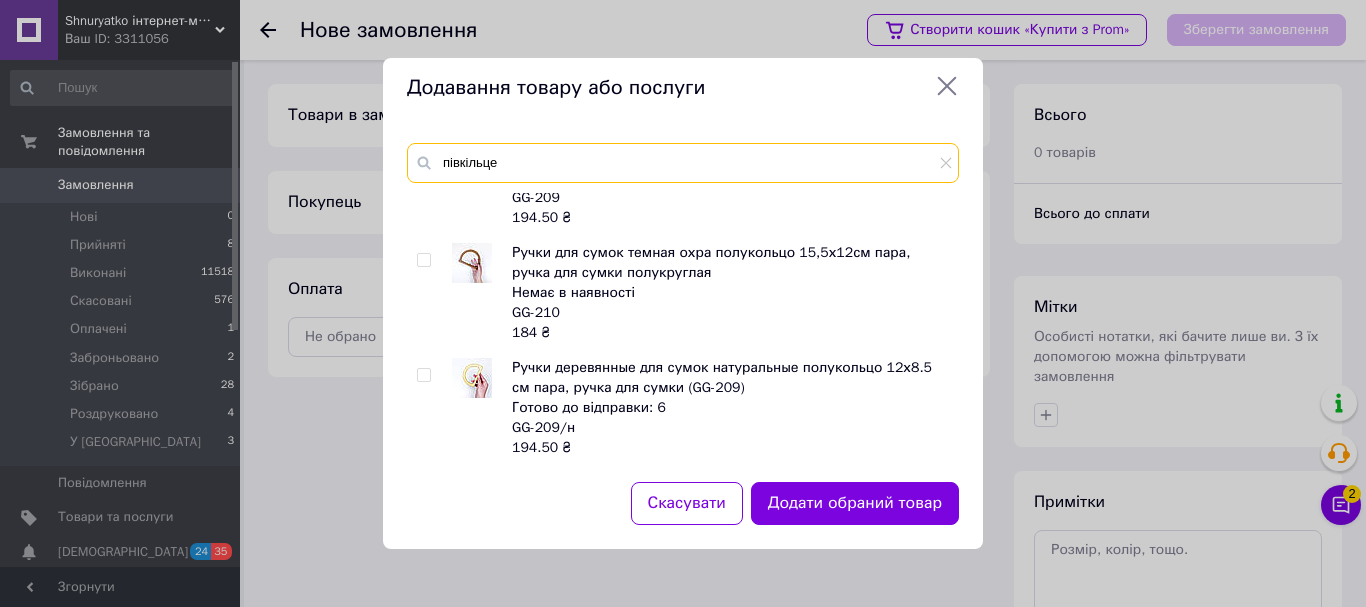 click on "півкільце" at bounding box center [683, 163] 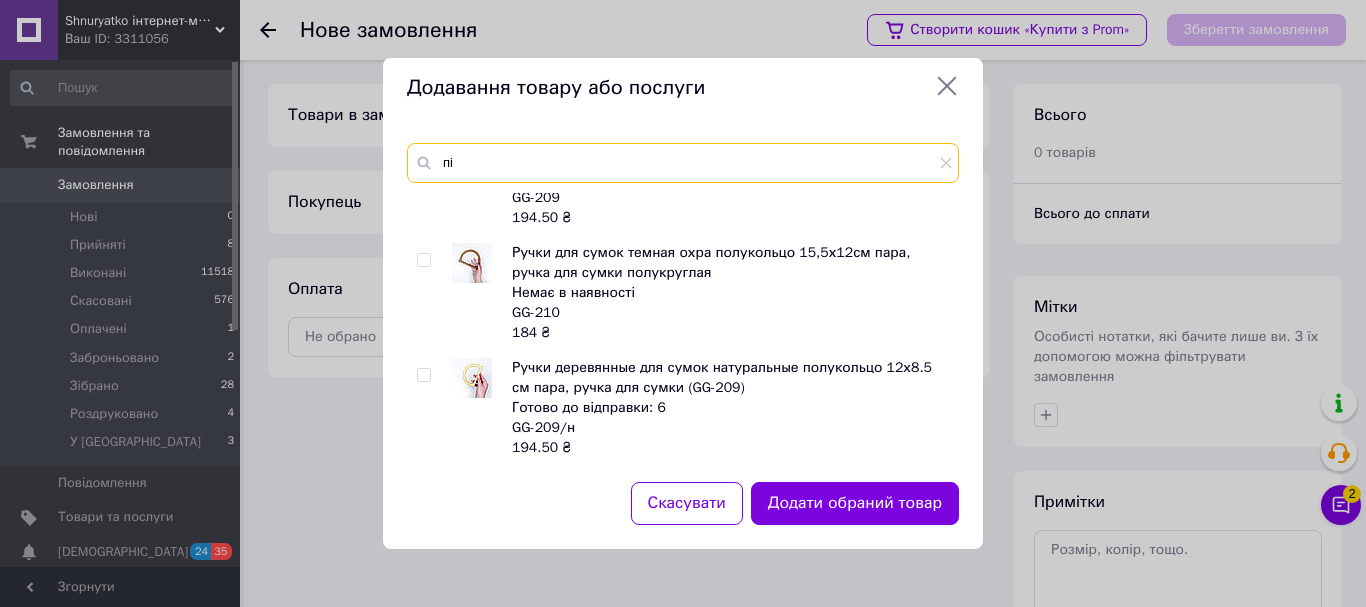type on "п" 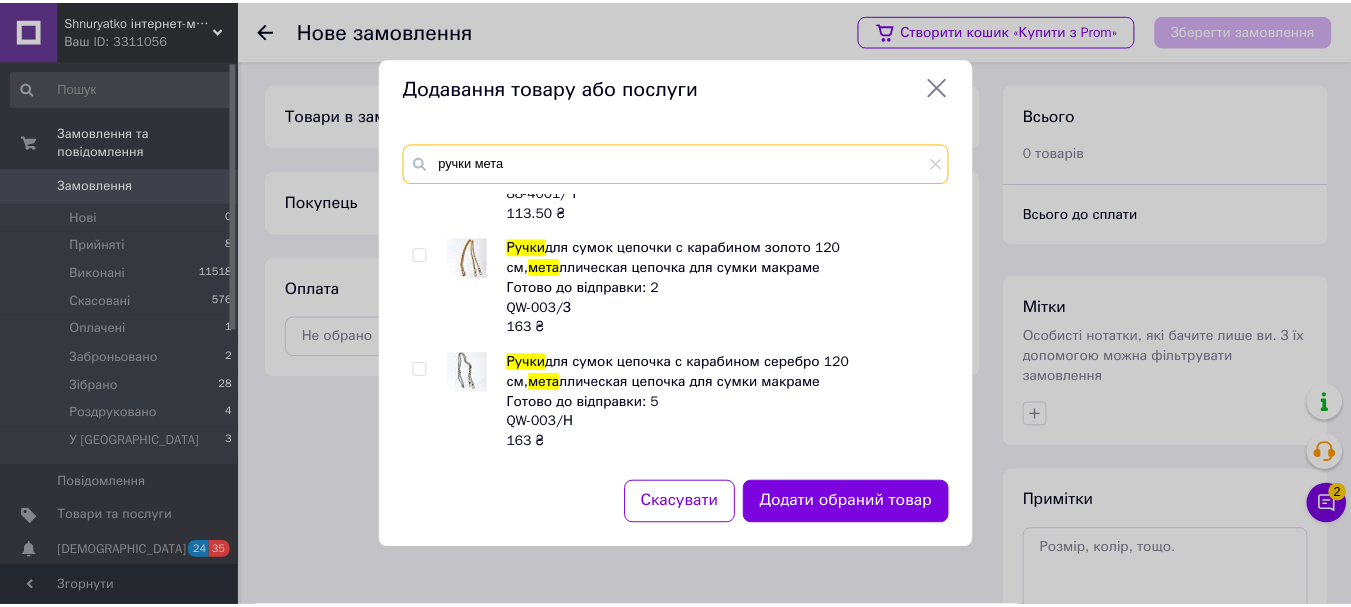 scroll, scrollTop: 0, scrollLeft: 0, axis: both 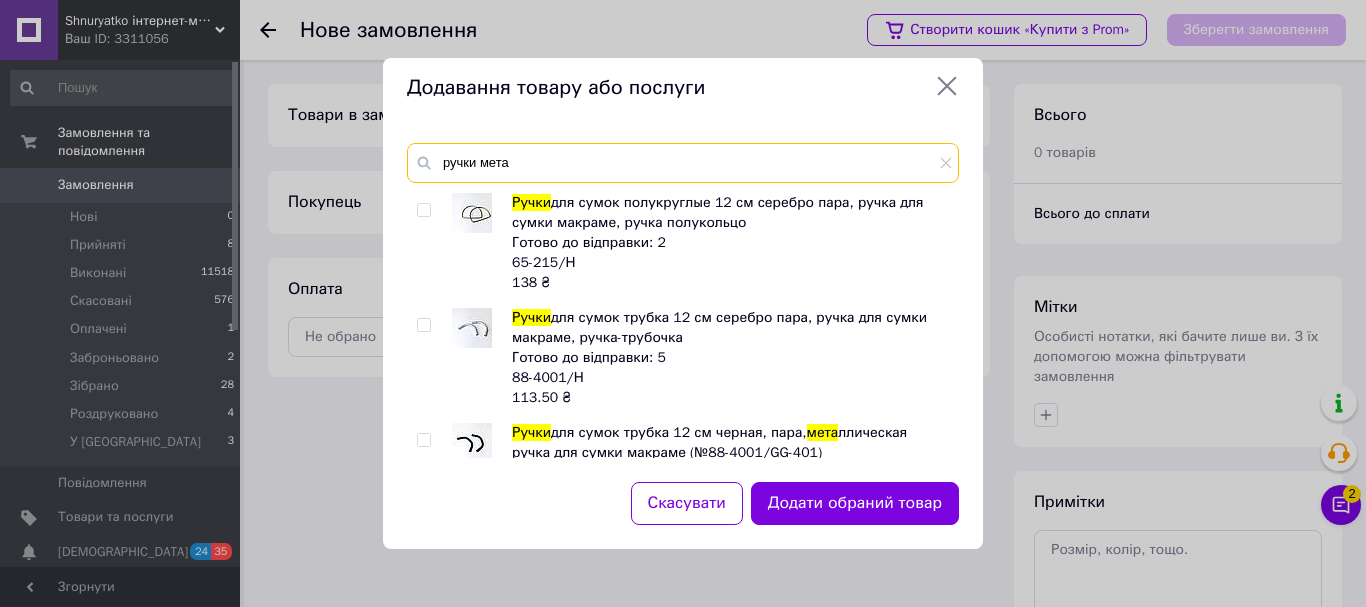 type on "ручки мета" 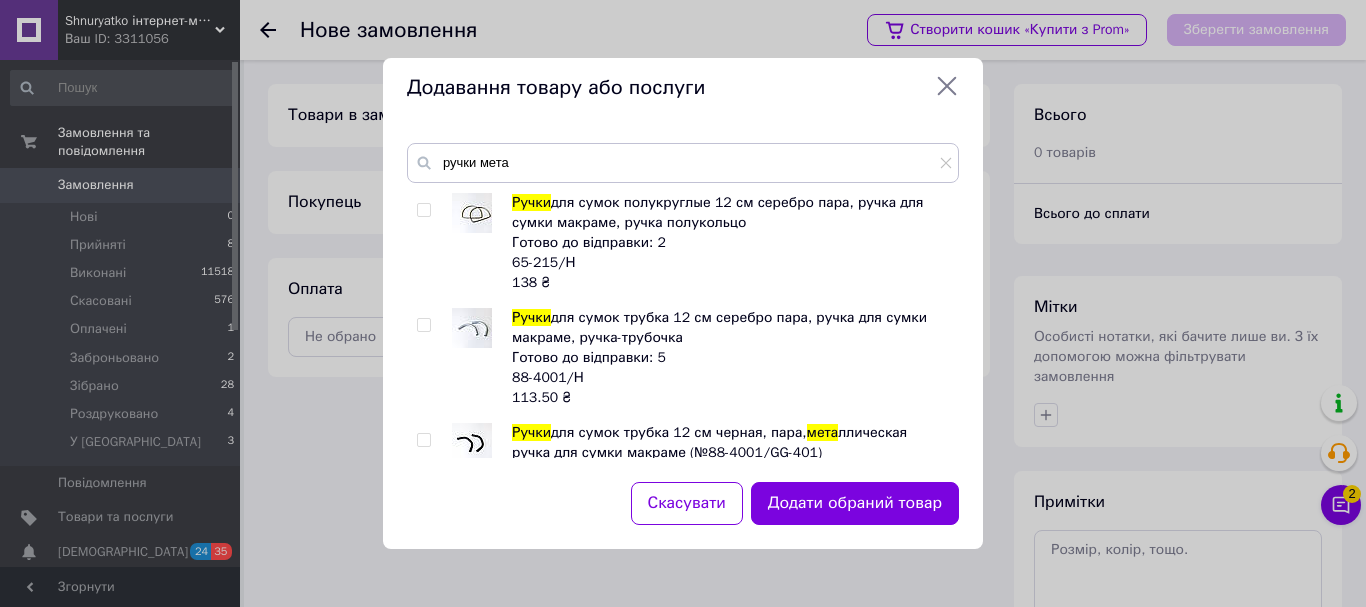 click at bounding box center [423, 210] 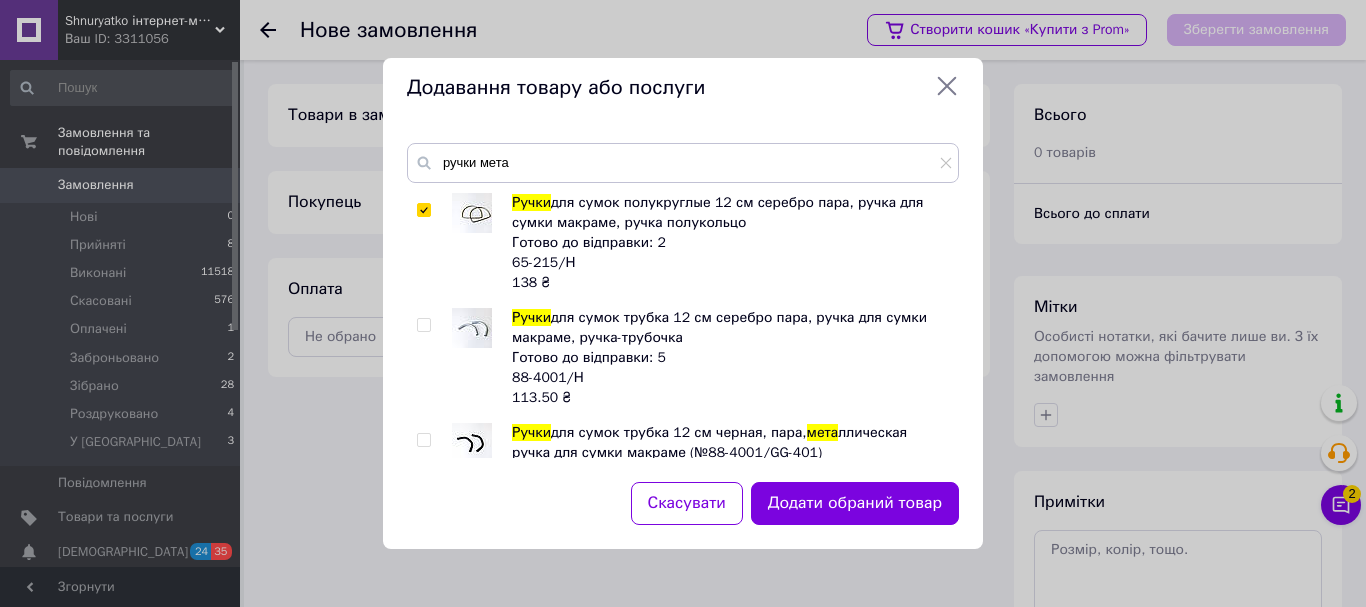checkbox on "true" 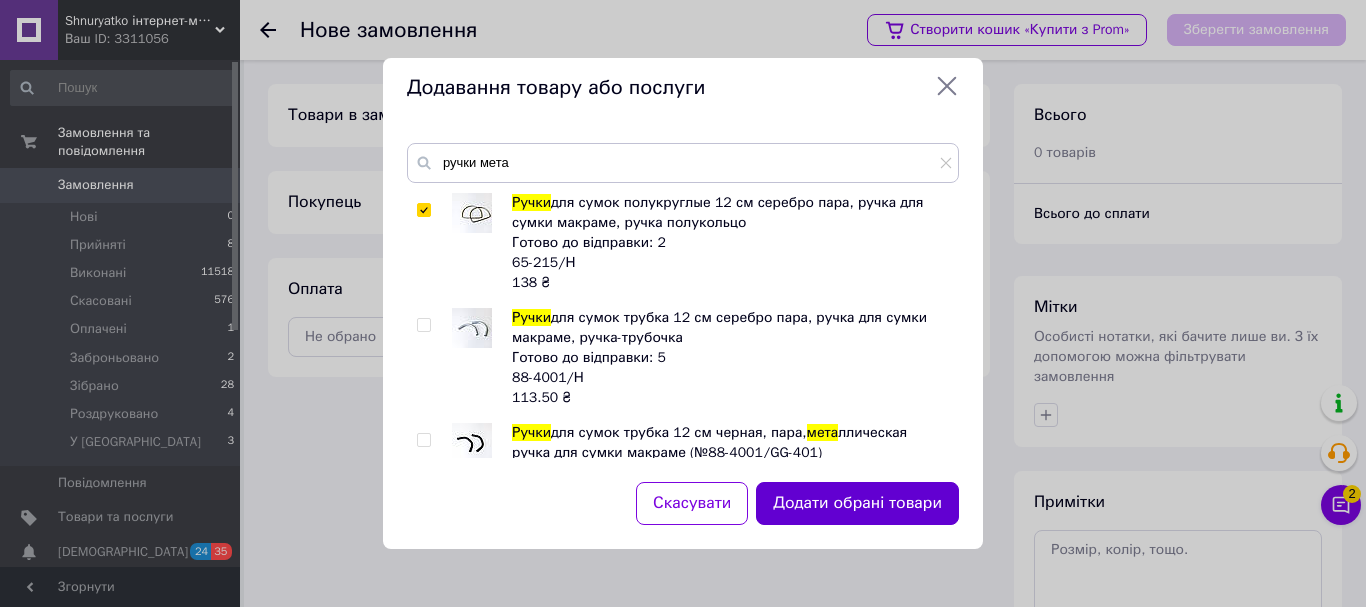 click on "Додати обрані товари" at bounding box center [857, 503] 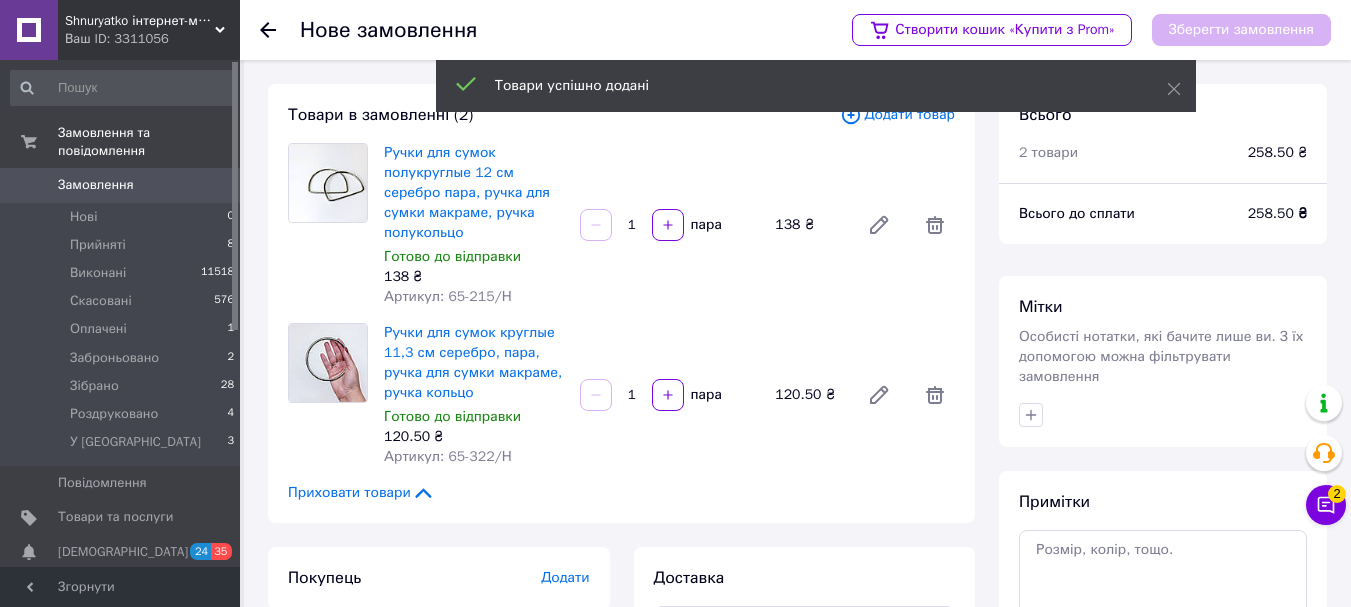 click on "Додати товар" at bounding box center [897, 115] 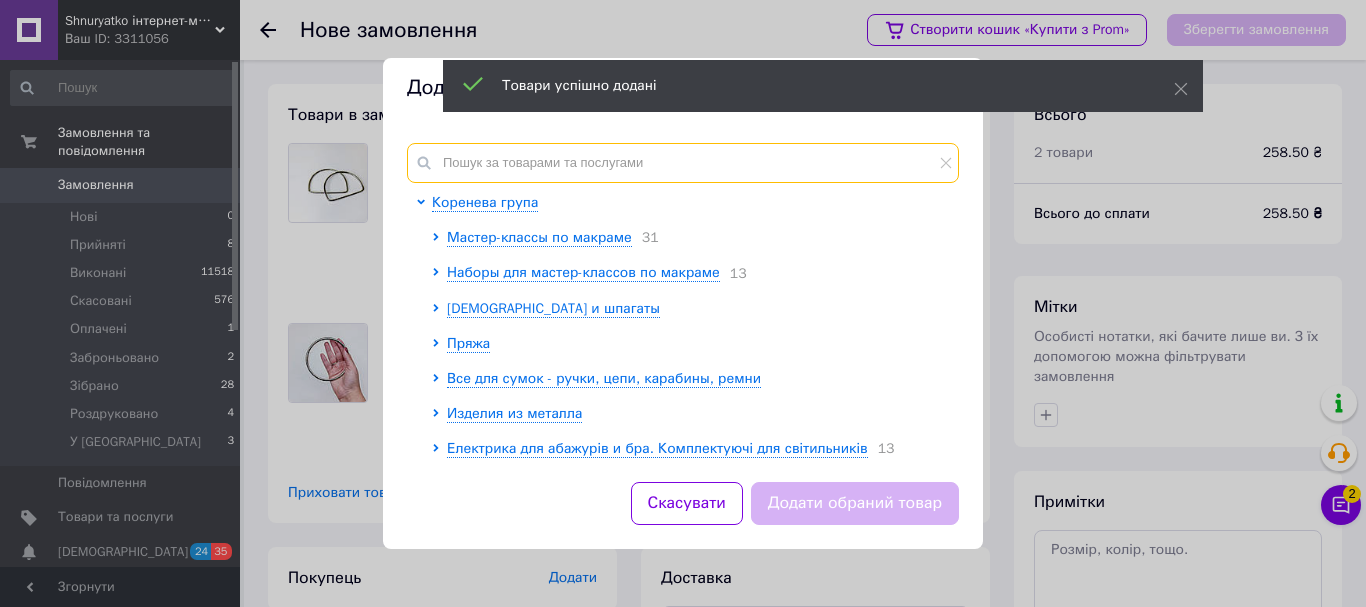 click at bounding box center (683, 163) 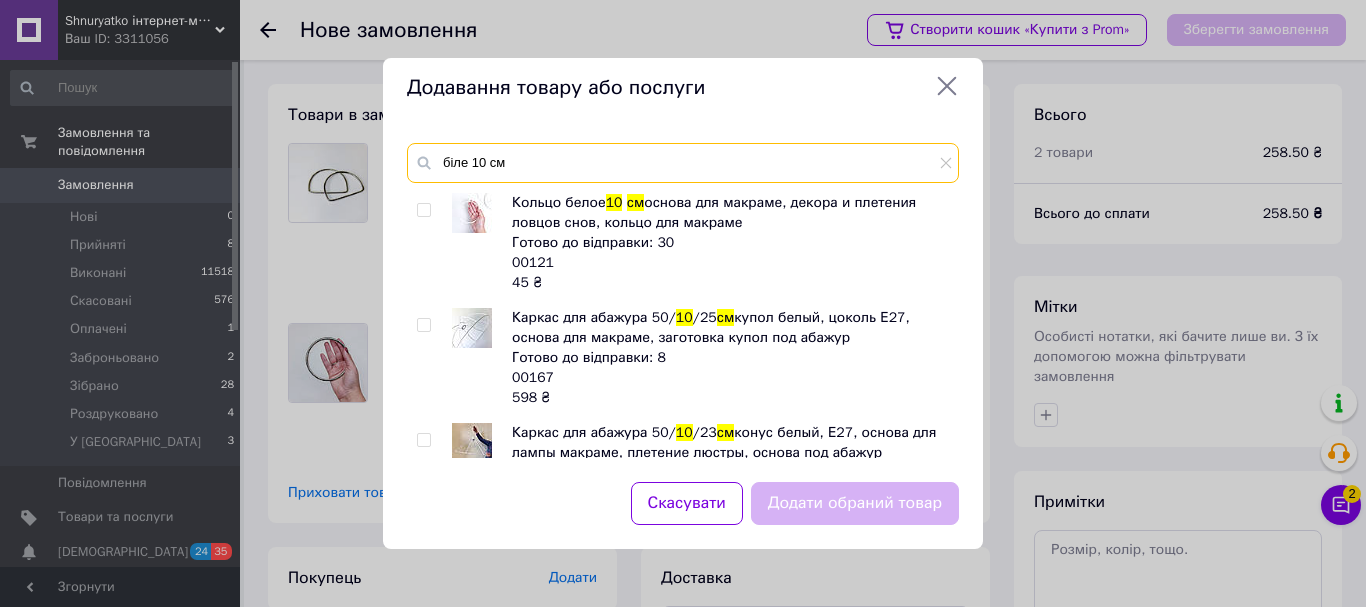 type on "біле 10 см" 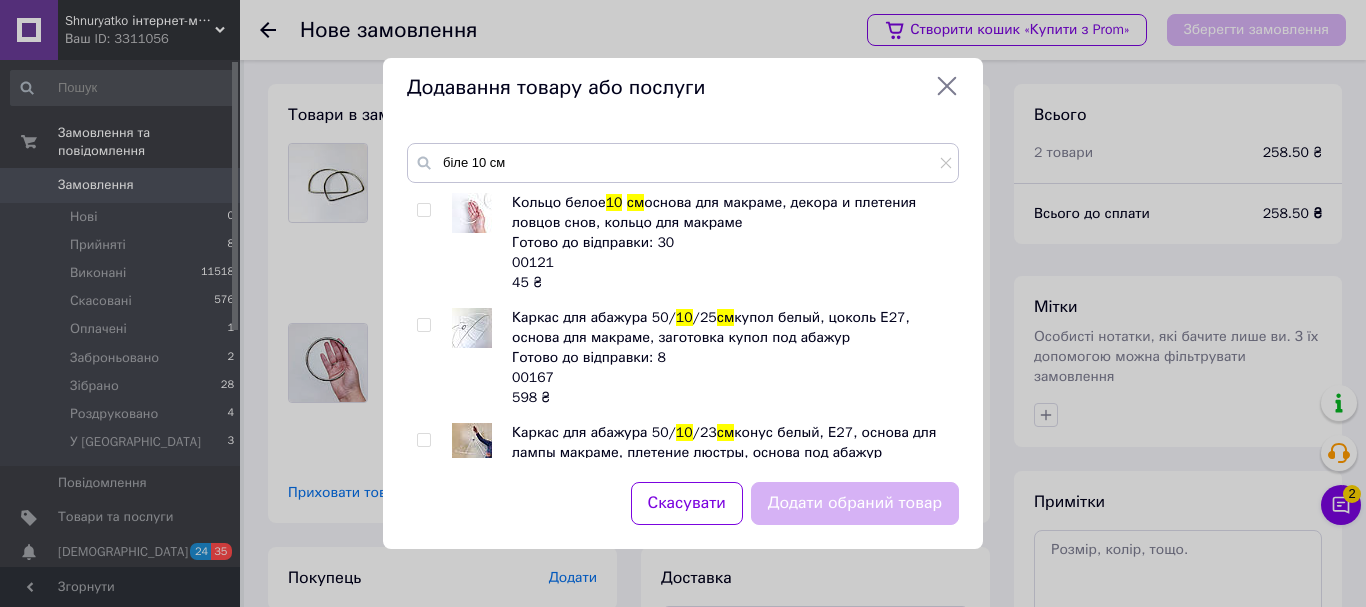 click at bounding box center (423, 210) 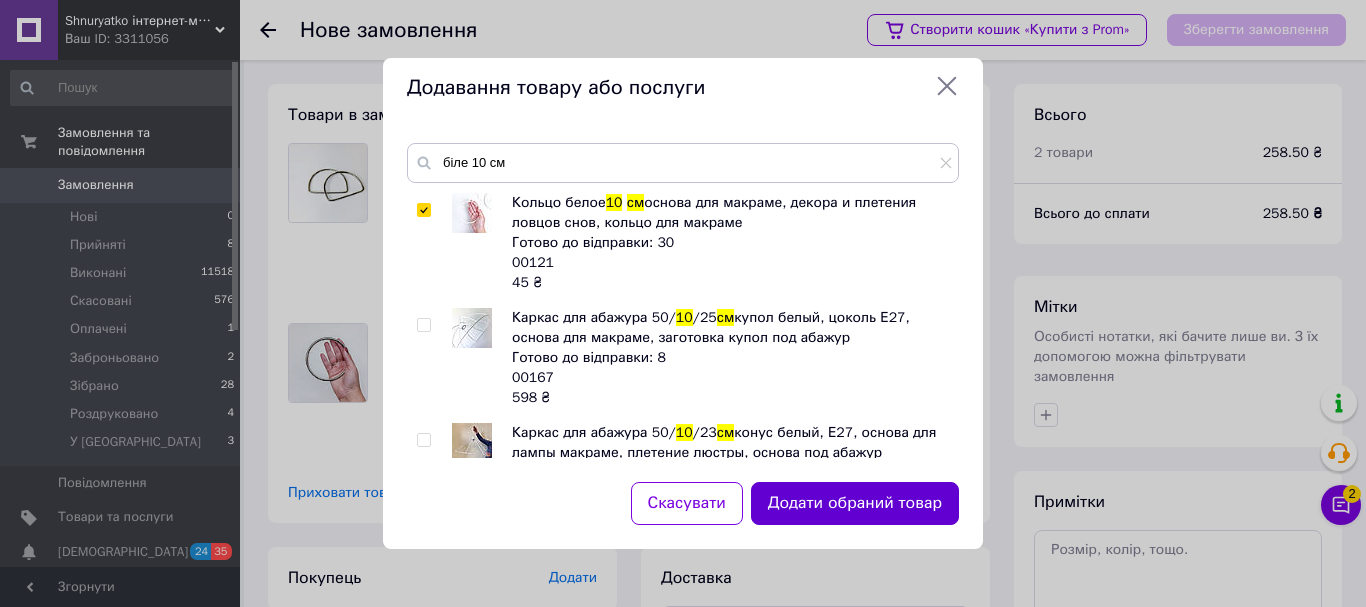 click on "Додати обраний товар" at bounding box center (855, 503) 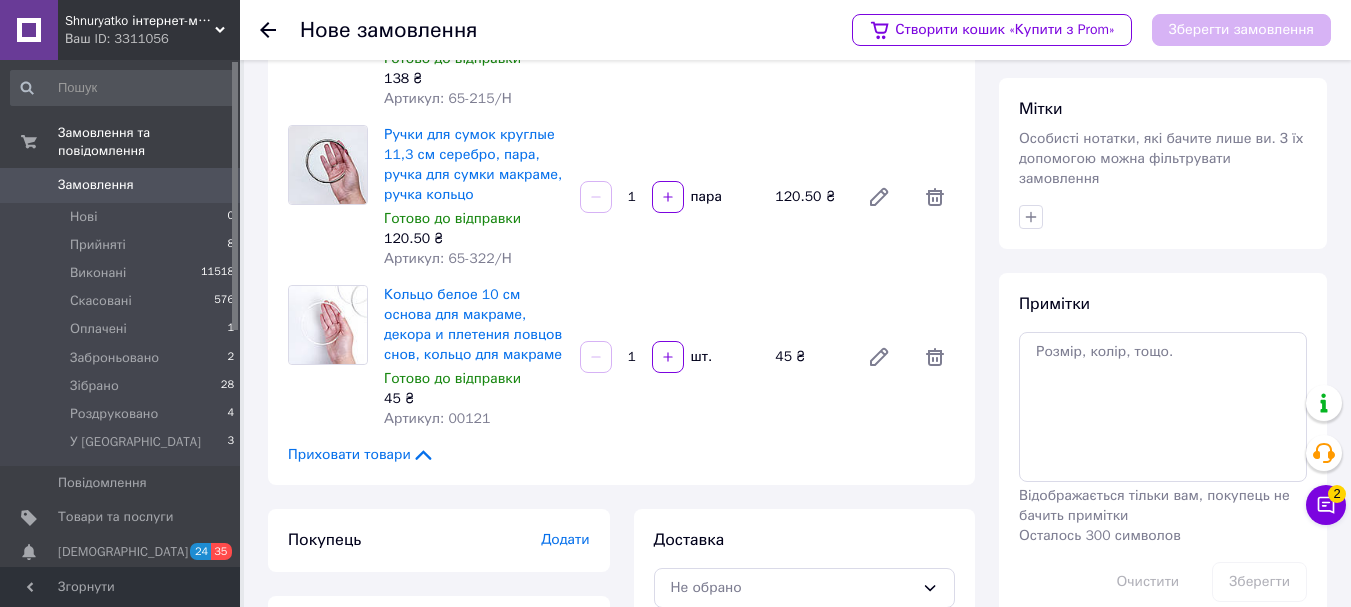 scroll, scrollTop: 200, scrollLeft: 0, axis: vertical 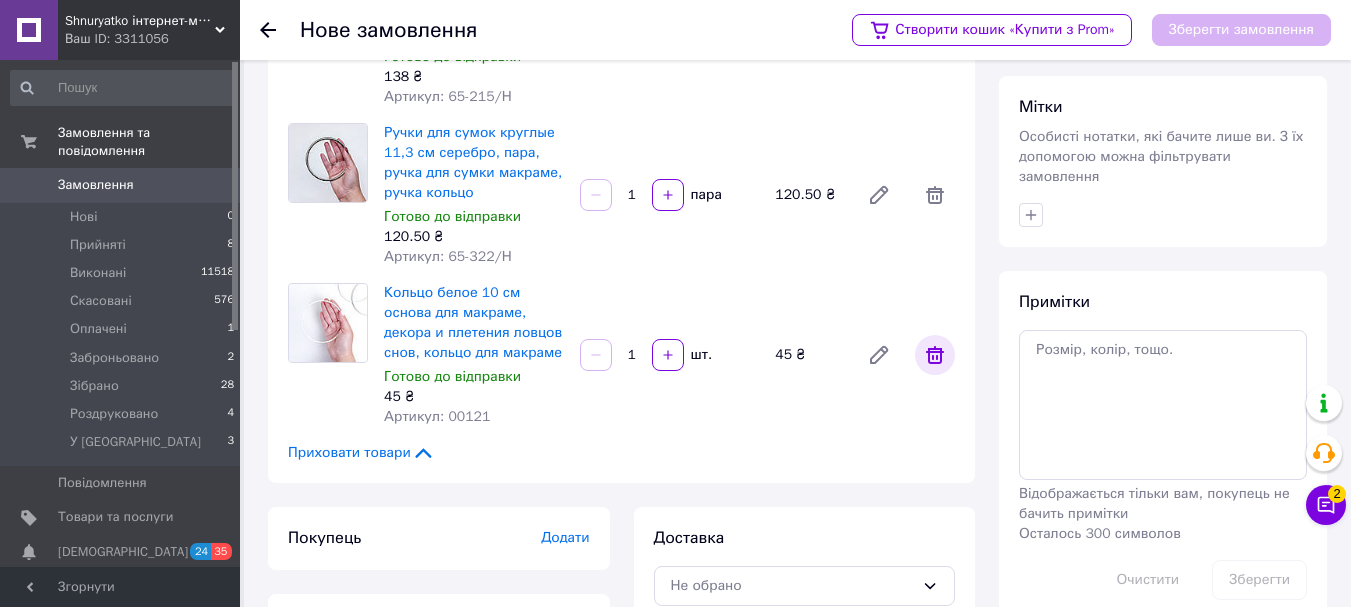 click 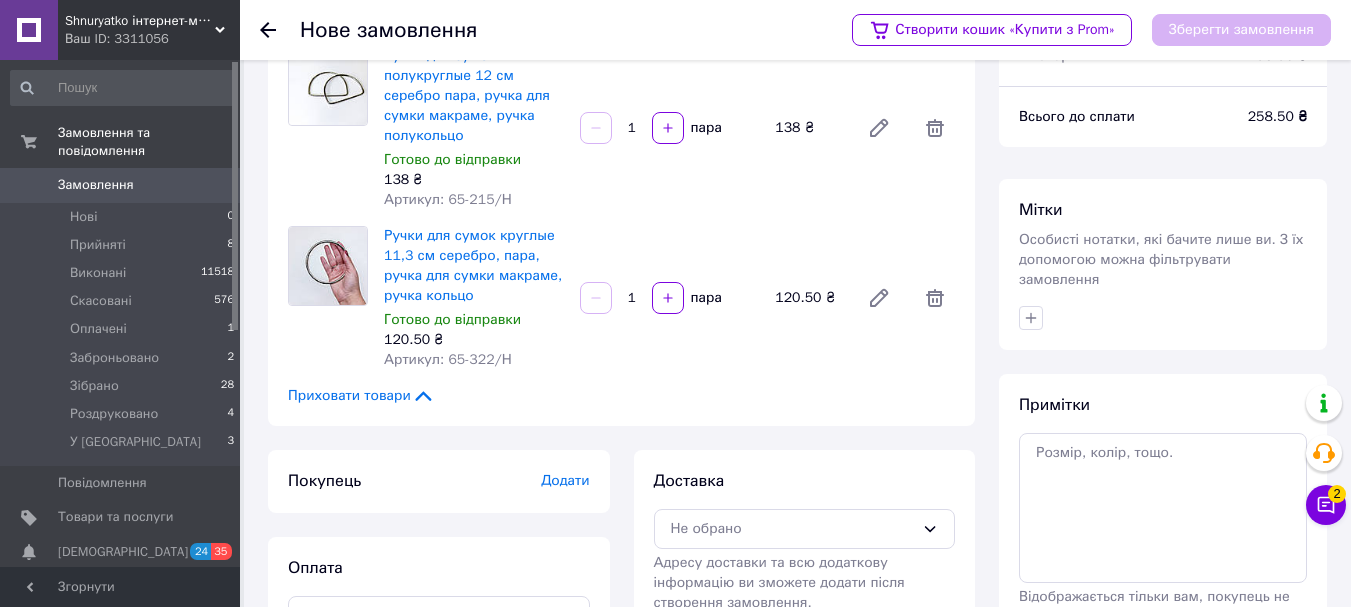 scroll, scrollTop: 0, scrollLeft: 0, axis: both 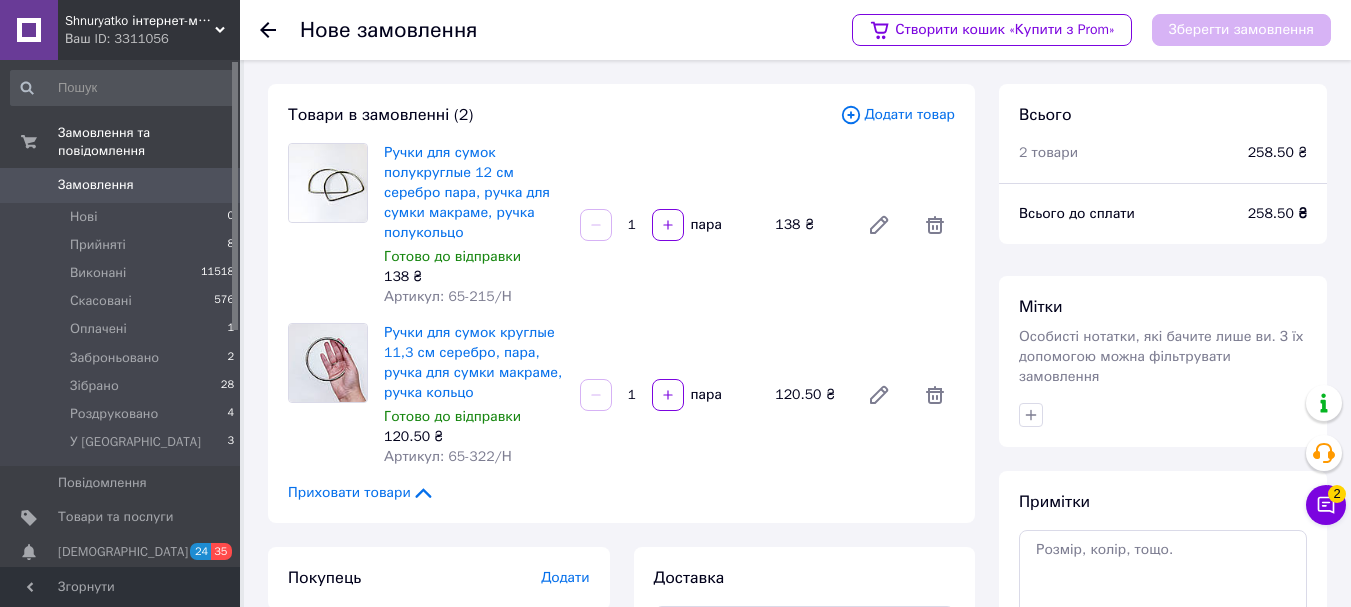 click on "Додати товар" at bounding box center (897, 115) 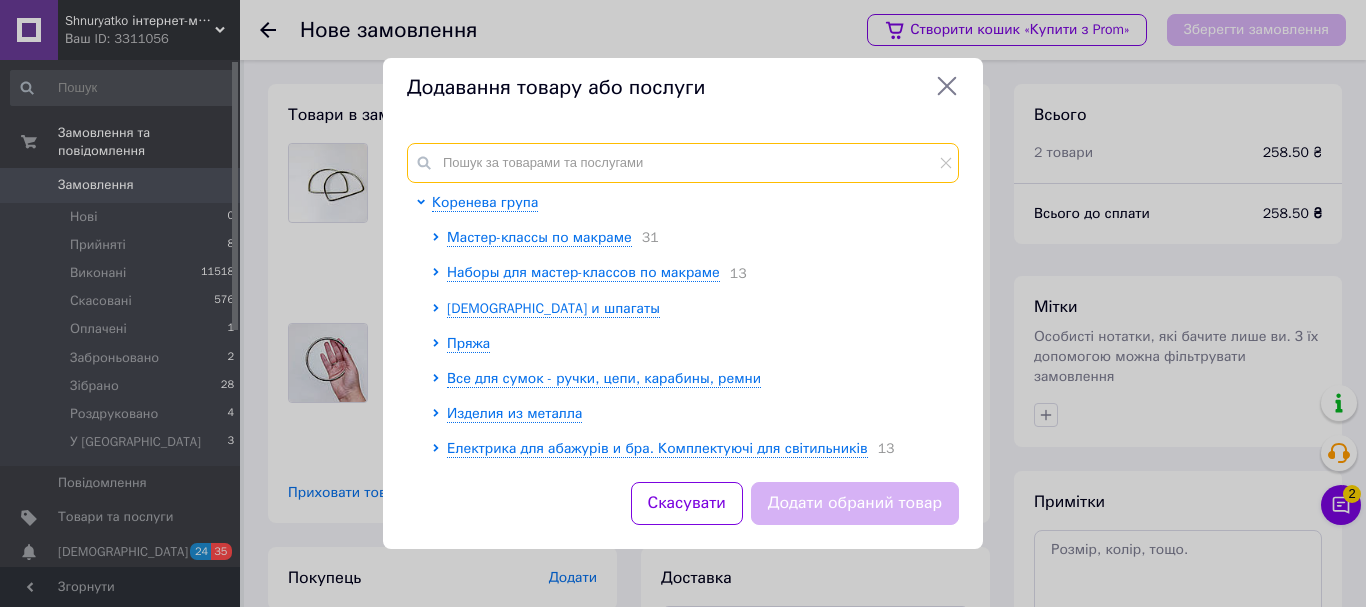 click at bounding box center (683, 163) 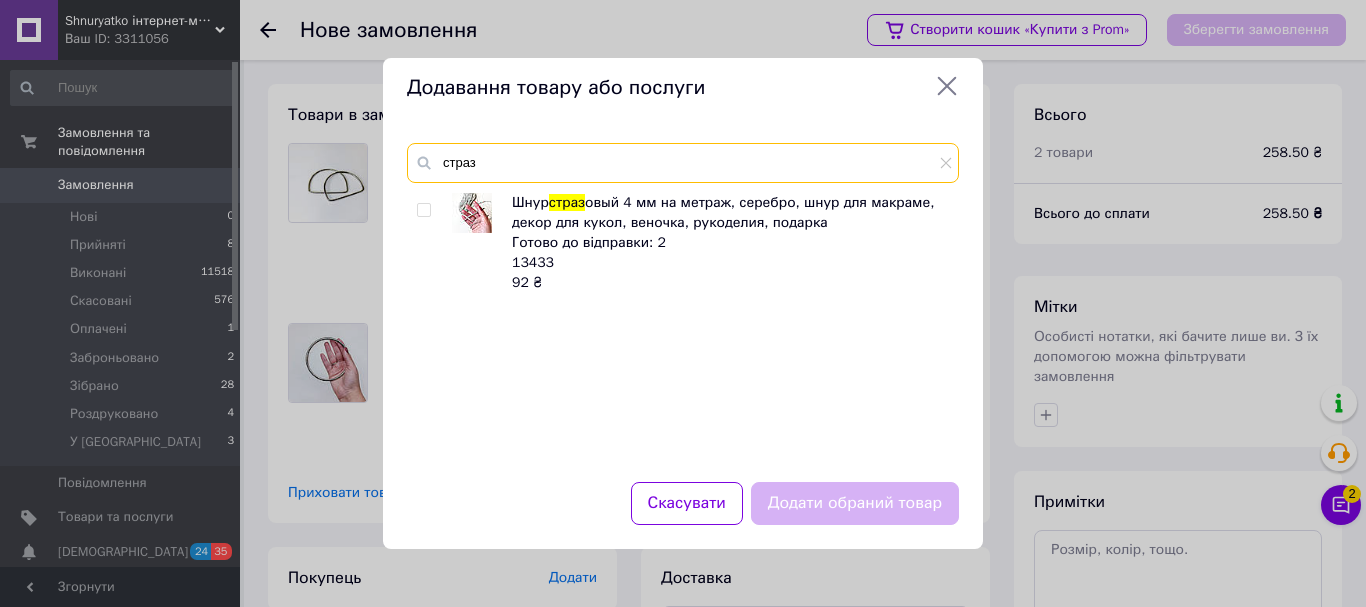 type on "страз" 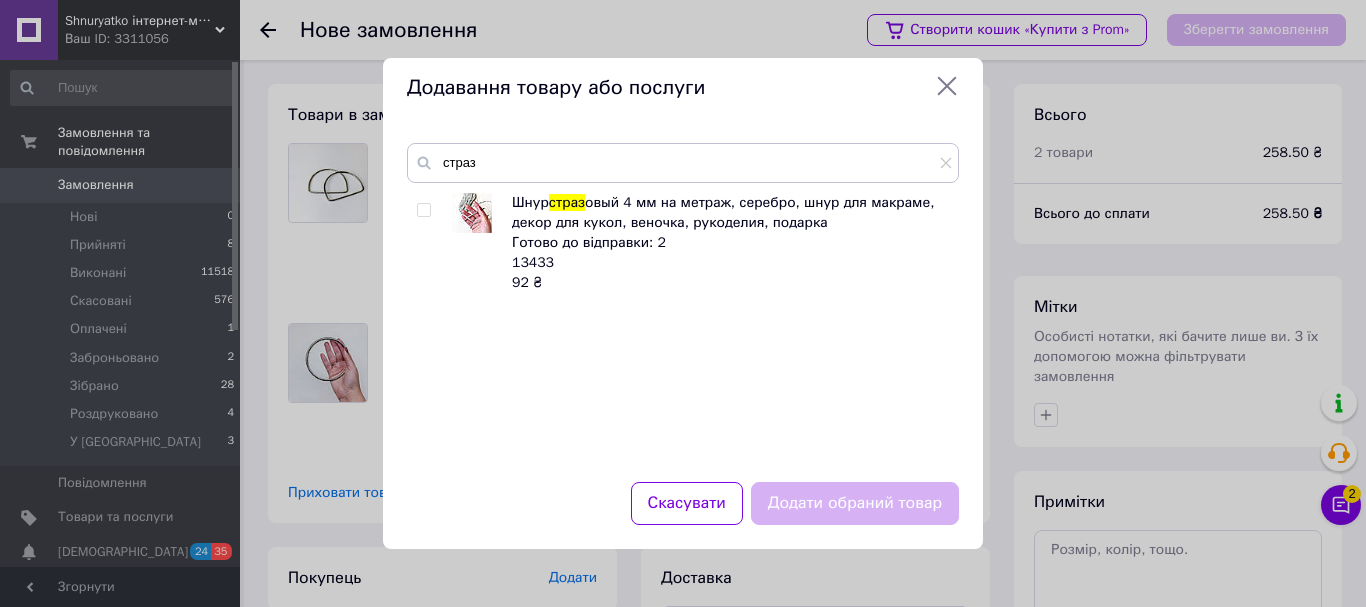 click at bounding box center [423, 210] 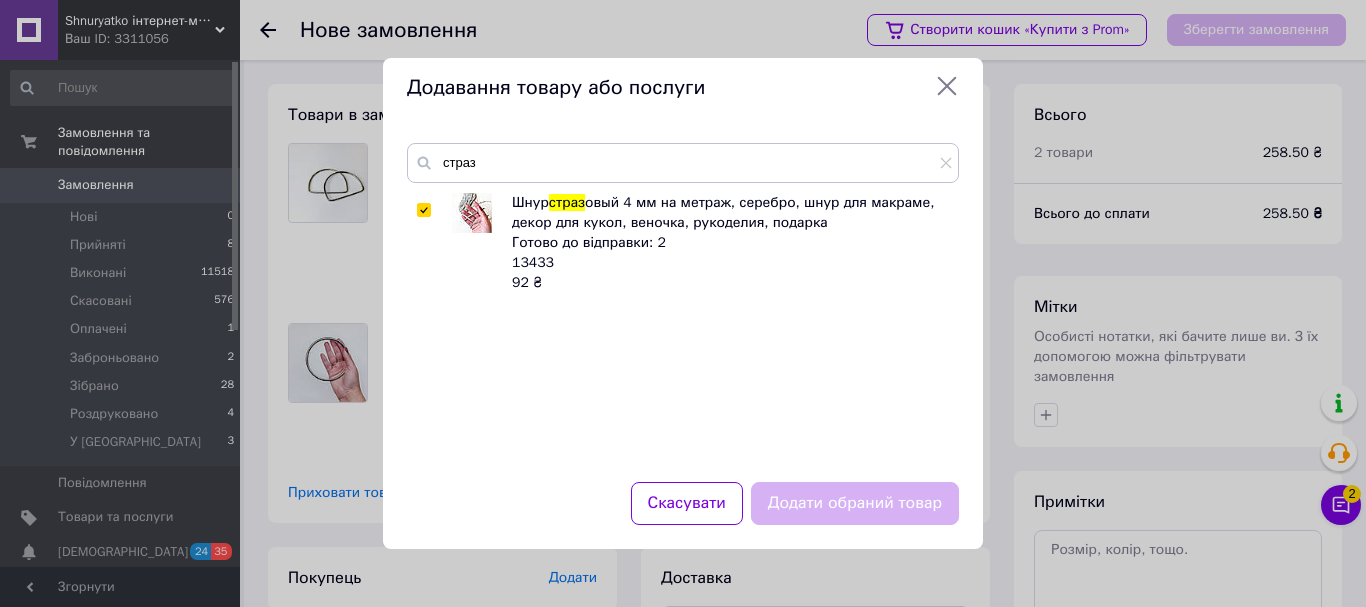 checkbox on "true" 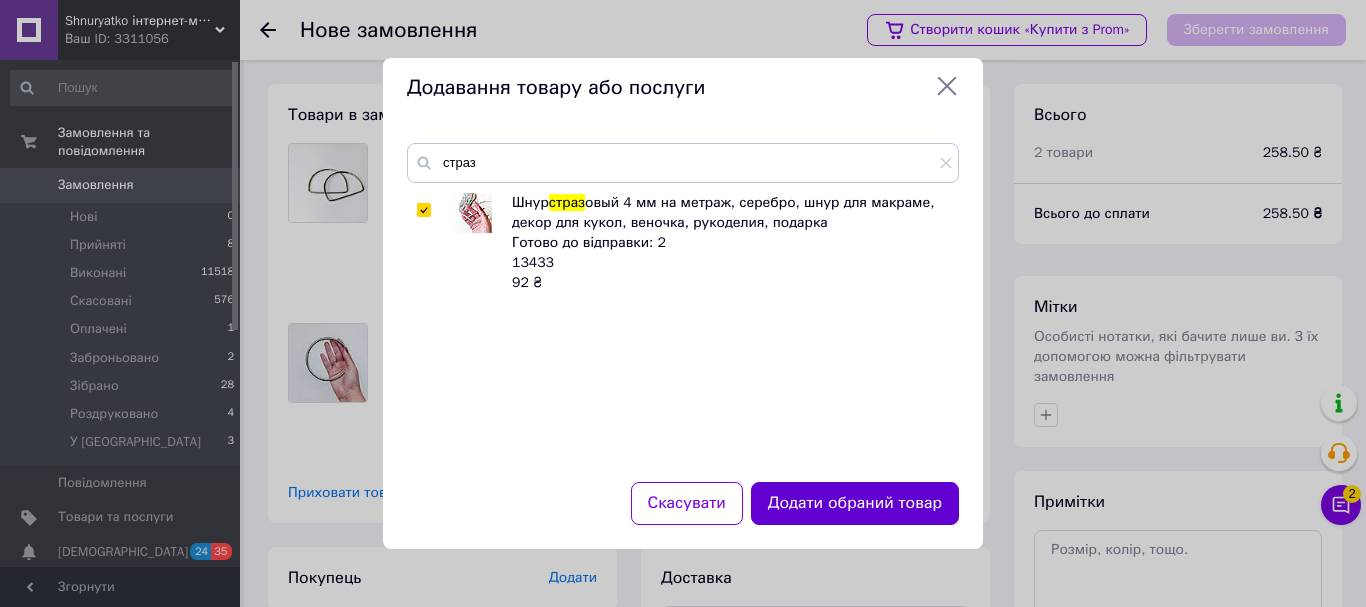 click on "Додати обраний товар" at bounding box center [855, 503] 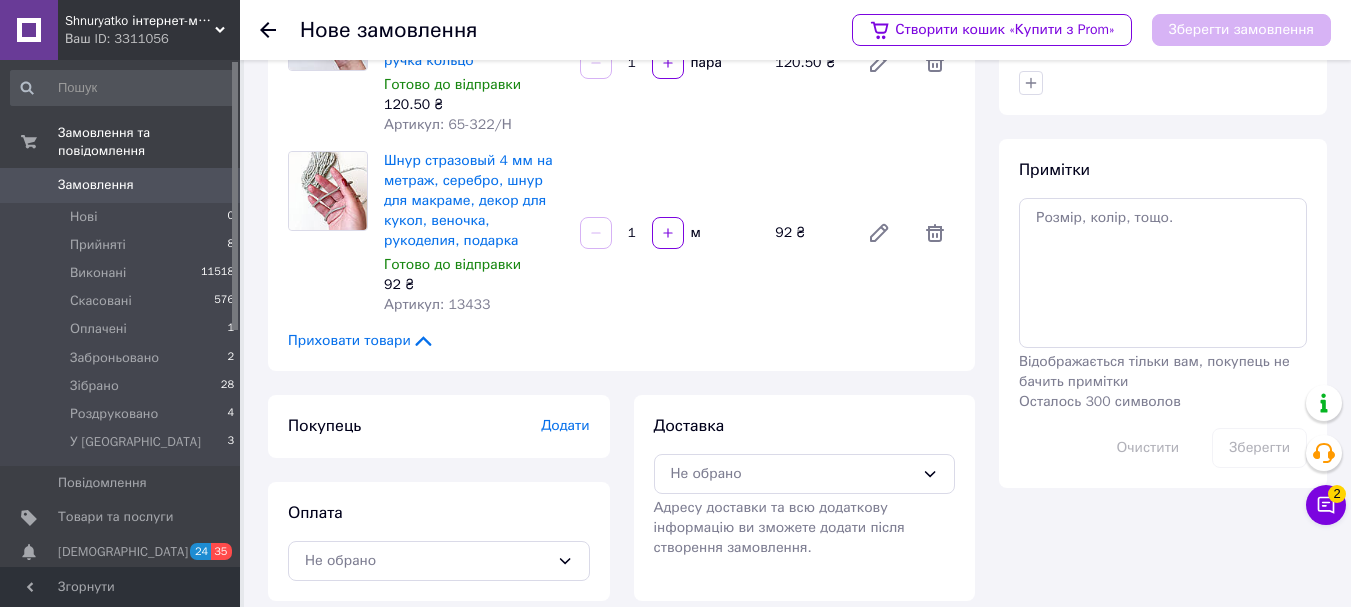 scroll, scrollTop: 350, scrollLeft: 0, axis: vertical 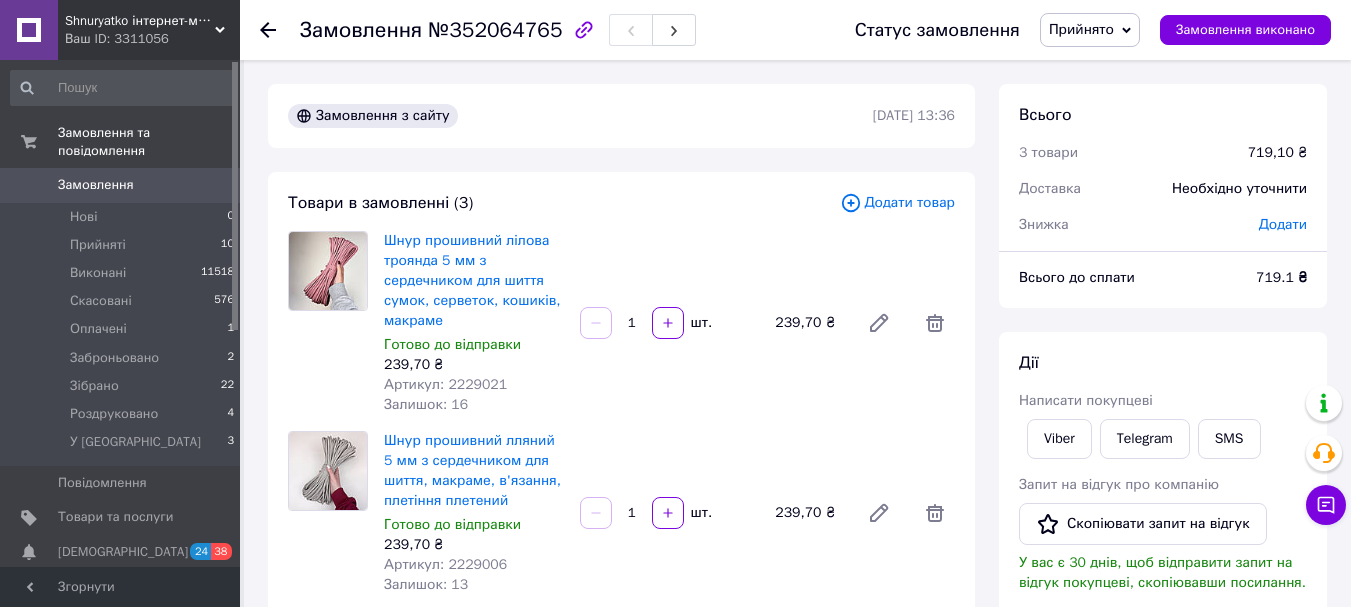 click 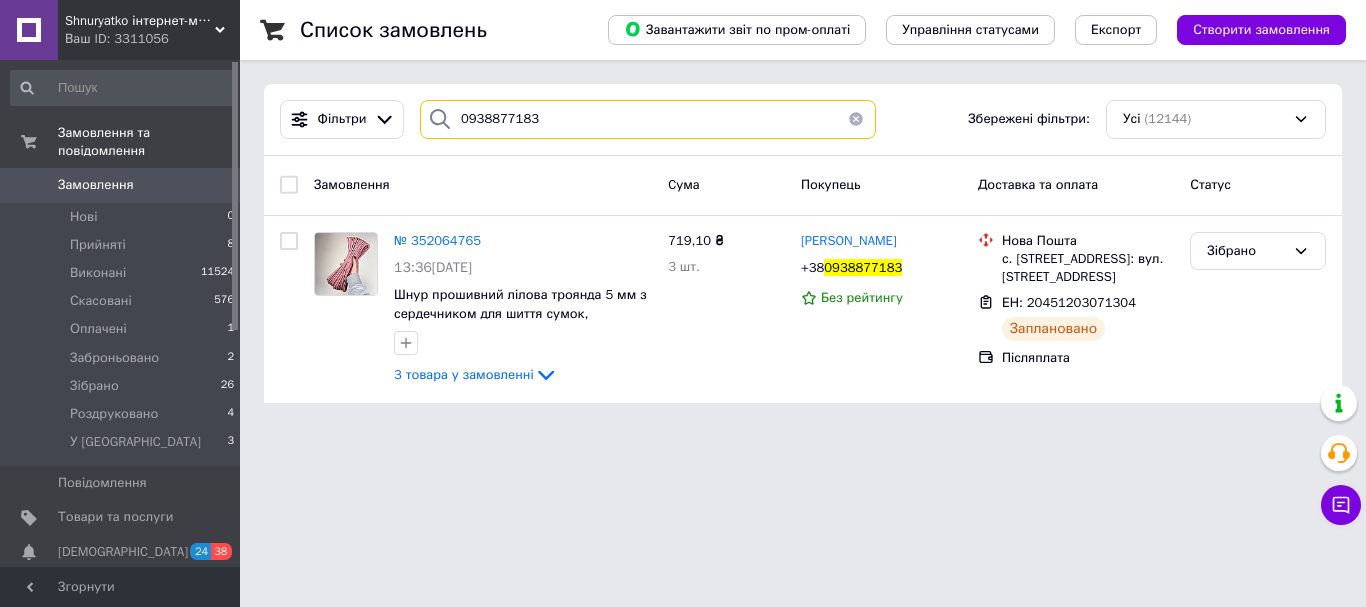drag, startPoint x: 635, startPoint y: 120, endPoint x: 416, endPoint y: 110, distance: 219.2282 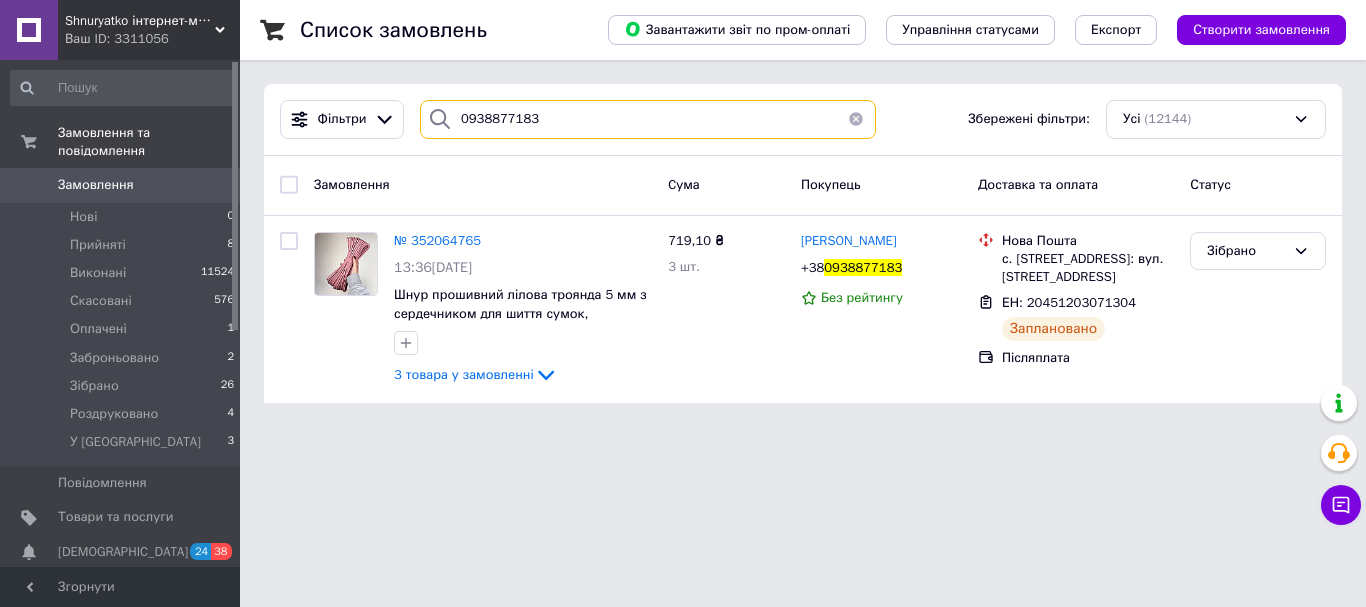 click on "0938877183" at bounding box center [648, 119] 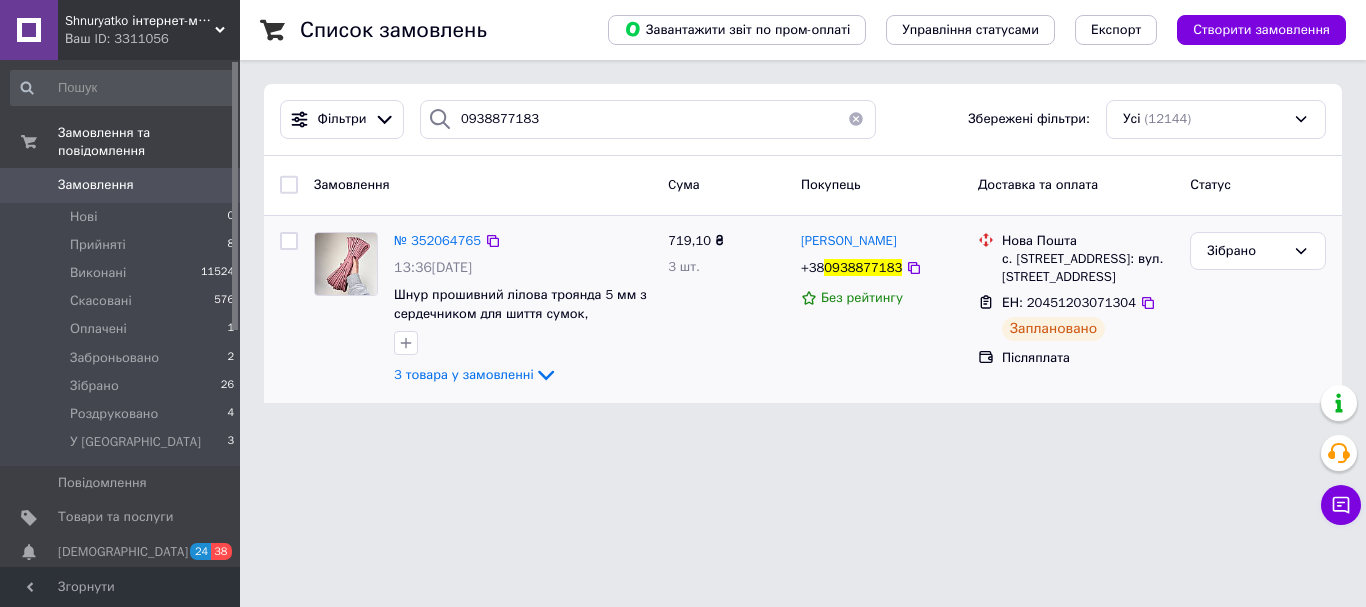 click on "13:36[DATE]" at bounding box center [523, 268] 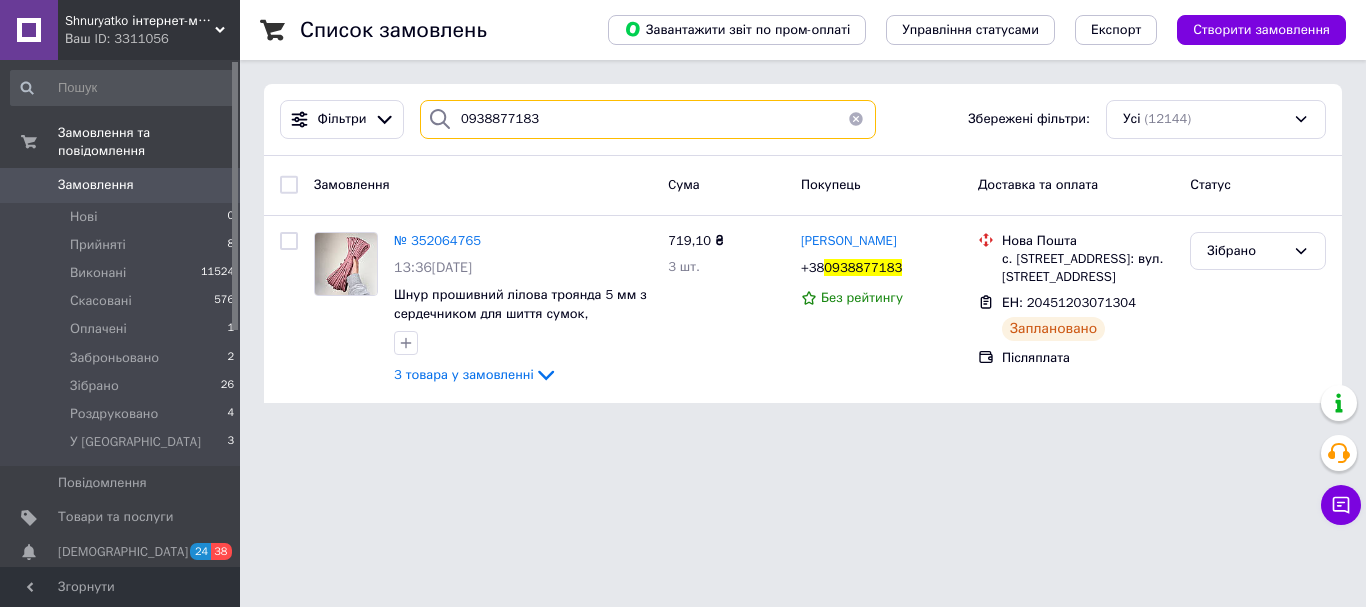 click on "0938877183" at bounding box center (648, 119) 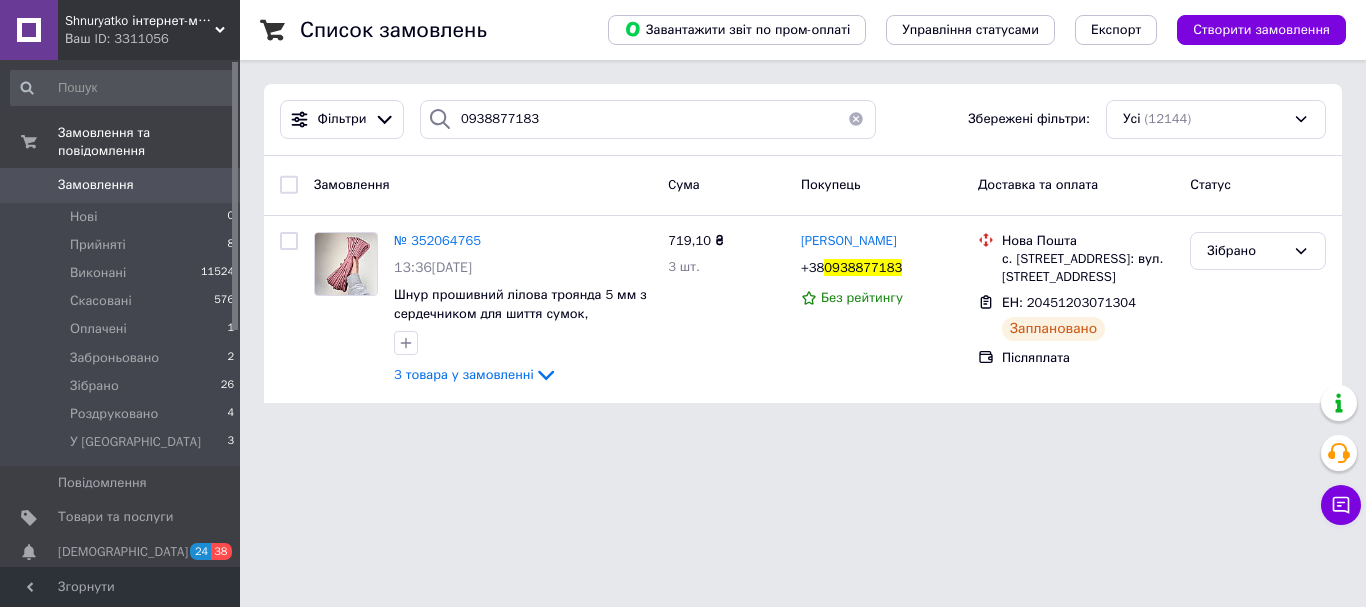click on "Shnuryatko інтернет-магазин Ваш ID: 3311056 Сайт Shnuryatko інтернет-магазин Кабінет покупця Перевірити стан системи Сторінка на порталі Довідка Вийти Замовлення та повідомлення Замовлення 0 Нові 0 Прийняті 8 Виконані 11524 Скасовані 576 Оплачені 1 Заброньовано 2 Зібрано 26 Роздруковано 4 У Виробництві 3 Повідомлення 0 Товари та послуги Сповіщення 24 38 Показники роботи компанії Панель управління Відгуки Клієнти Каталог ProSale Аналітика Інструменти веб-майстра та SEO Управління сайтом Гаманець компанії Маркет Налаштування   +38" at bounding box center [683, 213] 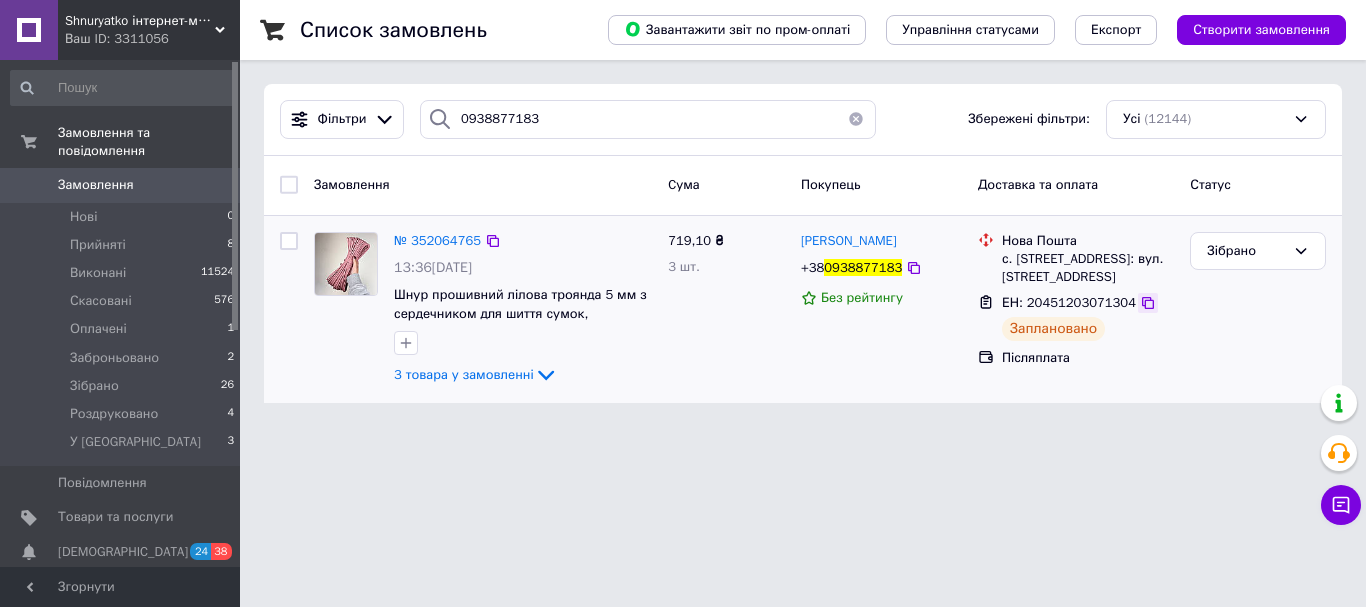click 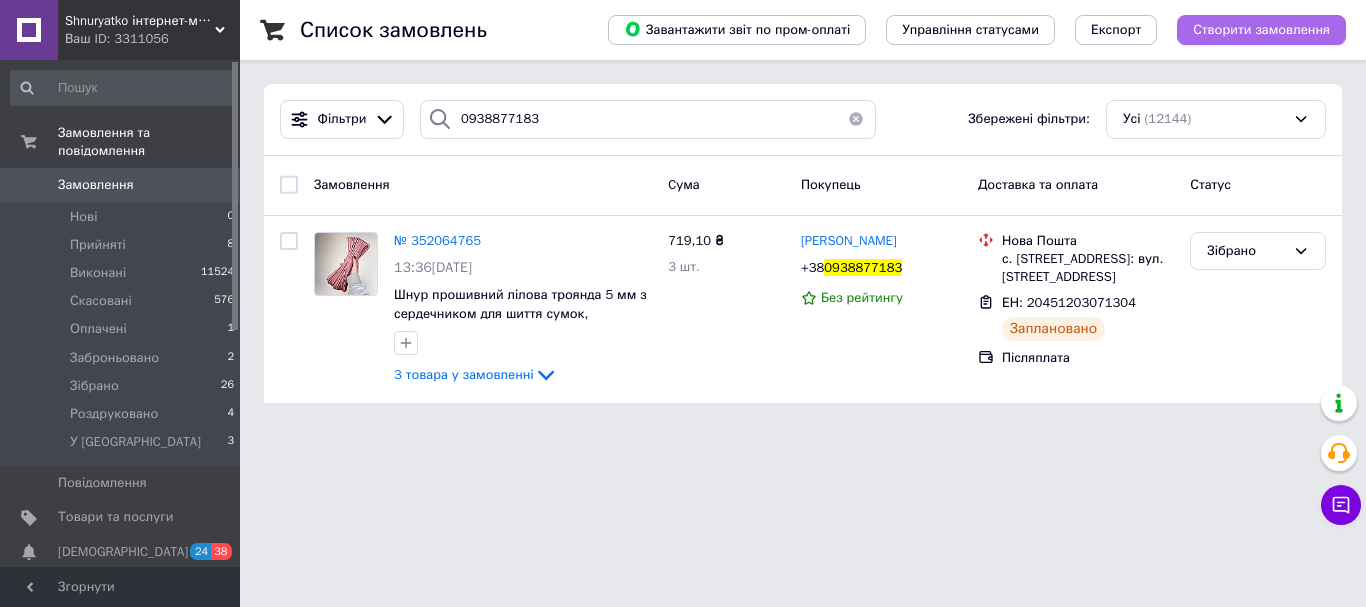 click on "Створити замовлення" at bounding box center (1261, 30) 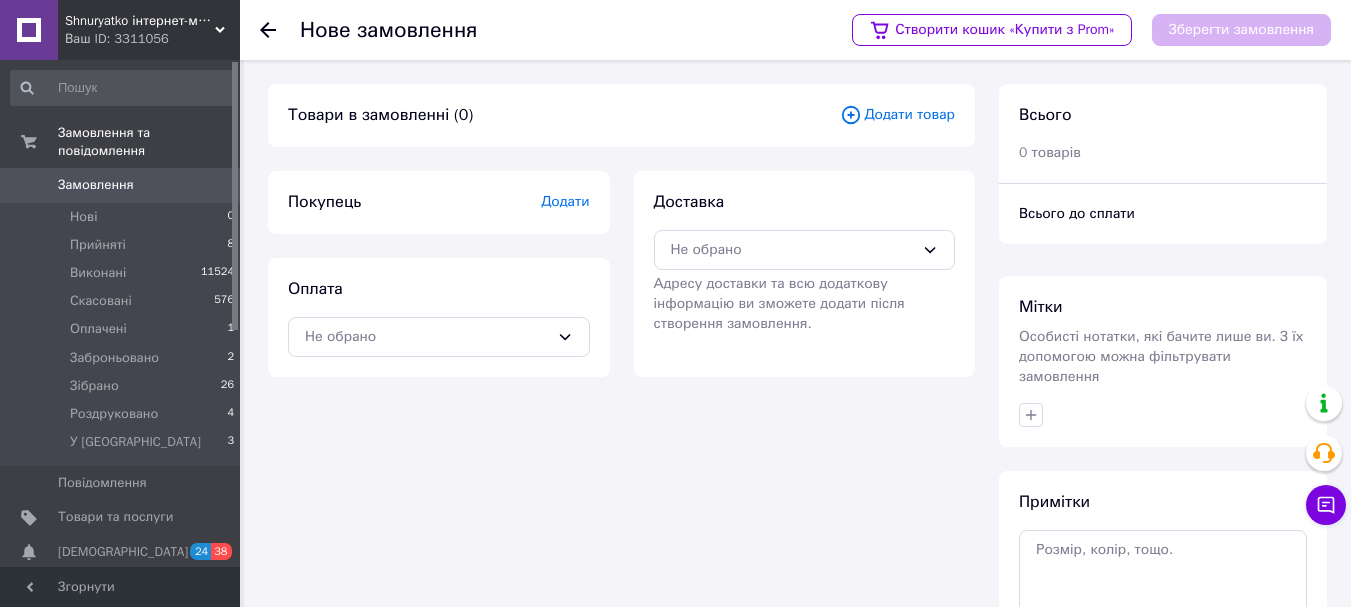 click 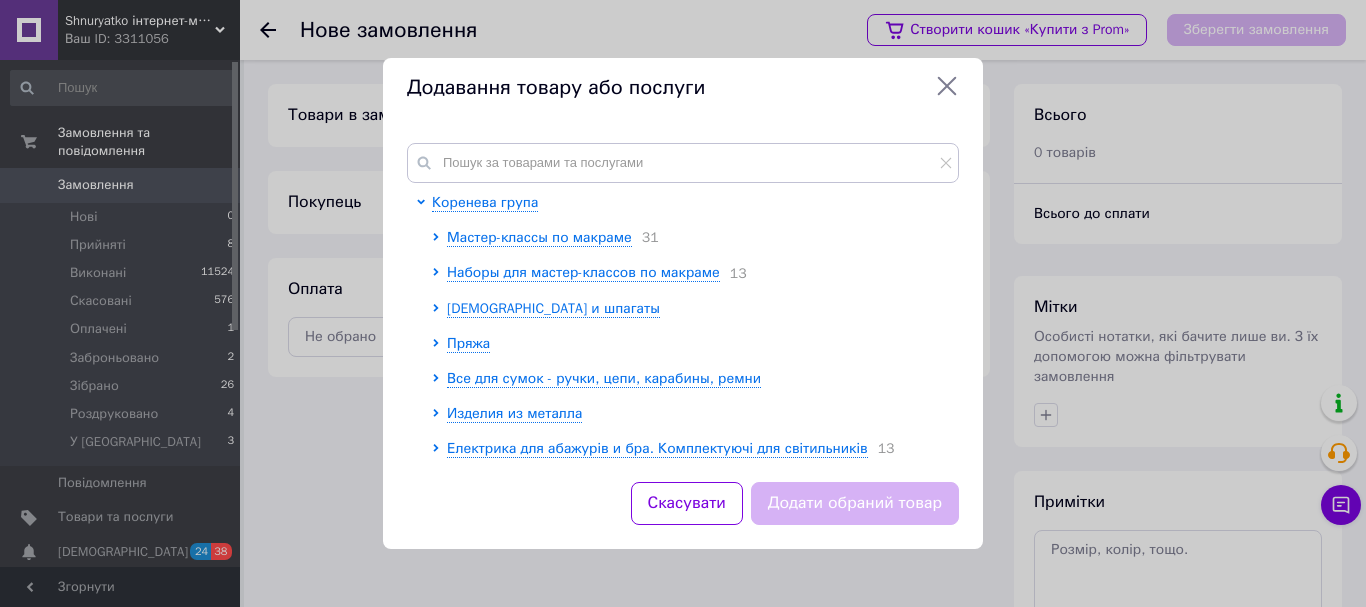 click on "Коренева група Мастер-классы по макраме 31 Наборы для мастер-классов по макраме 13 Шнуры и шпагаты Пряжа Все для сумок - ручки, цепи, карабины, ремни Изделия из металла Електрика для абажурів и бра. Комплектуючі для світильників 13 Основи для плетения 14 Вироби з фанери Дерев'яні вироби Все для украшений и канзаши Бусины Шерсть мериноса  Фурнитура для игрушек Інструменти Подарункові сертифікати 3 Товары с уценкой 9" at bounding box center [683, 300] 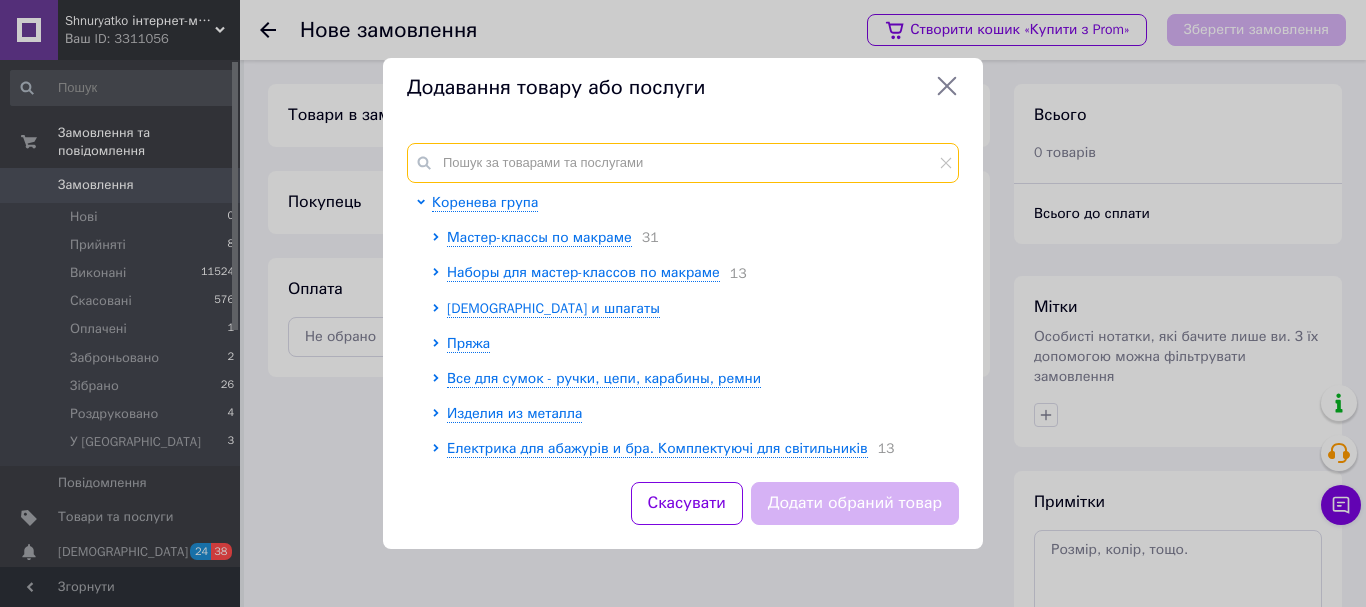 click at bounding box center [683, 163] 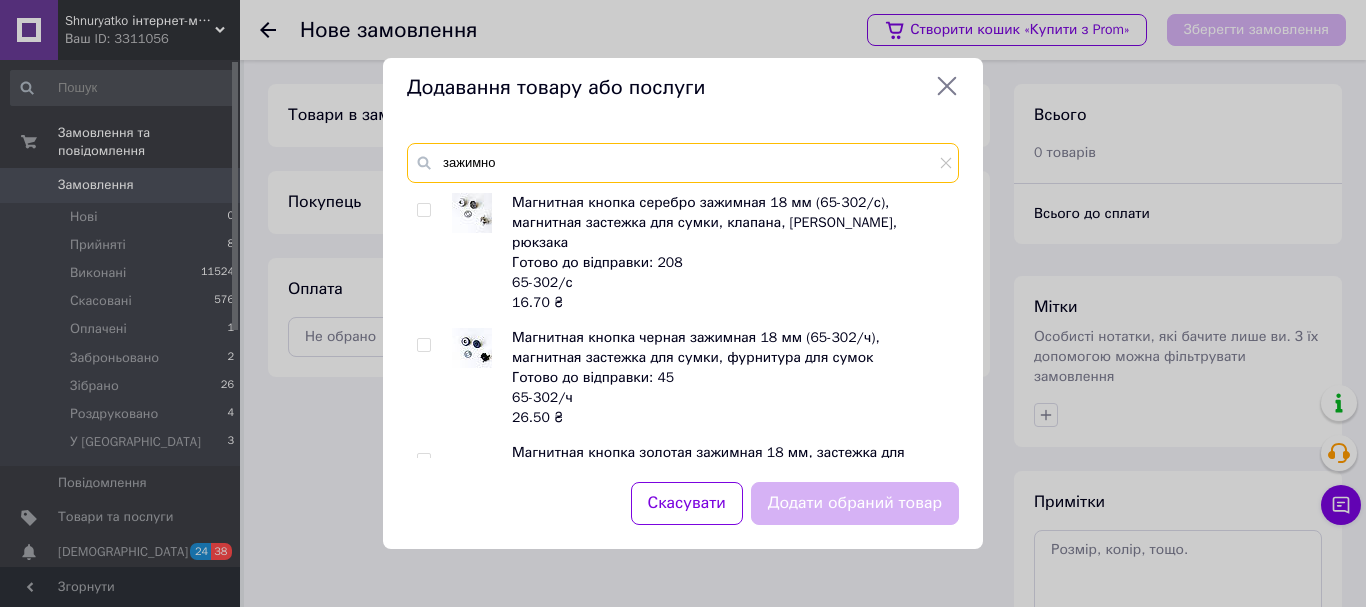 scroll, scrollTop: 100, scrollLeft: 0, axis: vertical 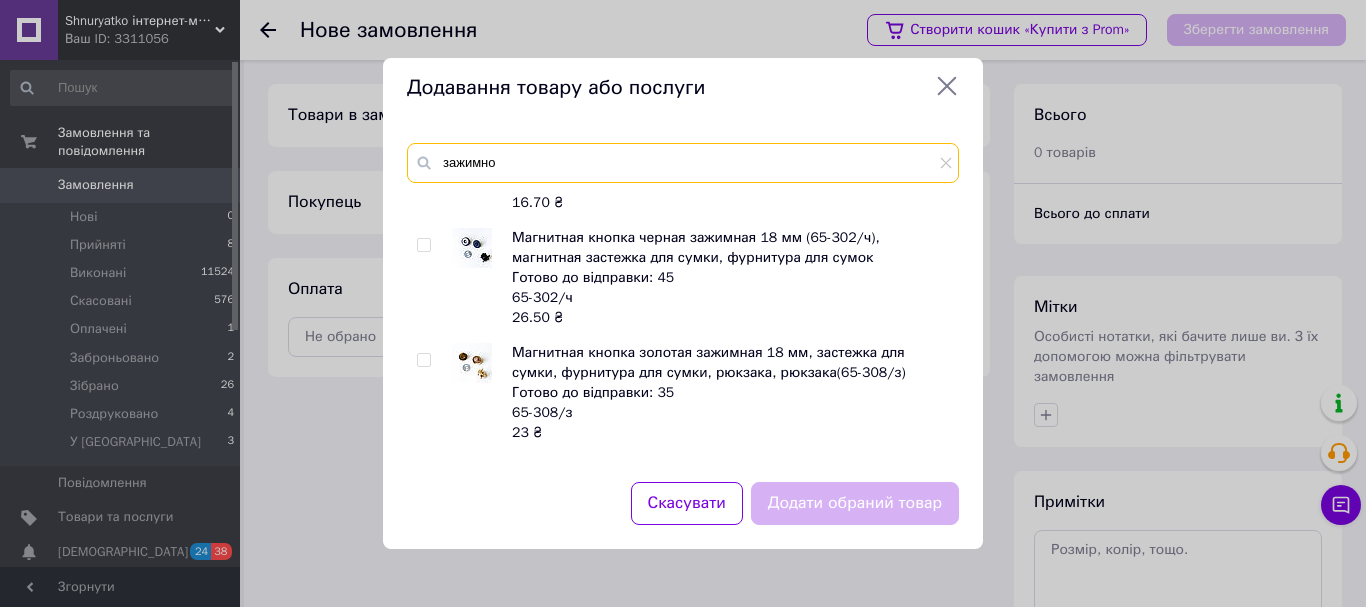 type on "зажимно" 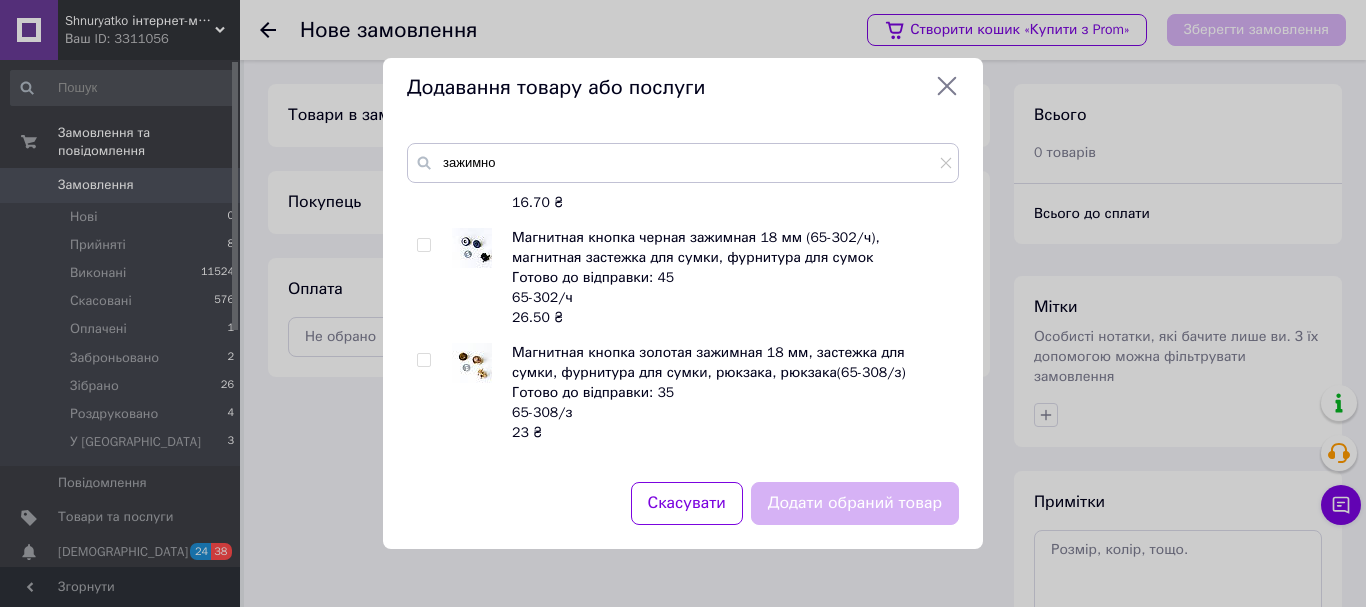 click at bounding box center [423, 360] 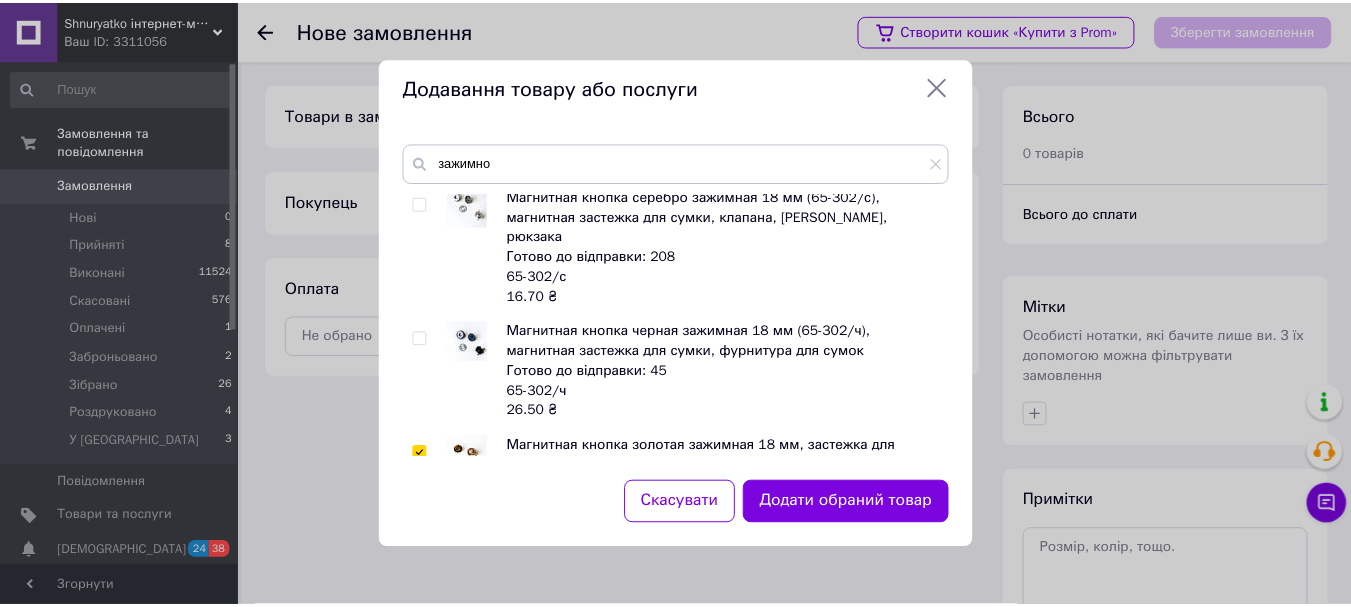 scroll, scrollTop: 0, scrollLeft: 0, axis: both 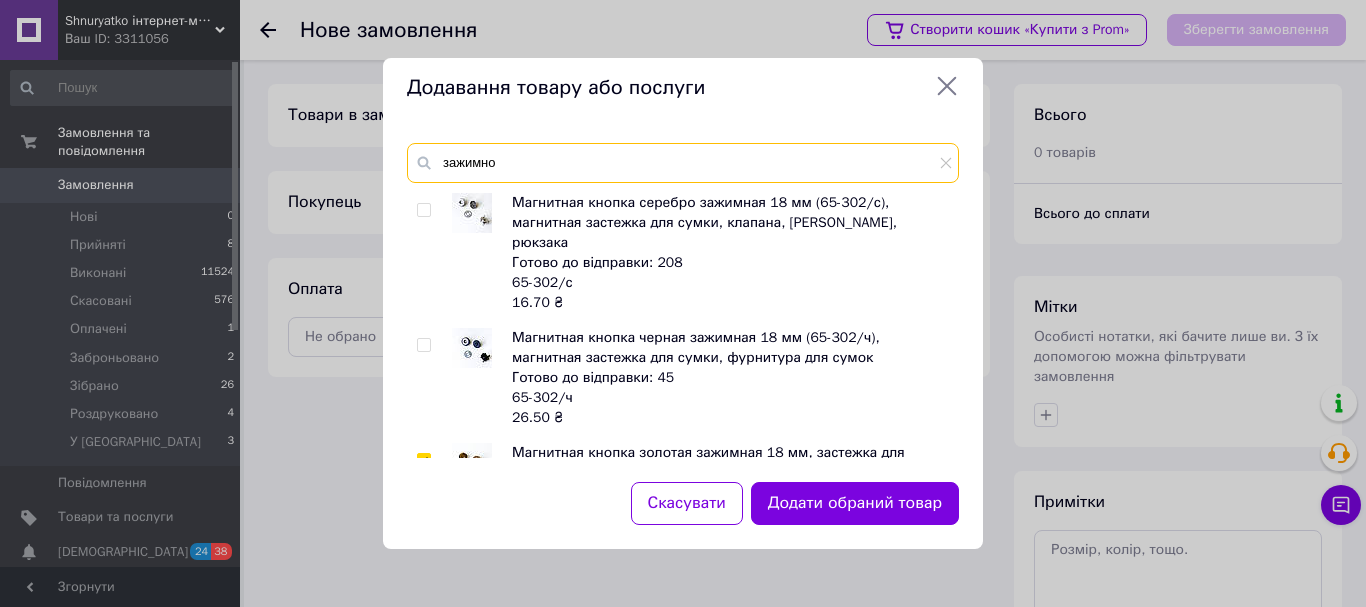click on "зажимно" at bounding box center (683, 163) 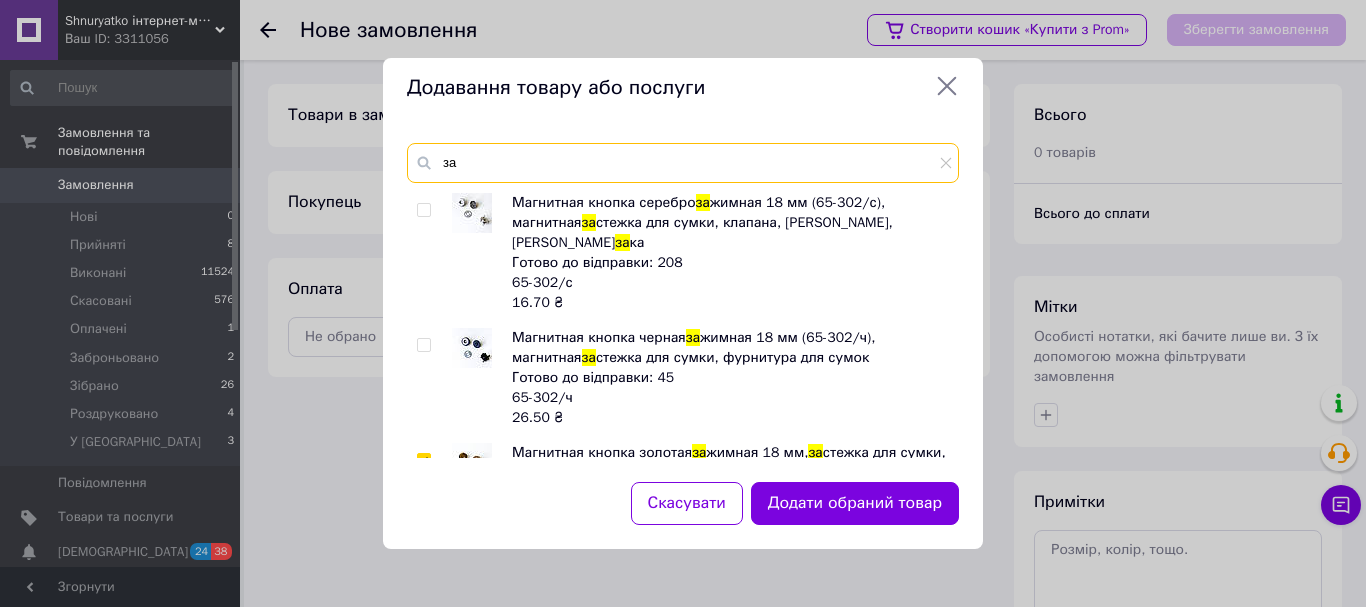 type on "з" 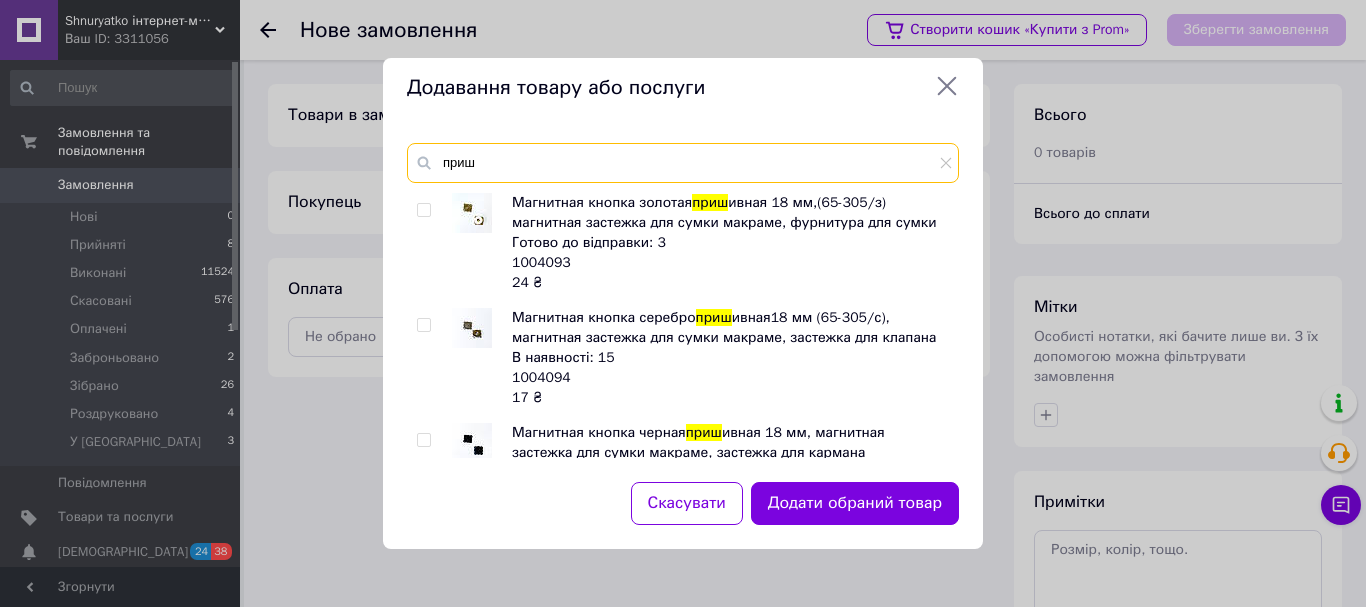 type on "приш" 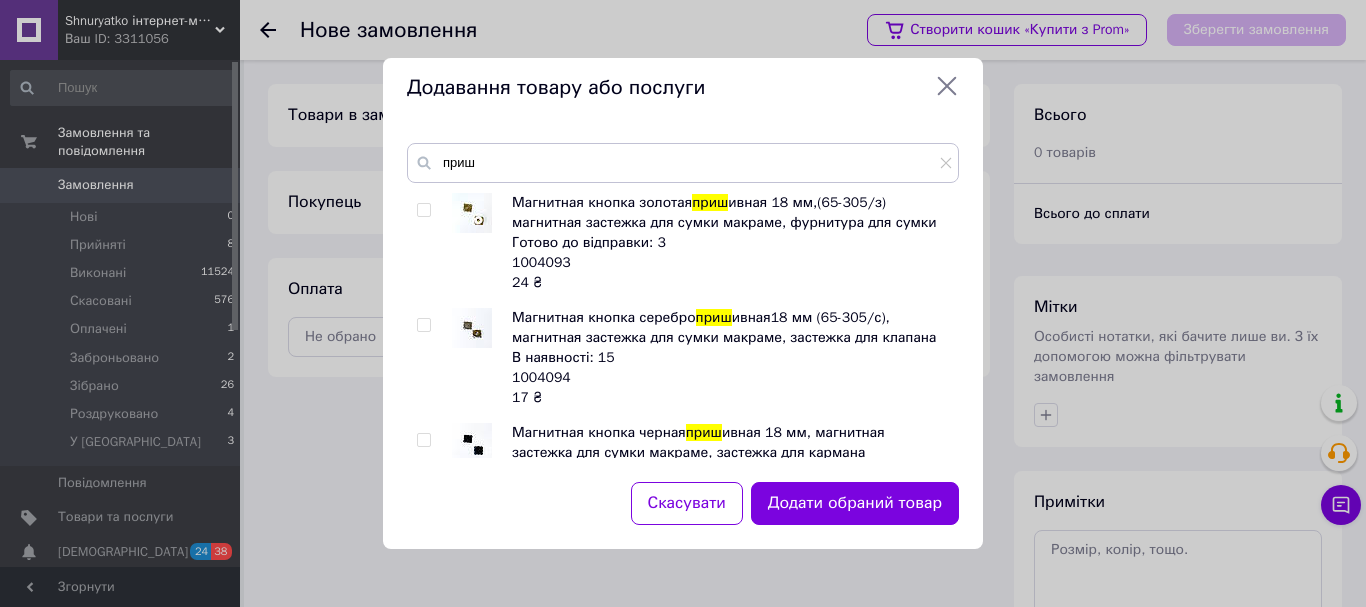 click at bounding box center (423, 210) 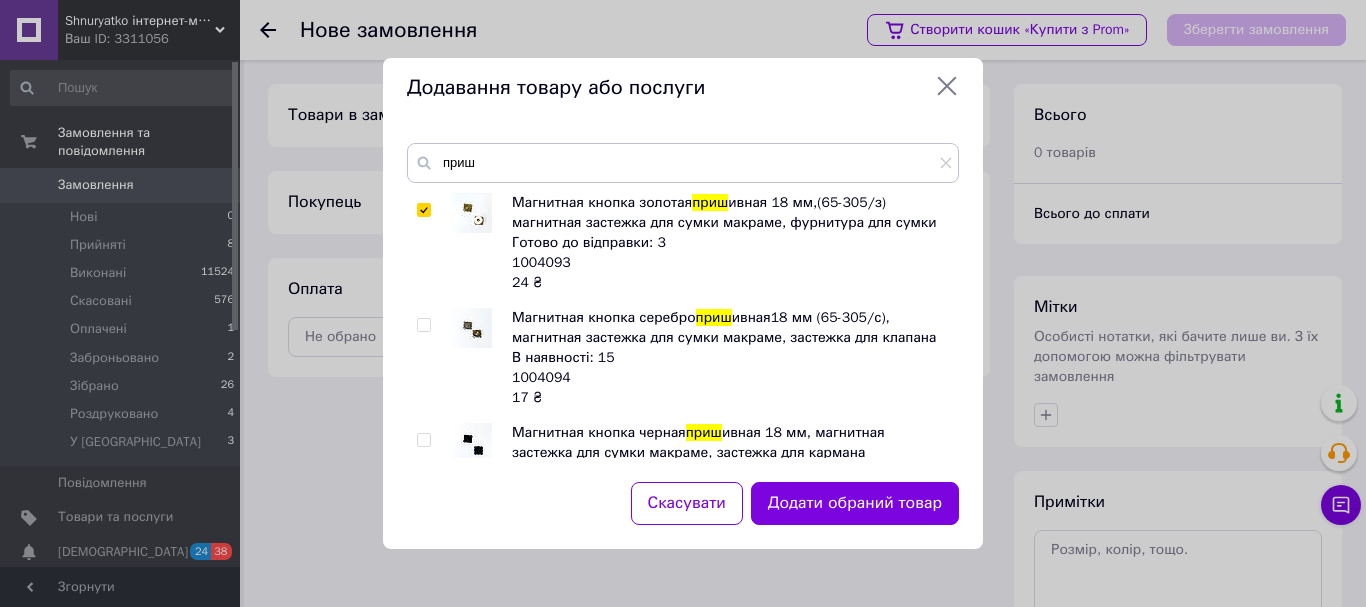 checkbox on "true" 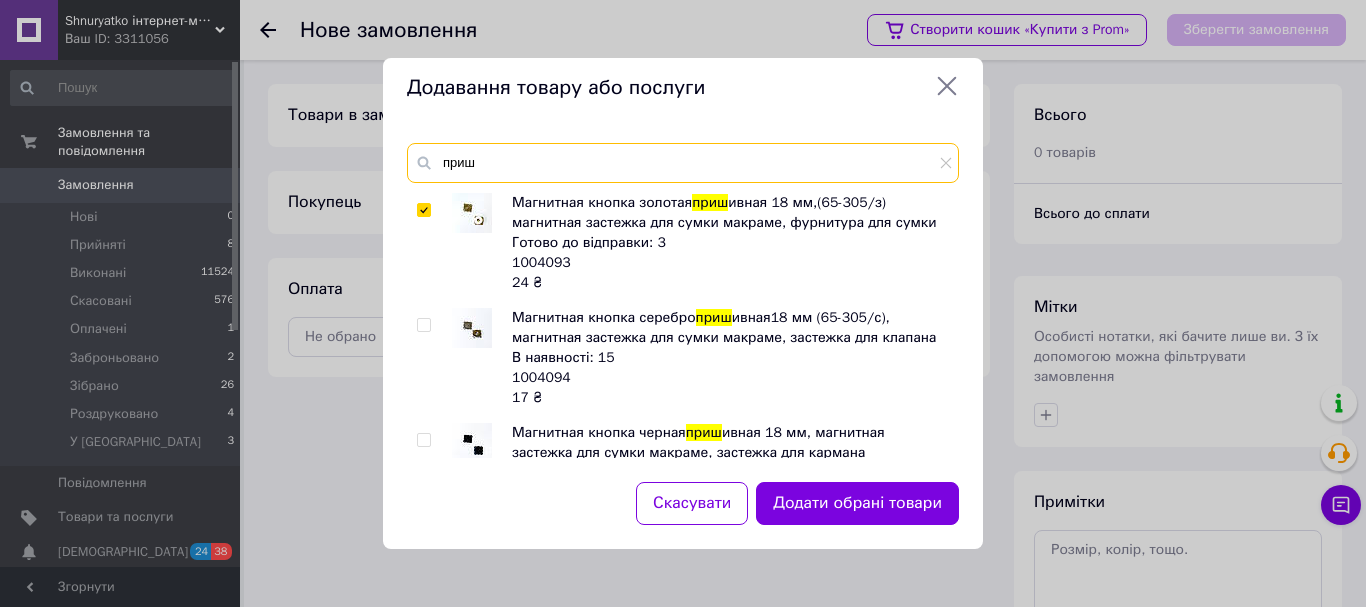 drag, startPoint x: 480, startPoint y: 159, endPoint x: 424, endPoint y: 160, distance: 56.008926 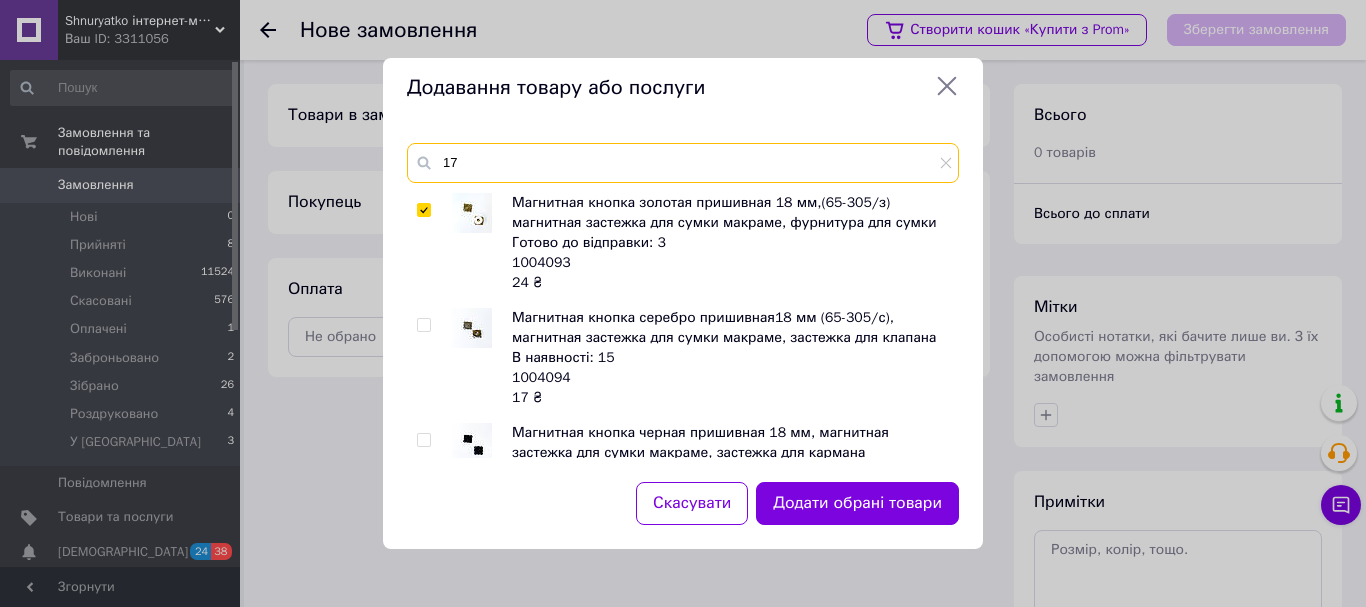 type on "17" 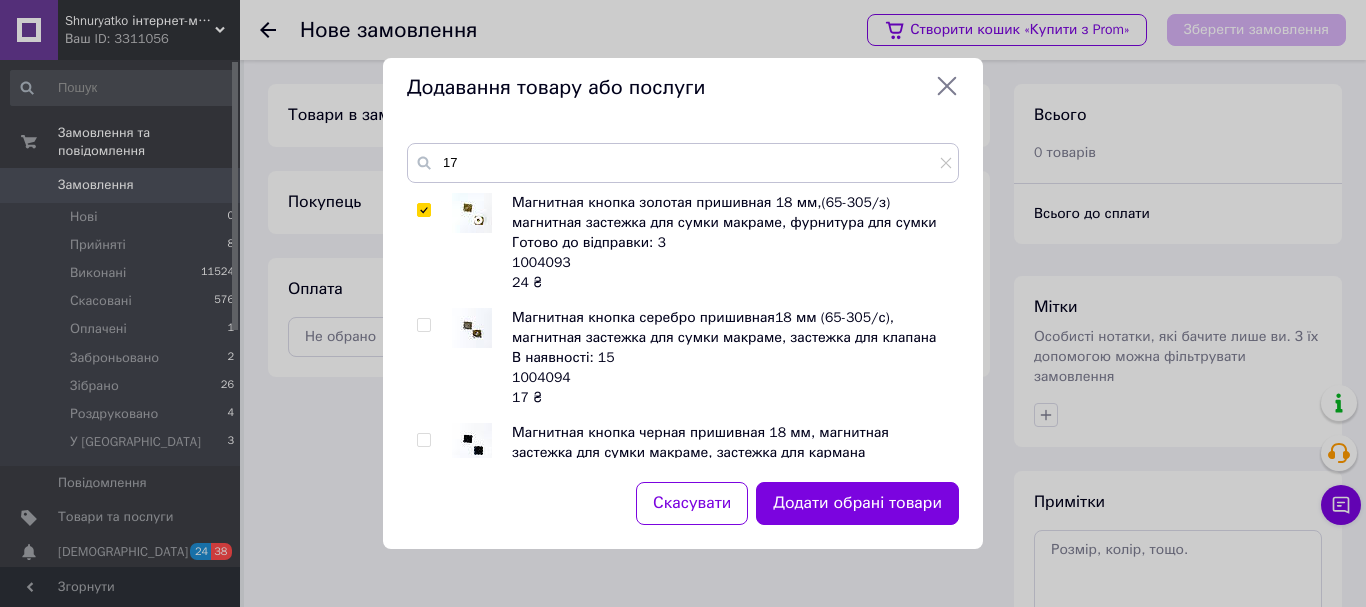 click at bounding box center (423, 210) 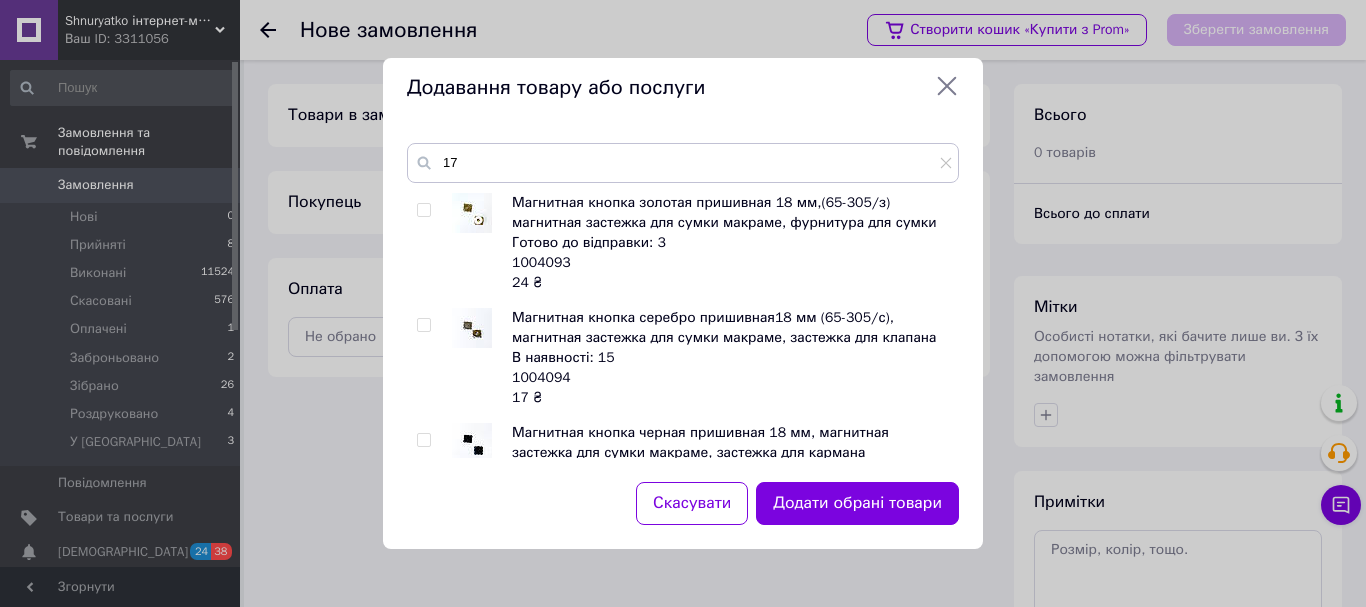 checkbox on "false" 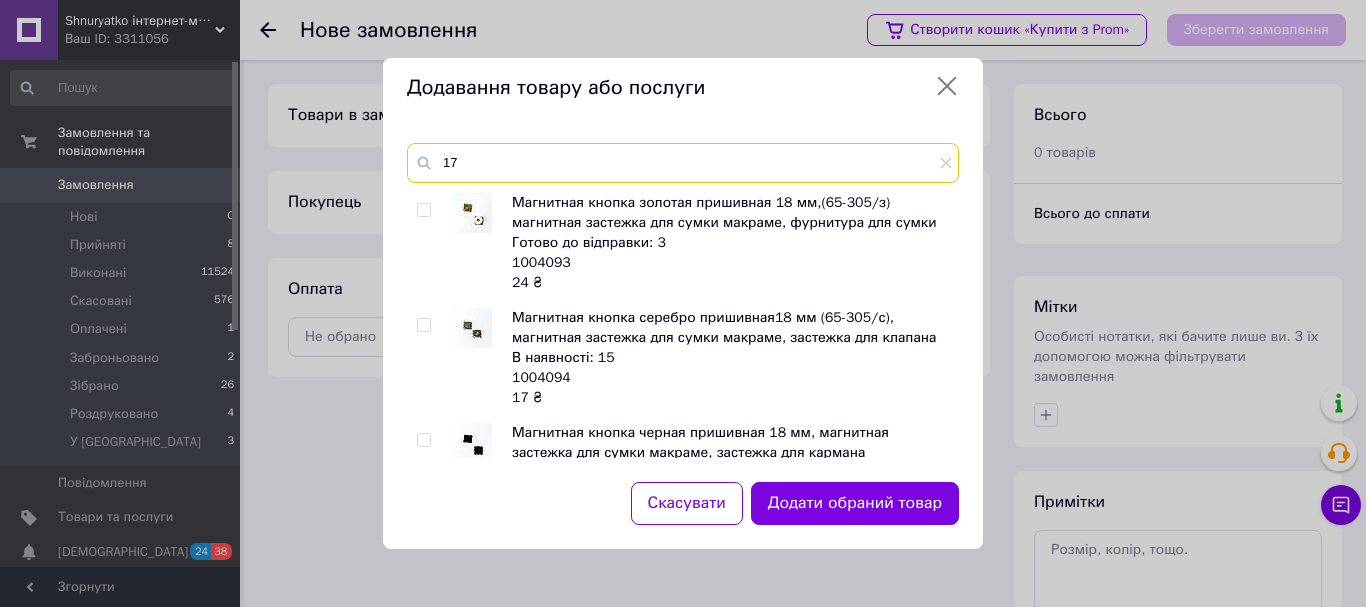 click on "17" at bounding box center (683, 163) 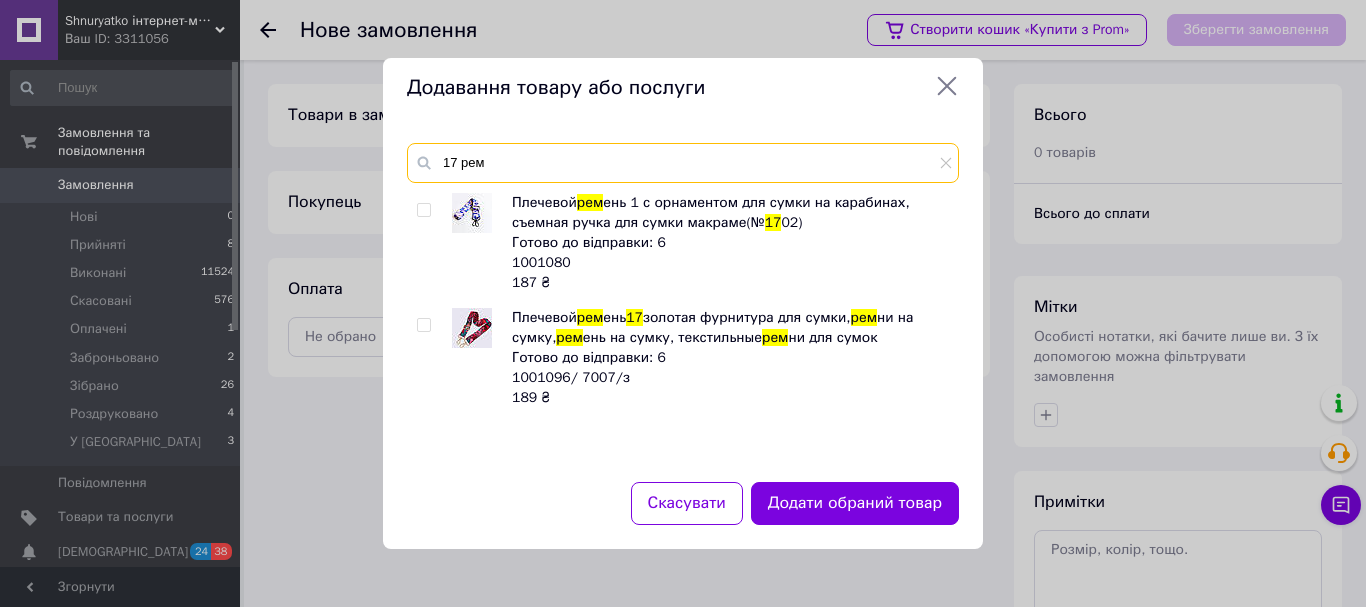 type on "17 рем" 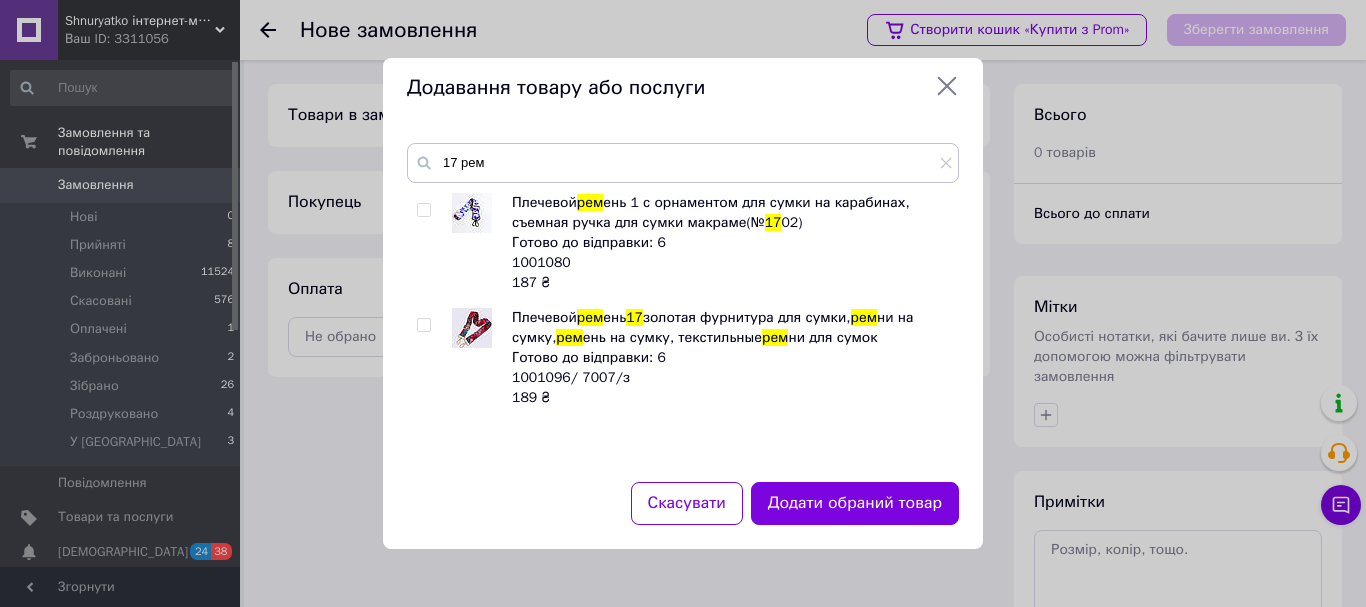 click at bounding box center [423, 325] 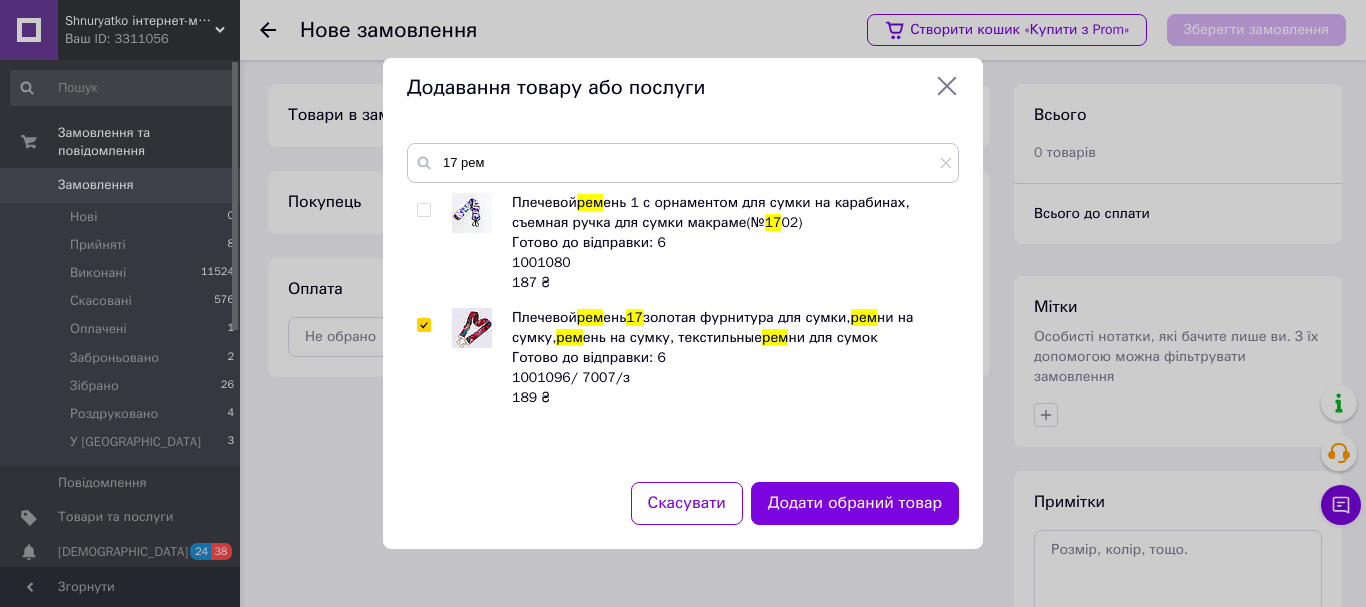 checkbox on "true" 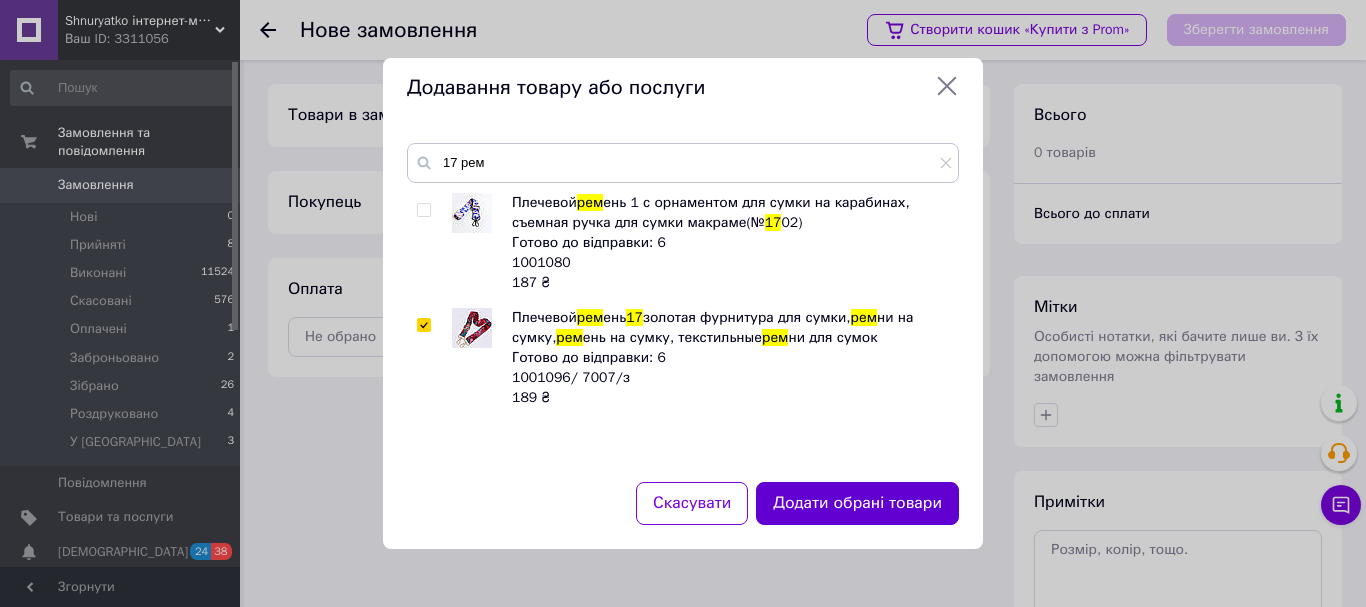 click on "Додати обрані товари" at bounding box center (857, 503) 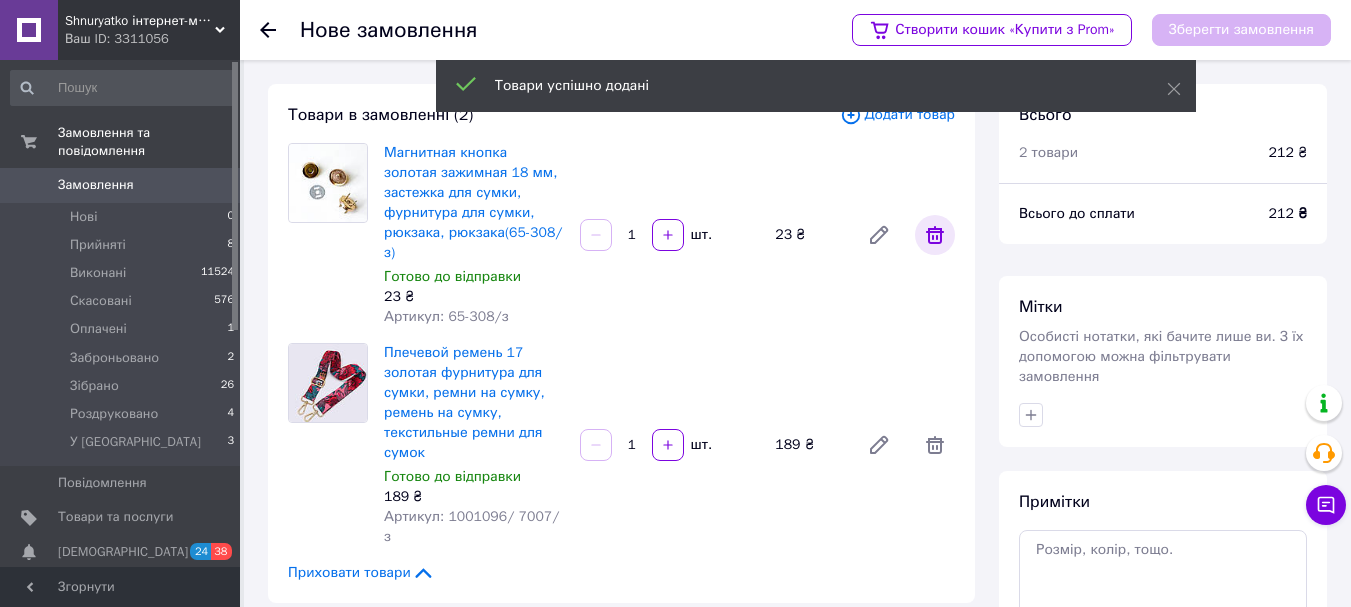 click 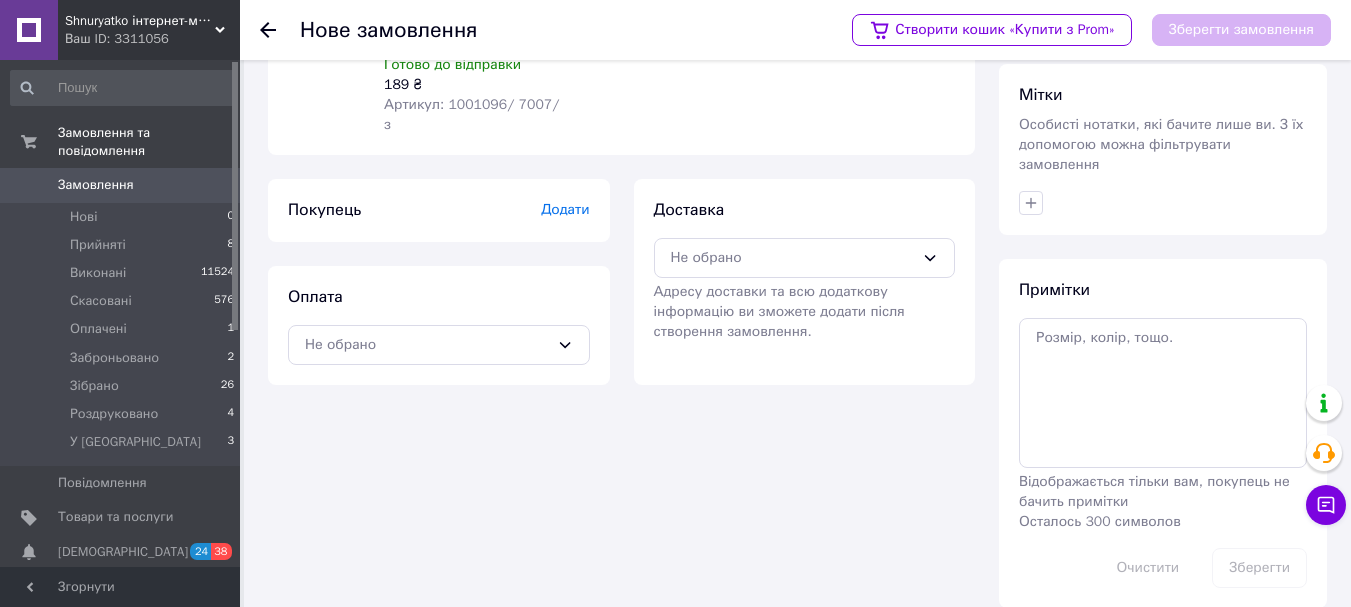 scroll, scrollTop: 217, scrollLeft: 0, axis: vertical 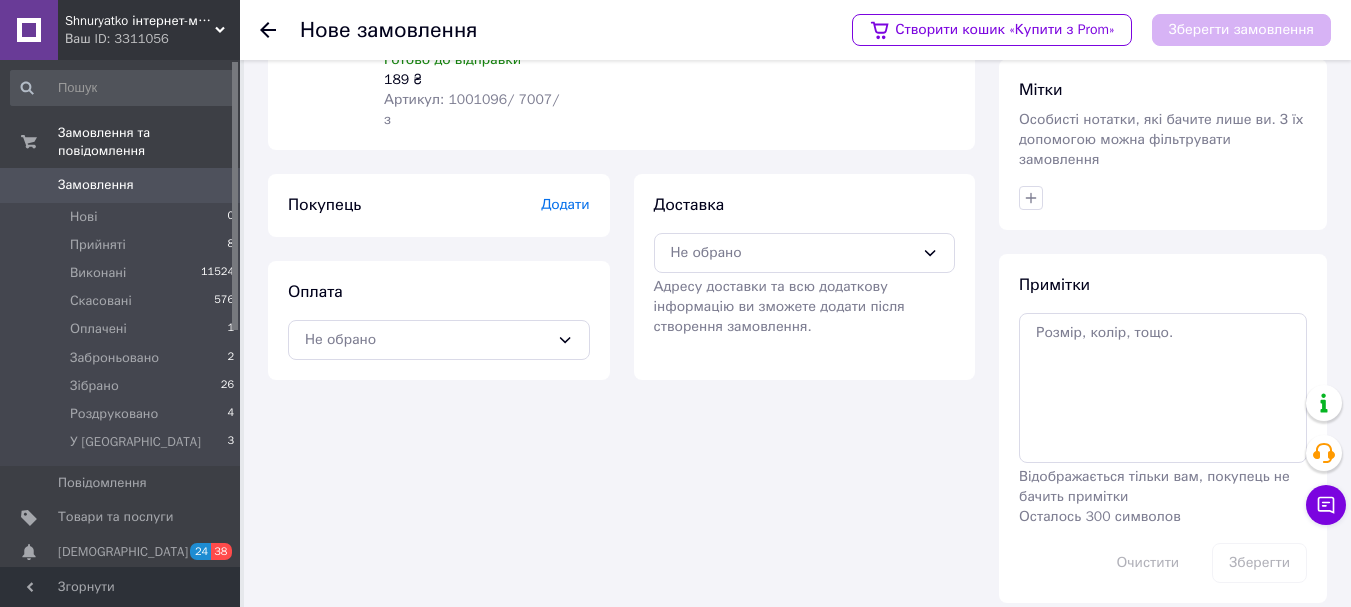 click on "Додати" at bounding box center [565, 204] 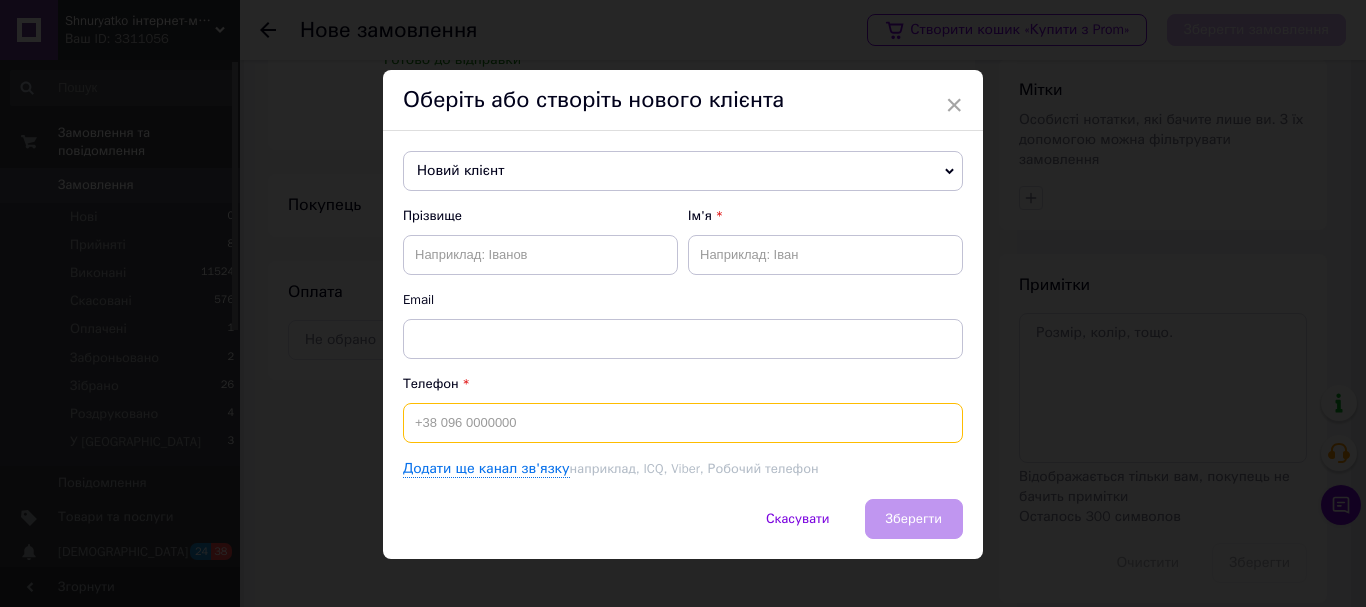 click at bounding box center (683, 423) 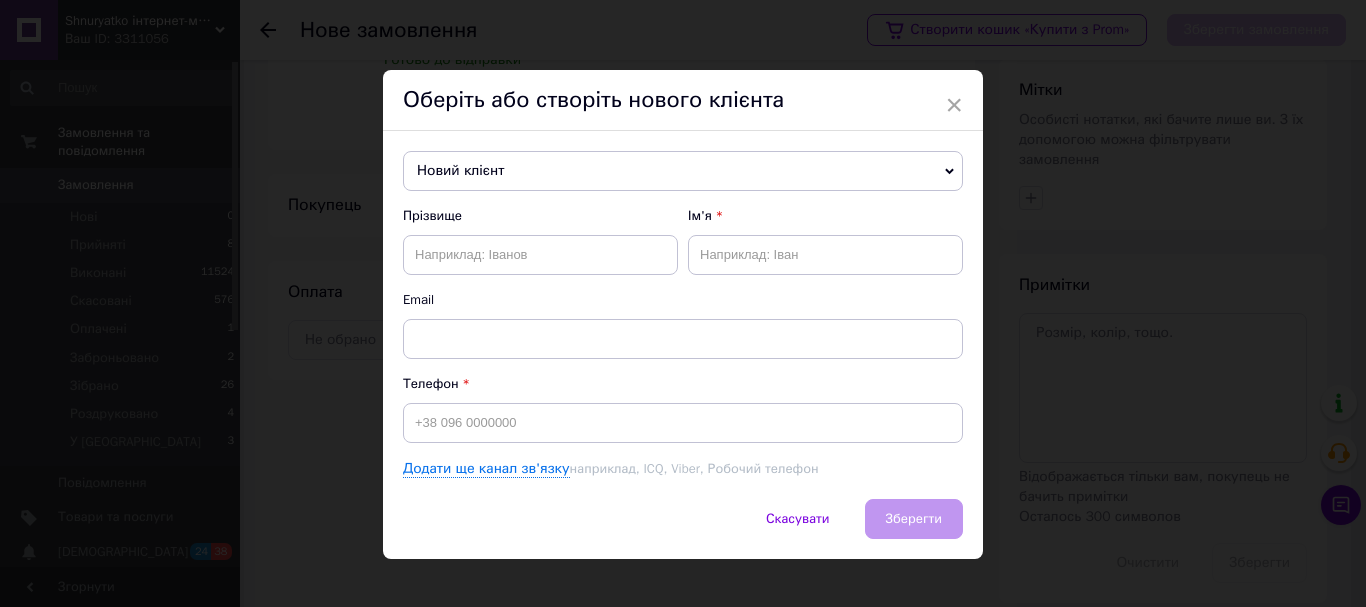 click on "Новий клієнт" at bounding box center [683, 171] 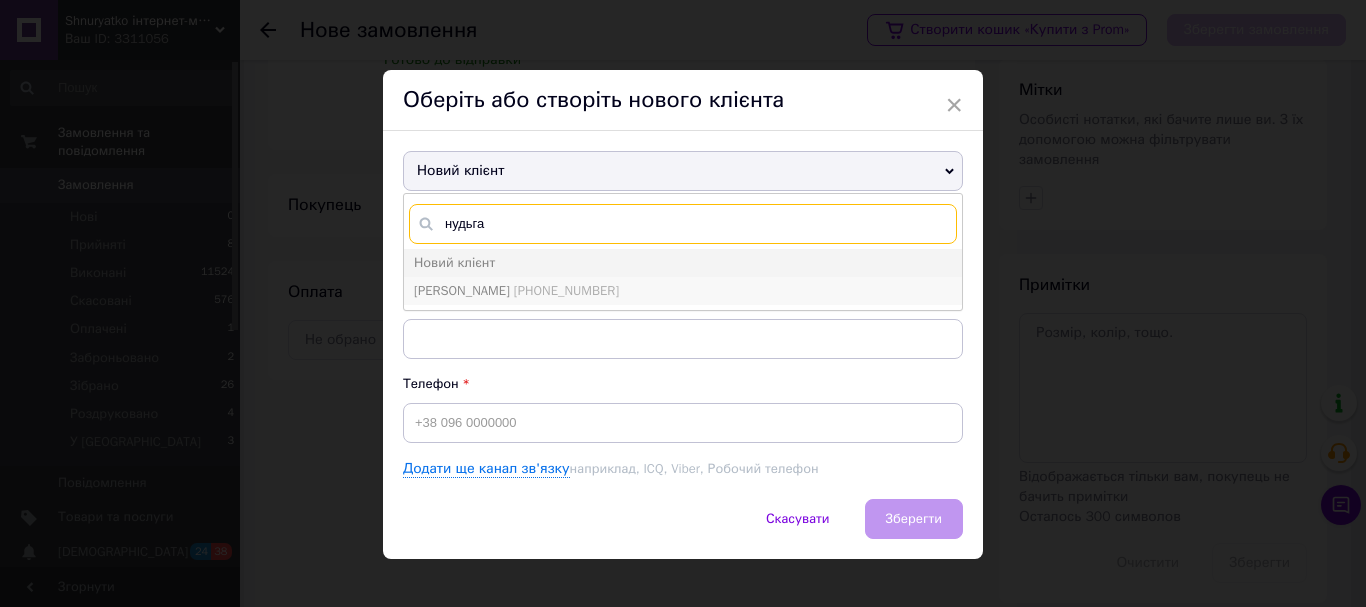 type on "нудьга" 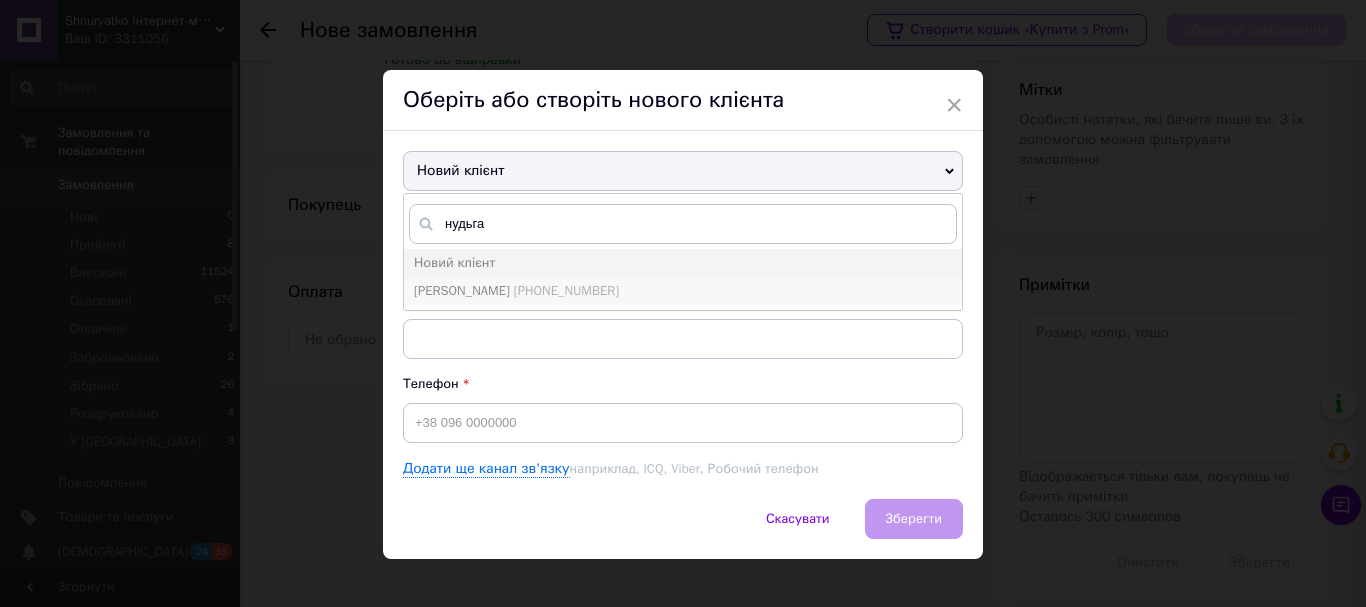 click on "+380993727915" at bounding box center [566, 290] 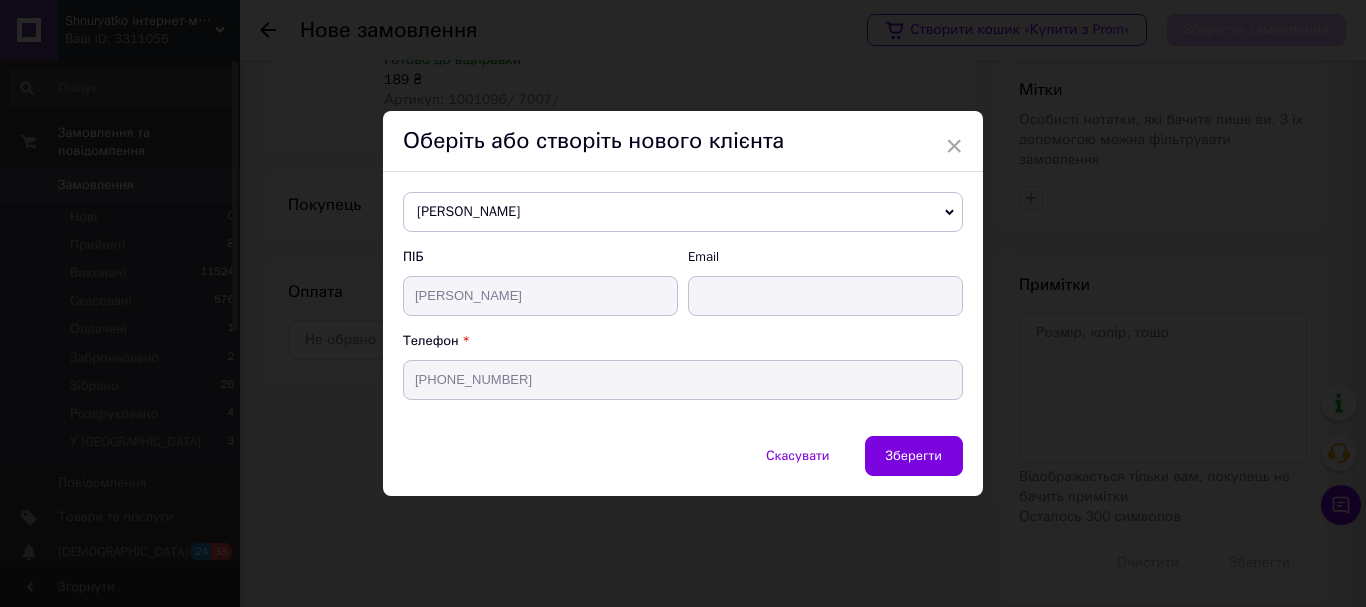 click on "Зберегти" at bounding box center (914, 455) 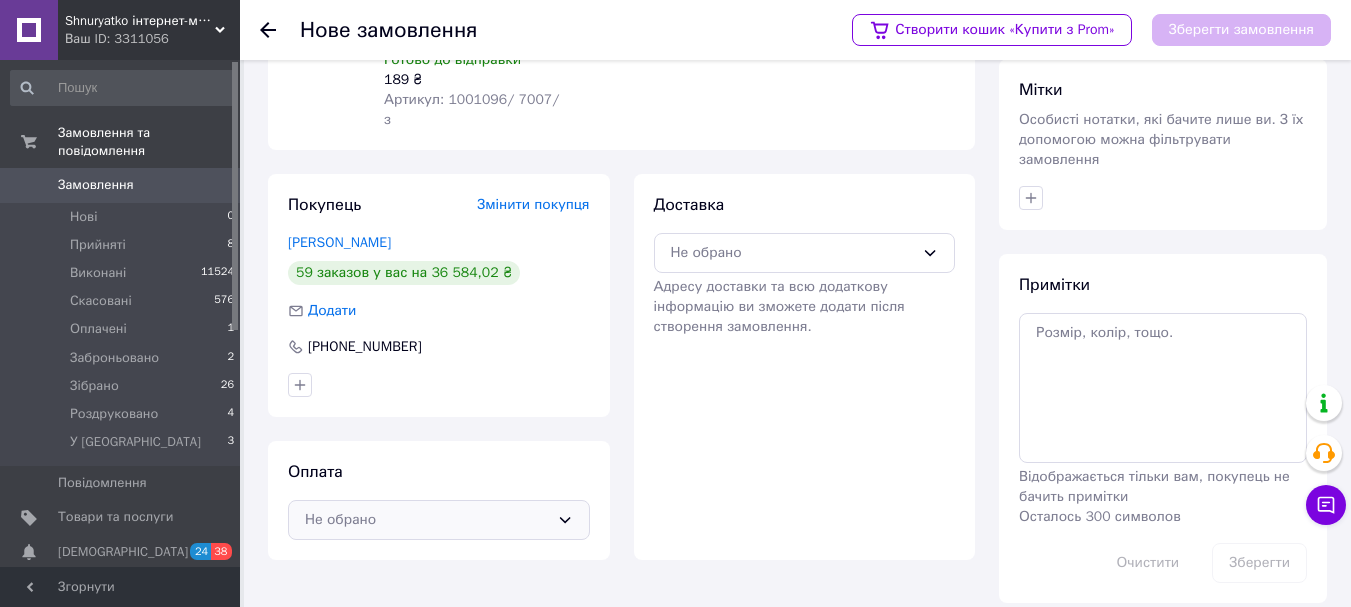 click on "Не обрано" at bounding box center (439, 520) 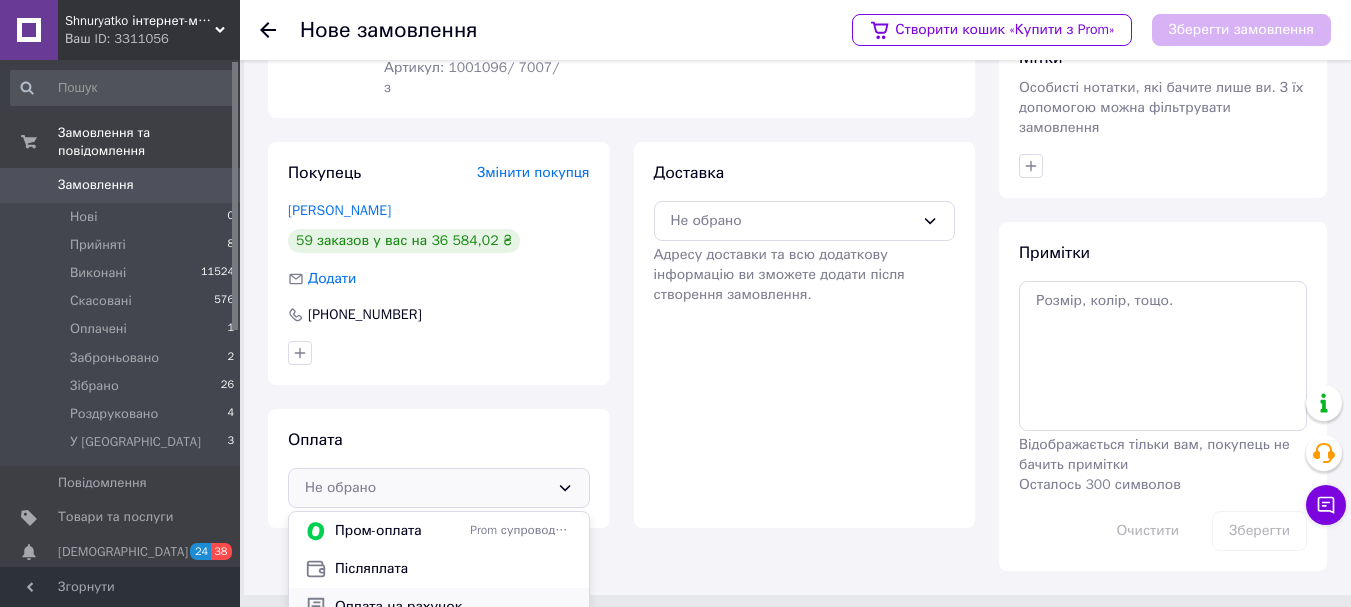click on "Оплата на рахунок" at bounding box center [454, 607] 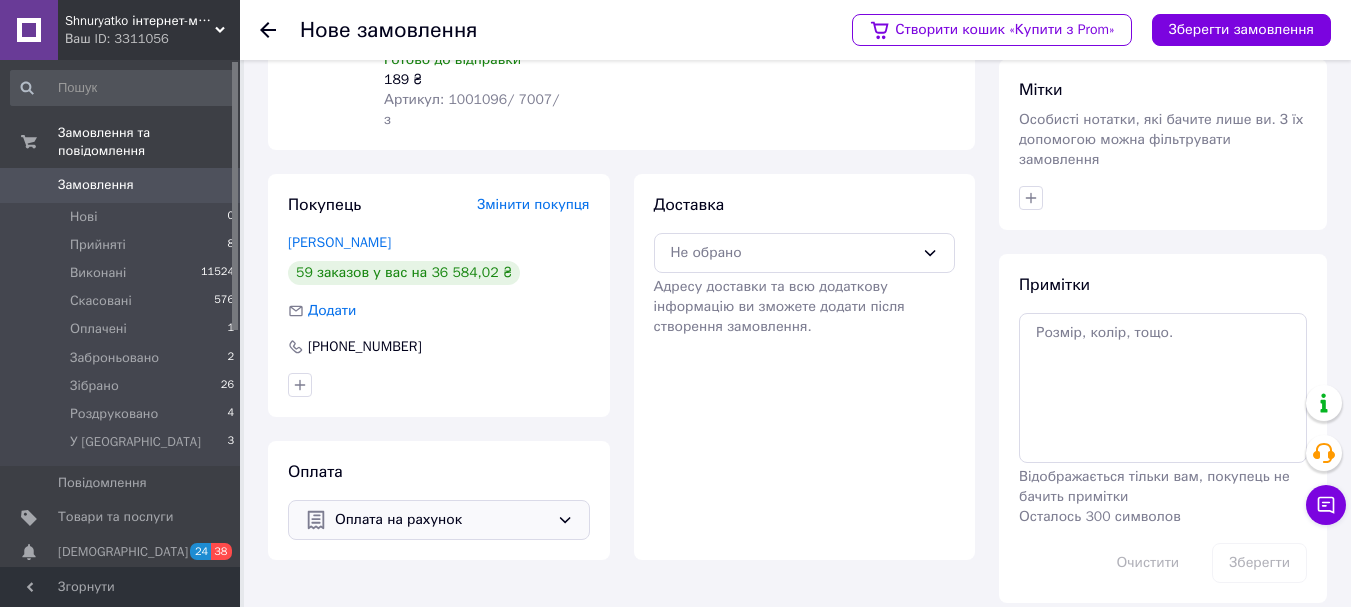 click on "Доставка Не обрано Адресу доставки та всю додаткову інформацію
ви зможете додати після створення замовлення." at bounding box center (805, 265) 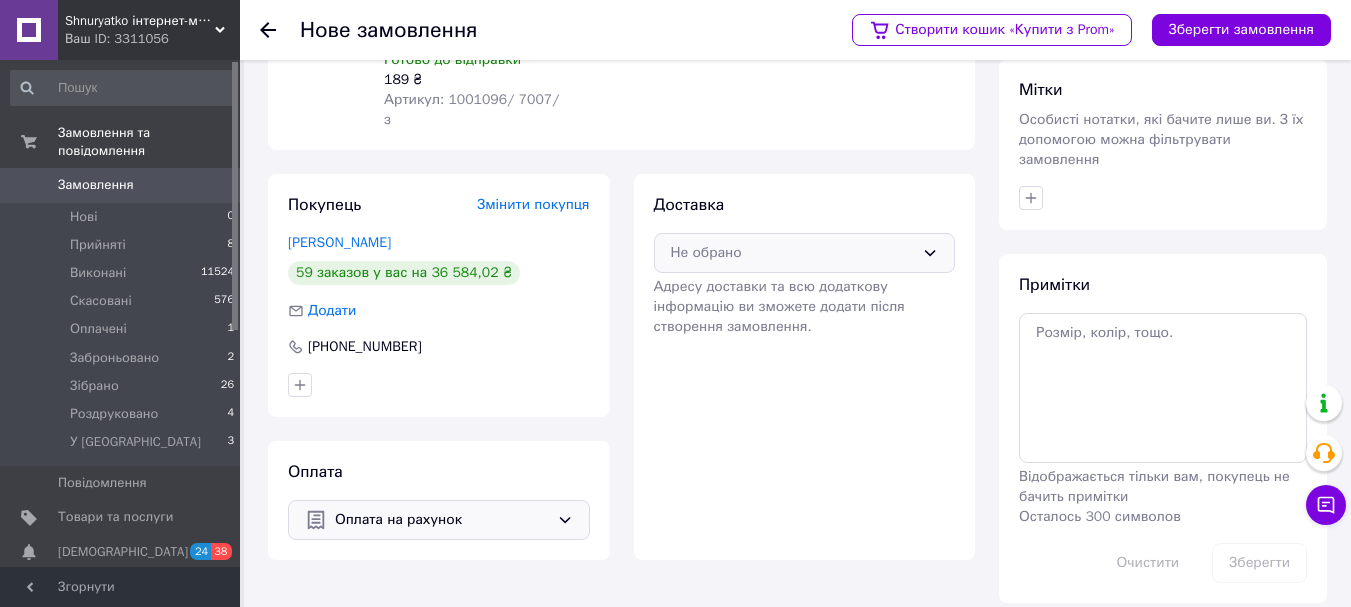 click on "Не обрано" at bounding box center [793, 253] 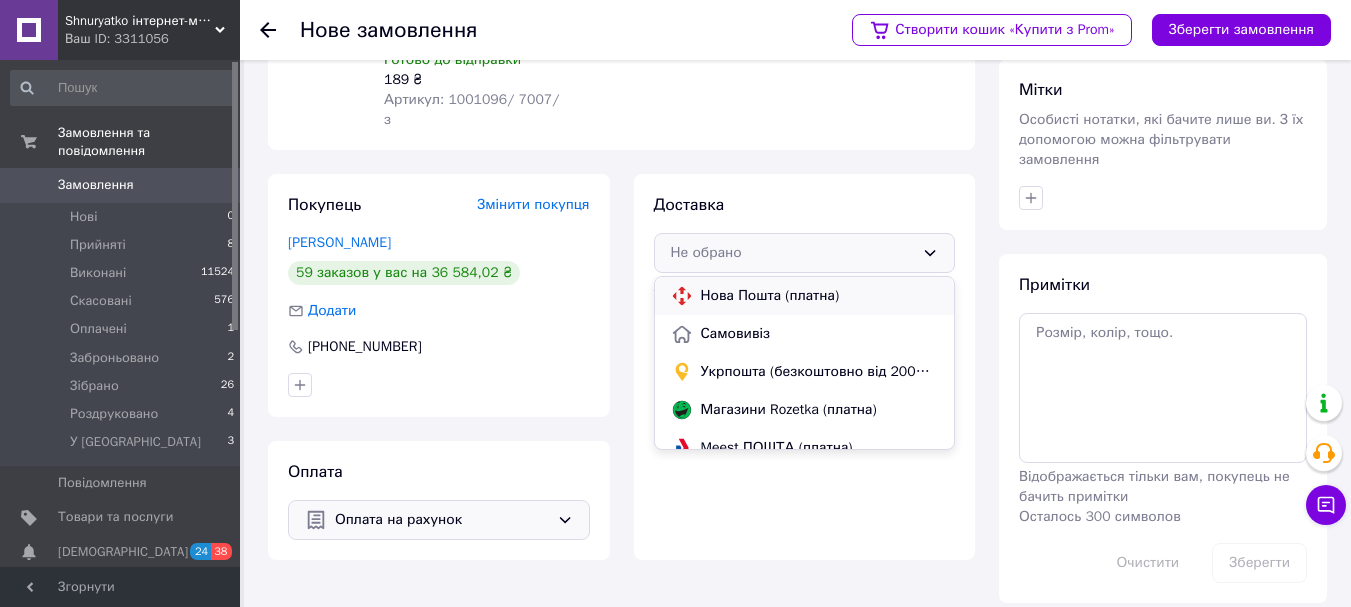click on "Нова Пошта (платна)" at bounding box center [820, 296] 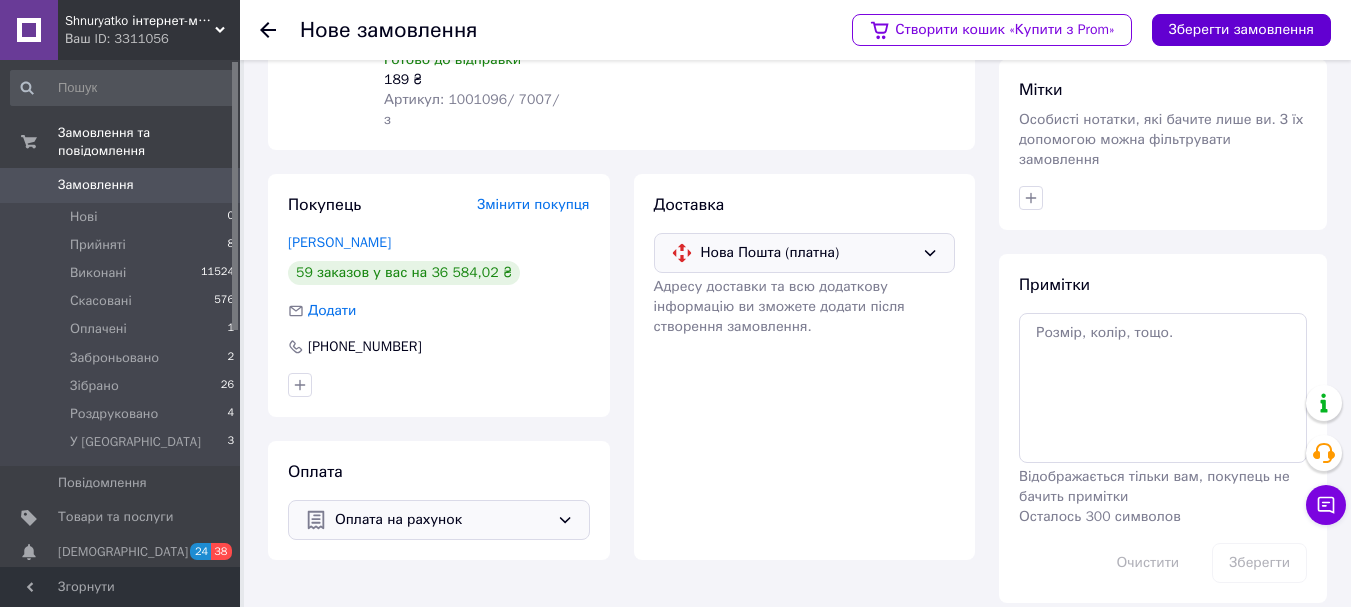 click on "Зберегти замовлення" at bounding box center (1241, 30) 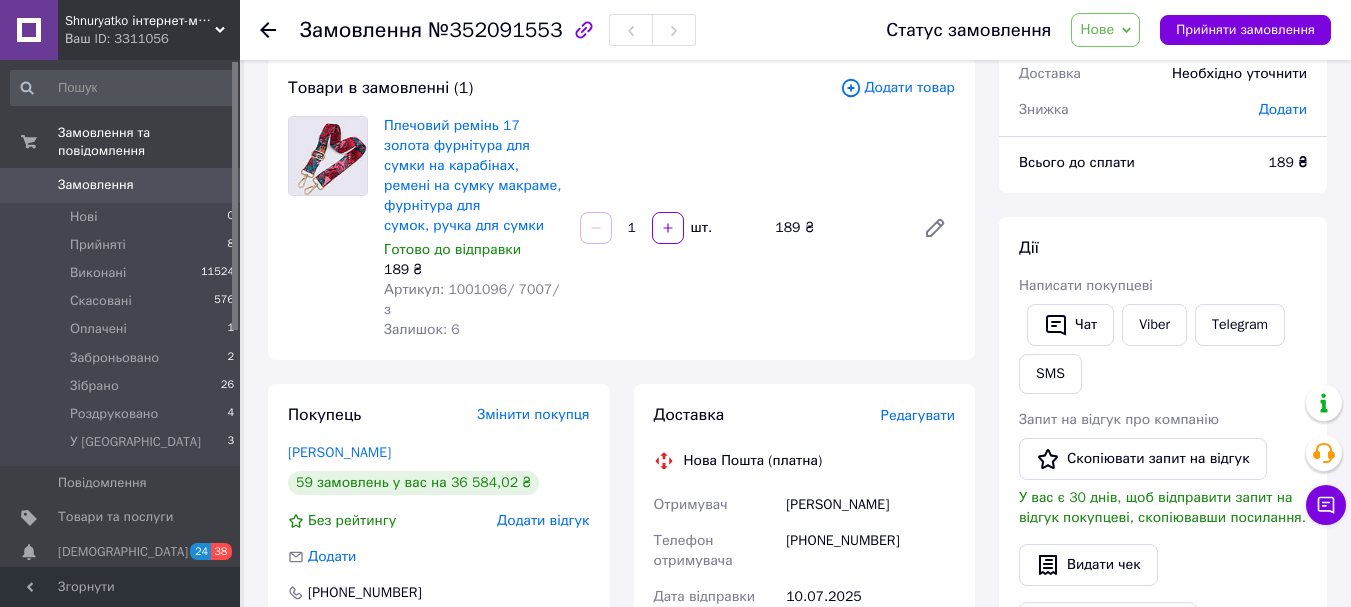 scroll, scrollTop: 0, scrollLeft: 0, axis: both 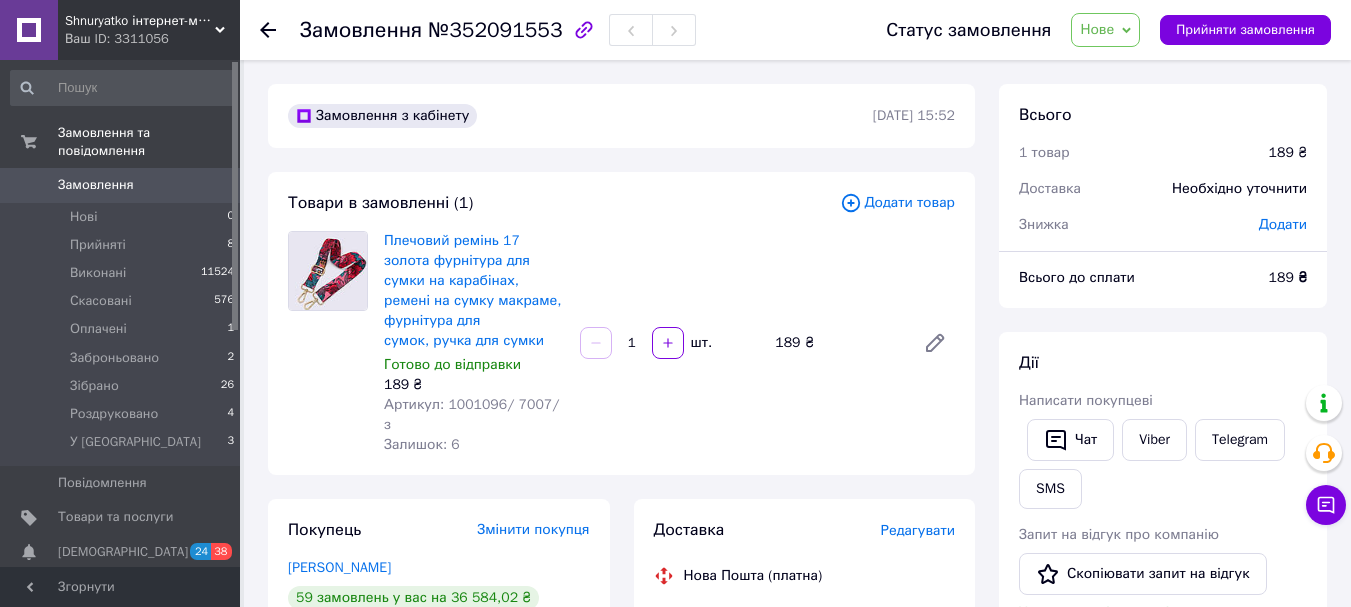 click on "Нове" at bounding box center (1105, 30) 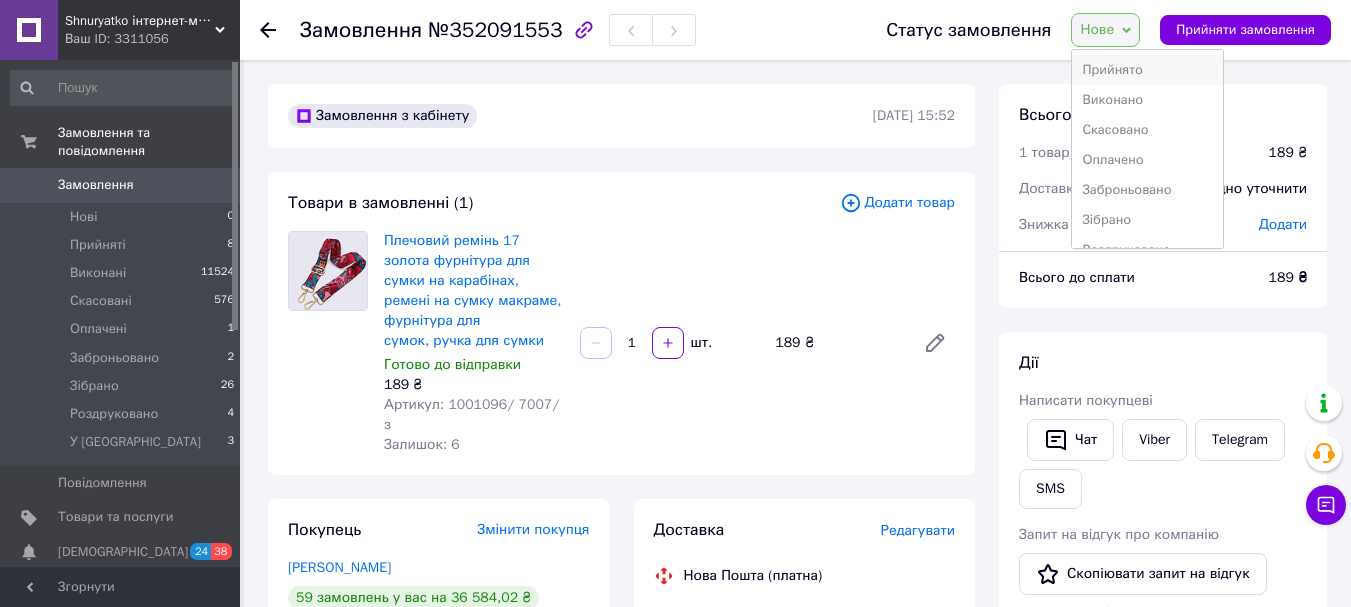 click on "Прийнято" at bounding box center (1147, 70) 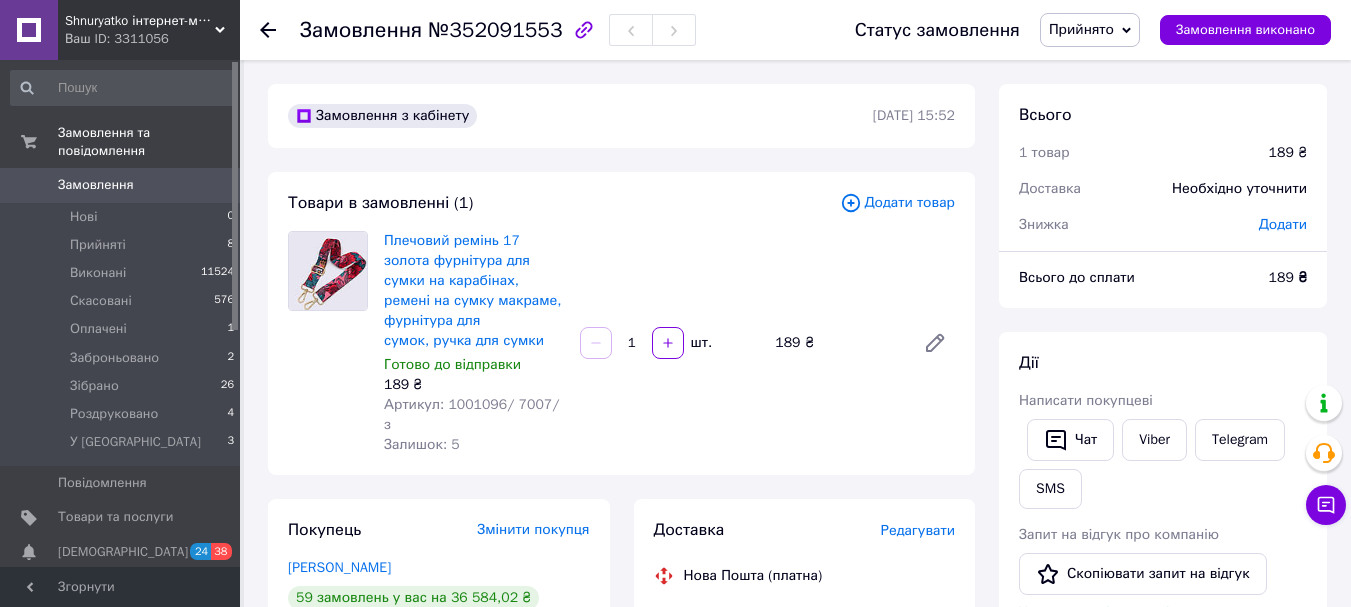 click on "Прийнято" at bounding box center (1090, 30) 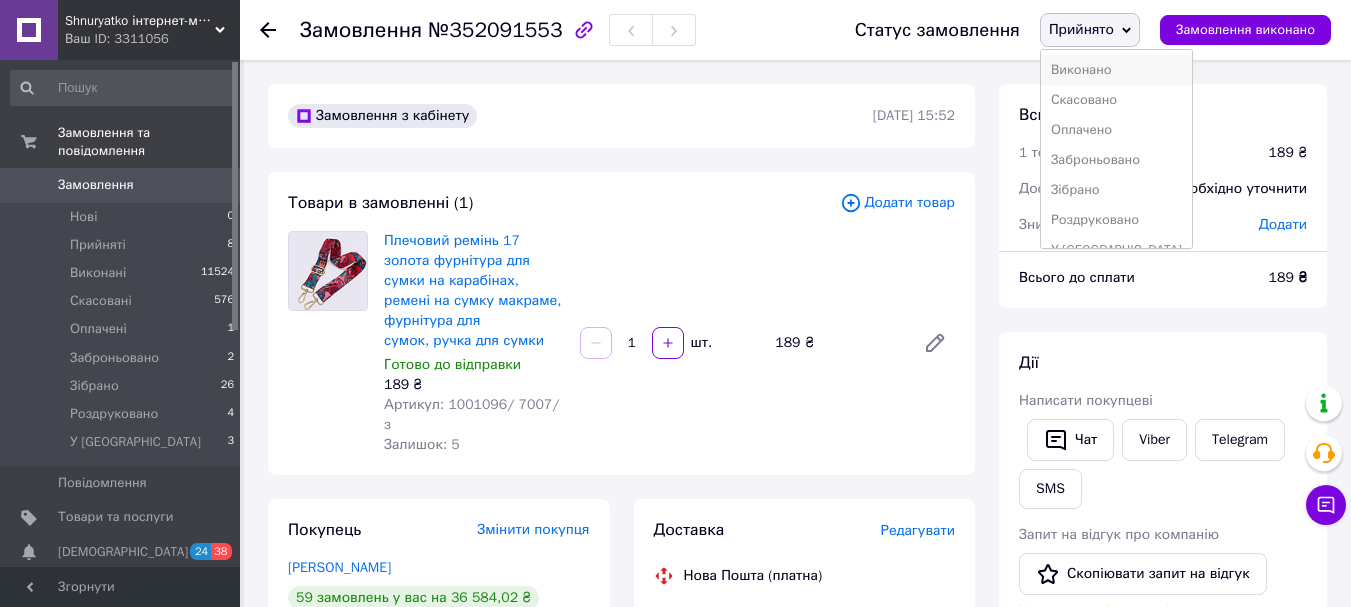 click on "Виконано" at bounding box center [1116, 70] 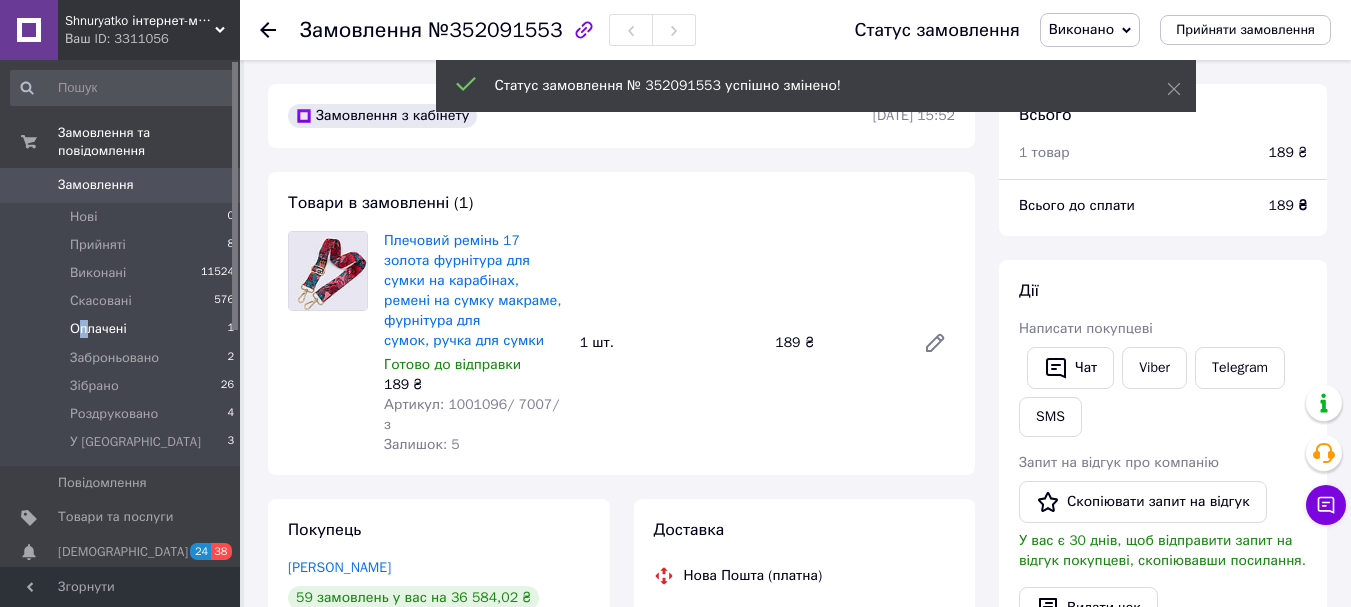 click on "Оплачені" at bounding box center [98, 329] 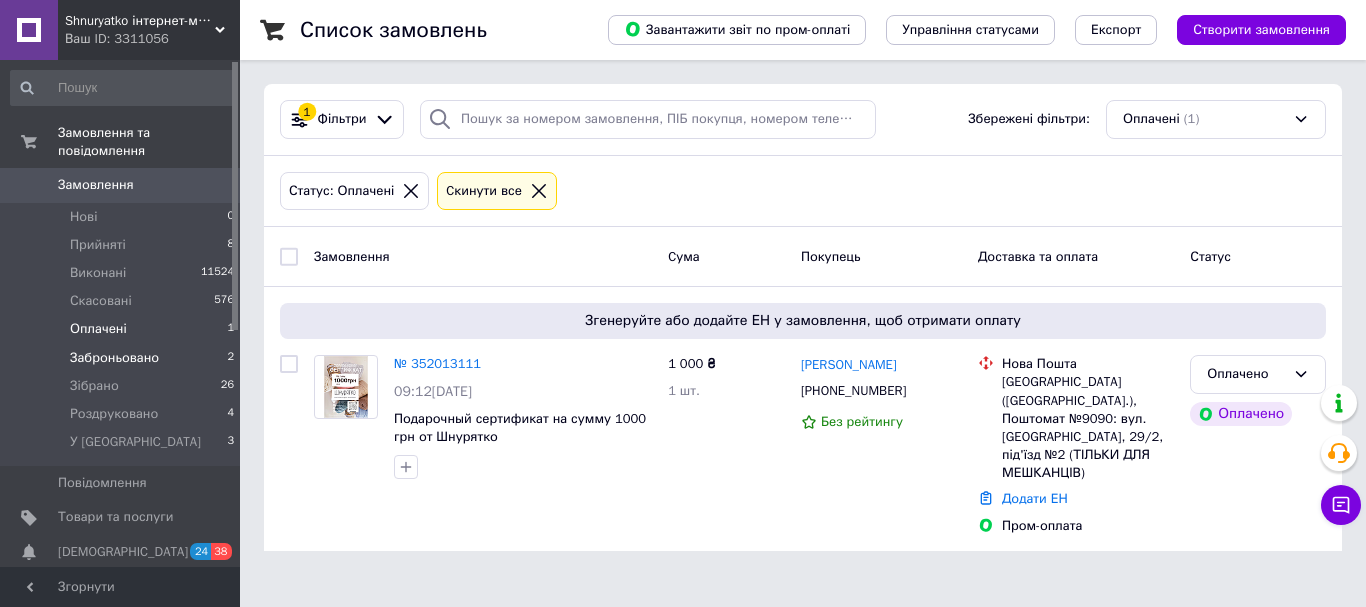 click on "Заброньовано" at bounding box center (114, 358) 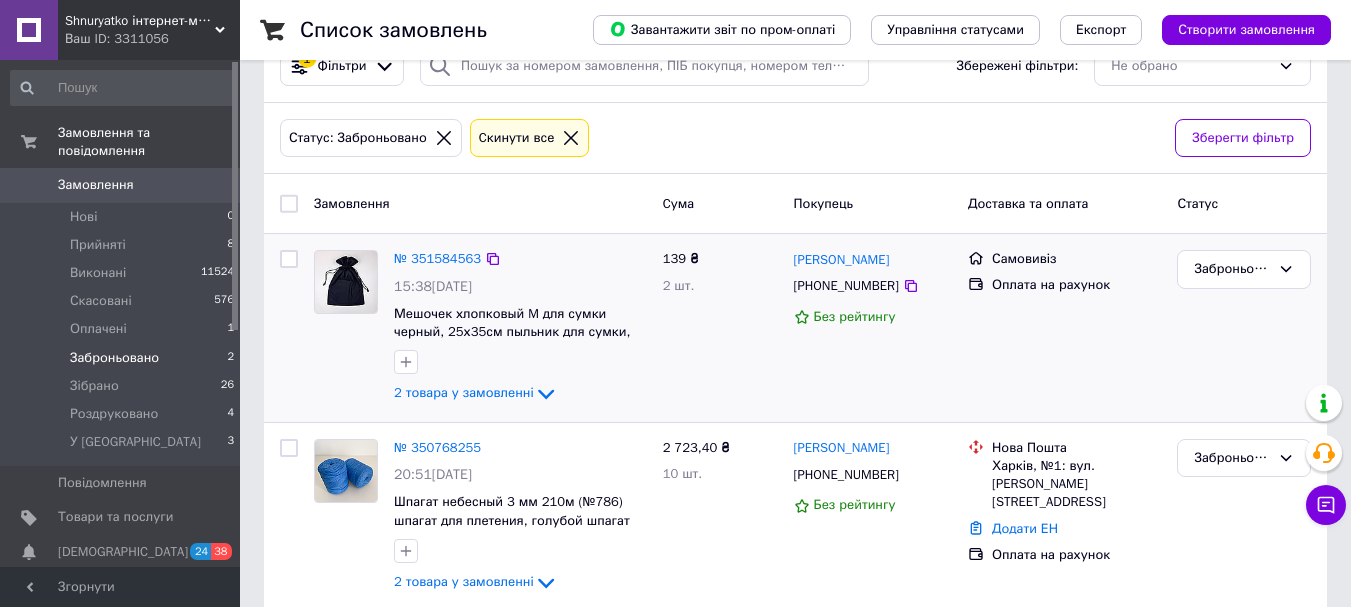 scroll, scrollTop: 81, scrollLeft: 0, axis: vertical 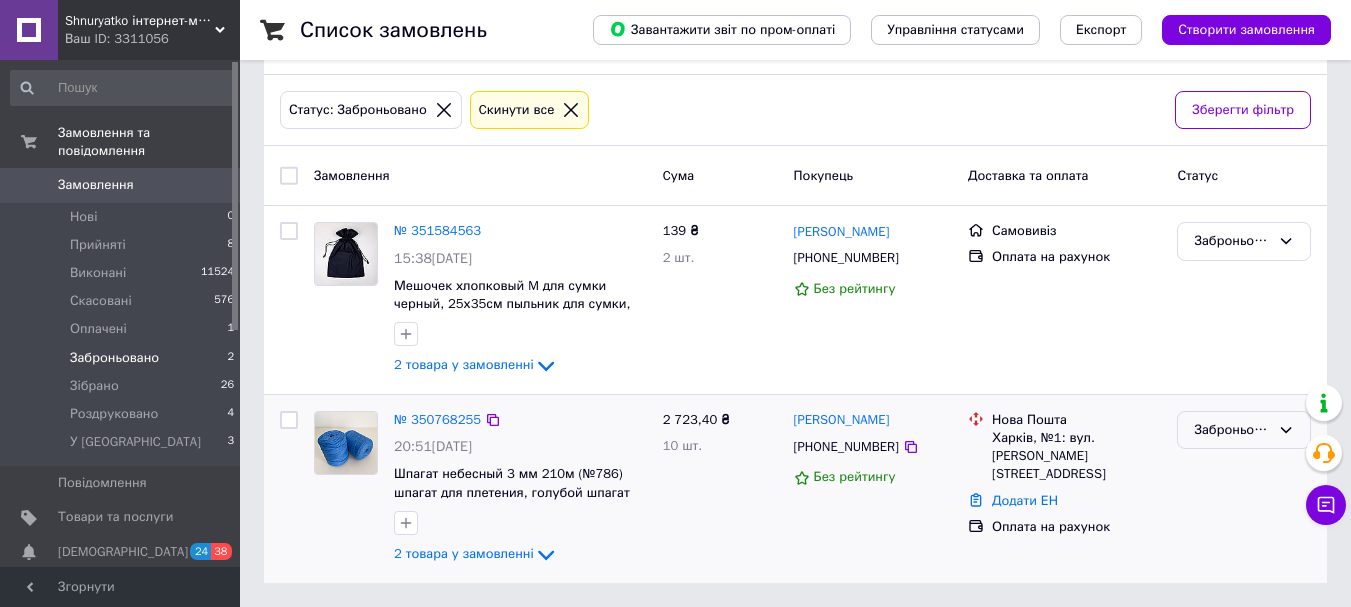 click on "Заброньовано" at bounding box center (1232, 430) 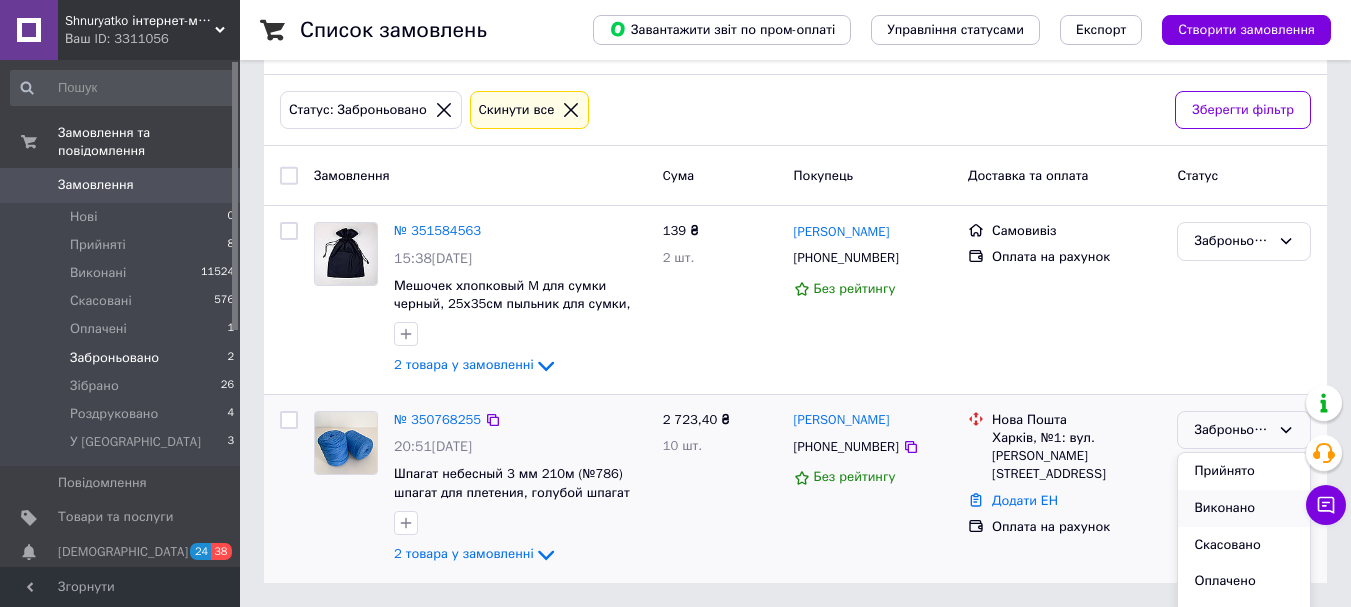 click on "Виконано" at bounding box center [1244, 508] 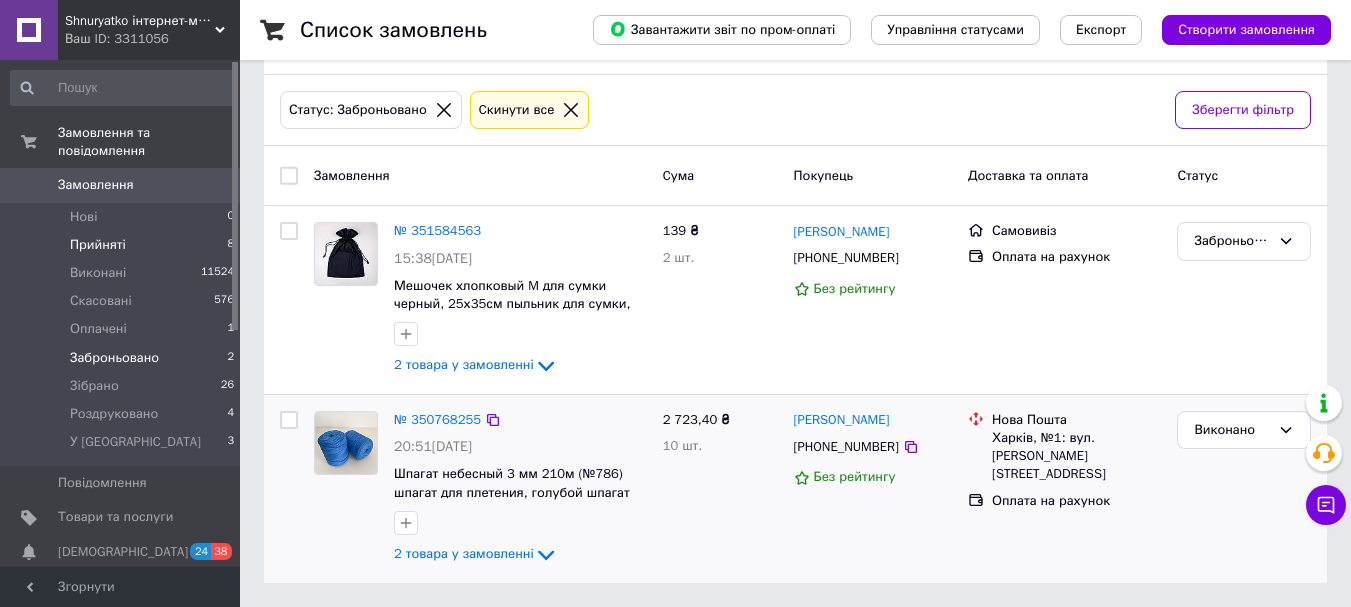 click on "Прийняті" at bounding box center [98, 245] 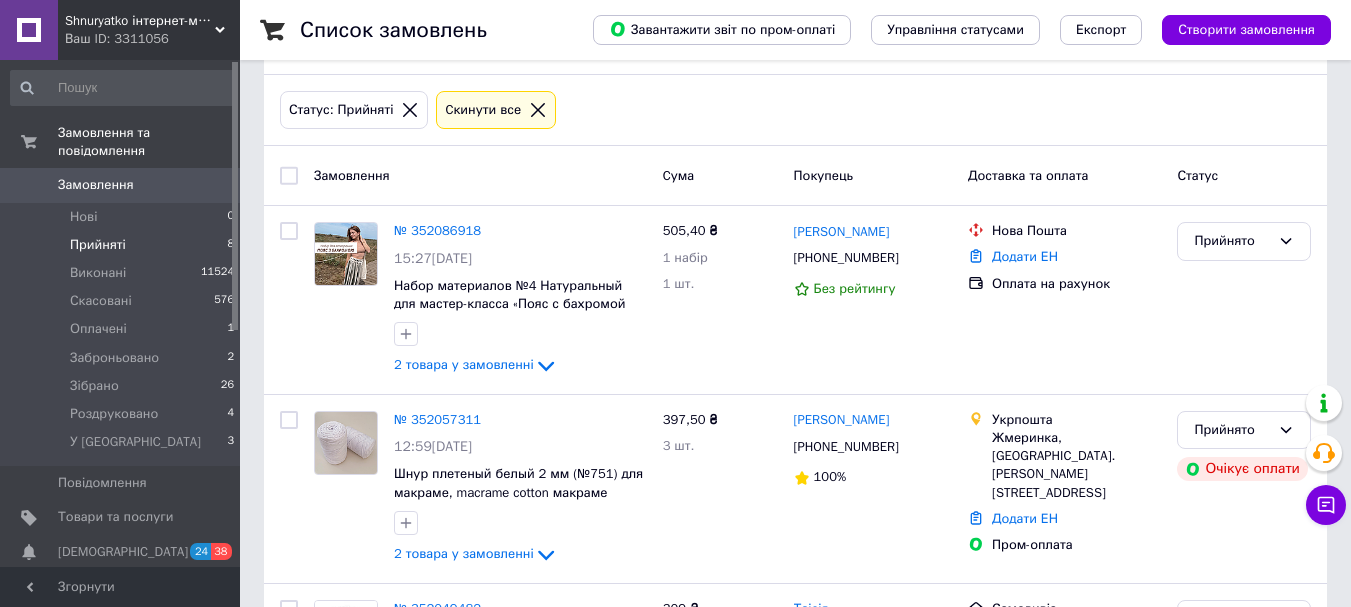scroll, scrollTop: 0, scrollLeft: 0, axis: both 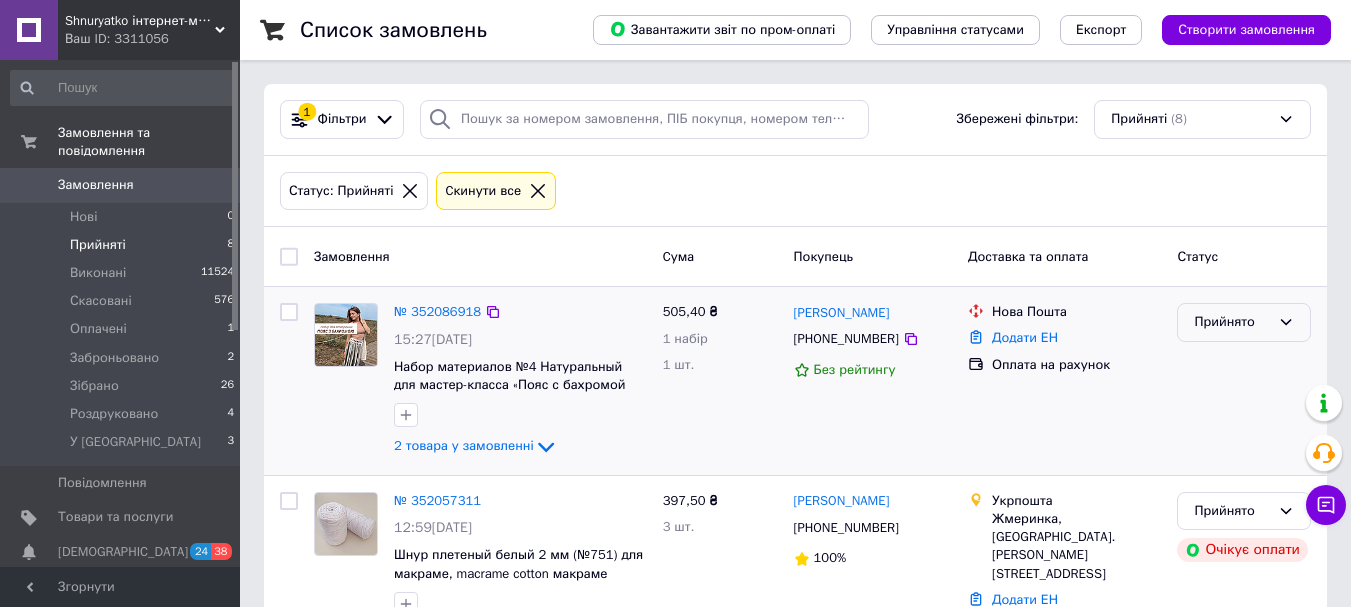 click on "Прийнято" at bounding box center [1232, 322] 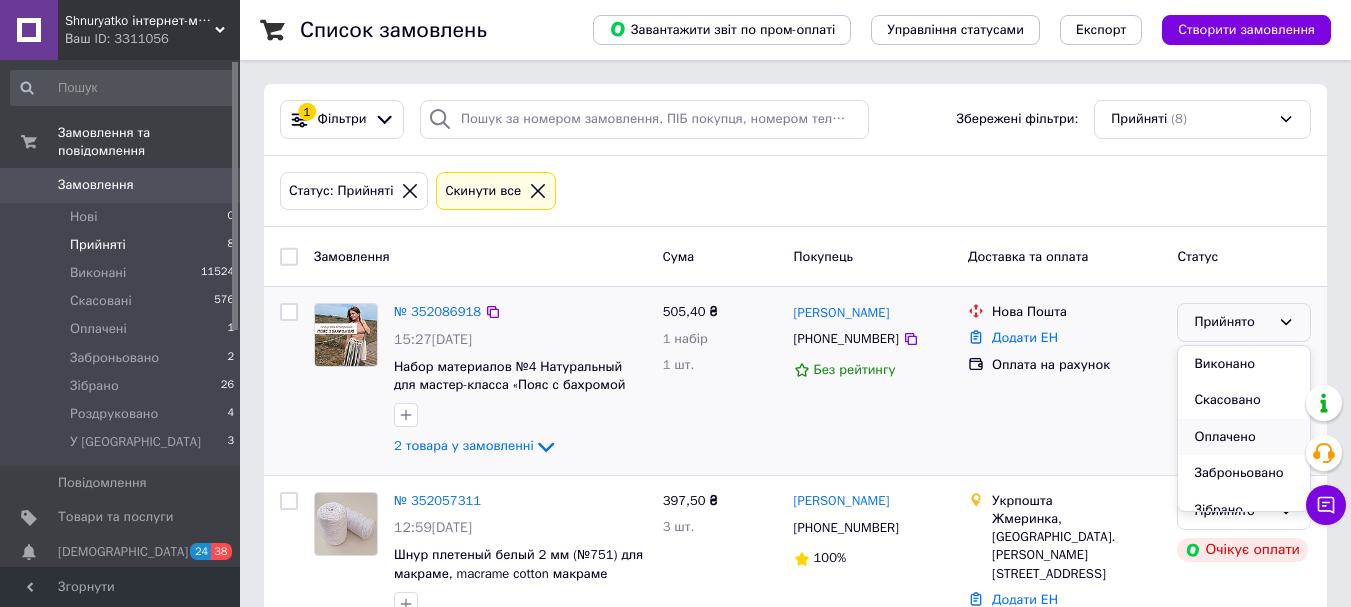 click on "Оплачено" at bounding box center [1244, 437] 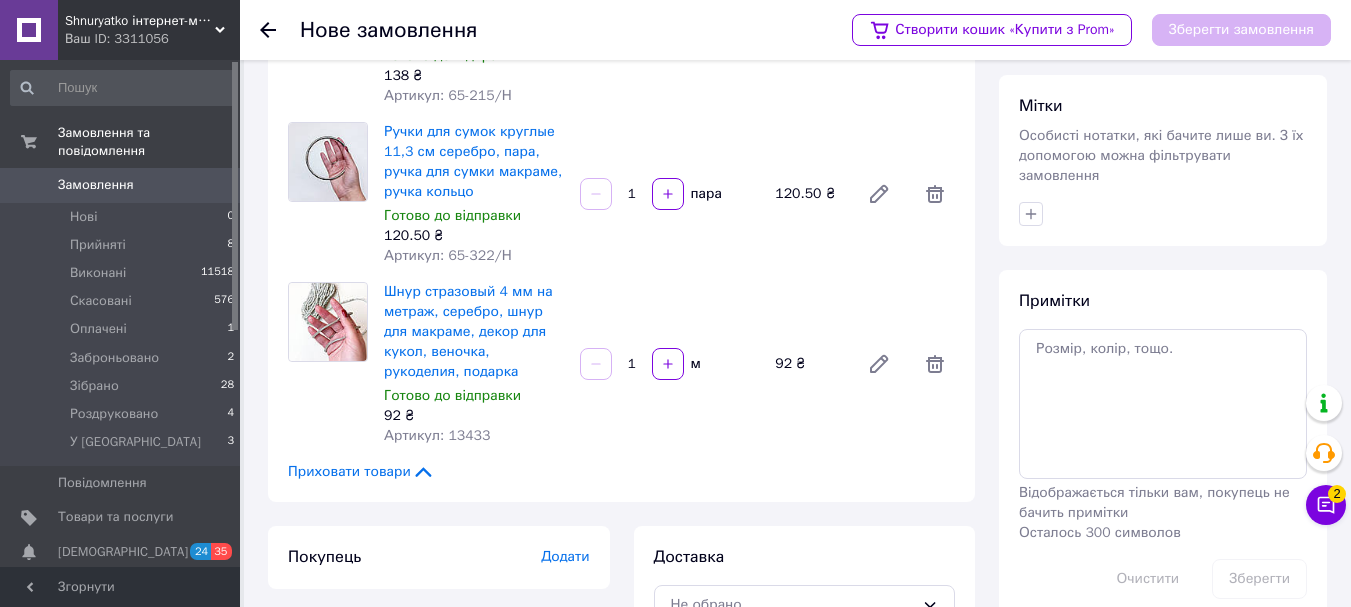 scroll, scrollTop: 350, scrollLeft: 0, axis: vertical 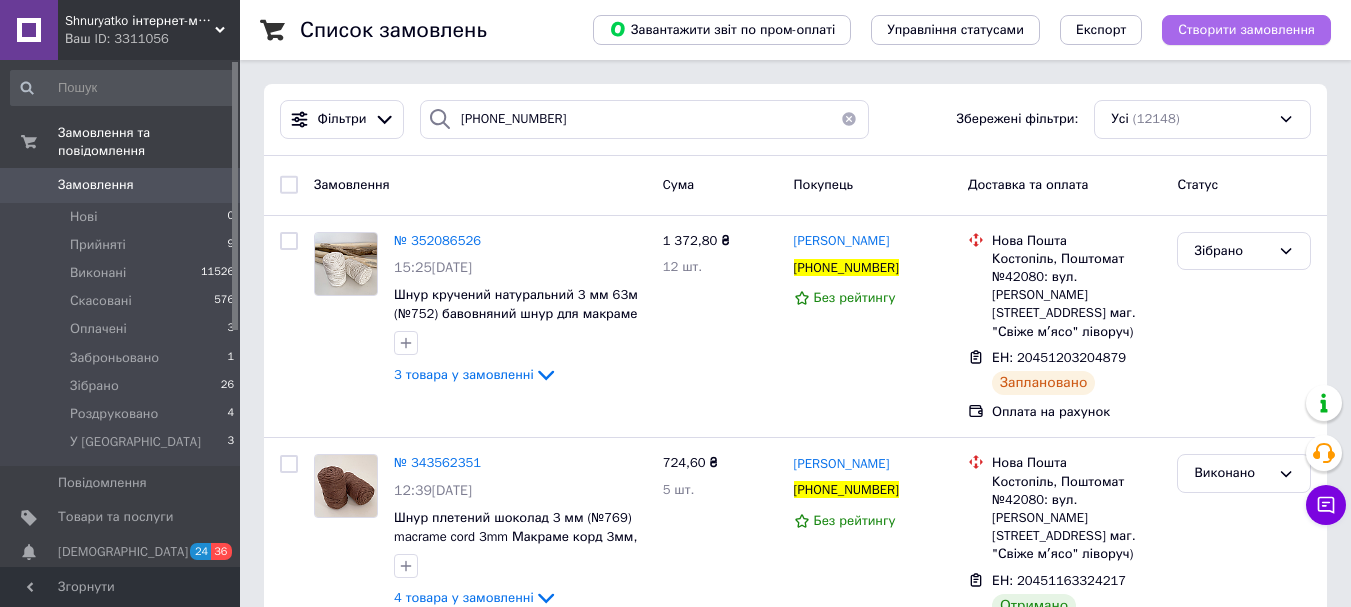 click on "Створити замовлення" at bounding box center (1246, 30) 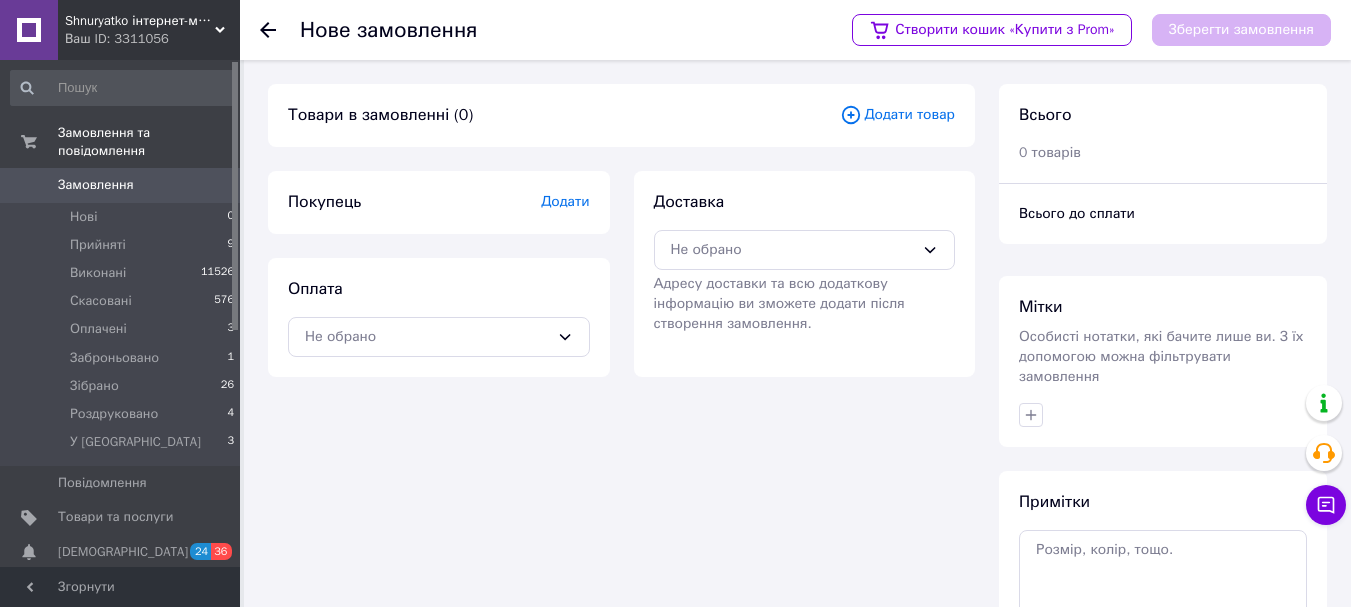 click on "Додати товар" at bounding box center (897, 115) 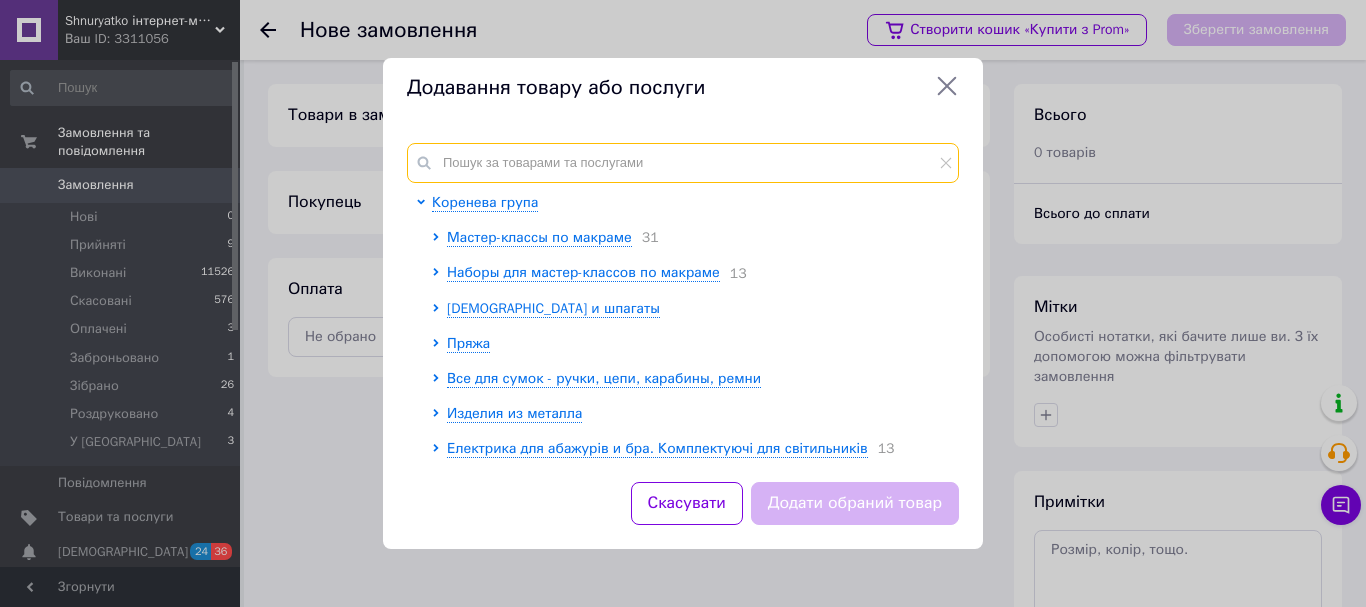 click at bounding box center [683, 163] 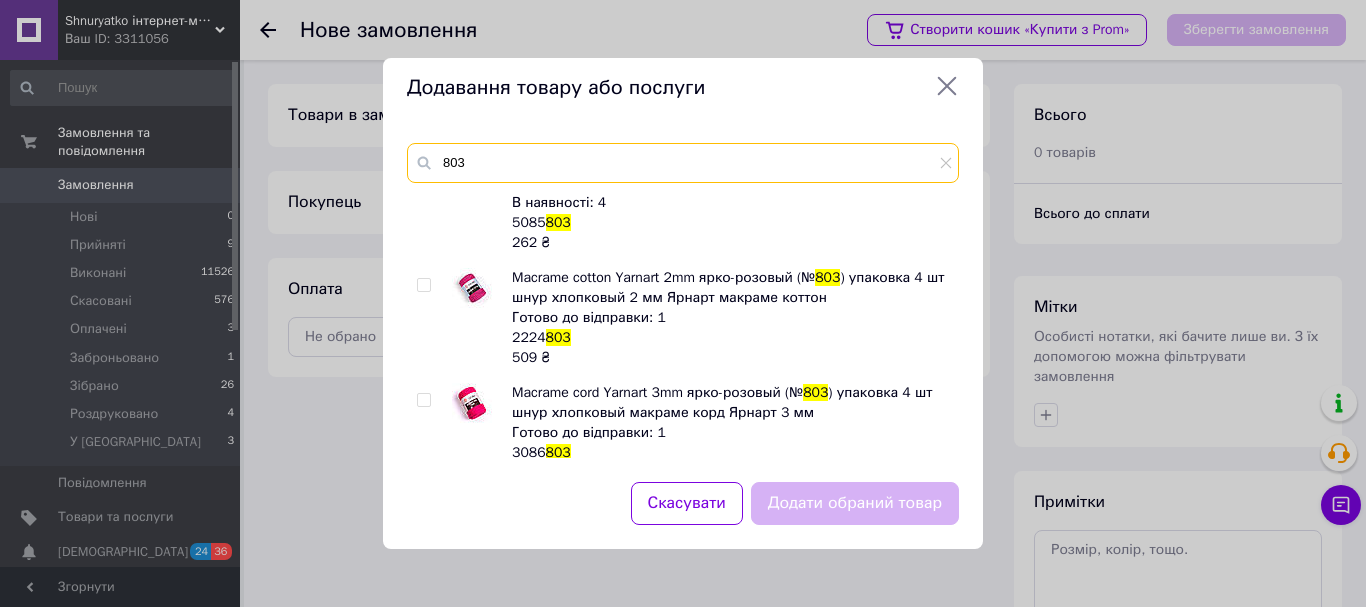 scroll, scrollTop: 400, scrollLeft: 0, axis: vertical 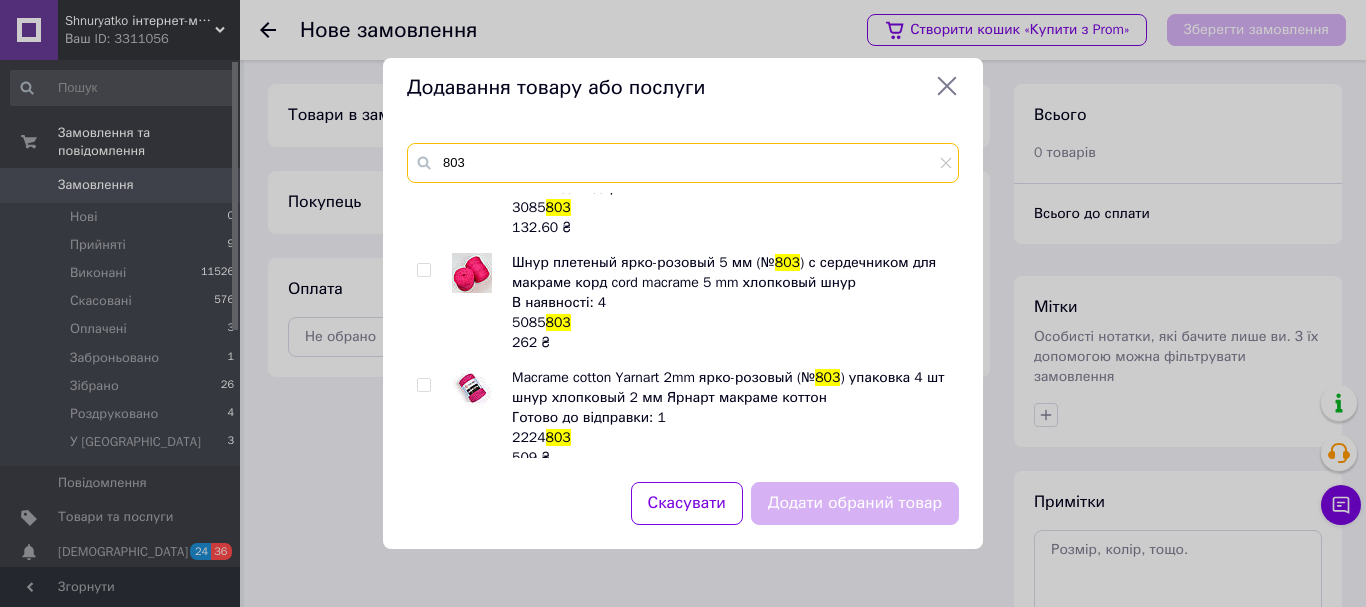 type on "803" 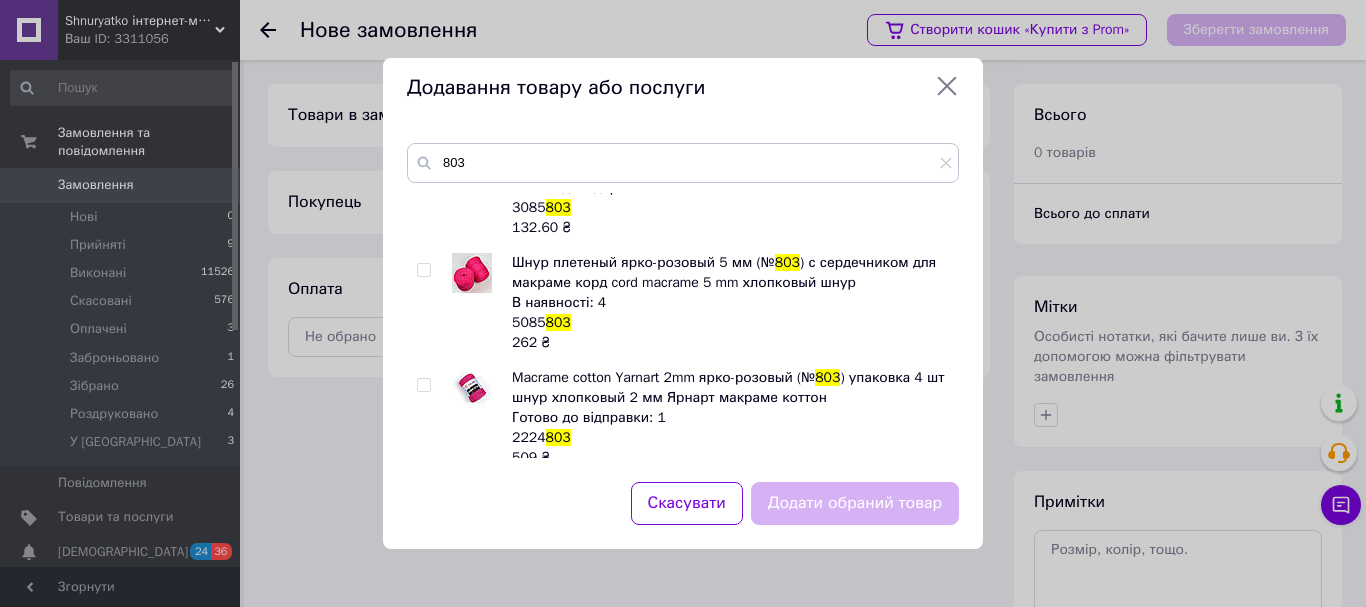 click at bounding box center [423, 270] 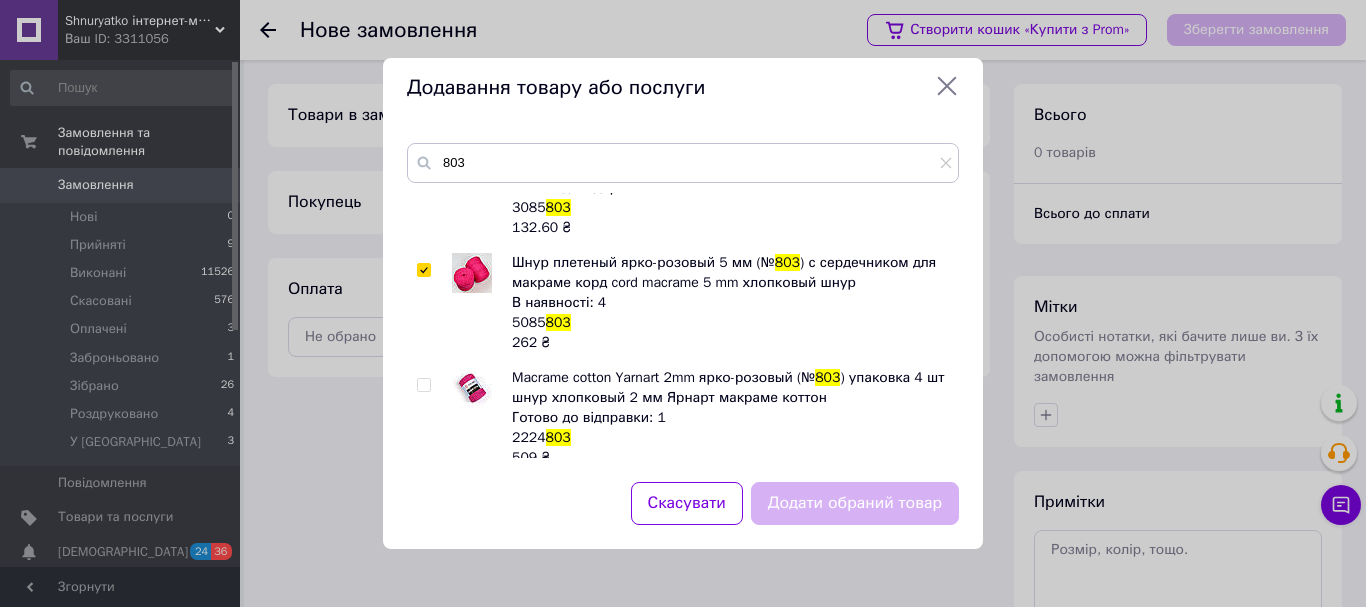 checkbox on "true" 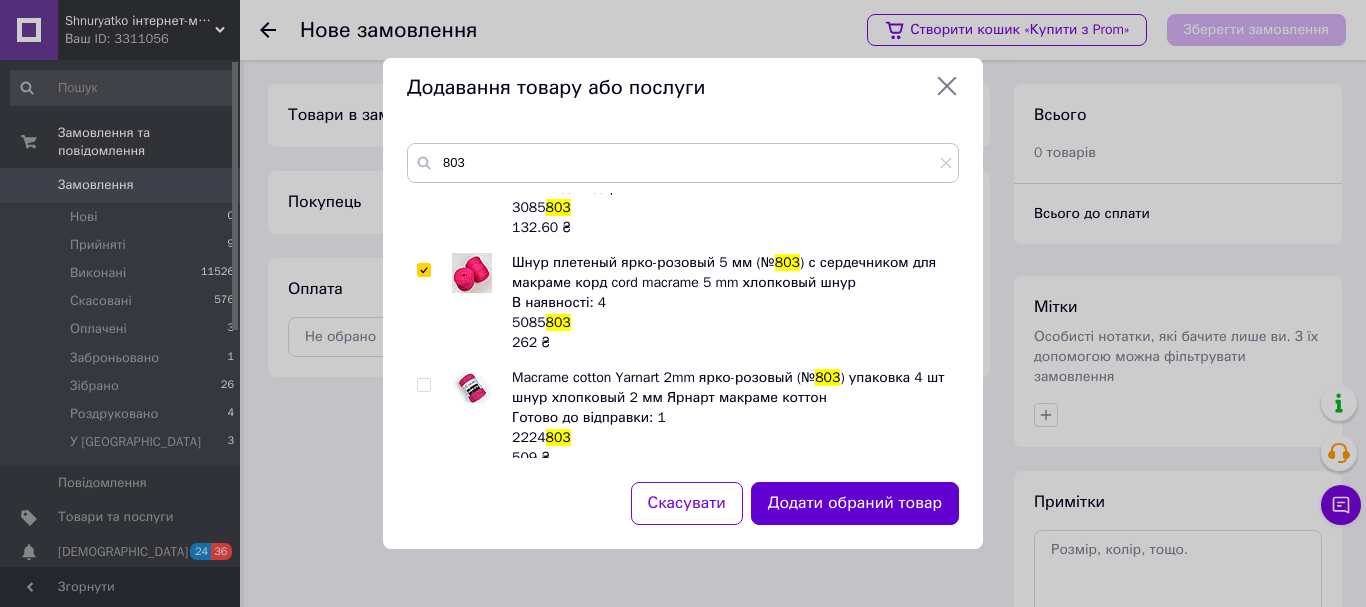 click on "Додати обраний товар" at bounding box center (855, 503) 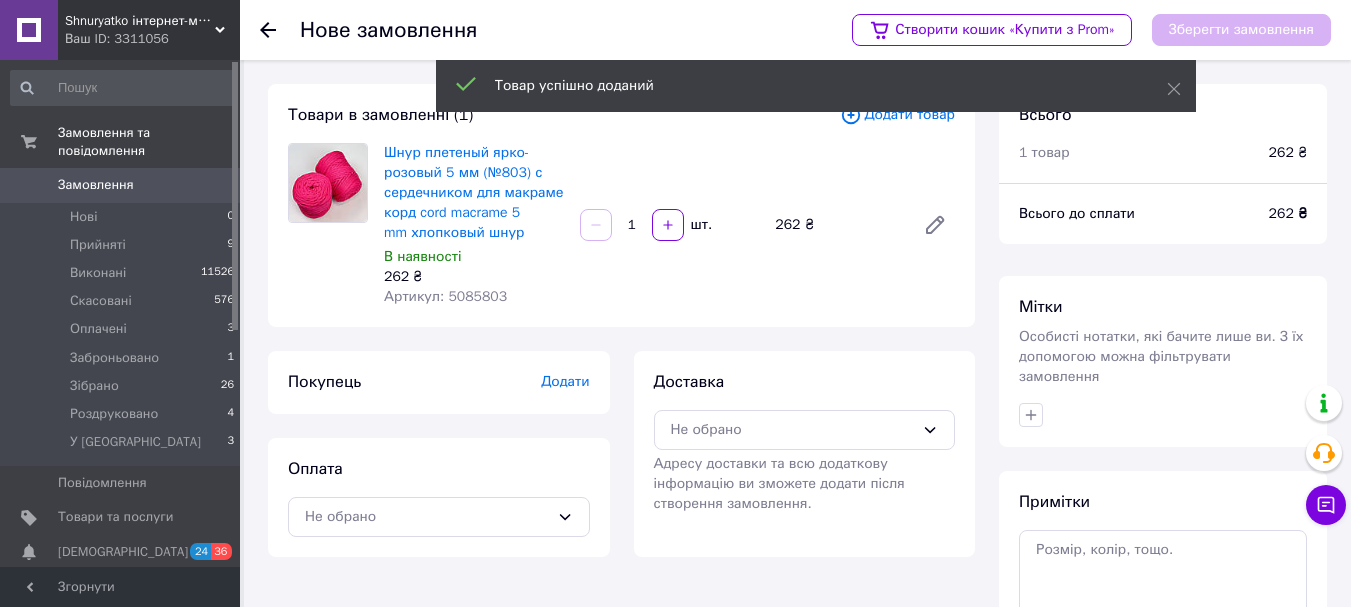 click on "Товар успішно доданий" at bounding box center (816, 88) 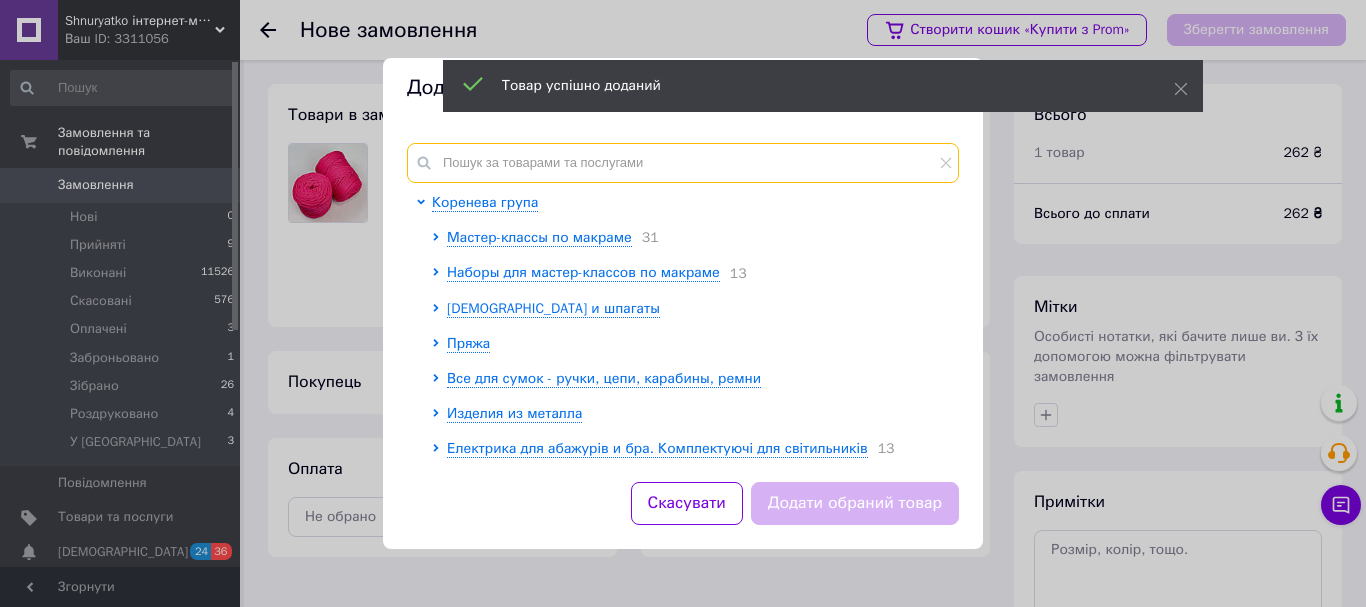 click at bounding box center (683, 163) 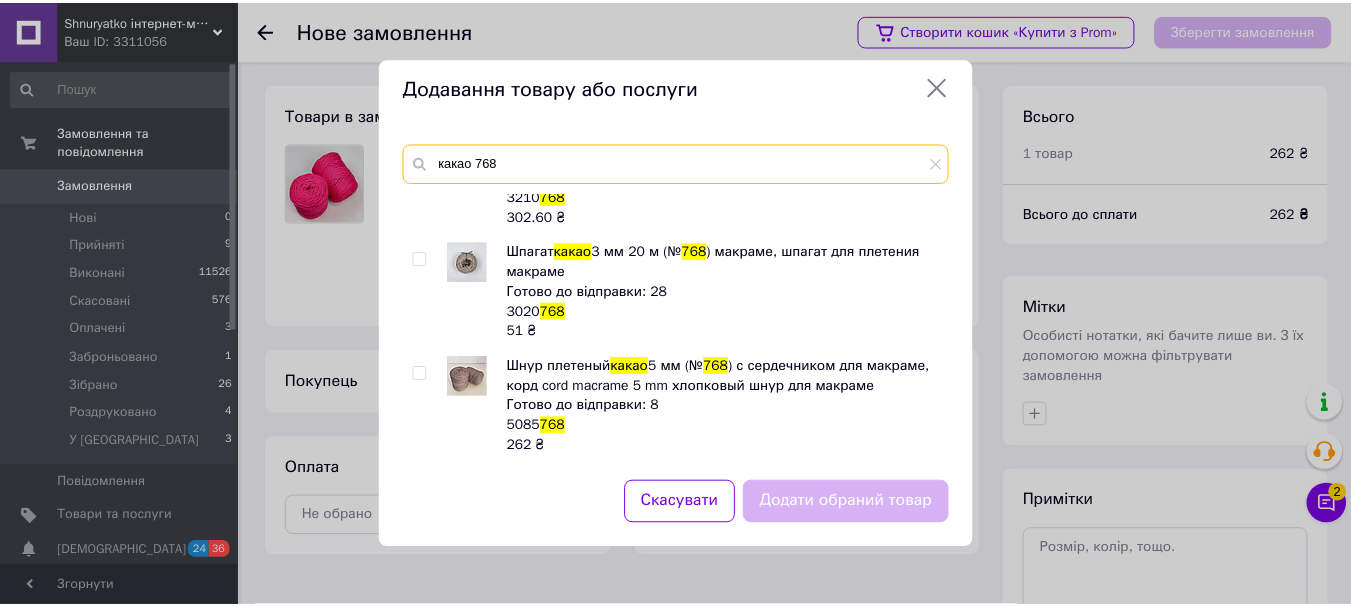 scroll, scrollTop: 100, scrollLeft: 0, axis: vertical 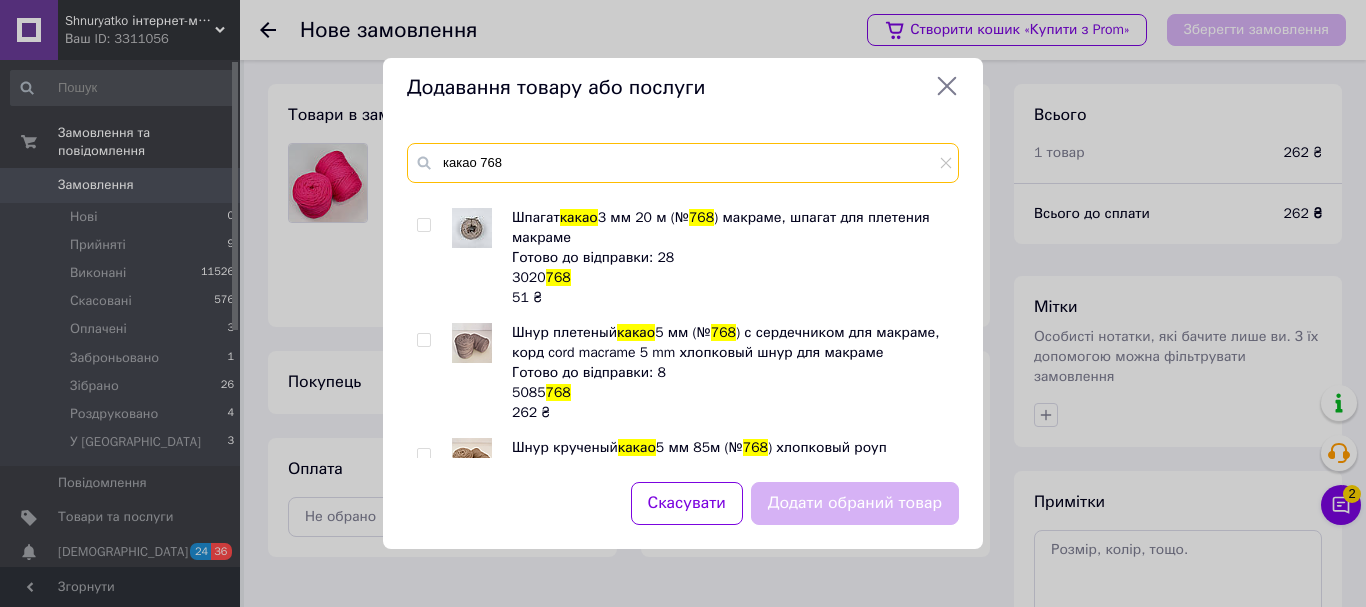 type on "какао 768" 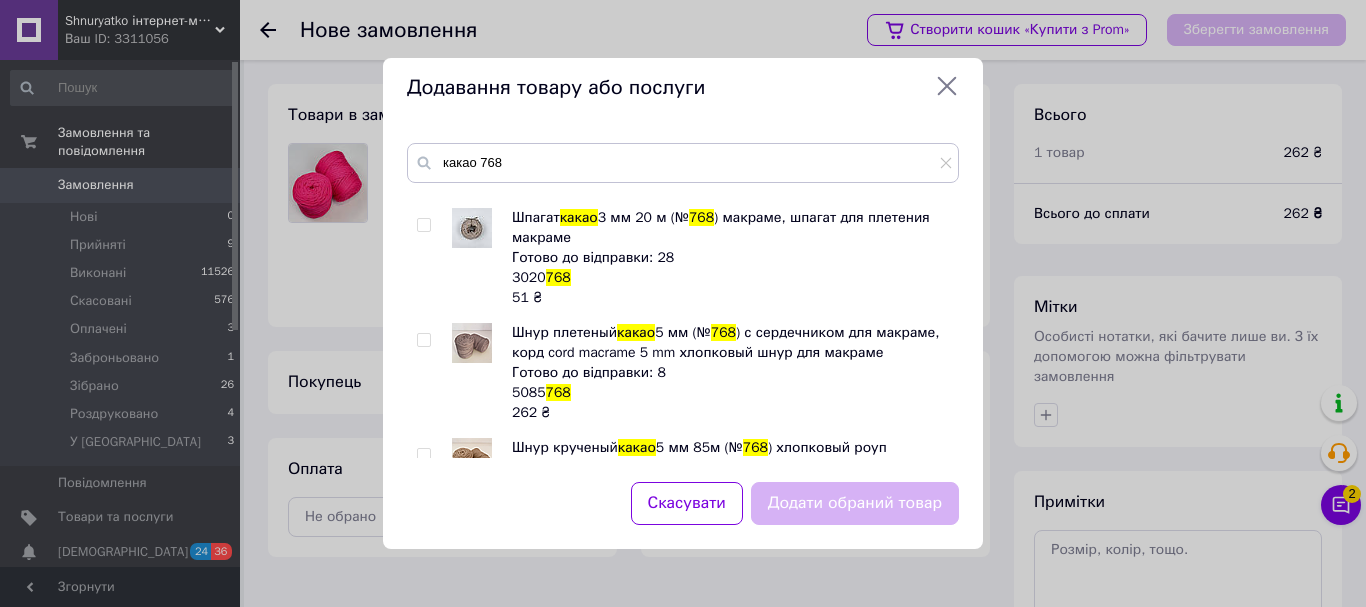 click on "Шпагат  какао  3 мм 210 м, (№ 768 ) хлопковый шпагат для макраме, шпагат для плетения, нитки для макраме Готово до відправки: 32 3210 768 302.60   ₴ Шпагат  какао  3 мм 20 м (№ 768 ) макраме, шпагат для плетения макраме Готово до відправки: 28 3020 768 51   ₴ Шнур плетеный  какао  5 мм (№ 768 ) с сердечником для макраме, корд cord macrame 5 mm хлопковый шнур для макраме Готово до відправки: 8 5085 768 262   ₴ Шнур крученый  какао  5 мм 85м  (№ 768 ) хлопковый роуп макраме 5 мм, rope macrame 5 mm, плетение панно, штор Готово до відправки: 41 2585 768 318.80   ₴ Шнур крученый  какао  3 мм 63м (№ 768 Готово до відправки: 96 363 768 163.40   ₴ 768 768" at bounding box center [682, 325] 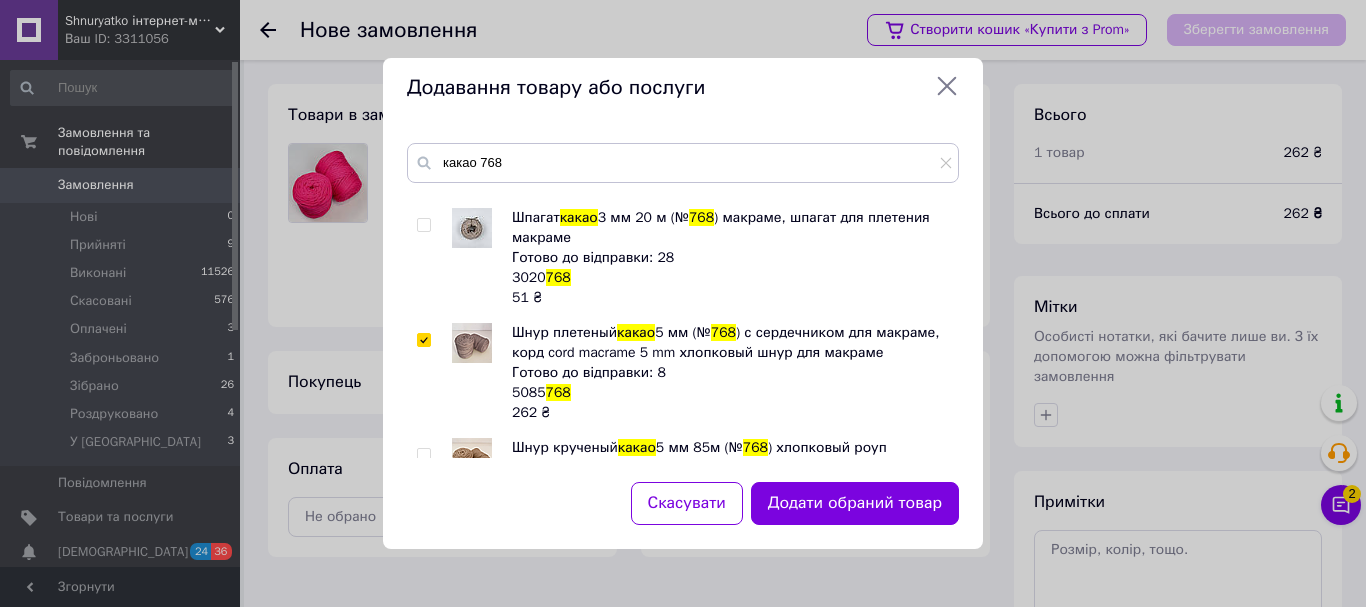 click on "Додати обраний товар" at bounding box center (855, 503) 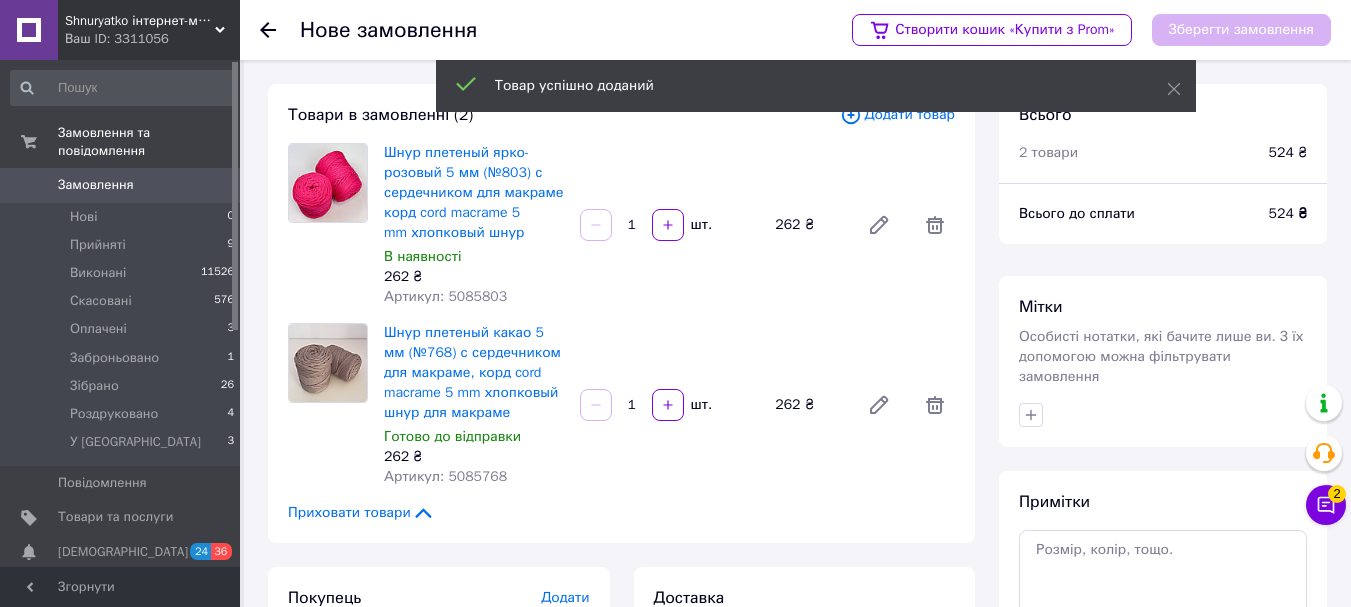 click on "шт." at bounding box center [700, 405] 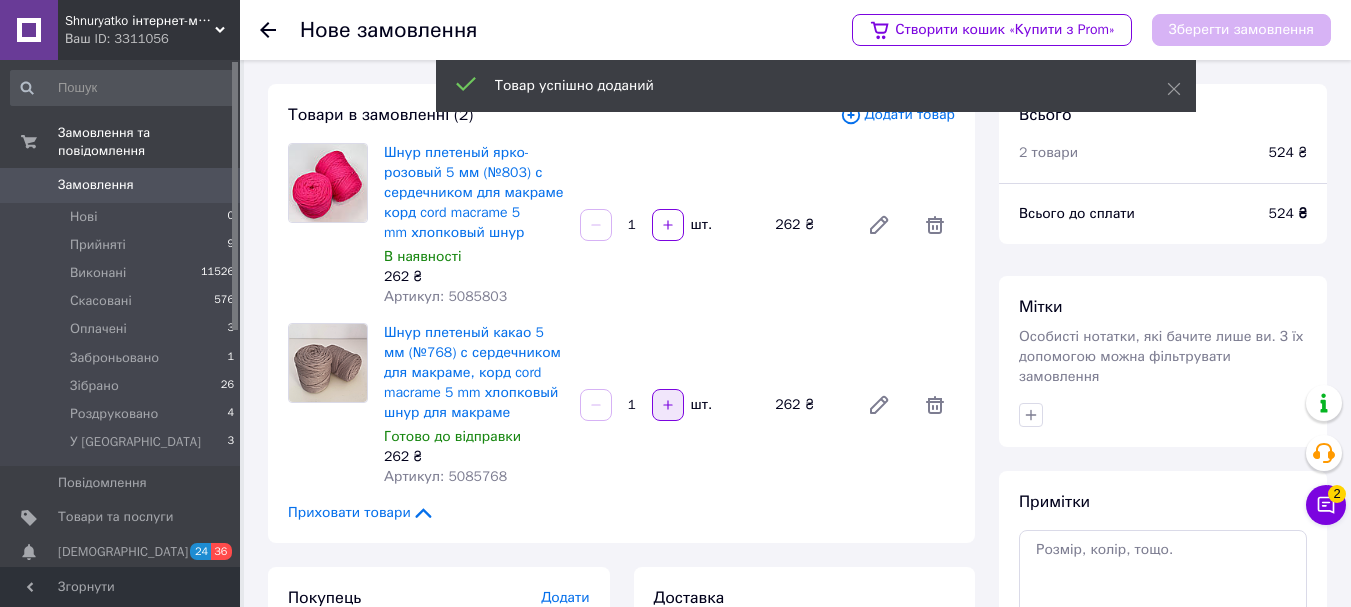 click at bounding box center (668, 405) 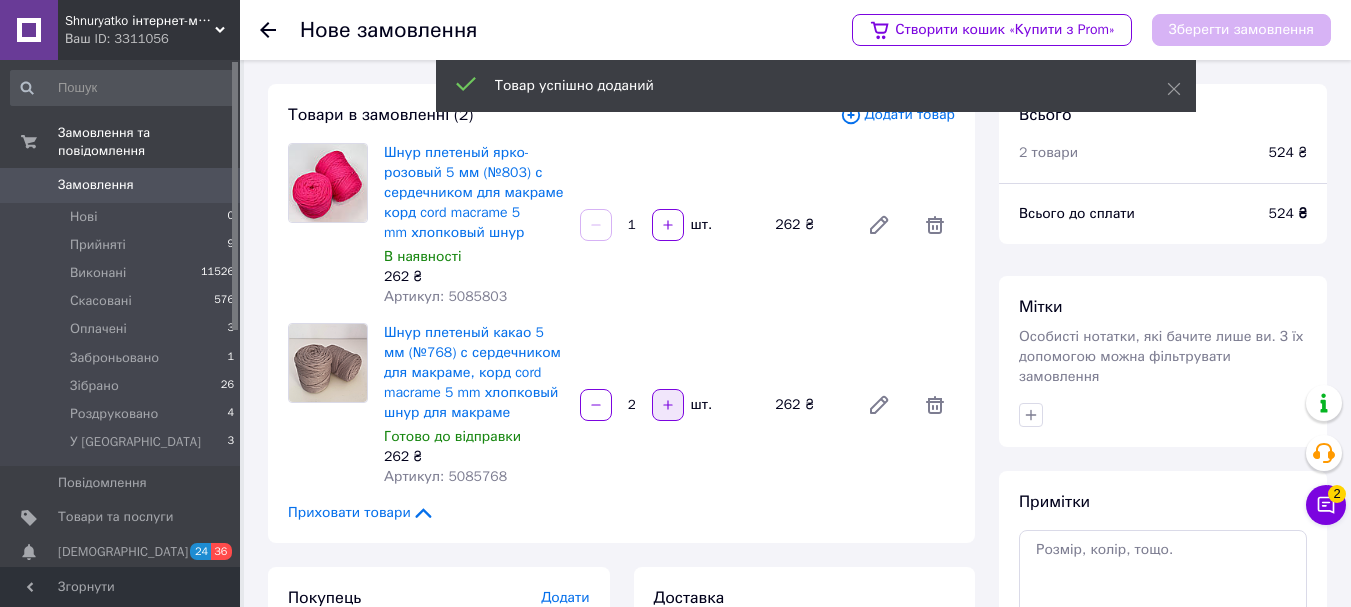 click 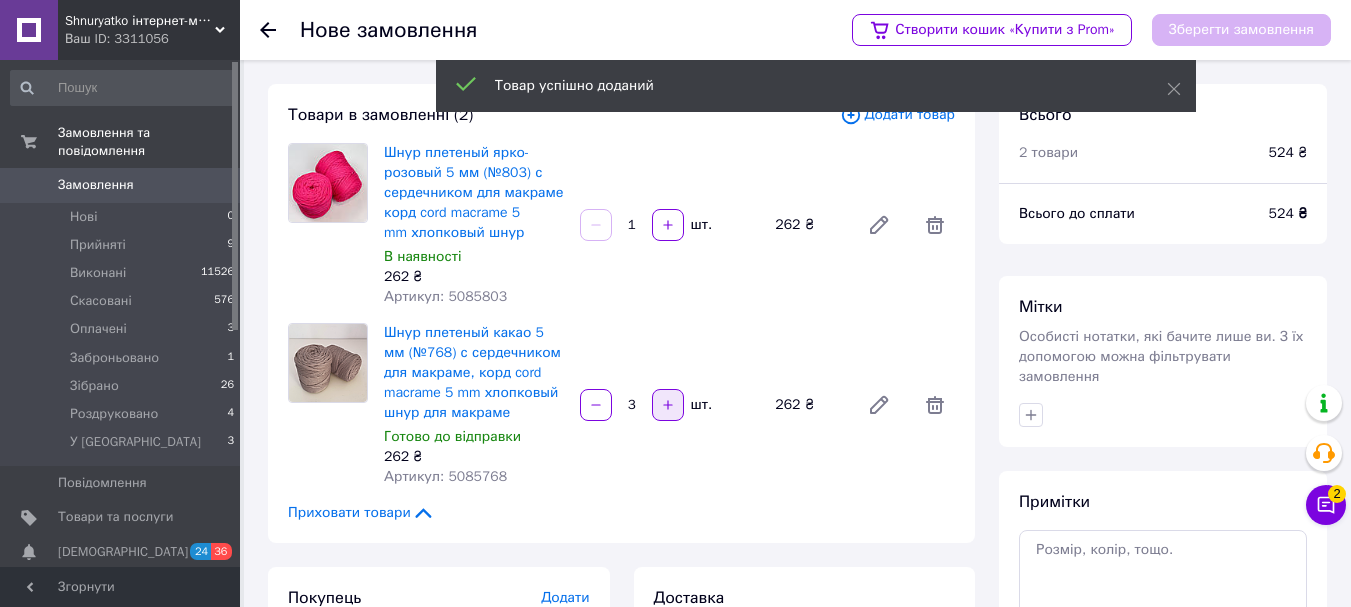 click 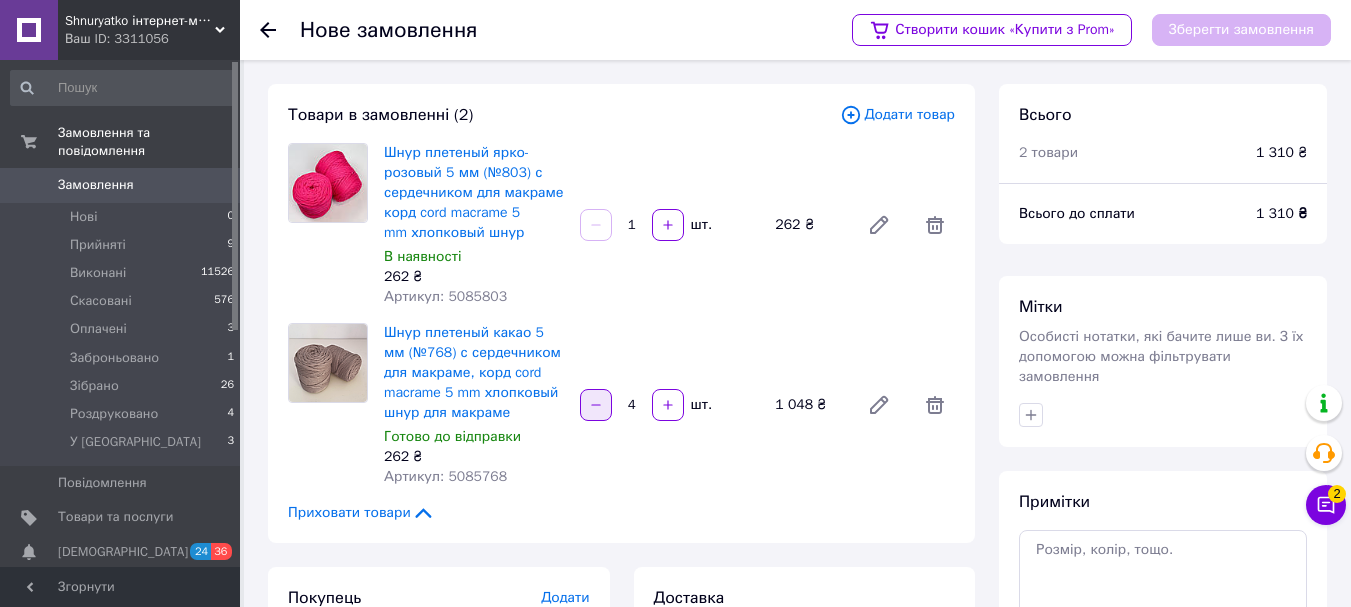 click at bounding box center (596, 405) 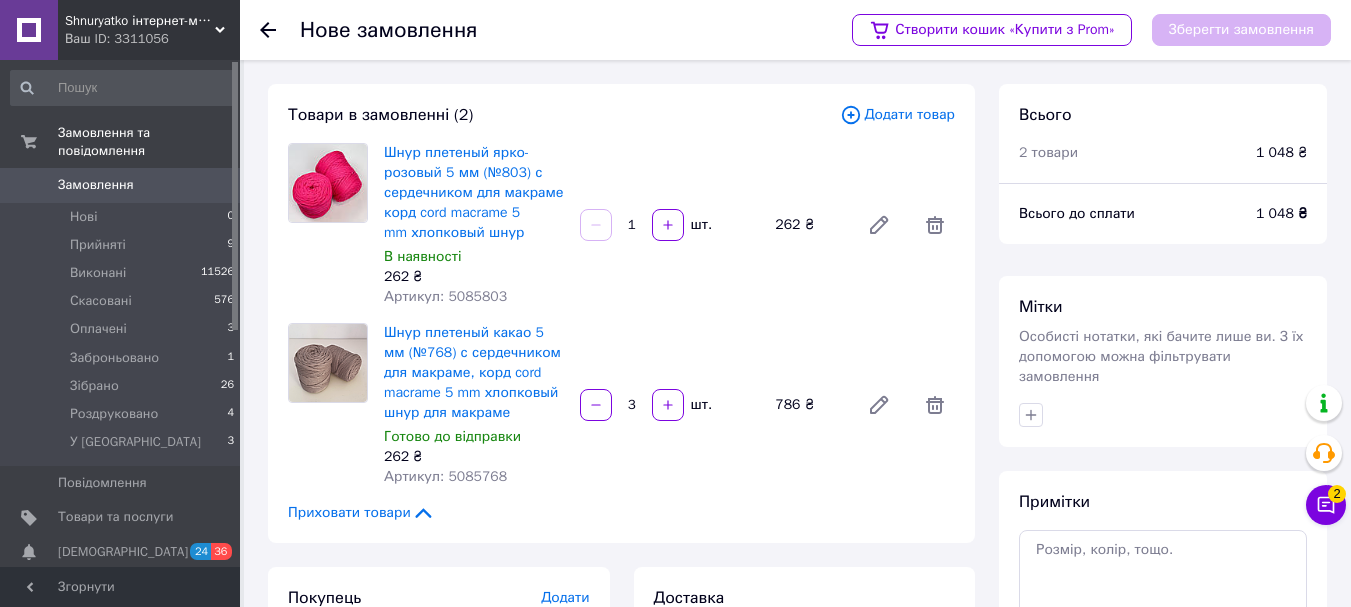 click on "Додати товар" at bounding box center (897, 115) 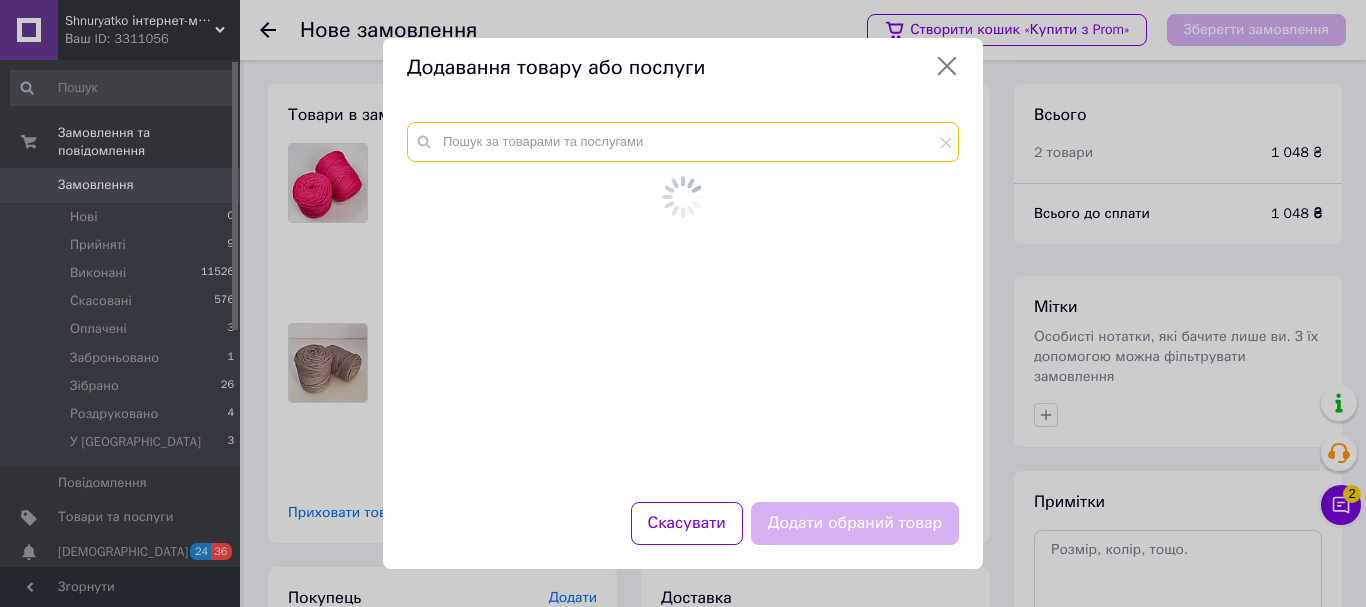 click at bounding box center (683, 142) 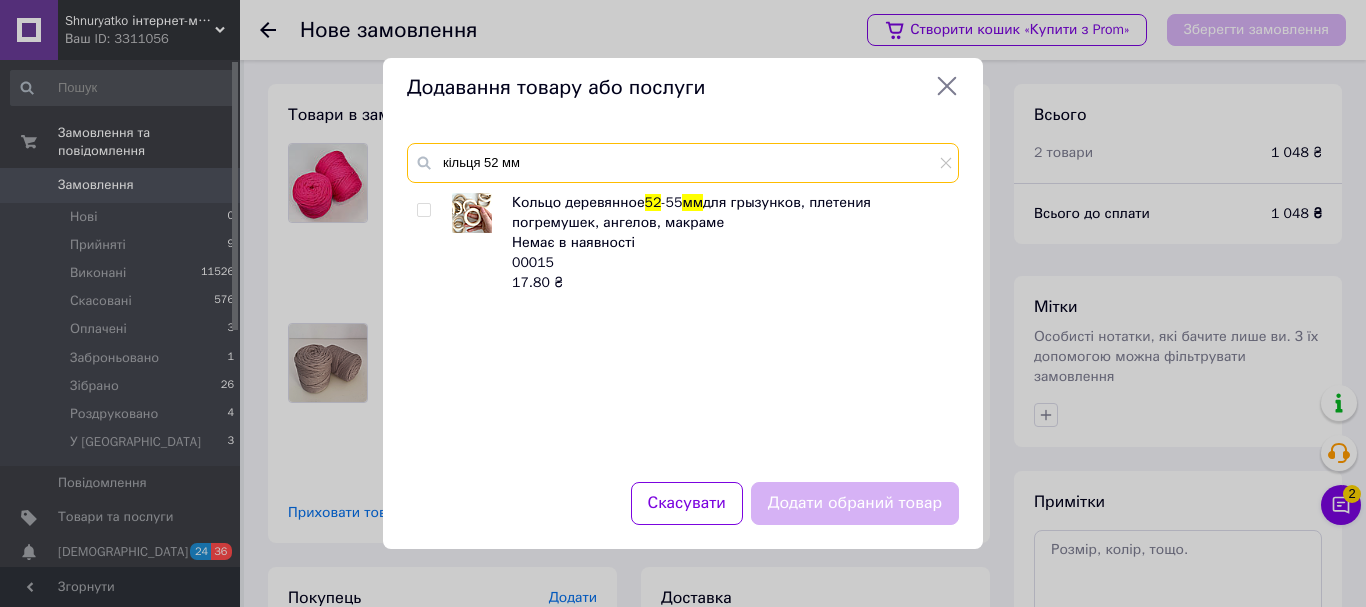 type on "кільця 52 мм" 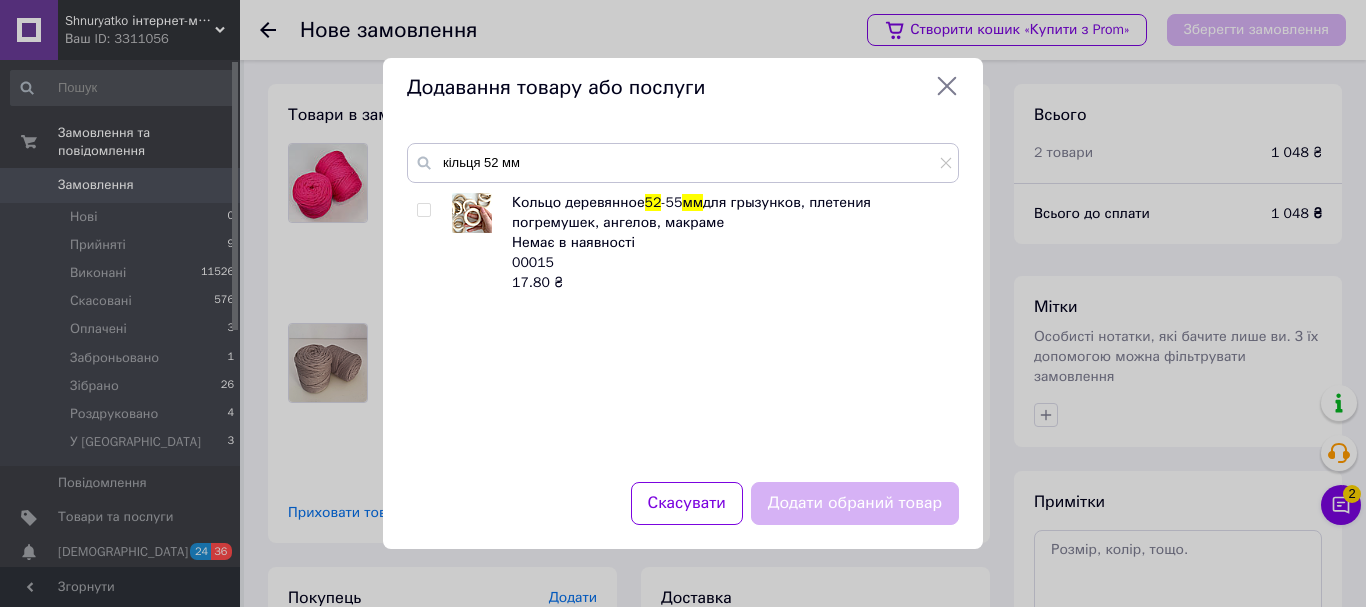 click at bounding box center [423, 210] 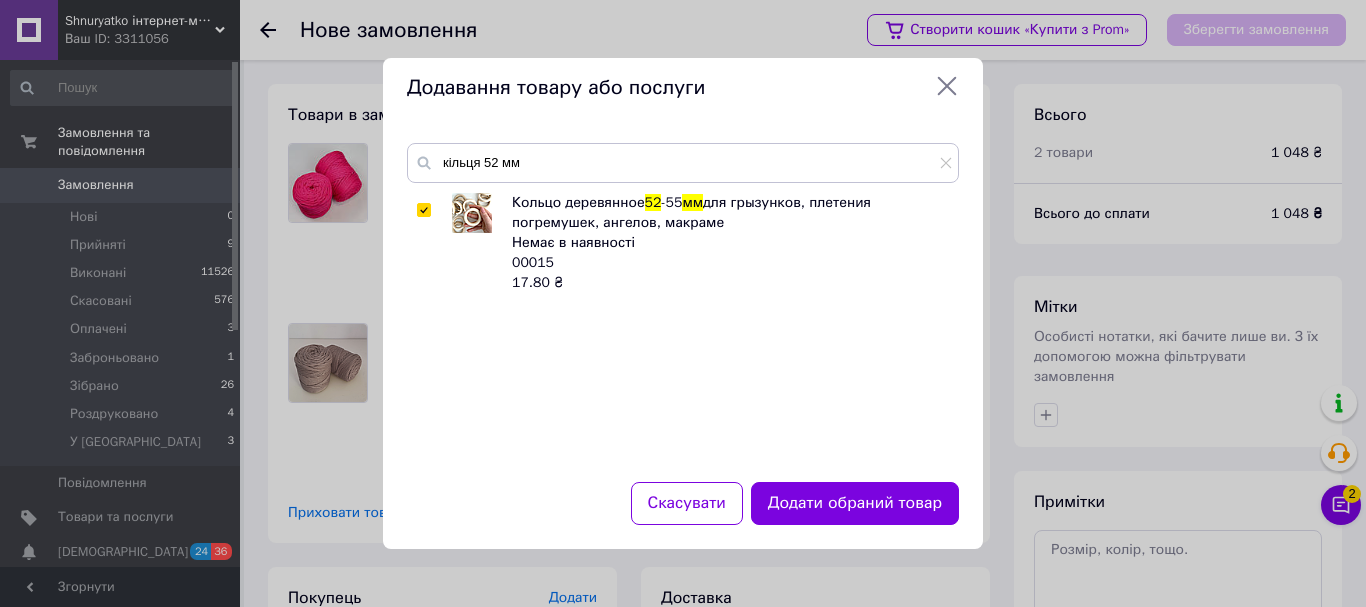 click on "Додати обраний товар" at bounding box center (855, 503) 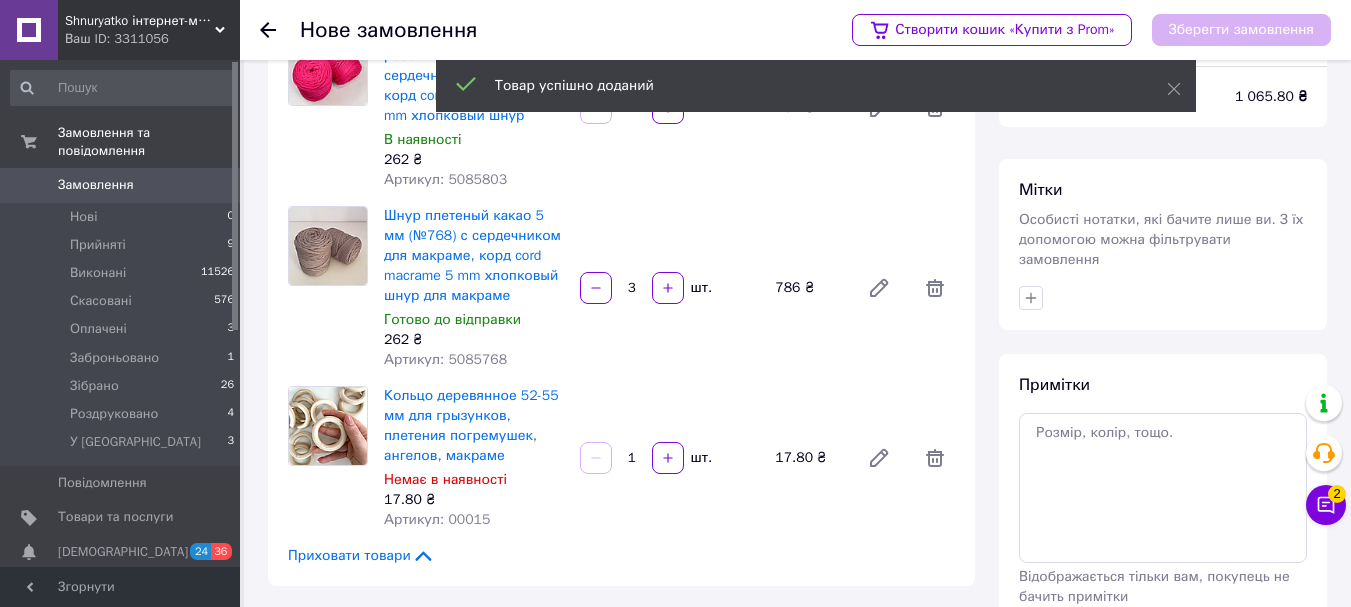 scroll, scrollTop: 300, scrollLeft: 0, axis: vertical 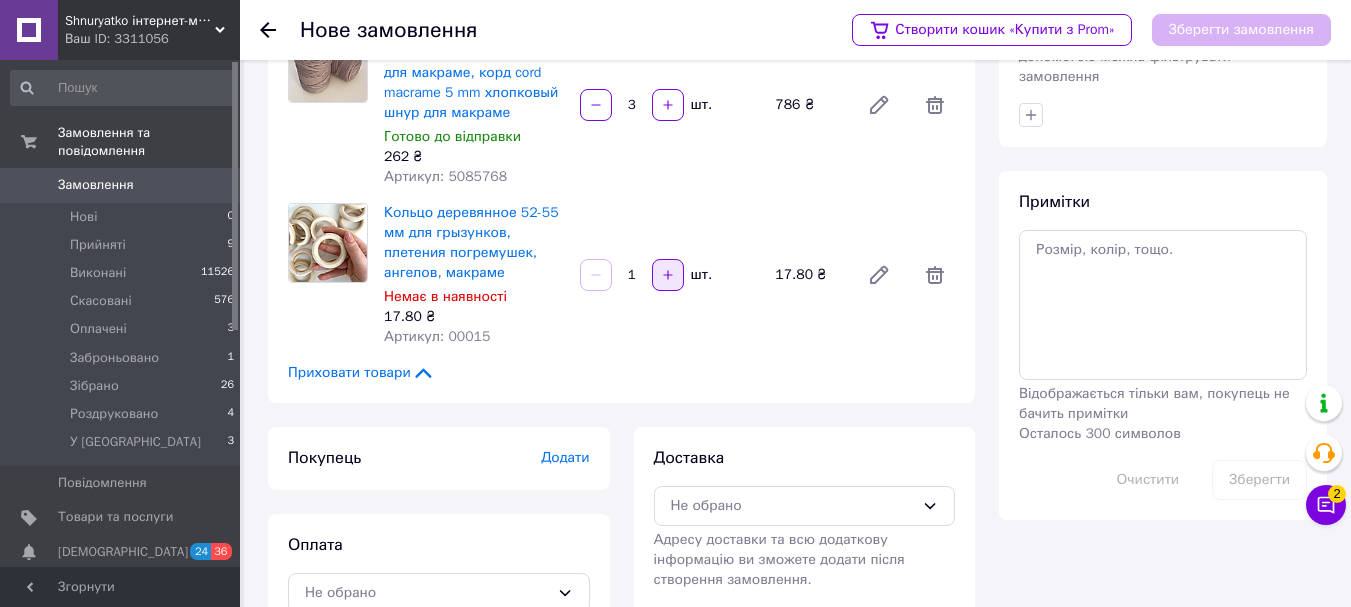 click 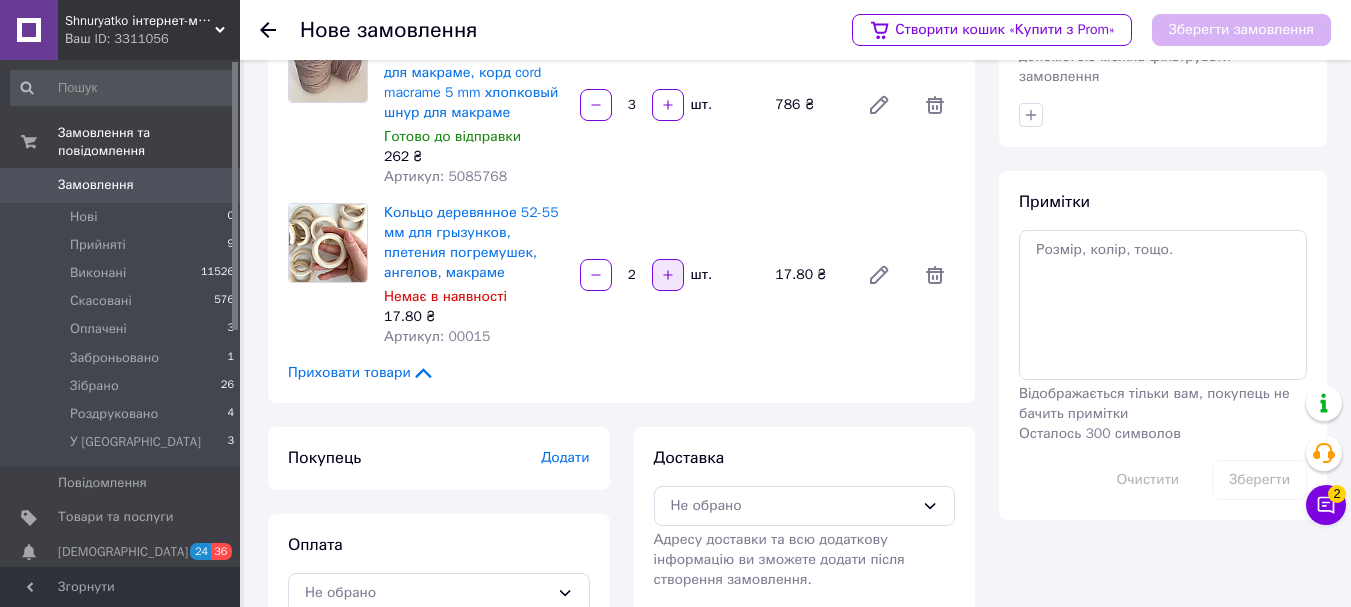 click 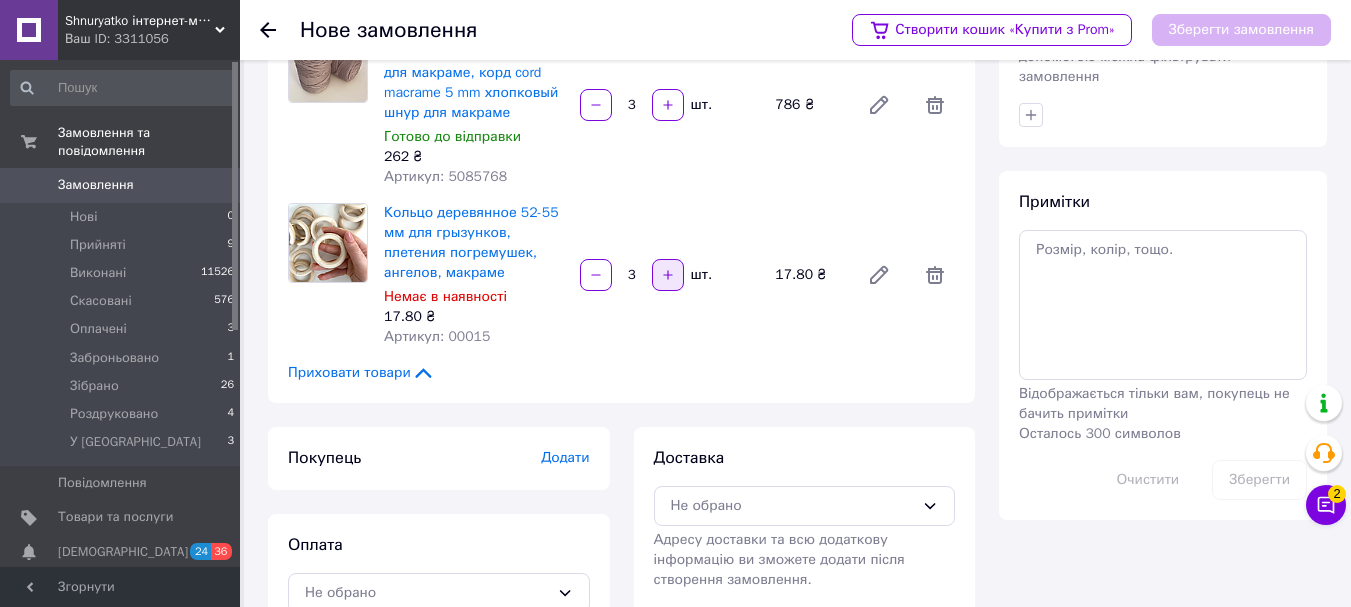 click 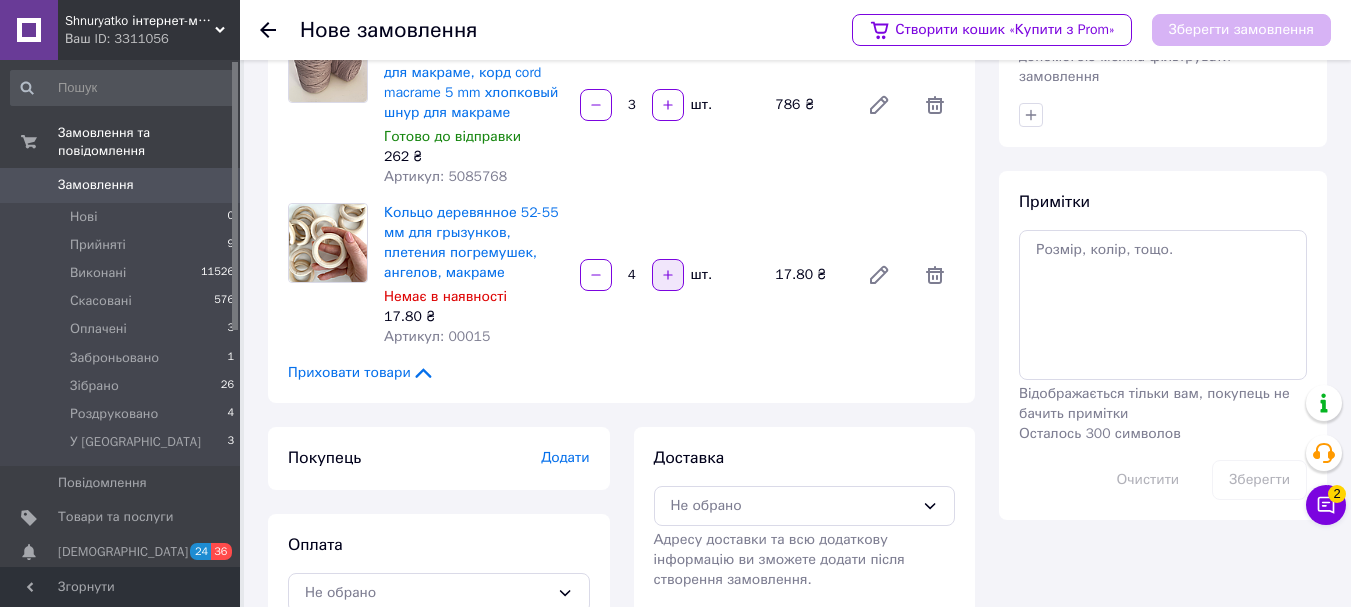 click 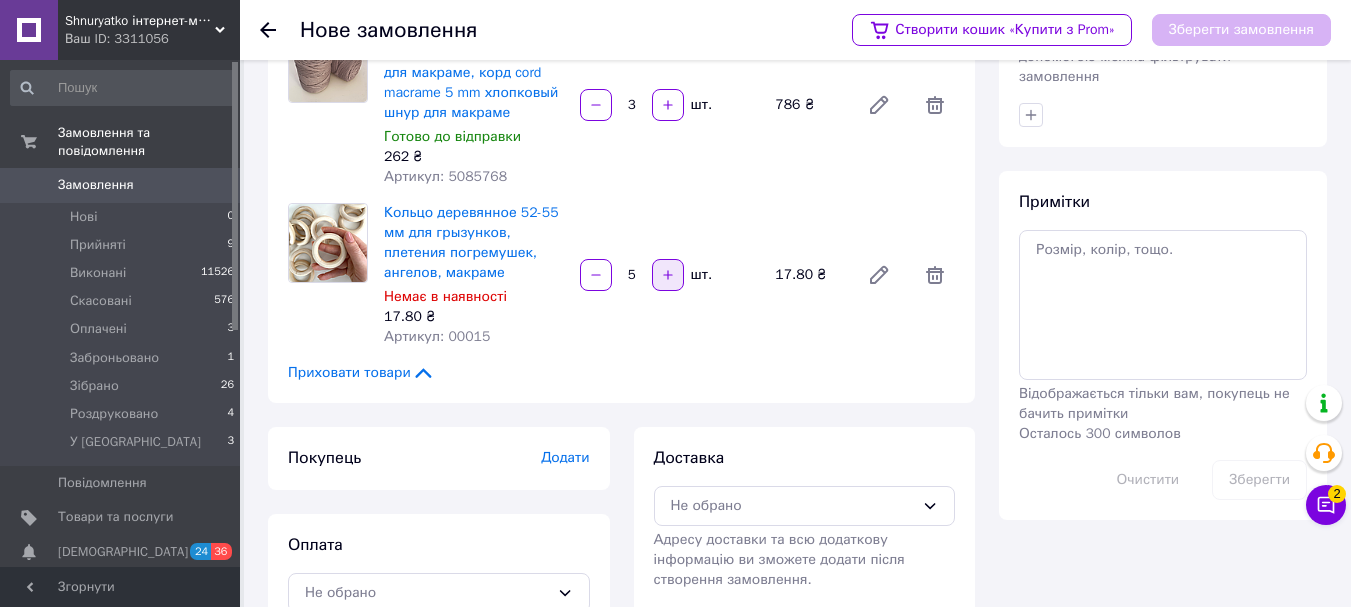 click 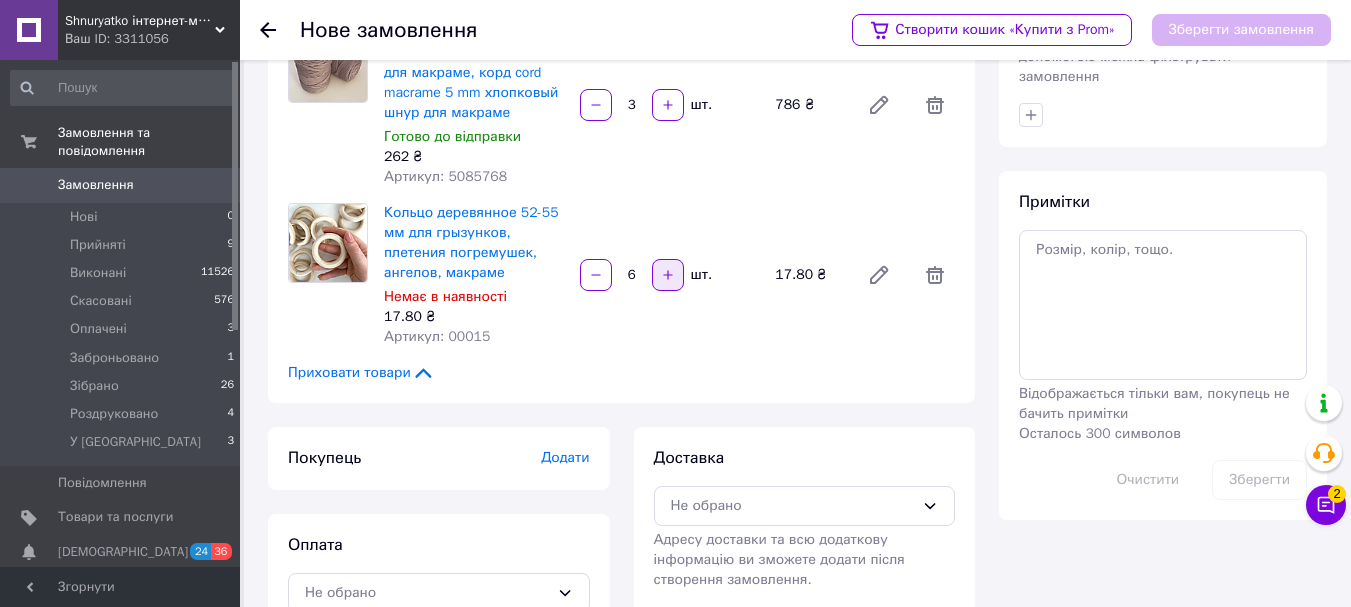 click 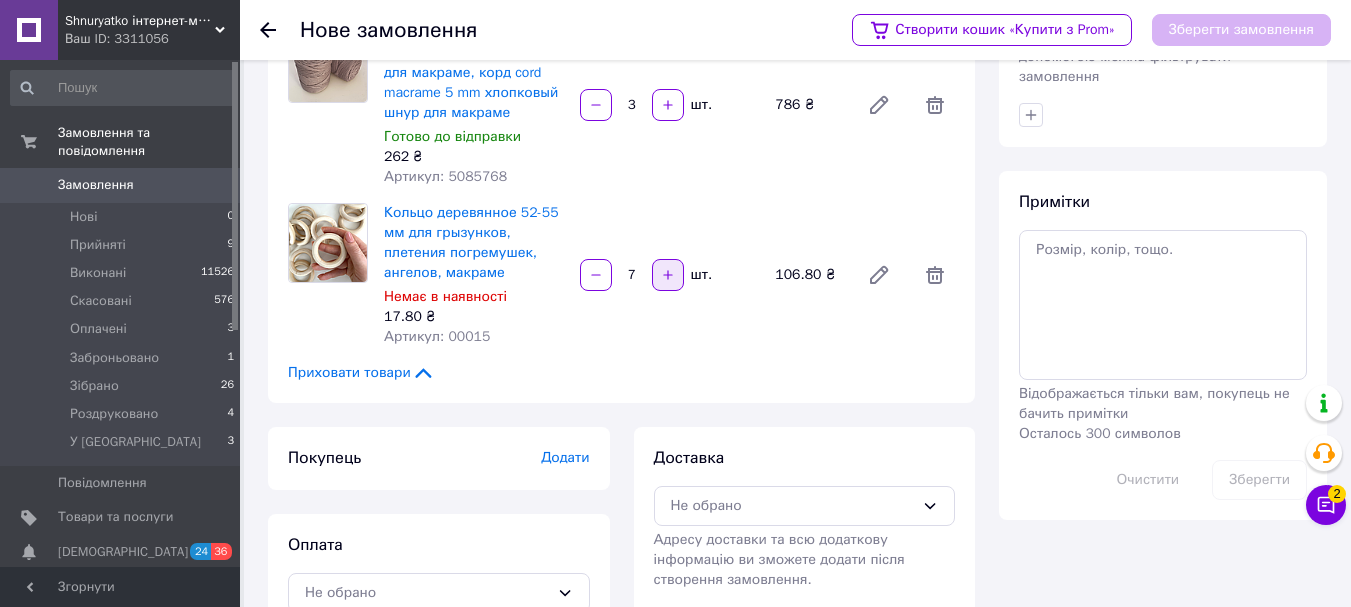 click 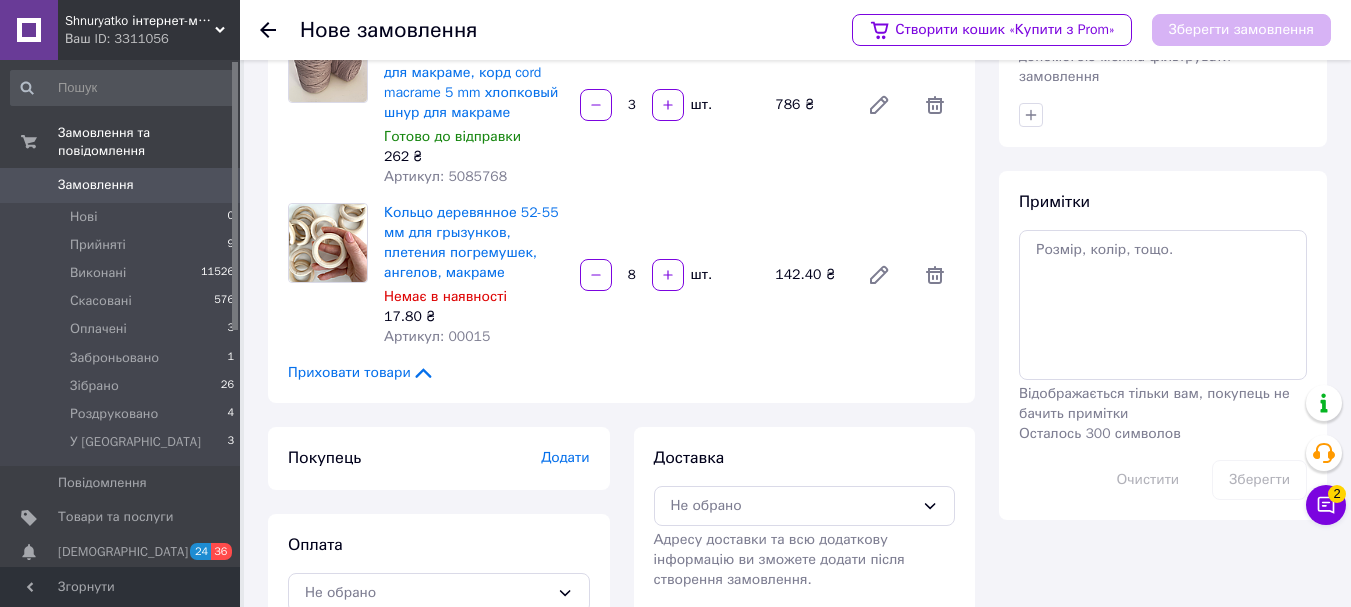 click on "Додати" at bounding box center (565, 457) 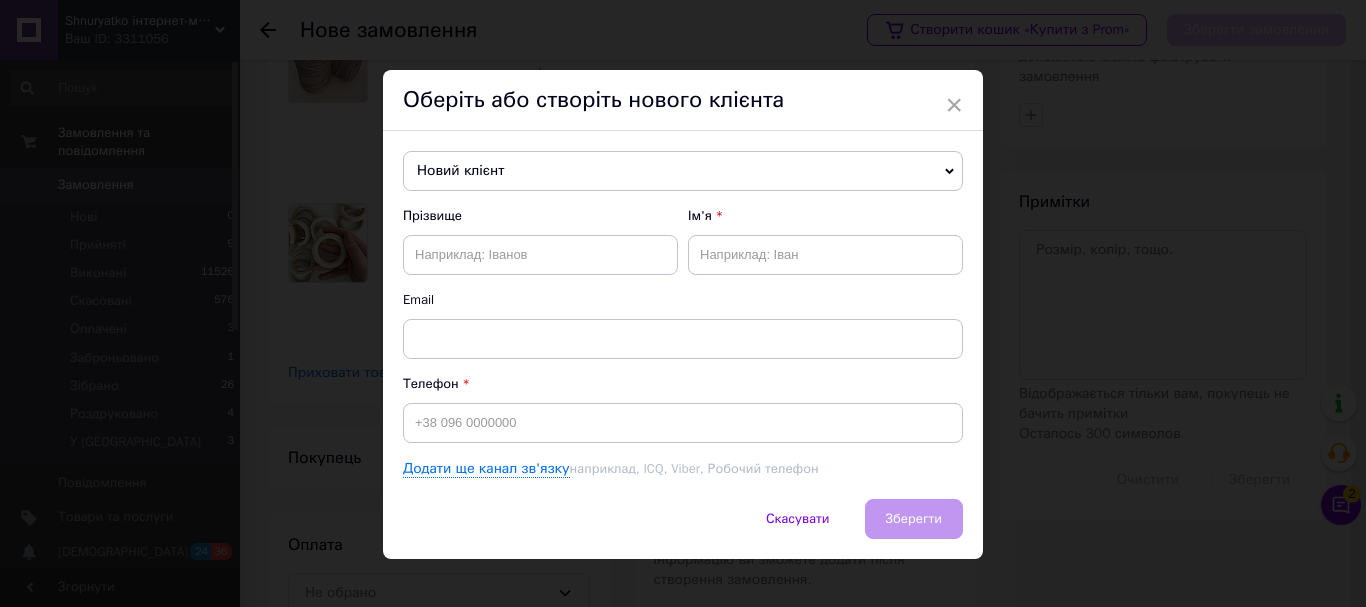 click on "Новий клієнт" at bounding box center [683, 171] 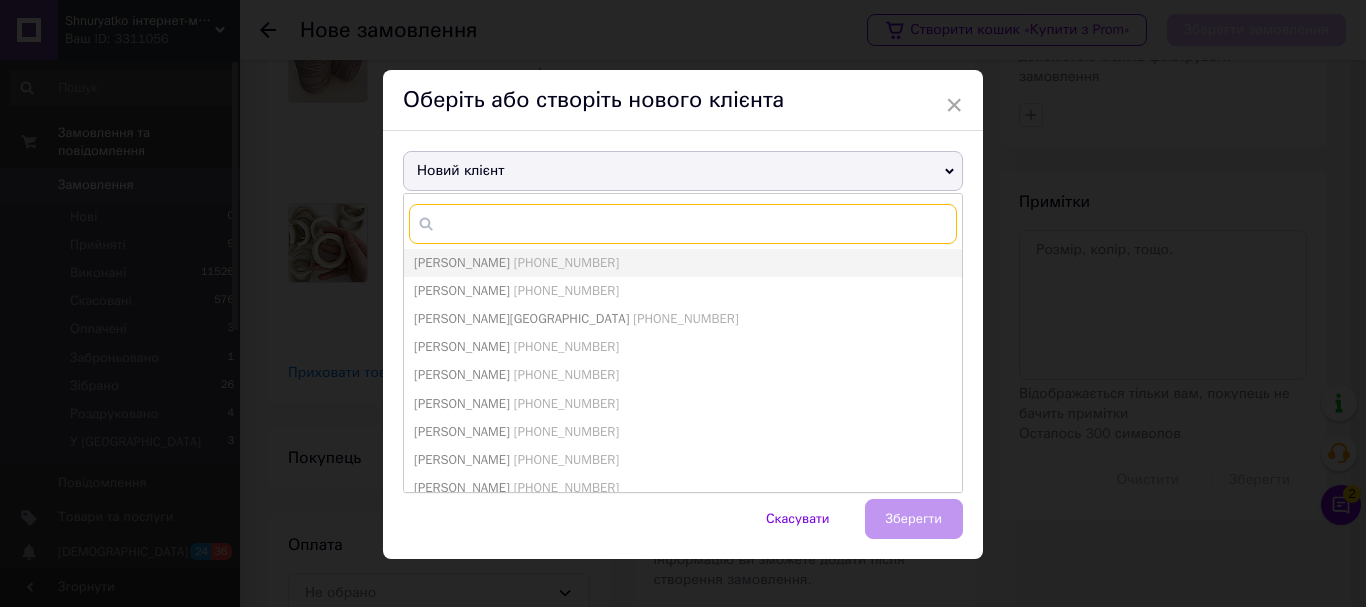 paste on "+380971856385" 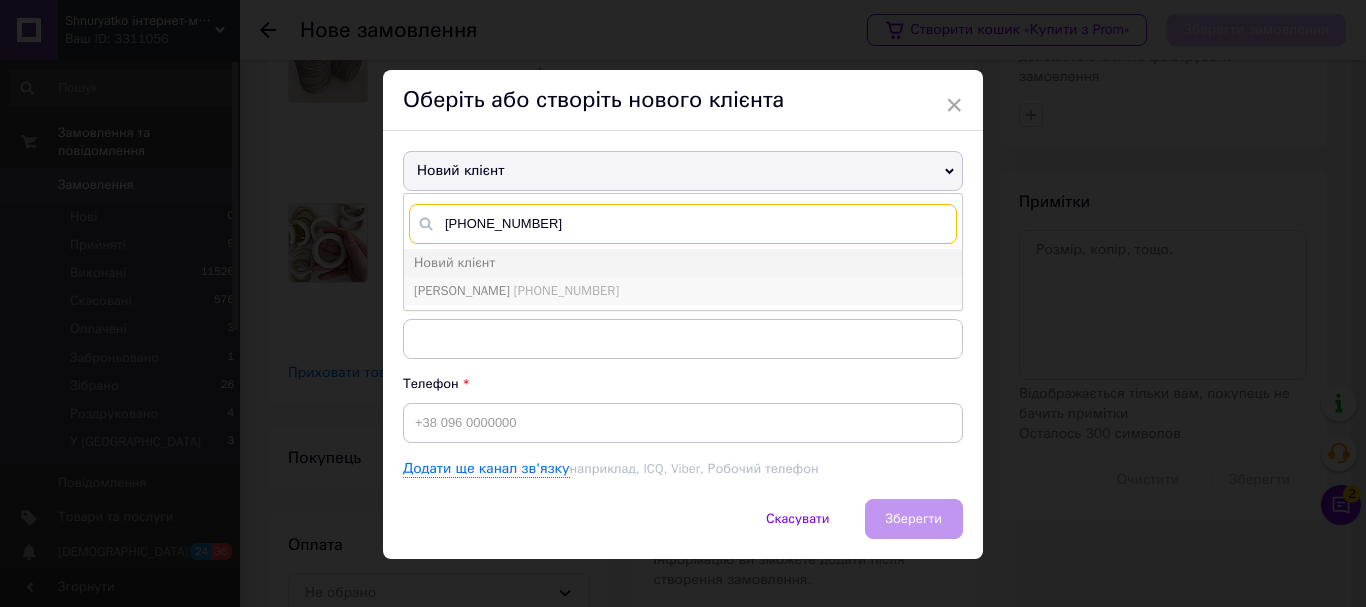 type on "+380971856385" 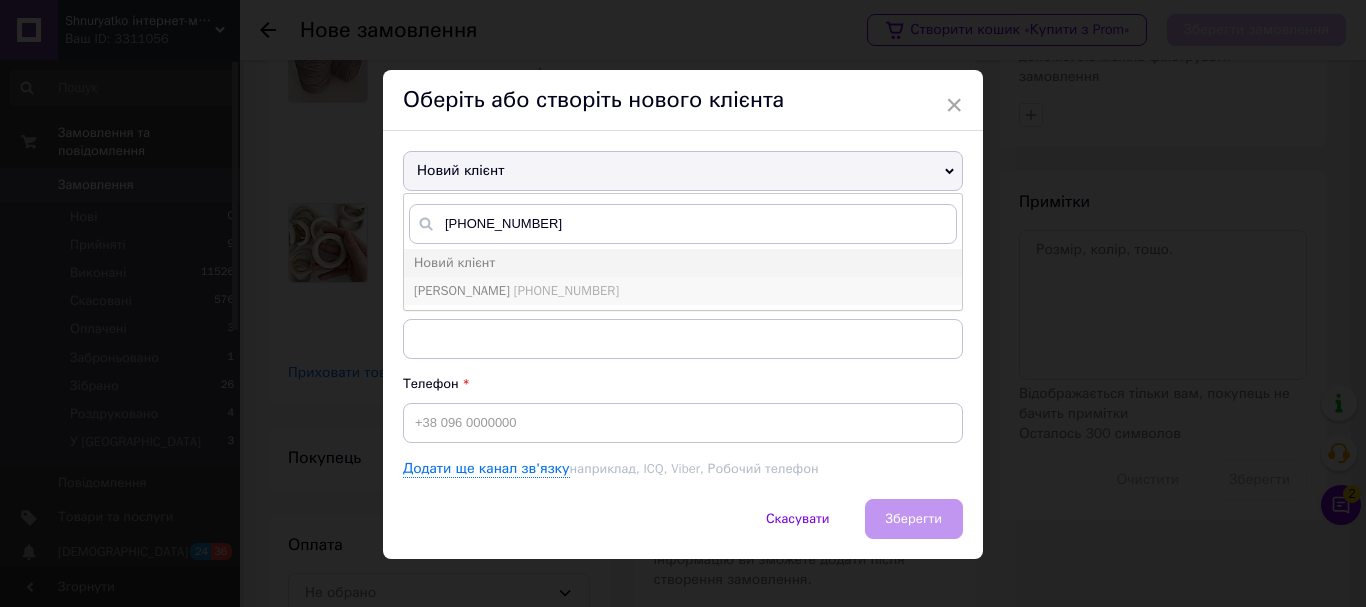 click on "Стефанець Ольга" at bounding box center (462, 290) 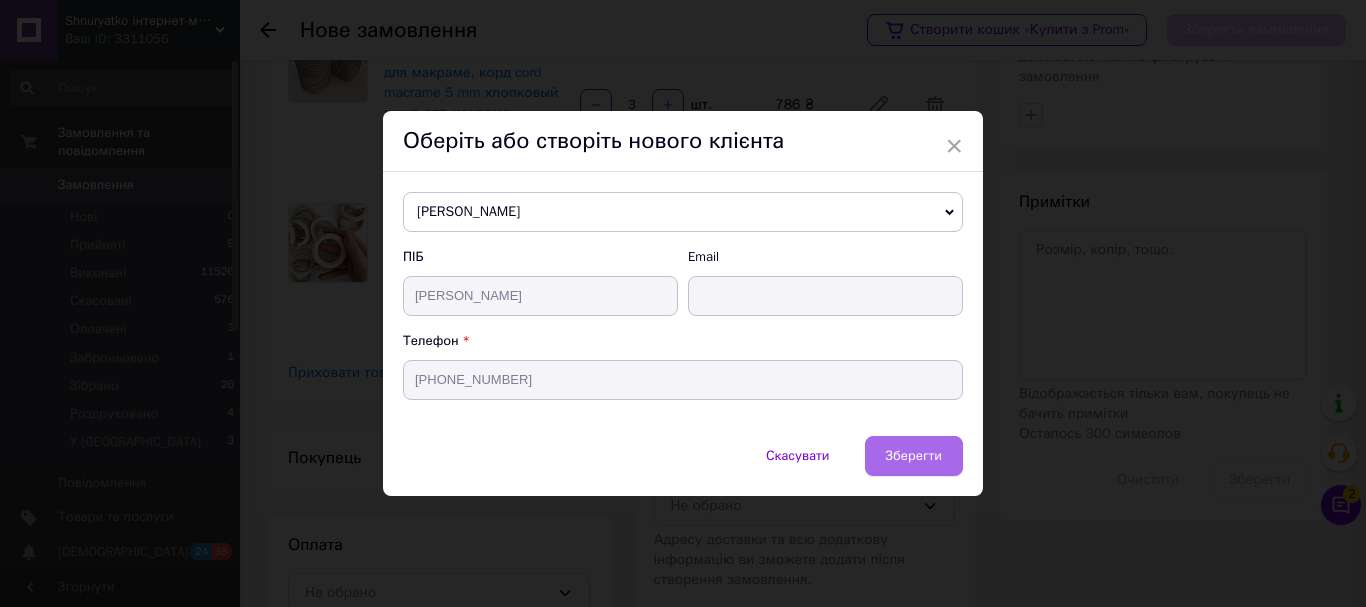 click on "Зберегти" at bounding box center [914, 456] 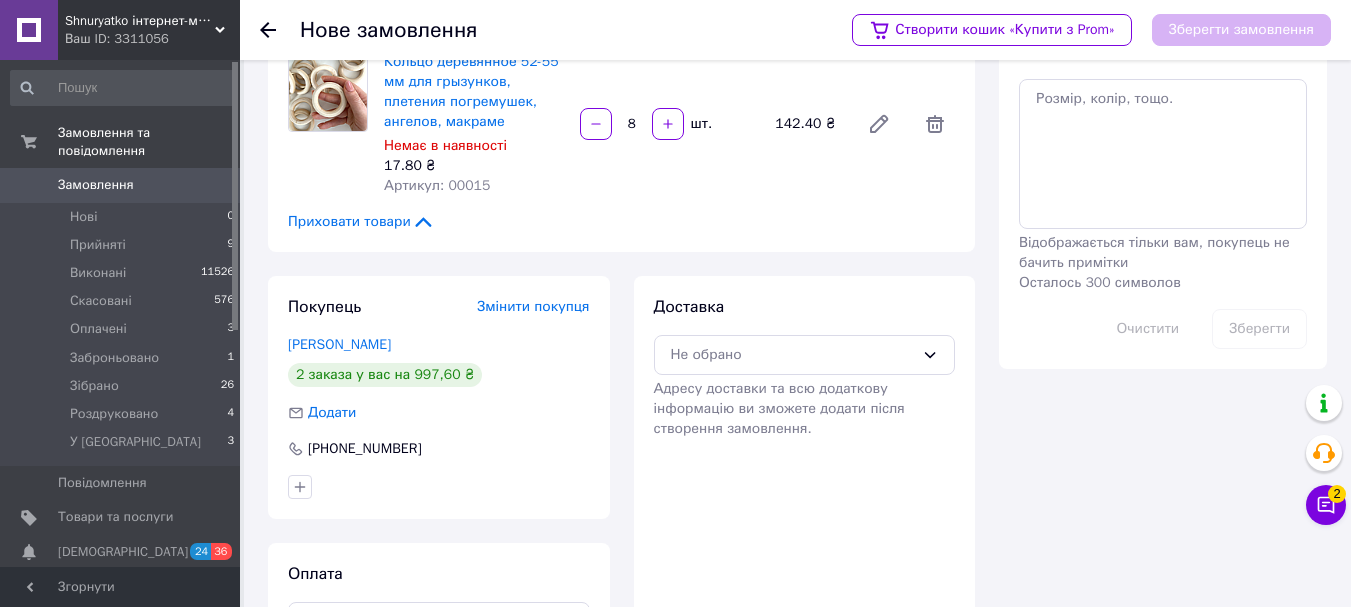 scroll, scrollTop: 530, scrollLeft: 0, axis: vertical 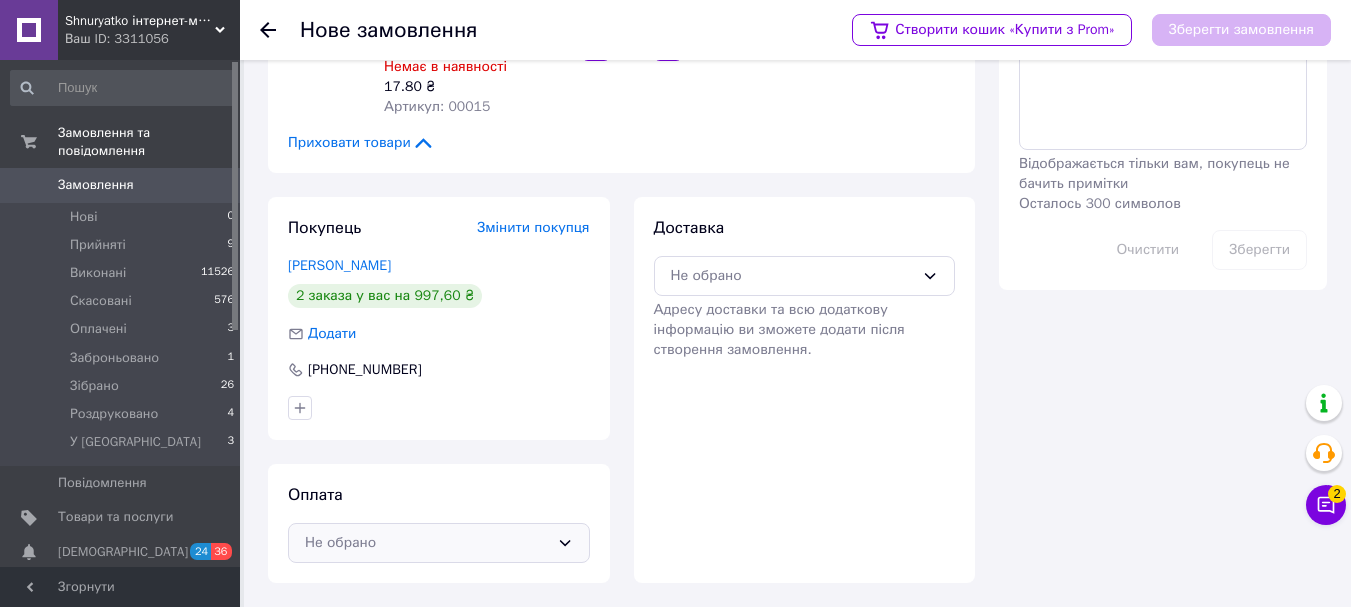 drag, startPoint x: 447, startPoint y: 564, endPoint x: 442, endPoint y: 549, distance: 15.811388 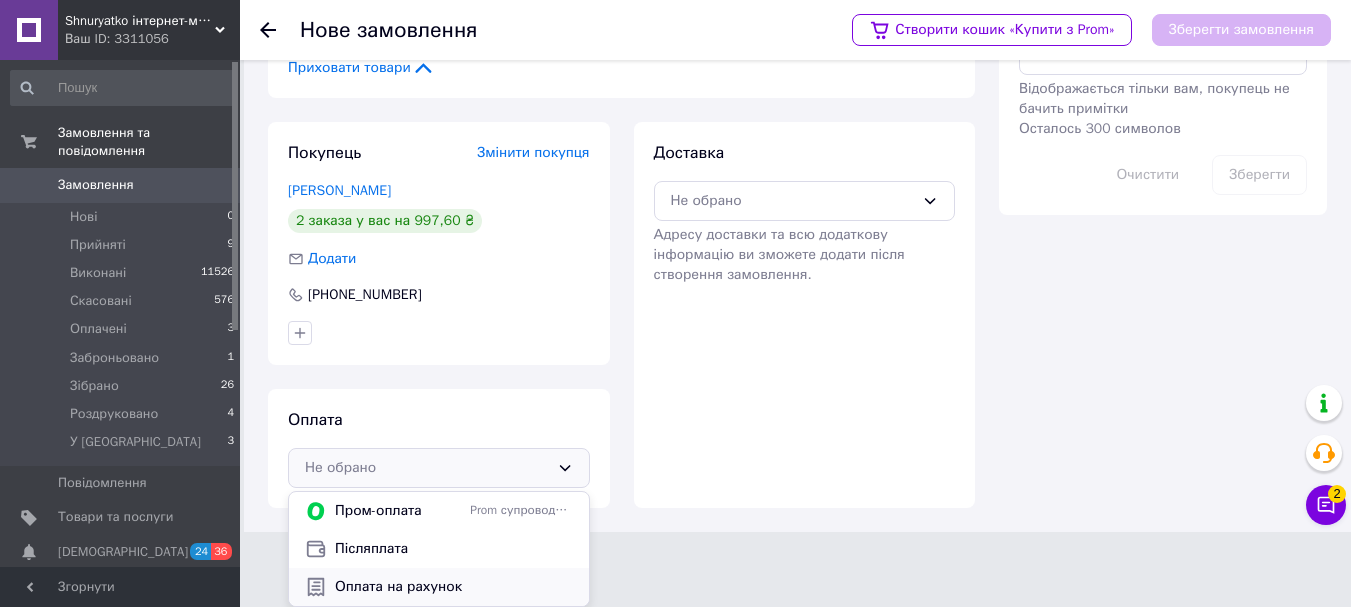 click on "Оплата на рахунок" at bounding box center (454, 587) 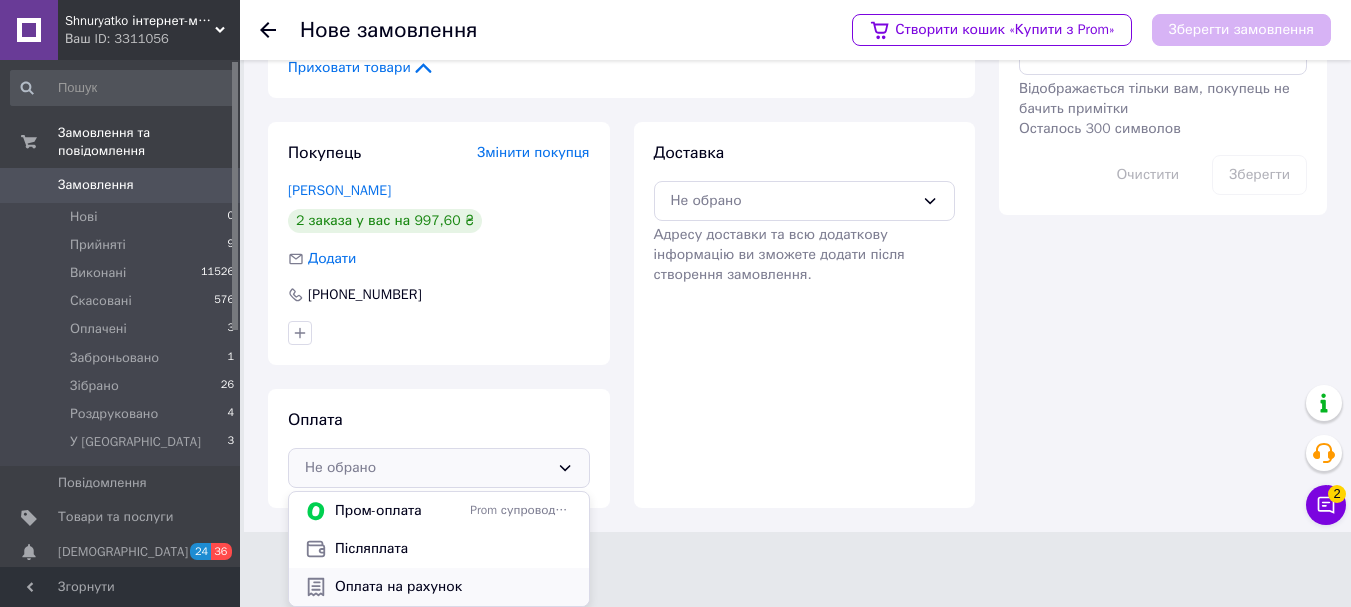 scroll, scrollTop: 530, scrollLeft: 0, axis: vertical 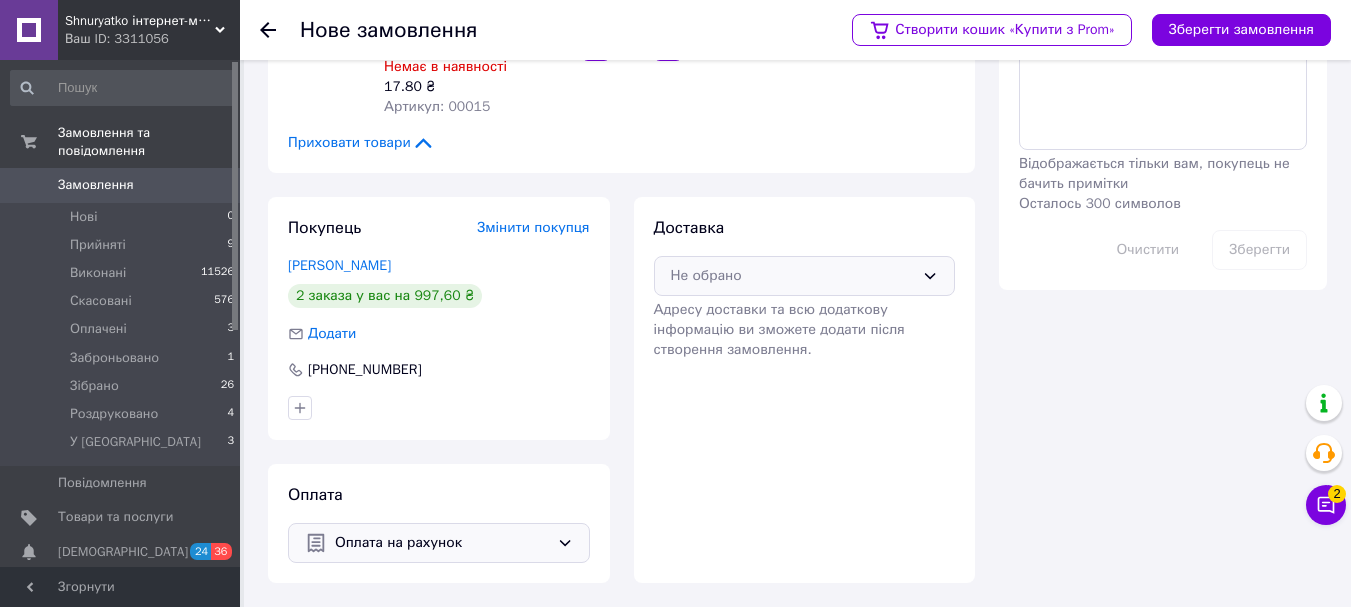 click on "Не обрано" at bounding box center (793, 276) 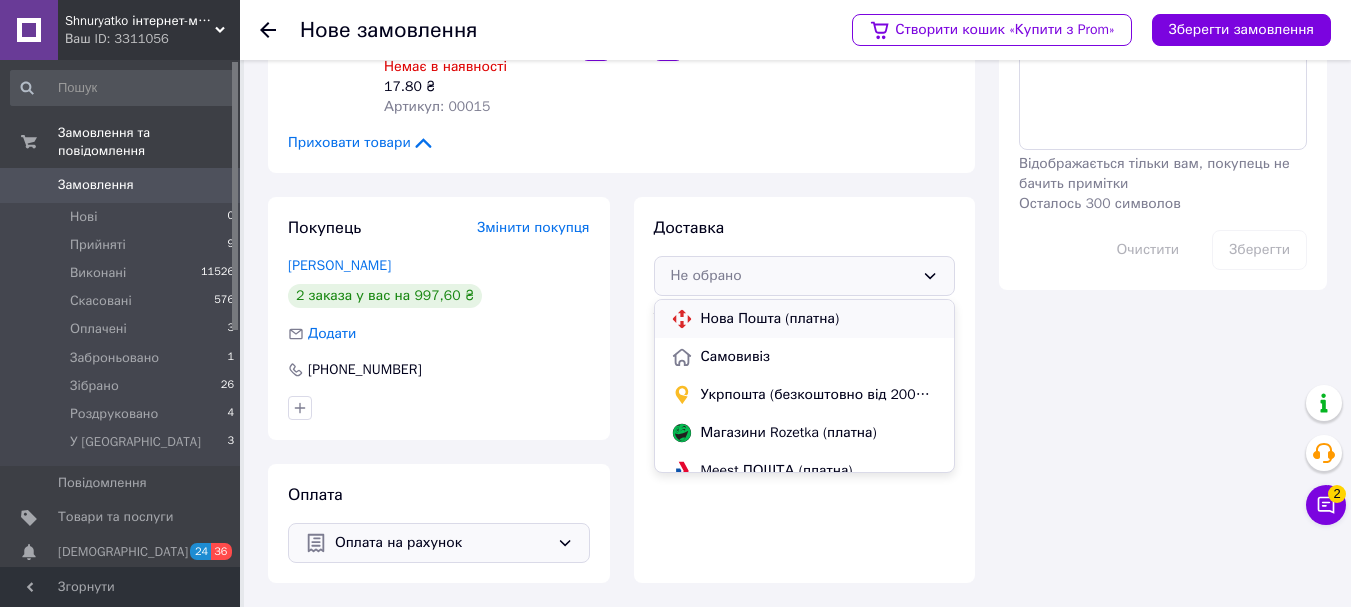 click on "Нова Пошта (платна)" at bounding box center (820, 319) 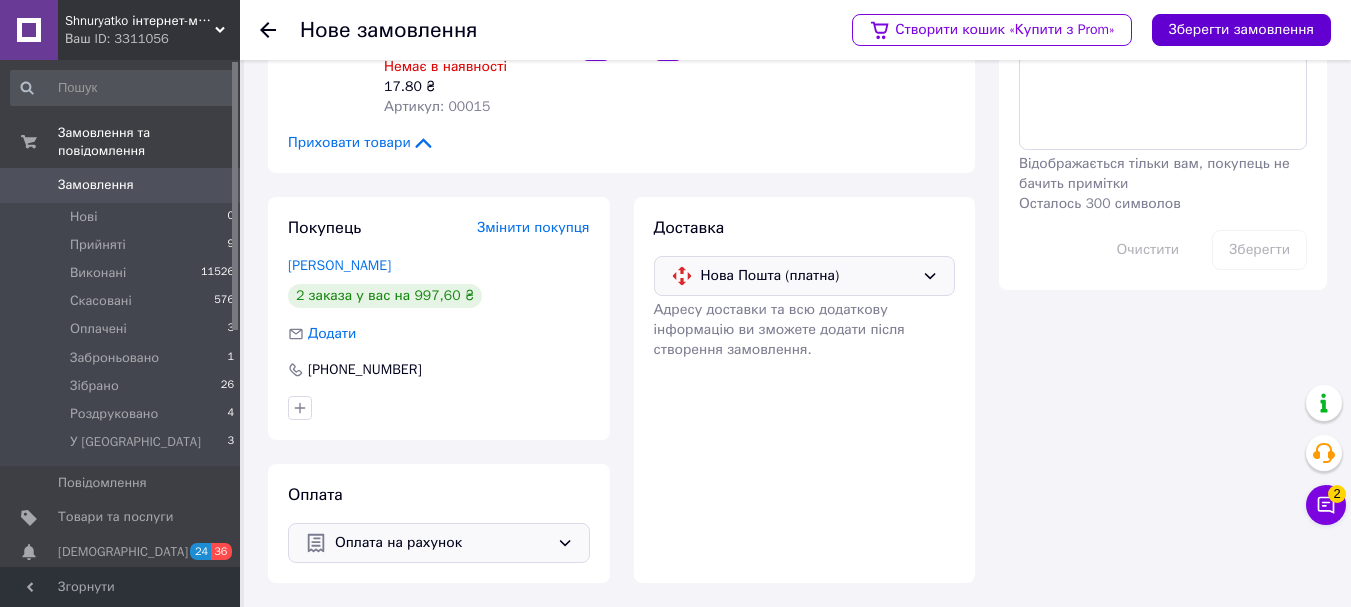 click on "Зберегти замовлення" at bounding box center (1241, 30) 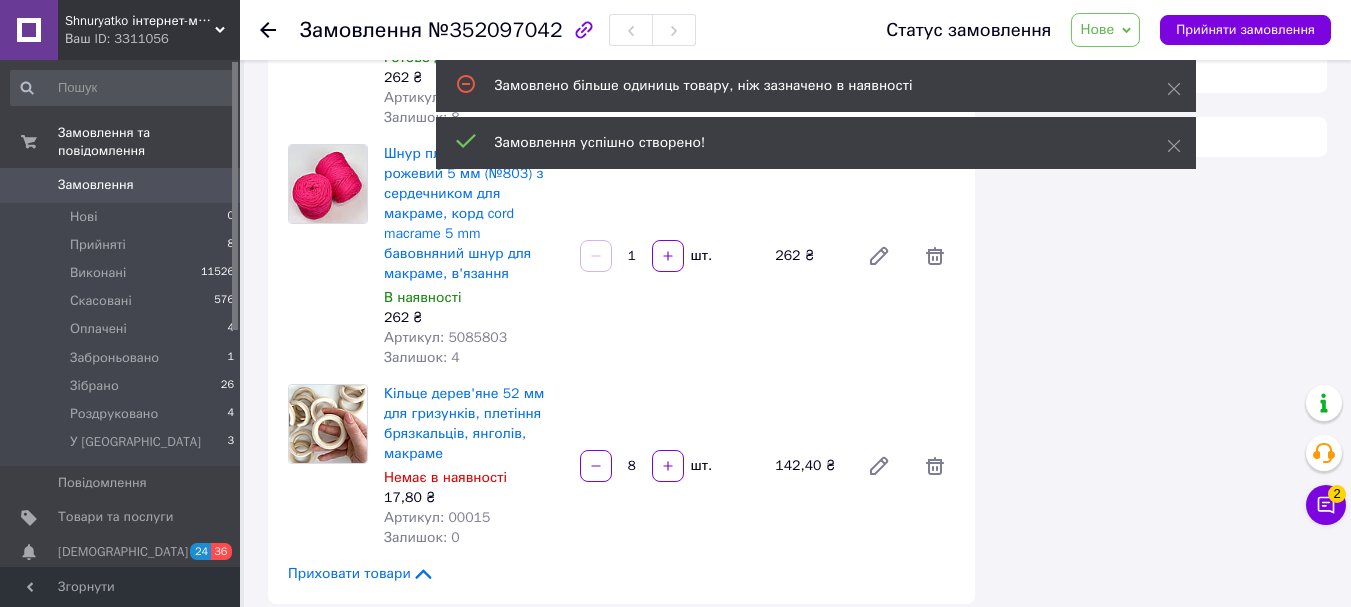 scroll, scrollTop: 530, scrollLeft: 0, axis: vertical 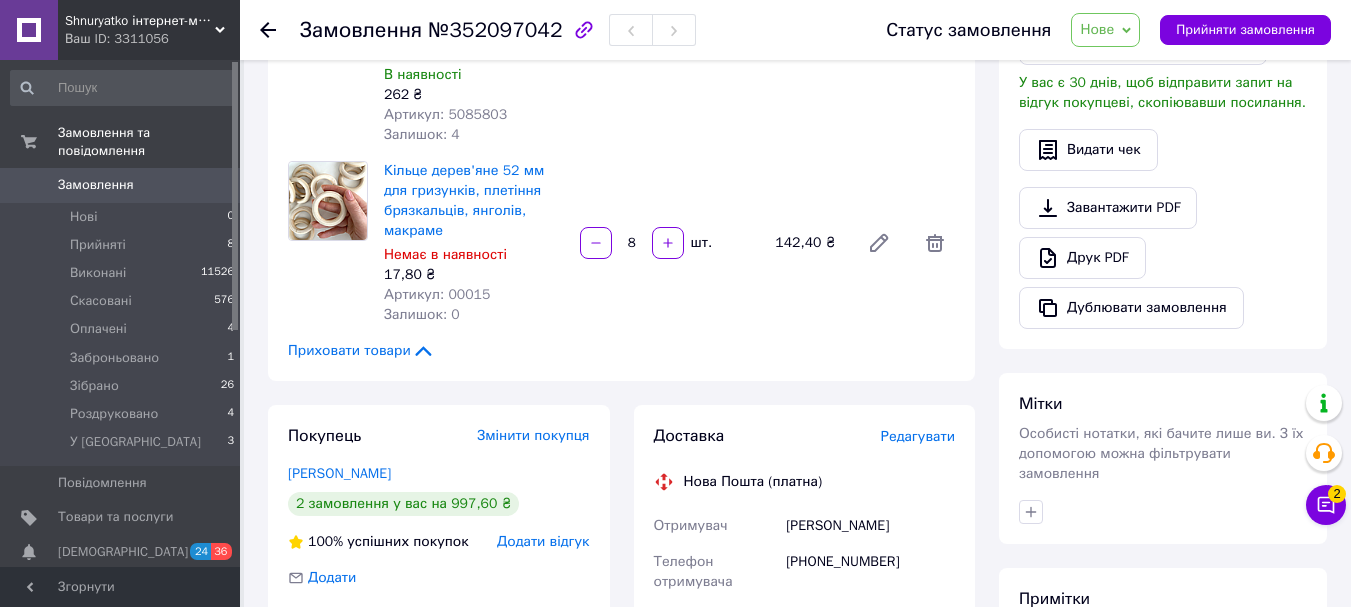 click 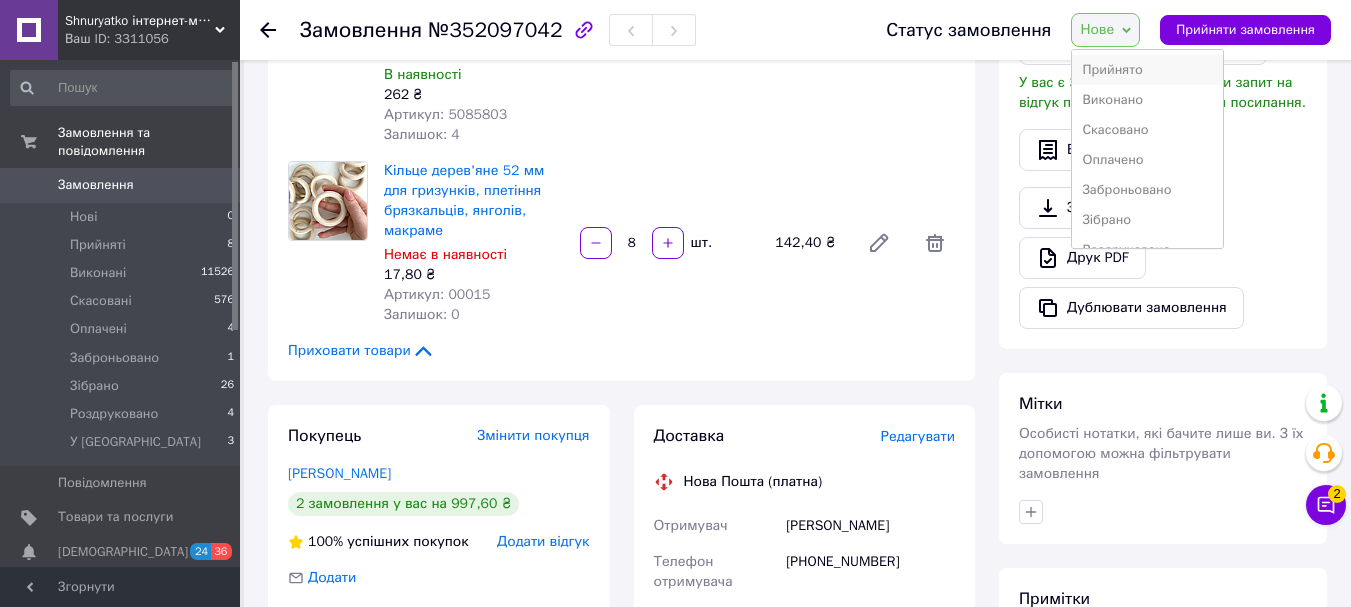 click on "Прийнято" at bounding box center [1147, 70] 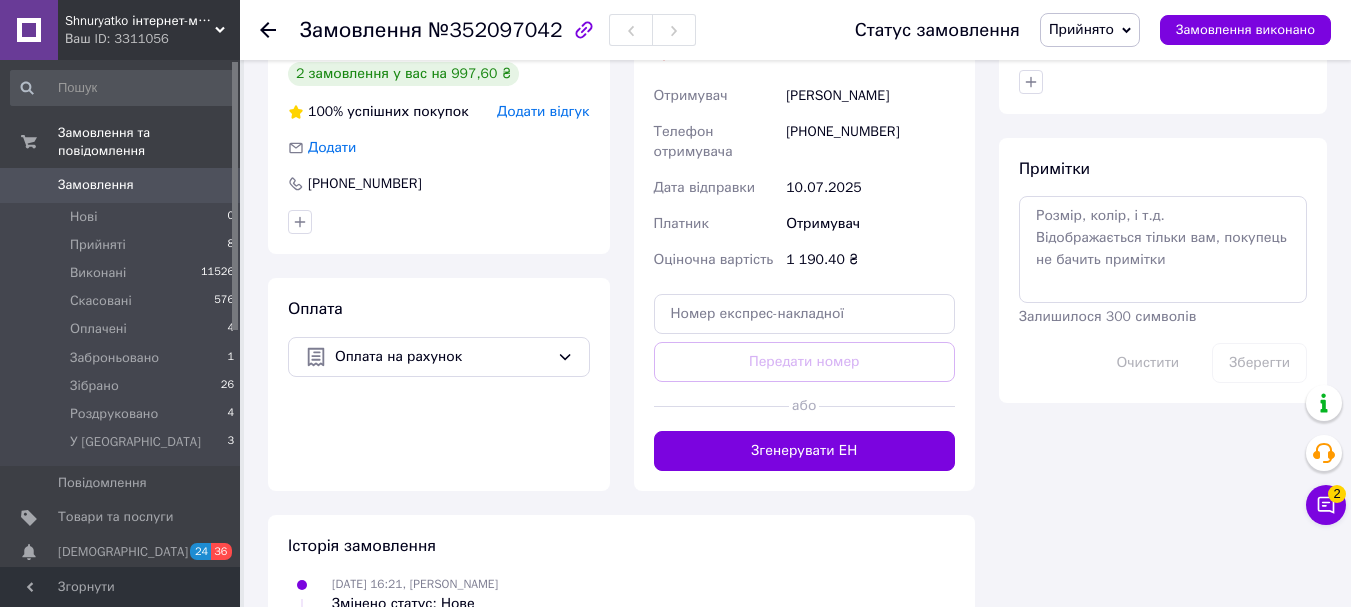 scroll, scrollTop: 787, scrollLeft: 0, axis: vertical 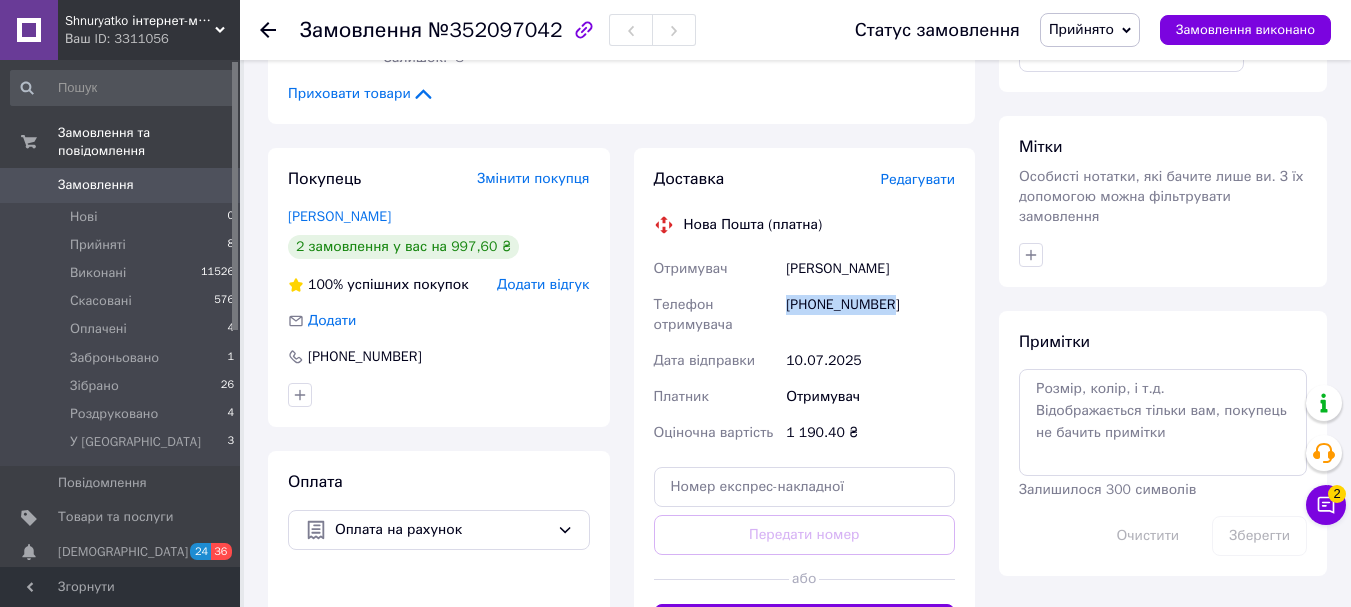 drag, startPoint x: 895, startPoint y: 286, endPoint x: 788, endPoint y: 281, distance: 107.11676 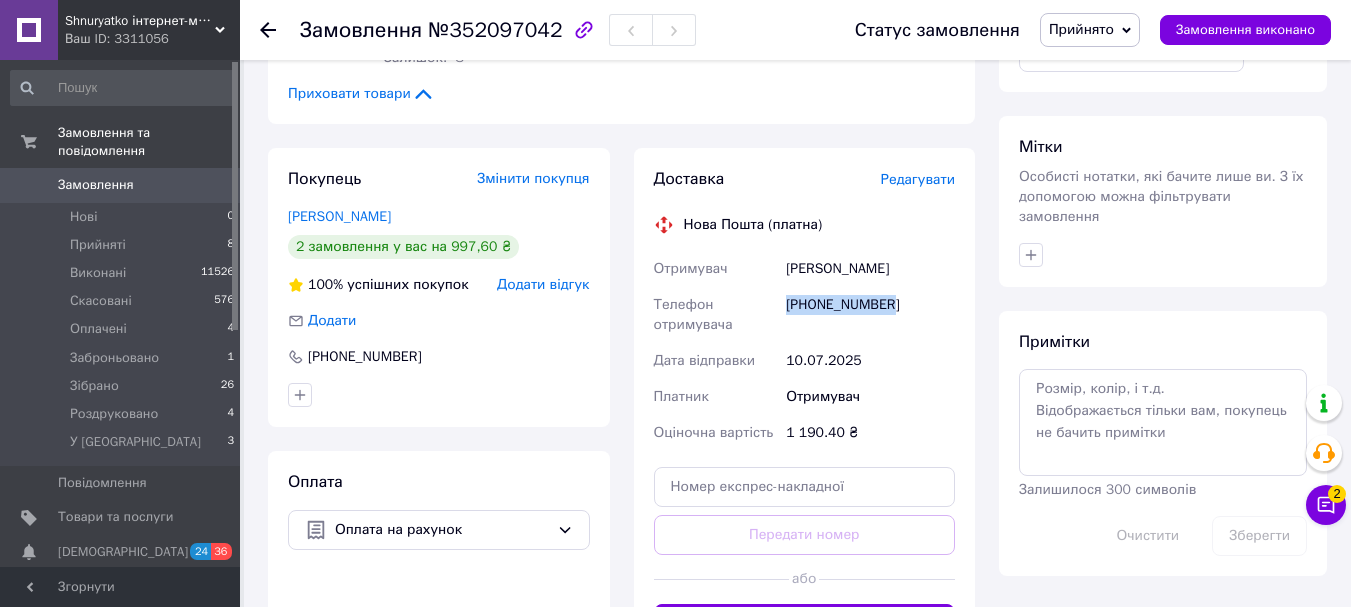 copy on "+380971856385" 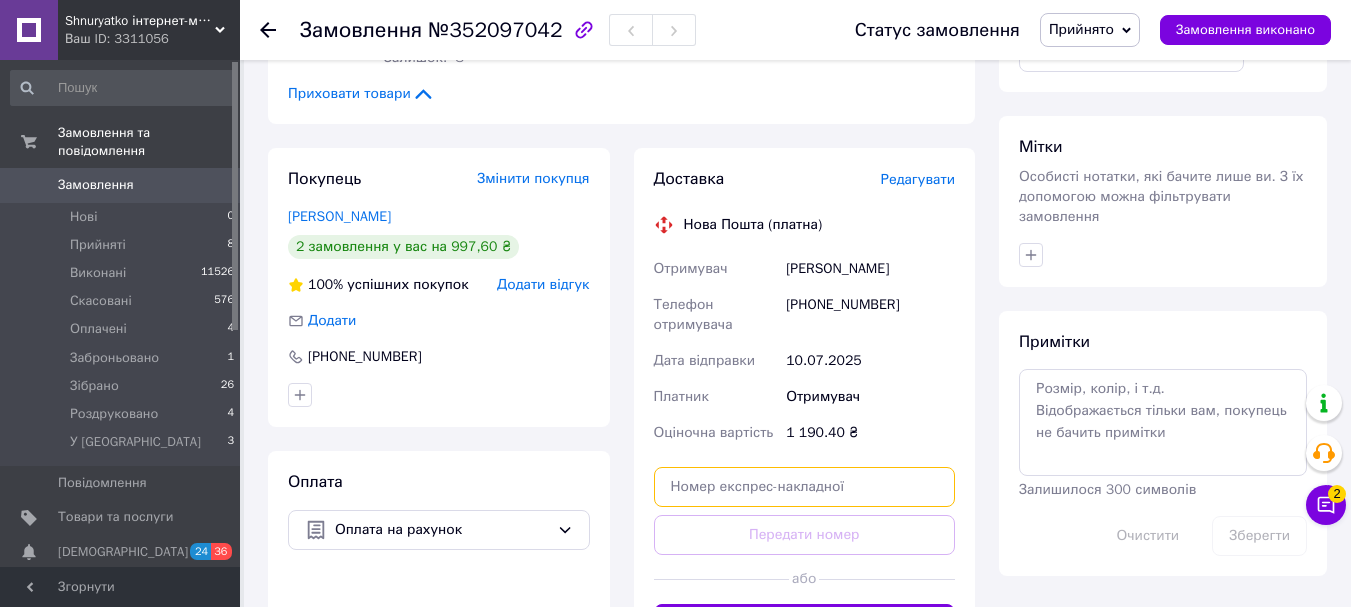 click at bounding box center [805, 487] 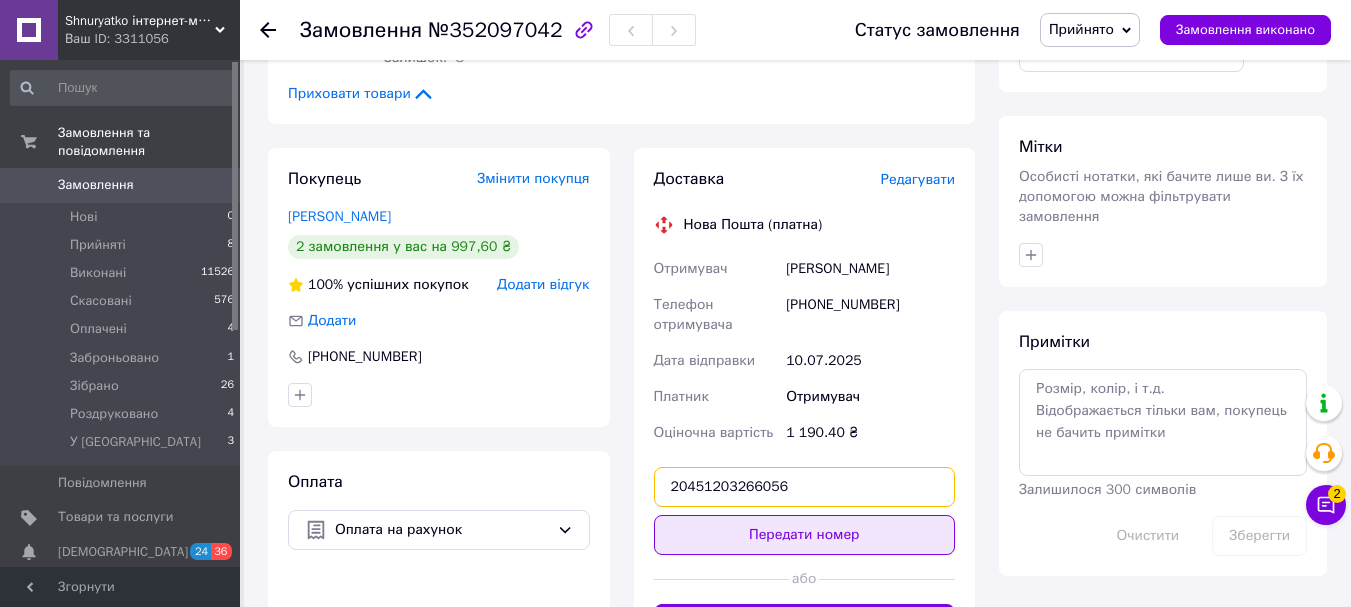 type on "20451203266056" 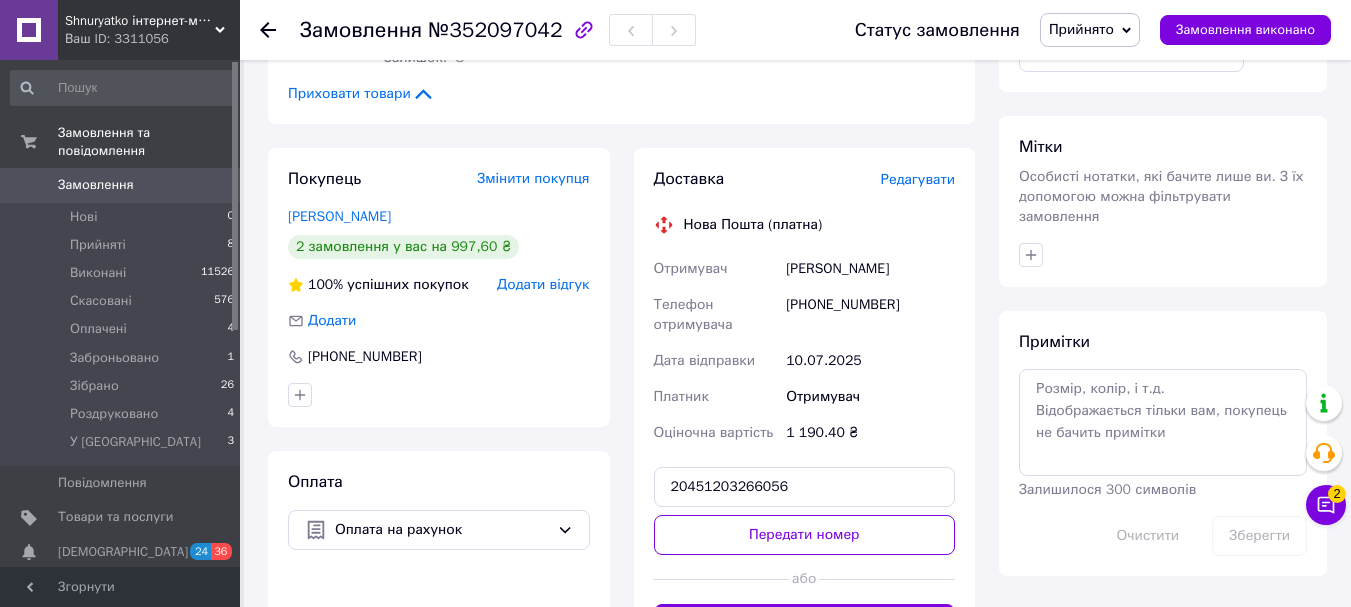 click on "Передати номер" at bounding box center [805, 535] 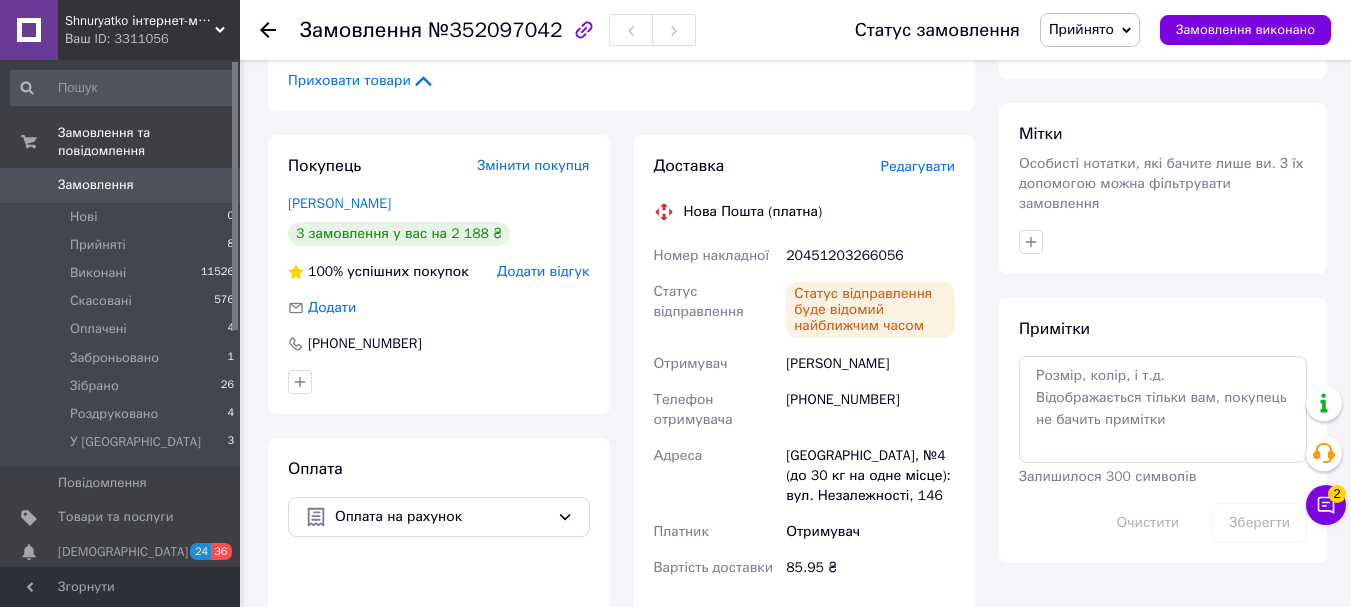 scroll, scrollTop: 400, scrollLeft: 0, axis: vertical 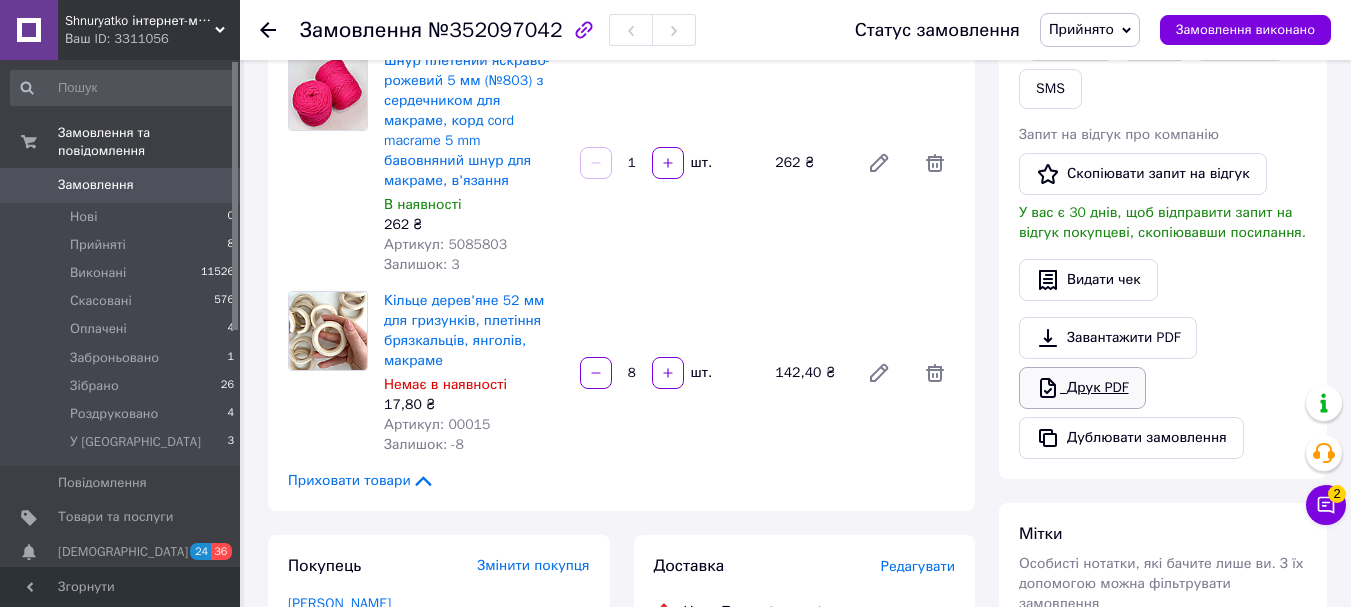 click on "Друк PDF" at bounding box center (1082, 388) 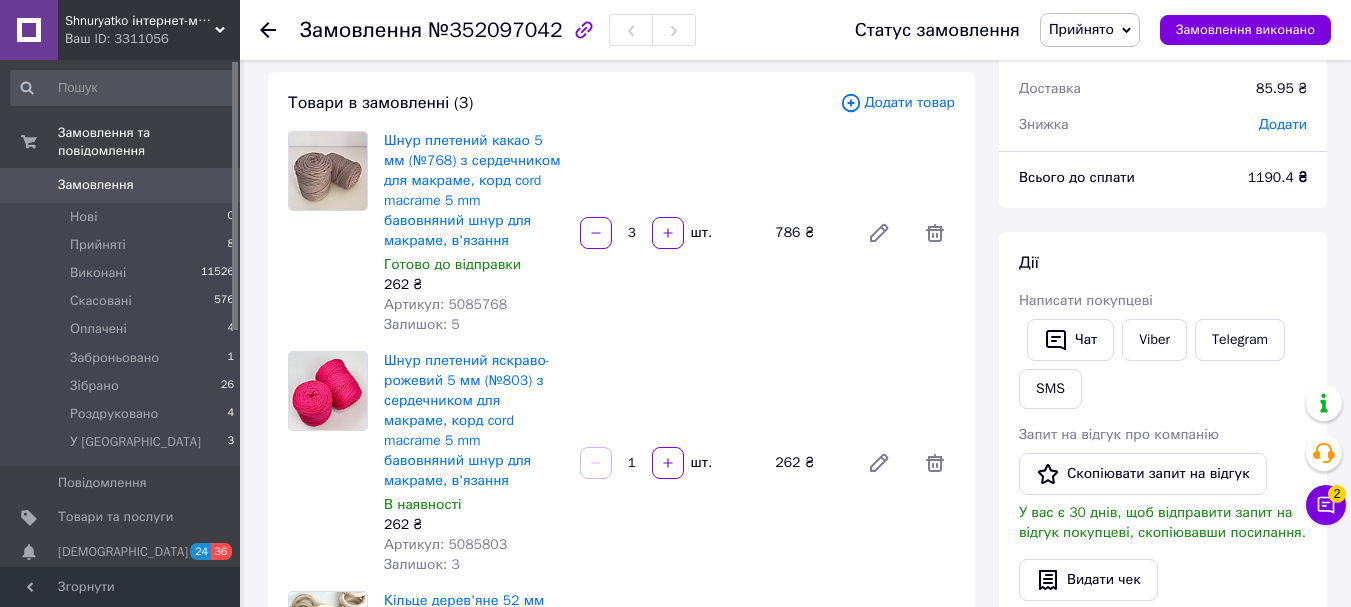scroll, scrollTop: 0, scrollLeft: 0, axis: both 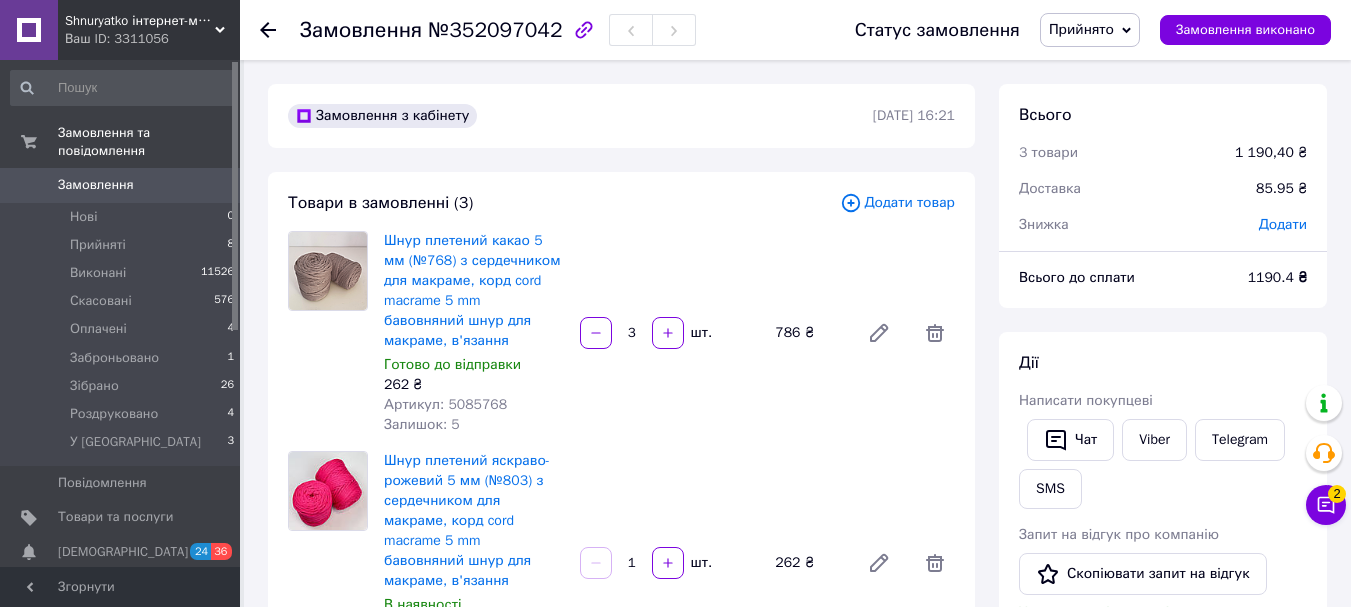 click on "Прийнято" at bounding box center (1081, 29) 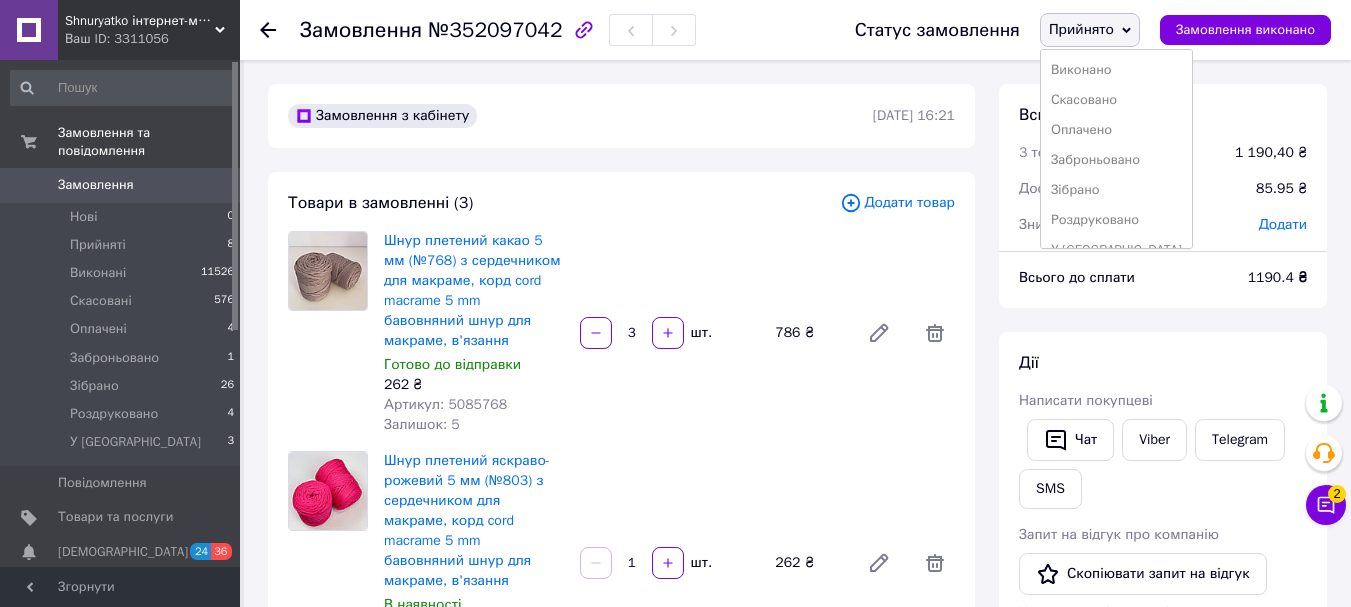 drag, startPoint x: 1084, startPoint y: 219, endPoint x: 1027, endPoint y: 201, distance: 59.77458 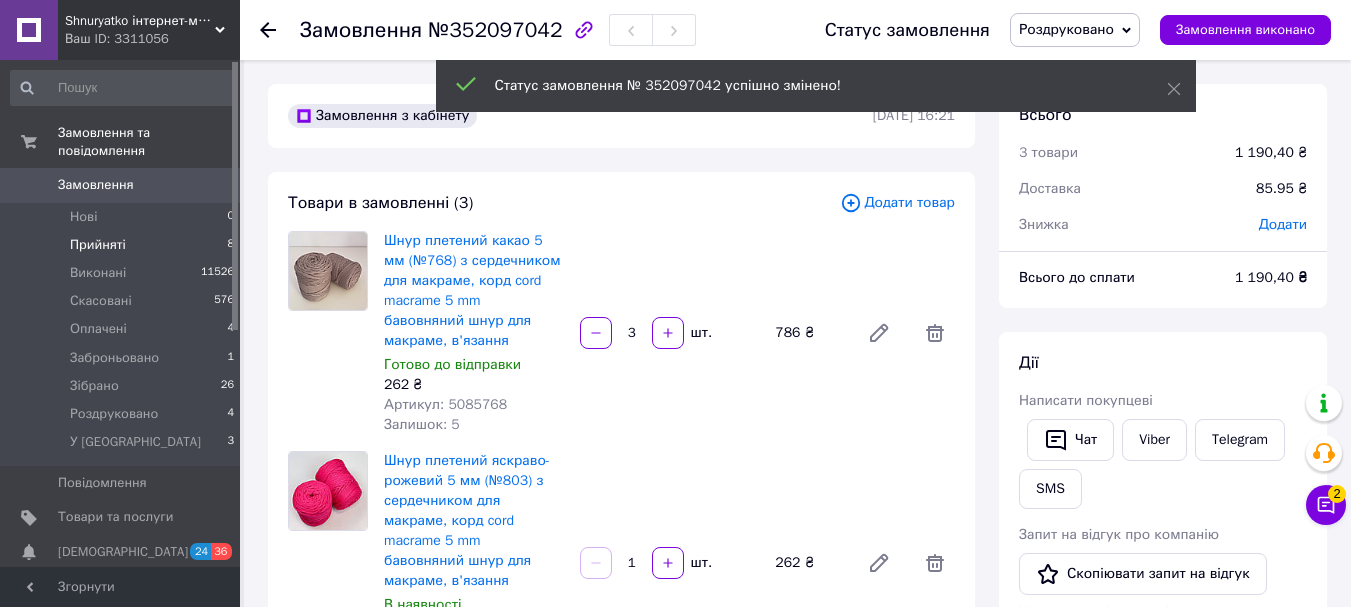 click on "Прийняті" at bounding box center (98, 245) 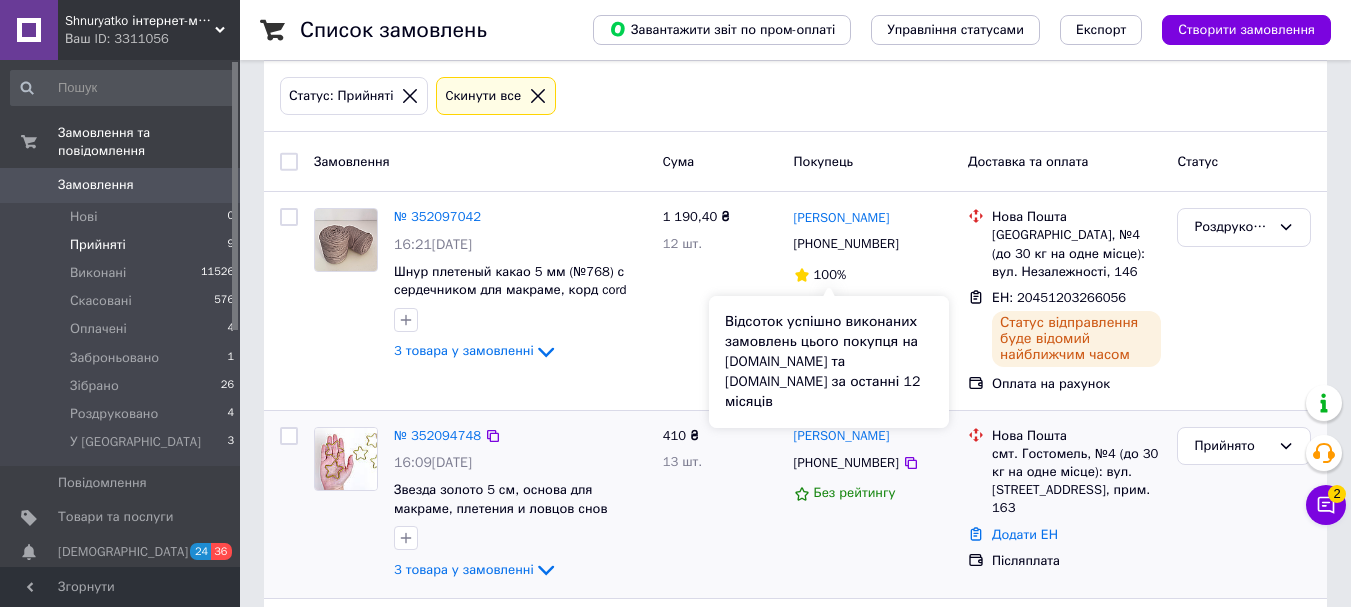 scroll, scrollTop: 300, scrollLeft: 0, axis: vertical 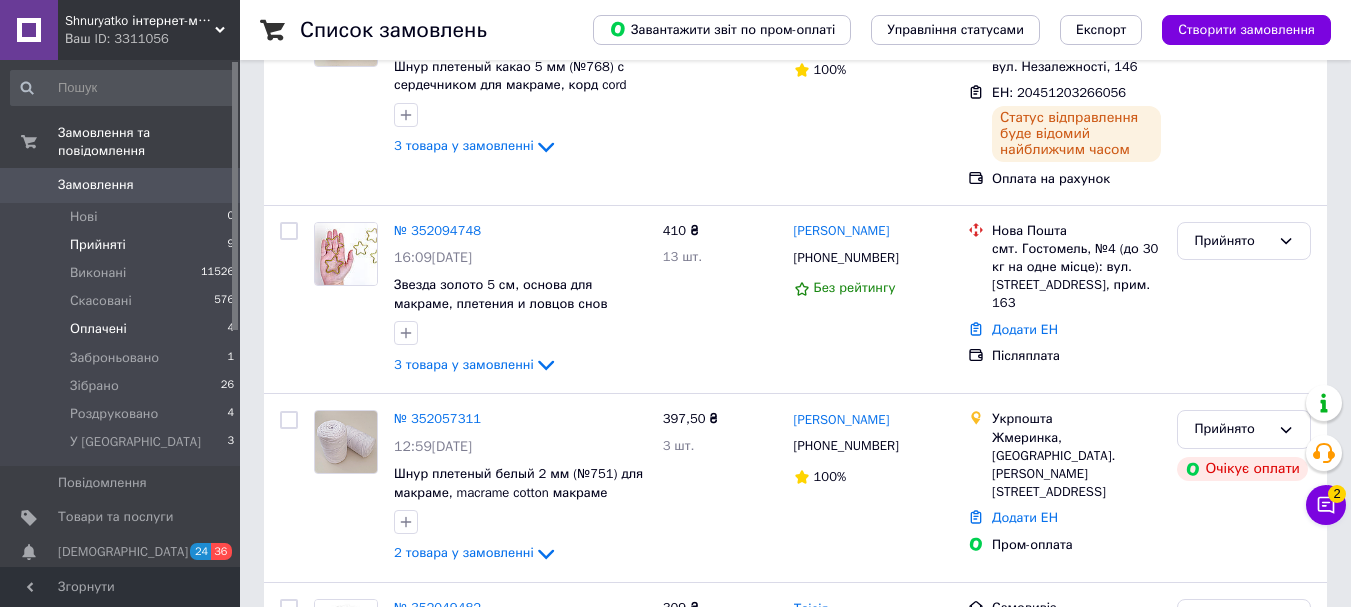 click on "Оплачені" at bounding box center (98, 329) 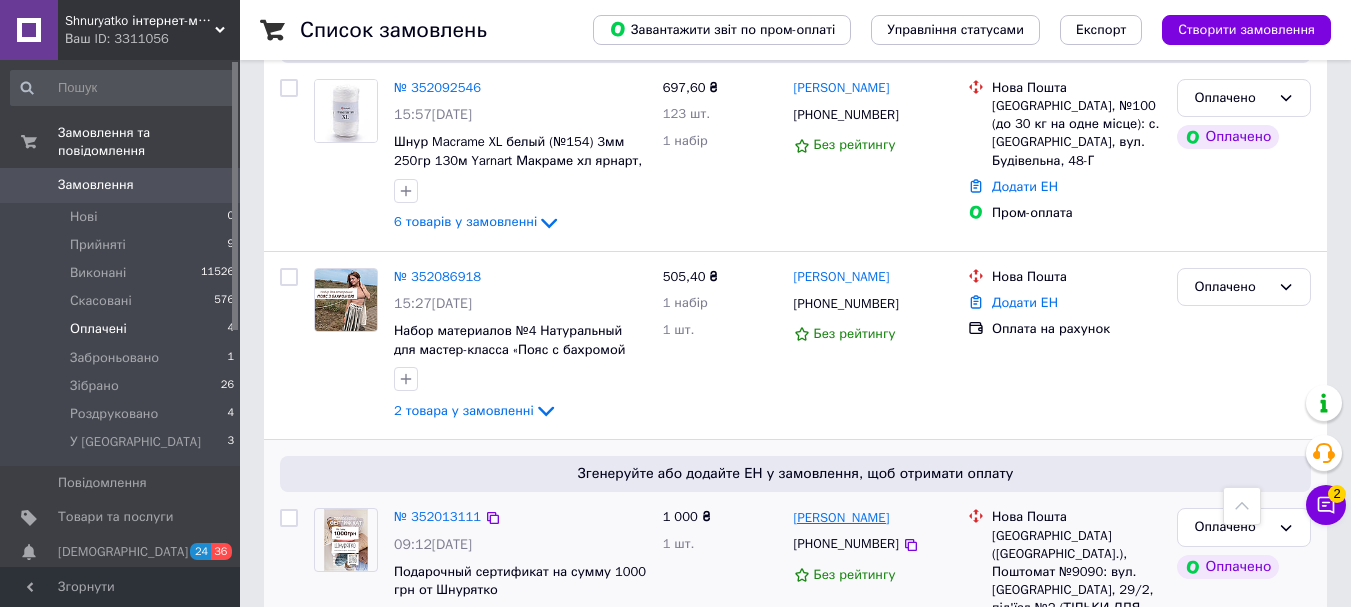 scroll, scrollTop: 402, scrollLeft: 0, axis: vertical 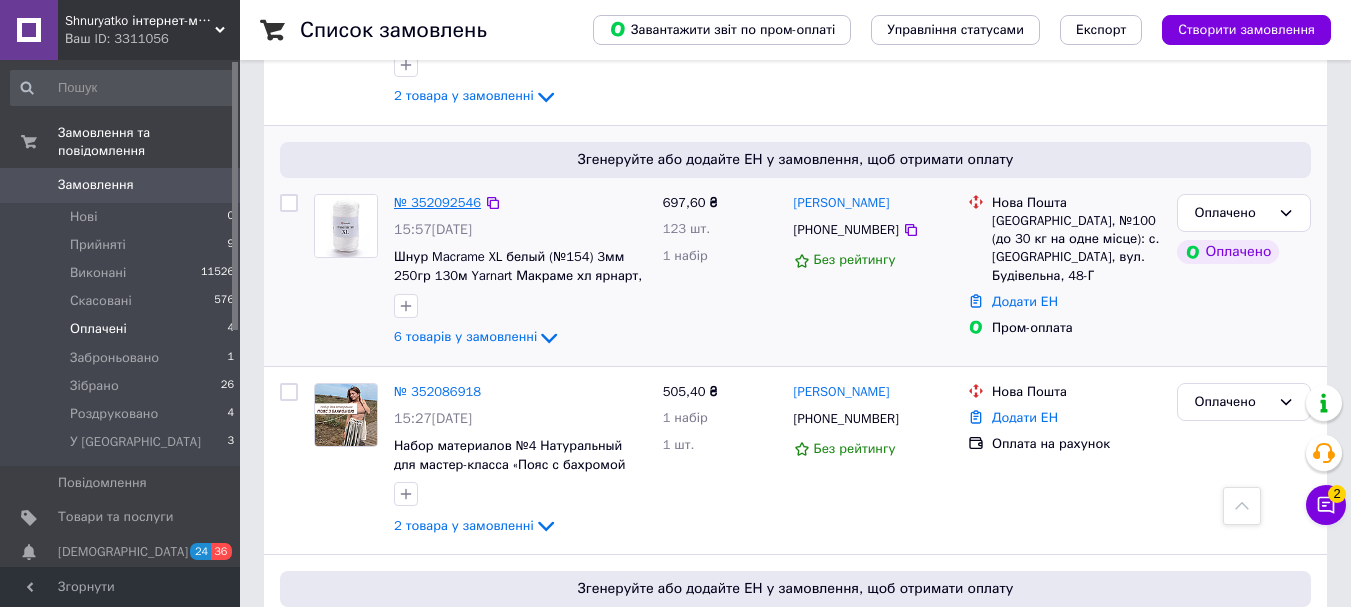 click on "№ 352092546" at bounding box center (437, 202) 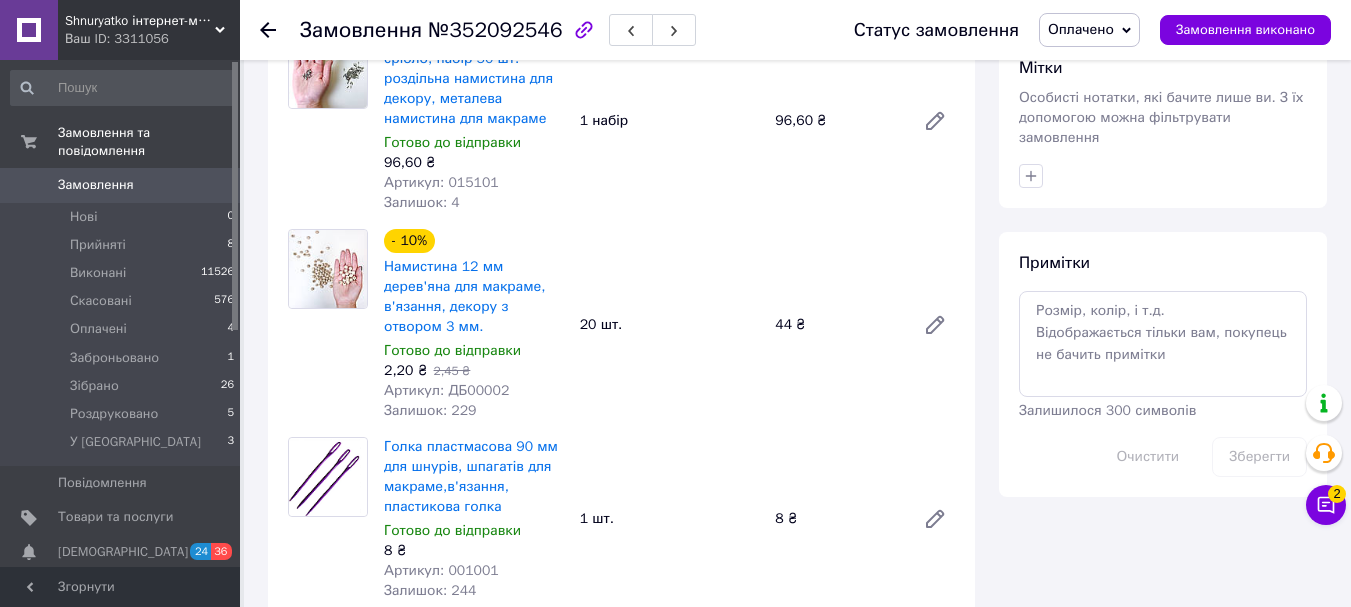 scroll, scrollTop: 1300, scrollLeft: 0, axis: vertical 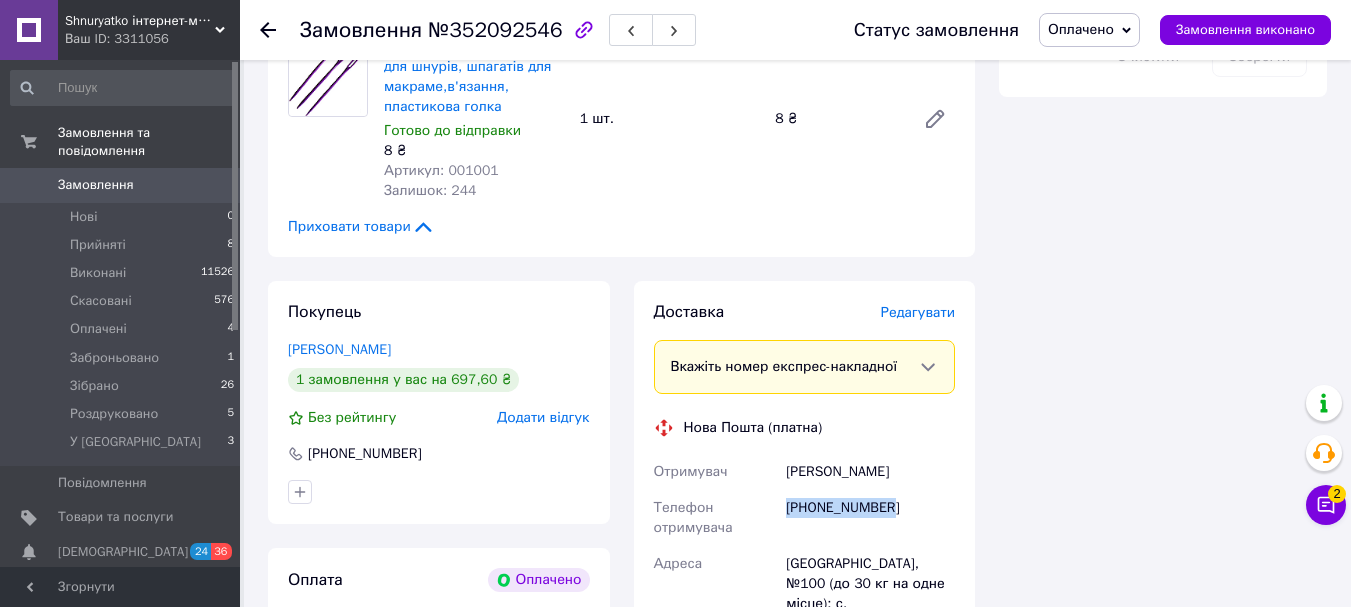 drag, startPoint x: 902, startPoint y: 483, endPoint x: 789, endPoint y: 485, distance: 113.0177 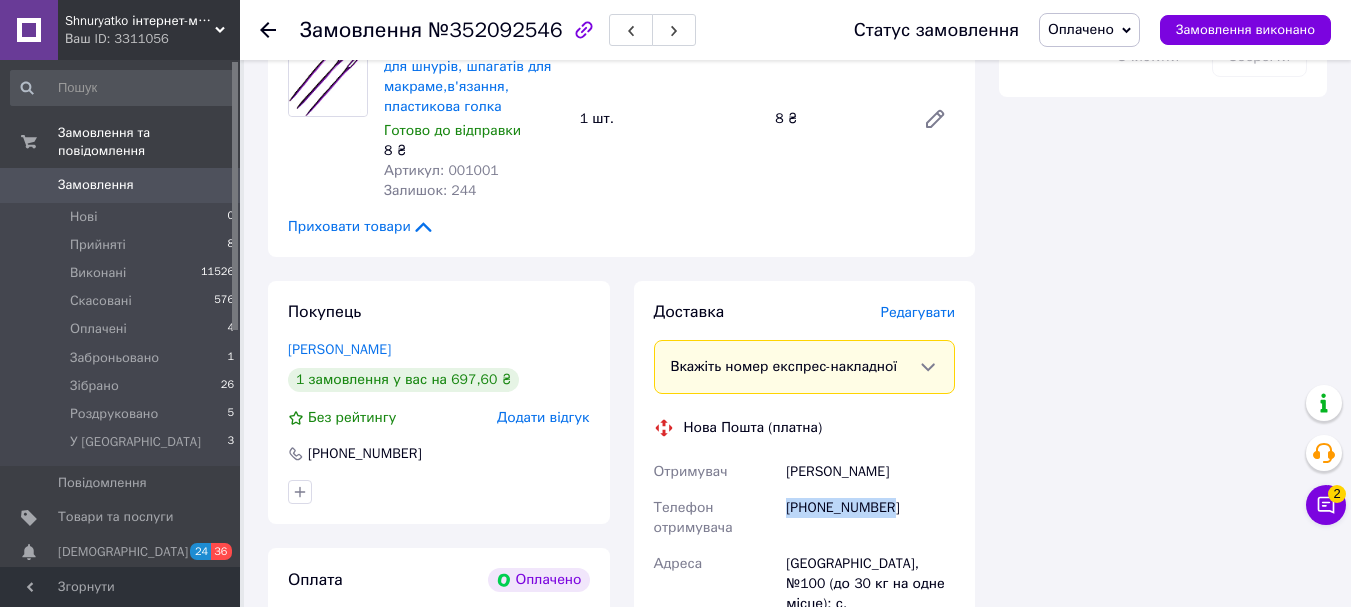 click on "+380989819663" at bounding box center (870, 518) 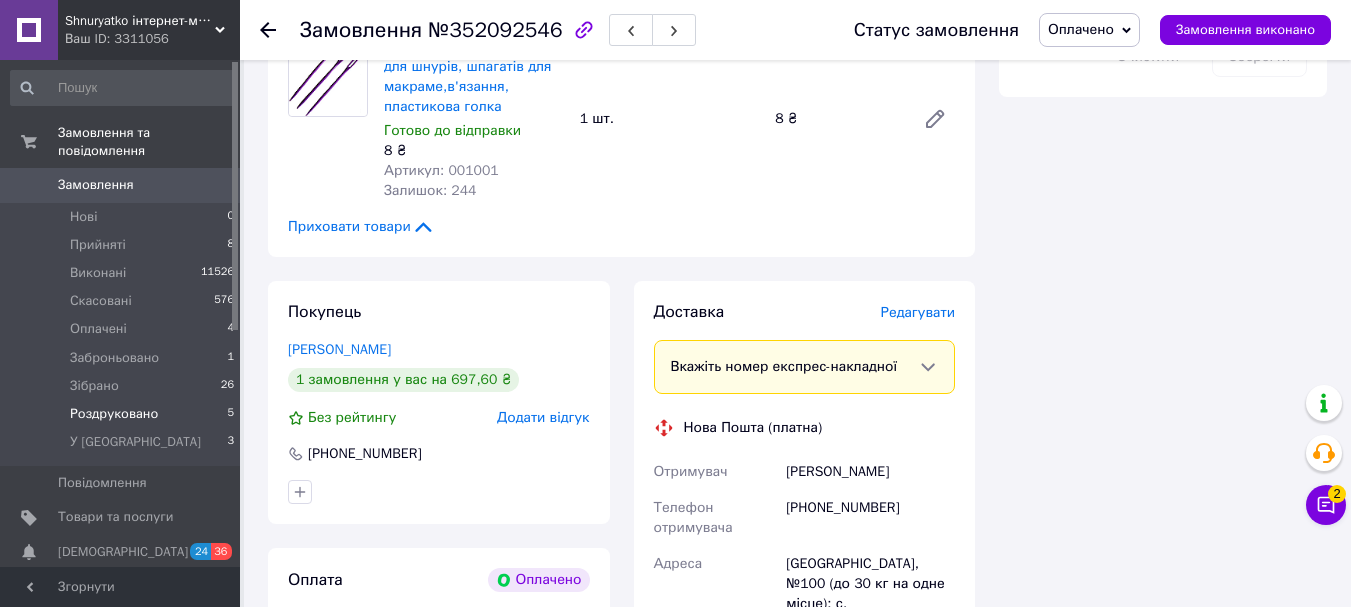 click on "Роздруковано" at bounding box center (114, 414) 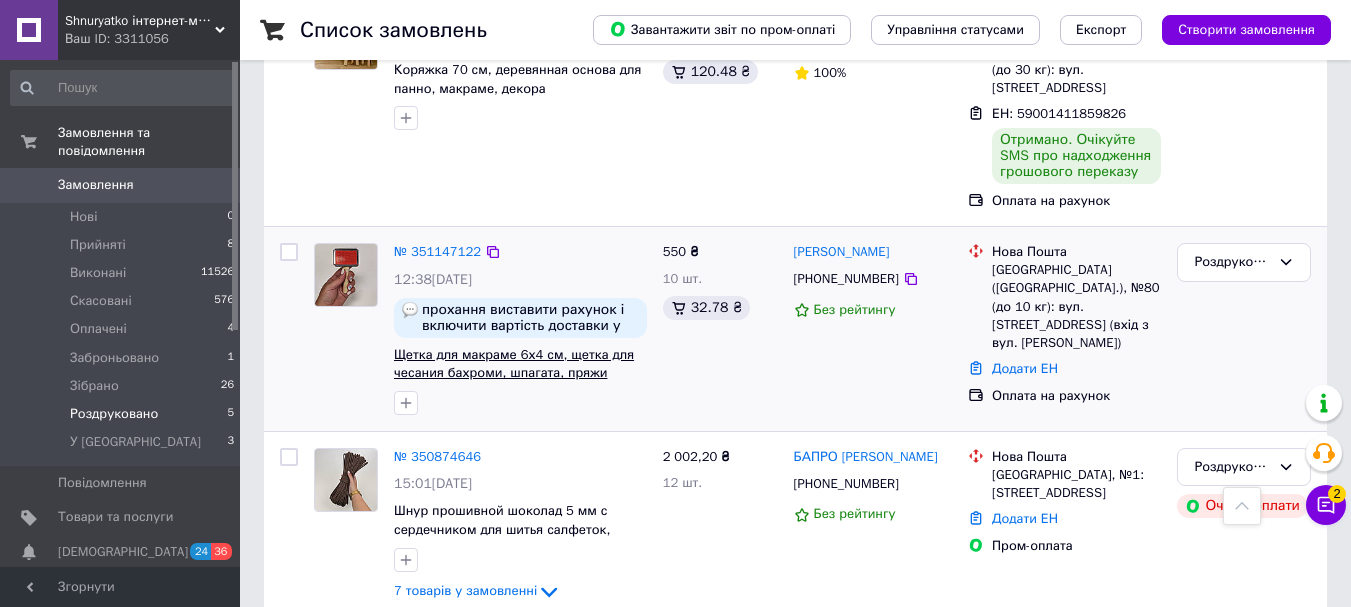 scroll, scrollTop: 690, scrollLeft: 0, axis: vertical 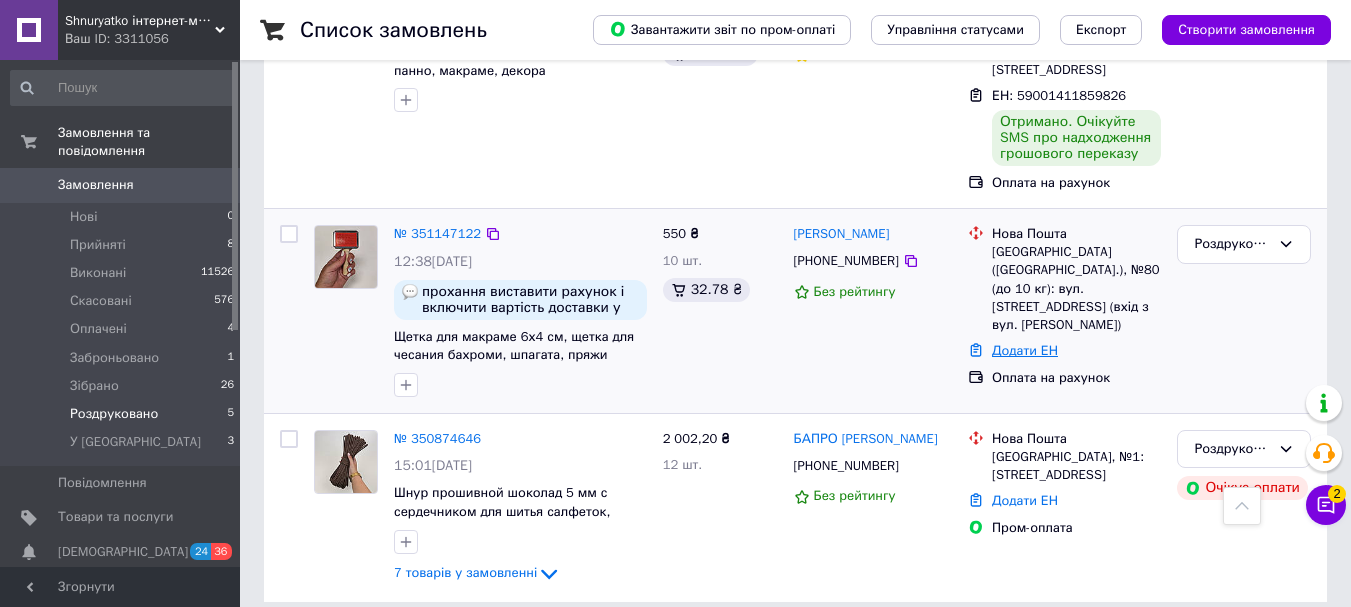 click on "Додати ЕН" at bounding box center [1025, 350] 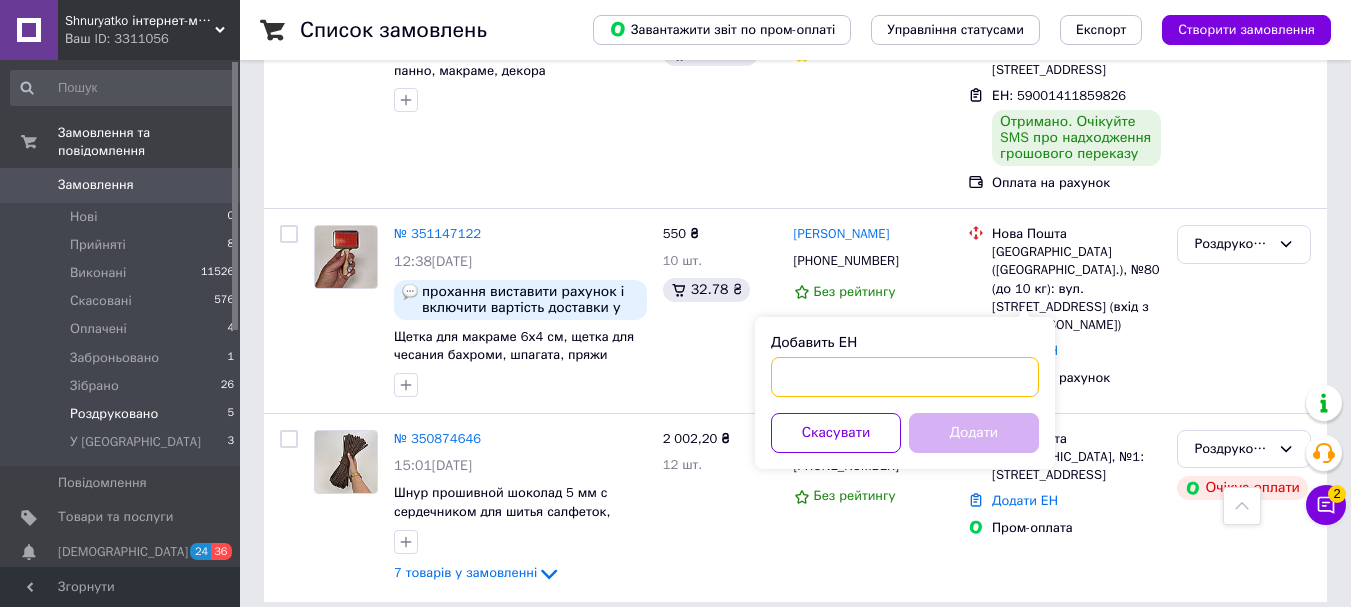 click on "Добавить ЕН" at bounding box center (905, 377) 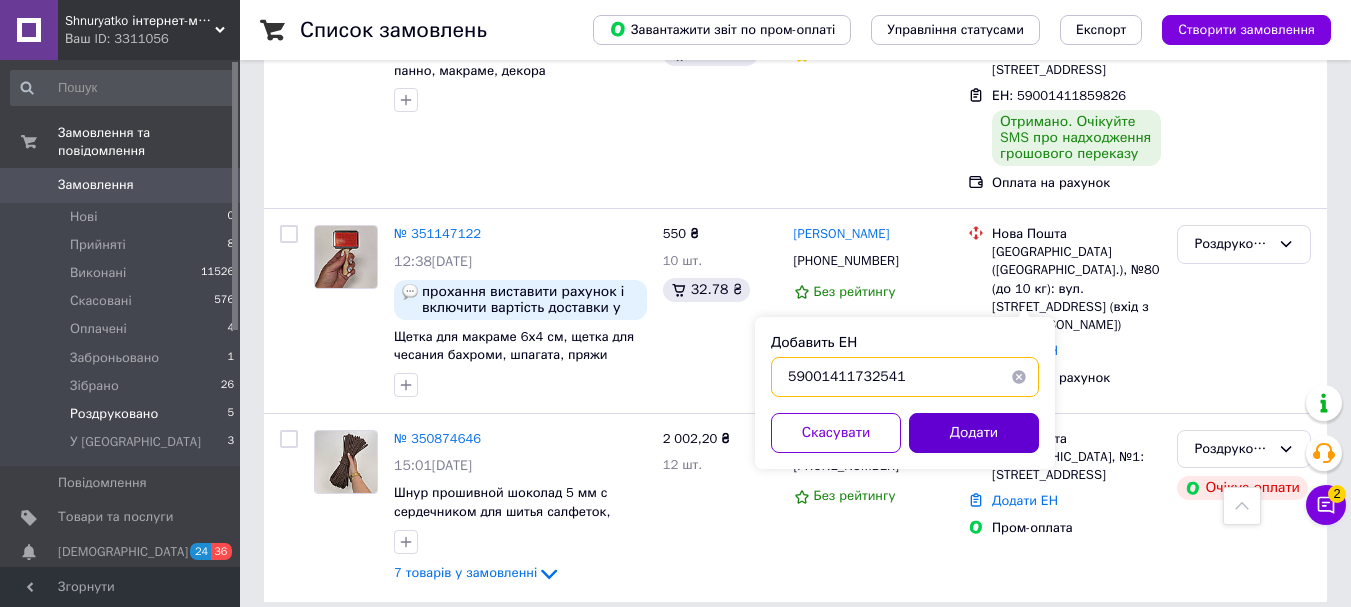 type on "59001411732541" 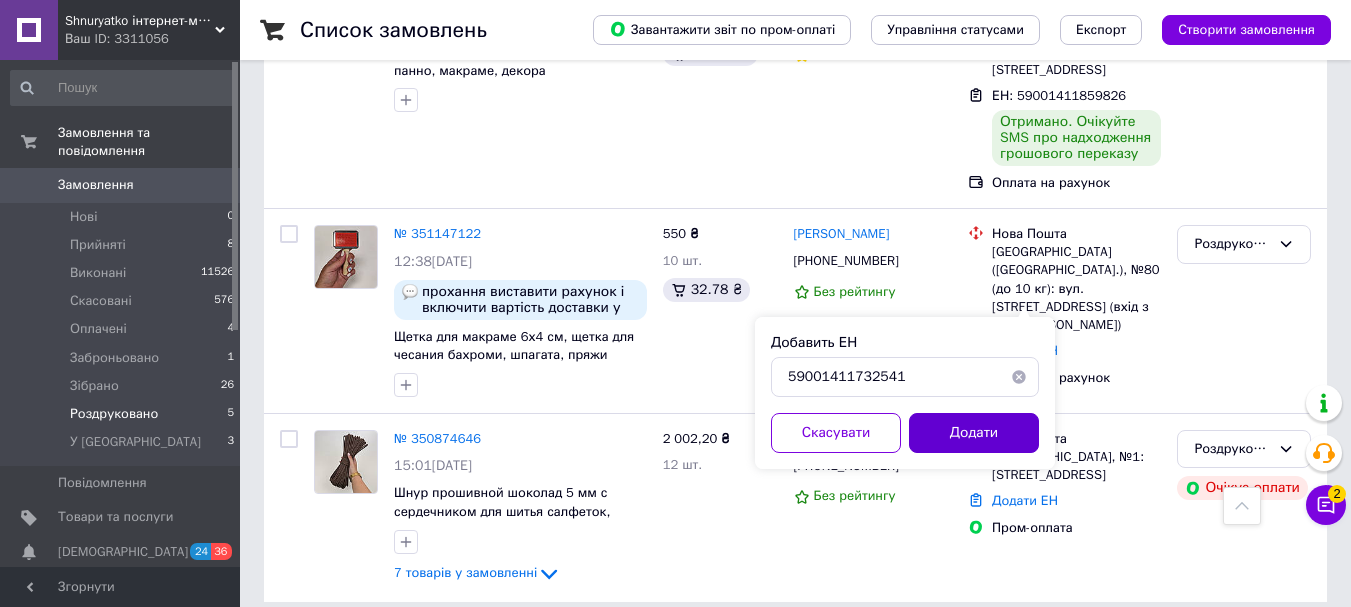 click on "Додати" at bounding box center [974, 433] 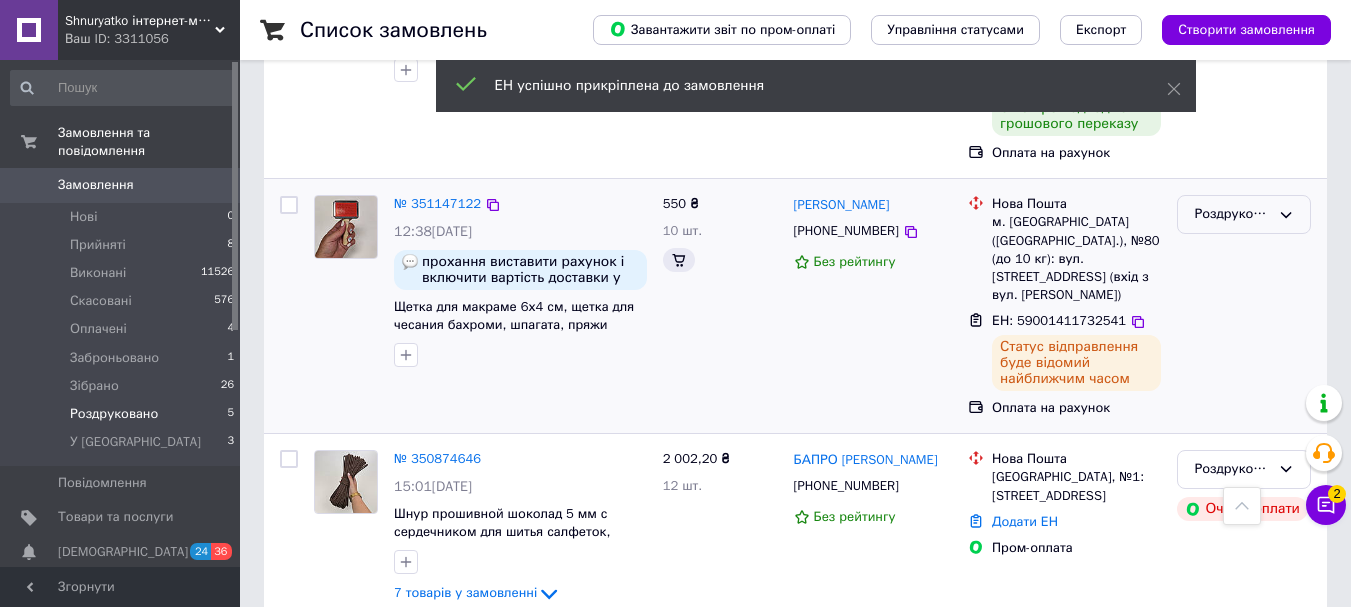 scroll, scrollTop: 660, scrollLeft: 0, axis: vertical 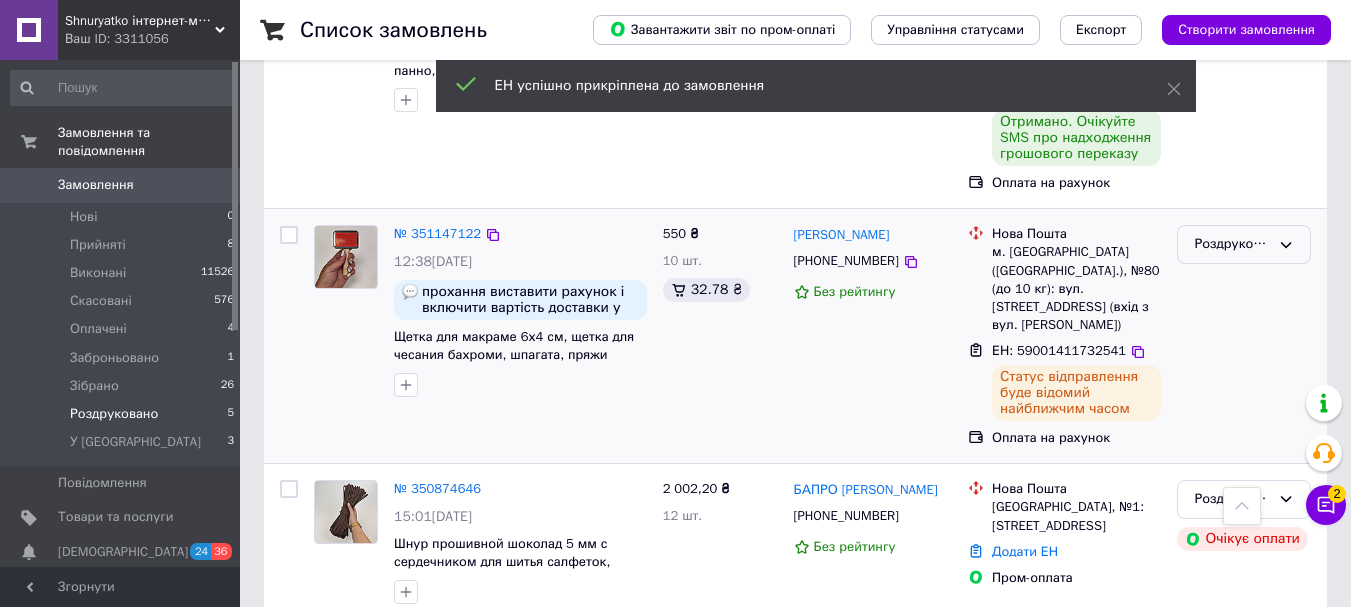 click on "Роздруковано" at bounding box center (1232, 244) 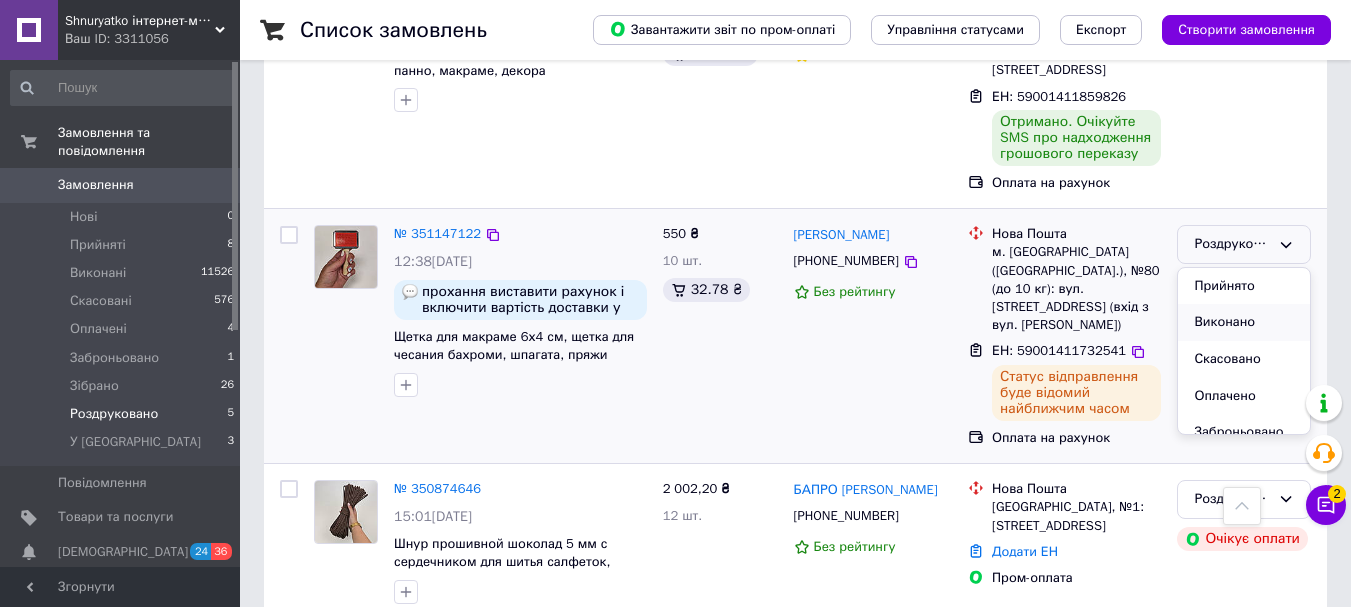 scroll, scrollTop: 90, scrollLeft: 0, axis: vertical 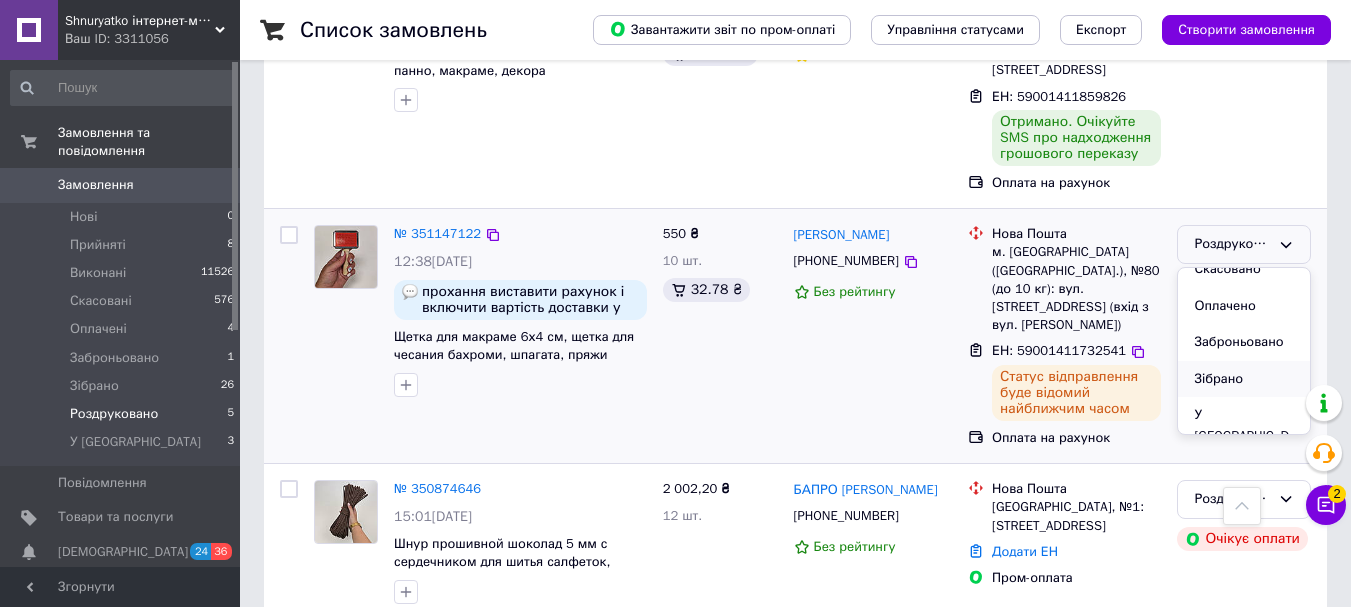 click on "Зібрано" at bounding box center (1244, 379) 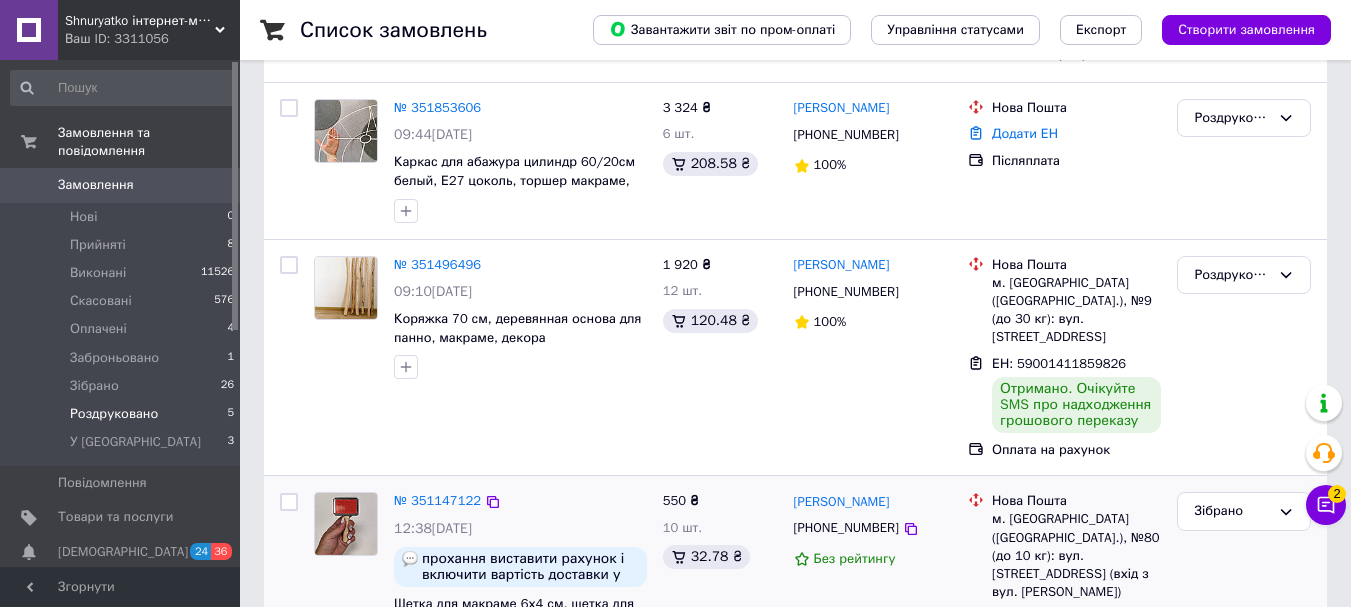 scroll, scrollTop: 400, scrollLeft: 0, axis: vertical 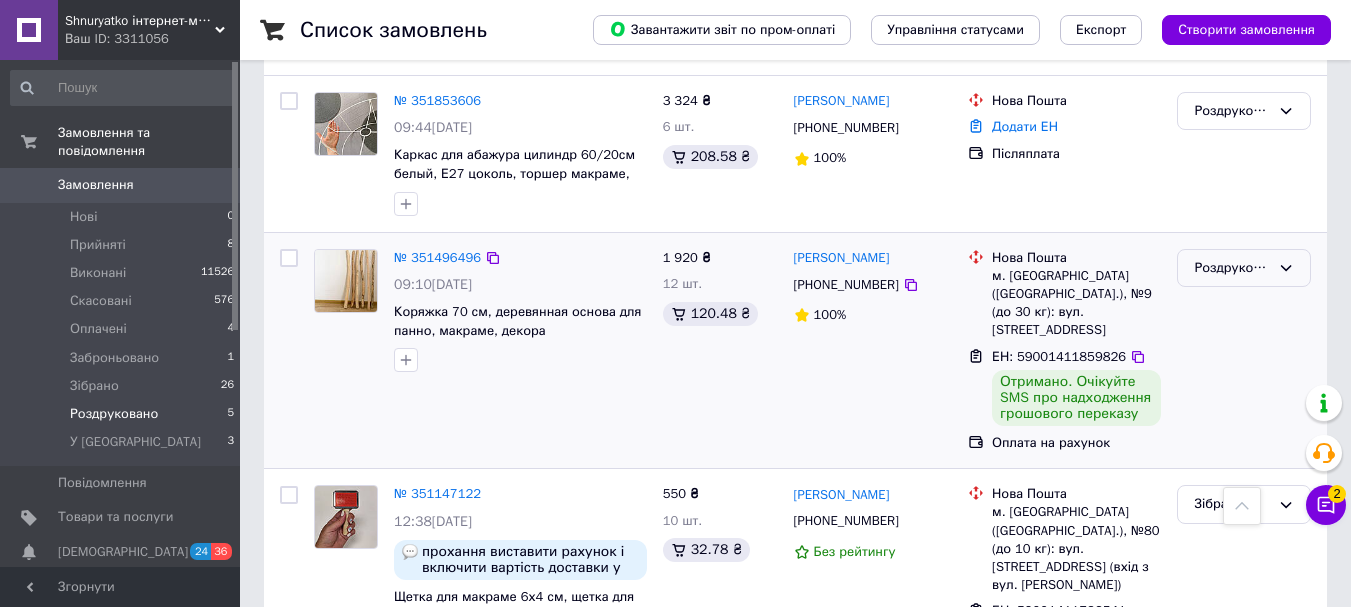 click on "Роздруковано" at bounding box center [1244, 268] 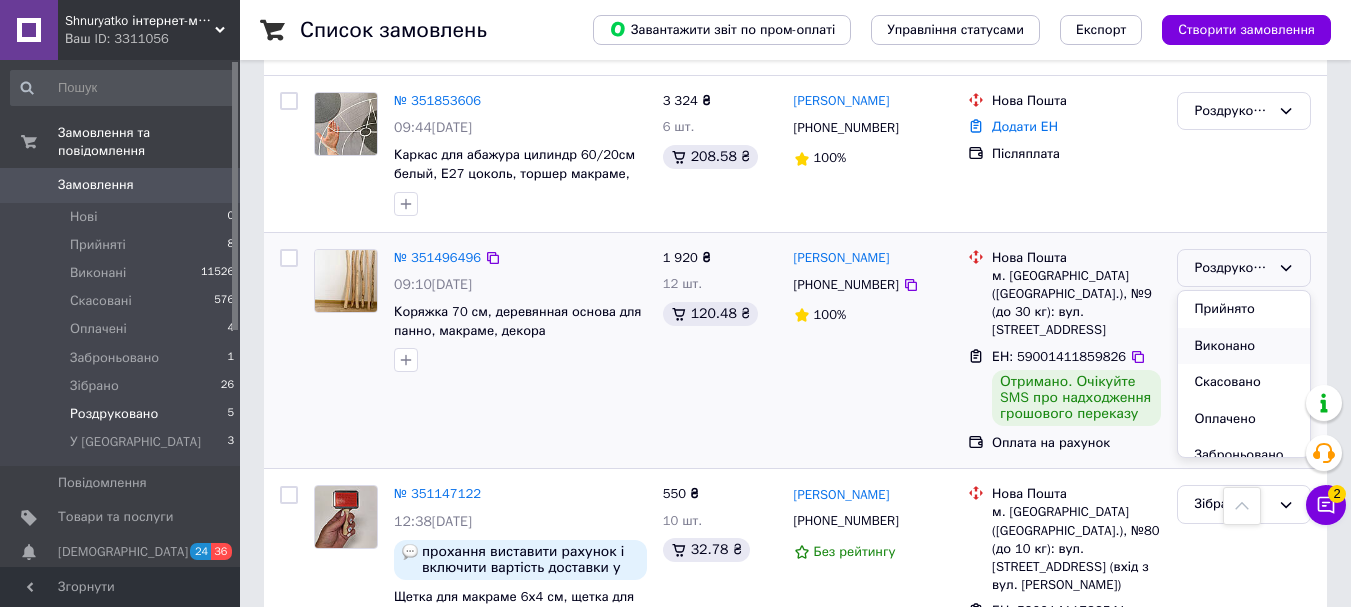 click on "Виконано" at bounding box center [1244, 346] 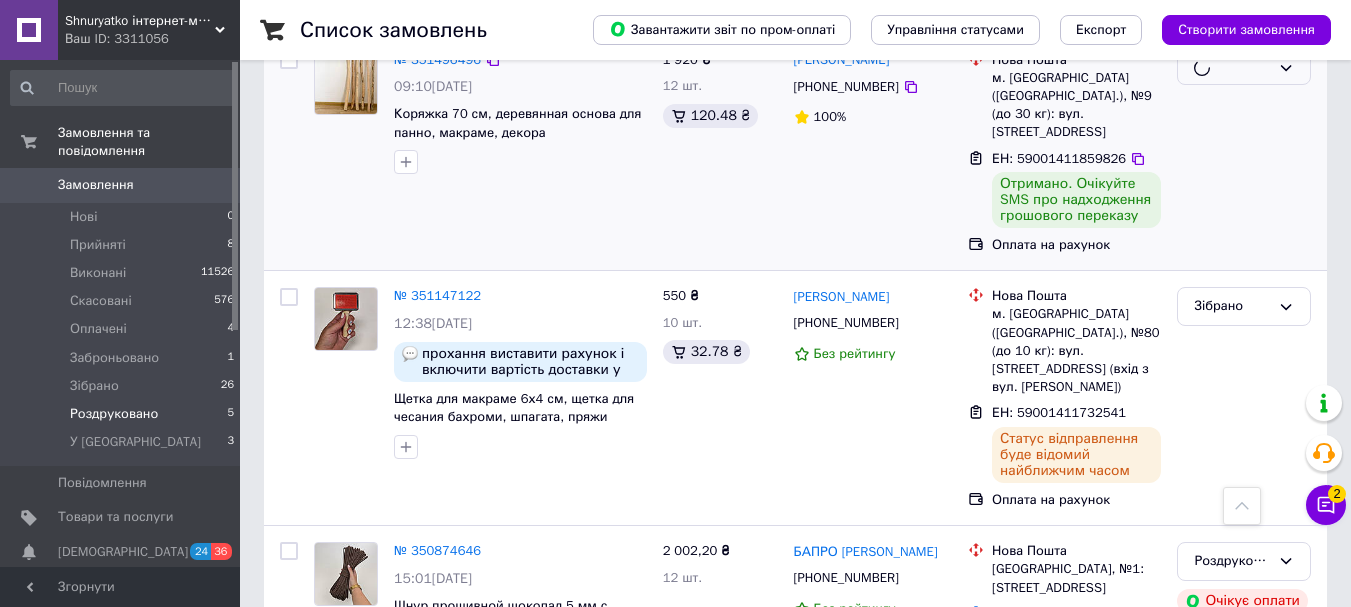 scroll, scrollTop: 600, scrollLeft: 0, axis: vertical 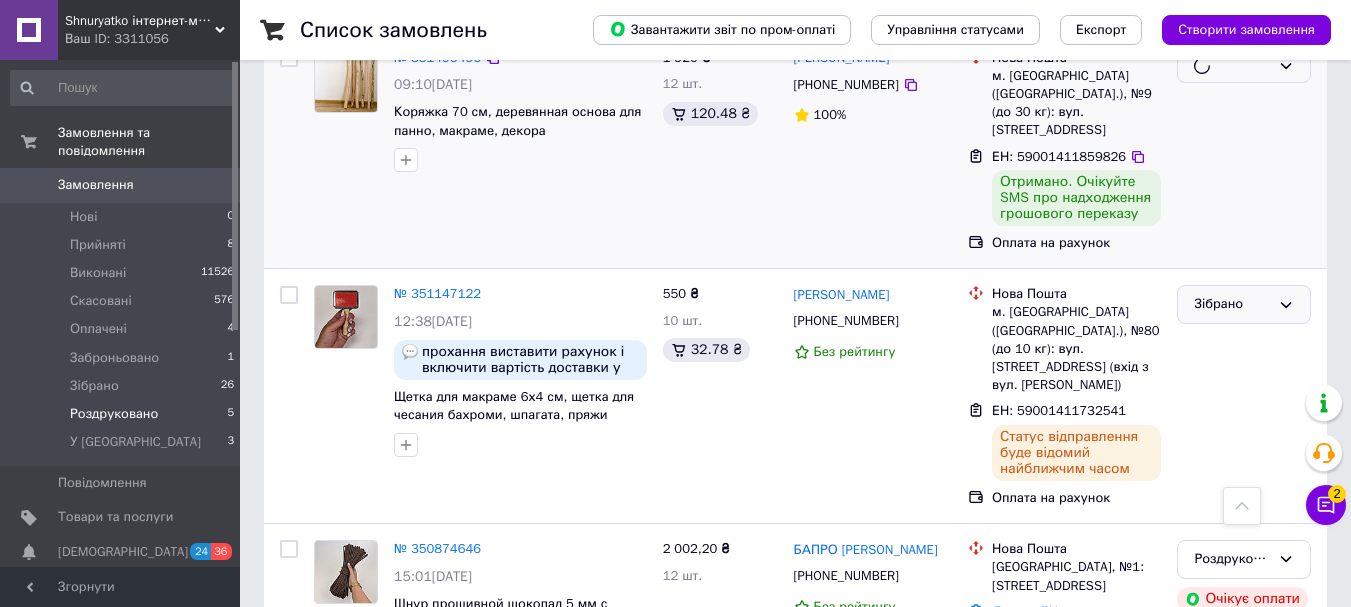 click on "Зібрано" at bounding box center [1232, 304] 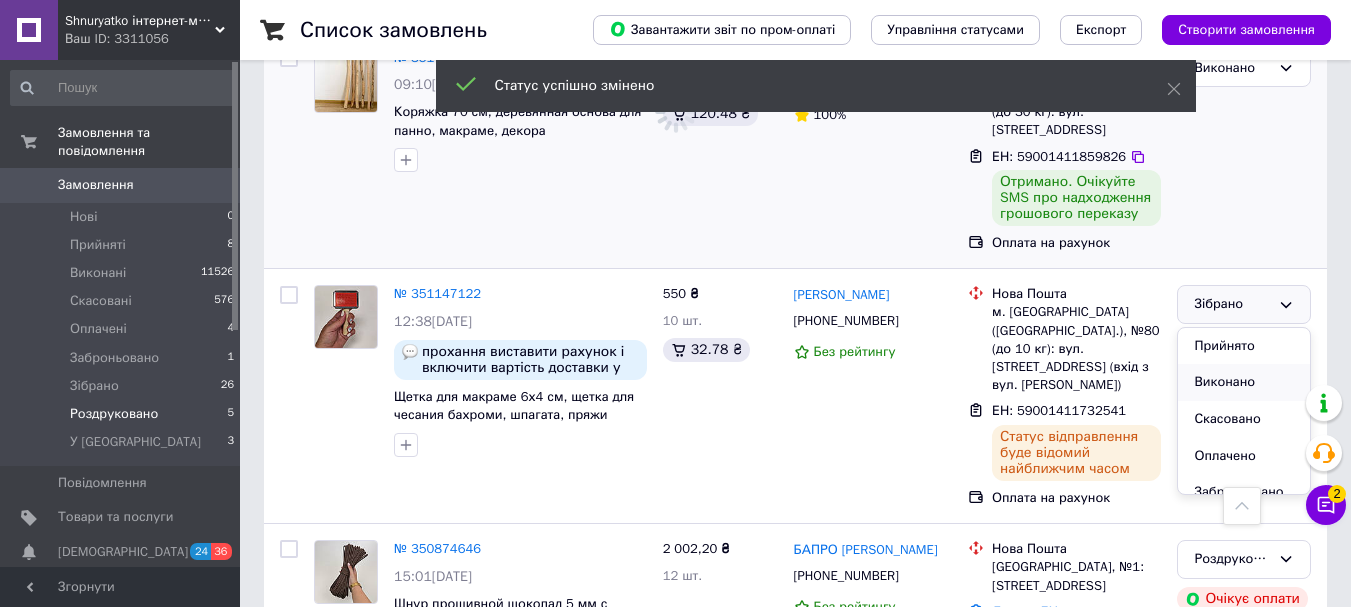 click on "Виконано" at bounding box center [1244, 382] 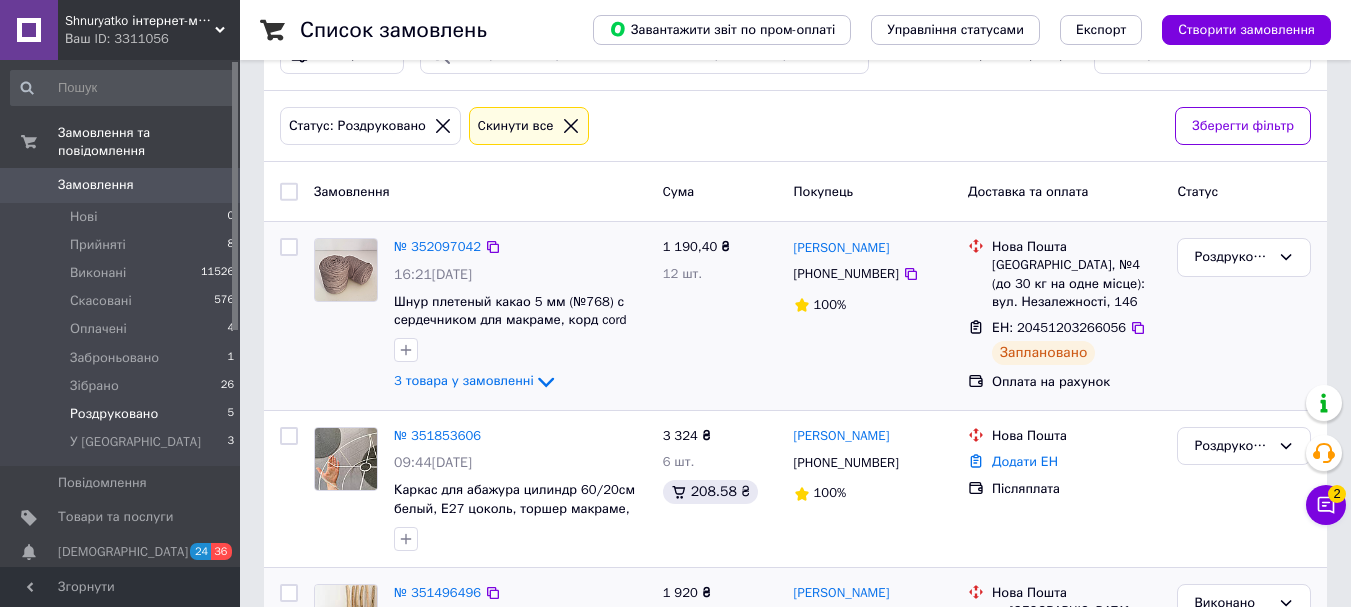 scroll, scrollTop: 100, scrollLeft: 0, axis: vertical 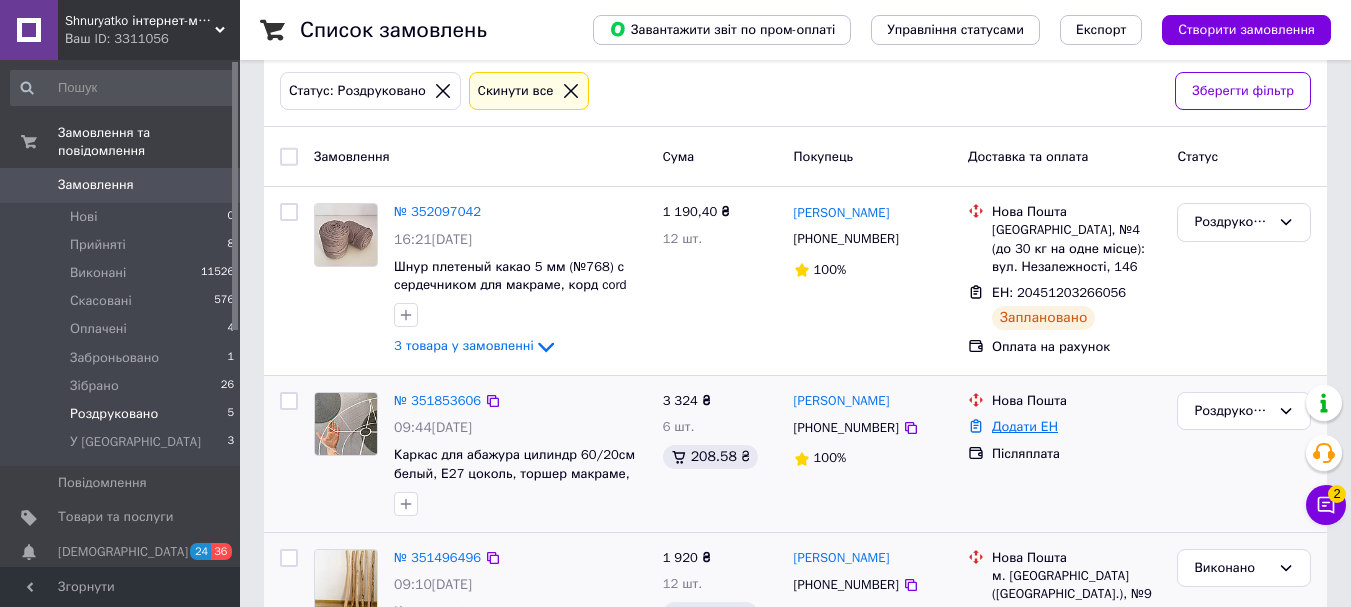 click on "Додати ЕН" at bounding box center (1025, 426) 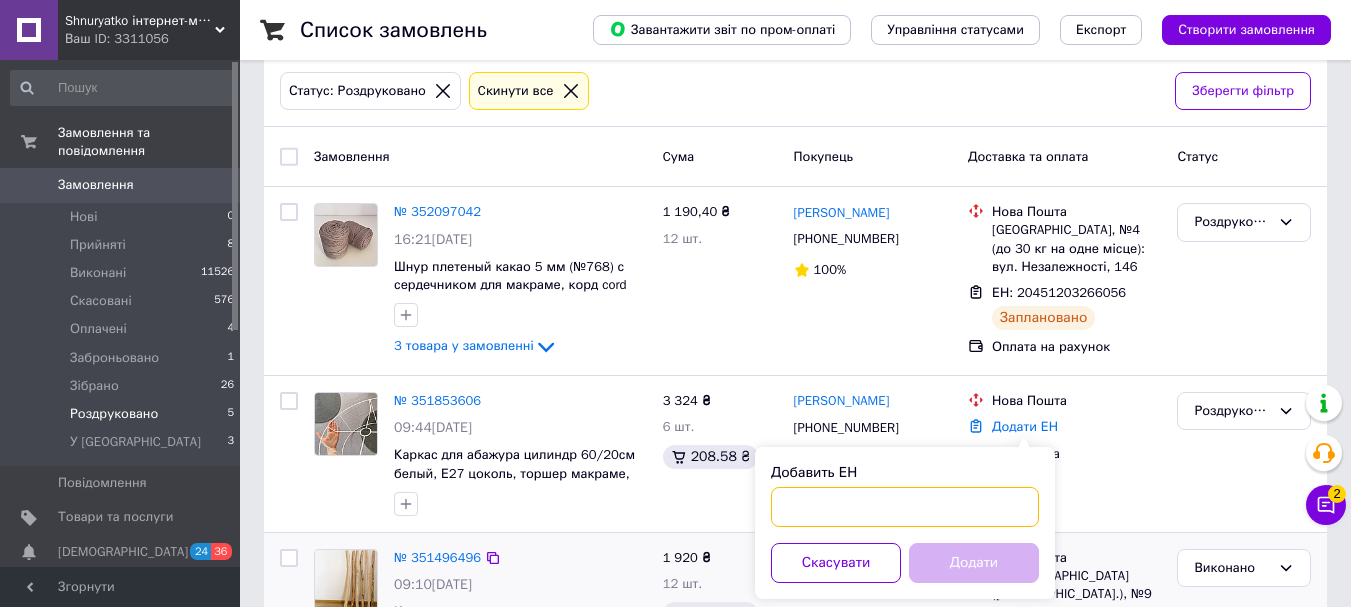 click on "Добавить ЕН" at bounding box center [905, 507] 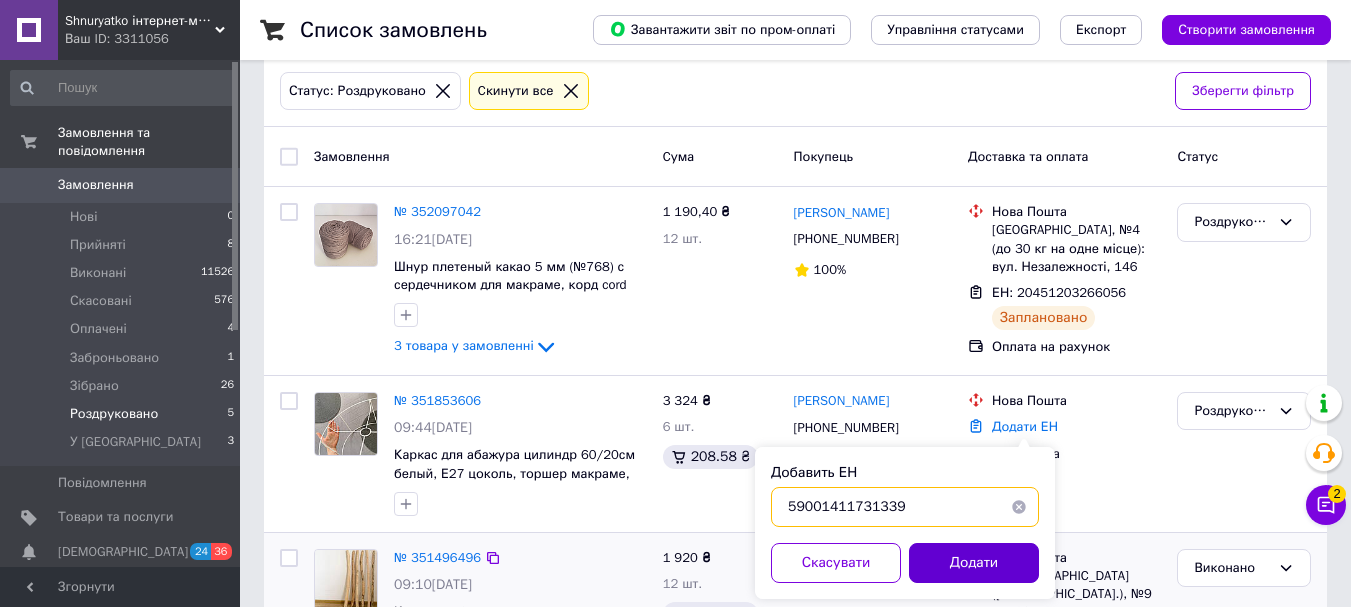 type on "59001411731339" 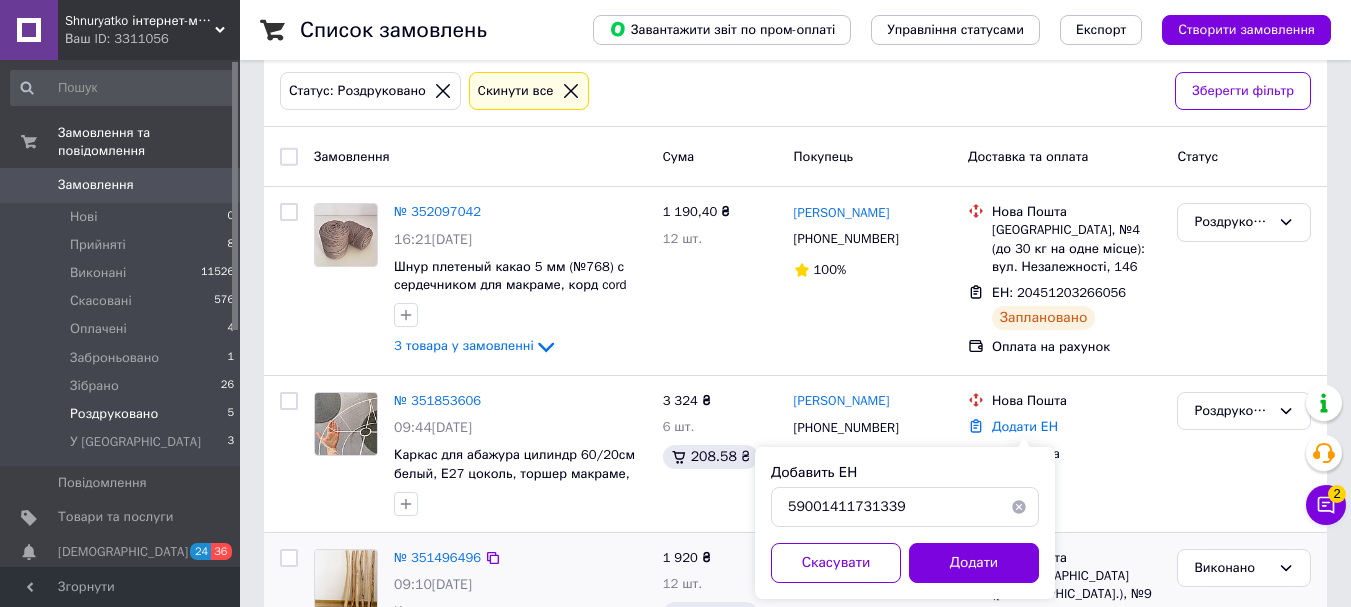 click on "Додати" at bounding box center [974, 563] 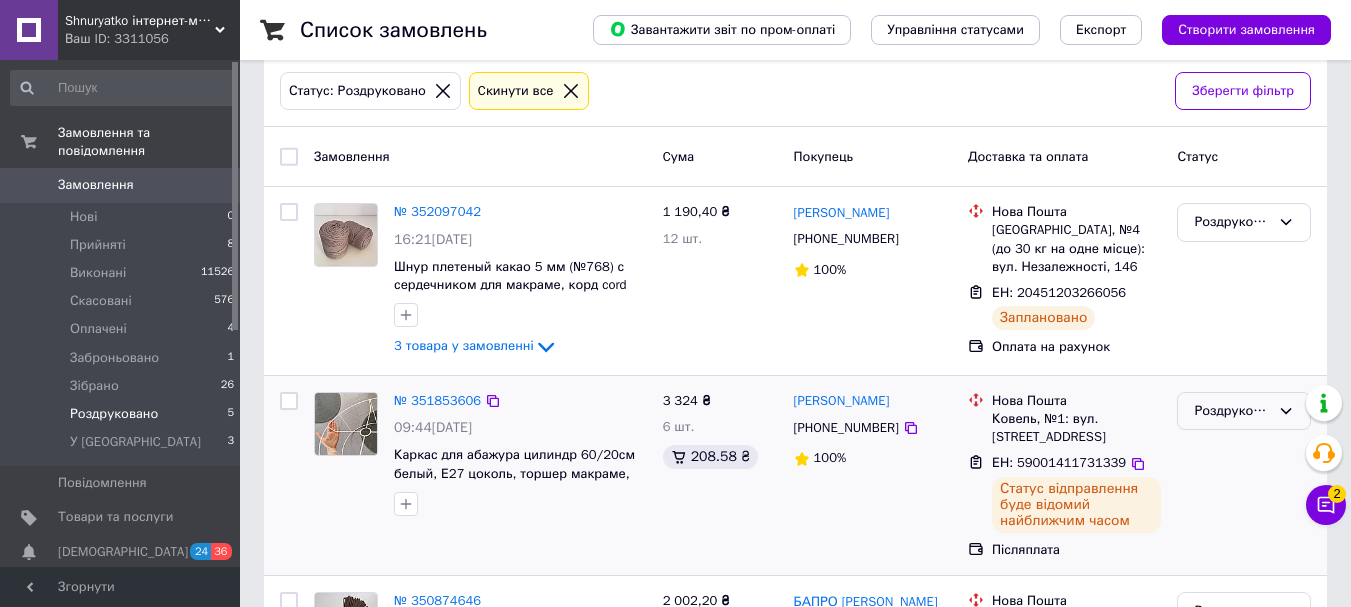 click on "Роздруковано" at bounding box center (1232, 411) 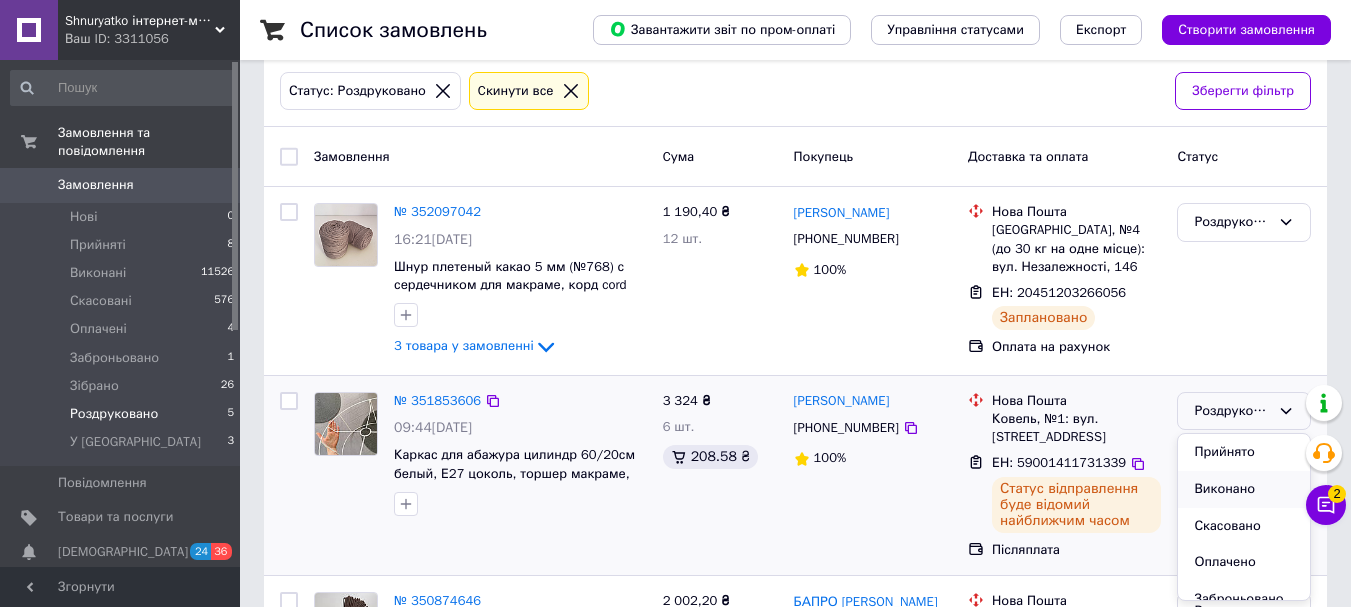 click on "Виконано" at bounding box center (1244, 489) 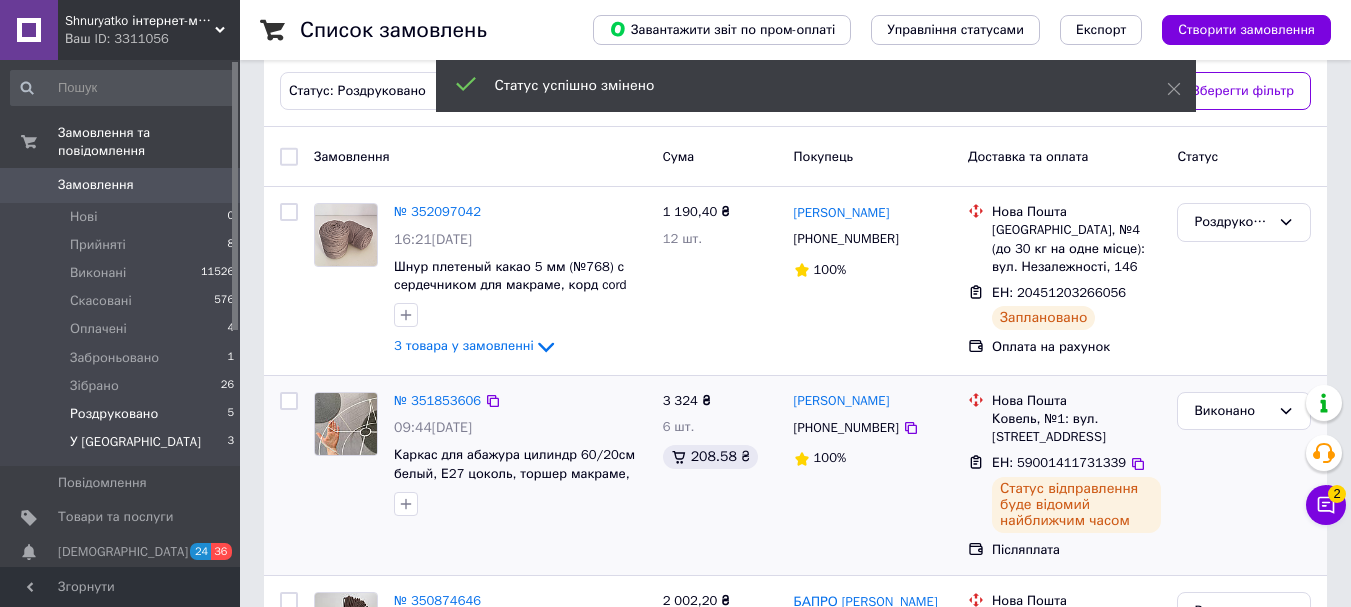 click on "У [GEOGRAPHIC_DATA]" at bounding box center (135, 442) 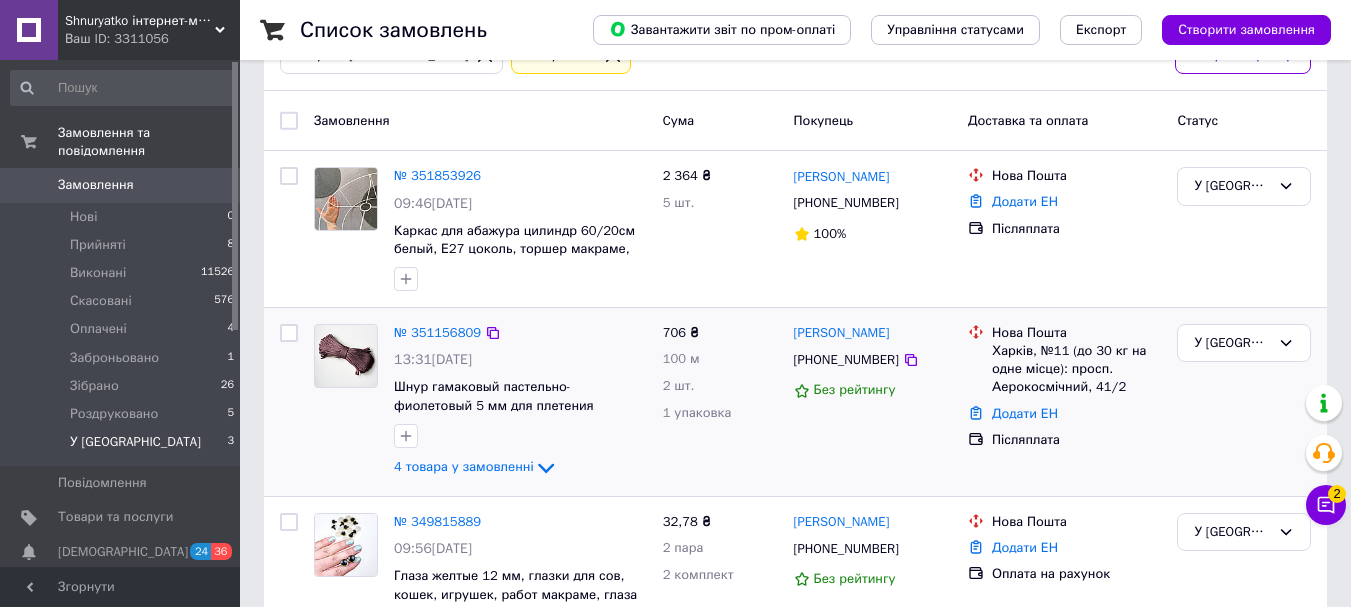 scroll, scrollTop: 0, scrollLeft: 0, axis: both 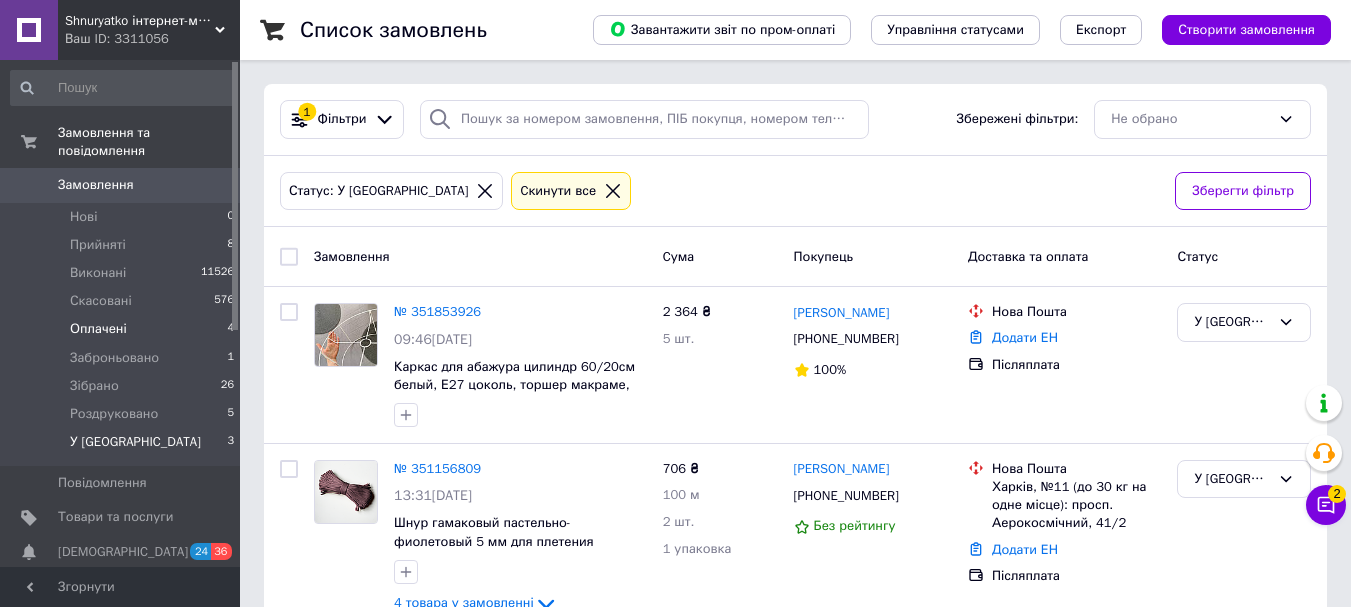 click on "Оплачені" at bounding box center [98, 329] 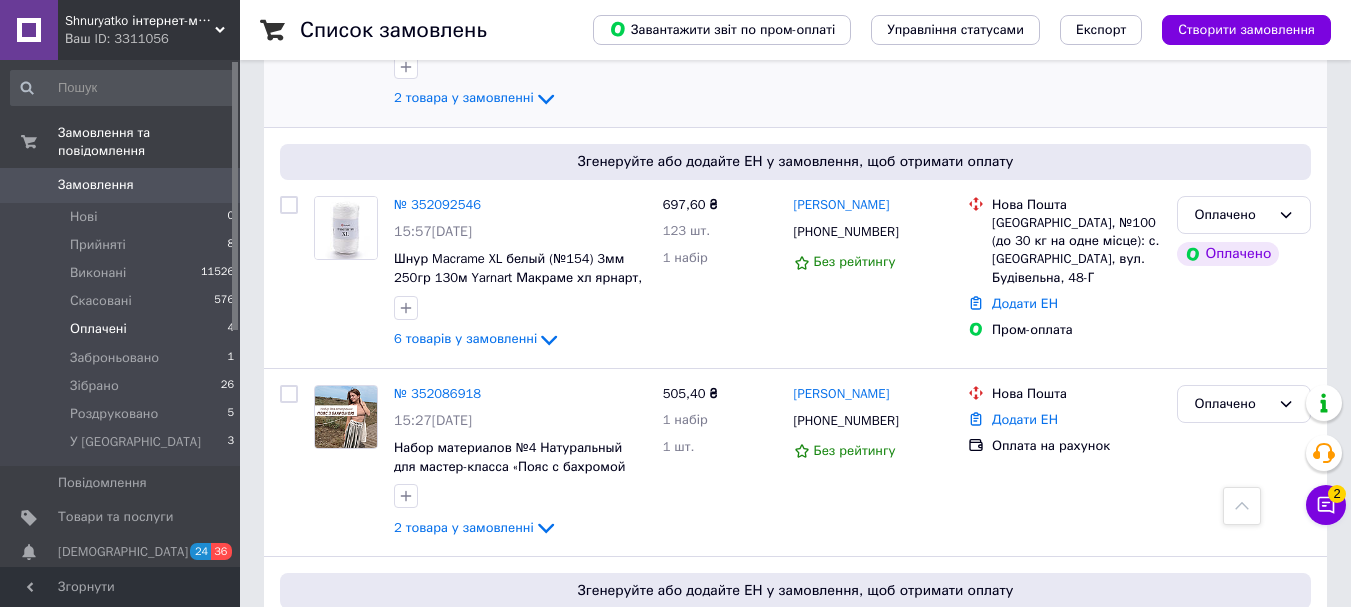 scroll, scrollTop: 100, scrollLeft: 0, axis: vertical 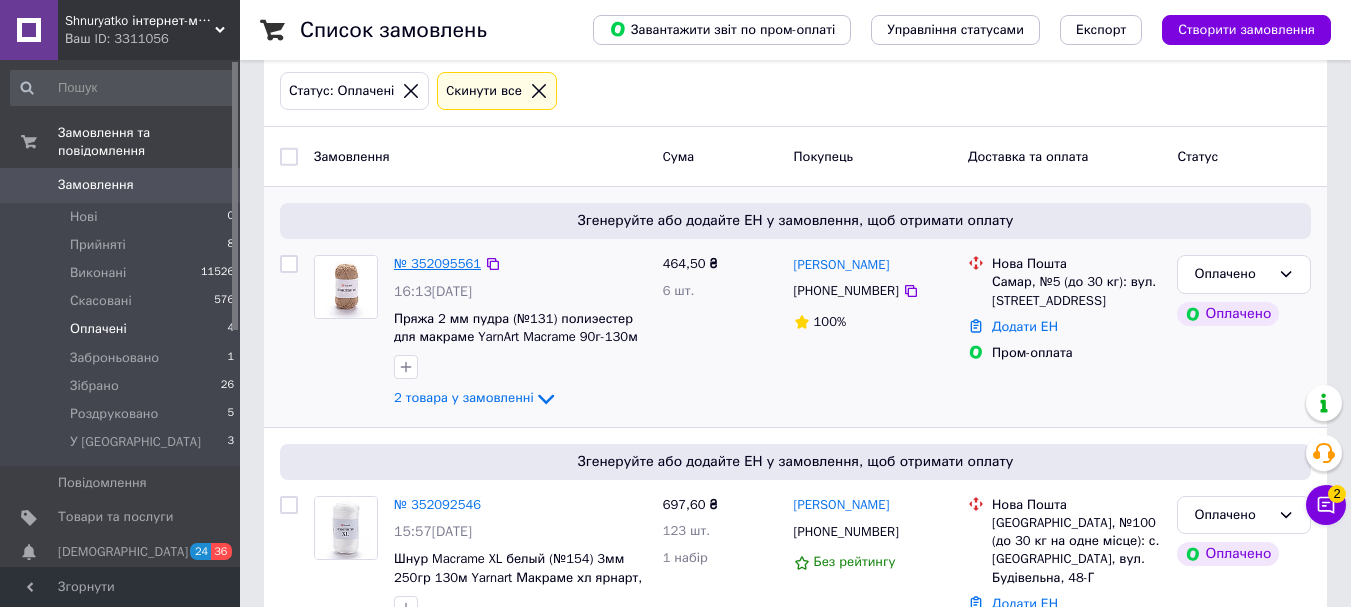 click on "№ 352095561" at bounding box center (437, 263) 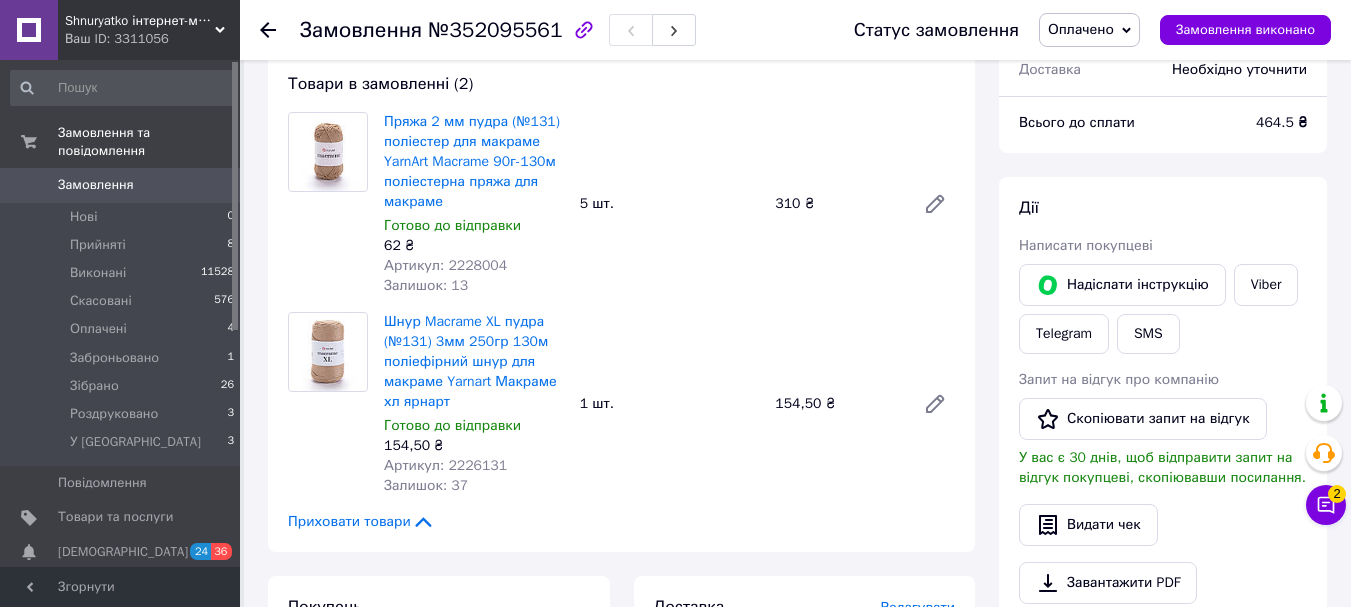 scroll, scrollTop: 500, scrollLeft: 0, axis: vertical 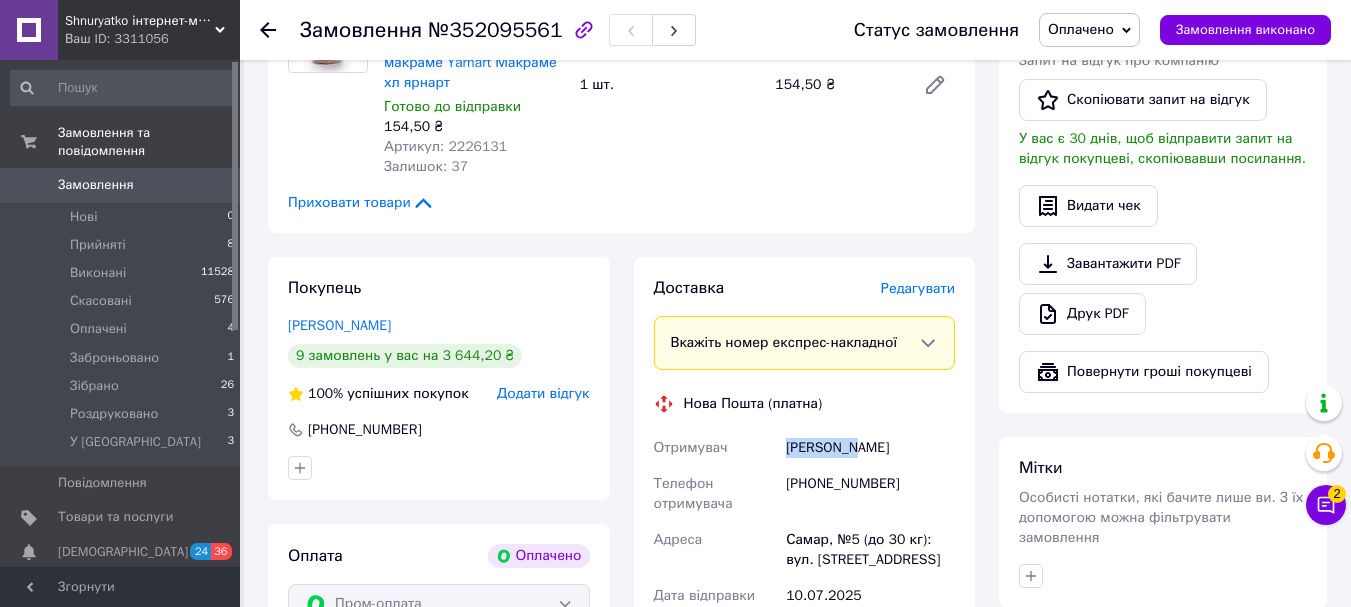 drag, startPoint x: 853, startPoint y: 448, endPoint x: 788, endPoint y: 448, distance: 65 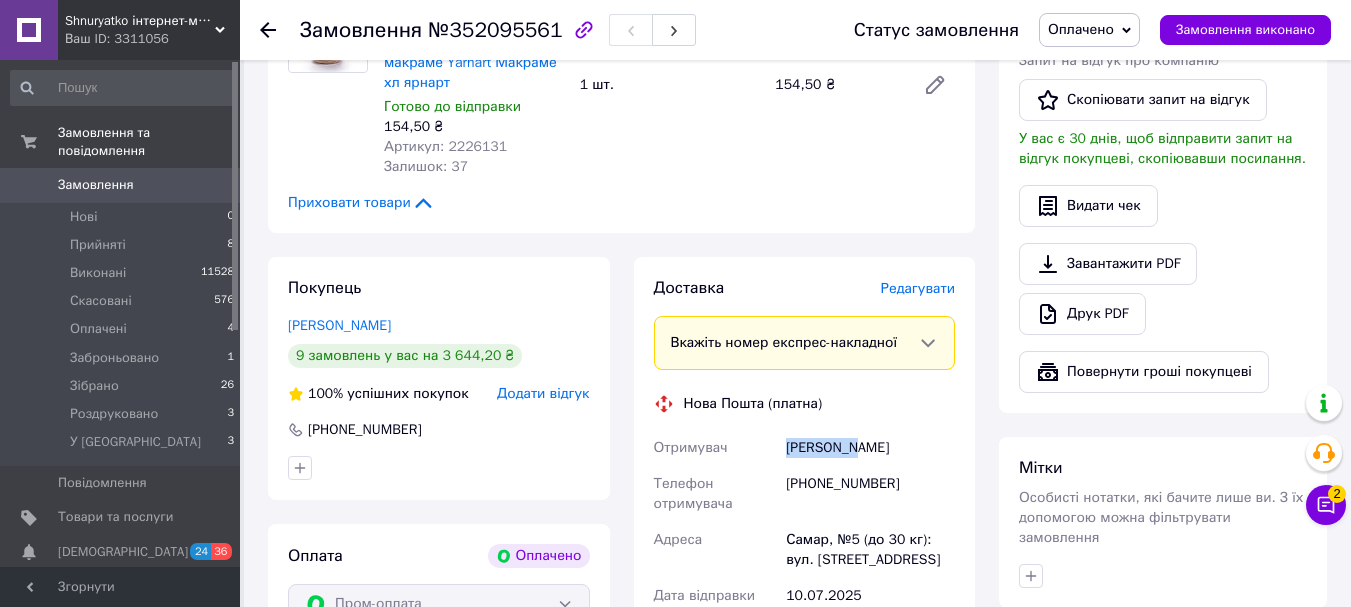 click on "Постолюк Юлія" at bounding box center (870, 448) 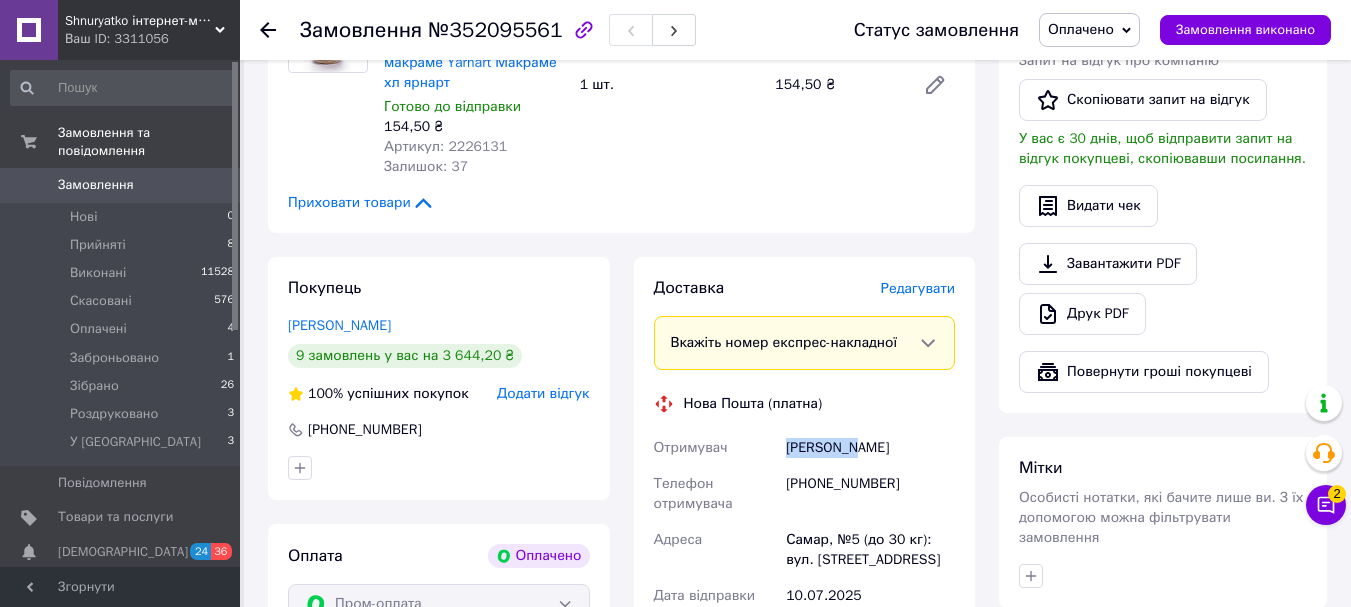 copy on "Постолюк" 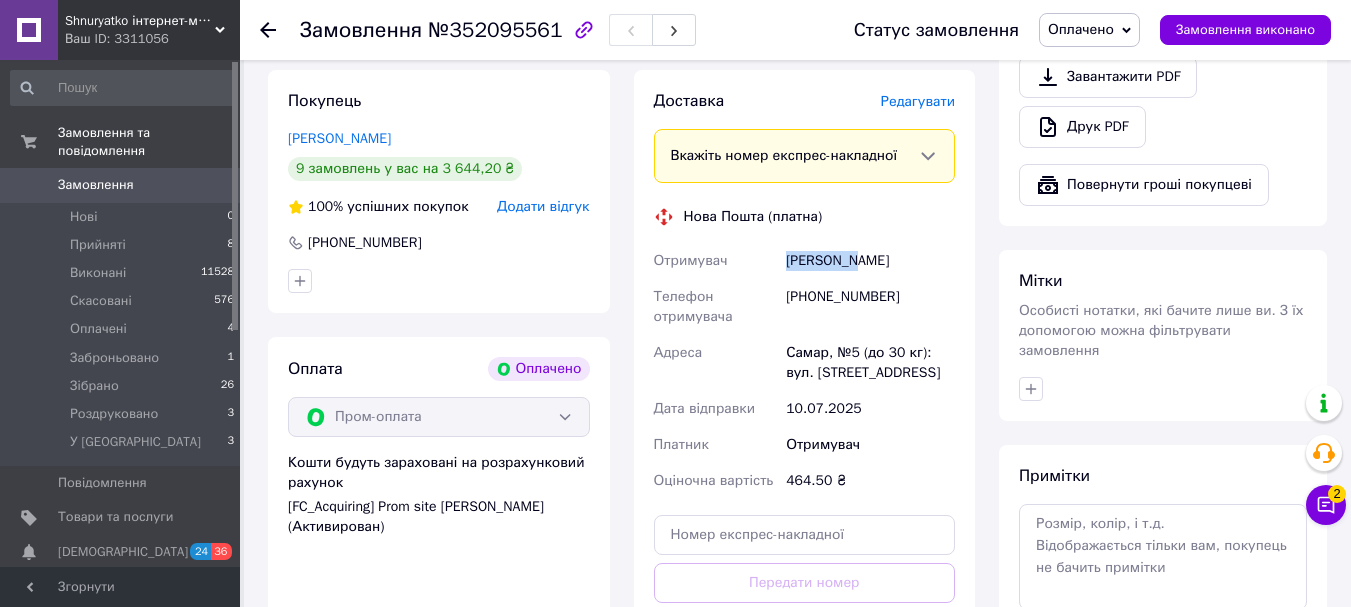 scroll, scrollTop: 900, scrollLeft: 0, axis: vertical 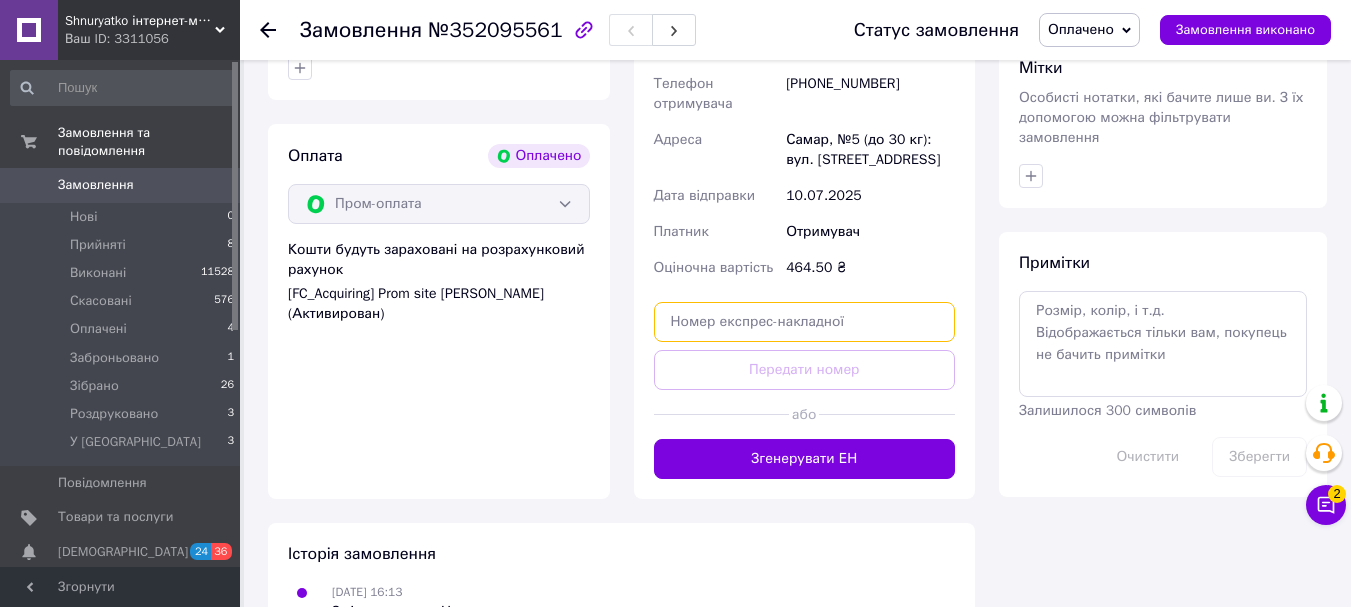 click at bounding box center [805, 322] 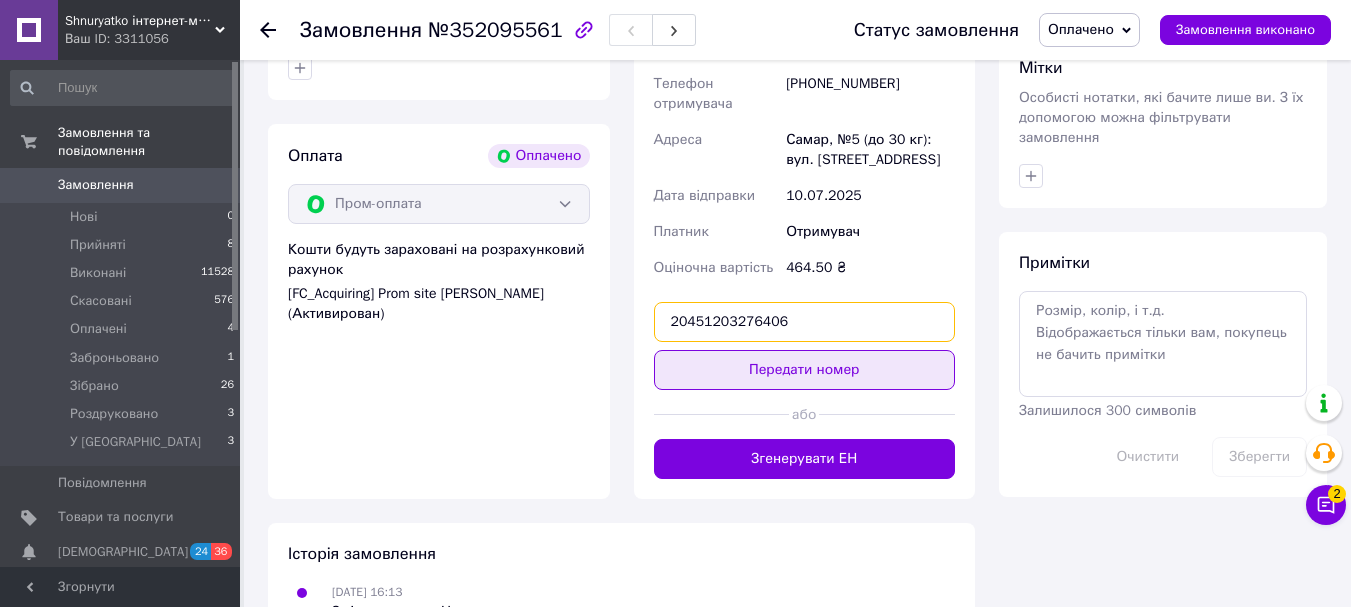 type on "20451203276406" 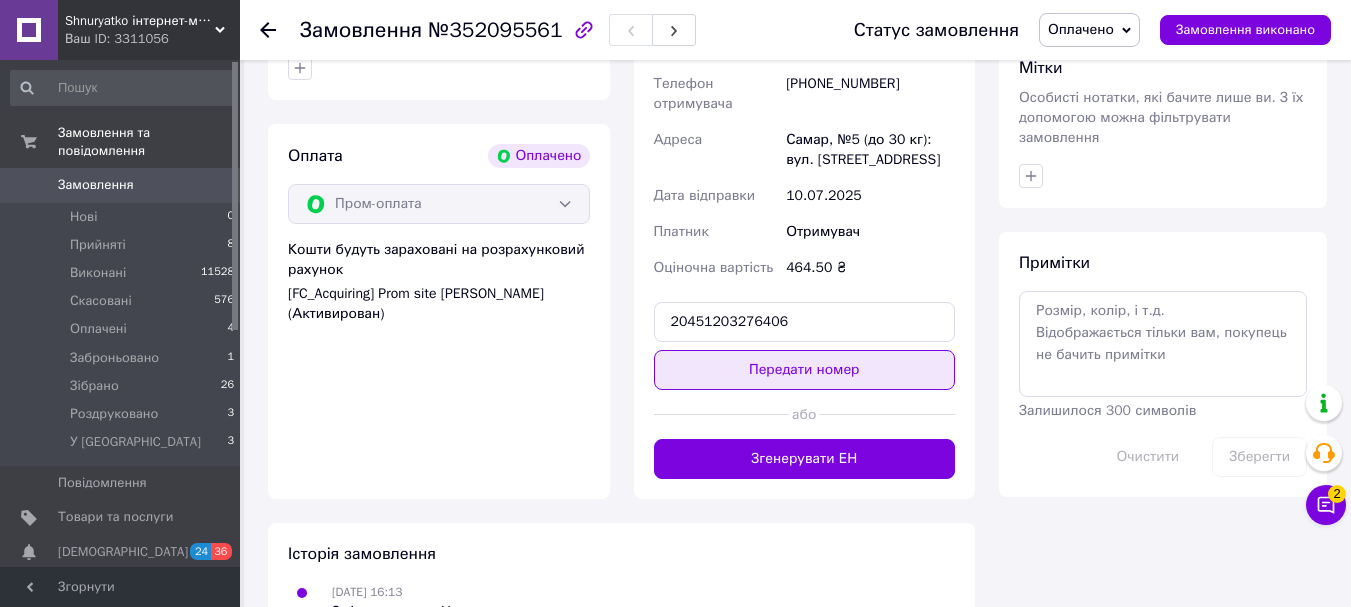 click on "Передати номер" at bounding box center (805, 370) 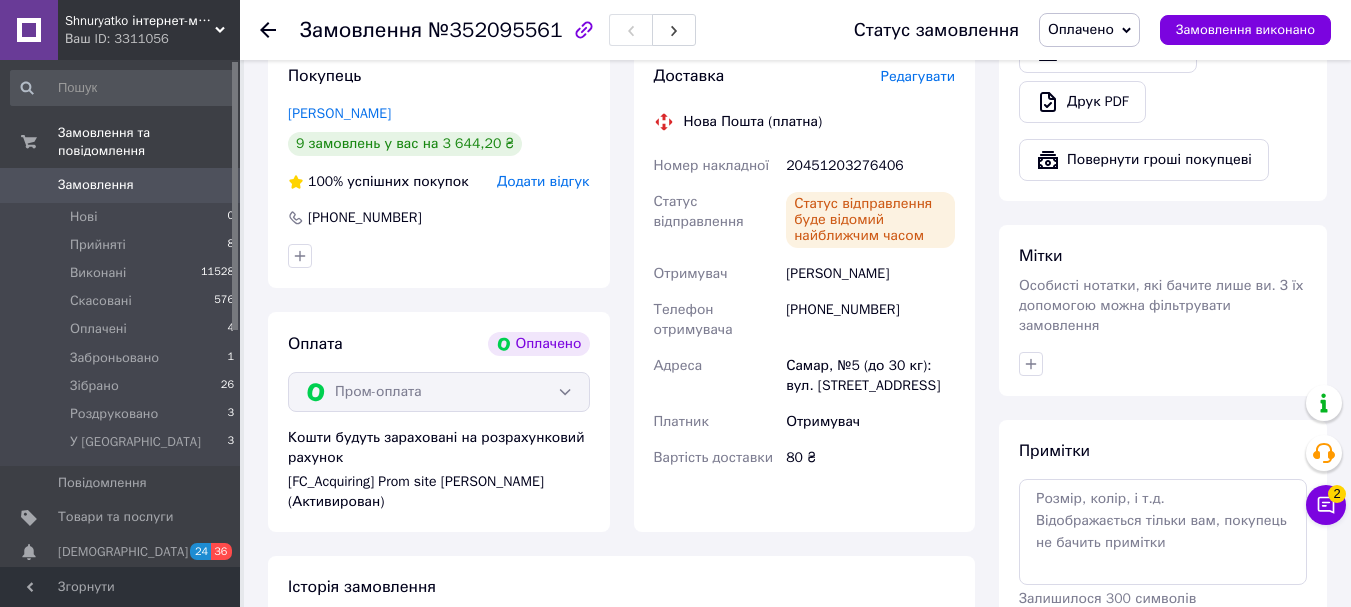 scroll, scrollTop: 700, scrollLeft: 0, axis: vertical 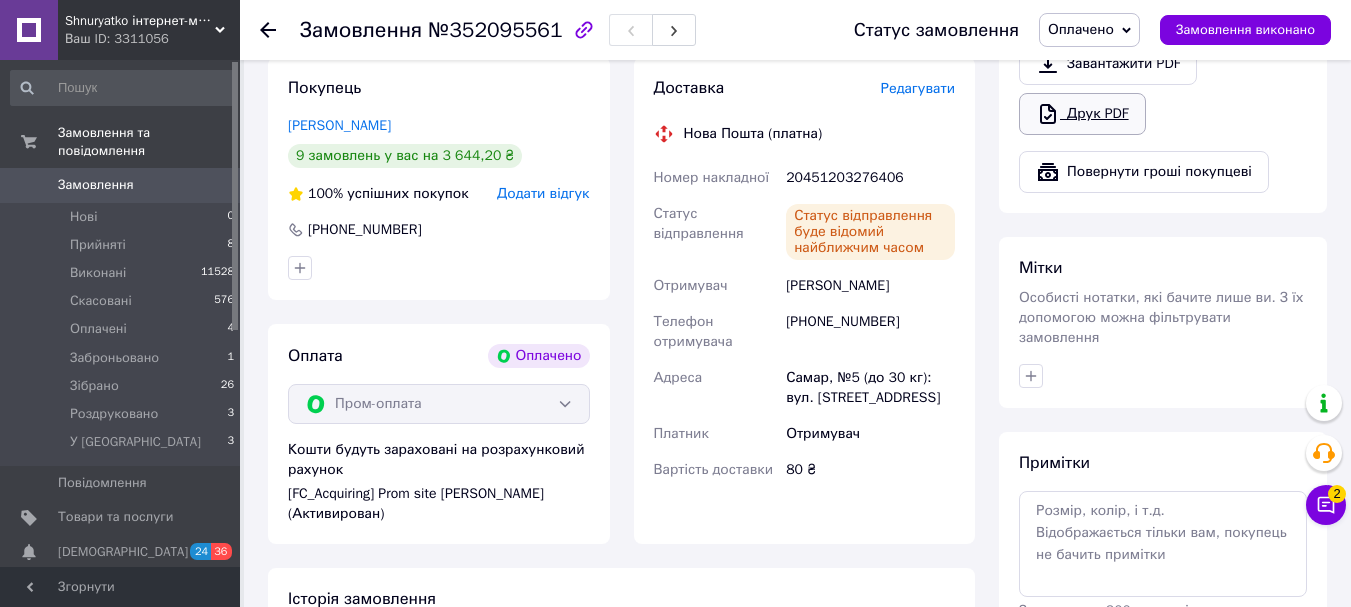 click on "Друк PDF" at bounding box center (1082, 114) 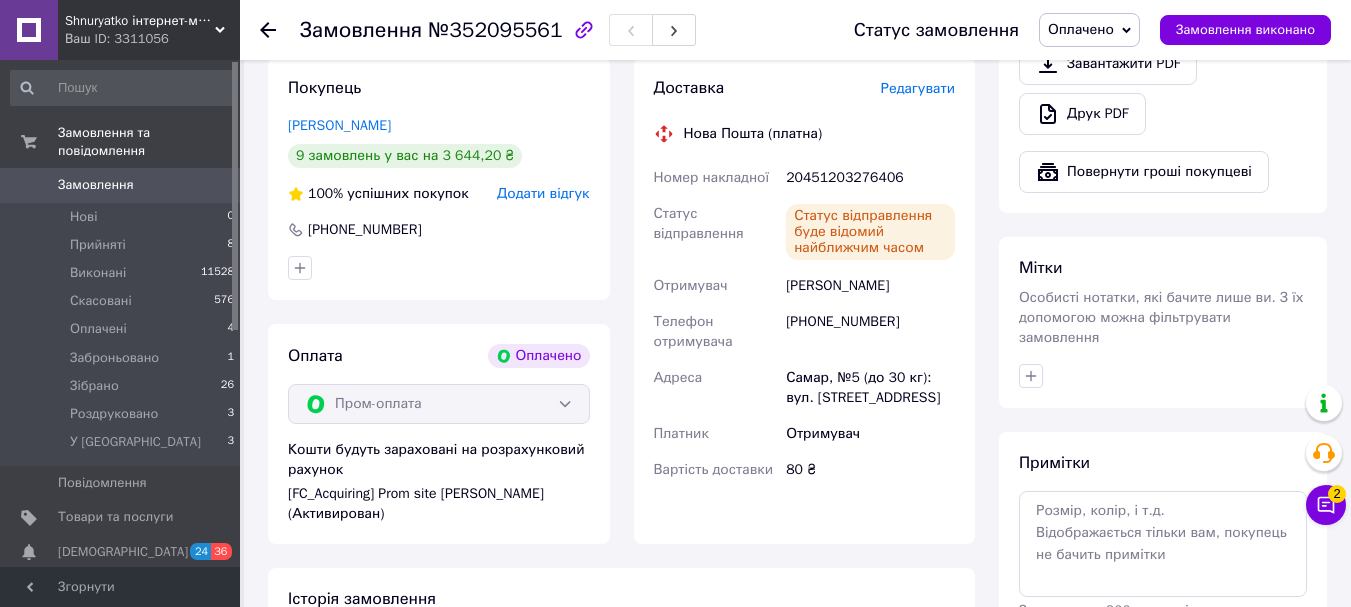 click on "Оплачено" at bounding box center [1089, 30] 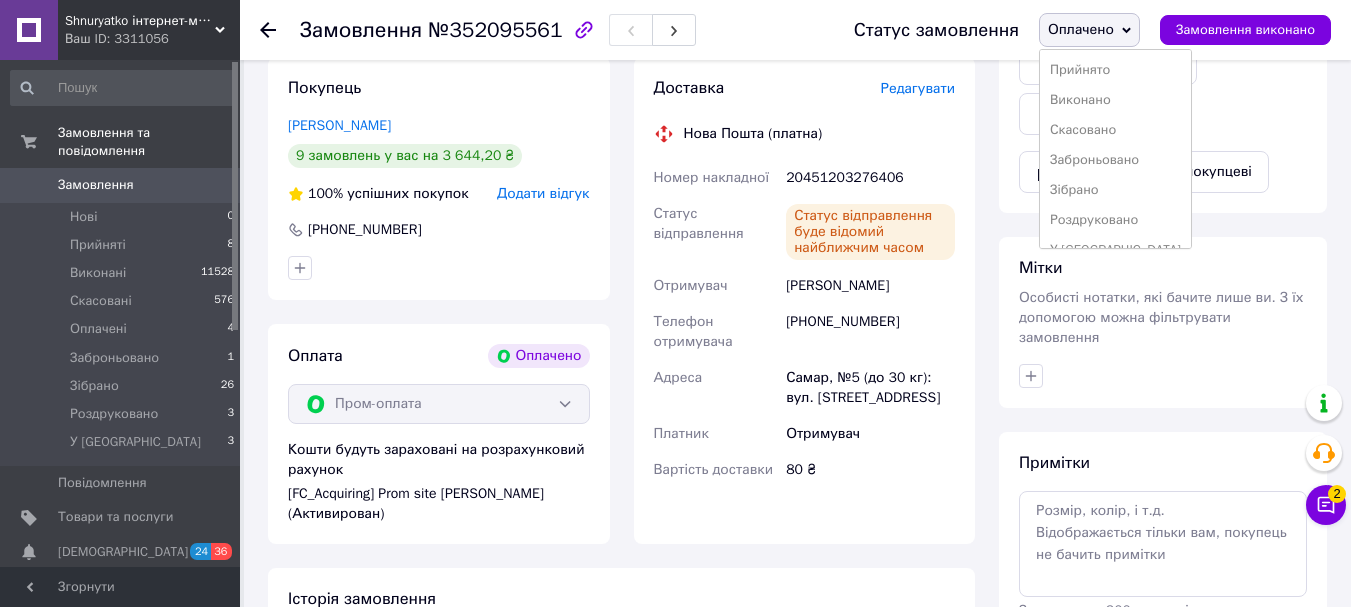 click on "Зібрано" at bounding box center (1115, 190) 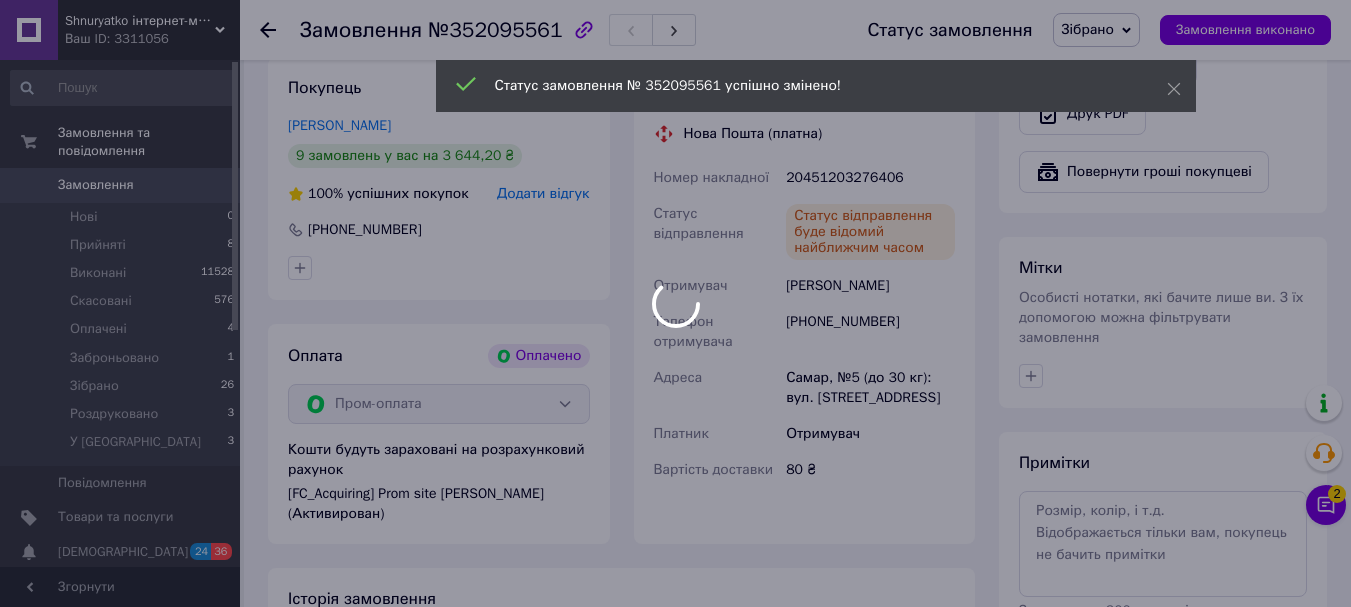 click at bounding box center (675, 303) 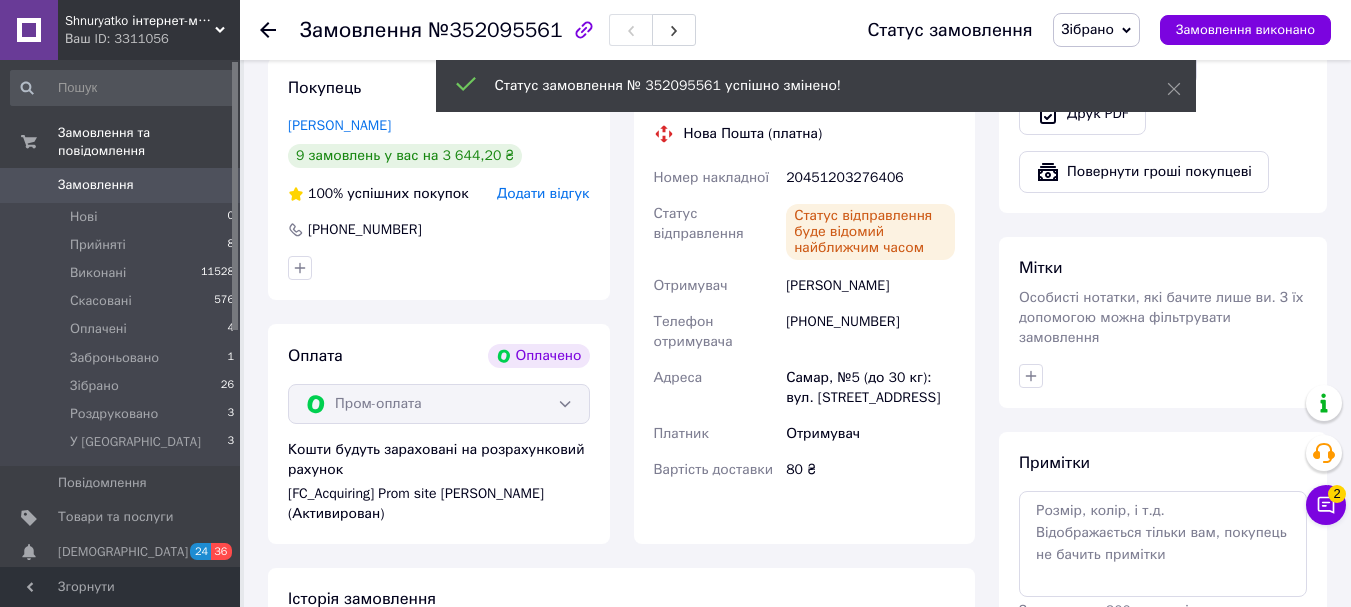 click 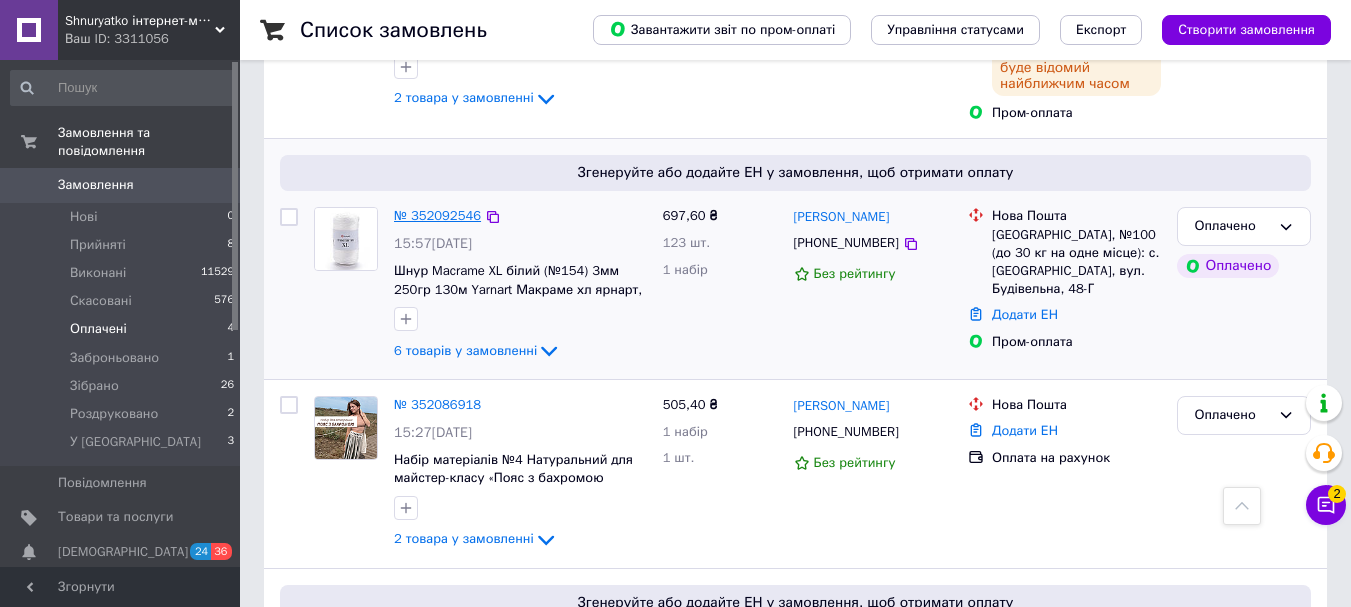 click on "№ 352092546" at bounding box center (437, 215) 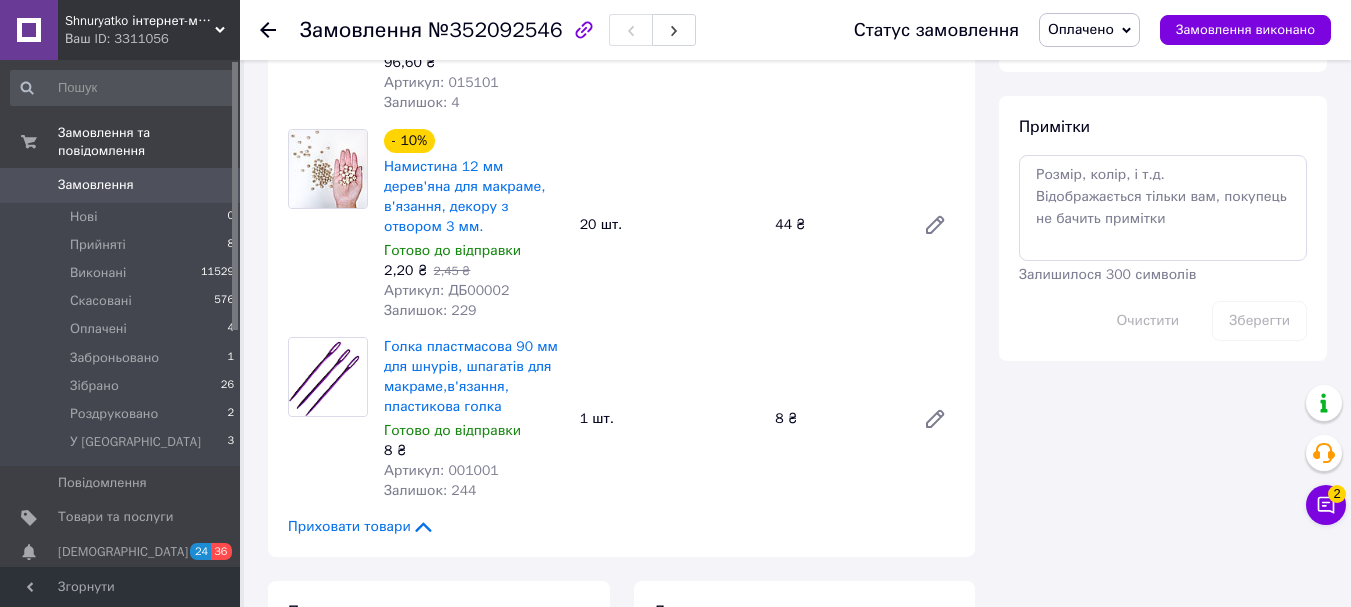 scroll, scrollTop: 1500, scrollLeft: 0, axis: vertical 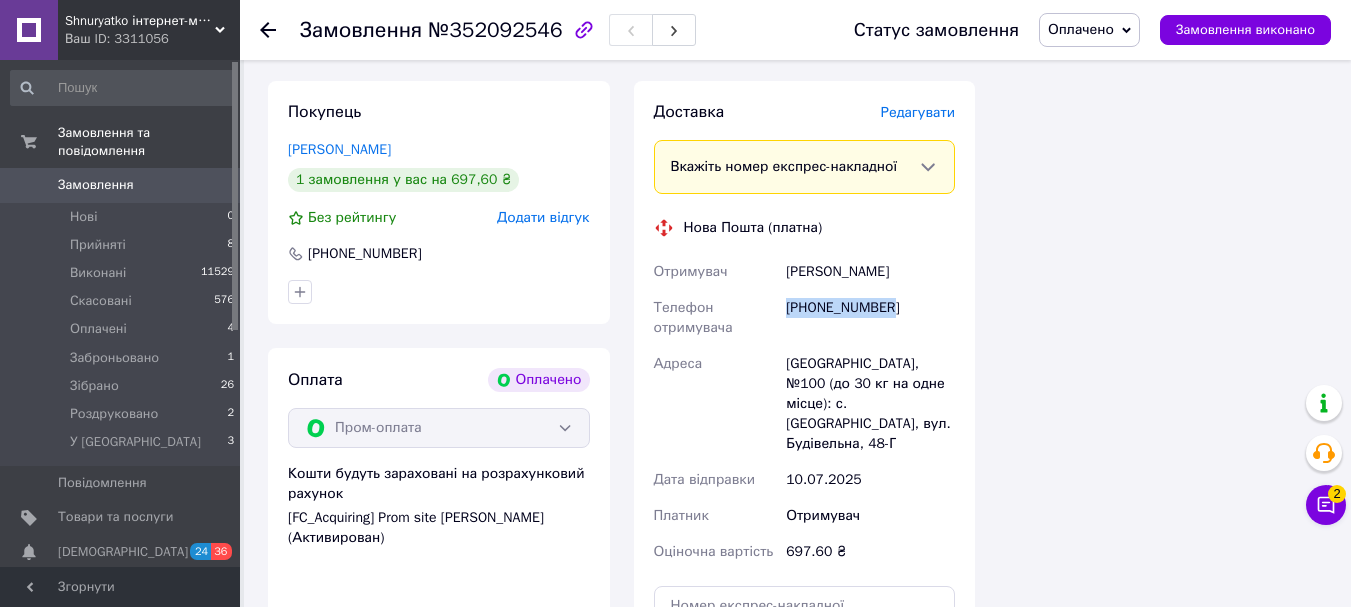 drag, startPoint x: 905, startPoint y: 286, endPoint x: 789, endPoint y: 280, distance: 116.15507 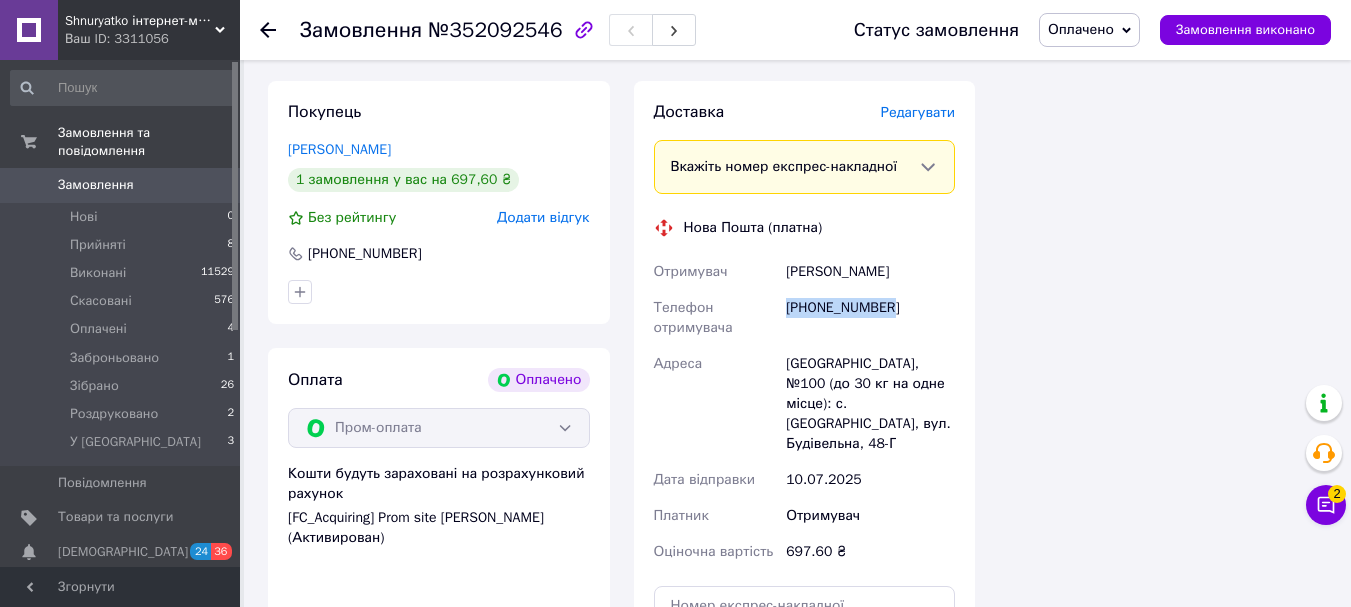 copy on "+380989819663" 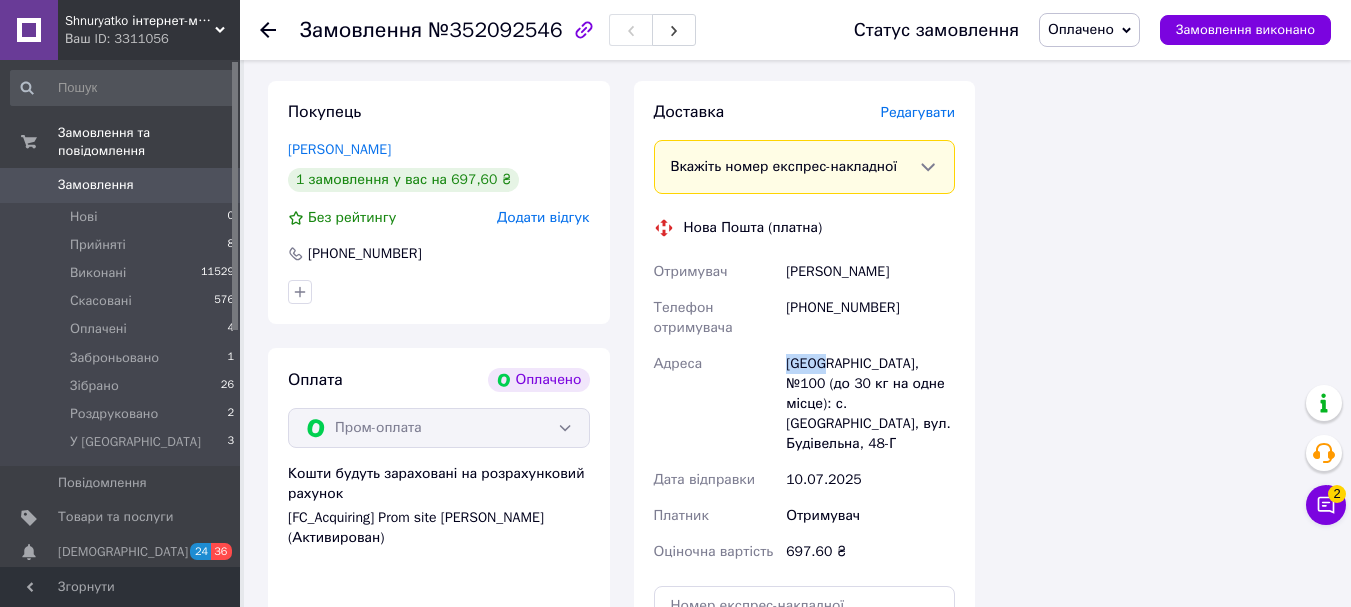 drag, startPoint x: 823, startPoint y: 341, endPoint x: 771, endPoint y: 340, distance: 52.009613 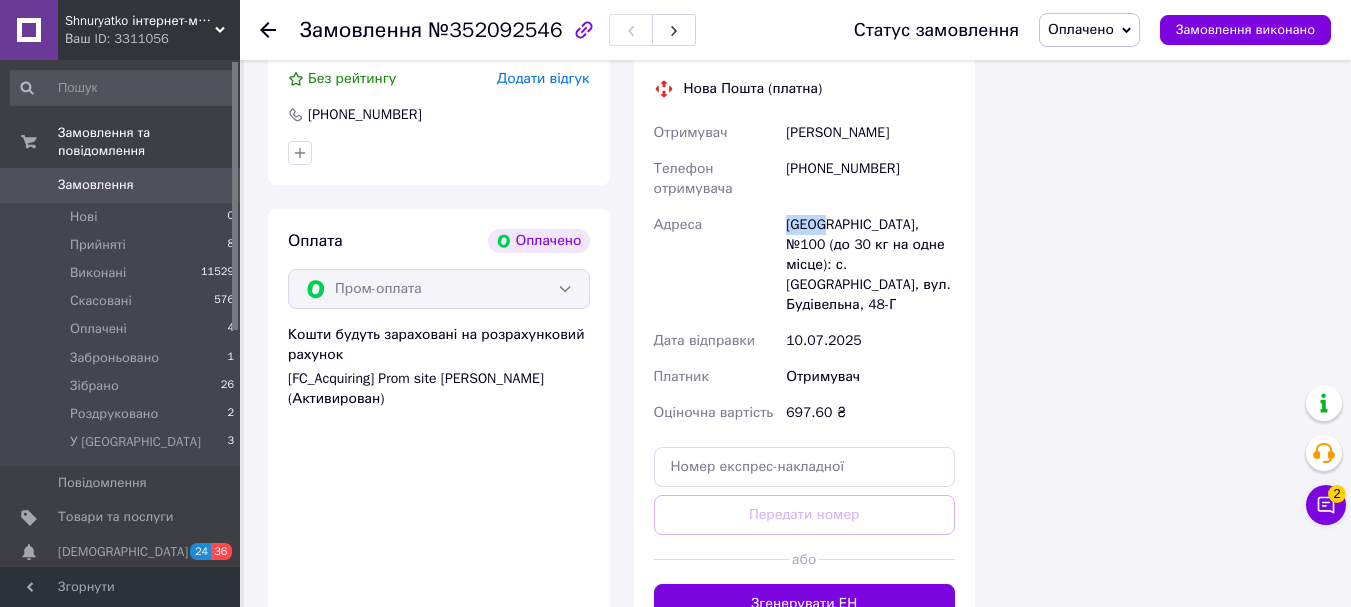 scroll, scrollTop: 1800, scrollLeft: 0, axis: vertical 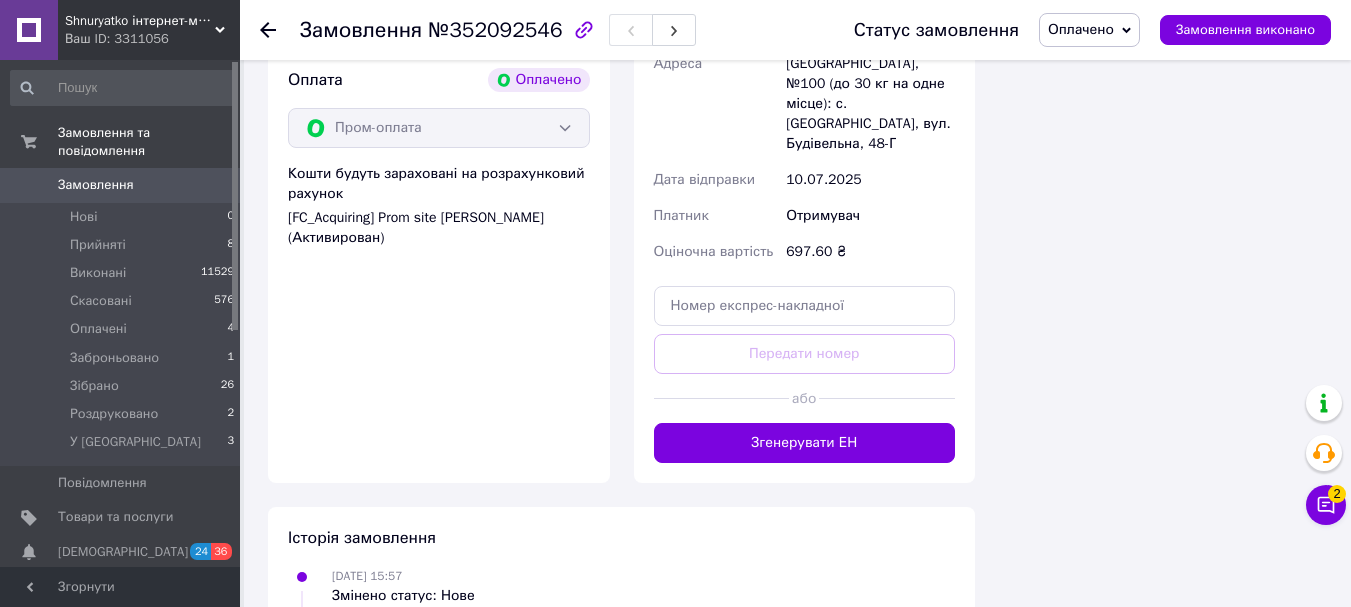 click on "Доставка Редагувати Вкажіть номер експрес-накладної Обов'язково введіть номер експрес-накладної,
якщо створювали її не на цій сторінці. У разі,
якщо номер ЕН не буде доданий, ми не зможемо
виплатити гроші за замовлення Мобільний номер покупця (із замовлення) повинен відповідати номеру отримувача за накладною Нова Пошта (платна) Отримувач Шанько Ольга Телефон отримувача +380989819663 Адреса Одеса, №100 (до 30 кг на одне місце): с. Лиманка, вул. Будівельна, 48-Г Дата відправки 10.07.2025 Платник Отримувач Оціночна вартість 697.60 ₴ Передати номер або Згенерувати ЕН" at bounding box center (805, 132) 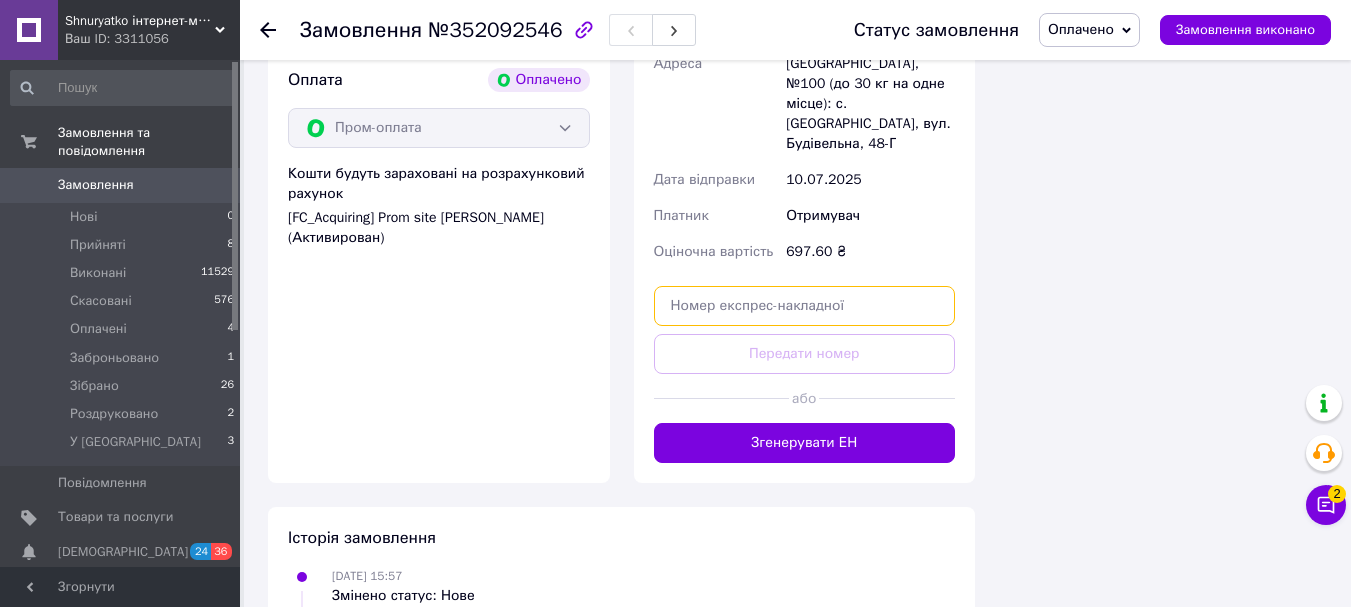 click at bounding box center (805, 306) 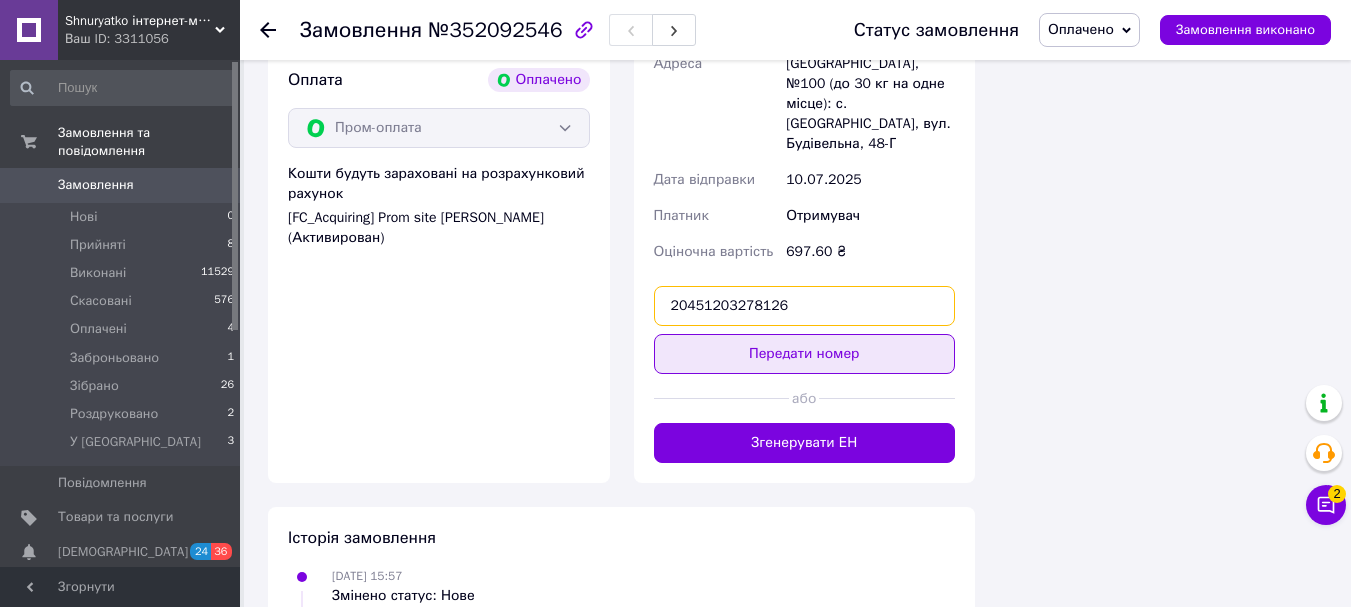 type on "20451203278126" 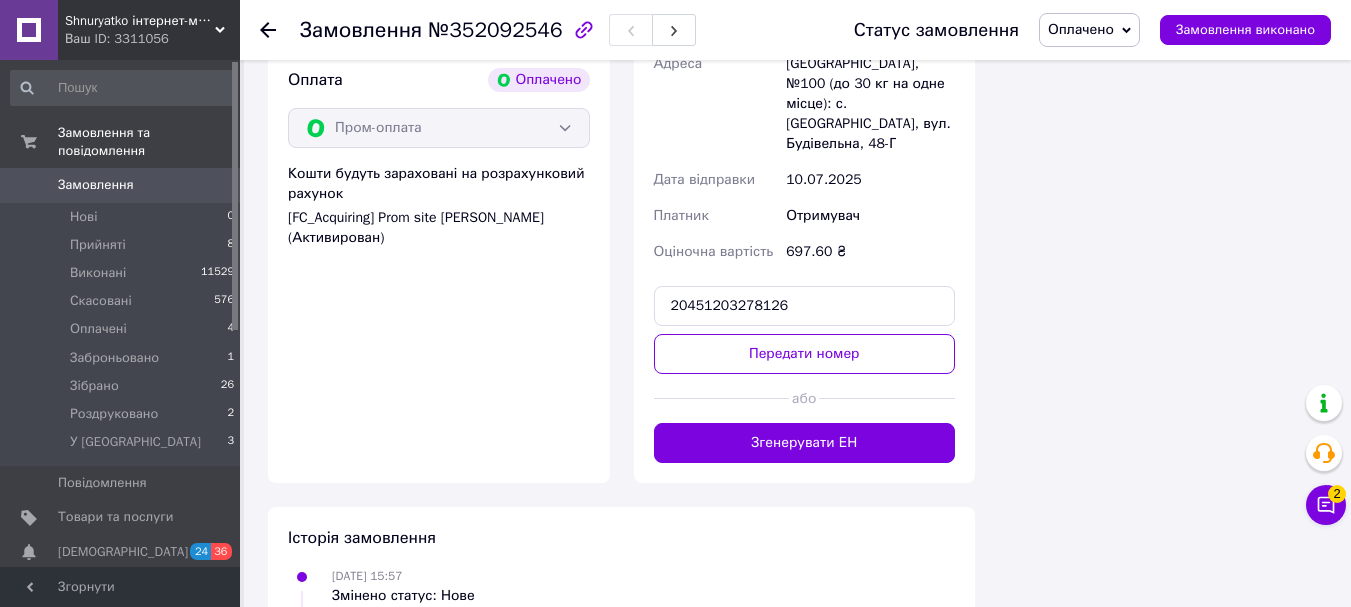 click on "Передати номер" at bounding box center [805, 354] 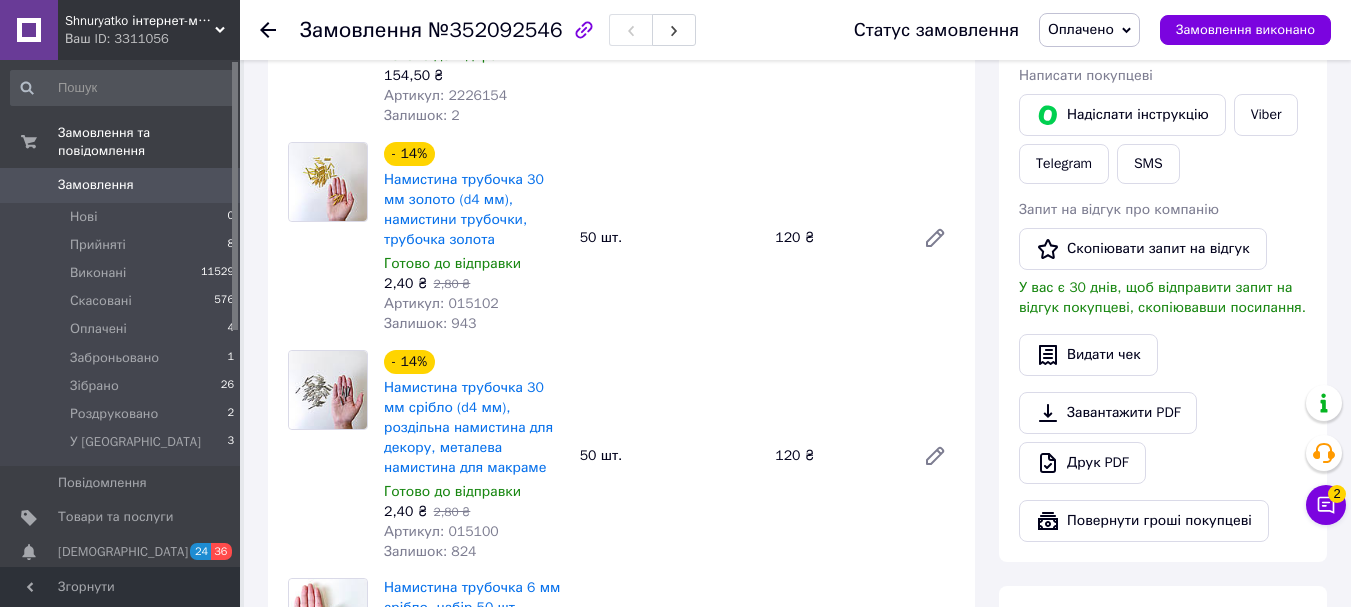 scroll, scrollTop: 352, scrollLeft: 0, axis: vertical 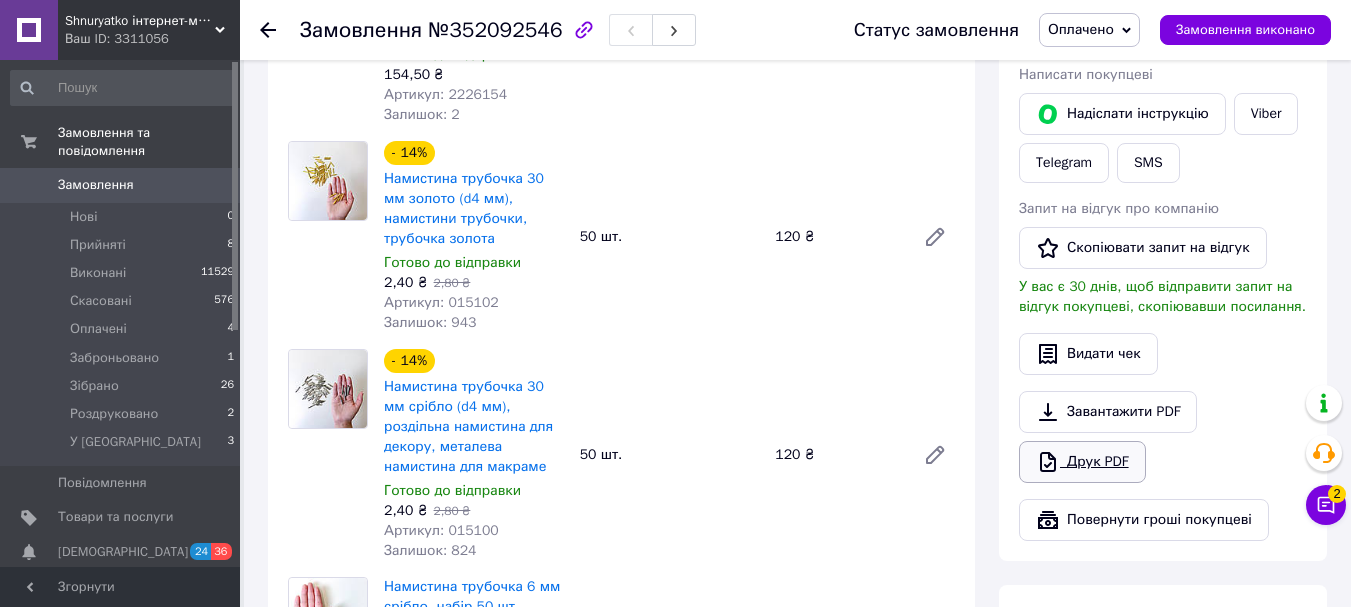 click on "Друк PDF" at bounding box center (1082, 462) 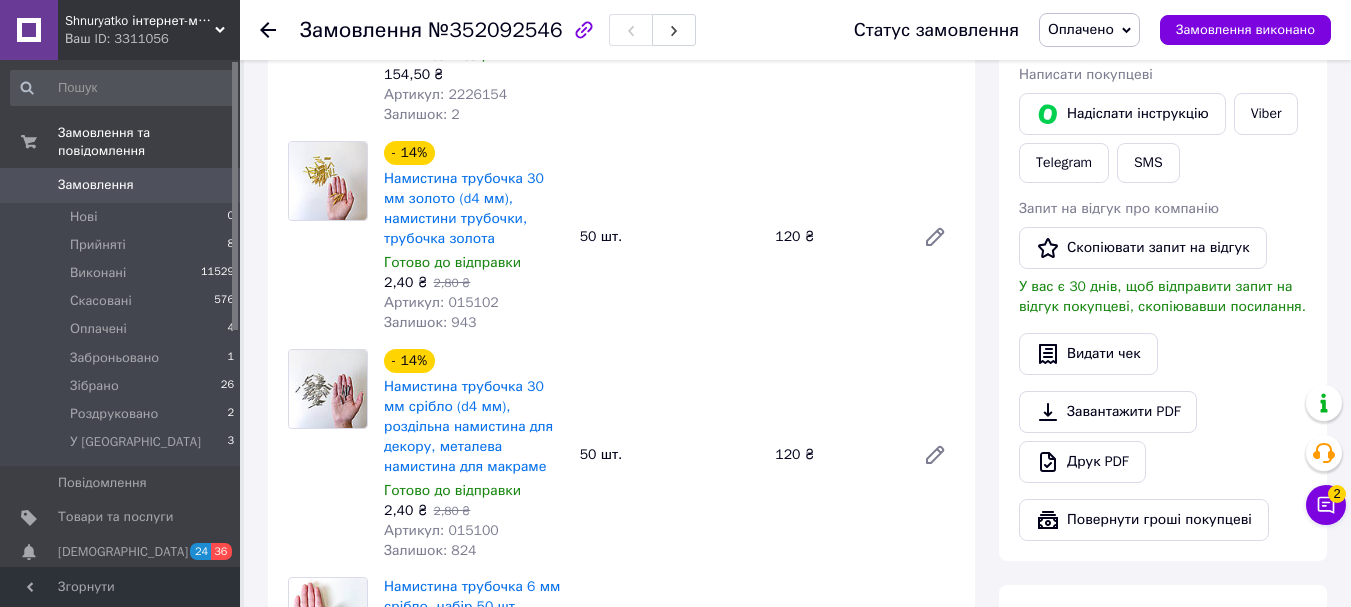 click on "Оплачено" at bounding box center (1081, 29) 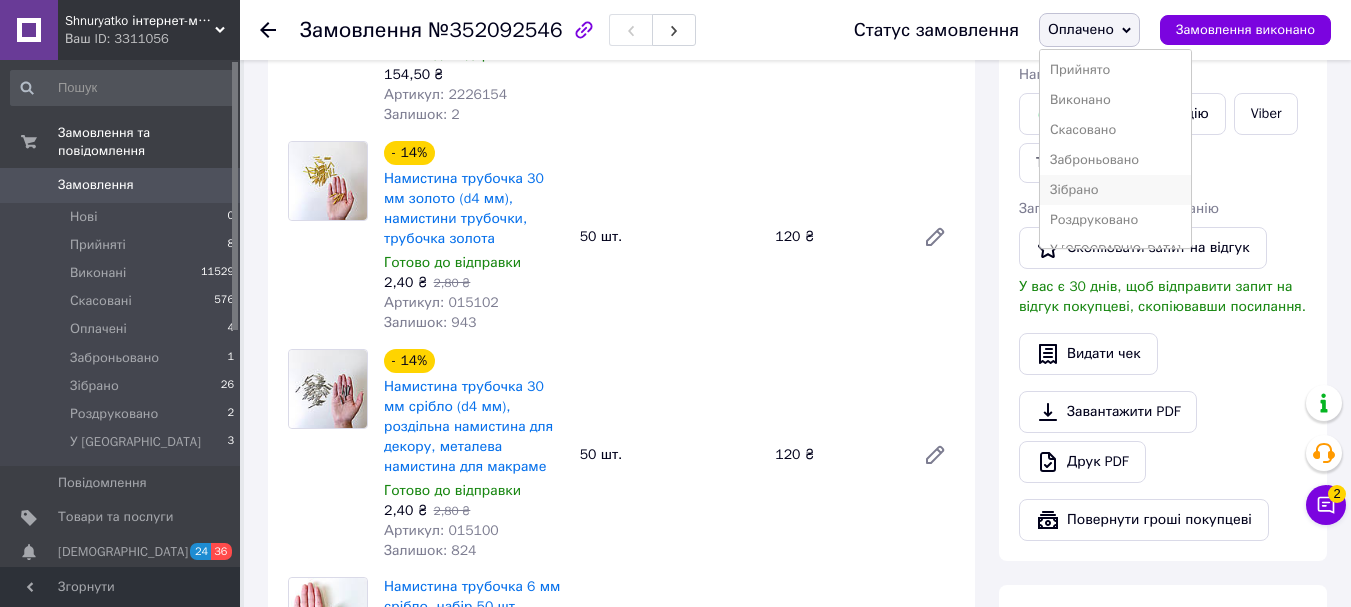 click on "Зібрано" at bounding box center [1115, 190] 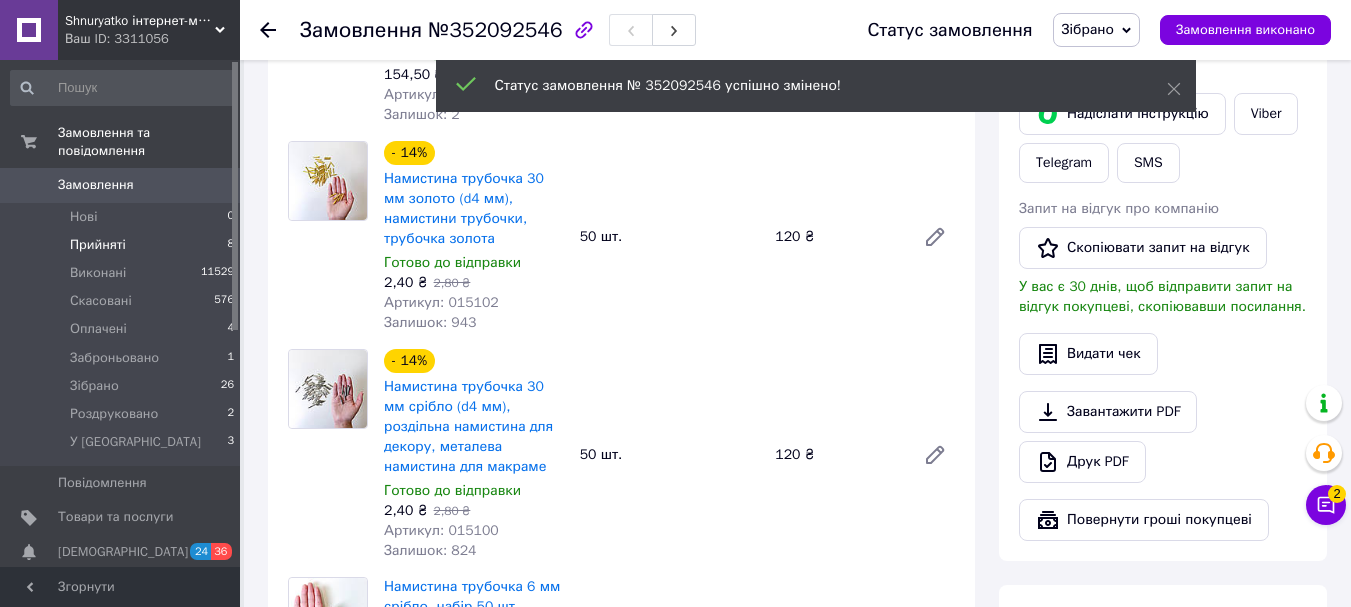 click on "Прийняті" at bounding box center [98, 245] 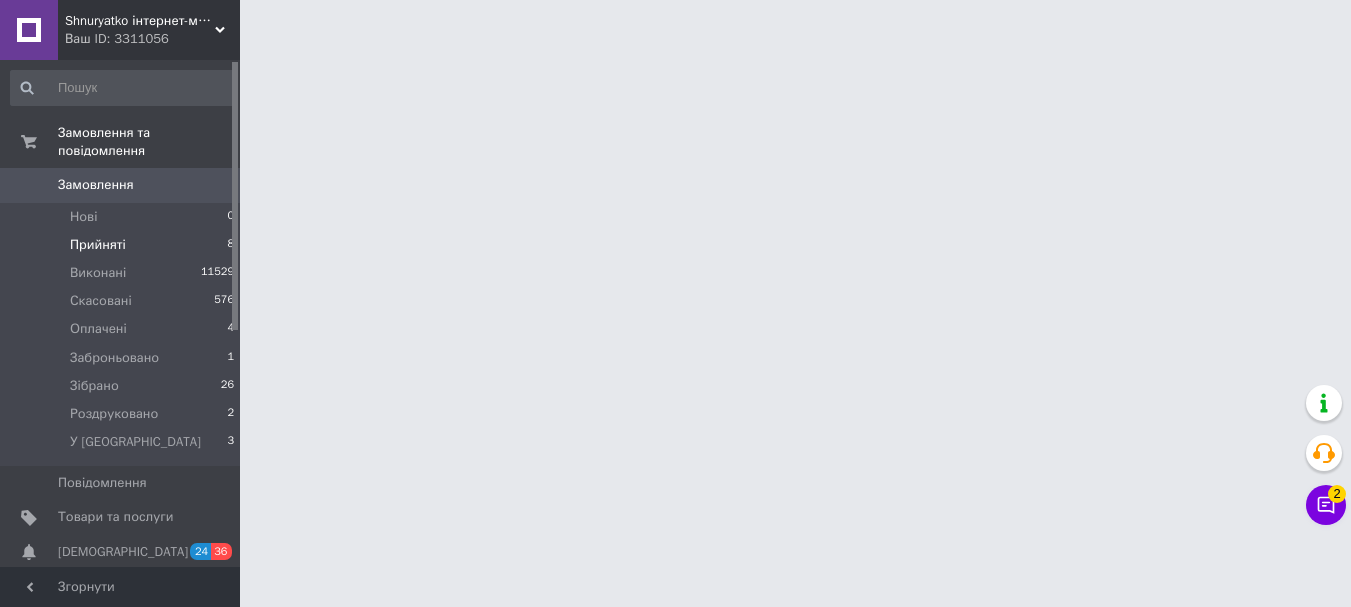 scroll, scrollTop: 0, scrollLeft: 0, axis: both 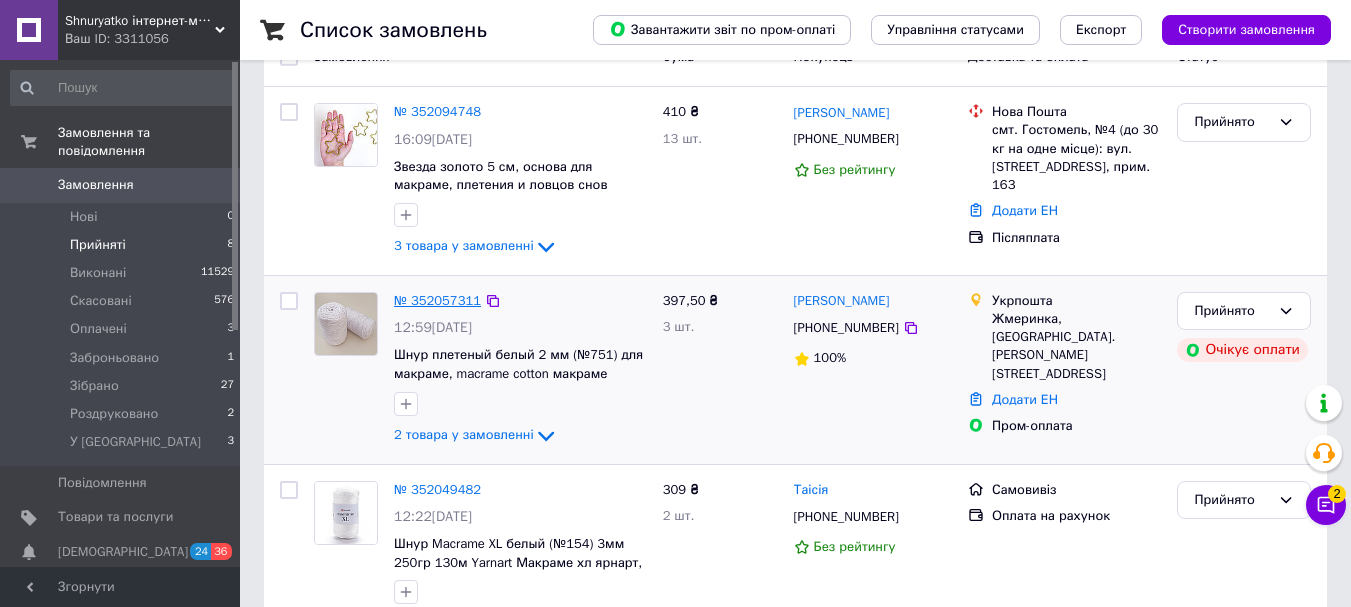 click on "№ 352057311" at bounding box center [437, 300] 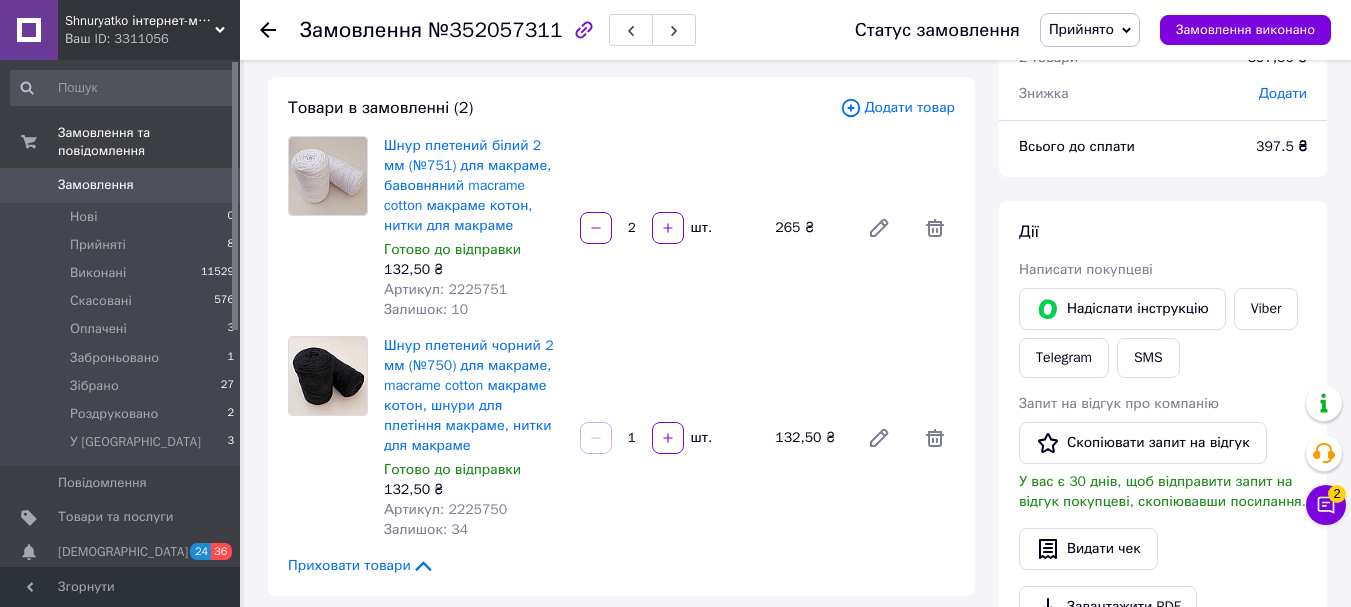 scroll, scrollTop: 0, scrollLeft: 0, axis: both 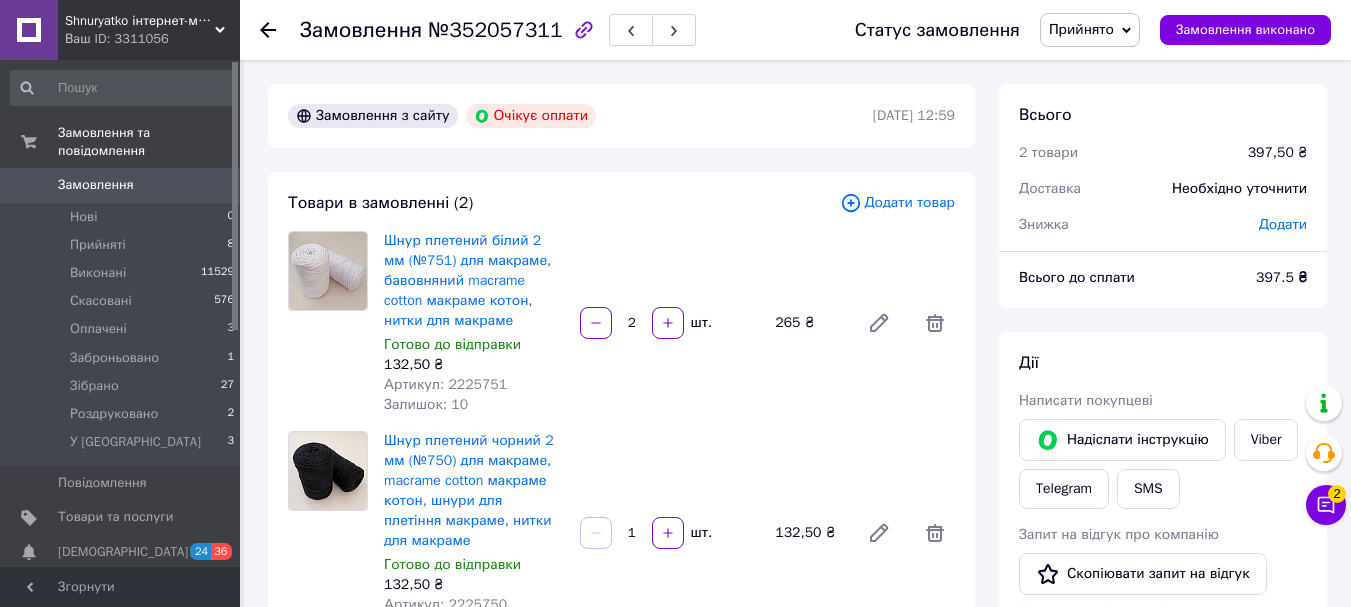 click on "Написати покупцеві" at bounding box center [1163, 401] 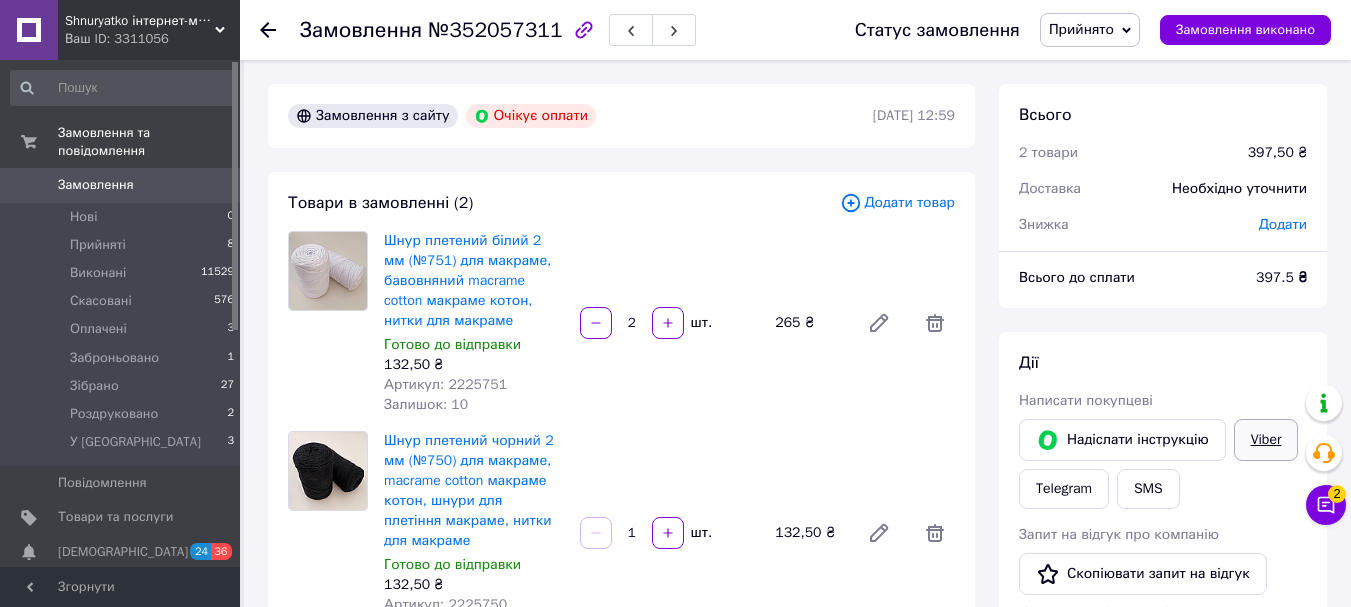 click on "Viber" at bounding box center [1266, 440] 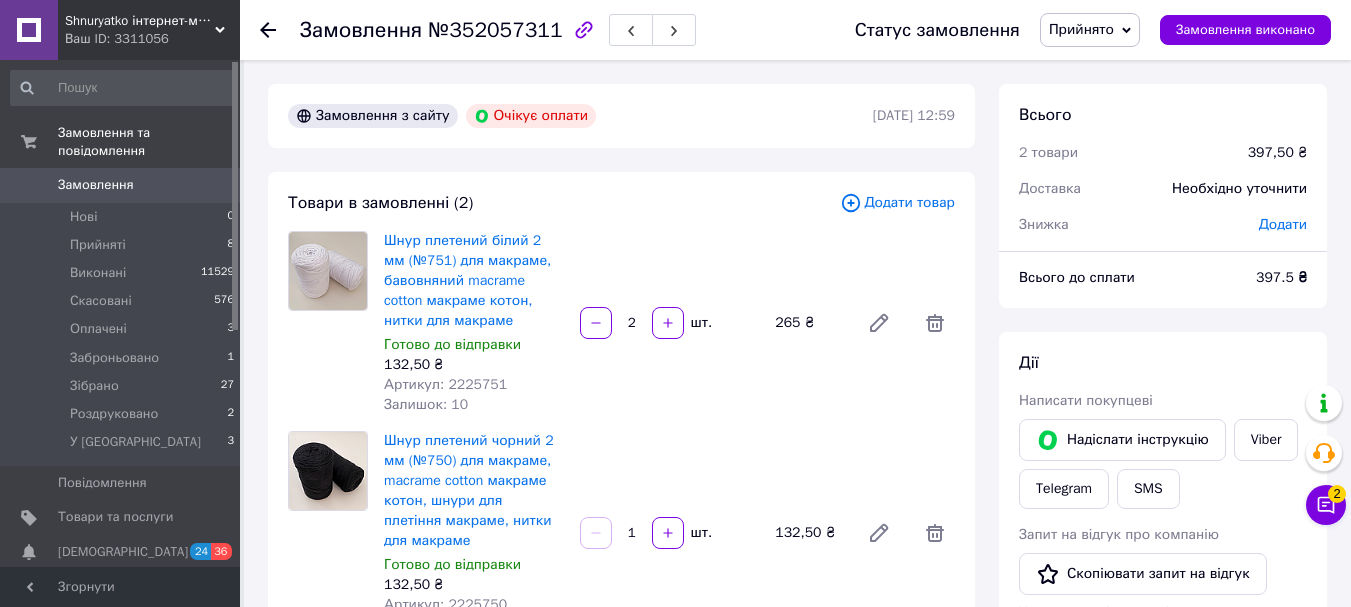 click 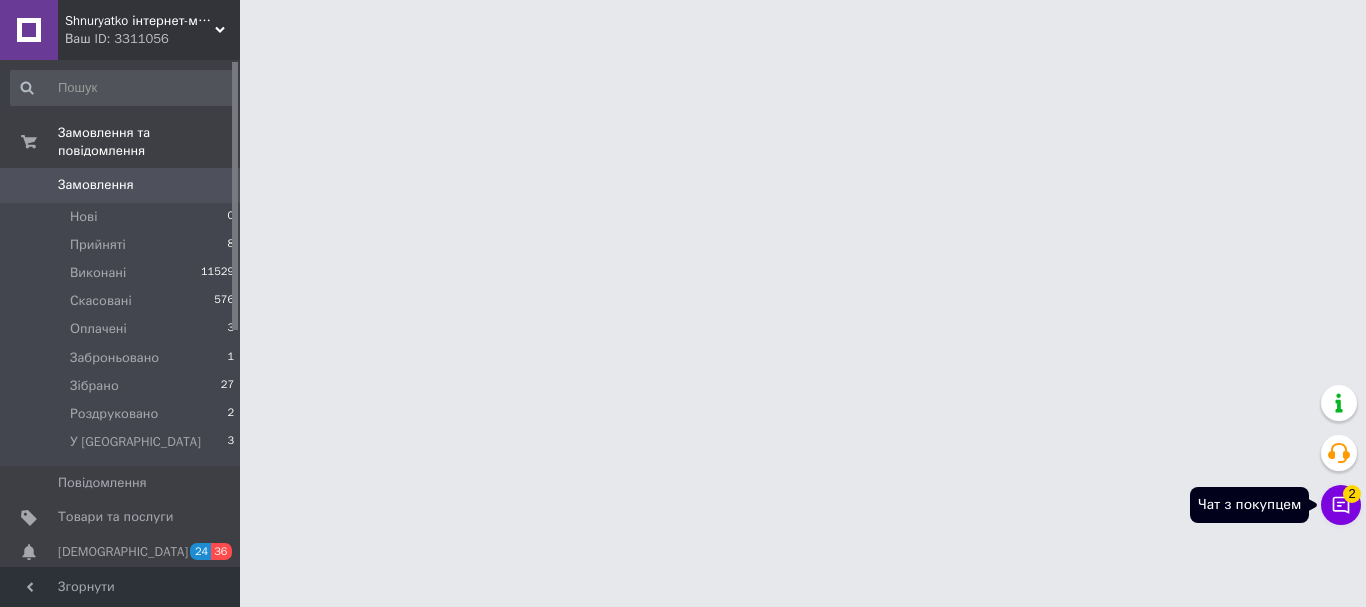 click on "Чат з покупцем 2" at bounding box center (1341, 505) 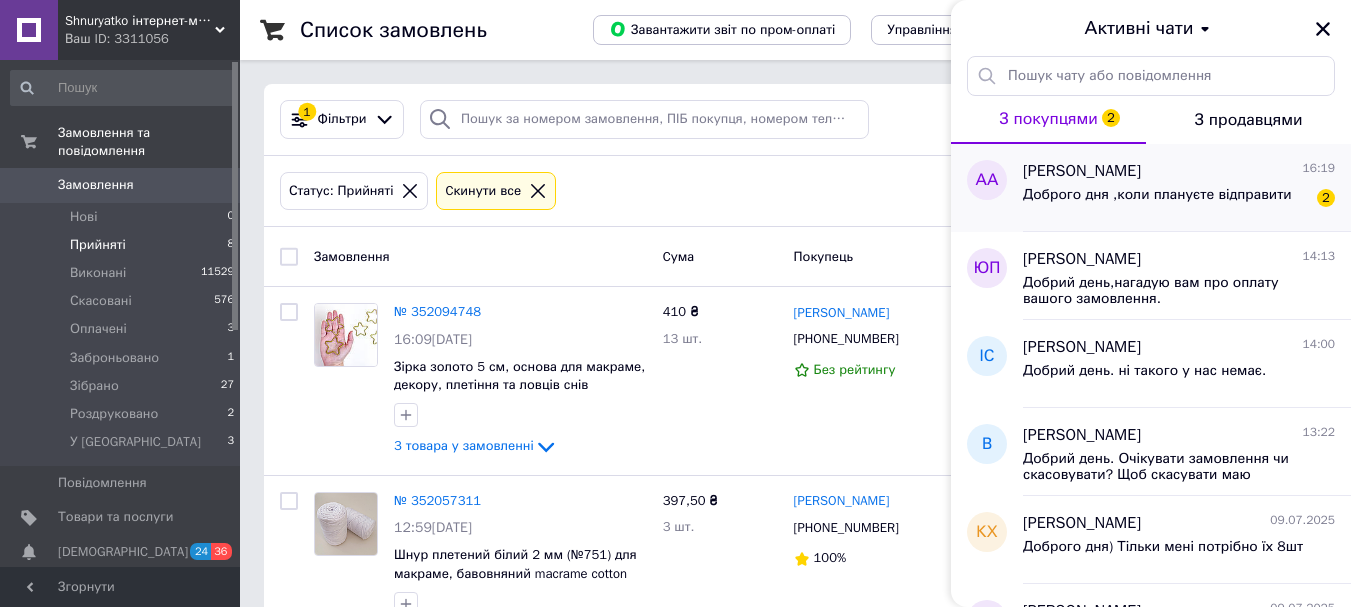 click on "Анастасія Абдурахманова 16:19" at bounding box center (1179, 171) 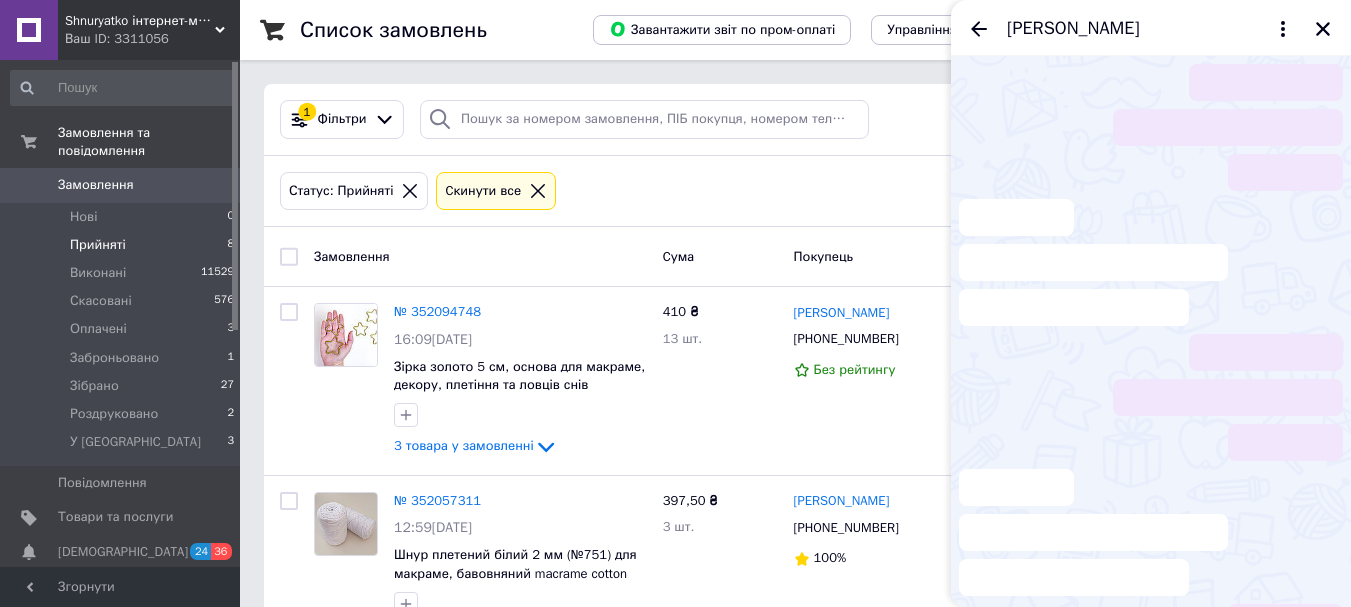 scroll, scrollTop: 97, scrollLeft: 0, axis: vertical 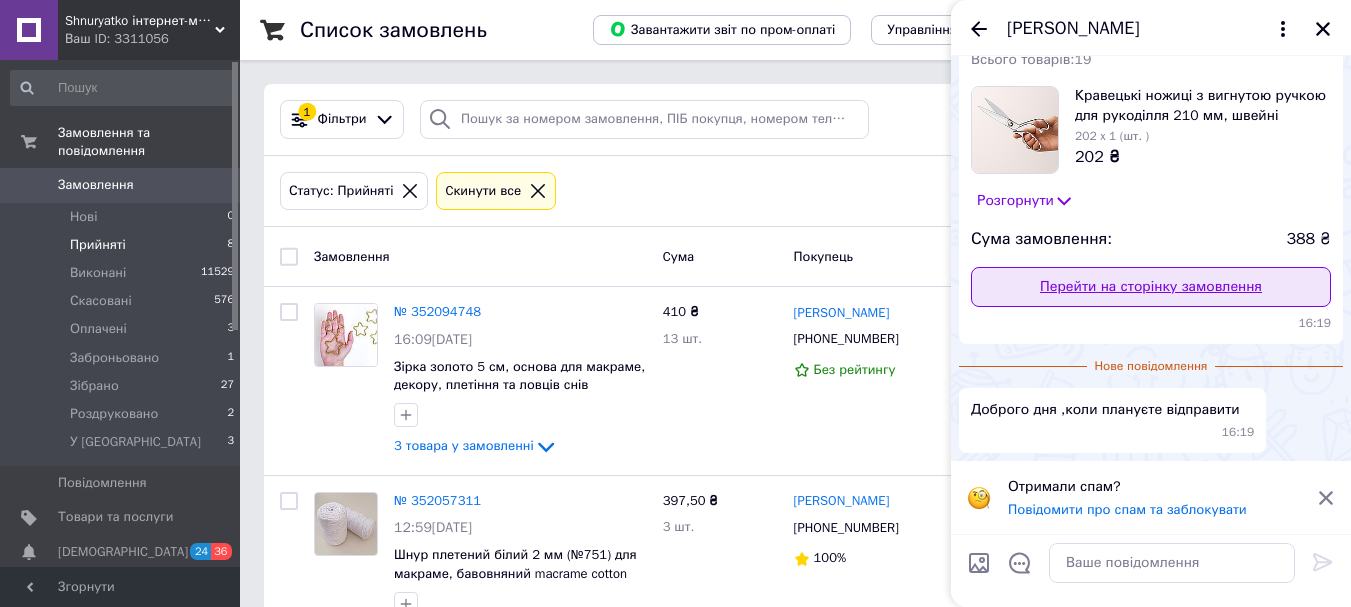 click on "Перейти на сторінку замовлення" at bounding box center [1151, 287] 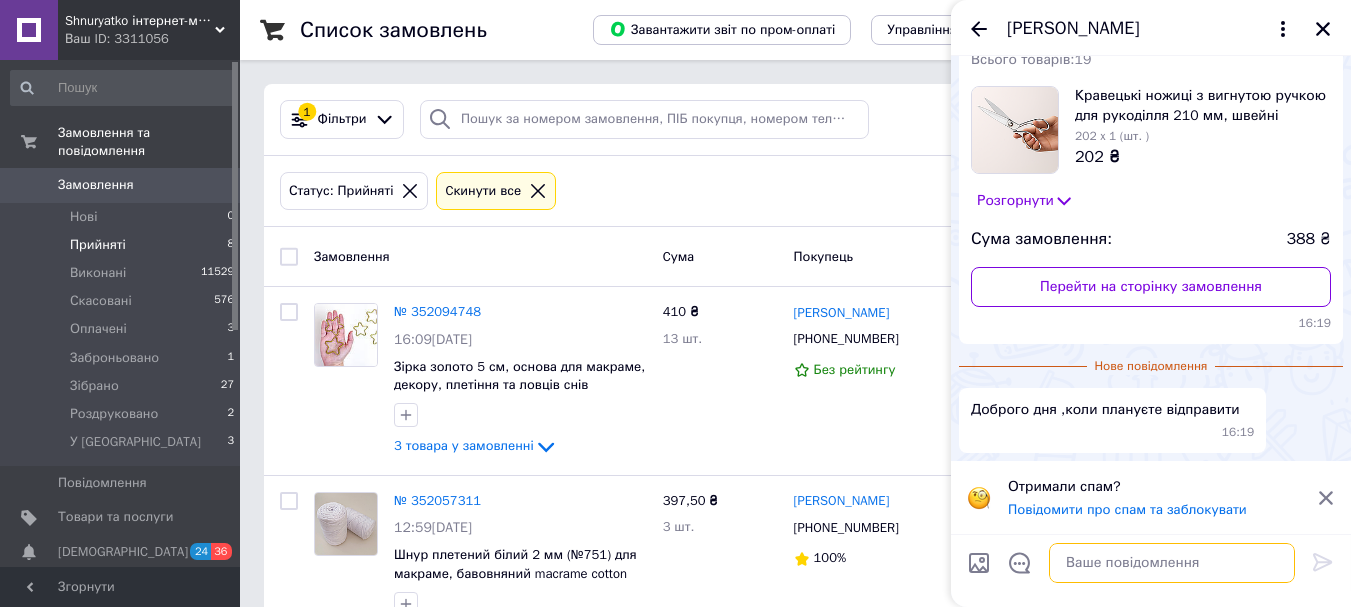 click at bounding box center (1172, 563) 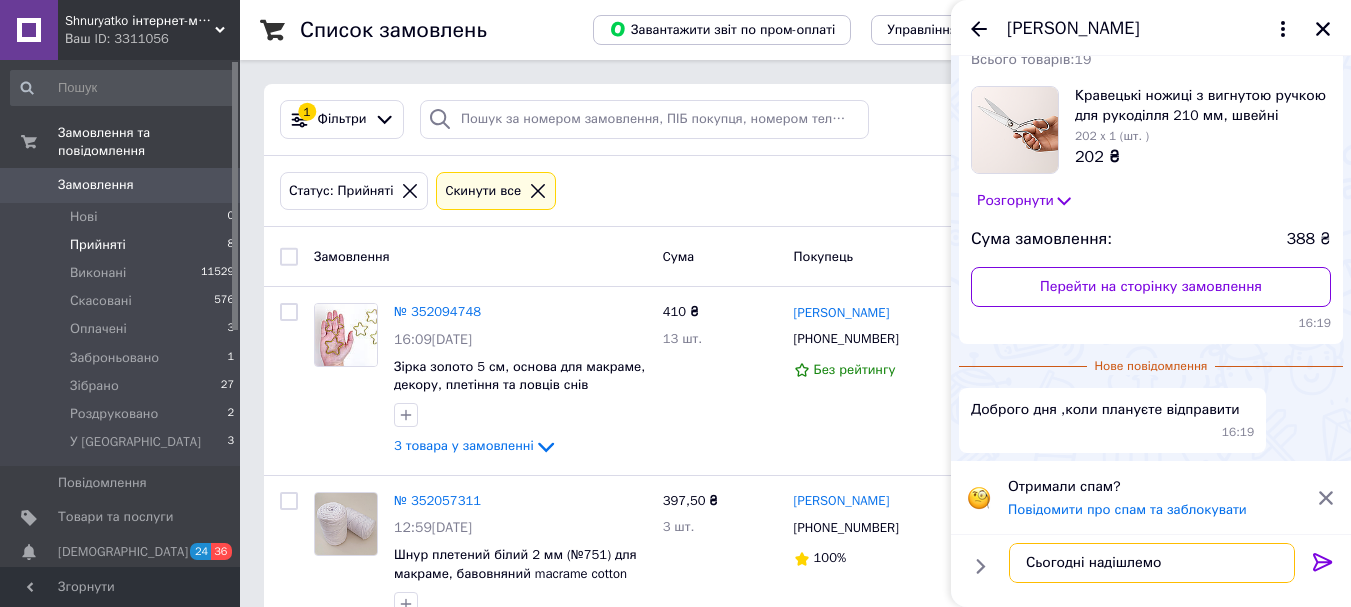 scroll, scrollTop: 12, scrollLeft: 0, axis: vertical 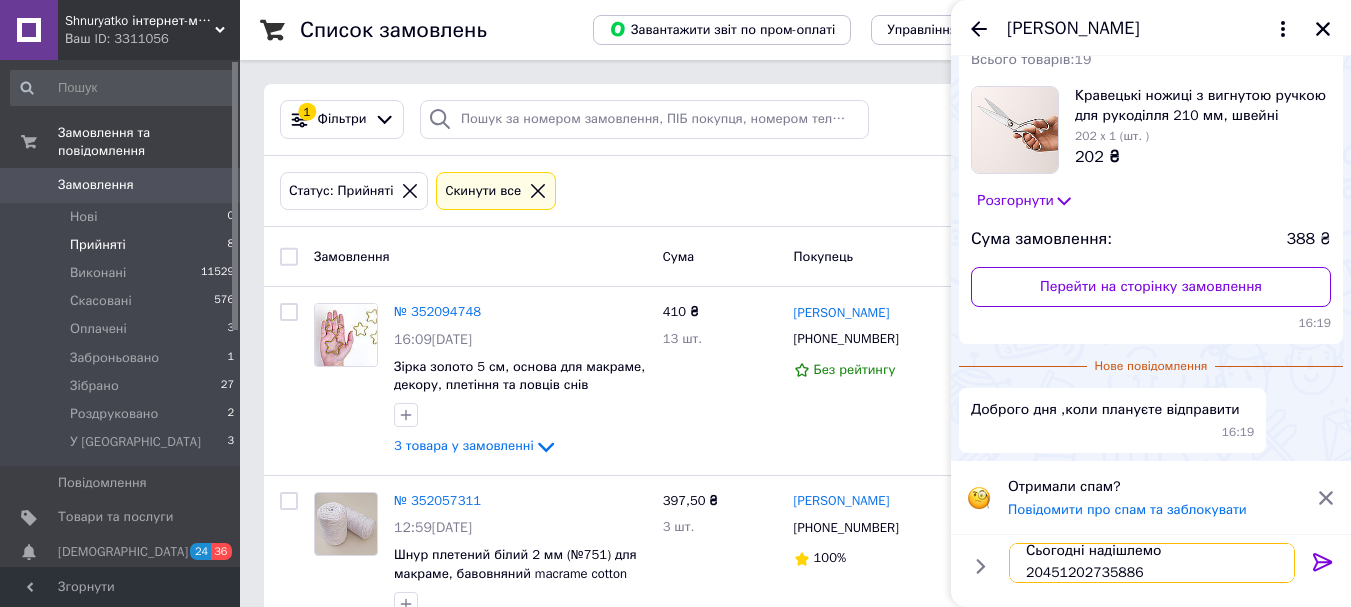 click on "Сьогодні надішлемо
20451202735886" at bounding box center [1152, 563] 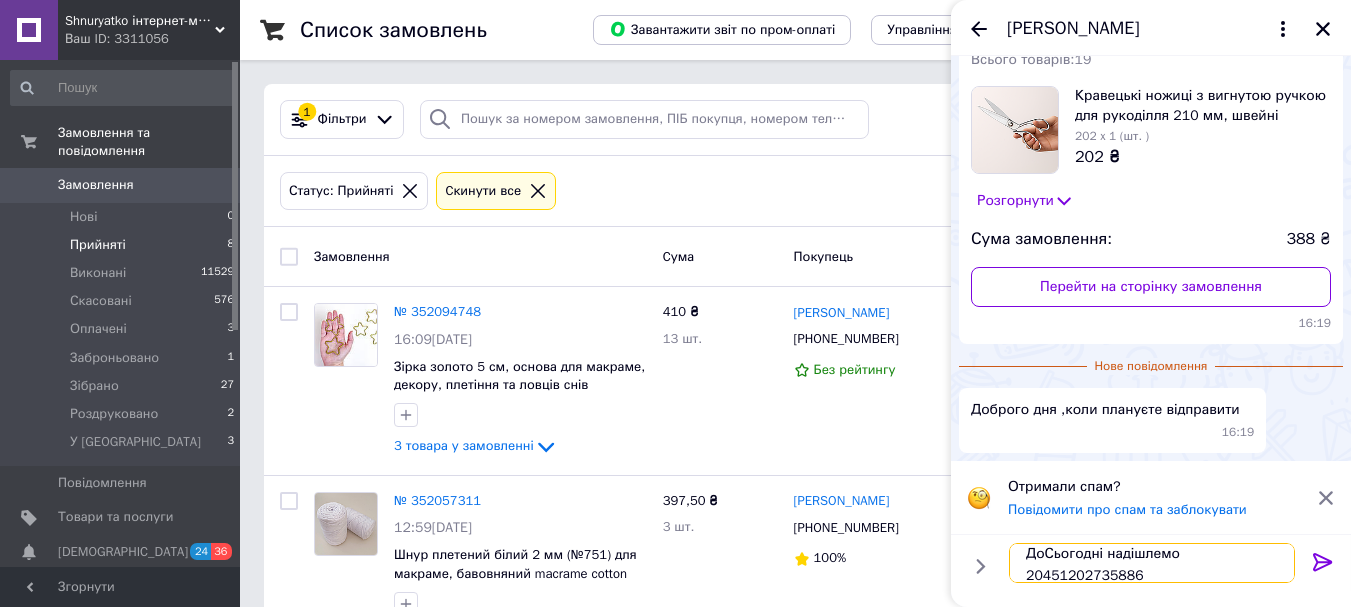 scroll, scrollTop: 2, scrollLeft: 0, axis: vertical 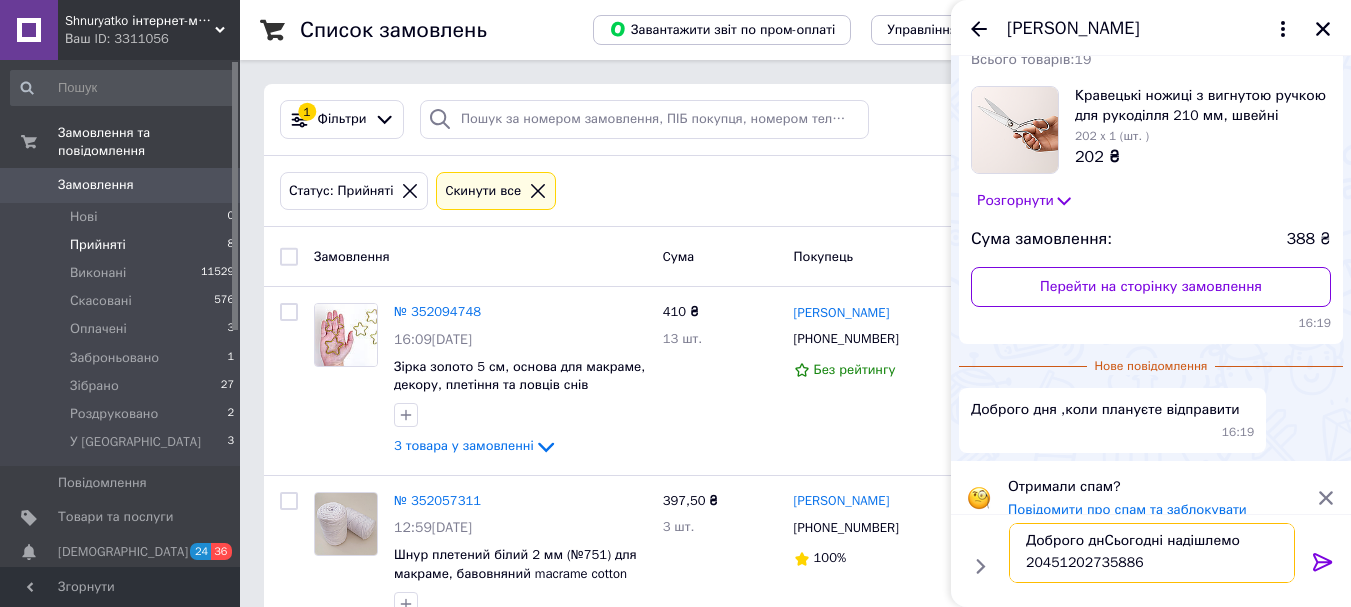 type on "Доброго дняСьогодні надішлемо
20451202735886" 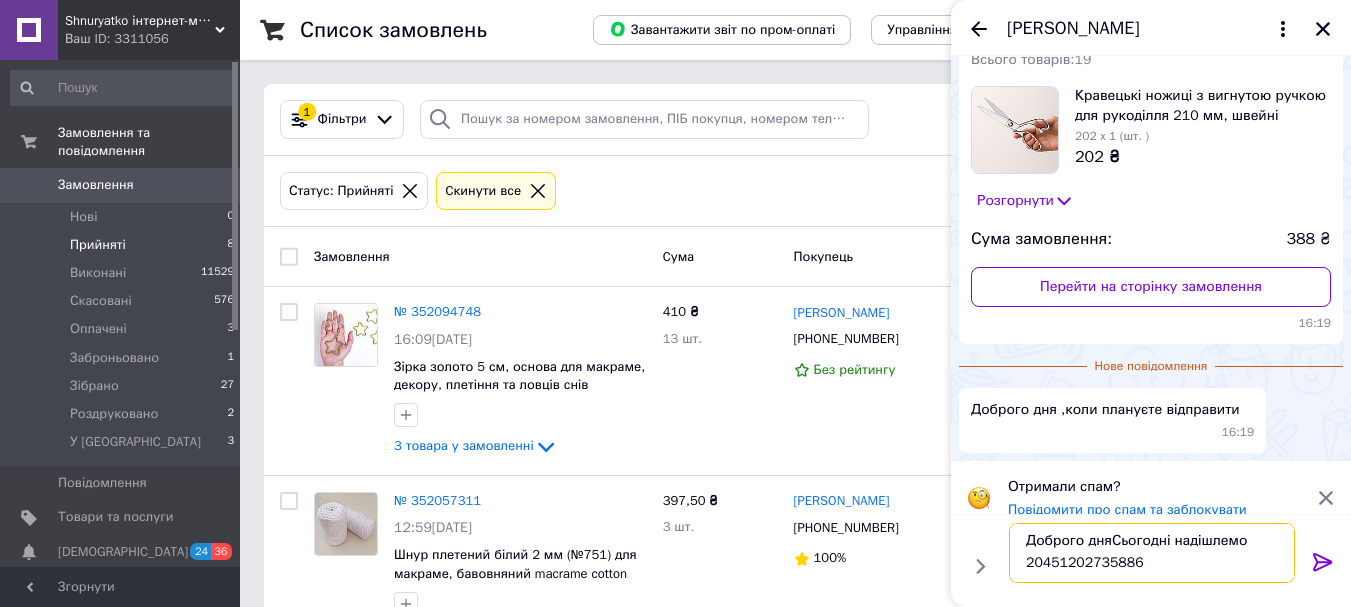 type 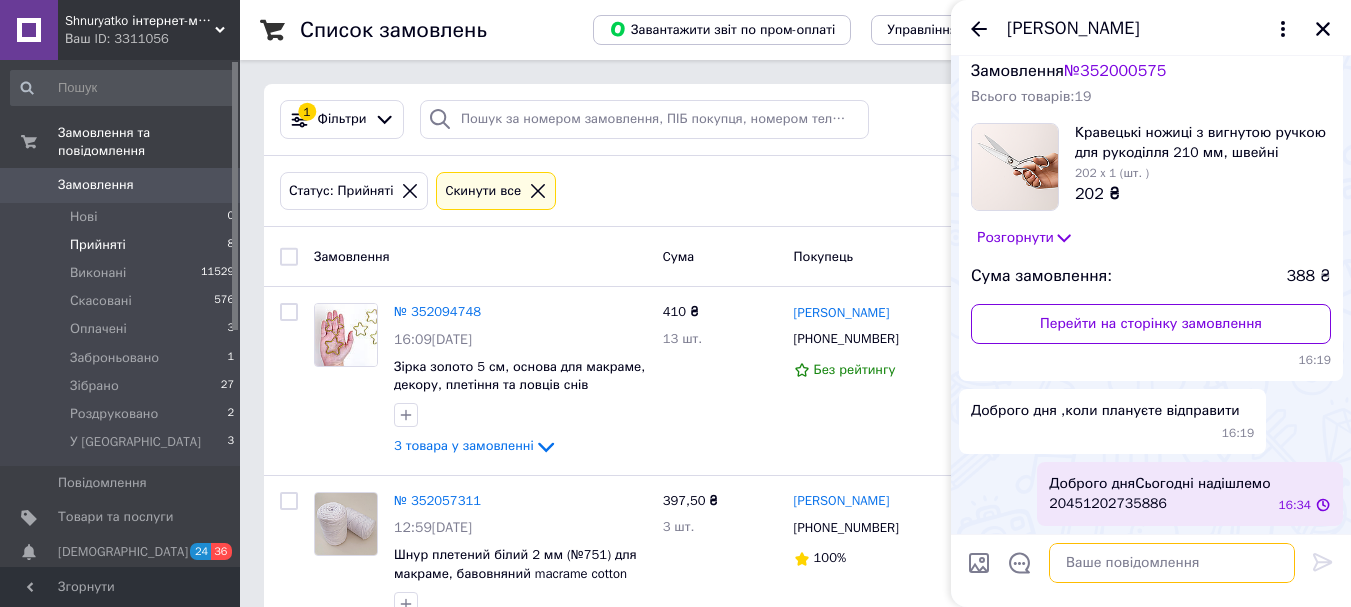 scroll, scrollTop: 0, scrollLeft: 0, axis: both 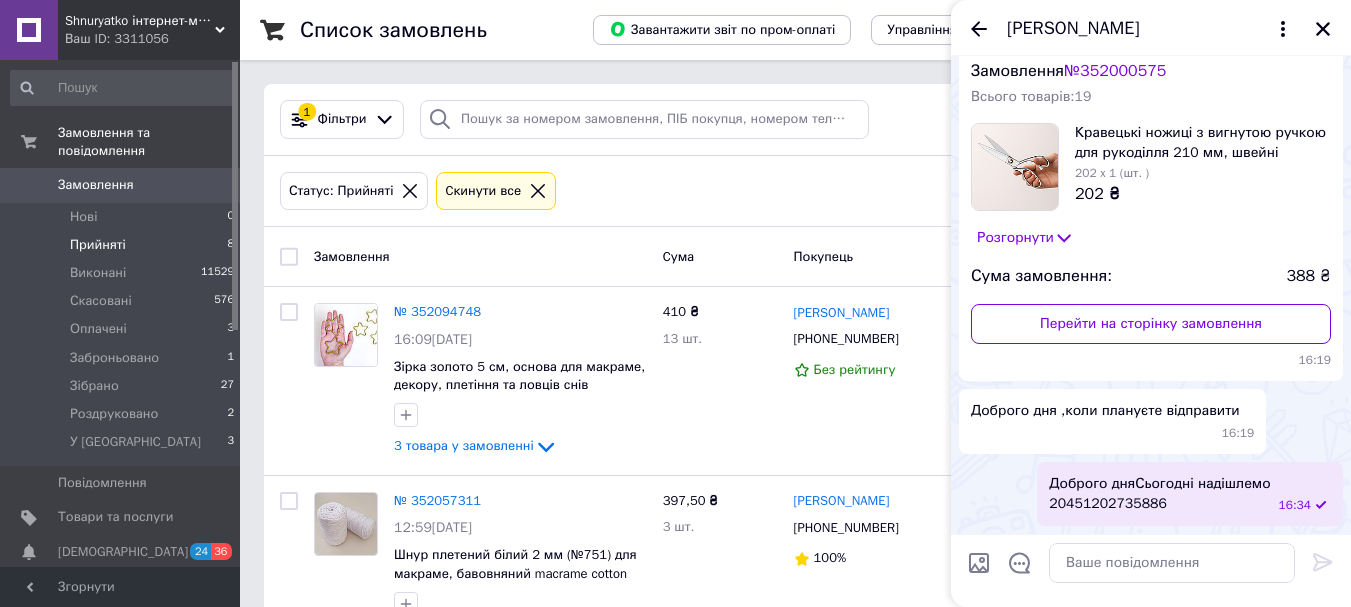 click on "Анастасія Абдурахманова" at bounding box center [1151, 28] 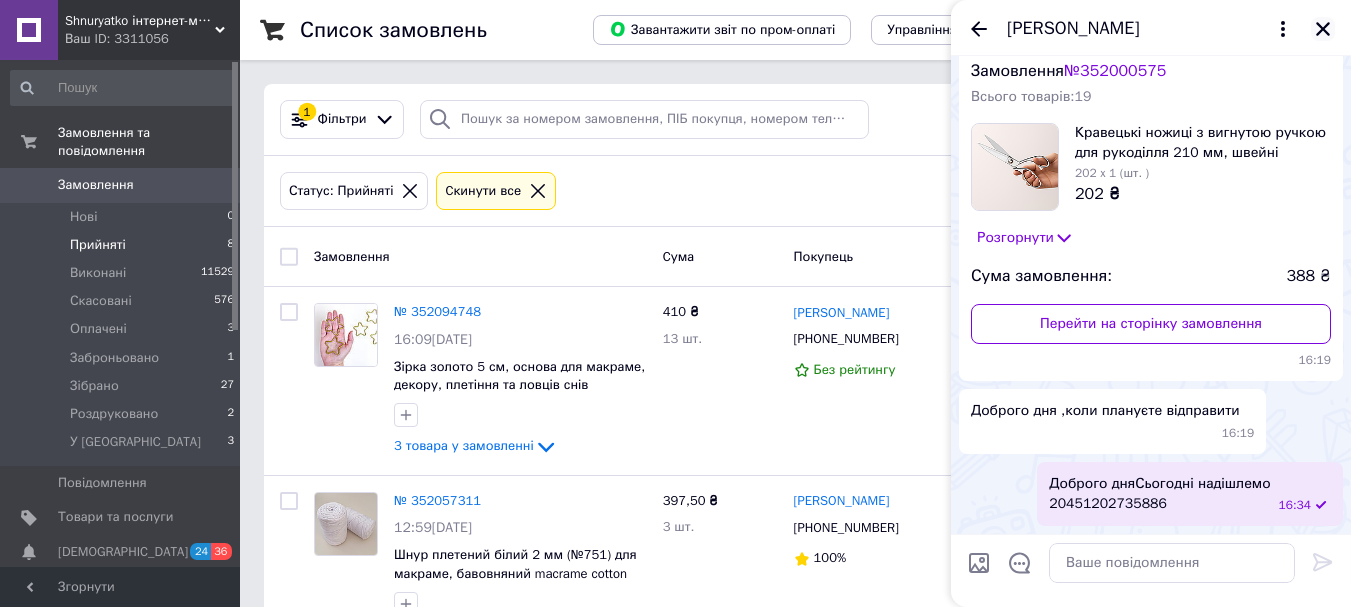 click 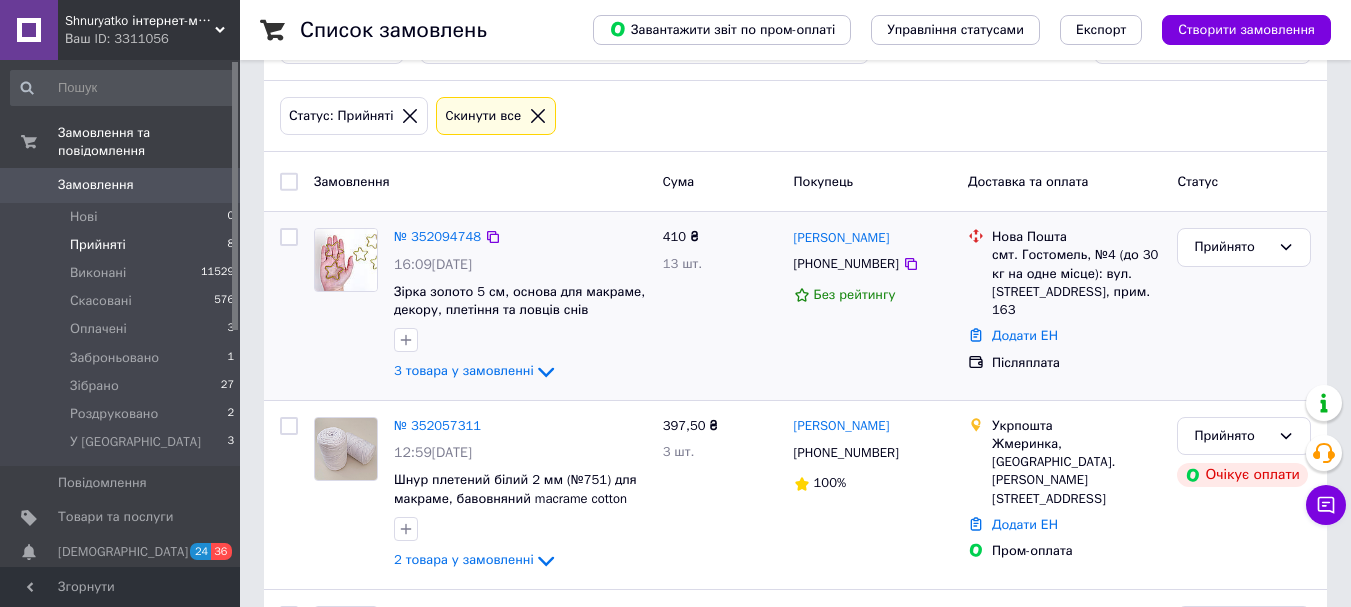 scroll, scrollTop: 200, scrollLeft: 0, axis: vertical 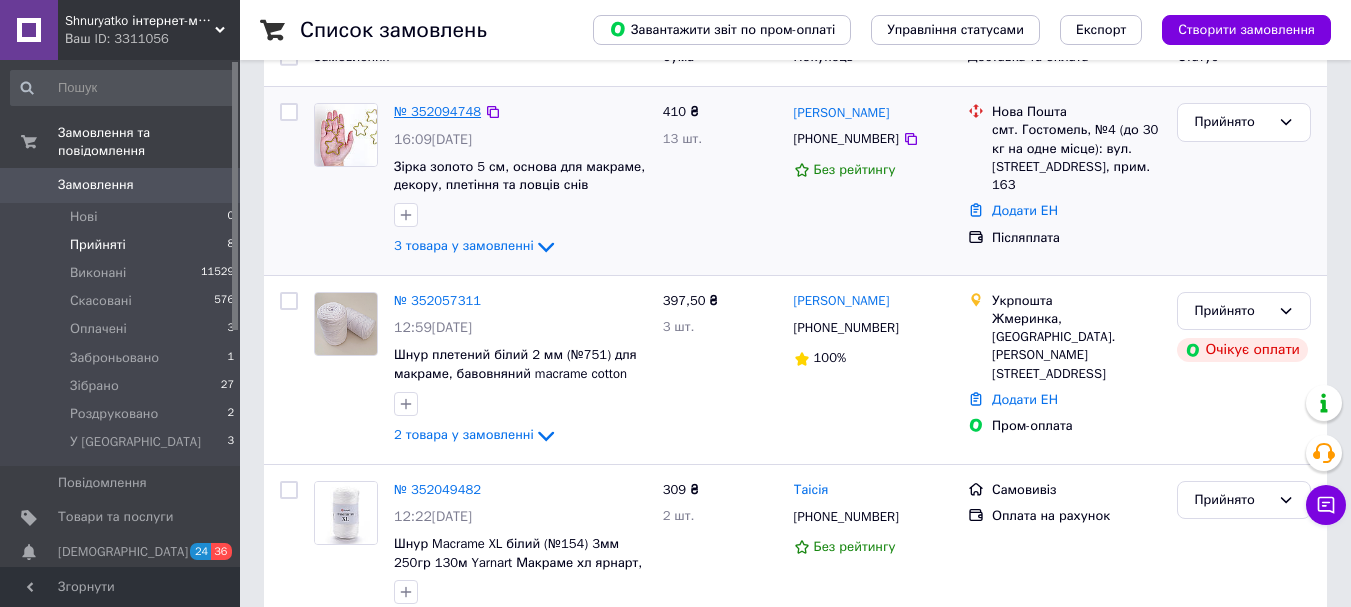 click on "№ 352094748" at bounding box center (437, 111) 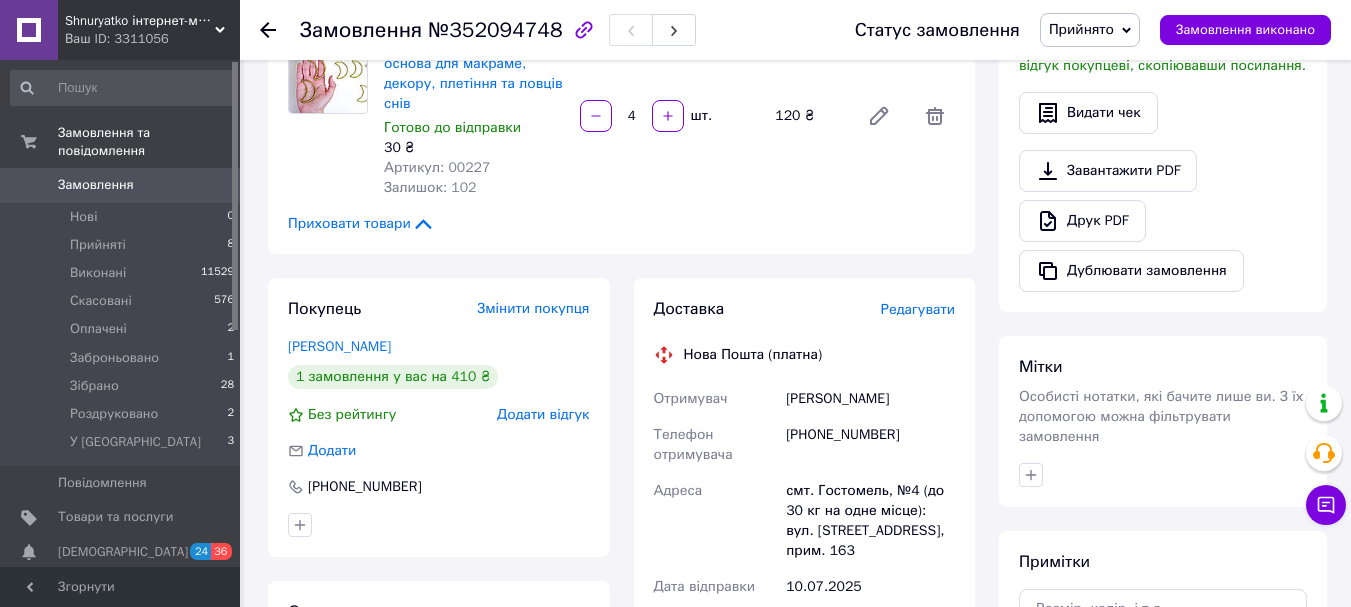 scroll, scrollTop: 700, scrollLeft: 0, axis: vertical 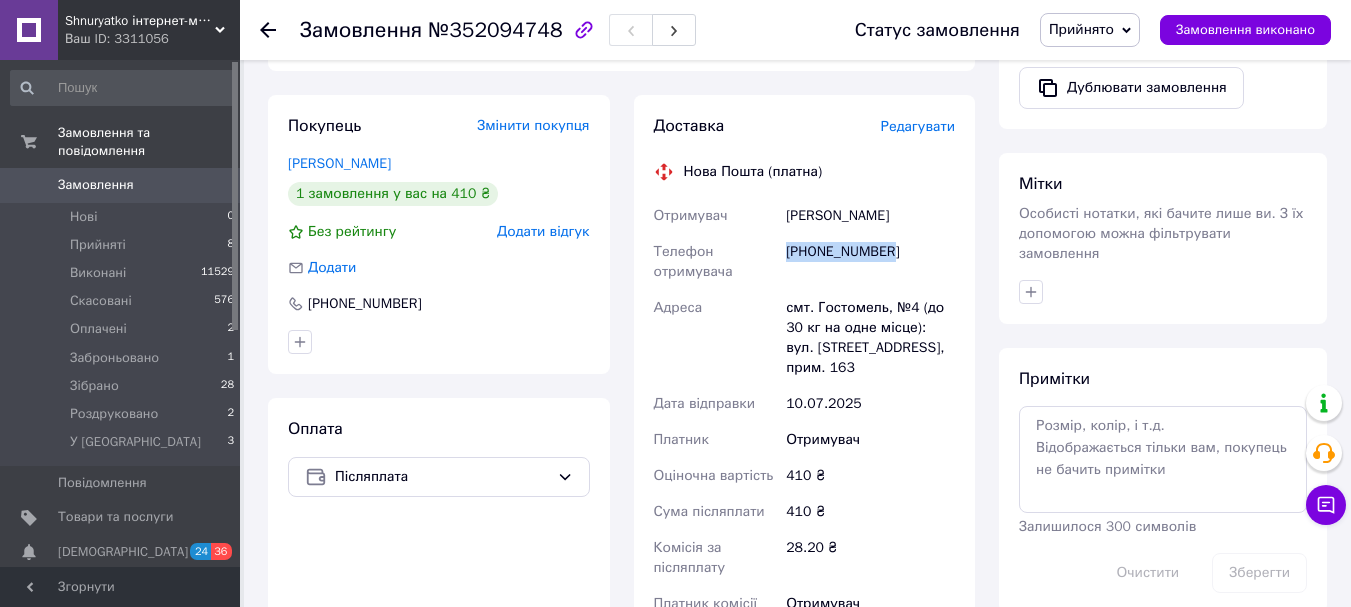 drag, startPoint x: 880, startPoint y: 232, endPoint x: 789, endPoint y: 236, distance: 91.08787 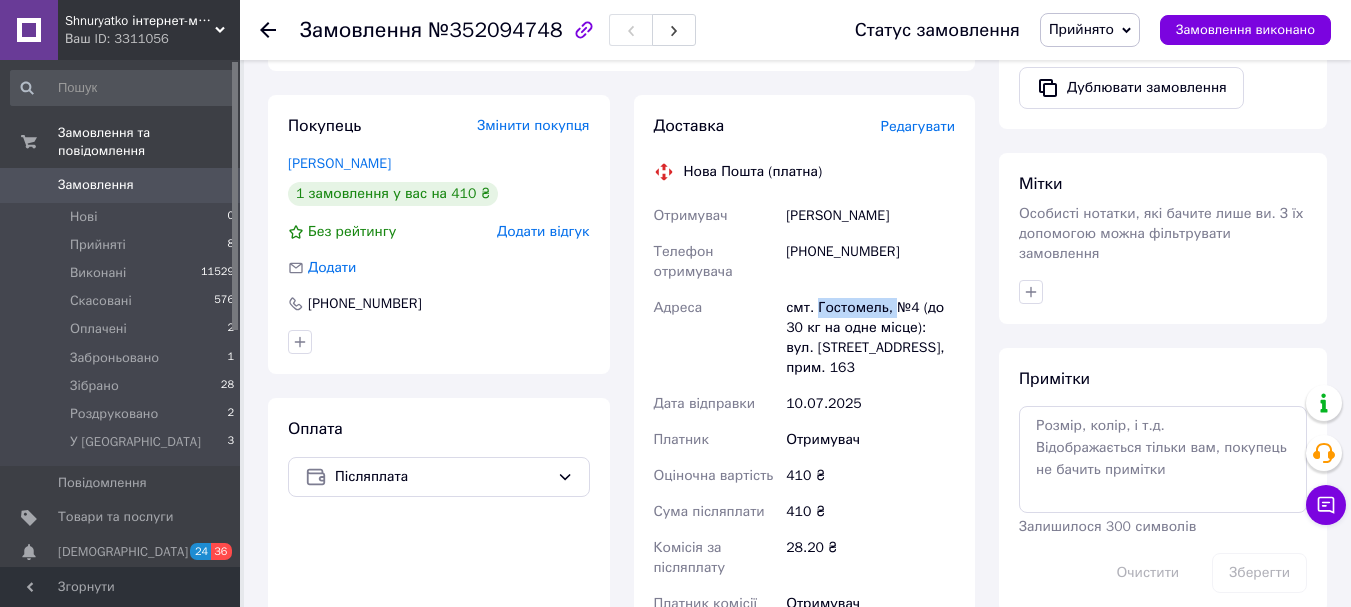 drag, startPoint x: 884, startPoint y: 286, endPoint x: 816, endPoint y: 288, distance: 68.0294 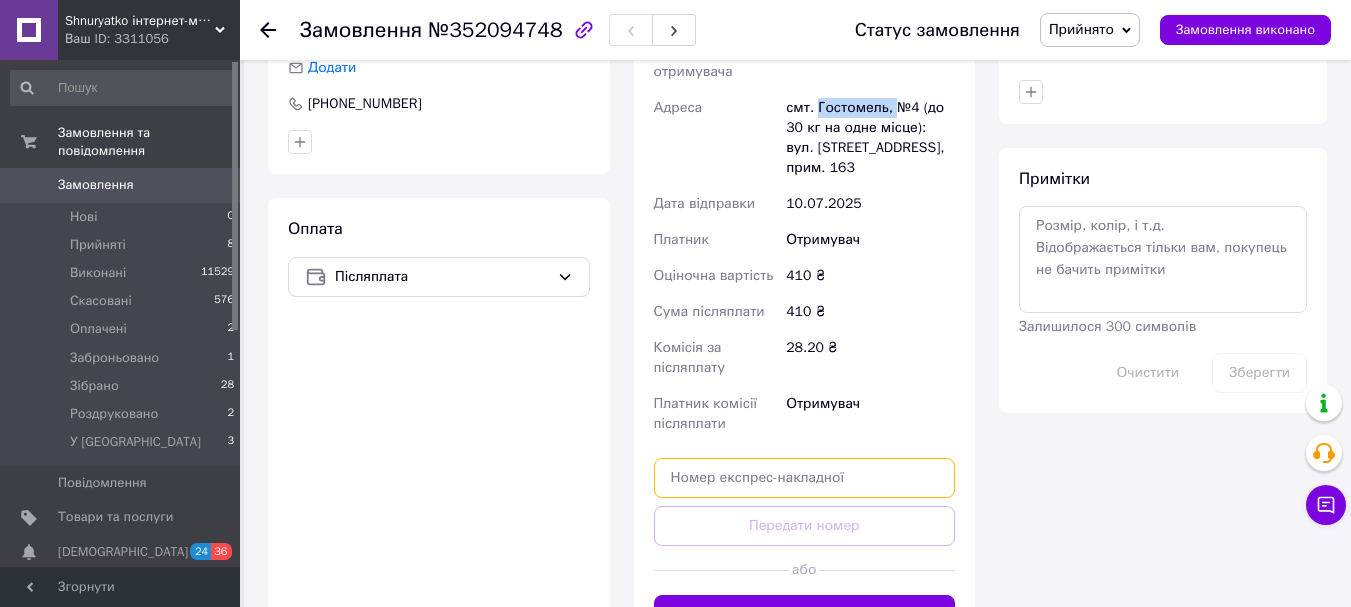 click at bounding box center (805, 478) 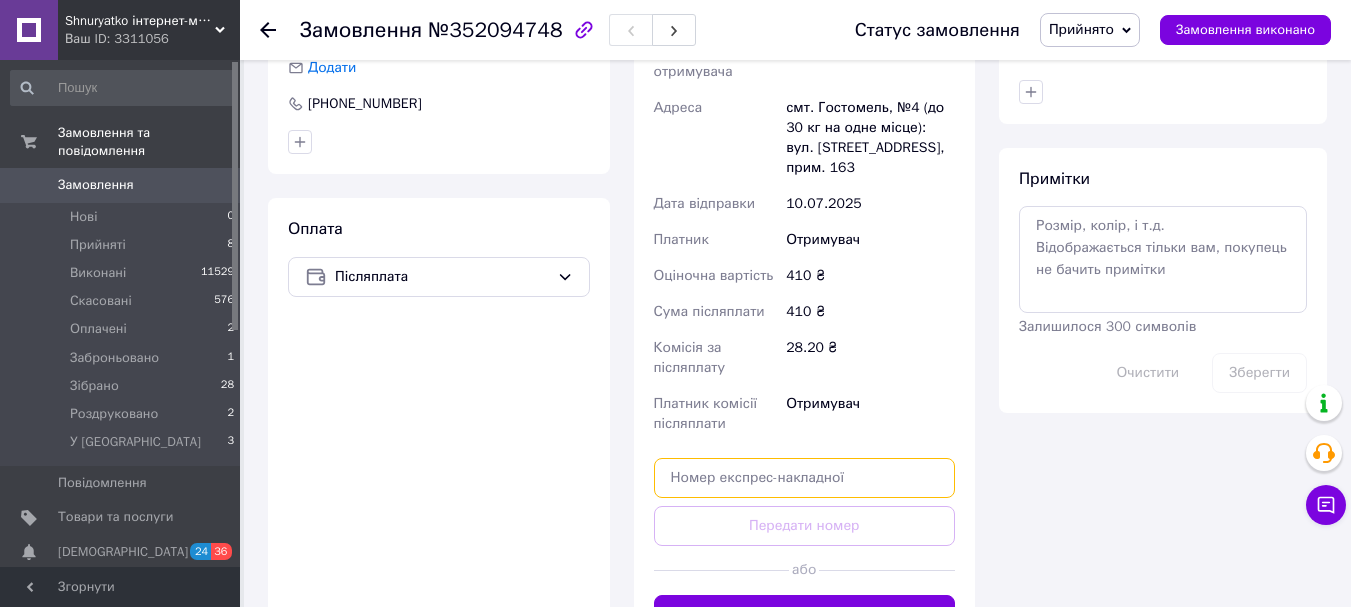 paste on "20451203280911" 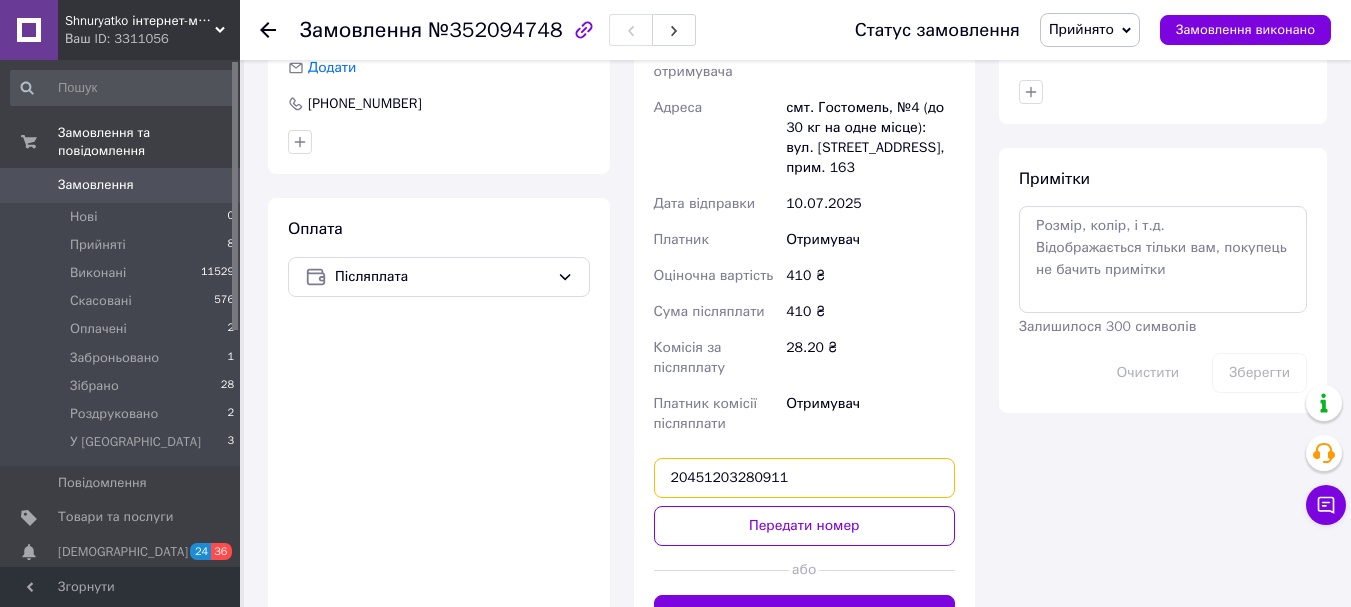 type on "20451203280911" 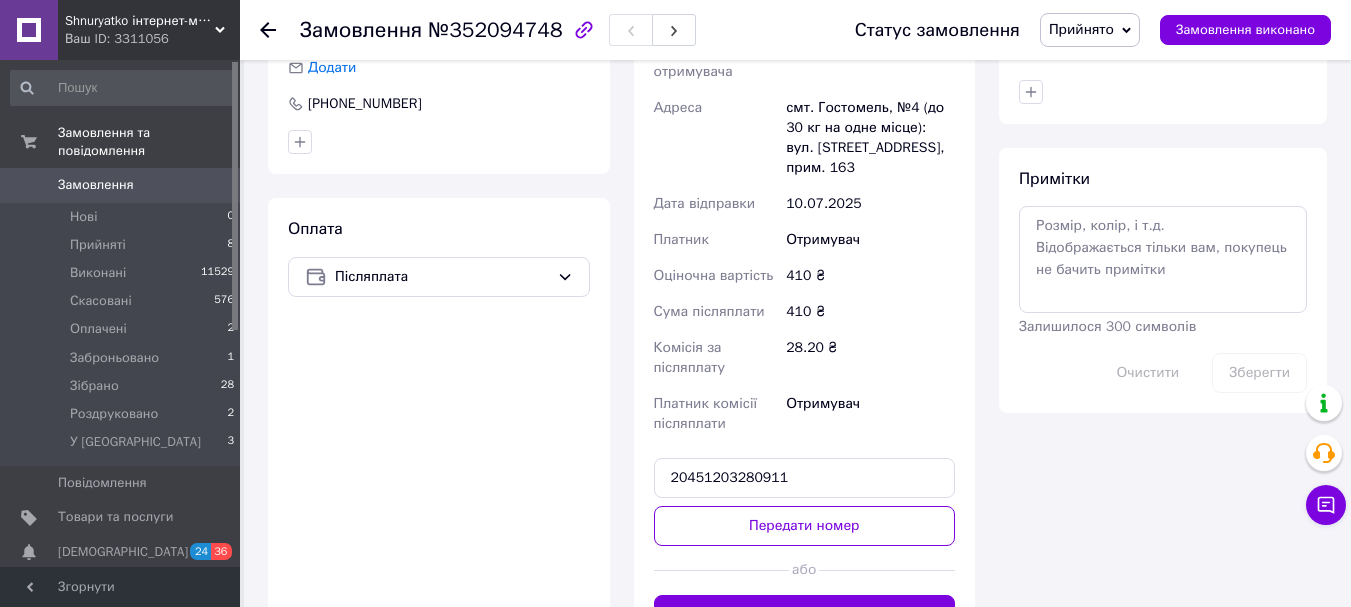 click on "Доставка Редагувати Нова Пошта (платна) Отримувач Бойко Світлана Телефон отримувача +380661820221 Адреса смт. Гостомель, №4 (до 30 кг на одне місце): вул. Свято-Покровська, 73Г, прим. 163 Дата відправки 10.07.2025 Платник Отримувач Оціночна вартість 410 ₴ Сума післяплати 410 ₴ Комісія за післяплату 28.20 ₴ Платник комісії післяплати Отримувач 20451203280911 Передати номер або Згенерувати ЕН" at bounding box center (805, 275) 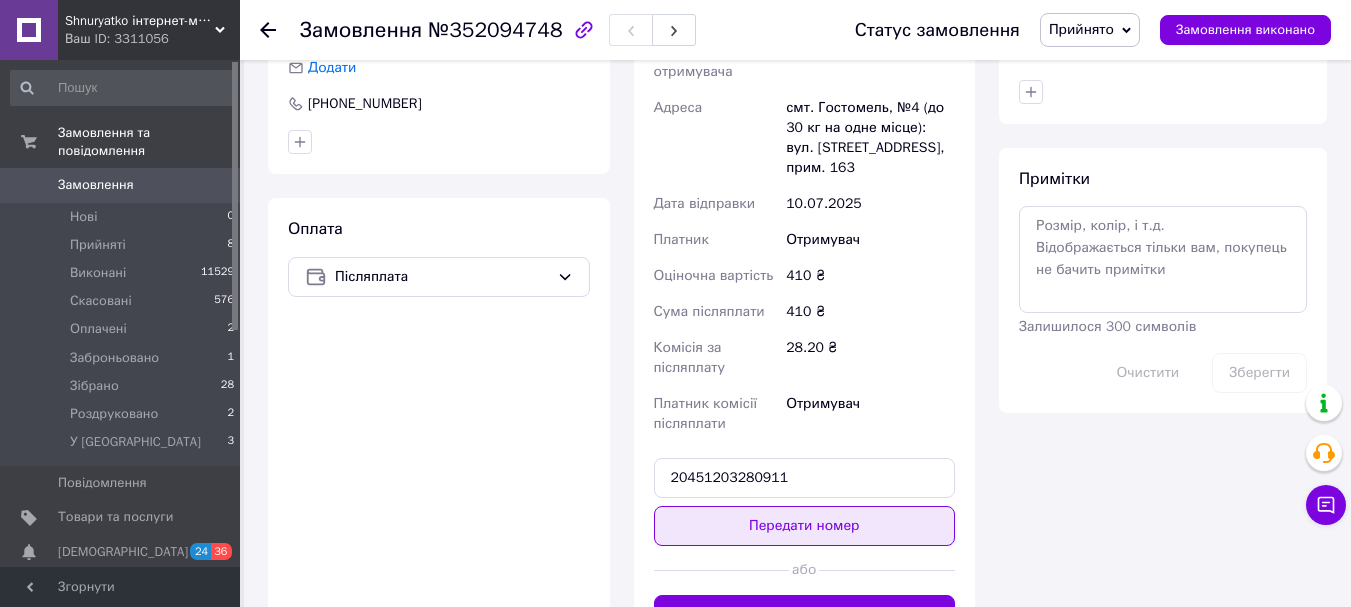 click on "Передати номер" at bounding box center [805, 526] 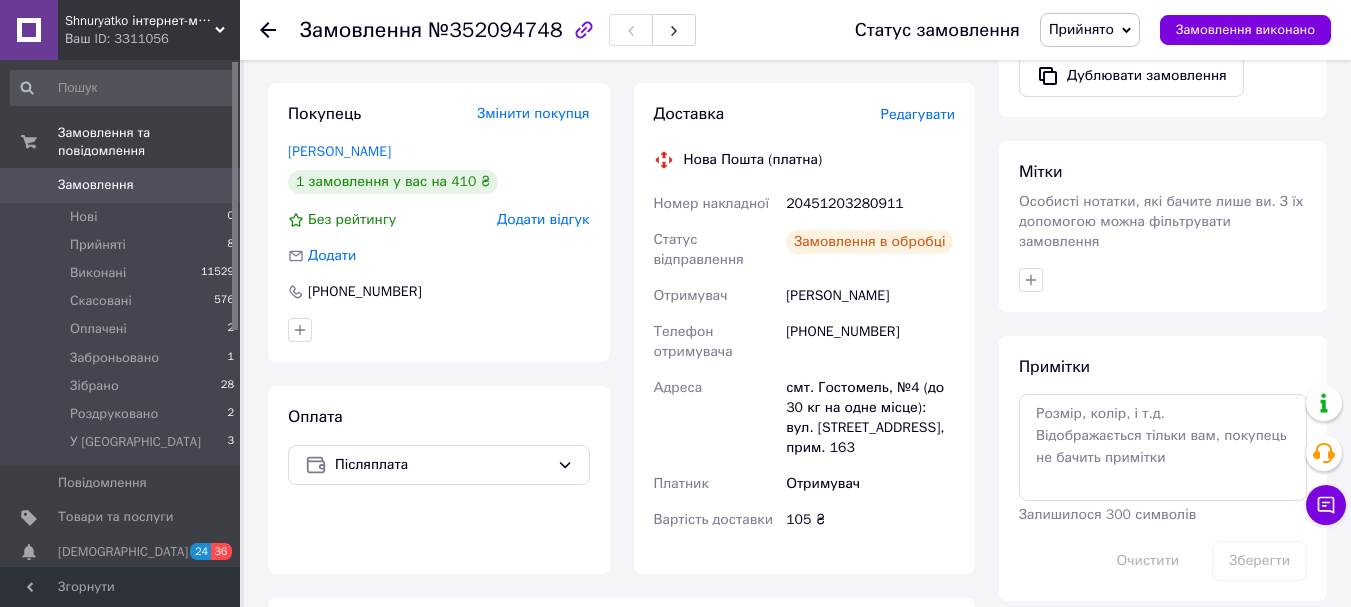 scroll, scrollTop: 600, scrollLeft: 0, axis: vertical 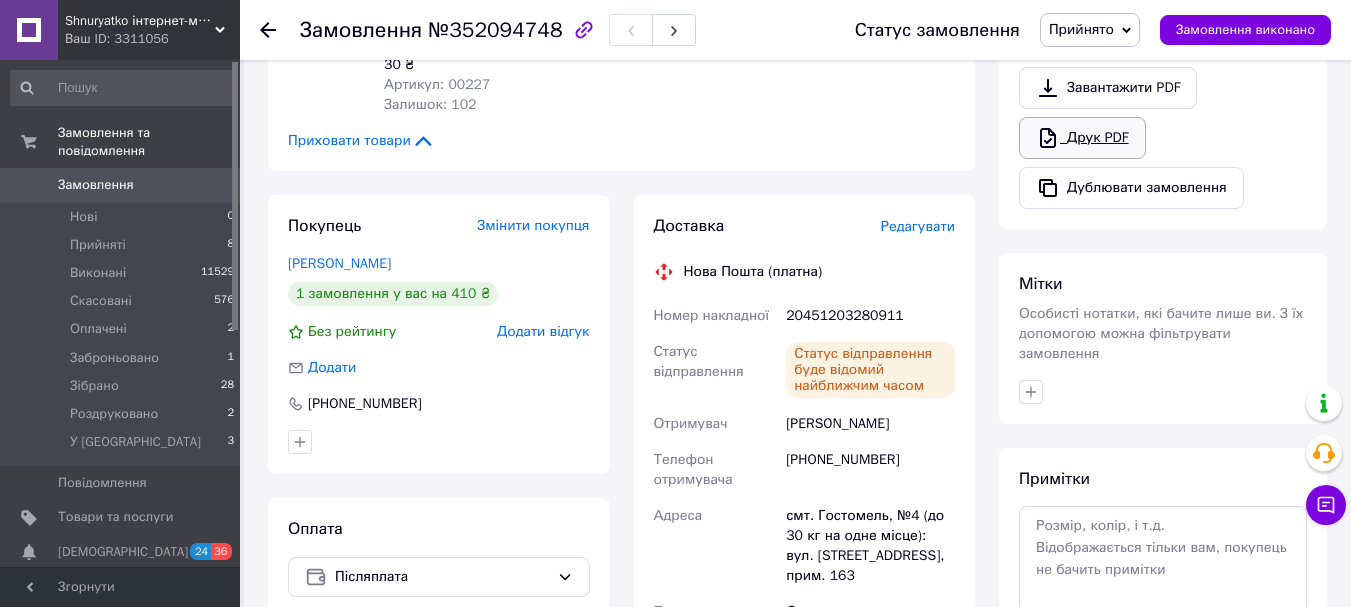 click on "Друк PDF" at bounding box center (1082, 138) 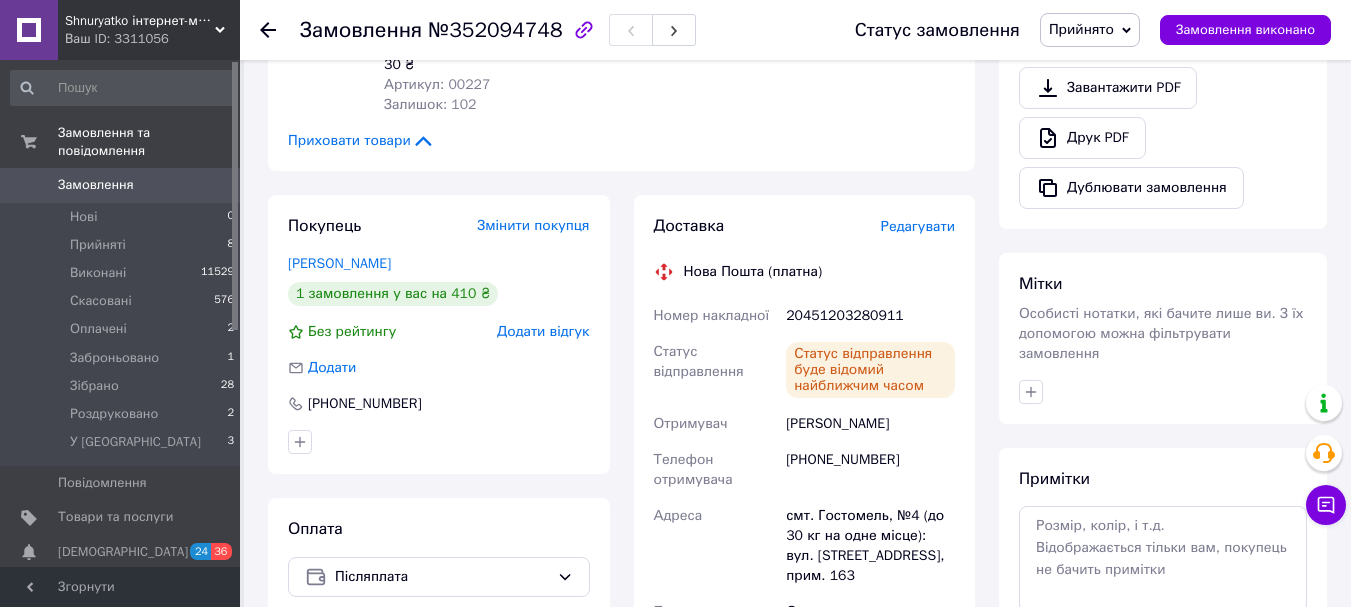 click on "Прийнято" at bounding box center (1090, 30) 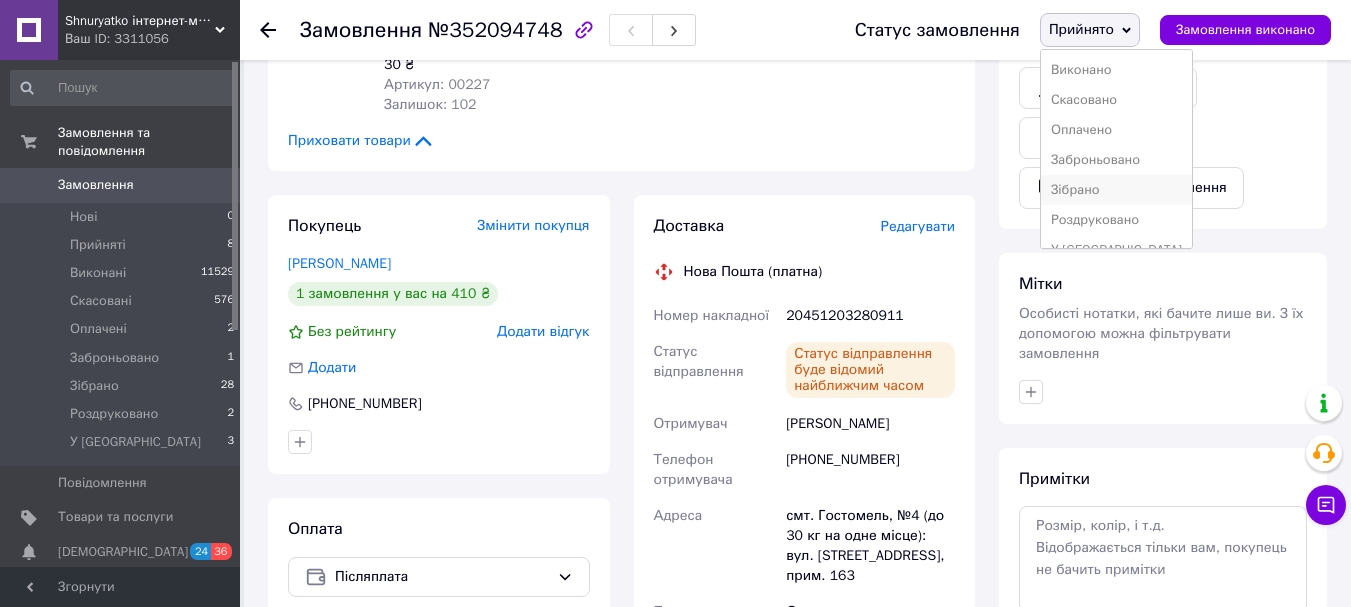 click on "Зібрано" at bounding box center [1116, 190] 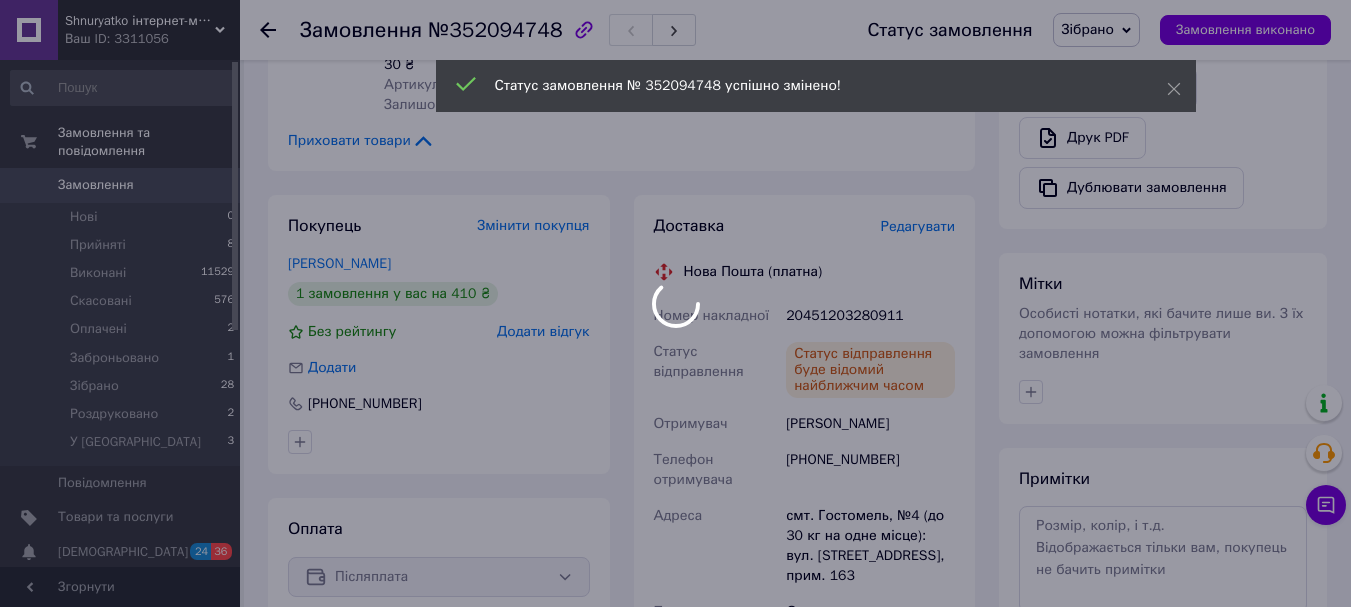 click at bounding box center [675, 303] 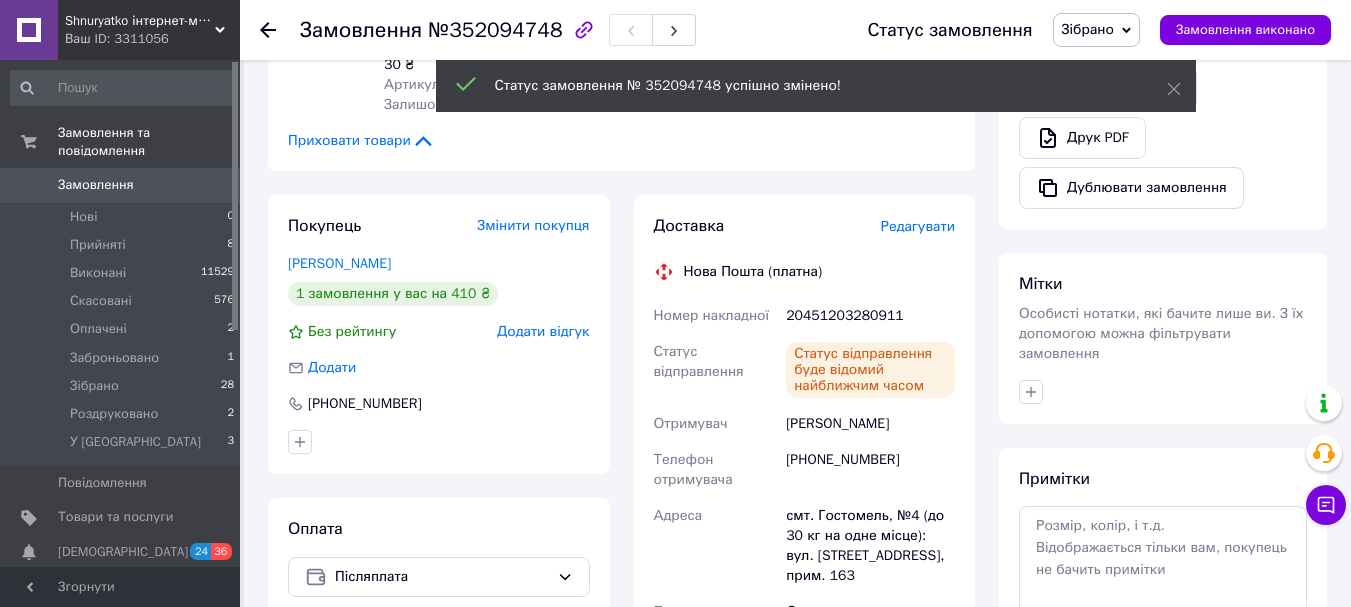 click 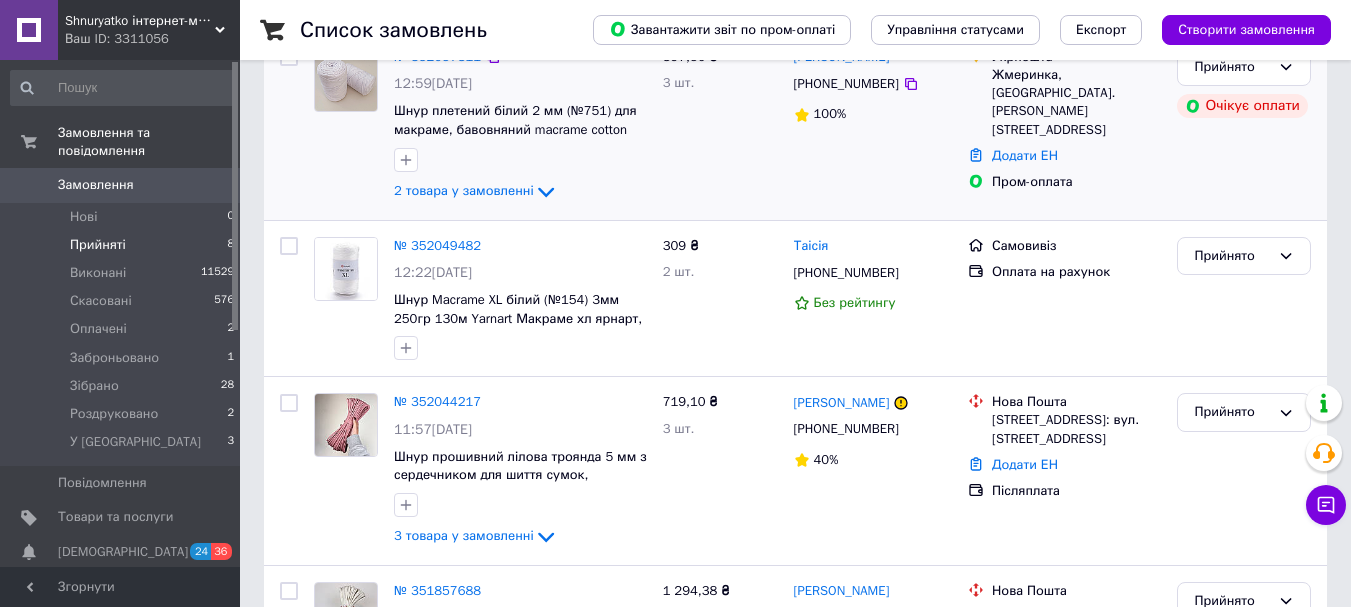 scroll, scrollTop: 500, scrollLeft: 0, axis: vertical 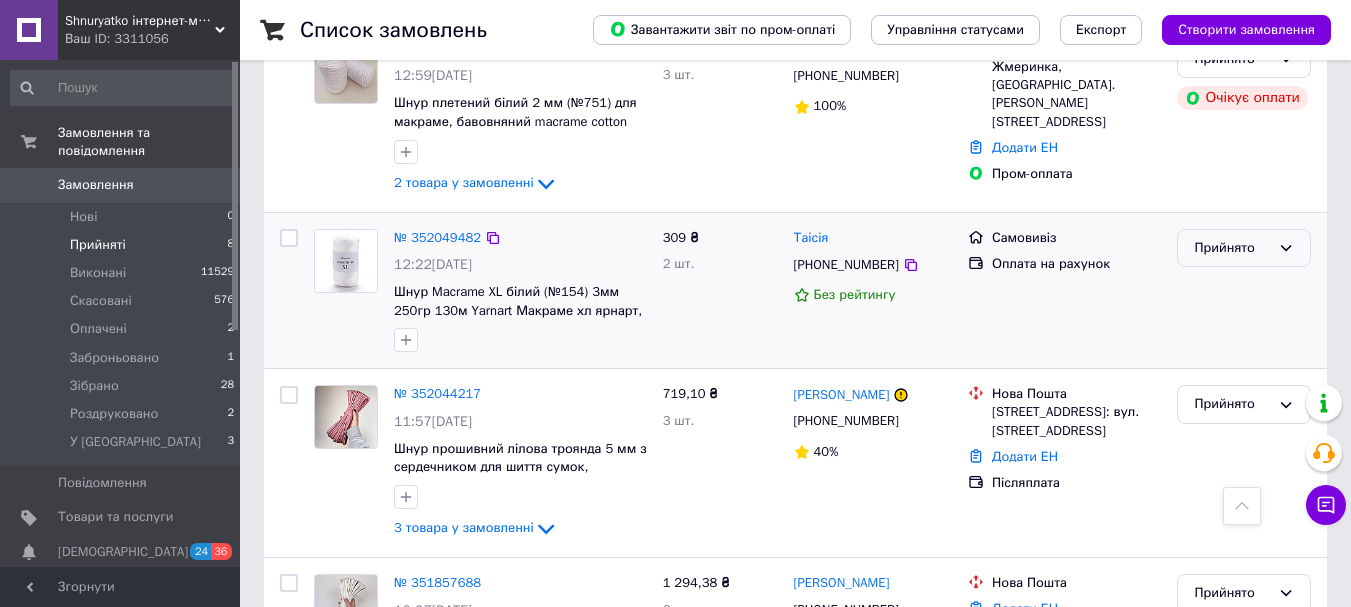 click on "Прийнято" at bounding box center [1232, 248] 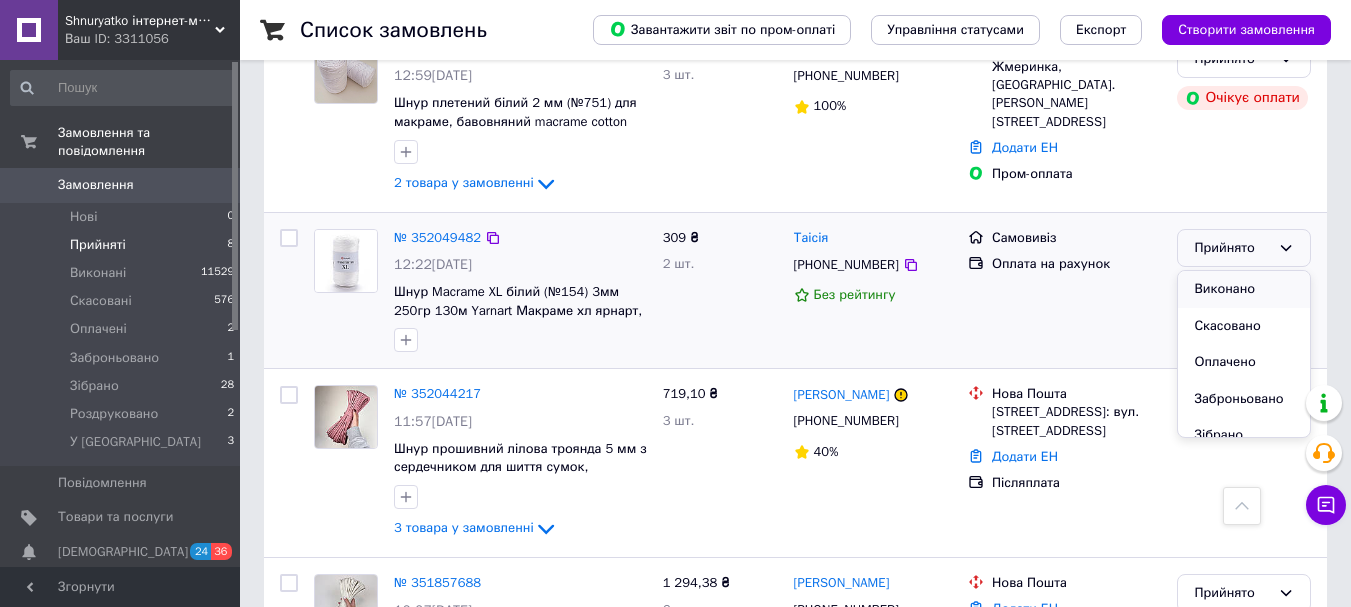 click on "Виконано" at bounding box center (1244, 289) 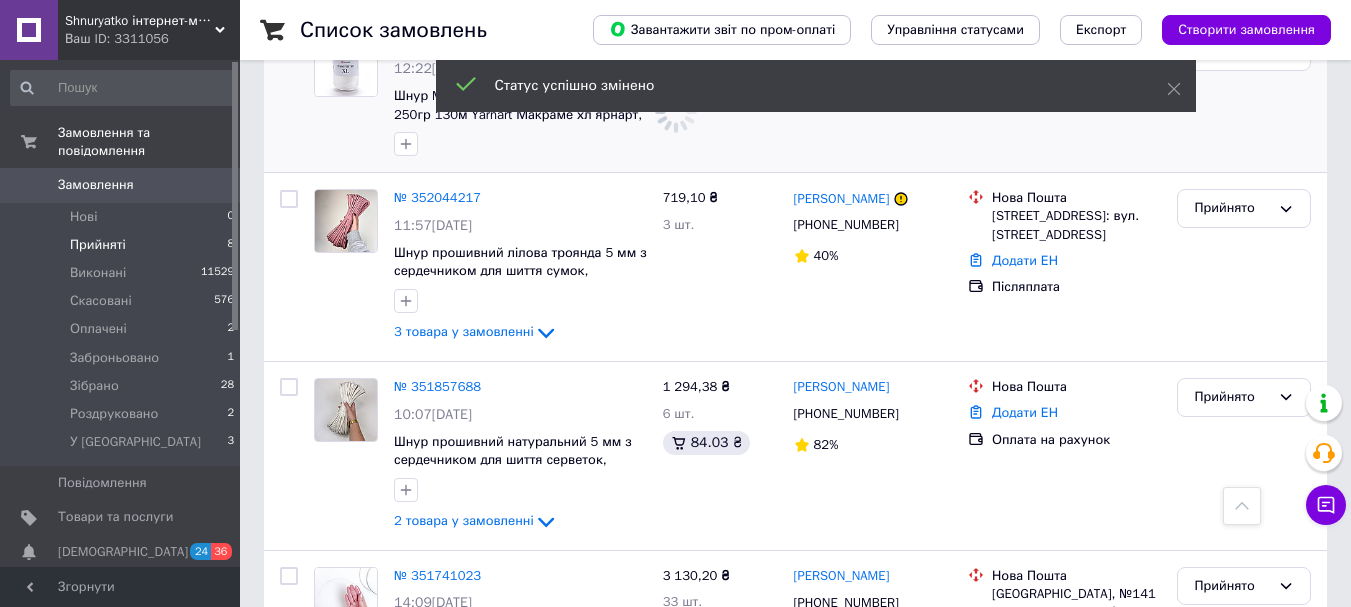 scroll, scrollTop: 700, scrollLeft: 0, axis: vertical 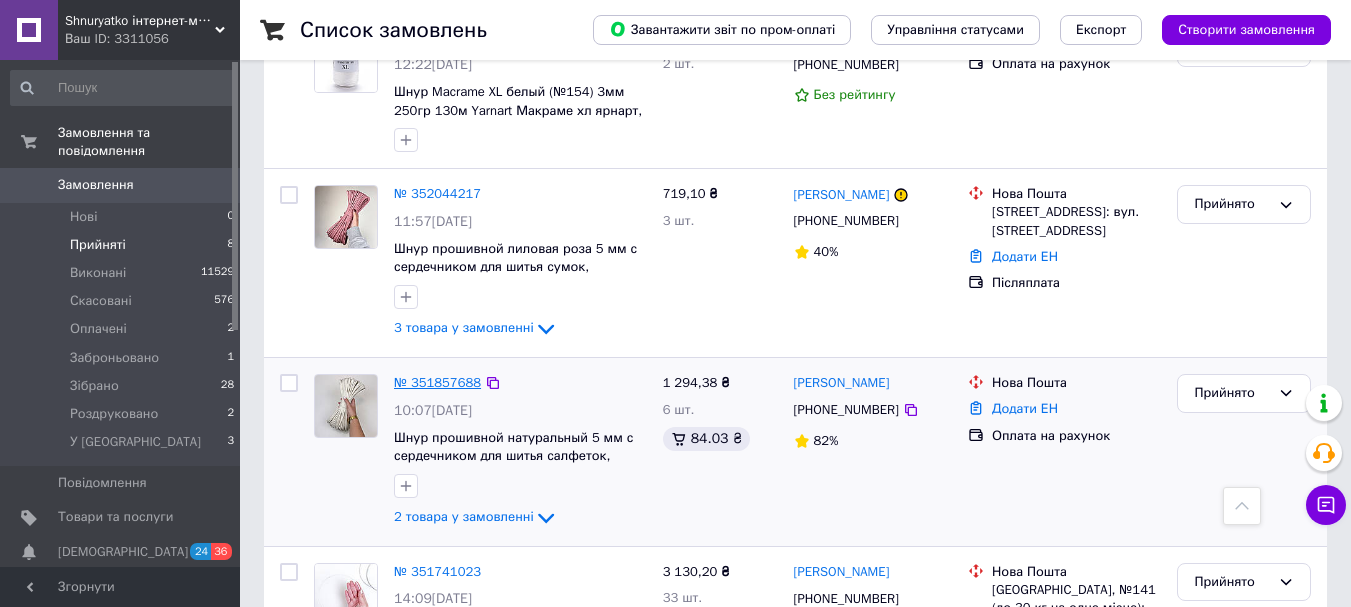 click on "№ 351857688" at bounding box center (437, 382) 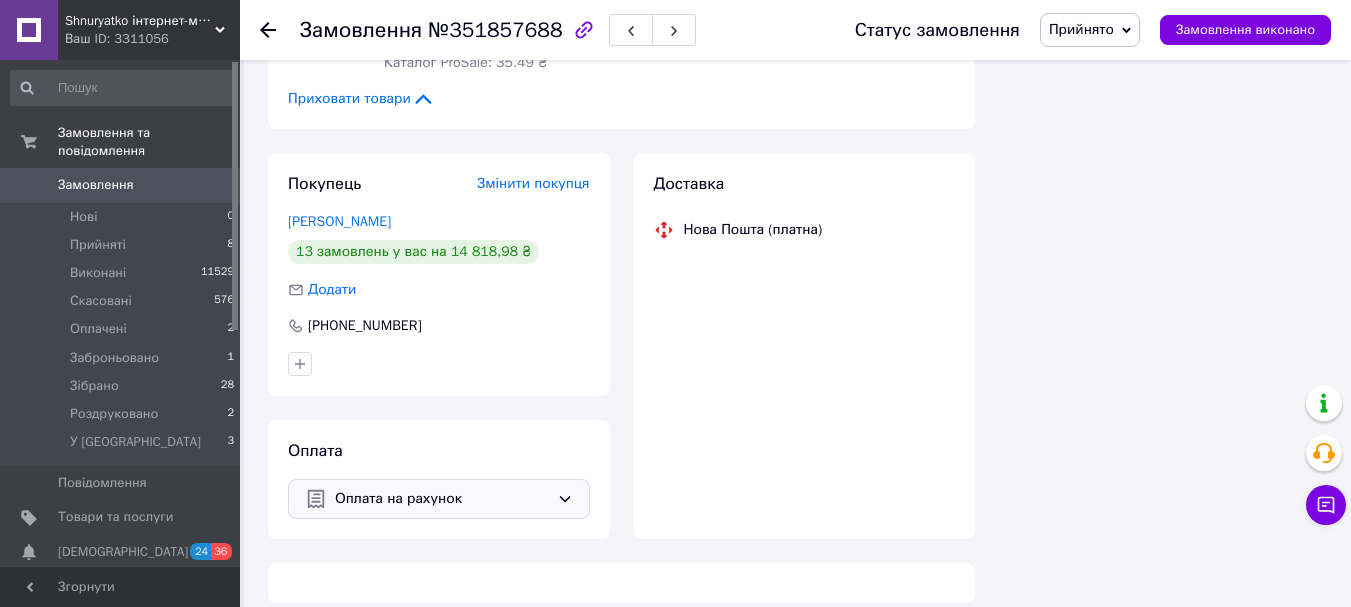 scroll, scrollTop: 700, scrollLeft: 0, axis: vertical 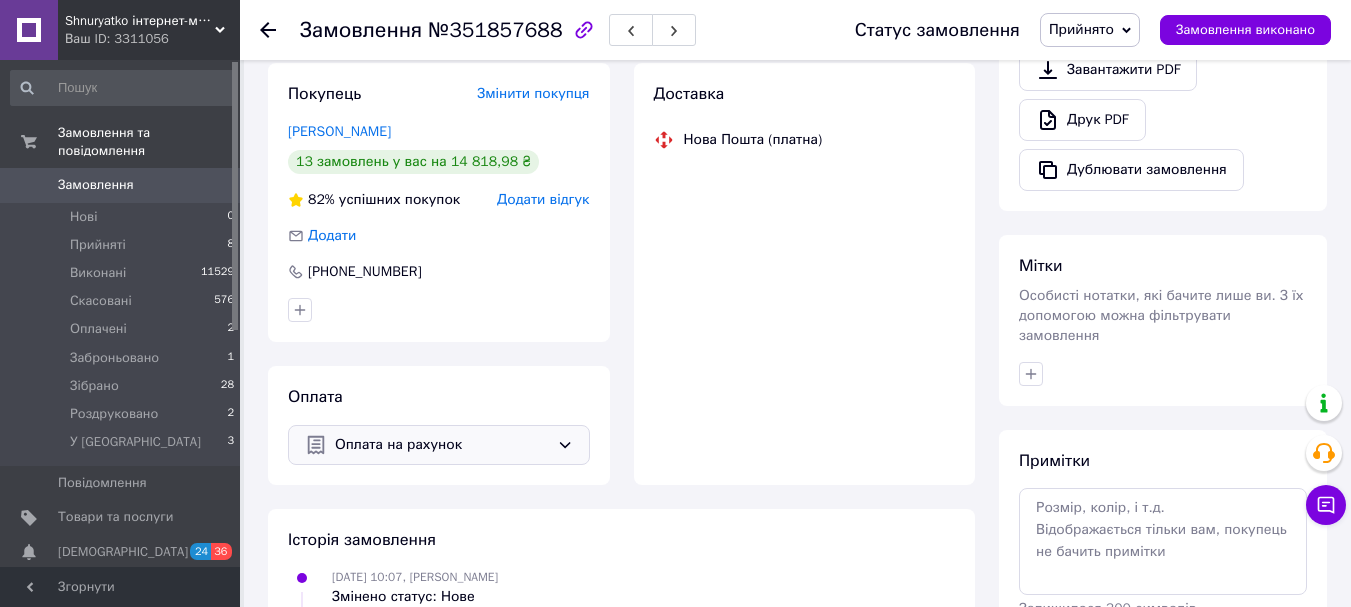 click 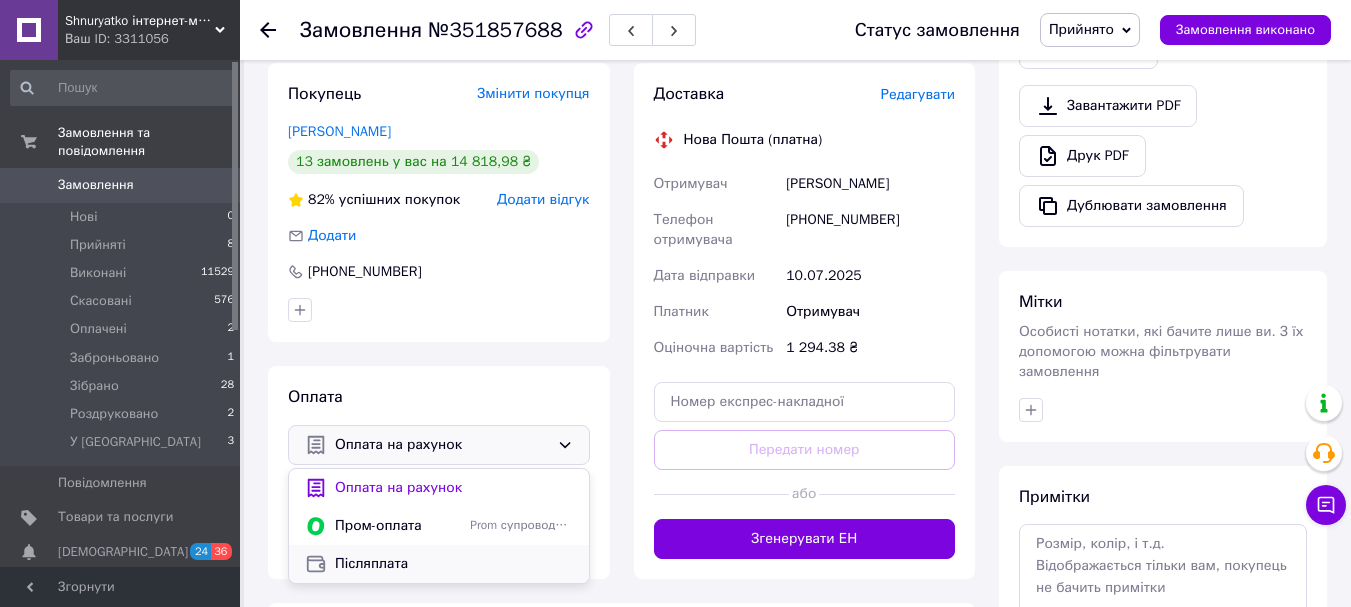 click on "Післяплата" at bounding box center [454, 564] 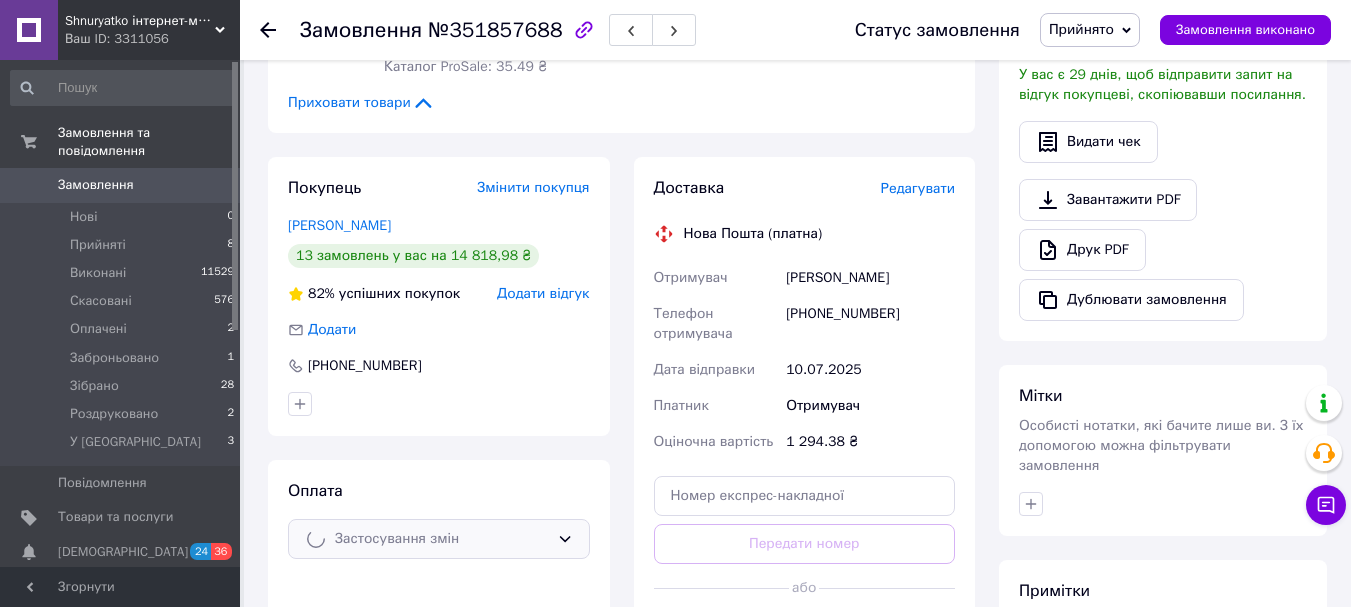 scroll, scrollTop: 500, scrollLeft: 0, axis: vertical 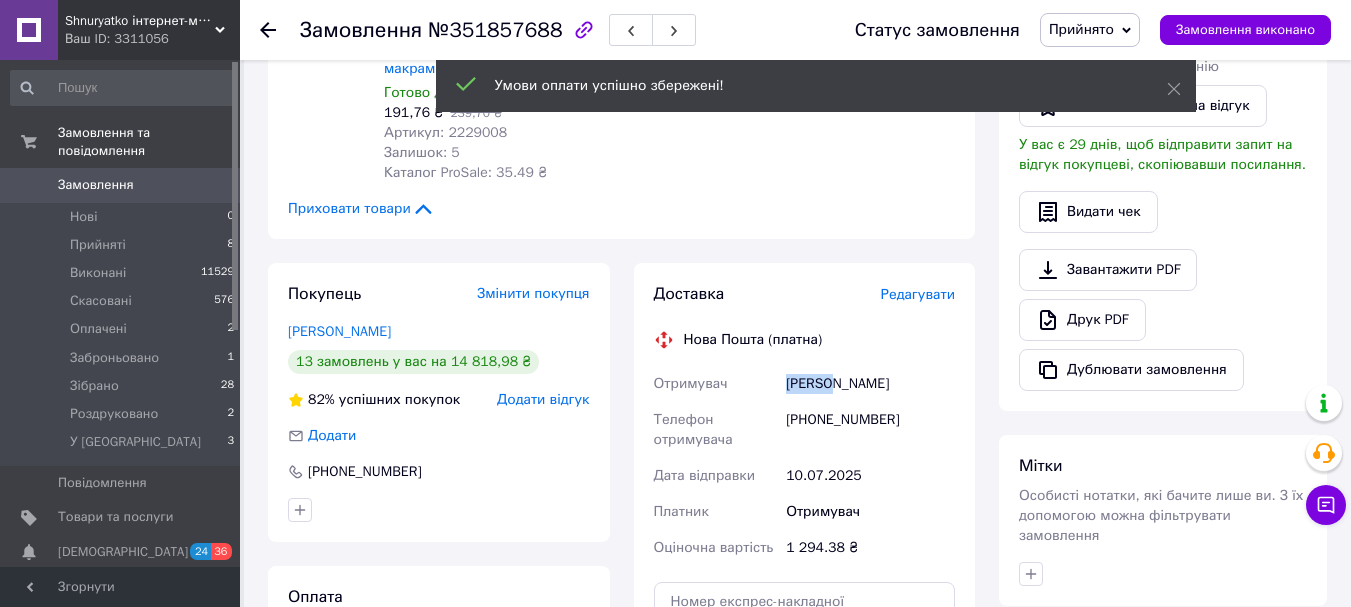 drag, startPoint x: 828, startPoint y: 364, endPoint x: 778, endPoint y: 367, distance: 50.08992 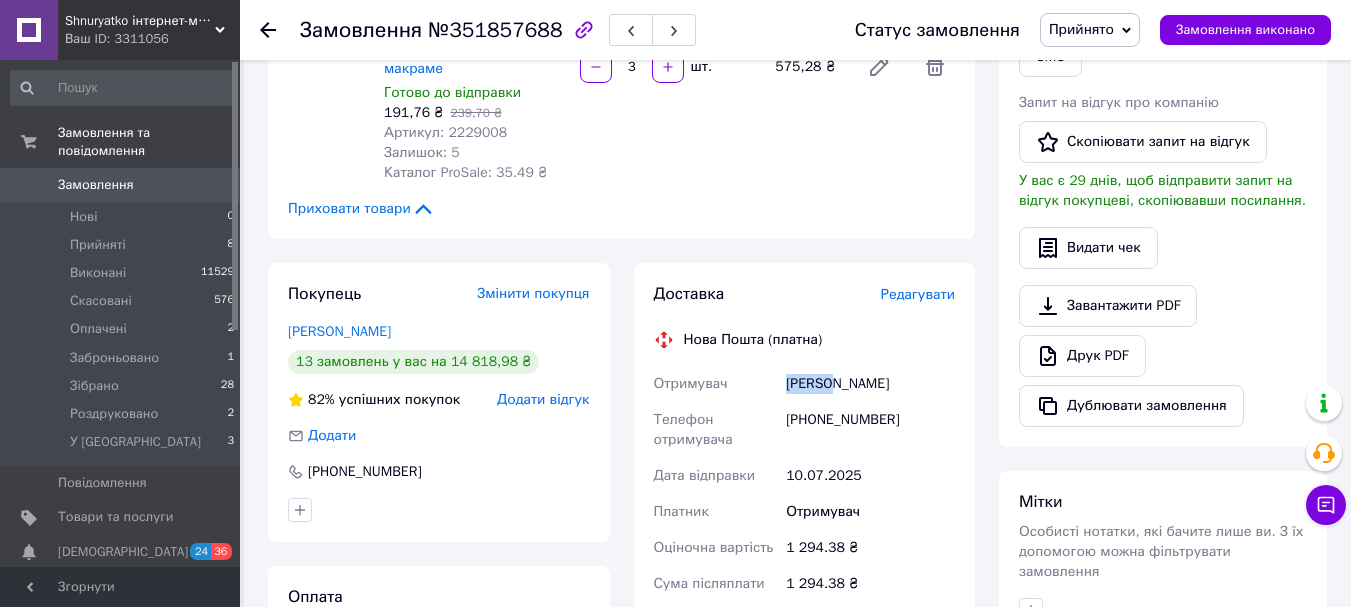 copy on "Отримувач Пастух" 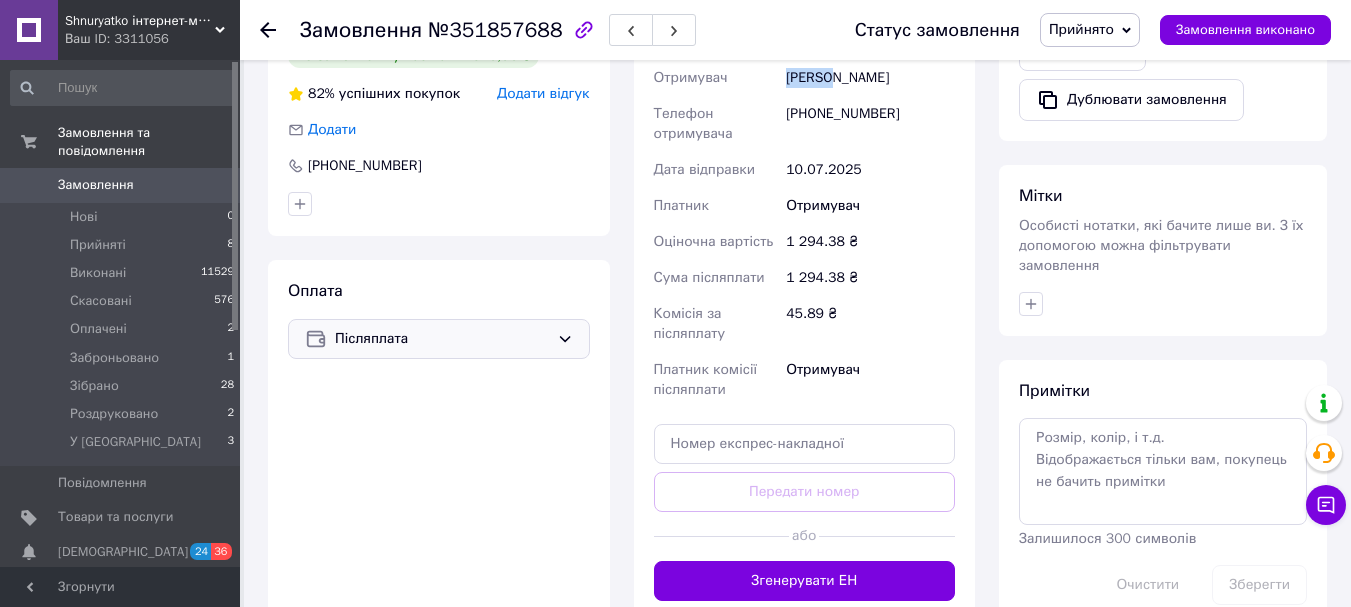 scroll, scrollTop: 1000, scrollLeft: 0, axis: vertical 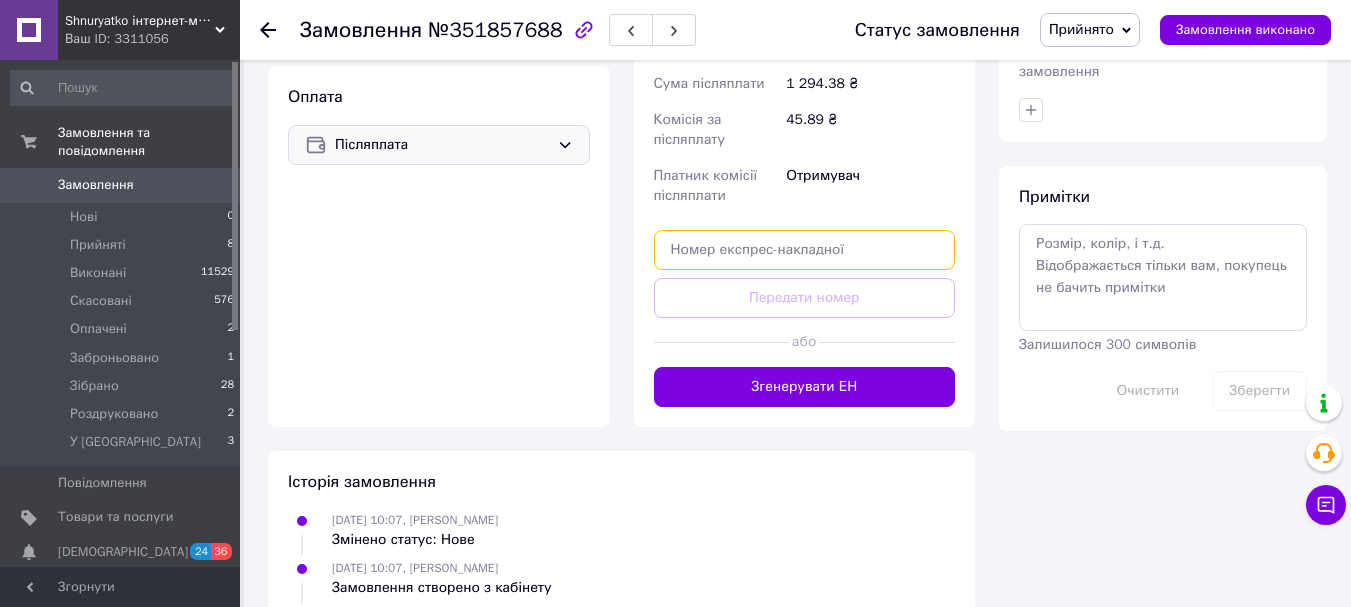 click at bounding box center [805, 250] 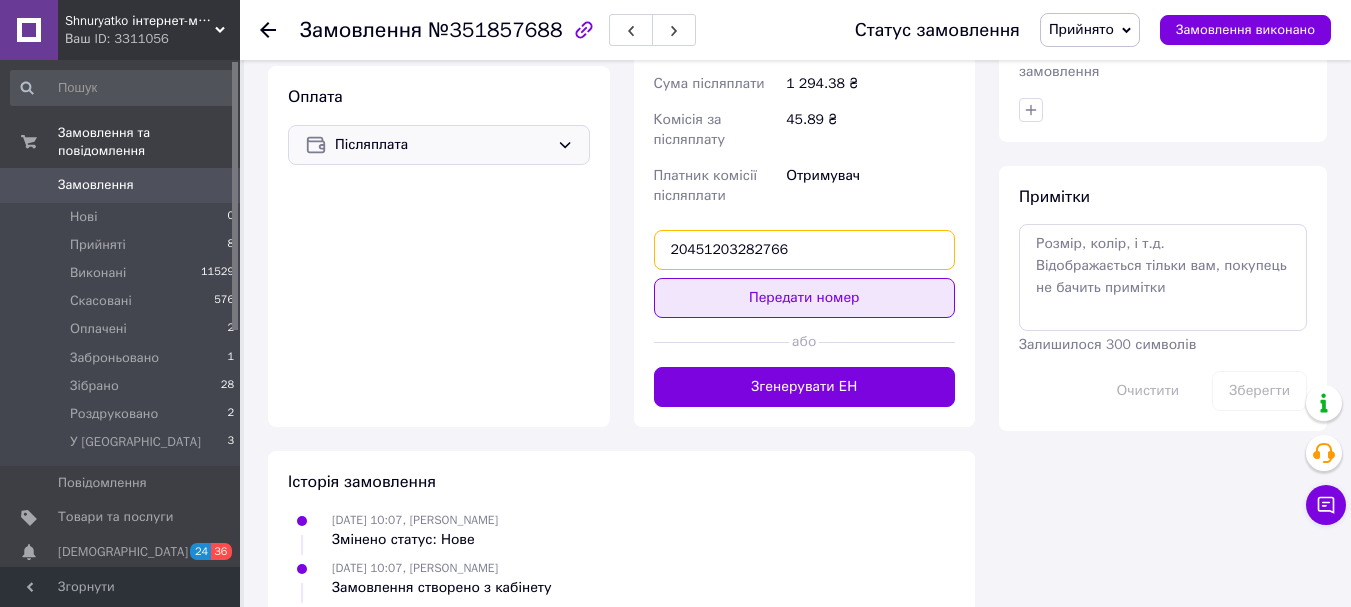 type on "20451203282766" 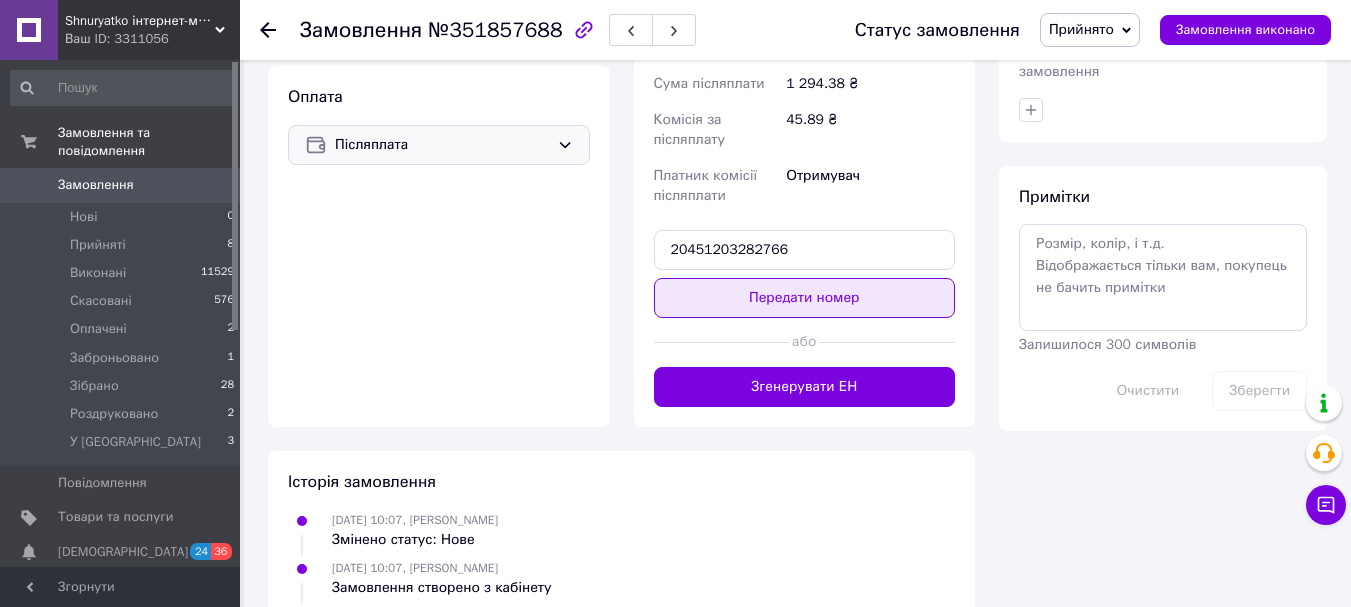 click on "Передати номер" at bounding box center (805, 298) 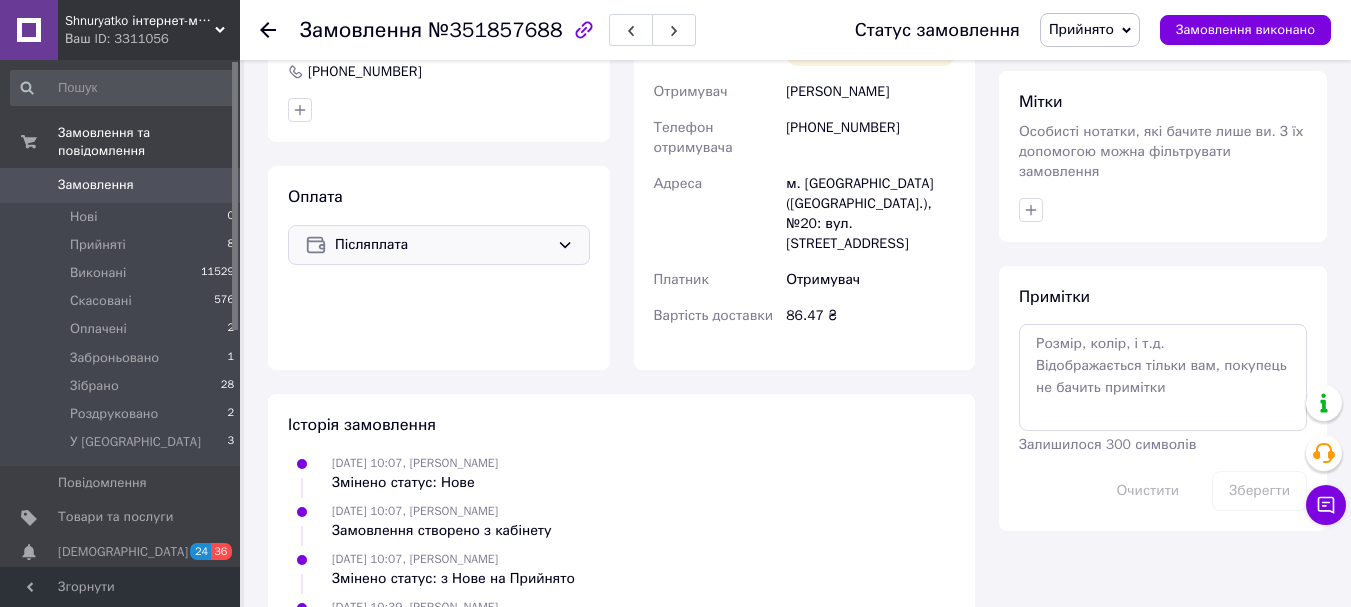 scroll, scrollTop: 600, scrollLeft: 0, axis: vertical 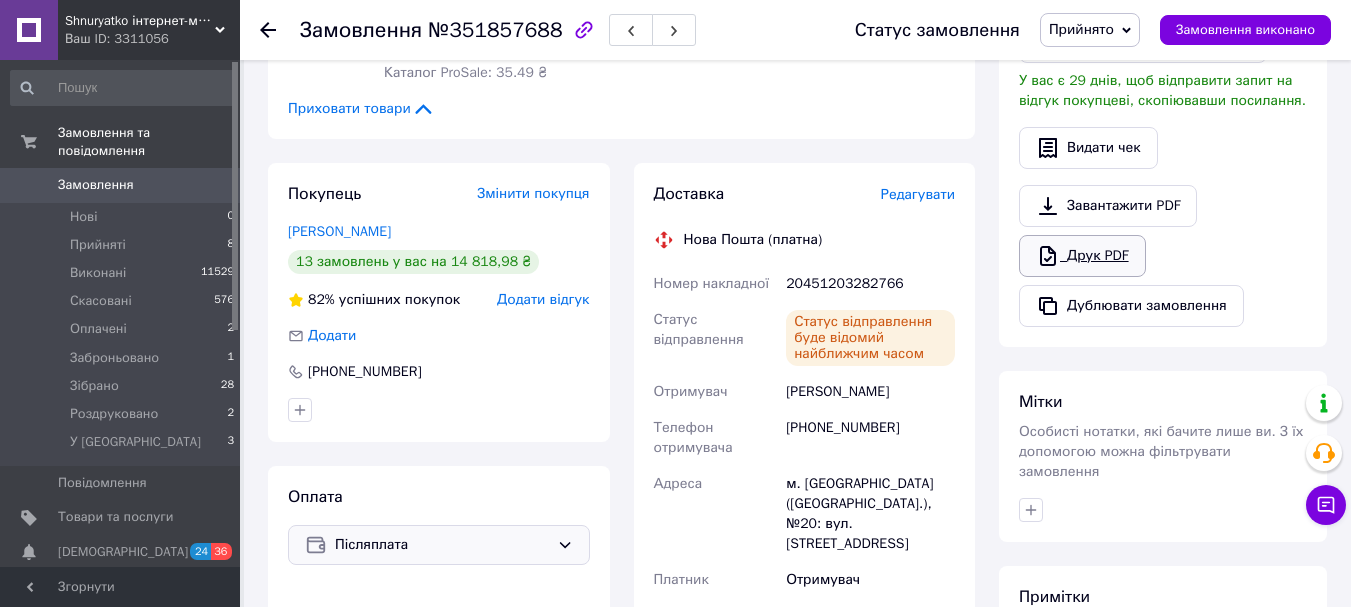 click on "Друк PDF" at bounding box center (1082, 256) 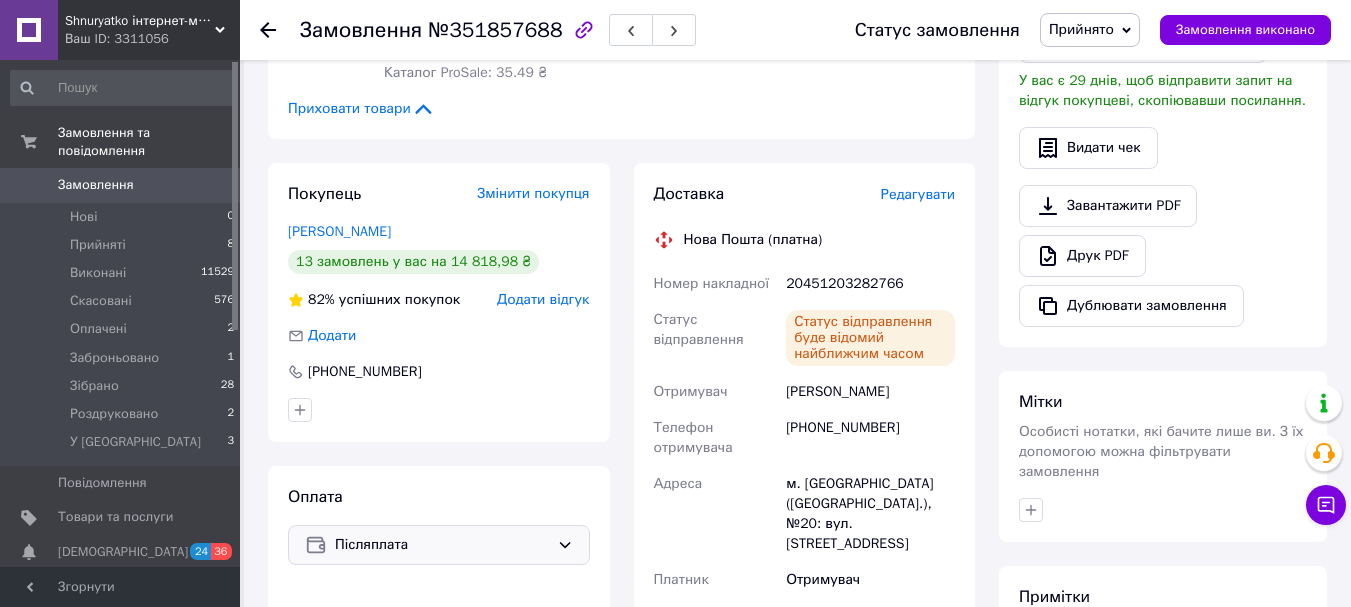click on "Прийнято" at bounding box center [1090, 30] 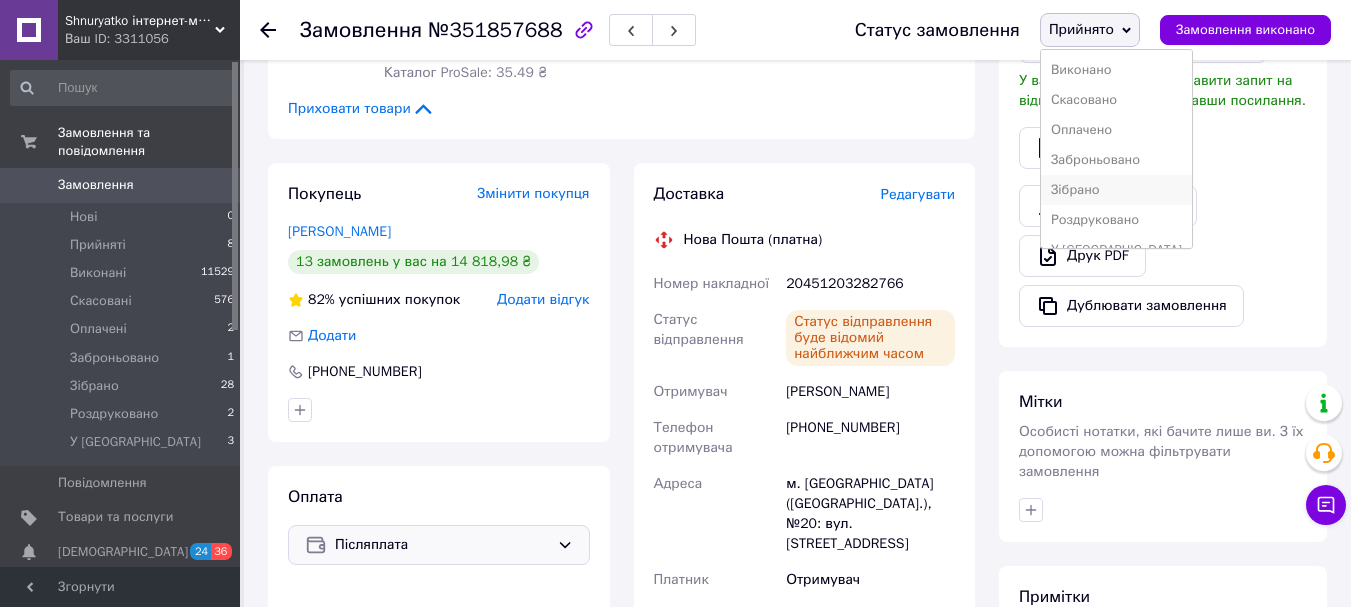 click on "Зібрано" at bounding box center (1116, 190) 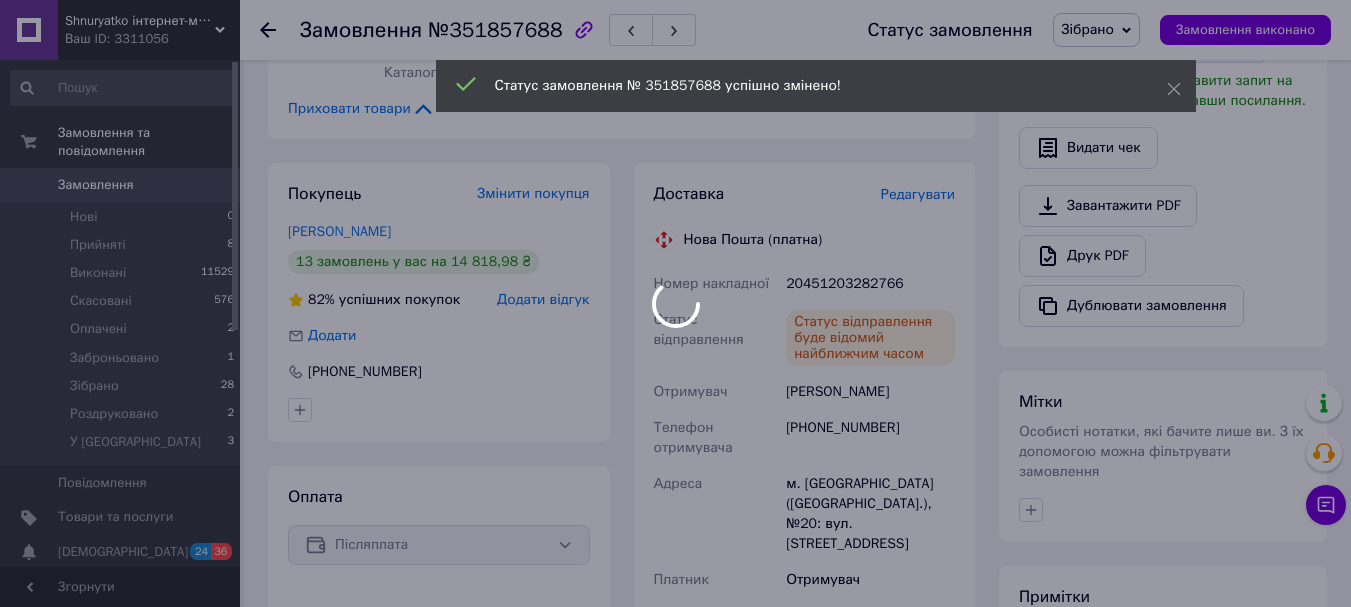 click 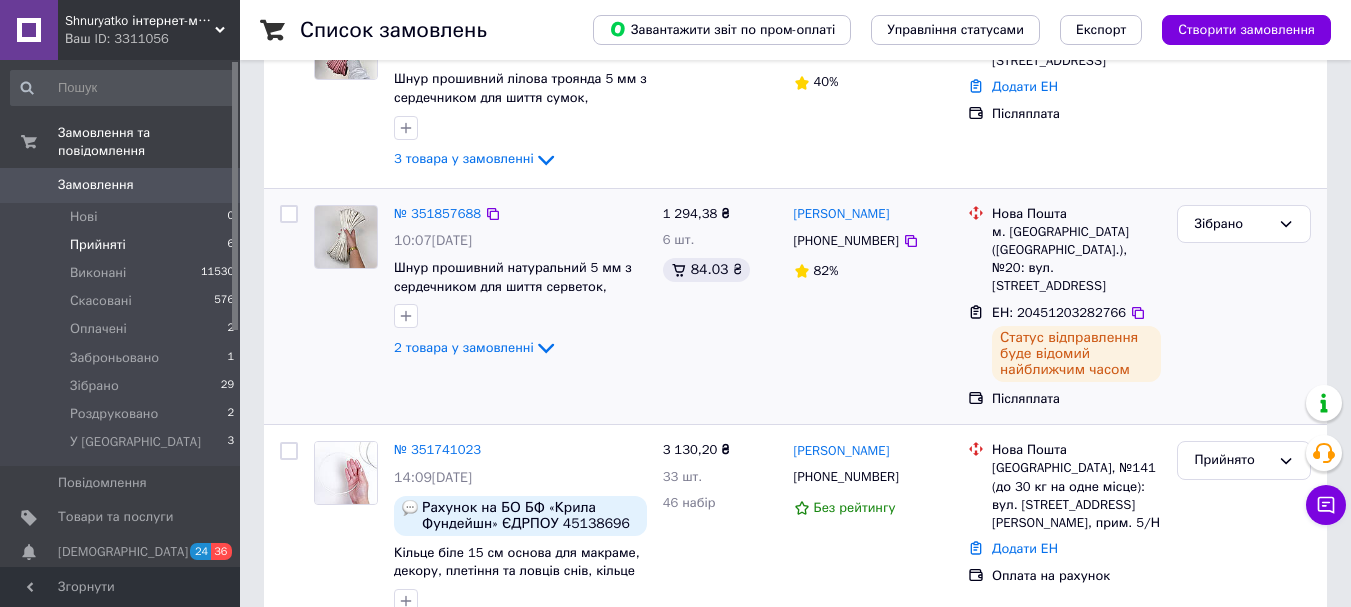 scroll, scrollTop: 500, scrollLeft: 0, axis: vertical 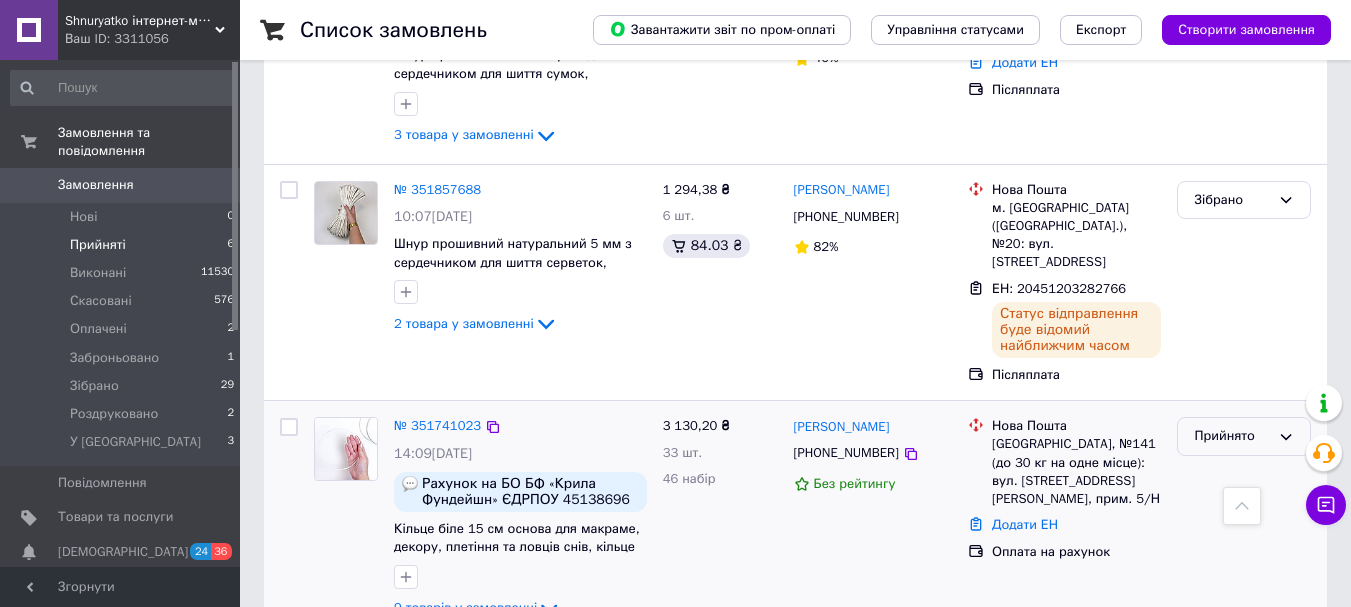 click on "Прийнято" at bounding box center [1232, 436] 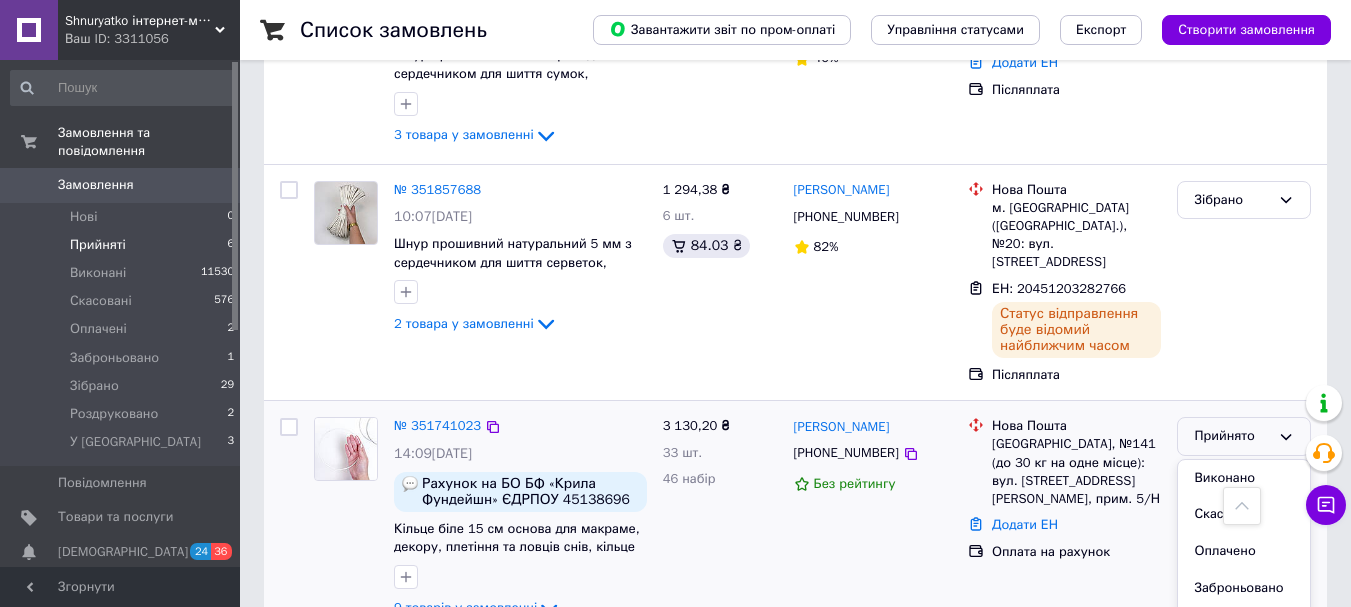 click on "Заброньовано" at bounding box center [1244, 588] 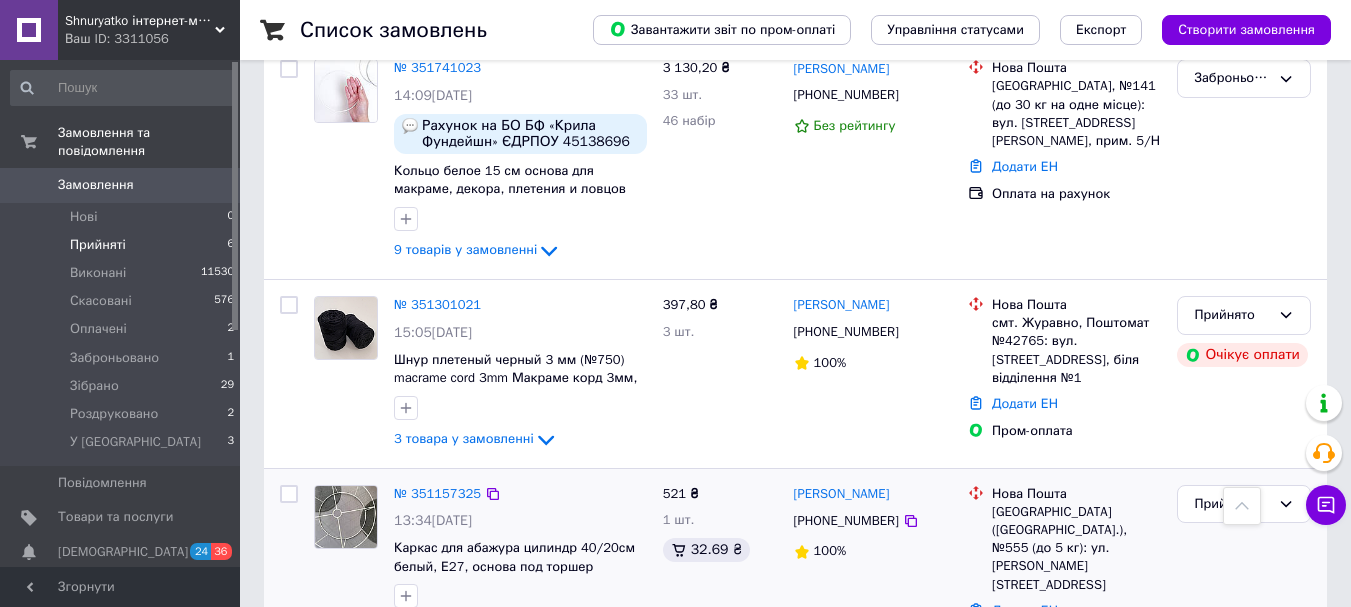 scroll, scrollTop: 883, scrollLeft: 0, axis: vertical 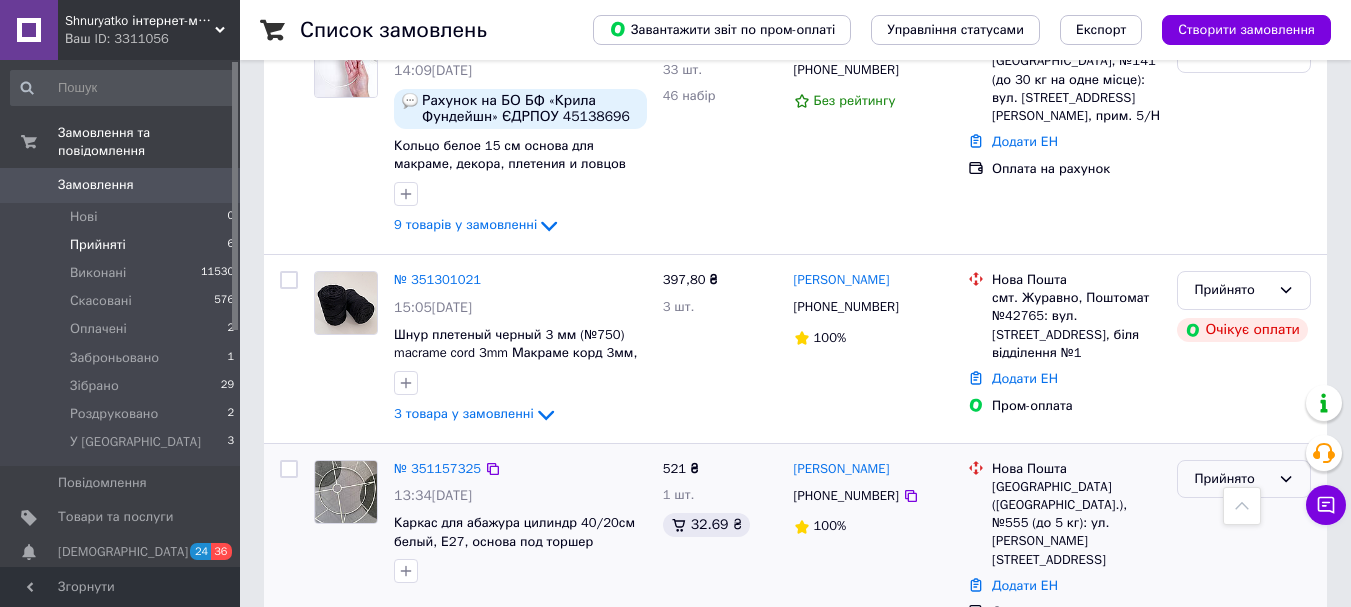 click on "Прийнято" at bounding box center [1244, 479] 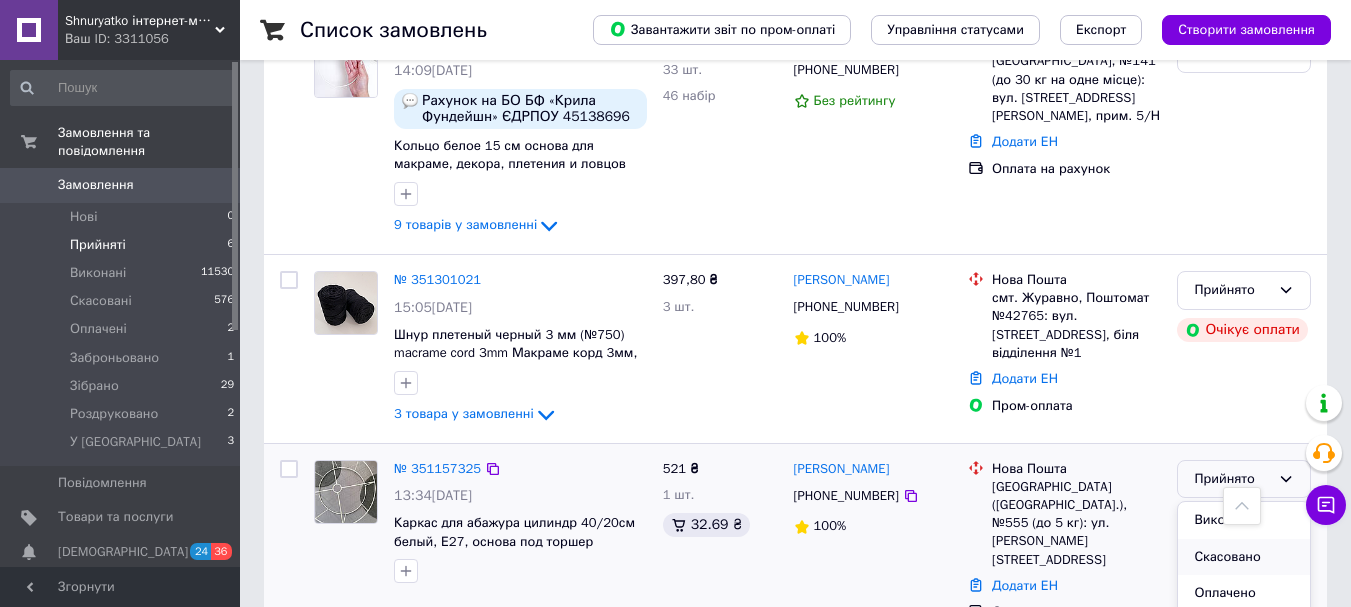 click on "Скасовано" at bounding box center [1244, 557] 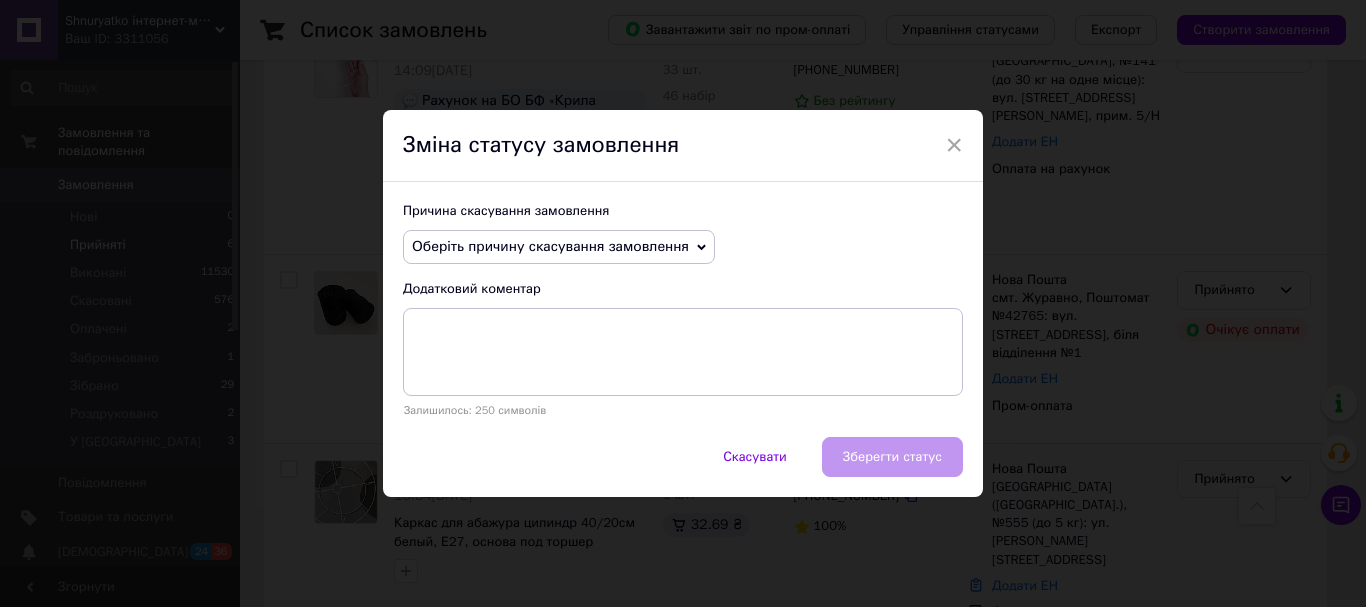 click on "Оберіть причину скасування замовлення" at bounding box center (559, 247) 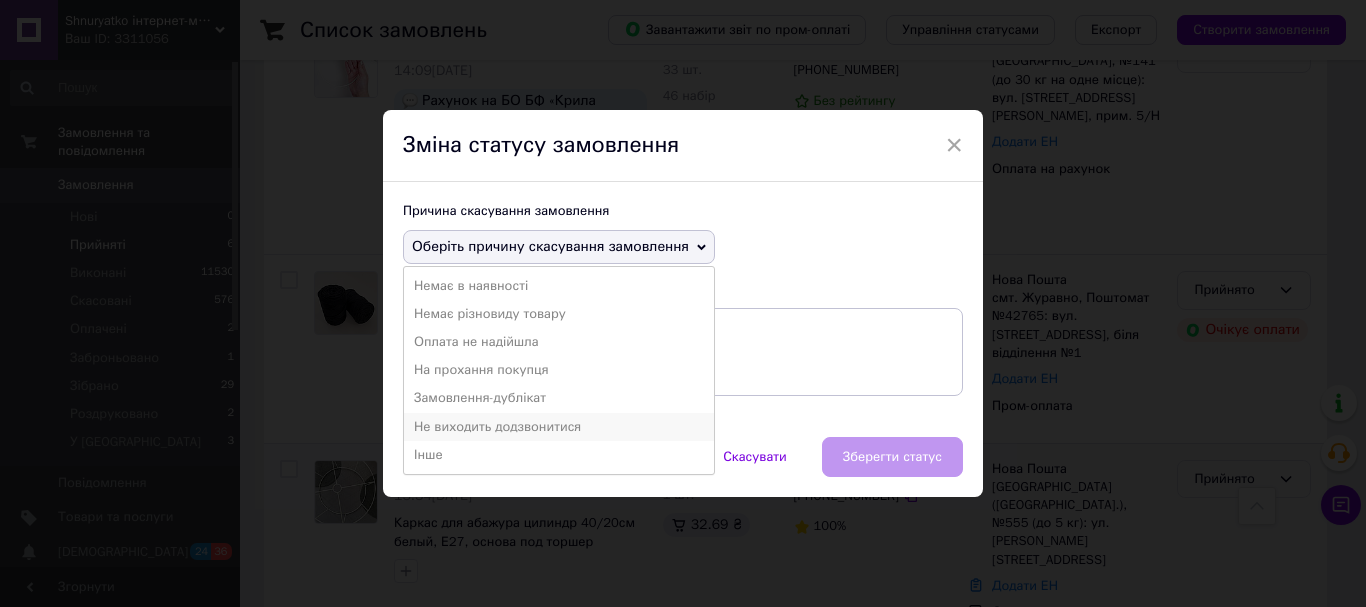 click on "Не виходить додзвонитися" at bounding box center [559, 427] 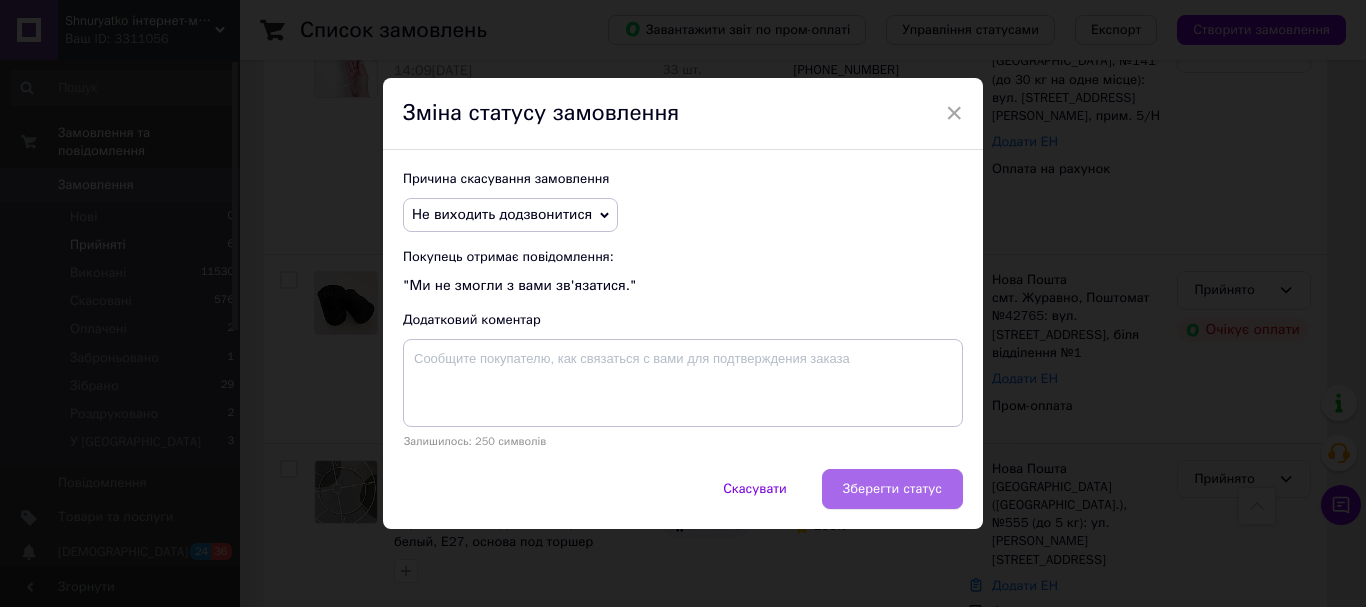 click on "Зберегти статус" at bounding box center (892, 489) 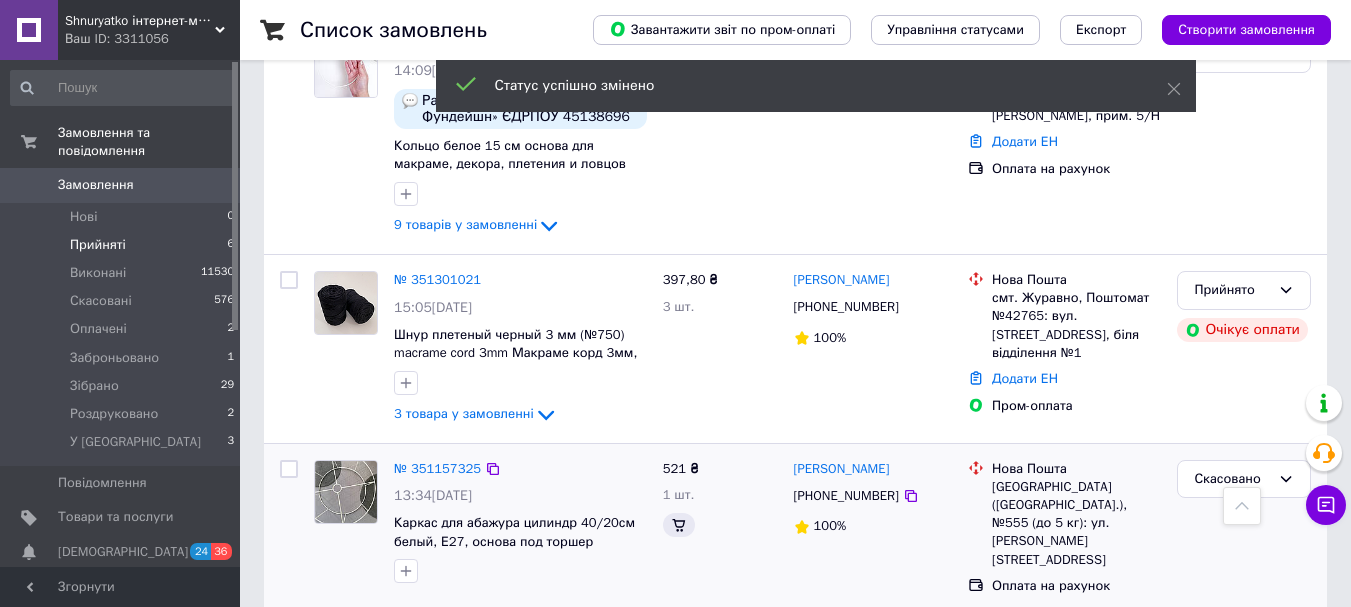 scroll, scrollTop: 881, scrollLeft: 0, axis: vertical 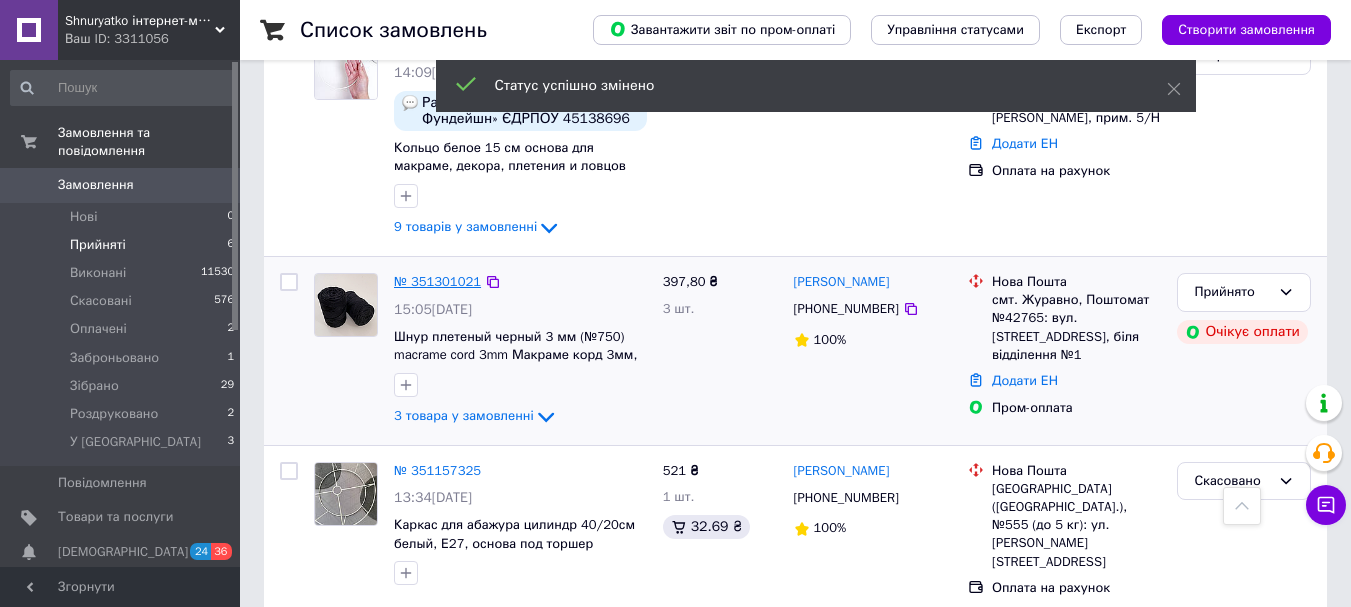 click on "№ 351301021" at bounding box center [437, 281] 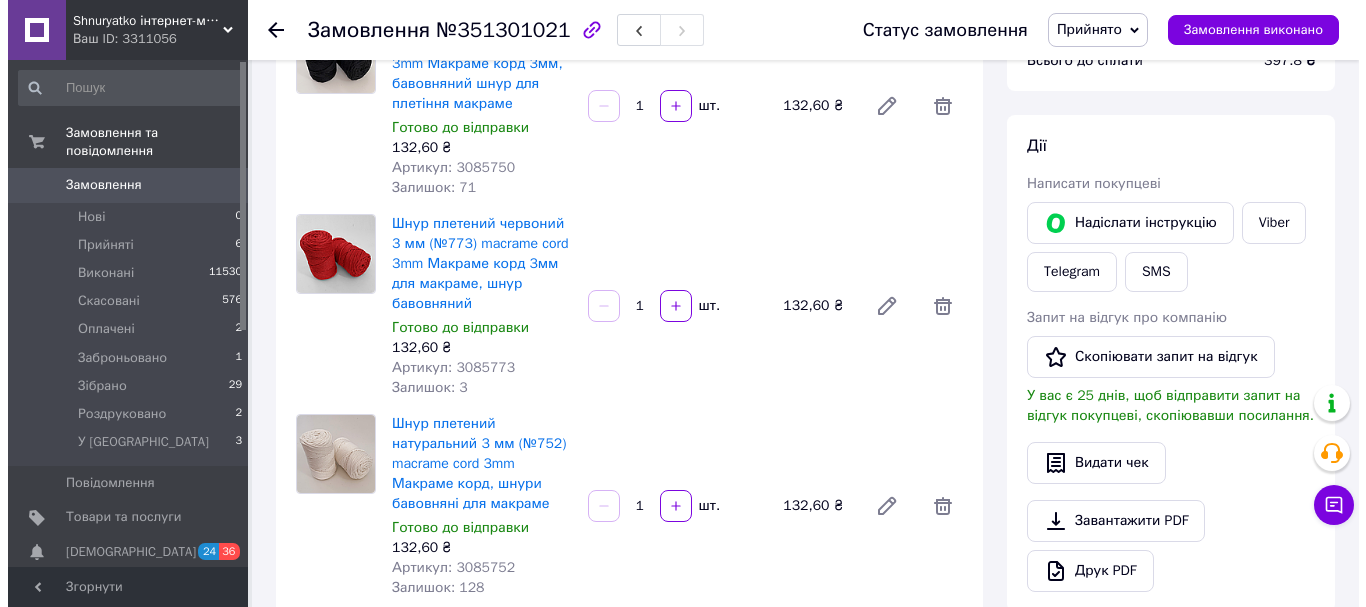 scroll, scrollTop: 181, scrollLeft: 0, axis: vertical 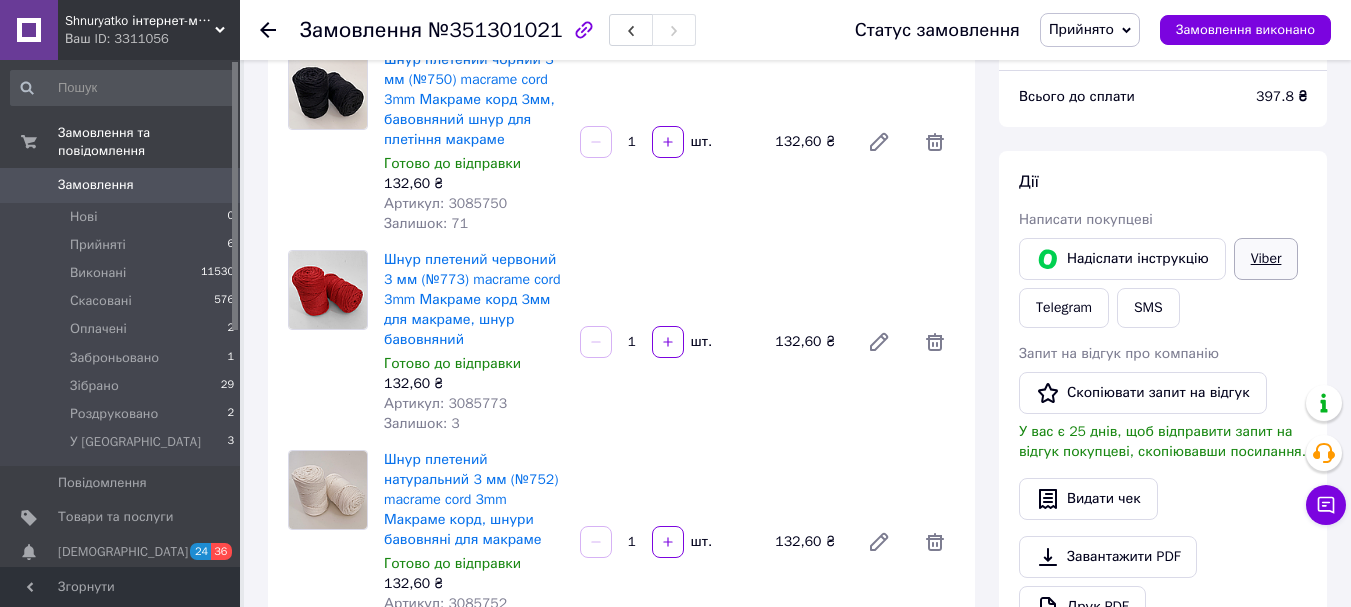 click on "Viber" at bounding box center [1266, 259] 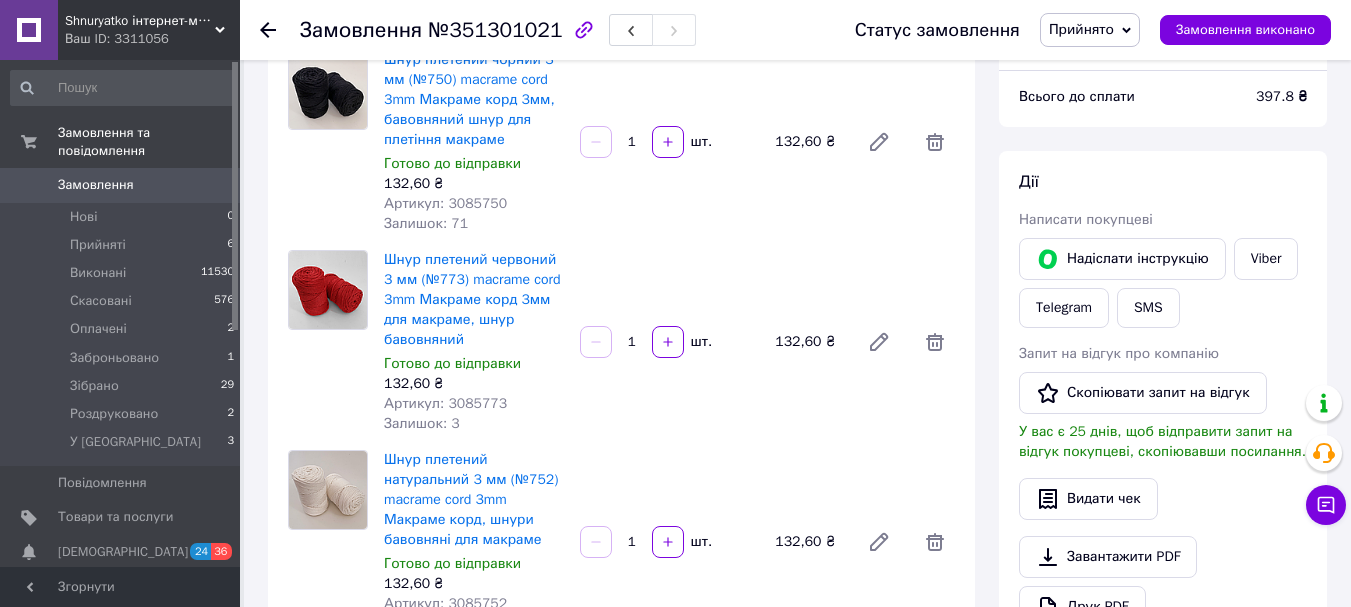 click on "Прийнято" at bounding box center (1081, 29) 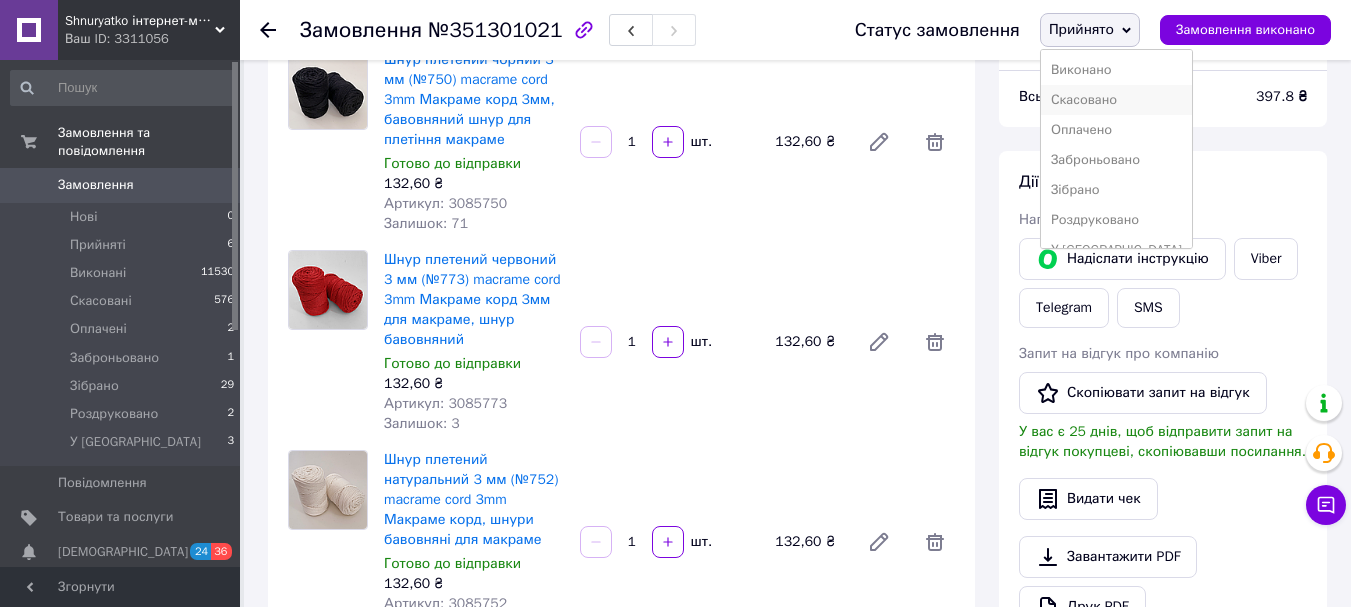 click on "Скасовано" at bounding box center (1116, 100) 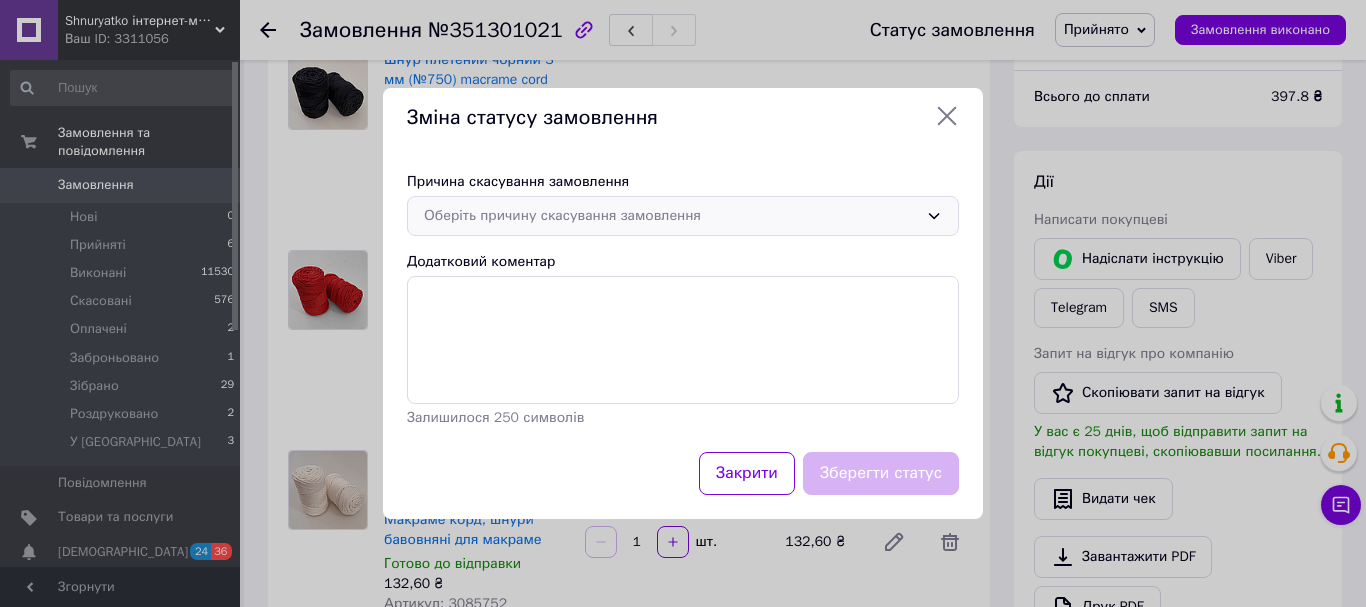 click on "Оберіть причину скасування замовлення" at bounding box center (671, 216) 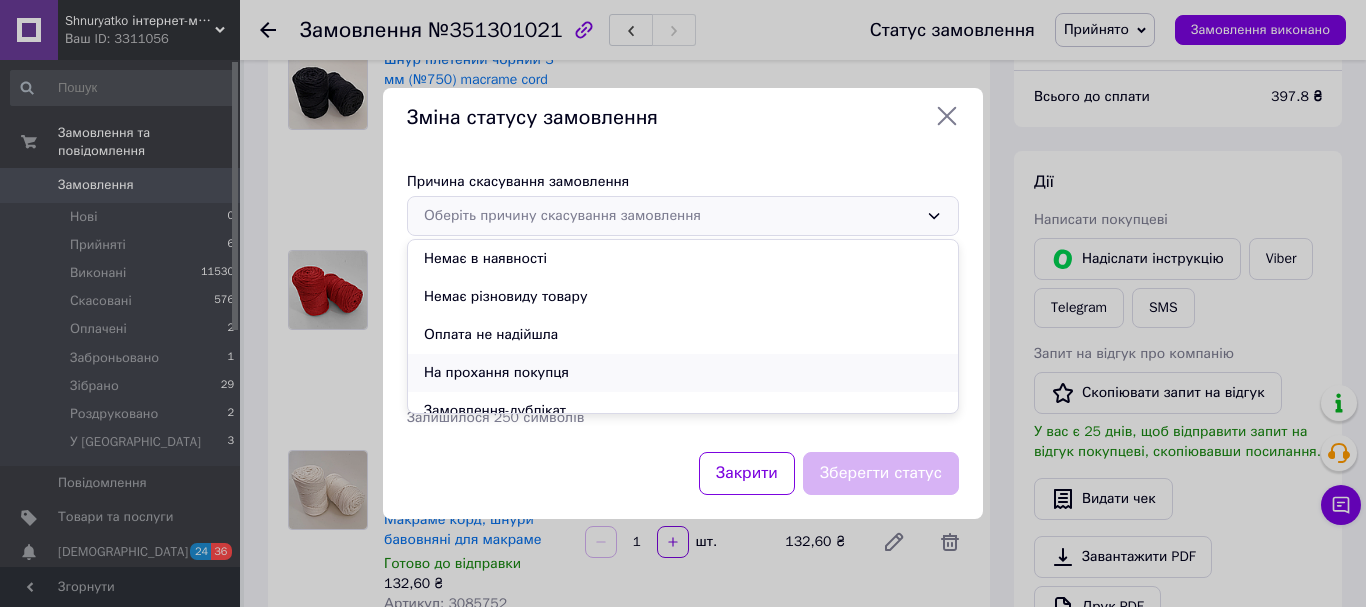 scroll, scrollTop: 93, scrollLeft: 0, axis: vertical 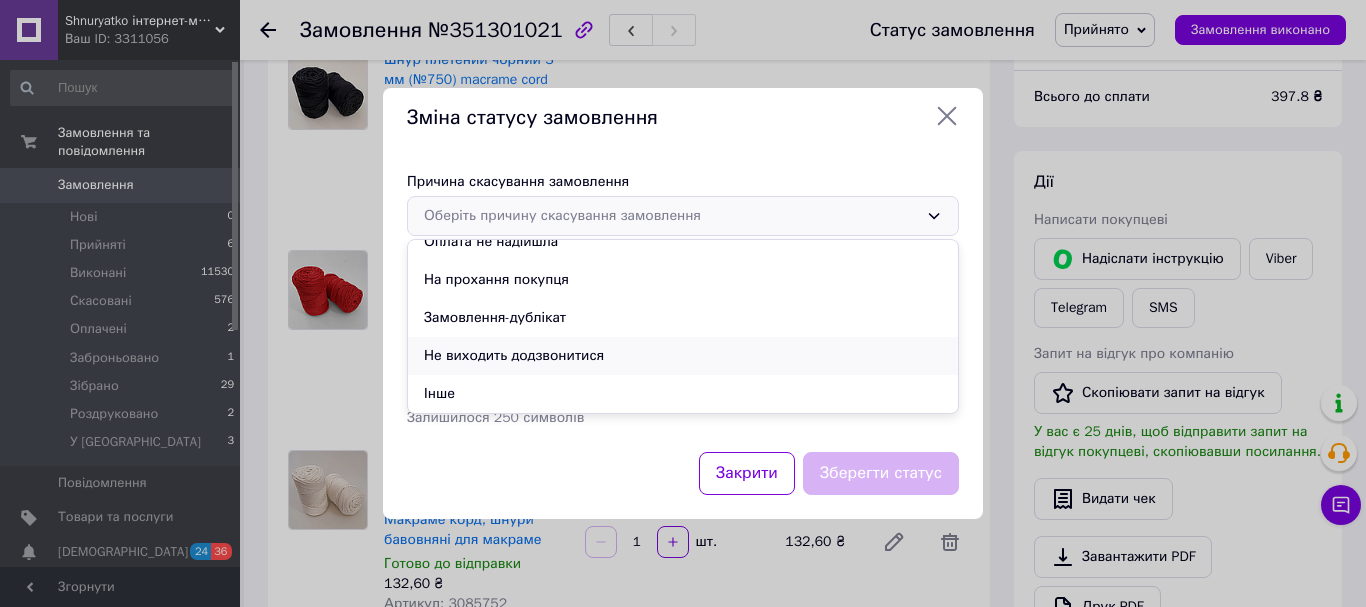 click on "Не виходить додзвонитися" at bounding box center [683, 356] 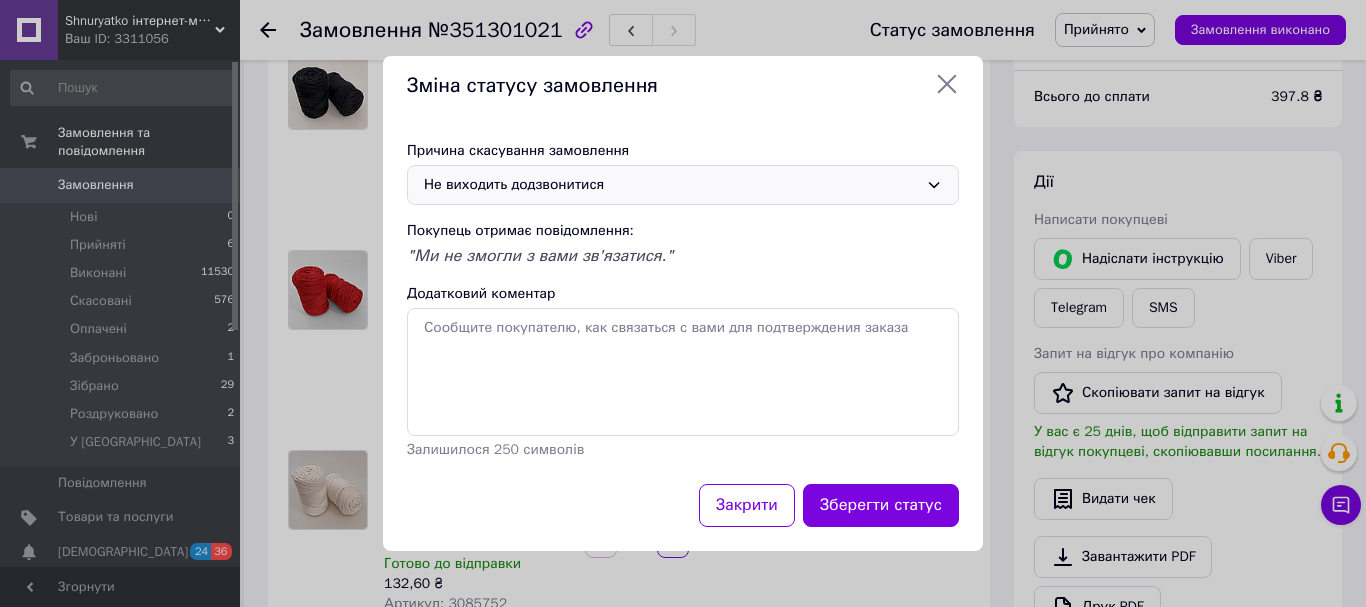click on "Не виходить додзвонитися" at bounding box center [671, 185] 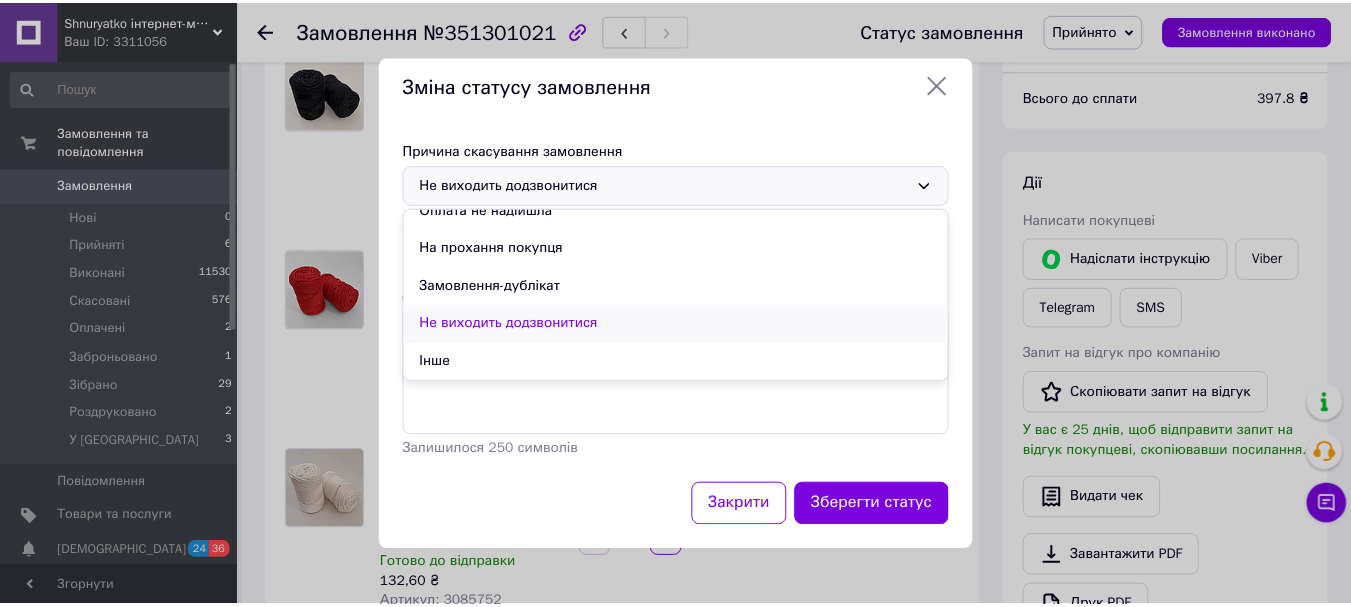 scroll, scrollTop: 94, scrollLeft: 0, axis: vertical 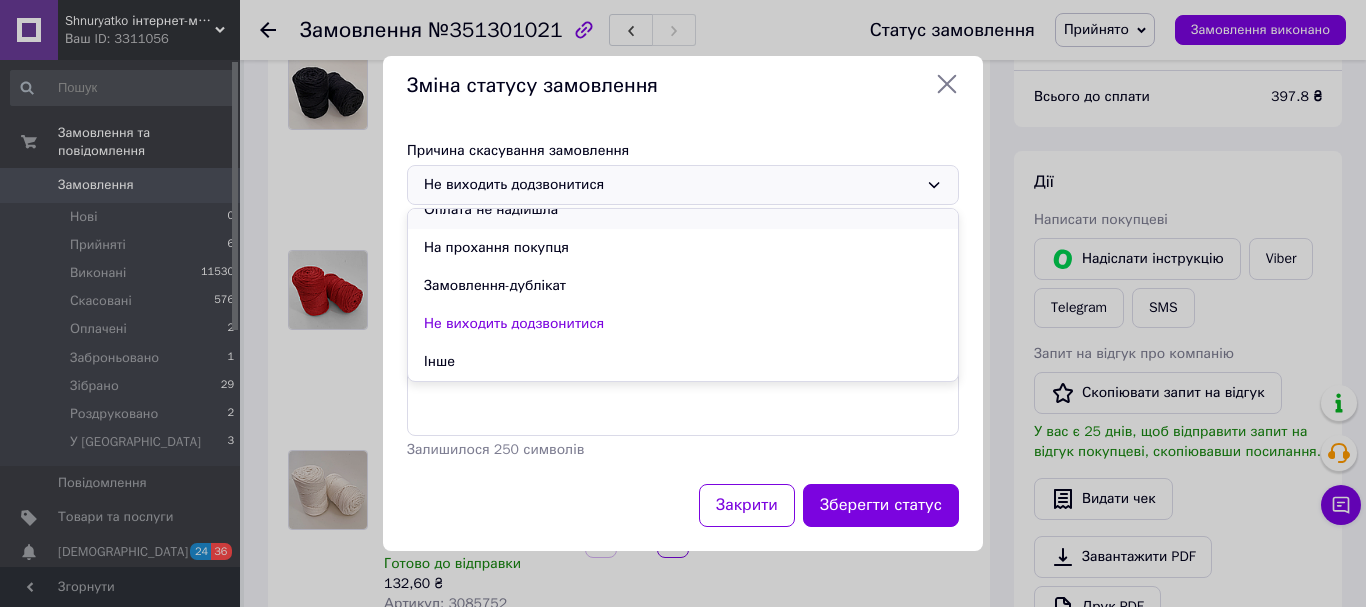 click on "Оплата не надійшла" at bounding box center [683, 210] 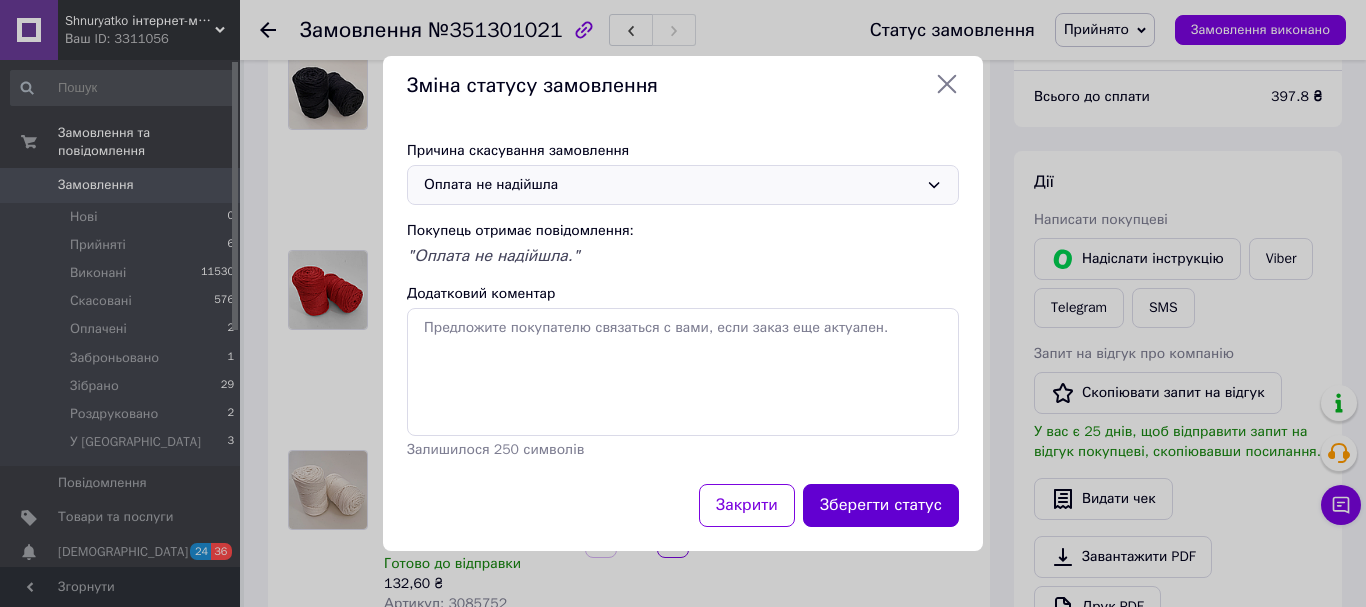 click on "Зберегти статус" at bounding box center [881, 505] 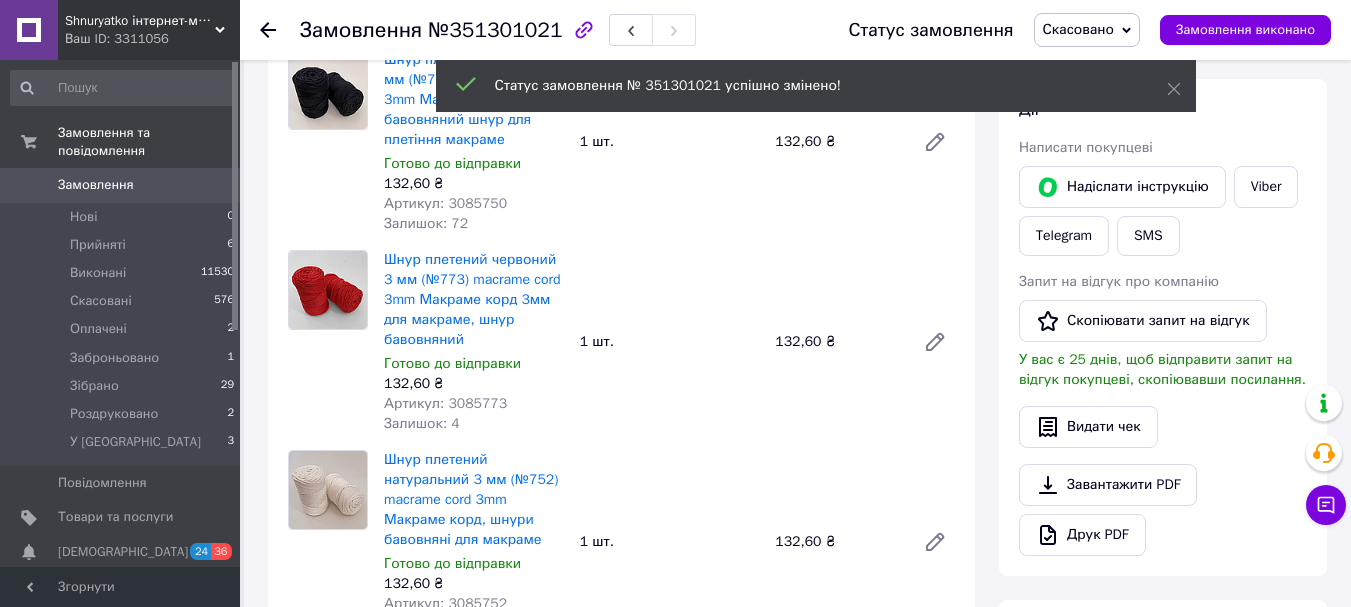 click 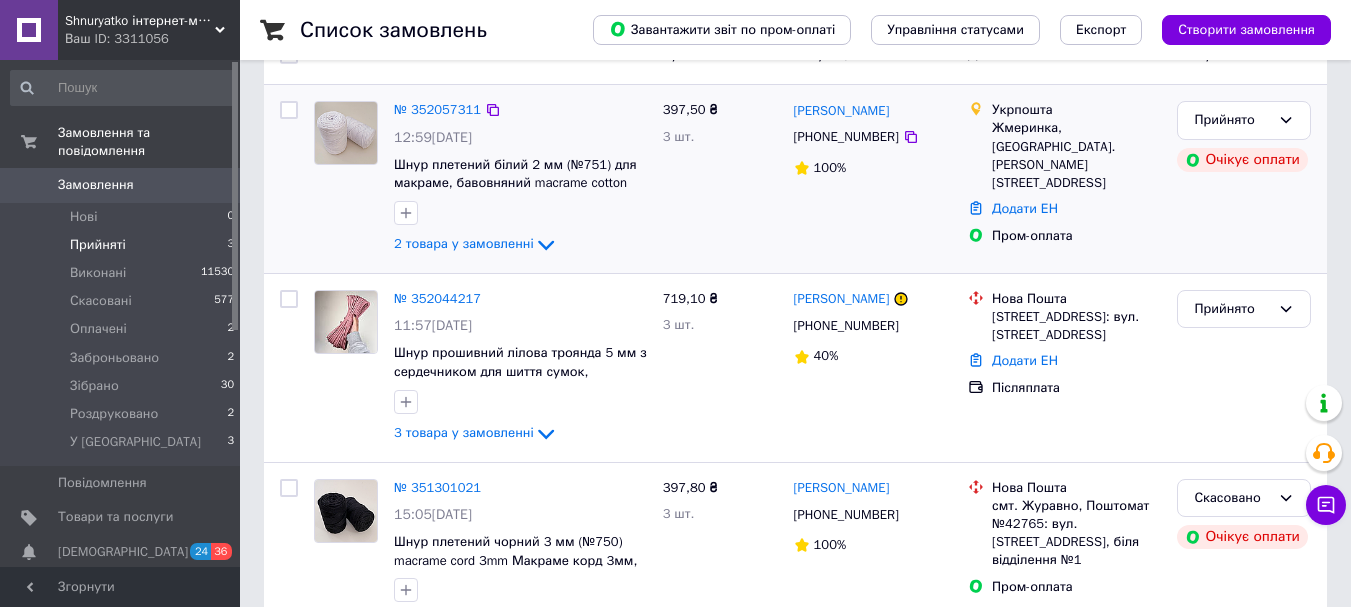 scroll, scrollTop: 169, scrollLeft: 0, axis: vertical 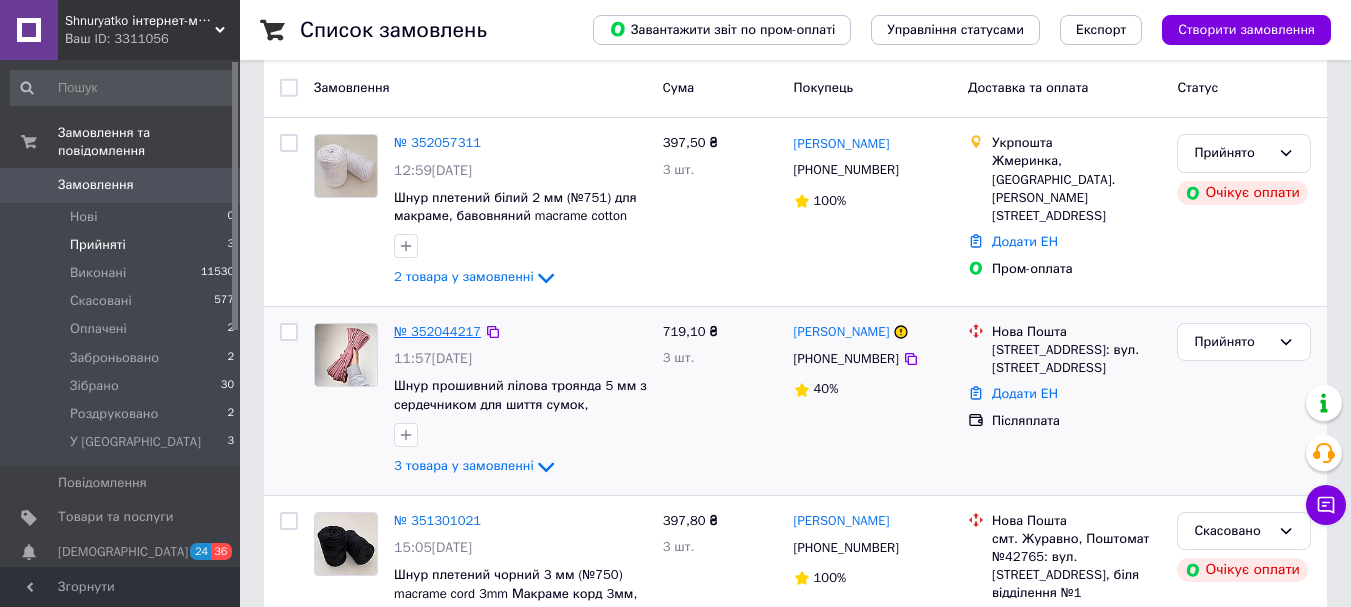 click on "№ 352044217" at bounding box center (437, 331) 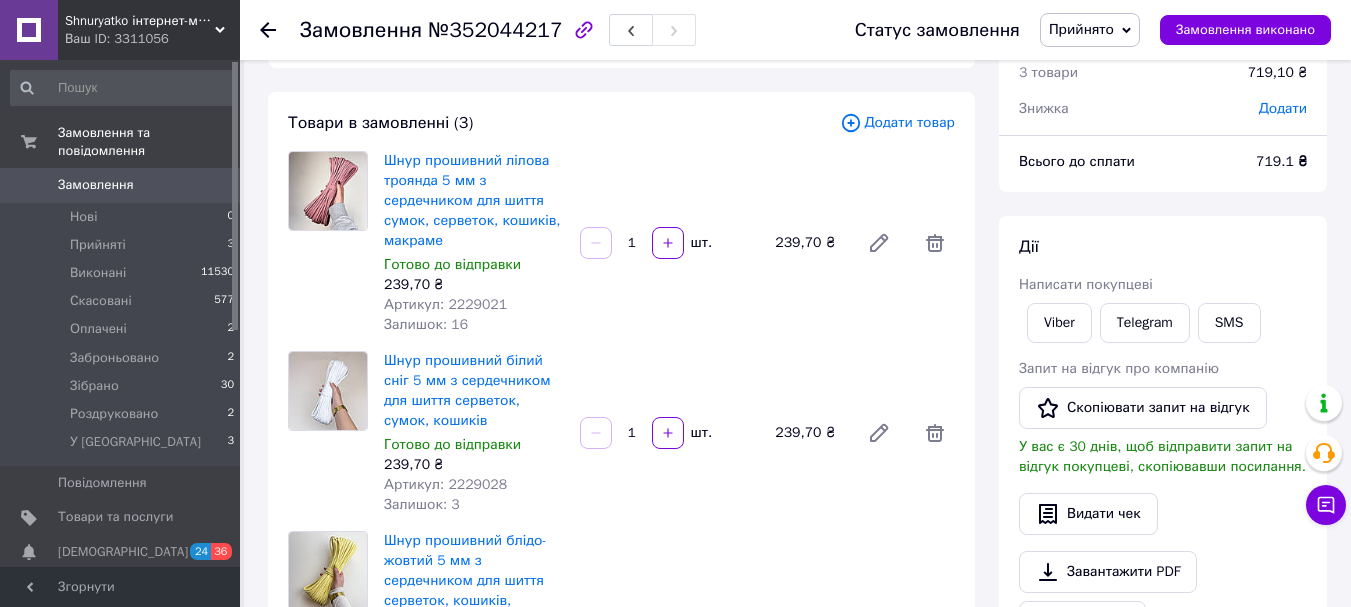 scroll, scrollTop: 0, scrollLeft: 0, axis: both 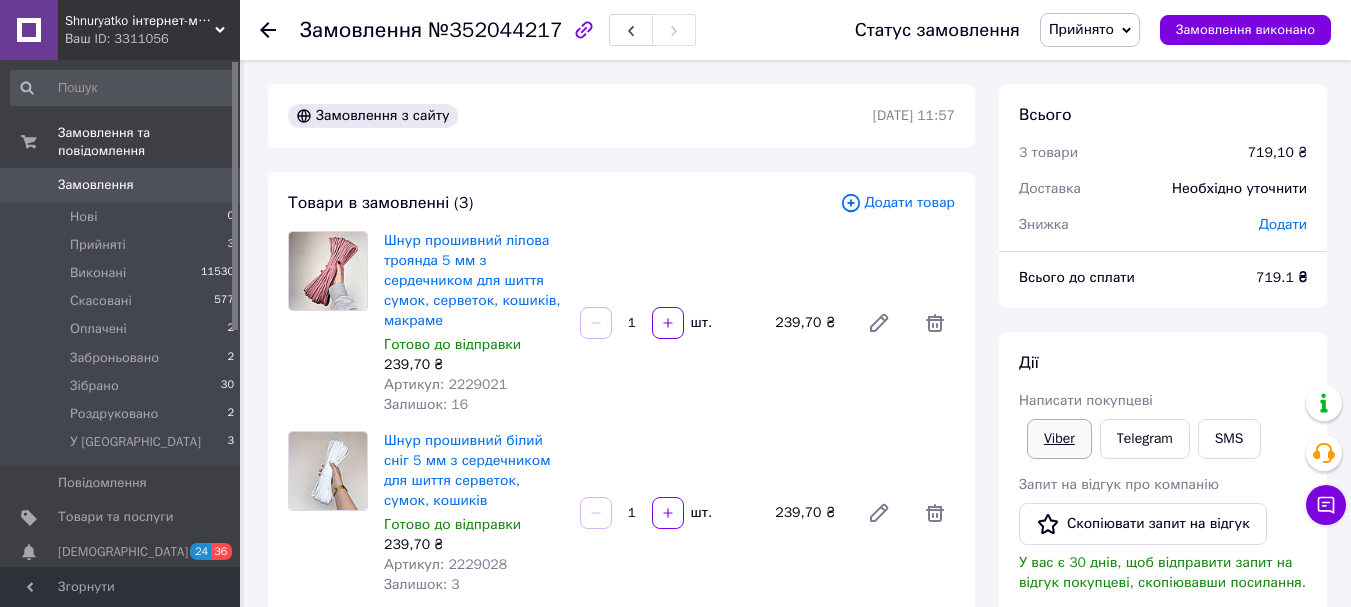 click on "Viber" at bounding box center [1059, 439] 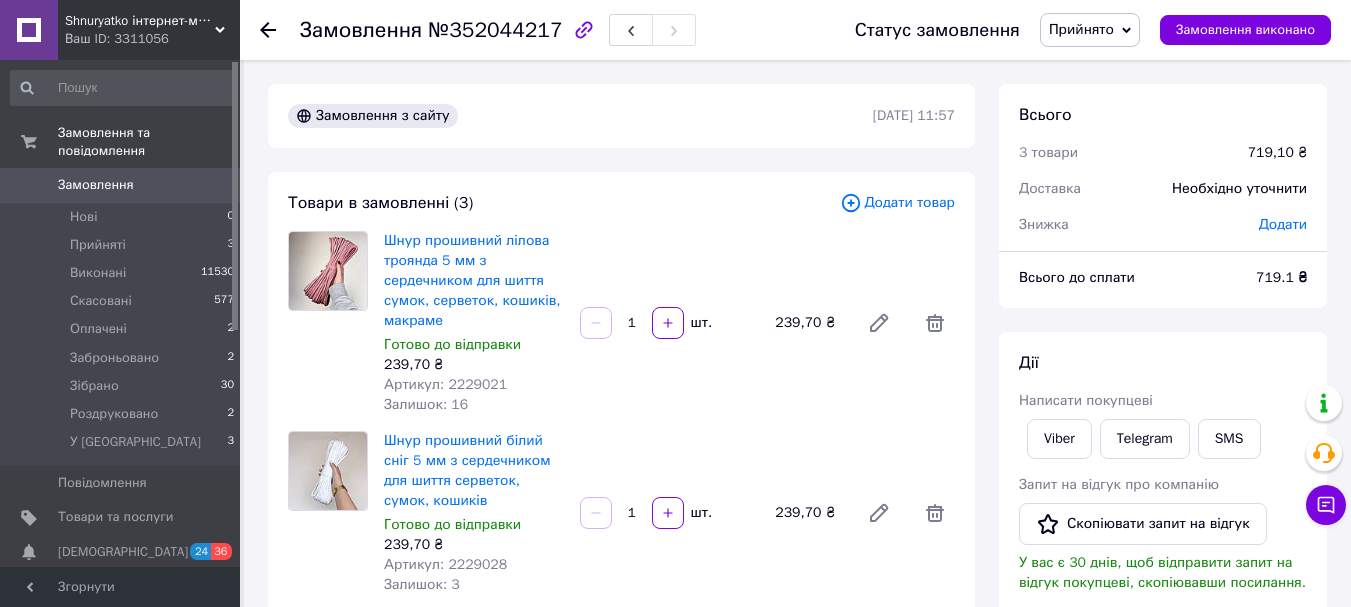 click 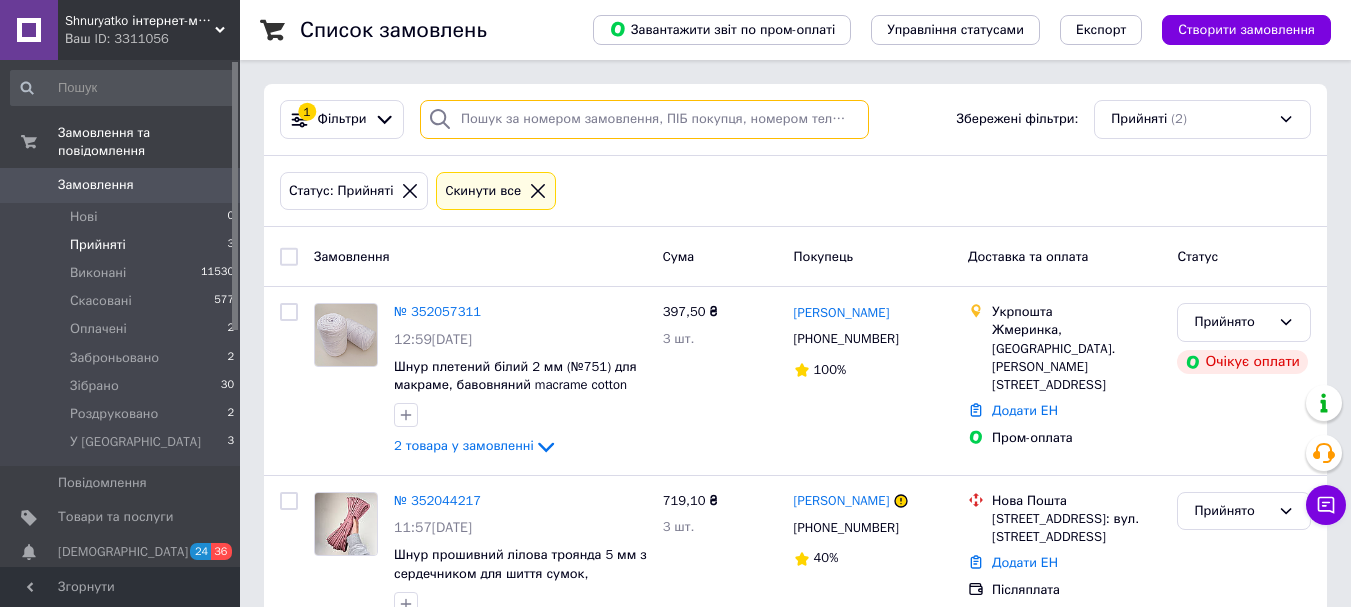 click at bounding box center (644, 119) 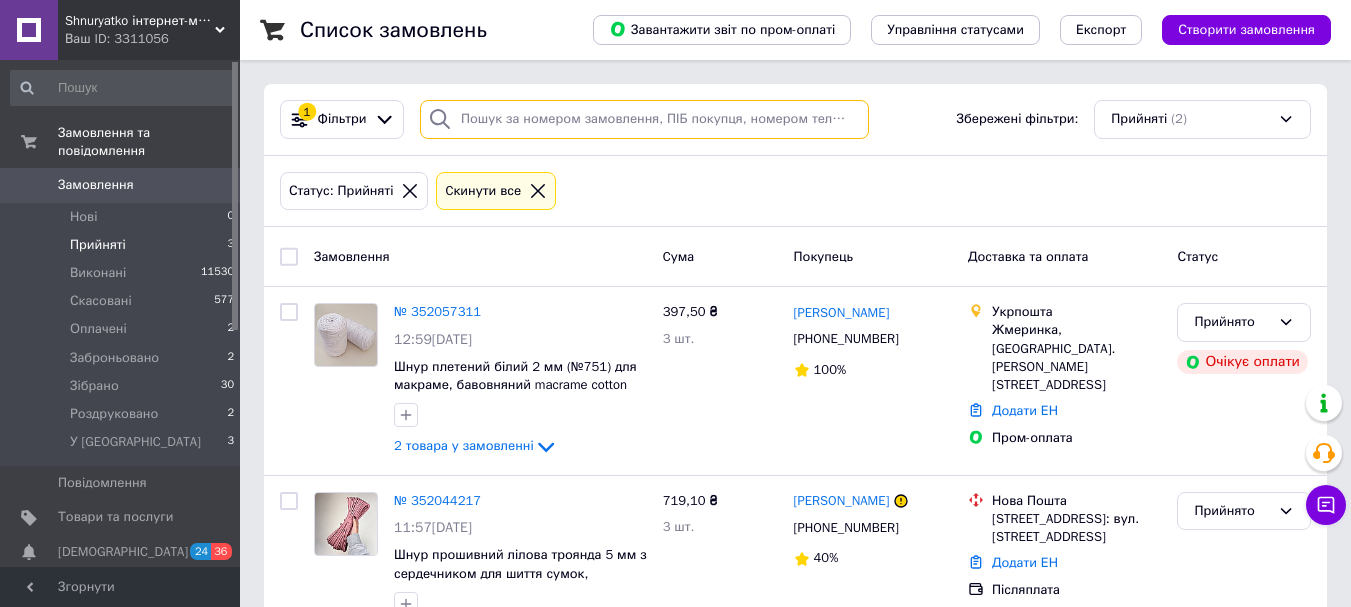 paste on "+380992124239" 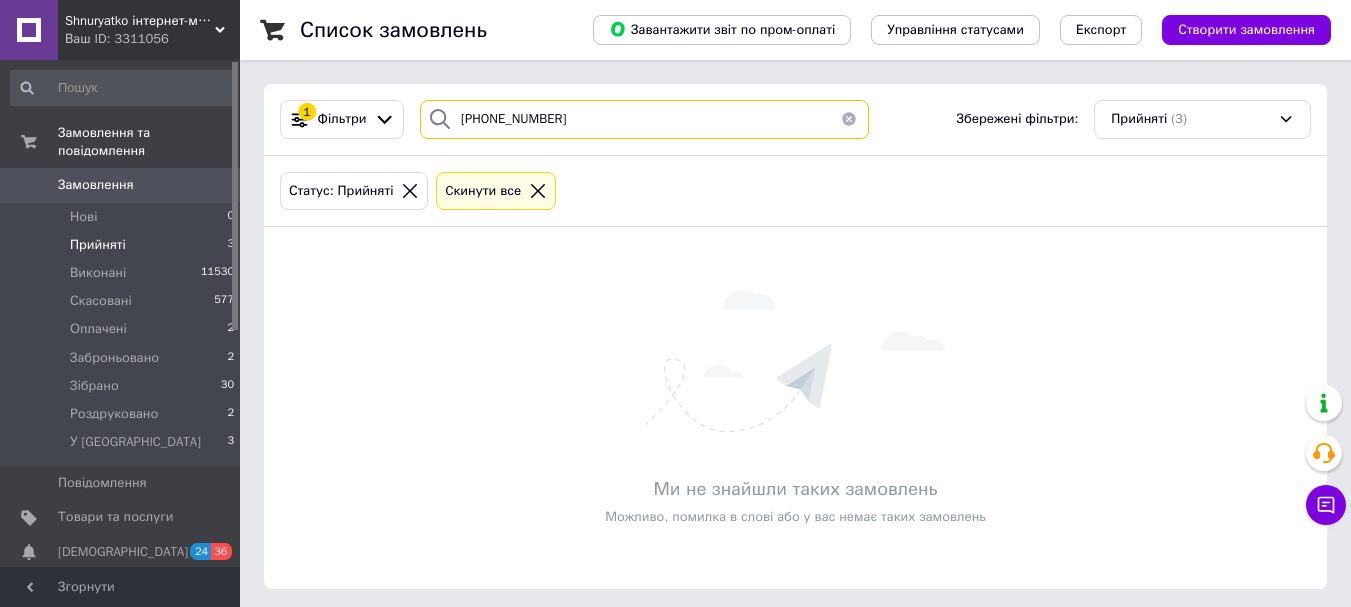 type on "+380992124239" 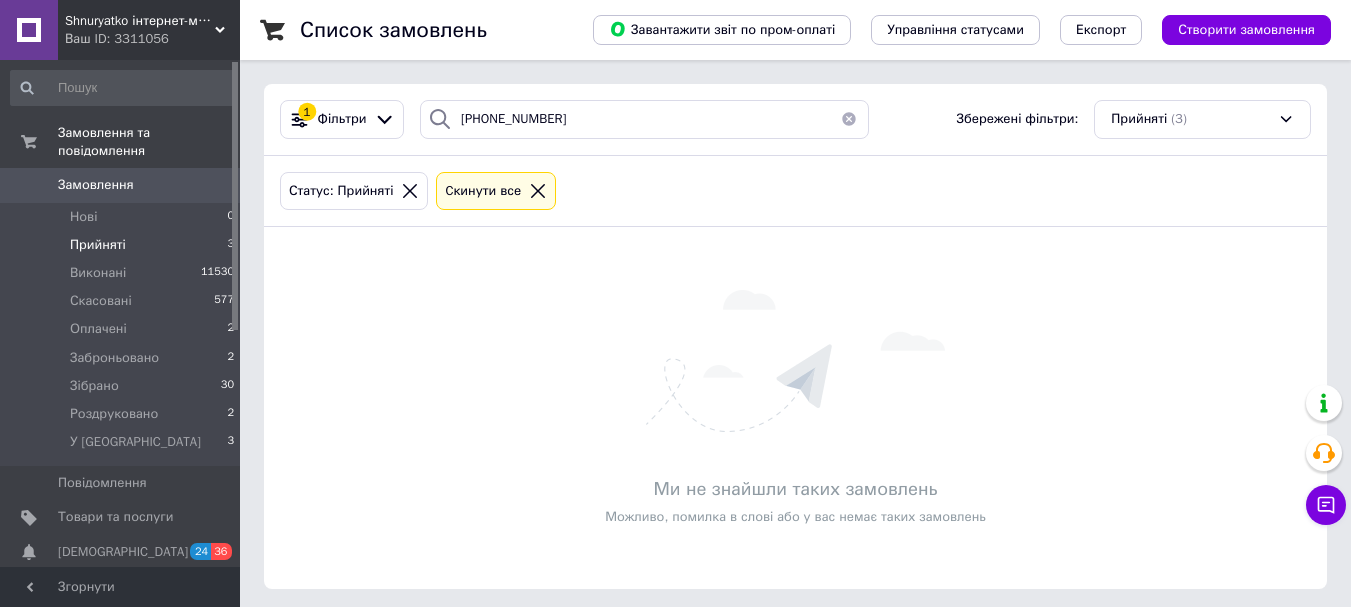 click on "Cкинути все" at bounding box center (483, 191) 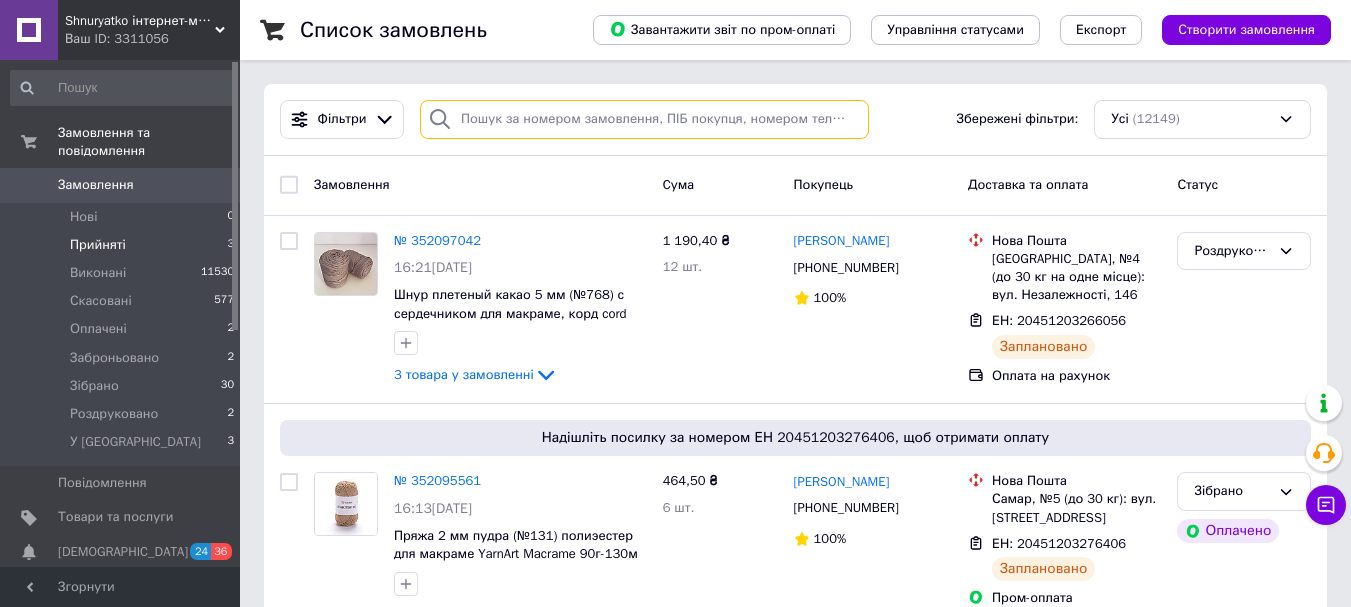 click at bounding box center (644, 119) 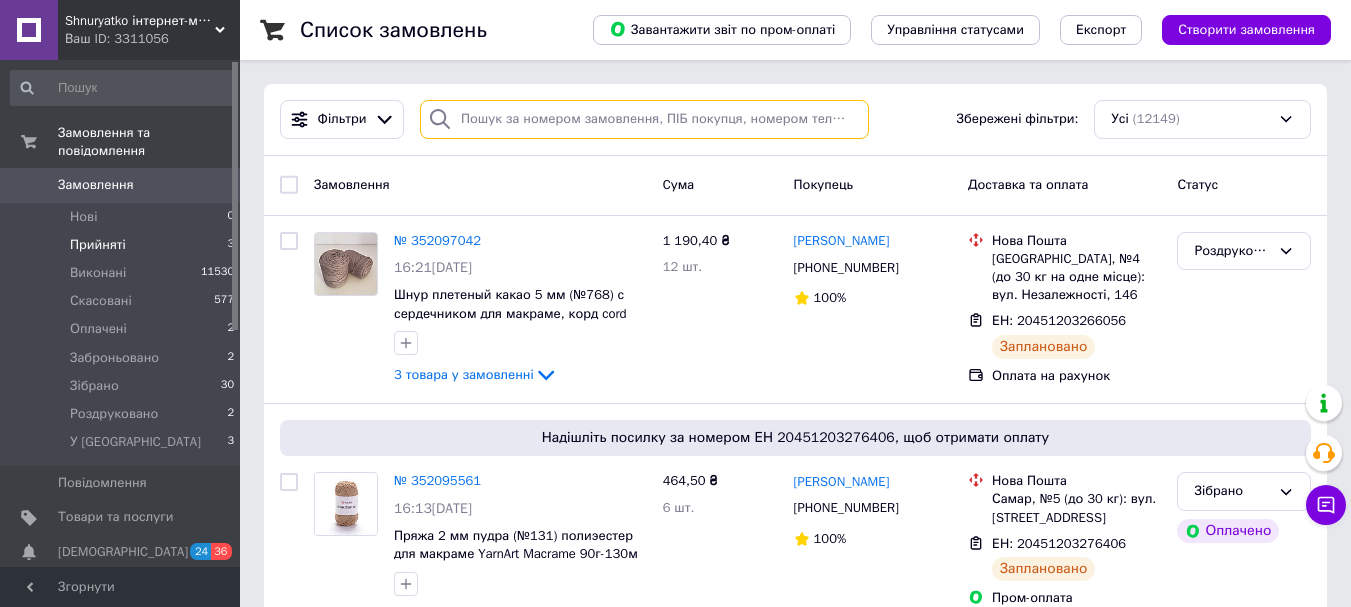 paste on "+380992124239" 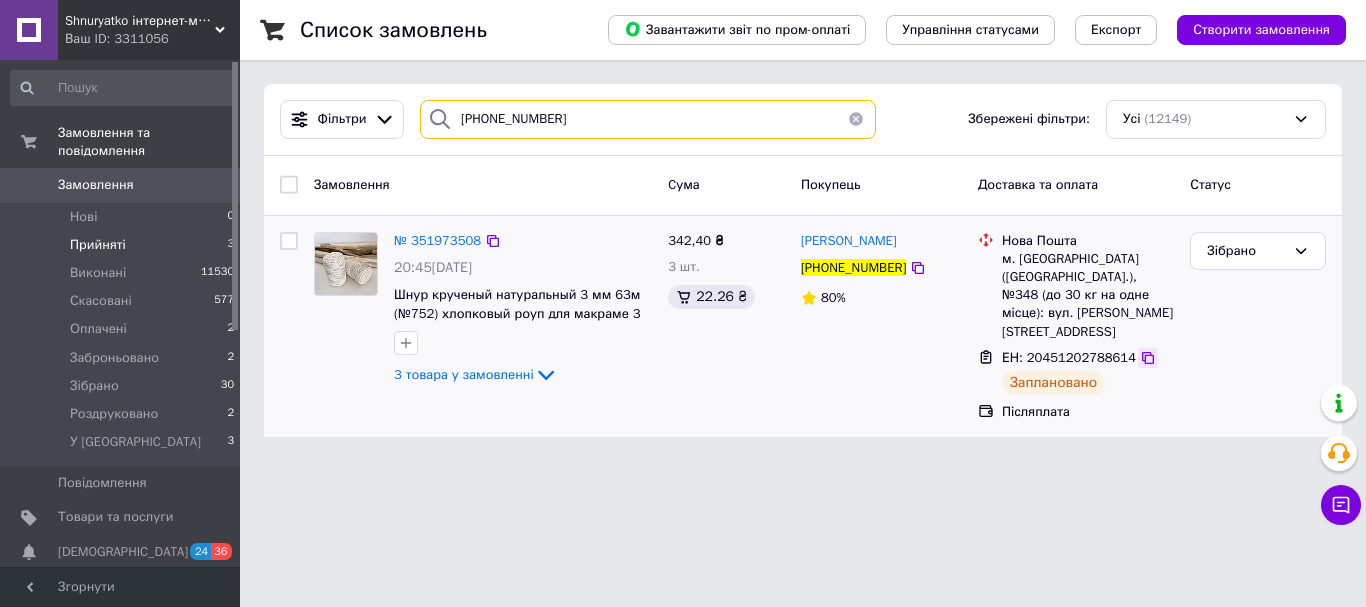 type on "+380992124239" 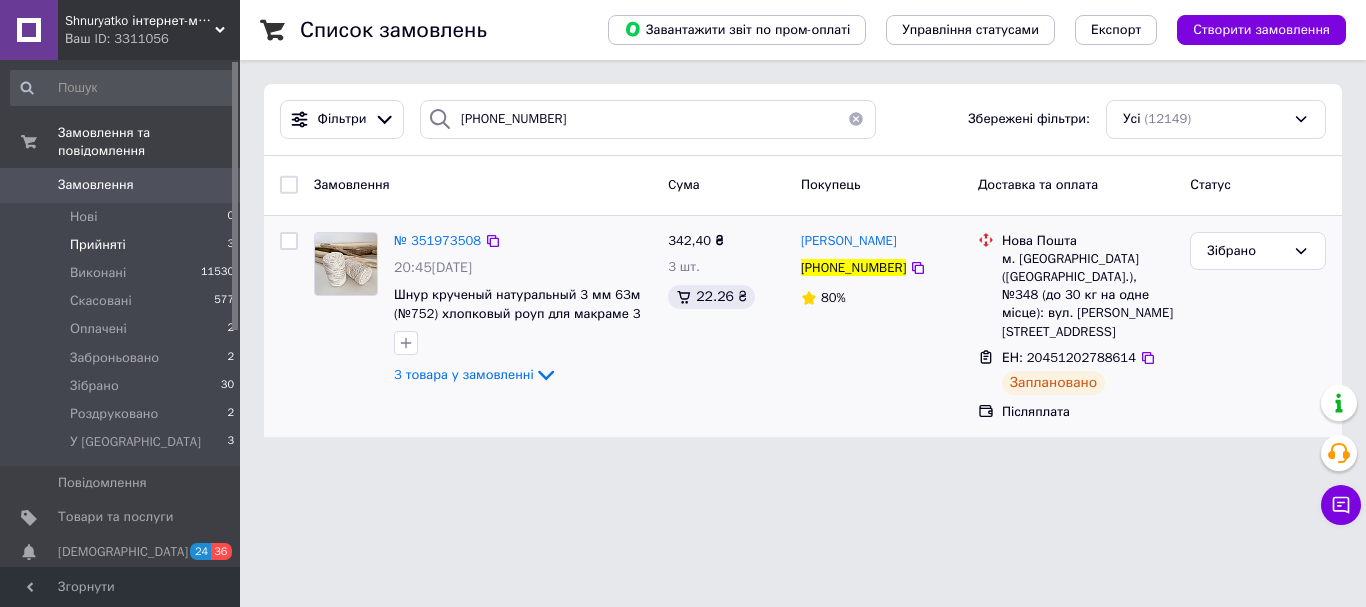 drag, startPoint x: 1138, startPoint y: 338, endPoint x: 1128, endPoint y: 278, distance: 60.827625 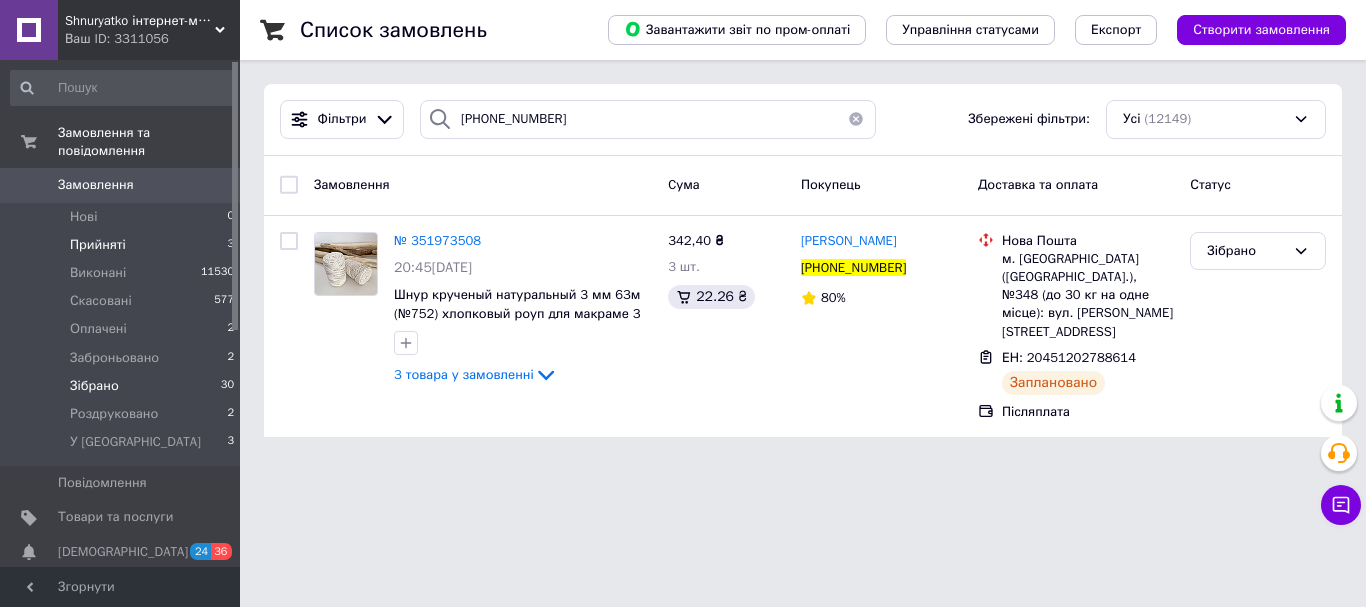 click on "Зібрано" at bounding box center (94, 386) 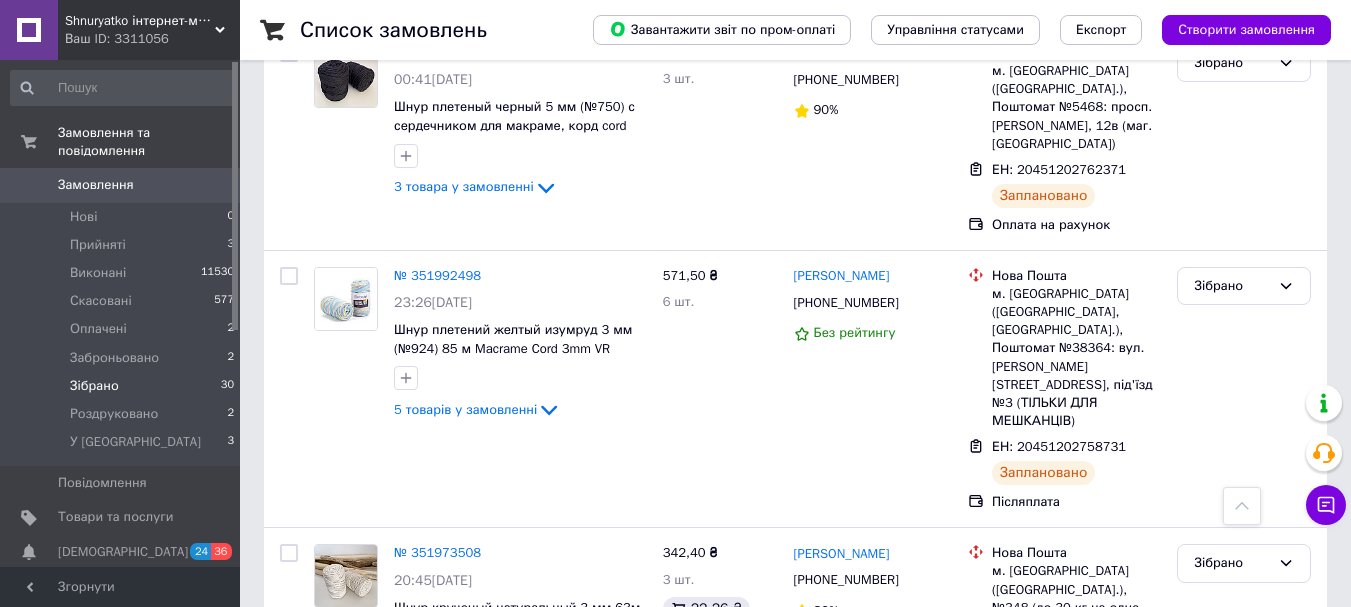 scroll, scrollTop: 3860, scrollLeft: 0, axis: vertical 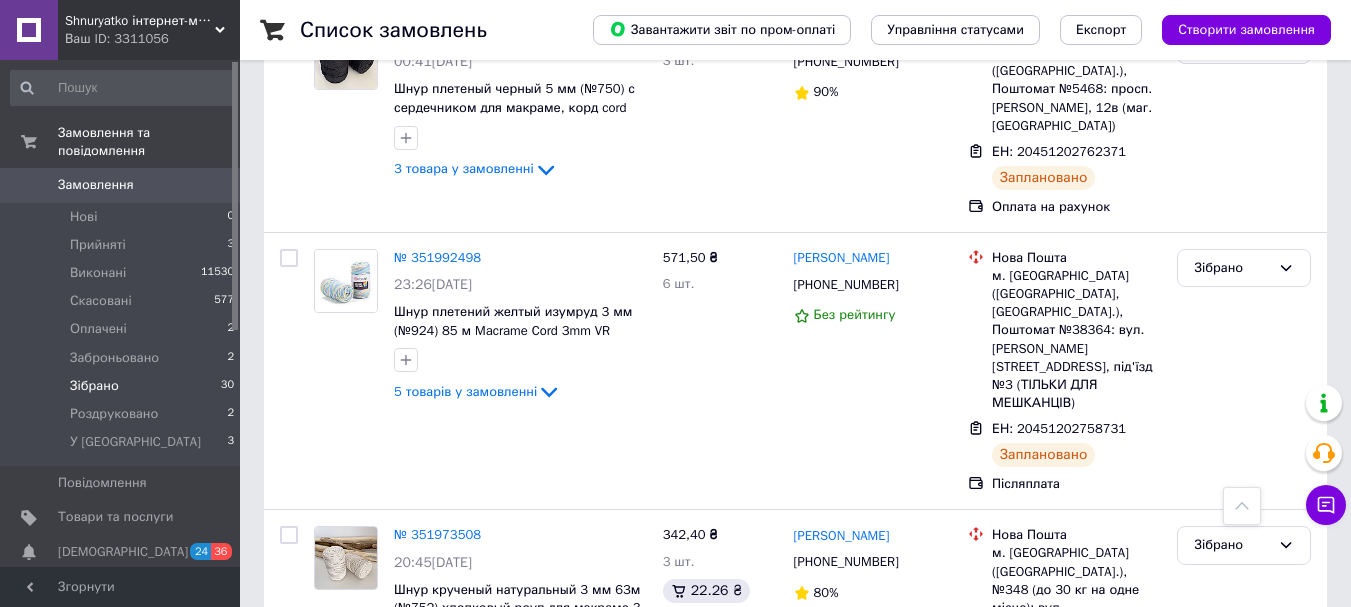 click on "2" at bounding box center (327, 795) 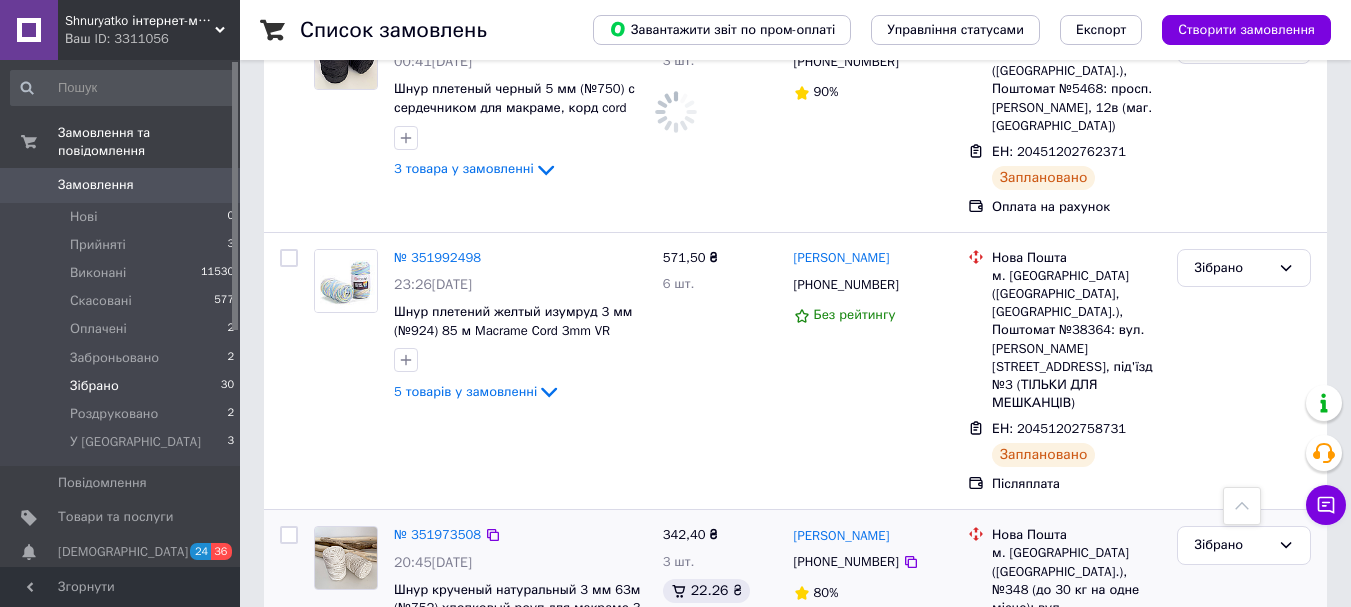 scroll, scrollTop: 0, scrollLeft: 0, axis: both 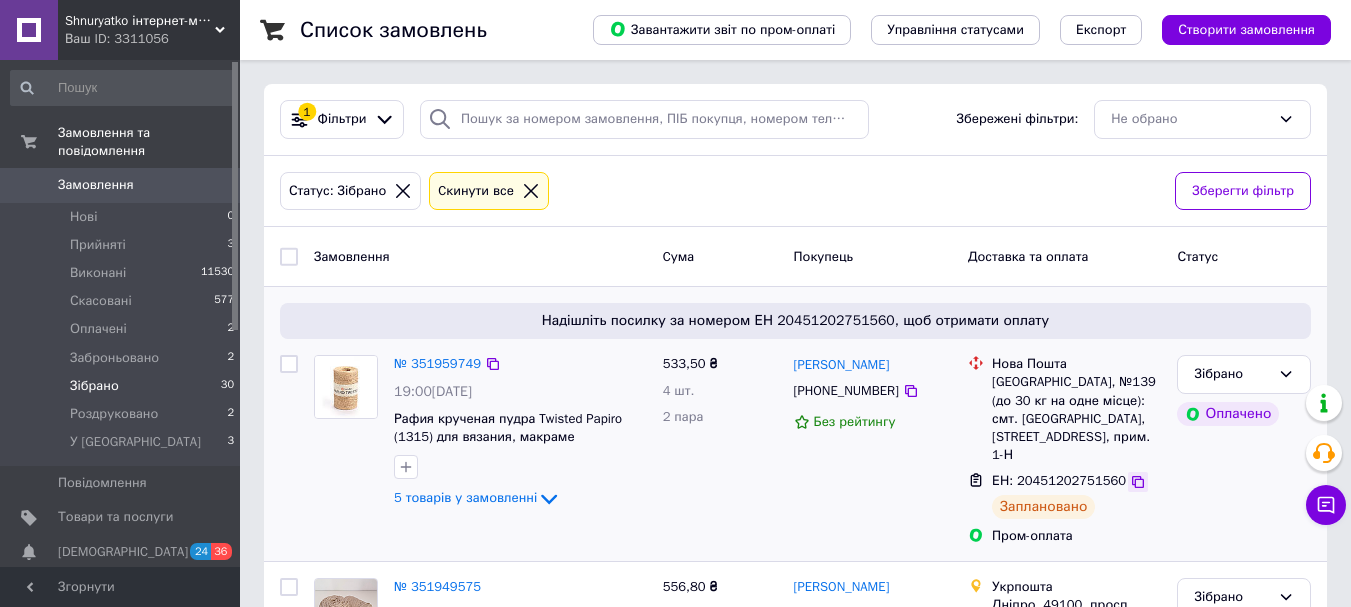 click 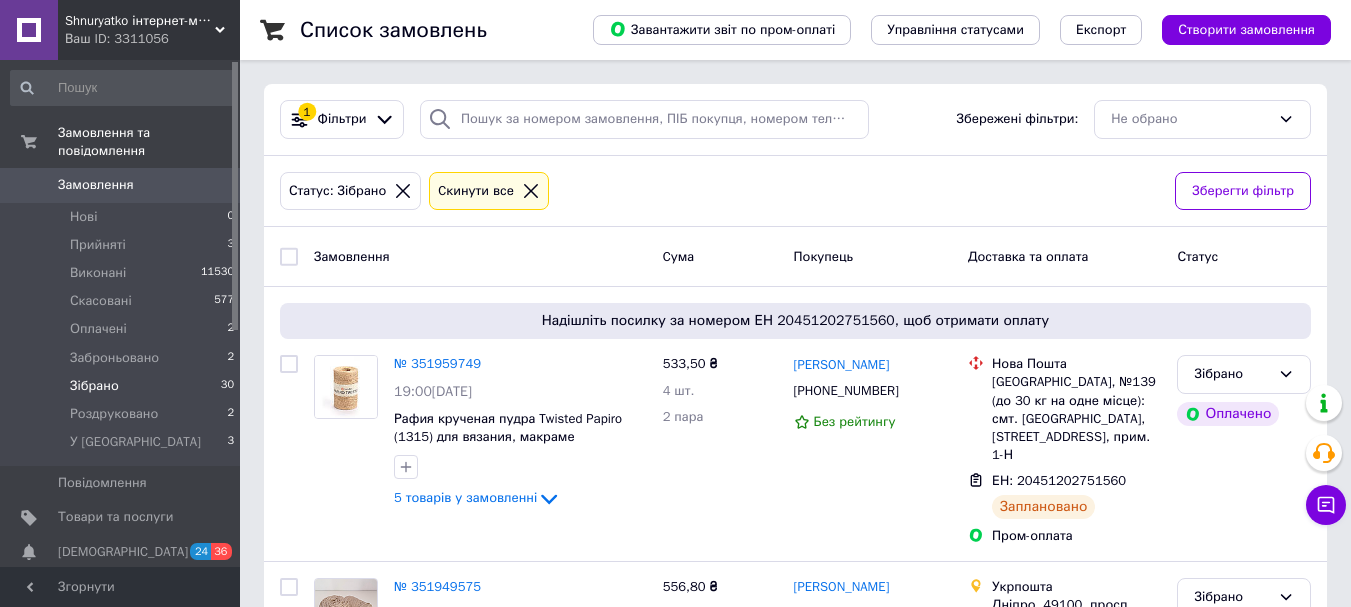click on "Cкинути все" at bounding box center (476, 191) 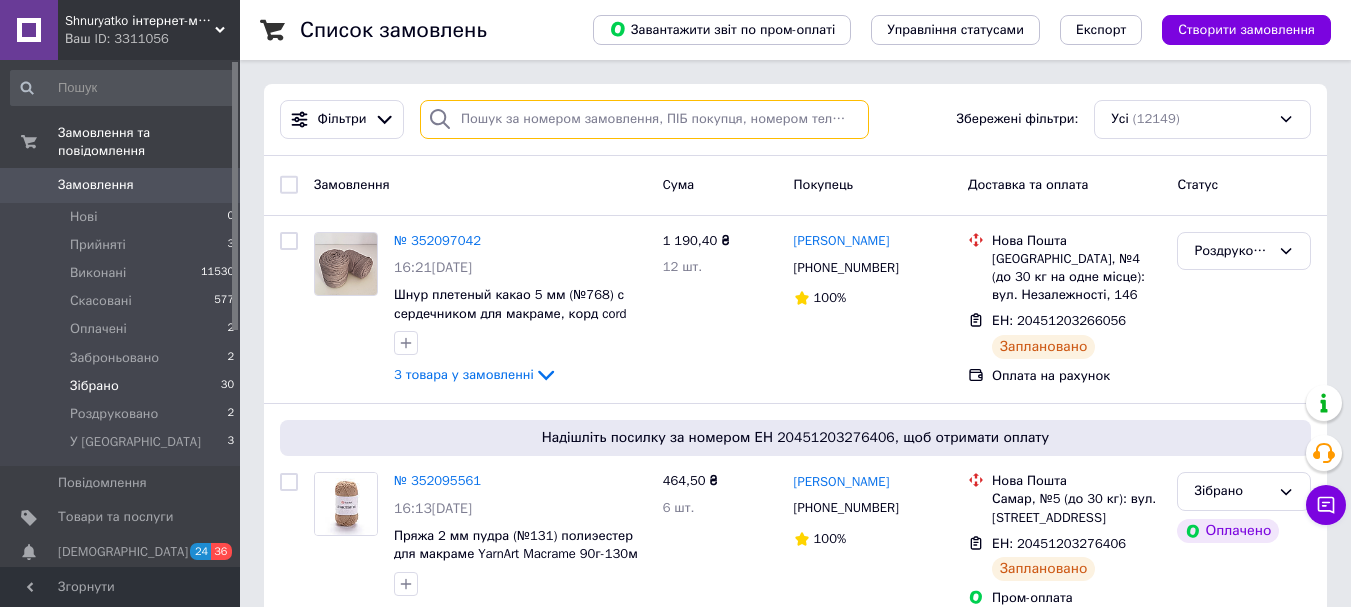 click at bounding box center (644, 119) 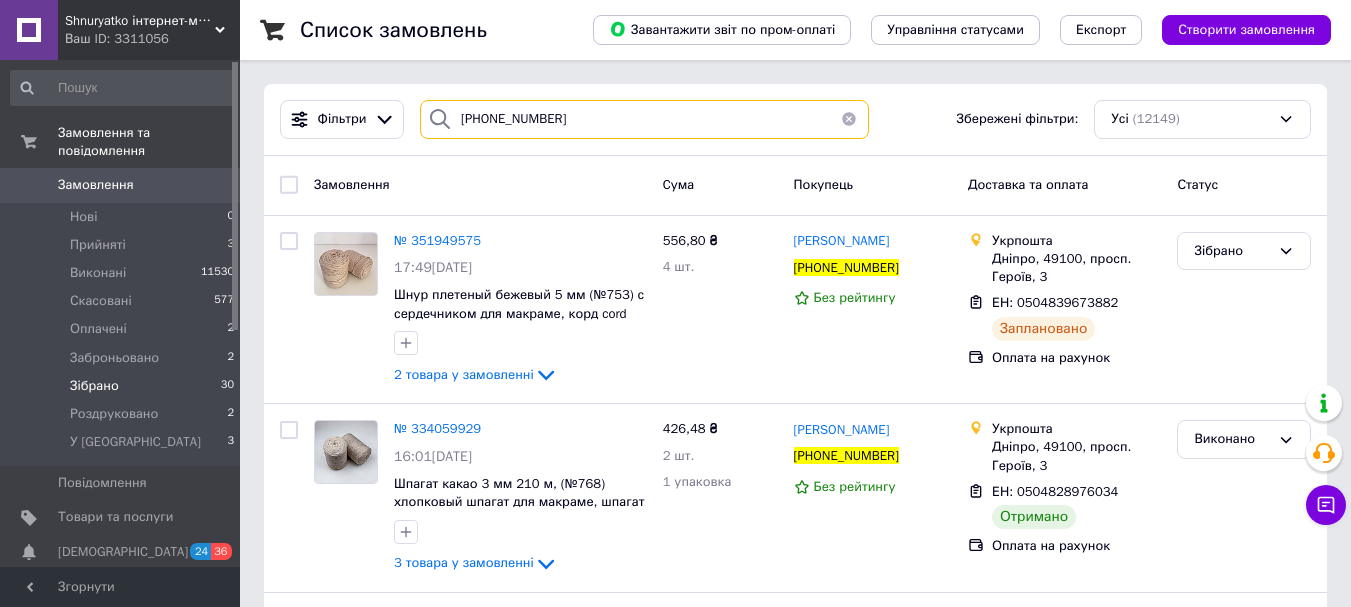 type on "+380669171824" 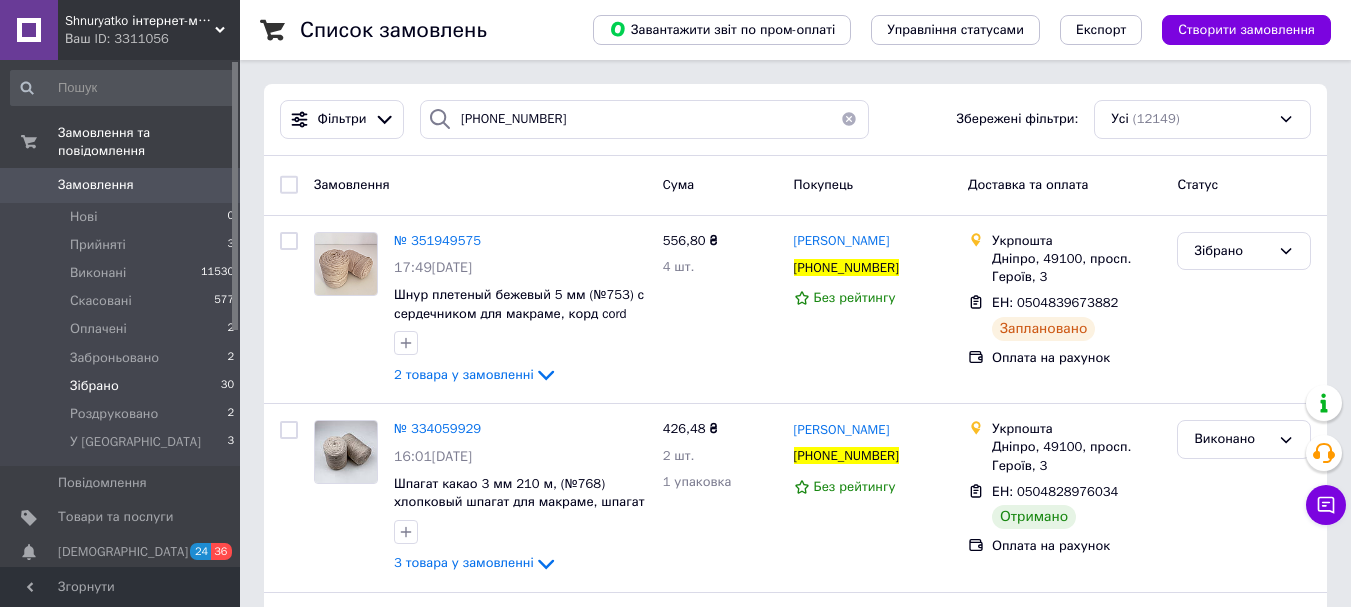 click on "Фільтри +380669171824 Збережені фільтри: Усі (12149)" at bounding box center (795, 119) 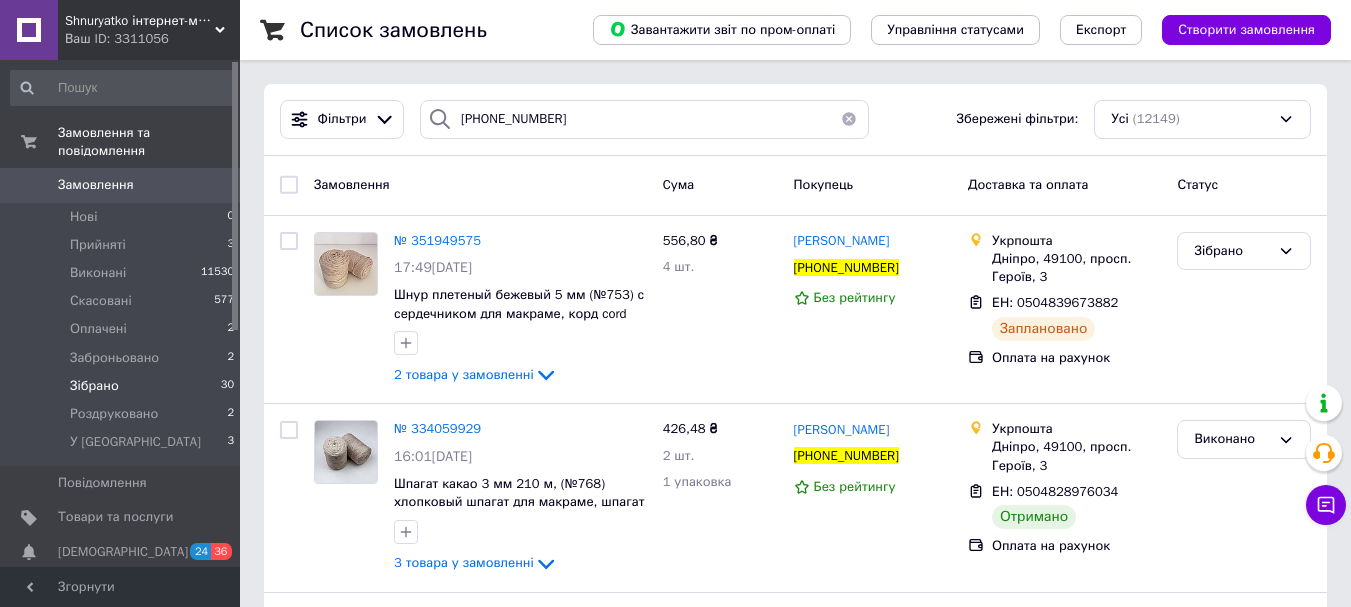 click at bounding box center [849, 119] 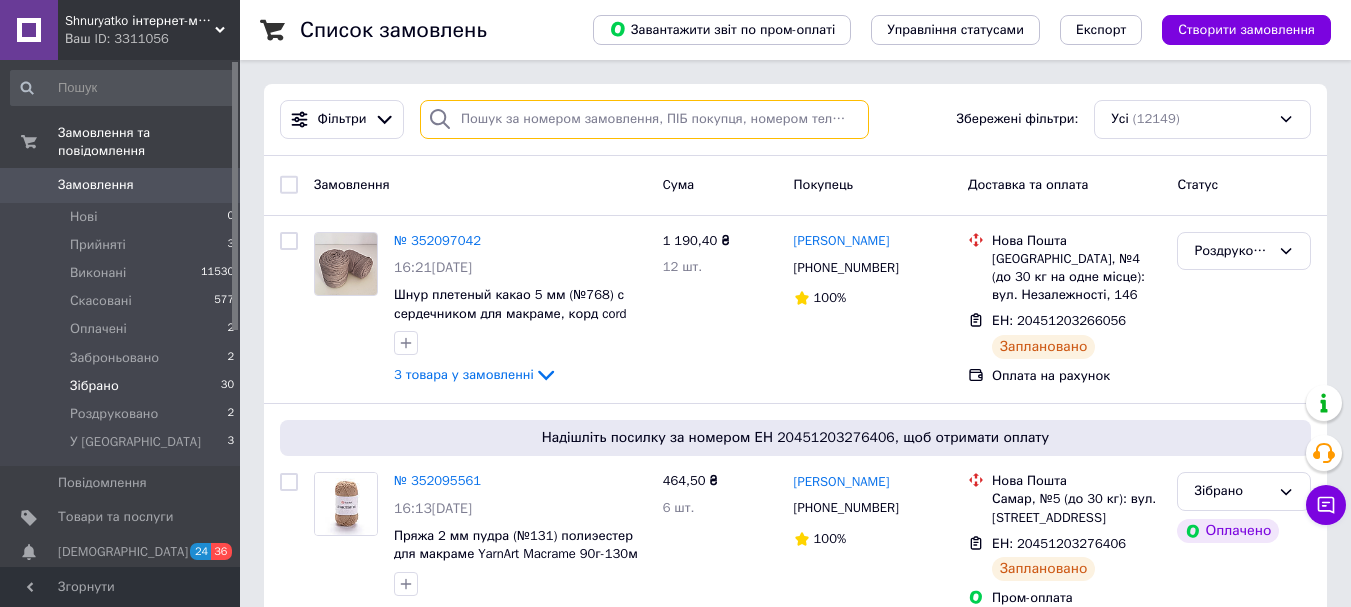 click at bounding box center (644, 119) 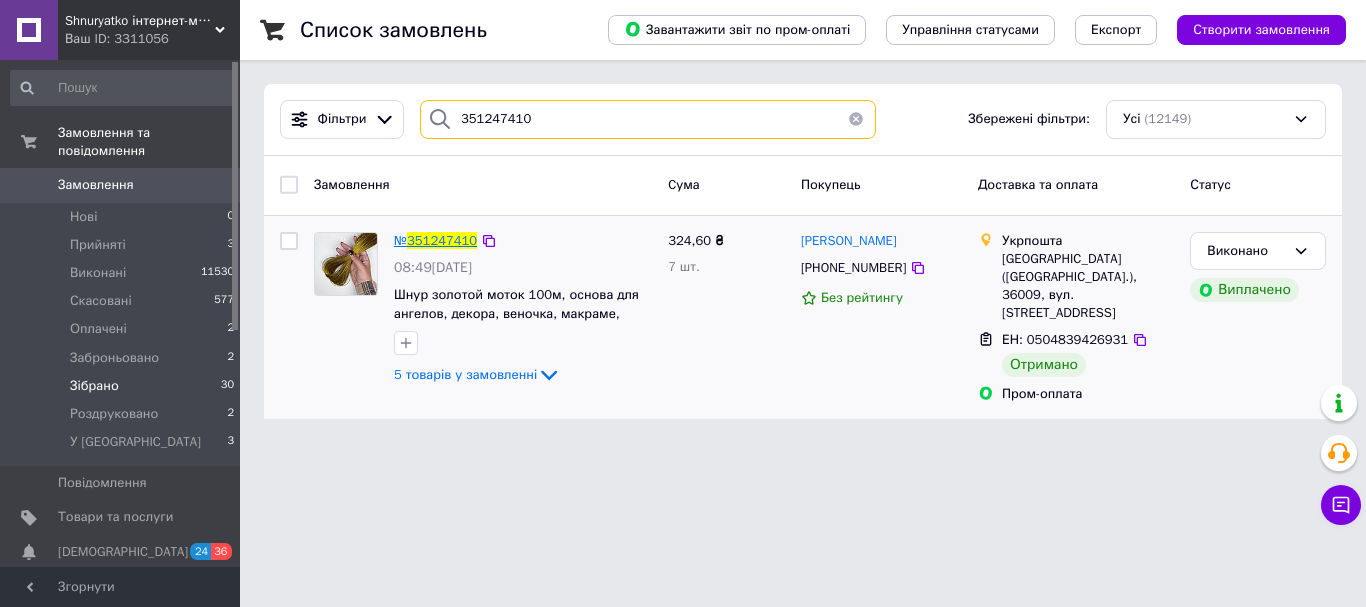 type on "351247410" 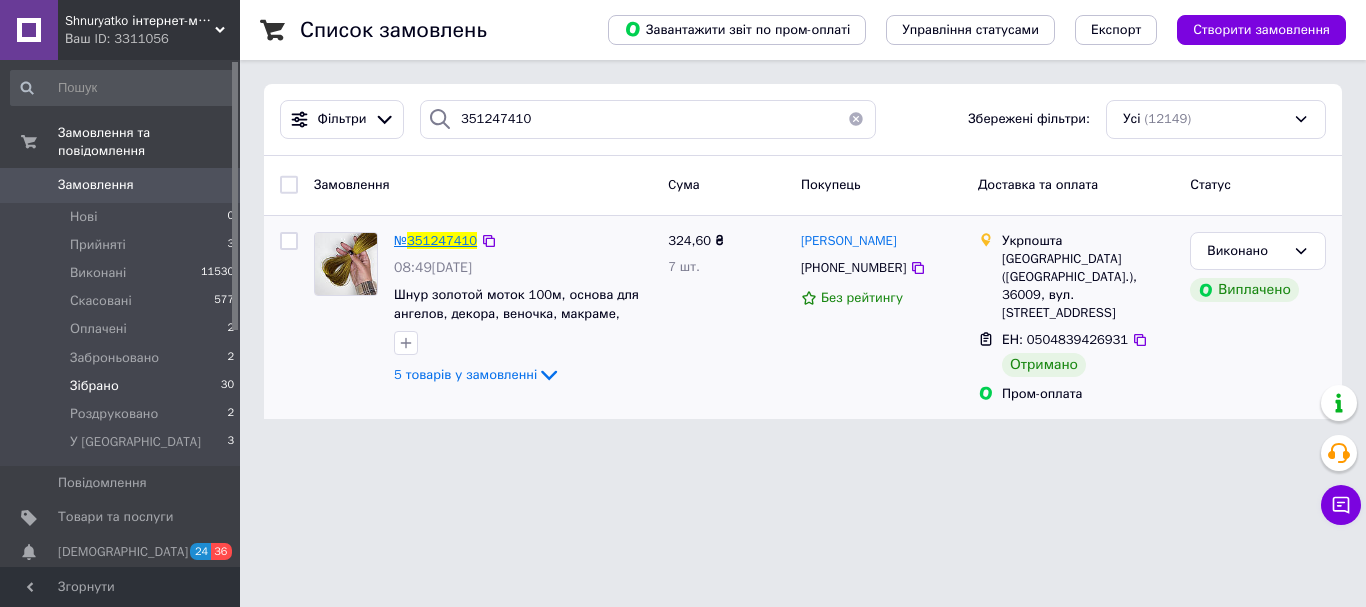 click on "351247410" at bounding box center (442, 240) 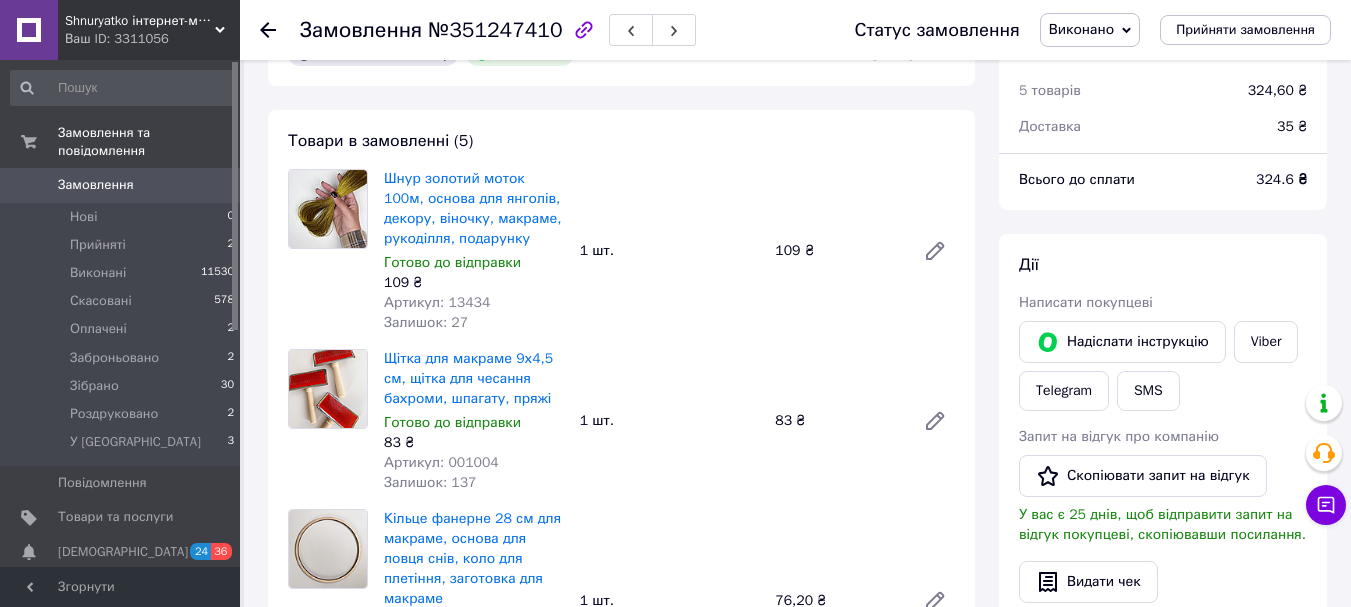 scroll, scrollTop: 0, scrollLeft: 0, axis: both 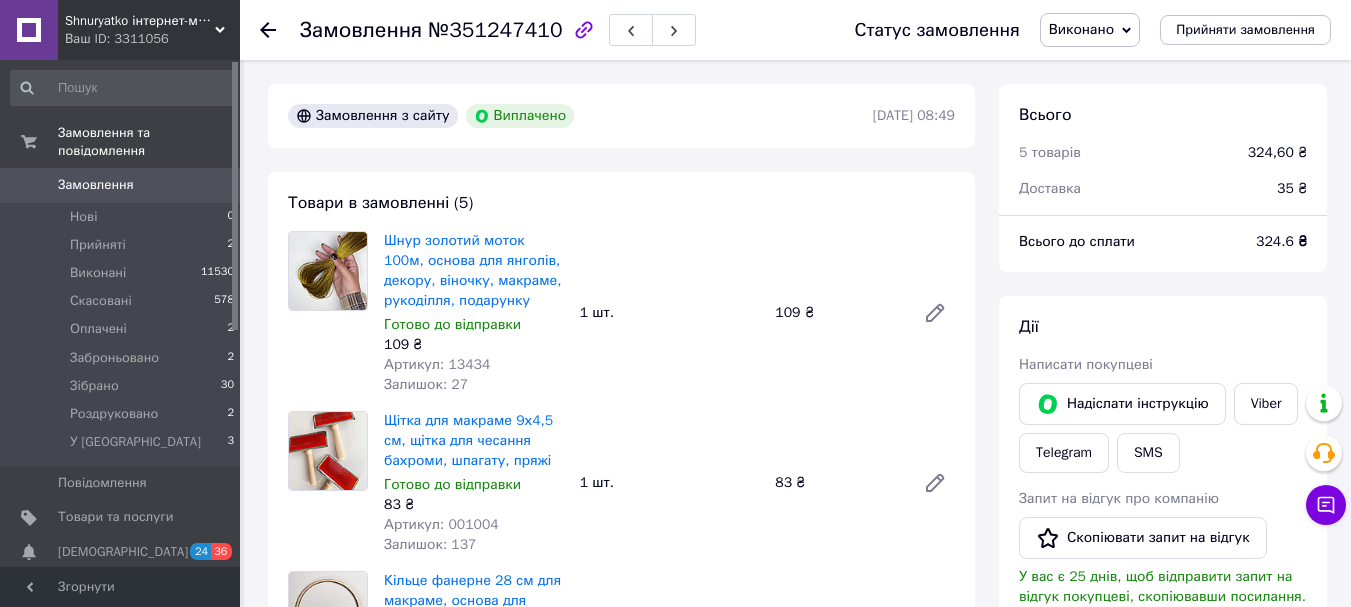 click 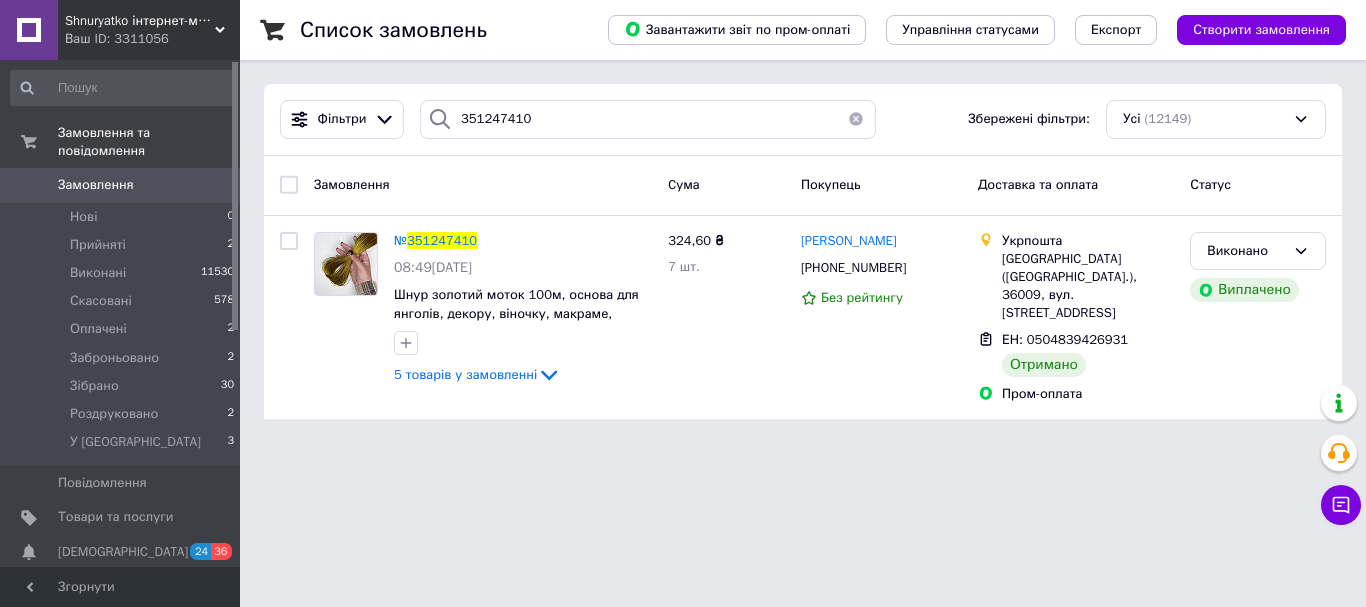 click at bounding box center [856, 119] 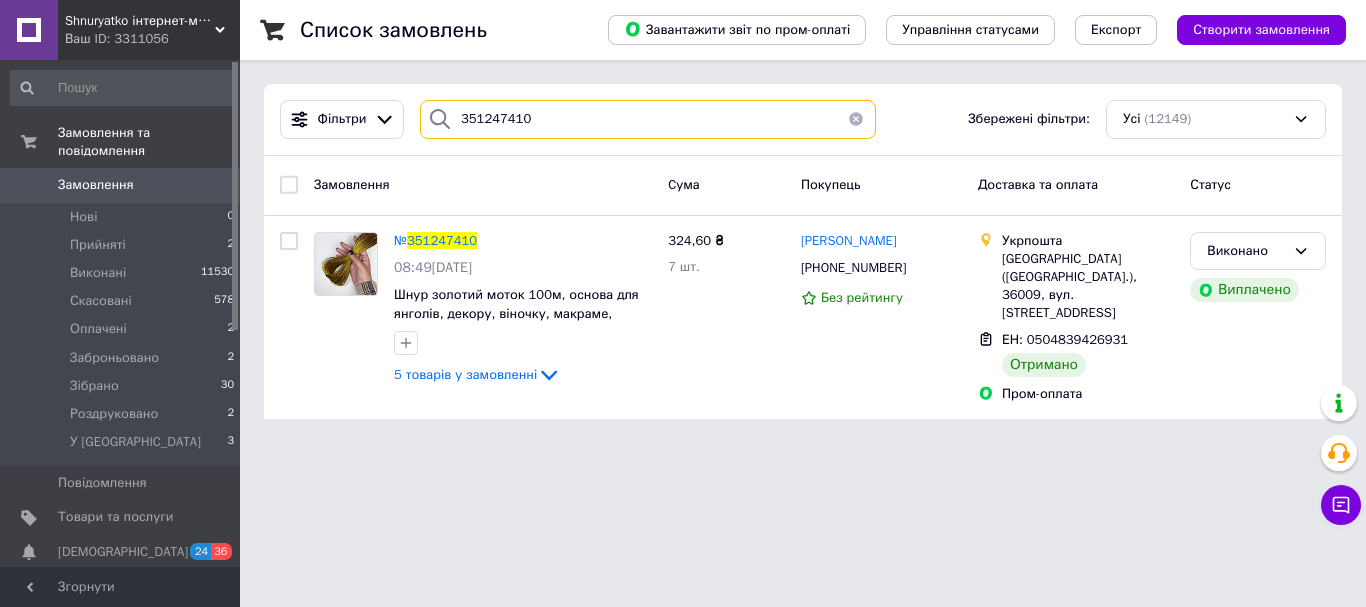 type 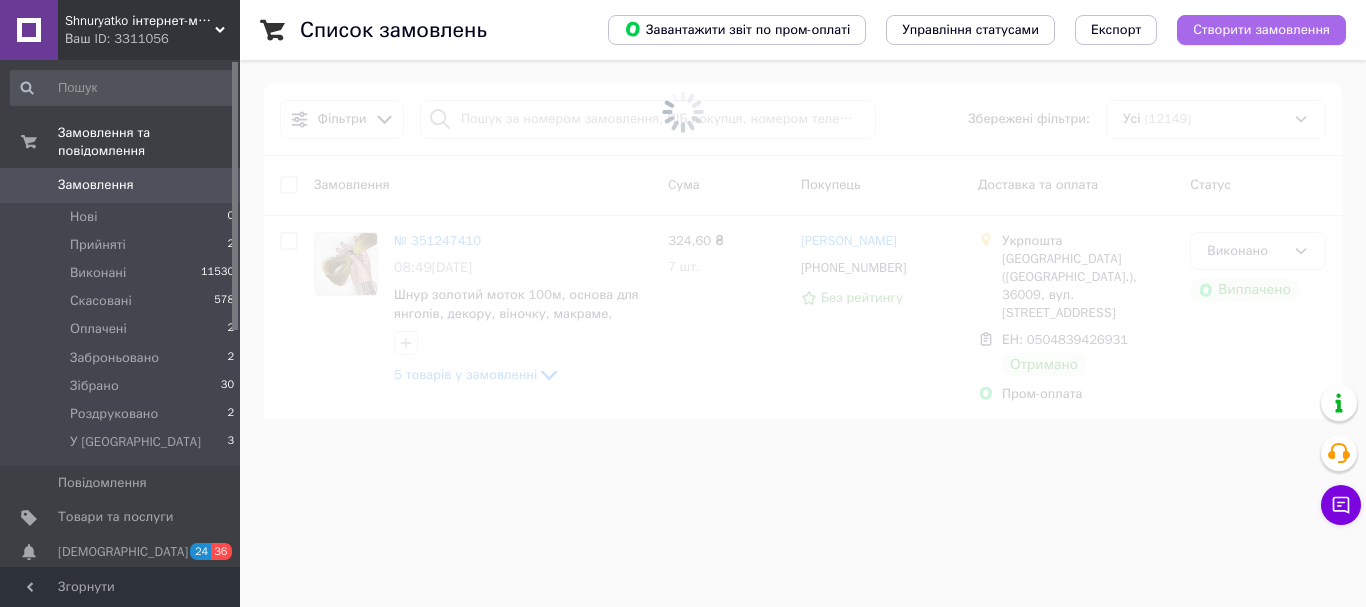 click on "Створити замовлення" at bounding box center (1261, 30) 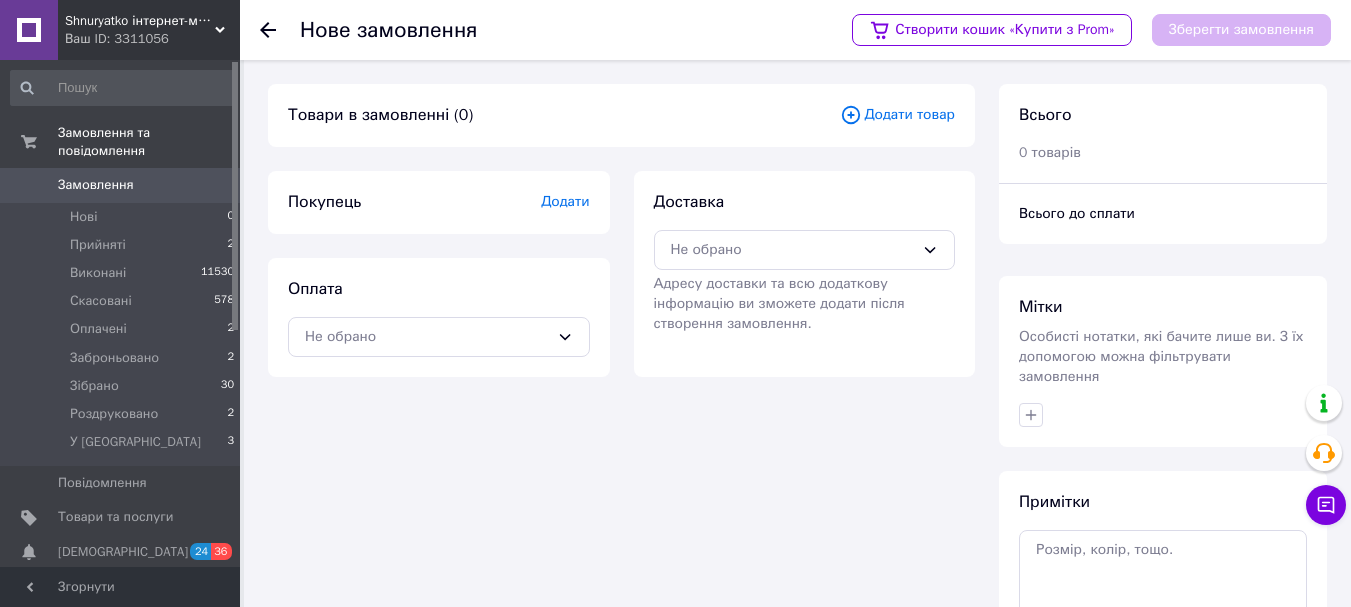 click on "Додати" at bounding box center [565, 201] 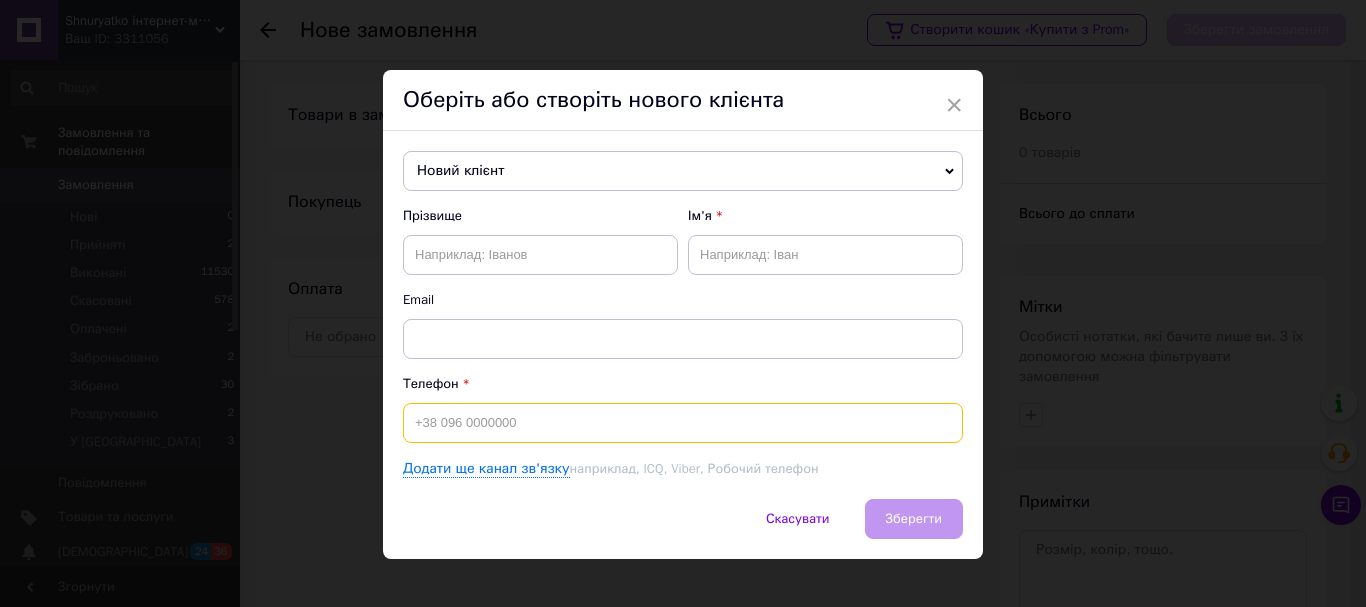 click at bounding box center [683, 423] 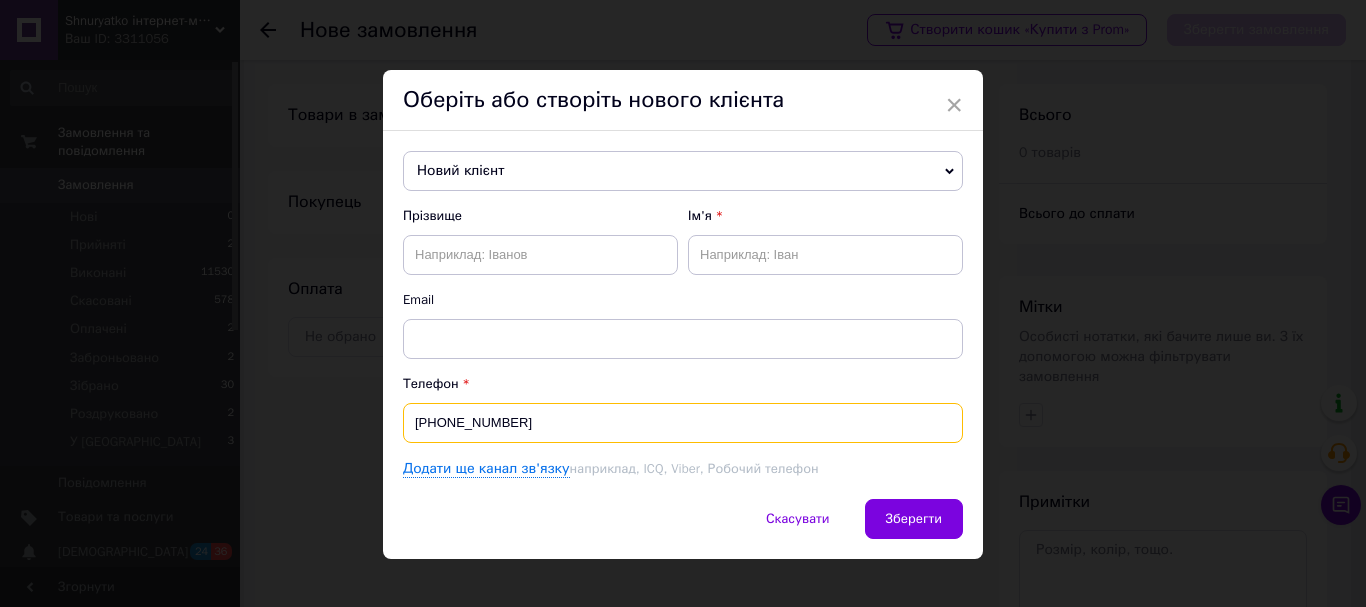 type on "+380950559194" 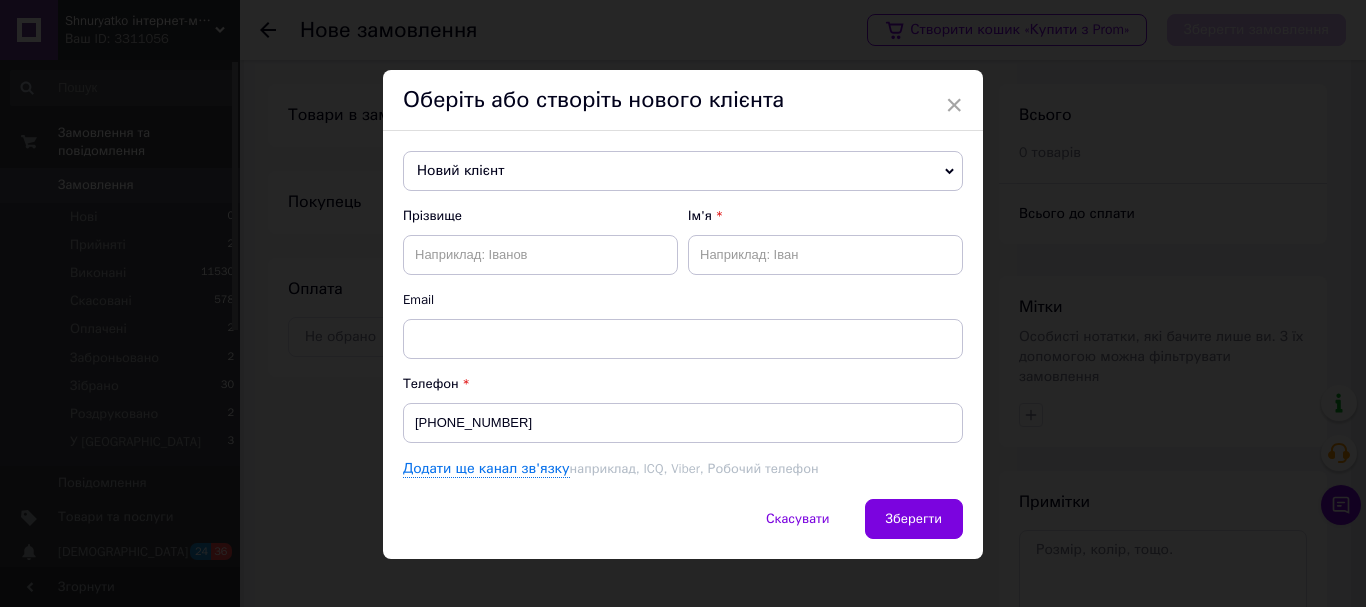 click on "Новий клієнт" at bounding box center (683, 171) 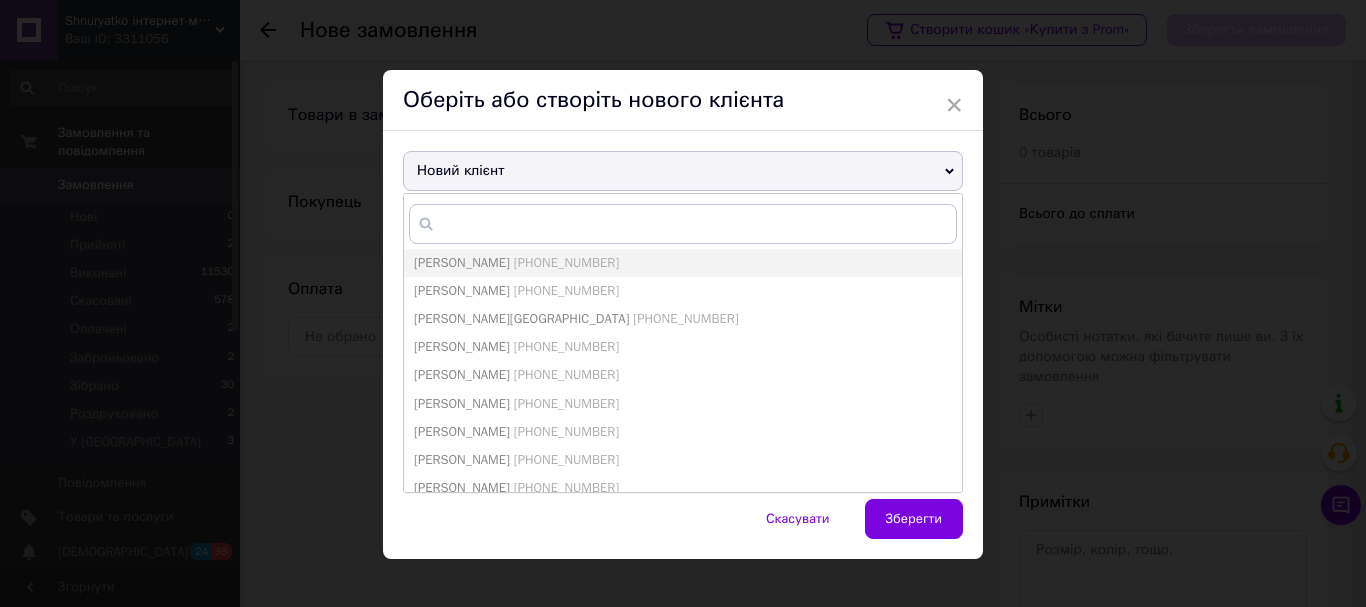 click on "Іра Бурак   +380938877183 Аксютко Ірина   +380936107184 Беседа  Наталія    +380967556196 Бойко Світлана   +380661820221 Дмитрий   +380635289227 Кондратюк Тетяна   +380671076024 Костюкевич Катерина   +380969329374 Костів Галина   +380506707711 Кульбачук Тетяна   +380636068799 Кучерява Тетяна   +380639524993 Маршала Юлія   +380666263478 Мельничук Марина   +380985743464 Михайлюк Анна-Марія   +380733225299 Новий клієнт   Нудьга Оксана   +380993727915 Постолюк Юлія   +380957985428 Стефанець Ольга   +380971856385 Хмелюк Катя   +380997086000 Чистопольцева Катерина   +380982353383 Чёрная ВЕРА   +380982173397 Шанько Ольга   +380989819663" at bounding box center (683, 343) 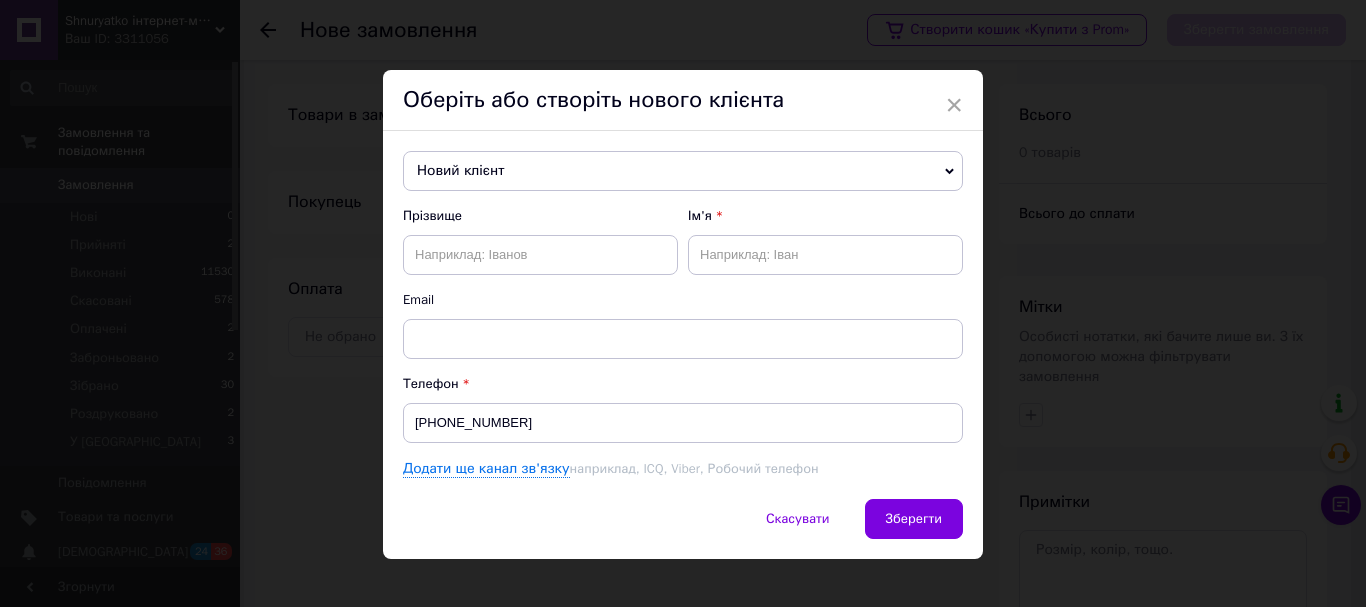 click on "Новий клієнт" at bounding box center (683, 171) 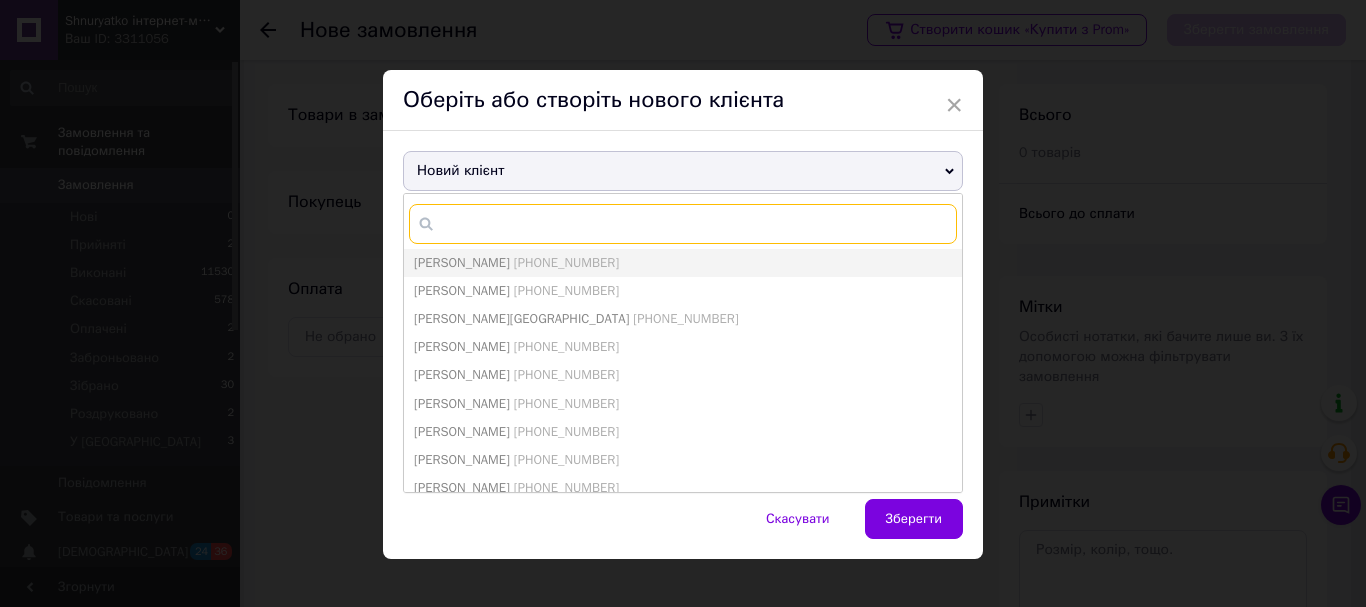 paste on "+380950559194" 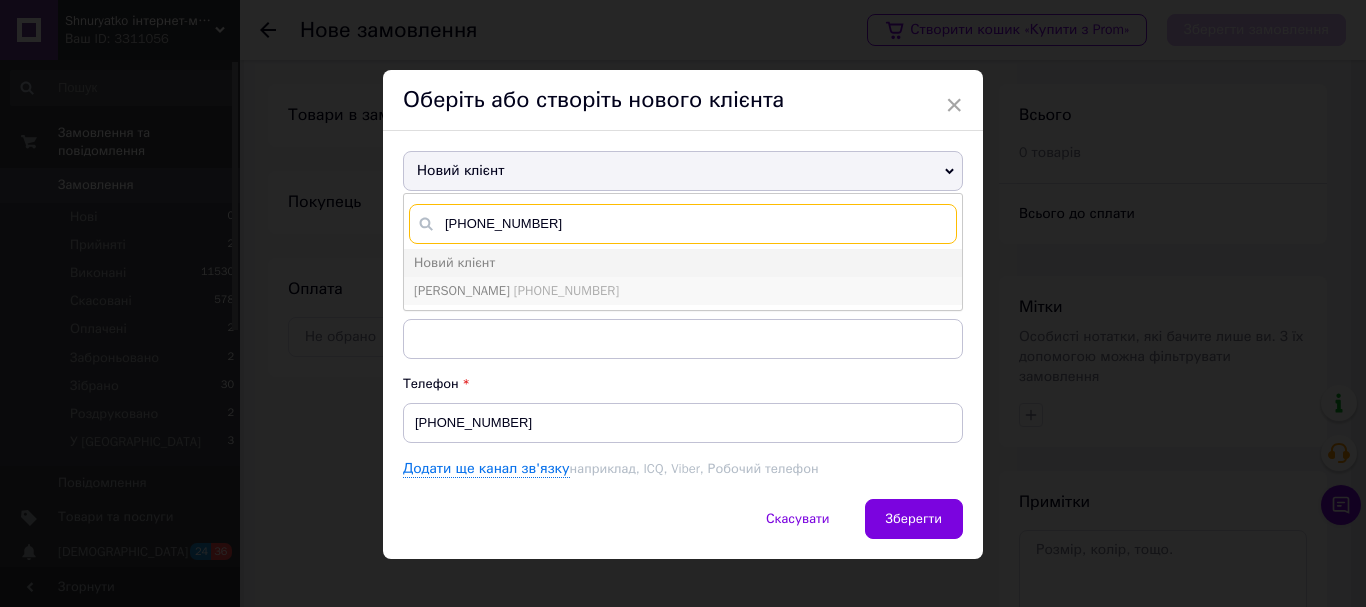 type on "+380950559194" 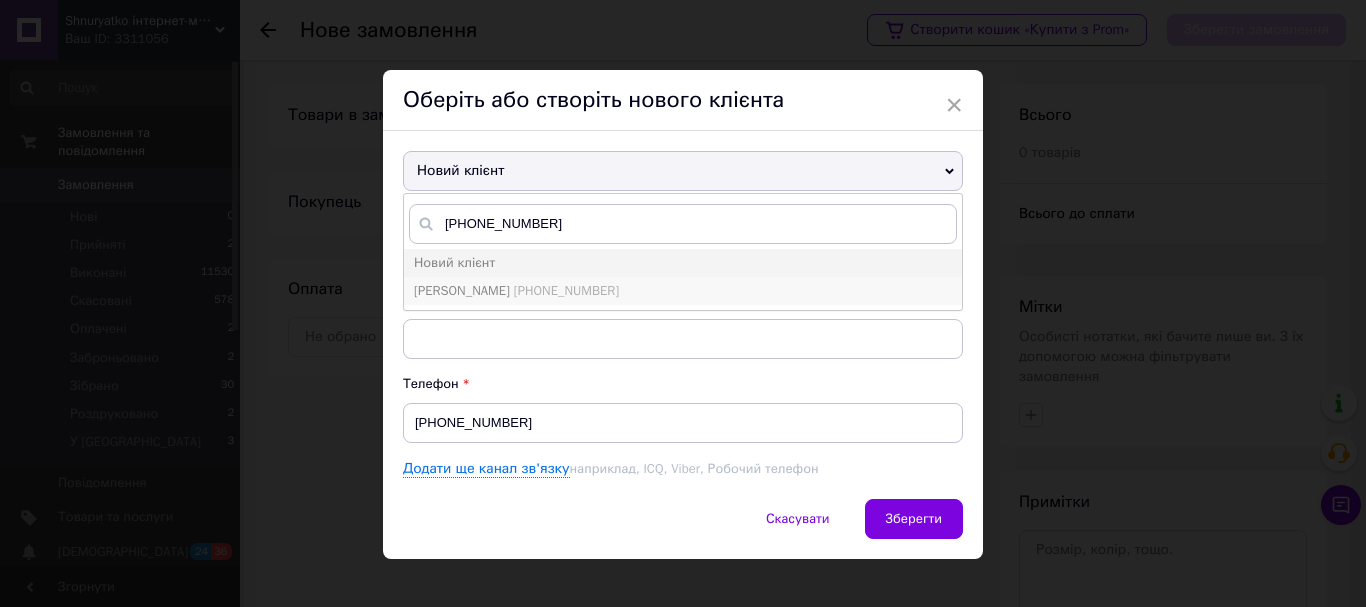 click on "Авраменко Ігор" at bounding box center (462, 290) 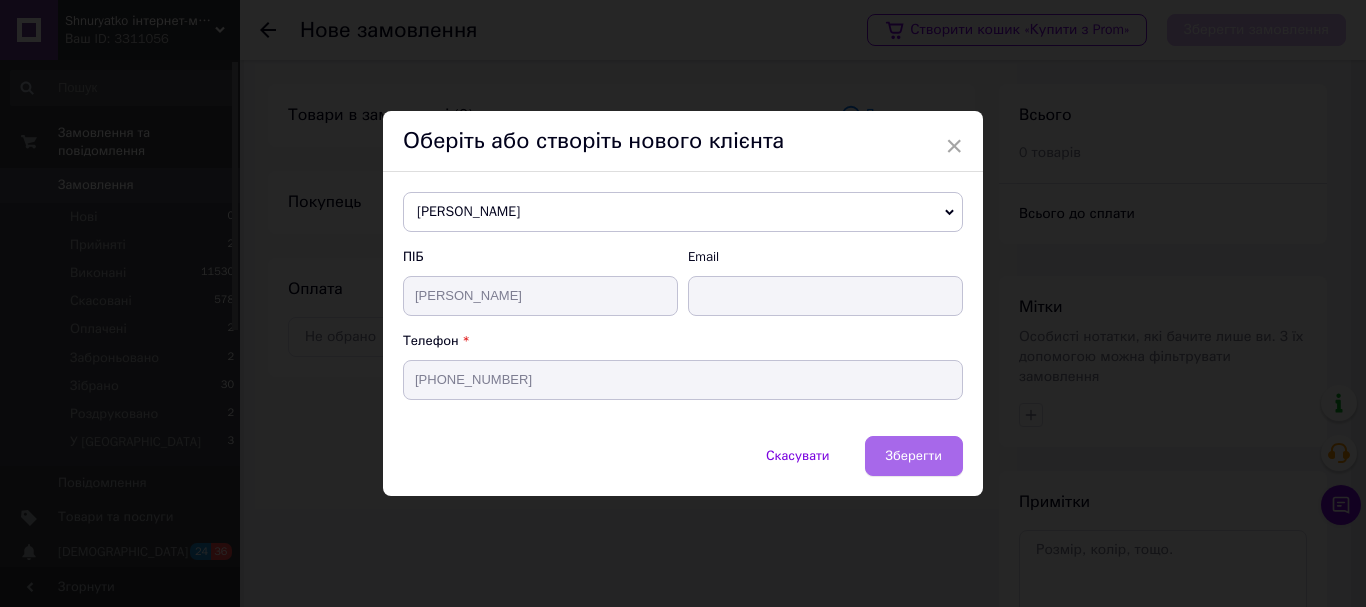 click on "Зберегти" at bounding box center (914, 455) 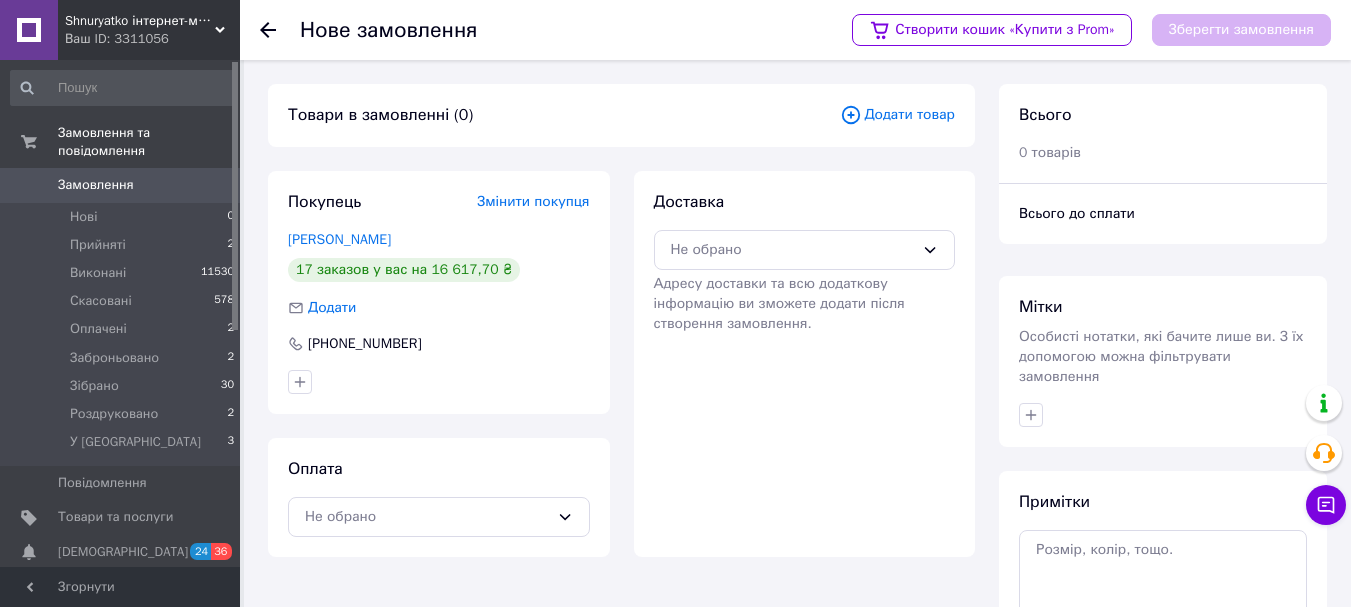 click on "Додати товар" at bounding box center [897, 115] 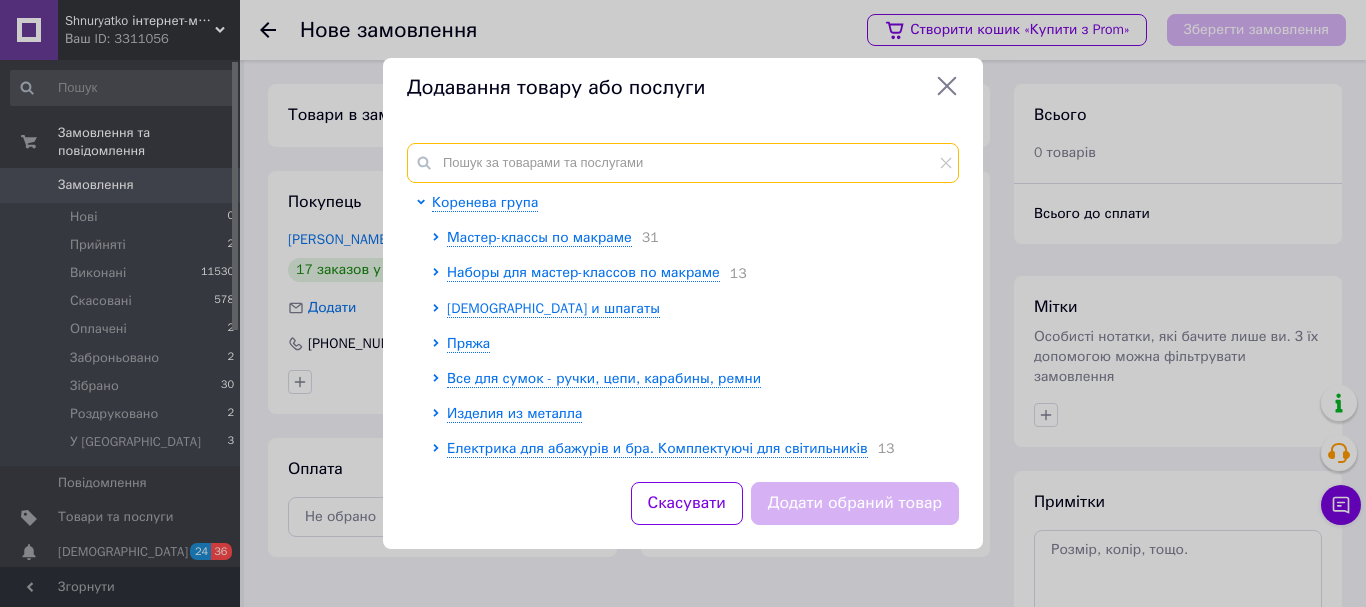 click at bounding box center (683, 163) 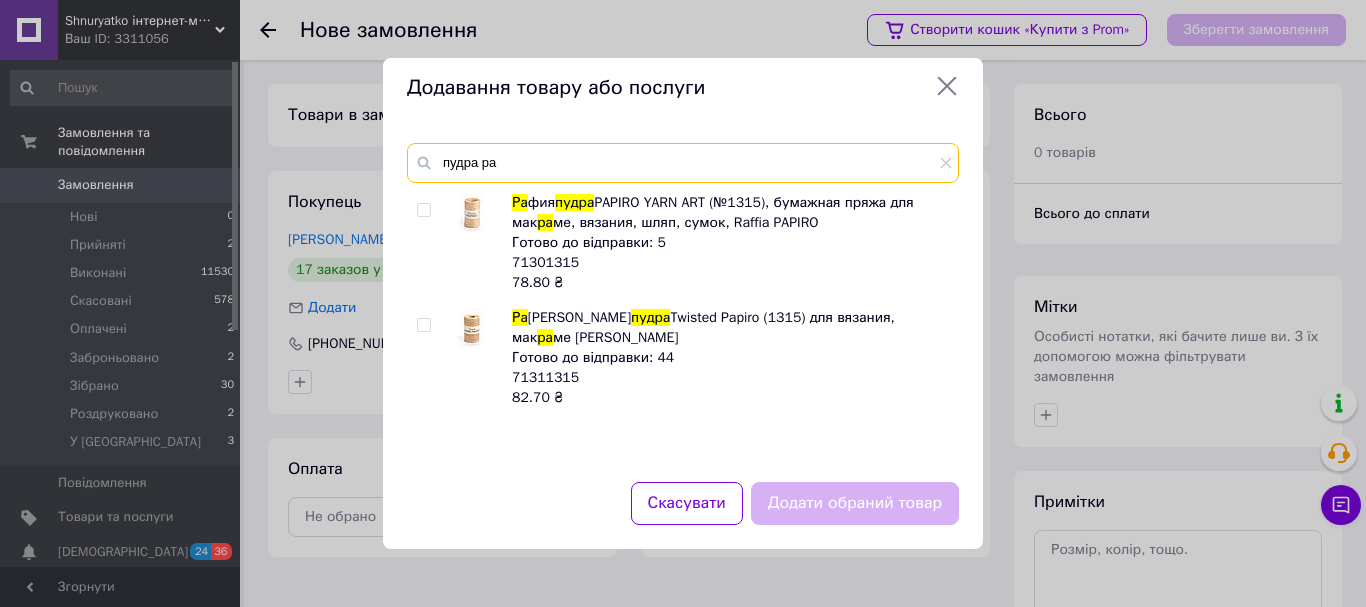 type on "пудра ра" 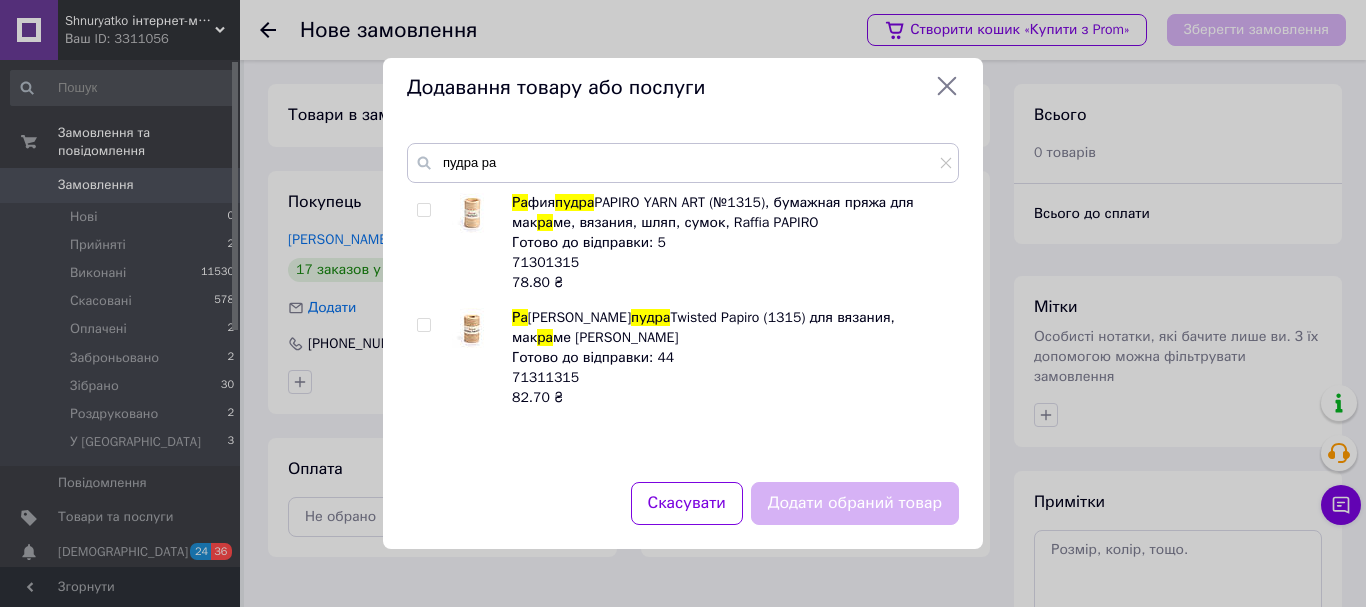 click at bounding box center (423, 210) 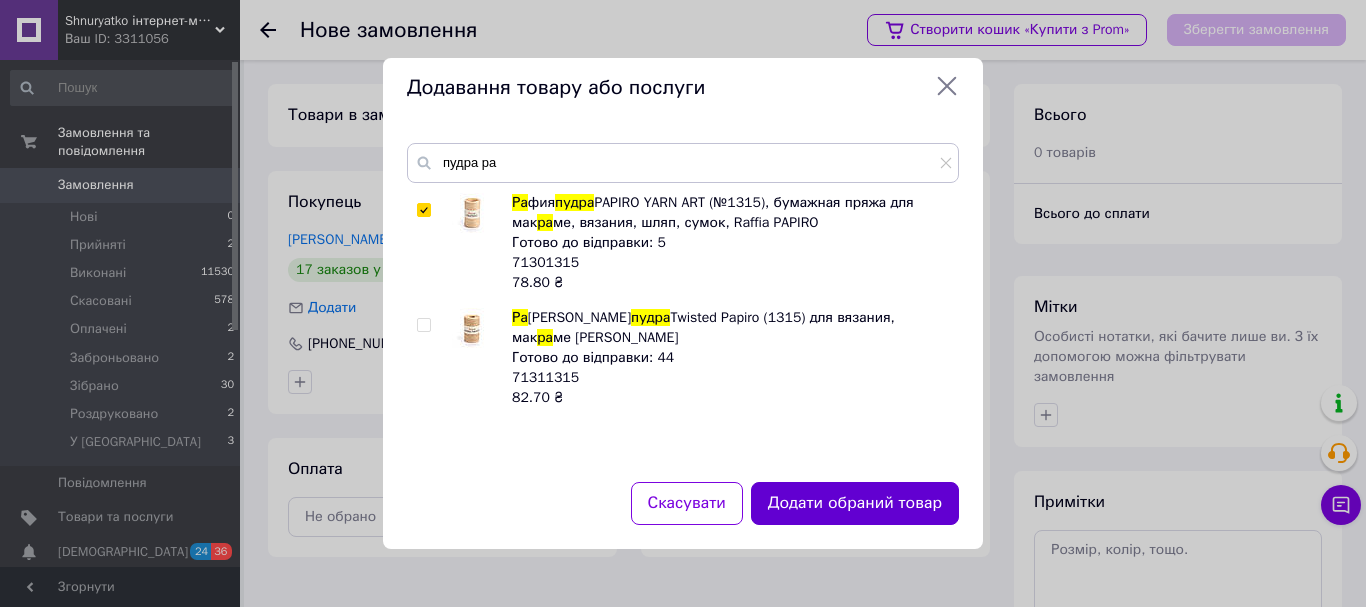 click on "Додати обраний товар" at bounding box center (855, 503) 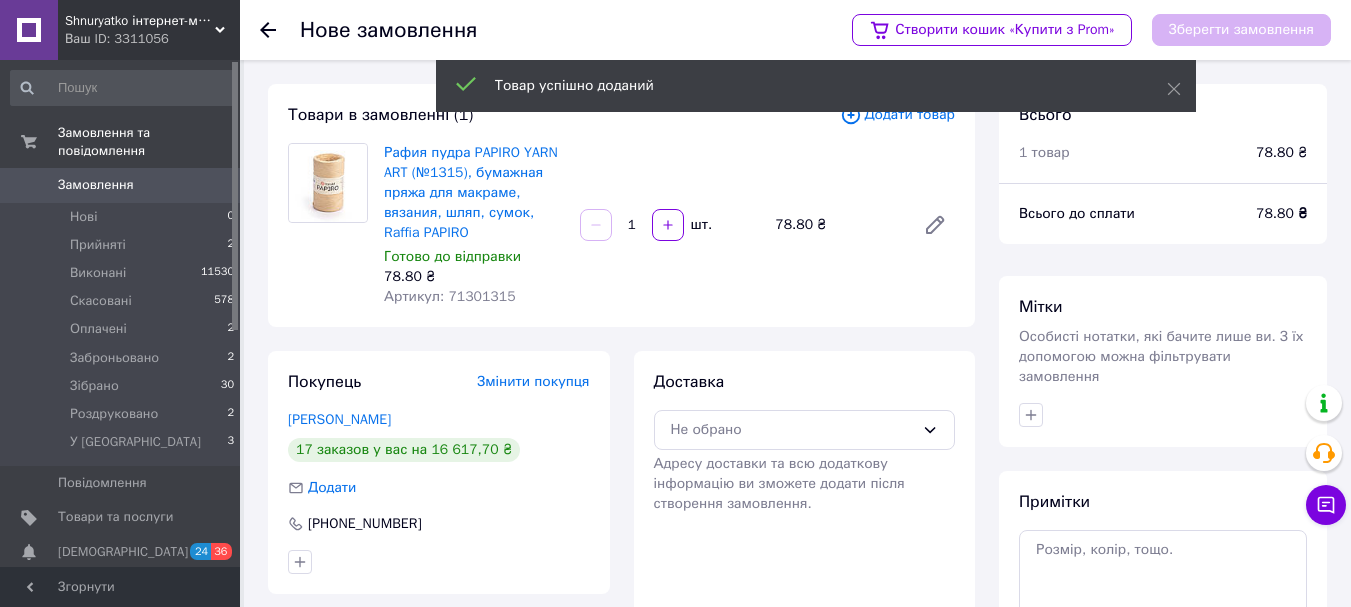 click on "Додати товар" at bounding box center [897, 115] 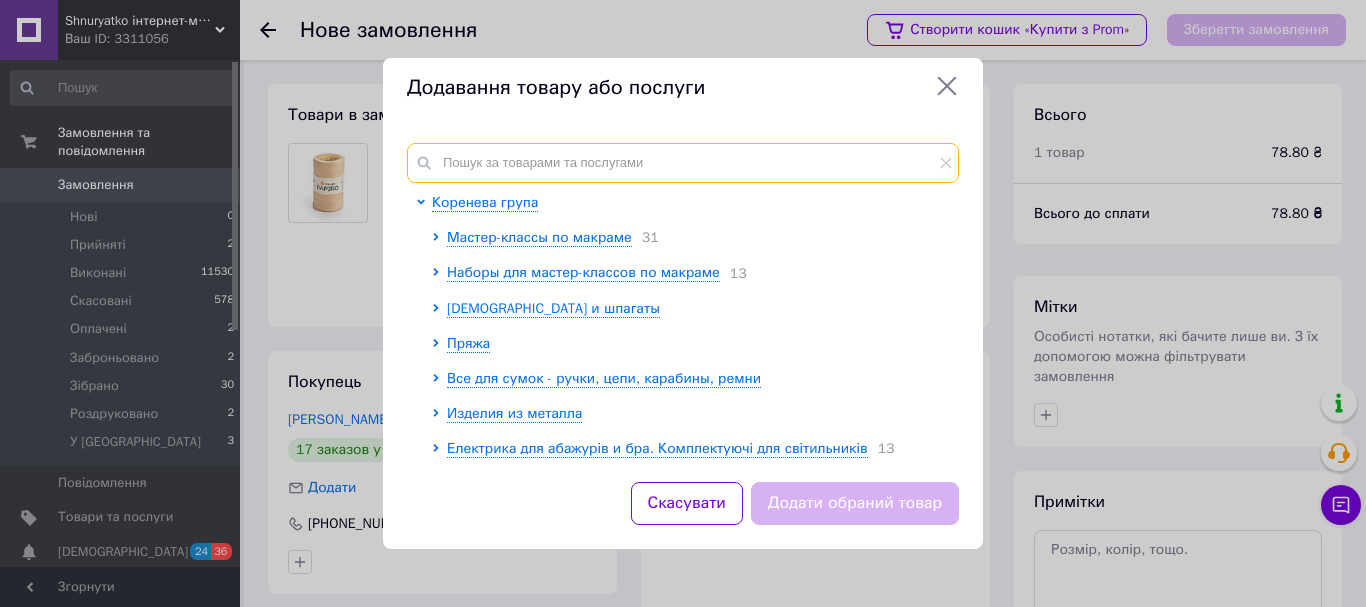 click at bounding box center (683, 163) 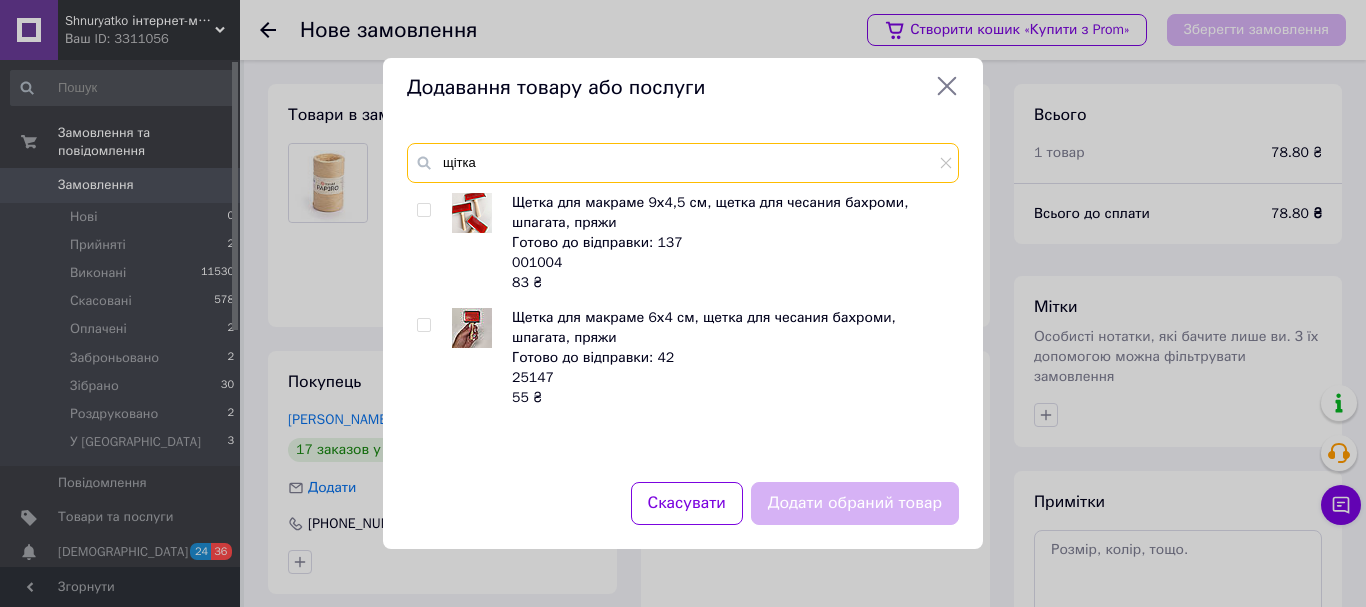 type on "щітка" 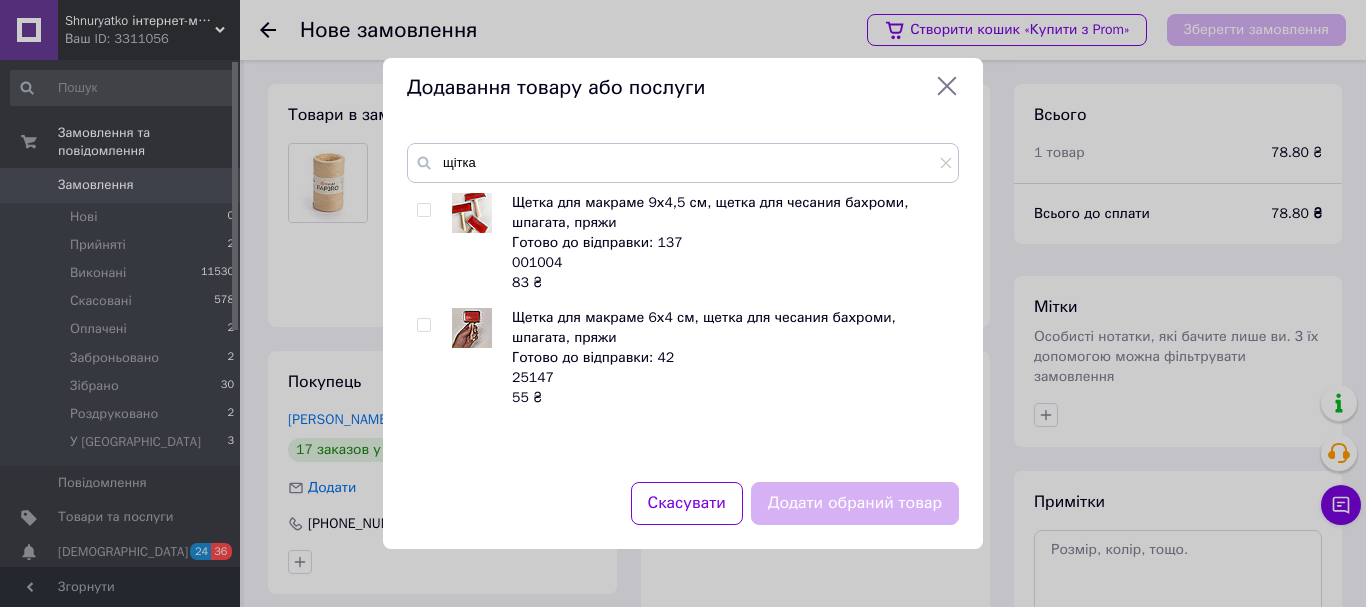 click at bounding box center [423, 210] 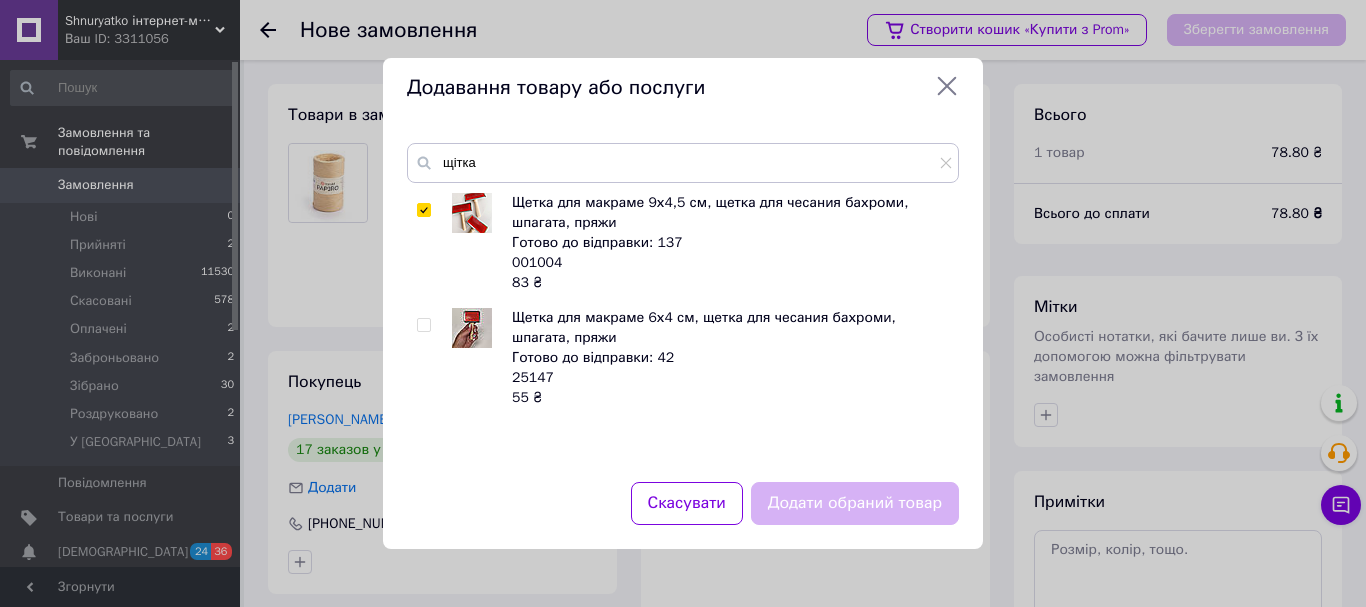checkbox on "true" 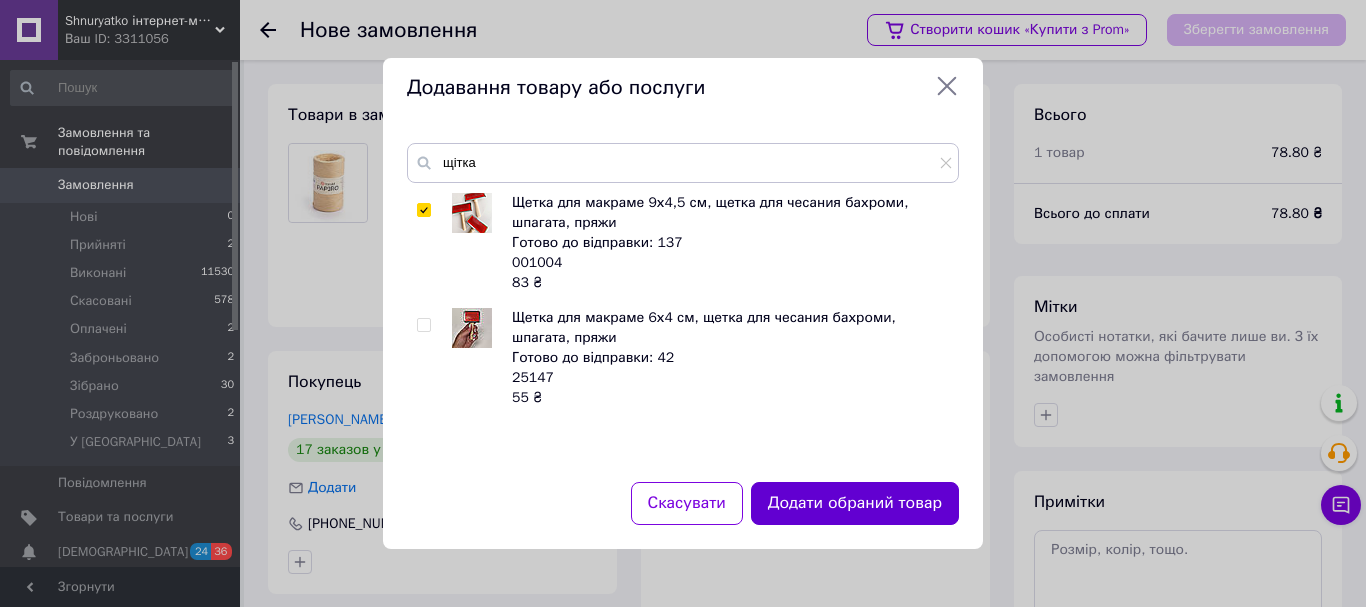 drag, startPoint x: 857, startPoint y: 502, endPoint x: 830, endPoint y: 460, distance: 49.92995 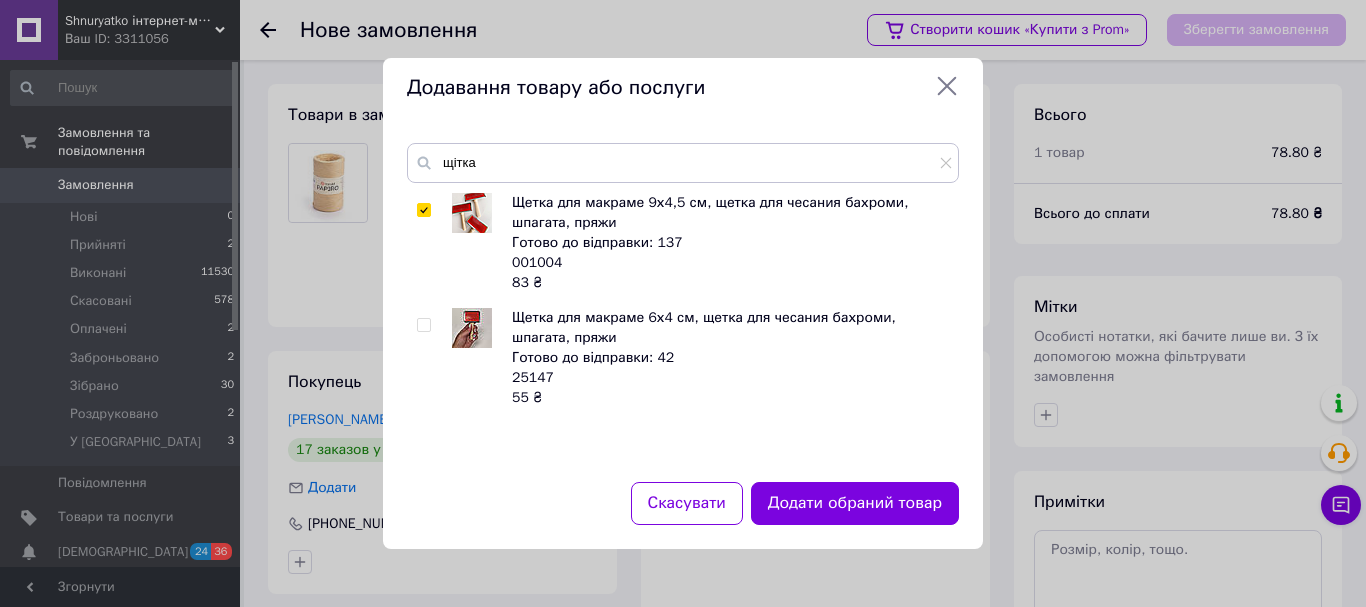 click on "Додати обраний товар" at bounding box center (855, 503) 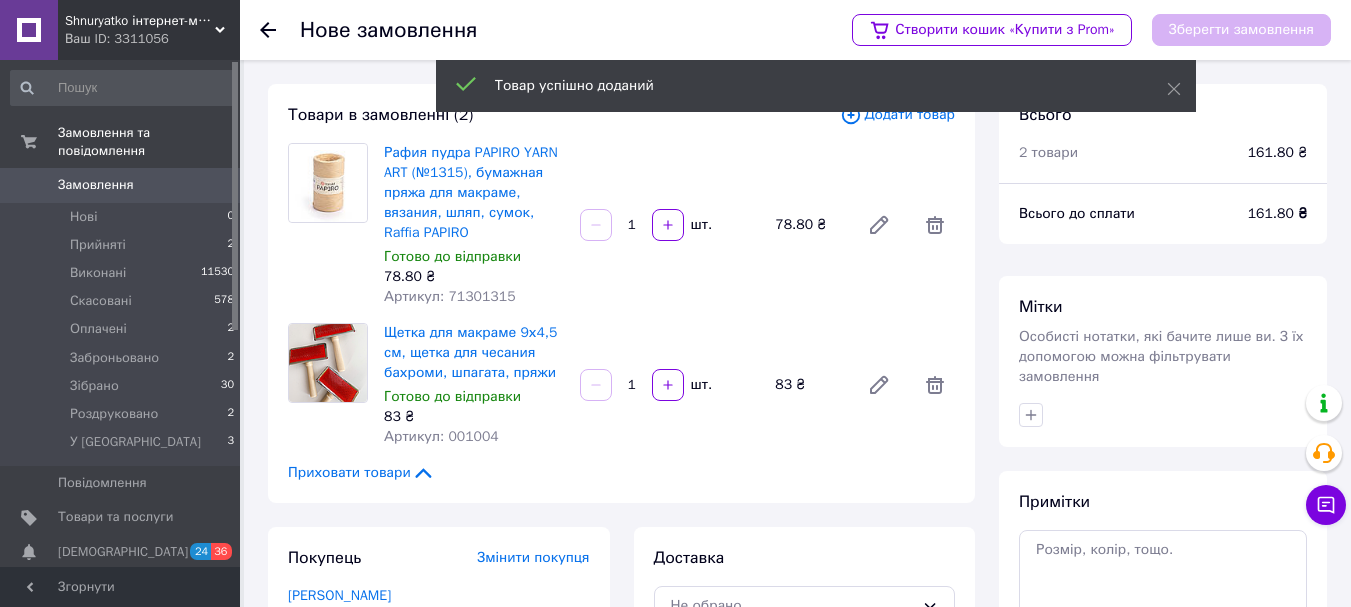 click on "Товар успішно доданий" at bounding box center (816, 88) 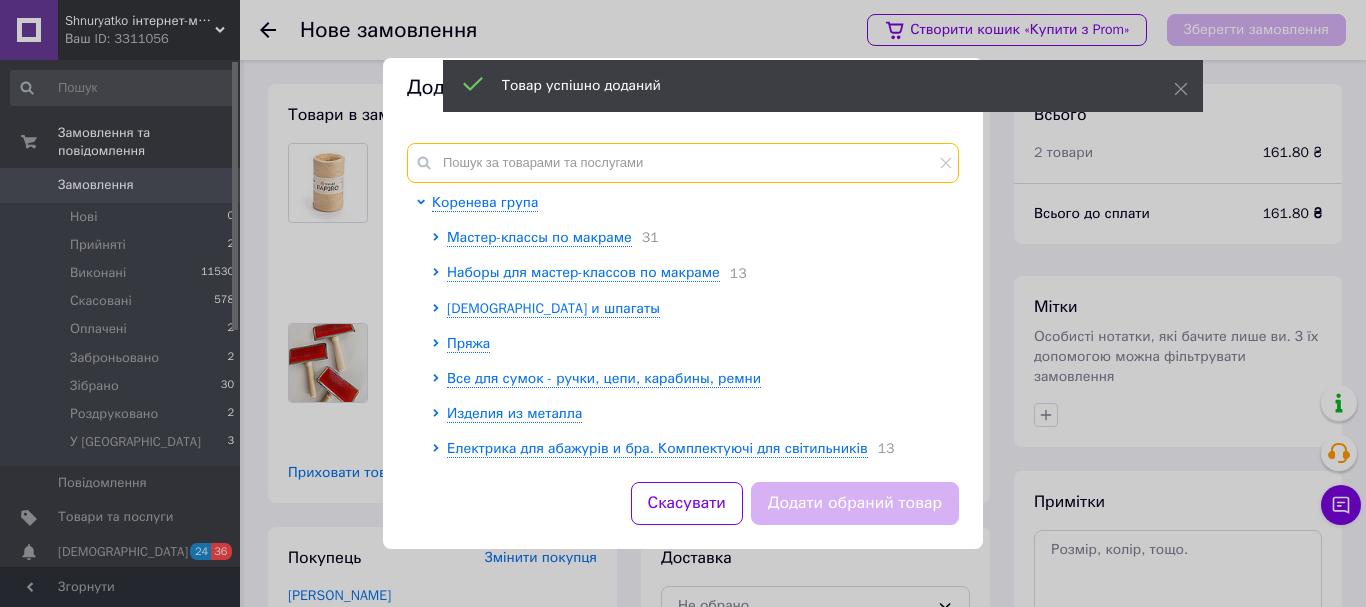 click at bounding box center [683, 163] 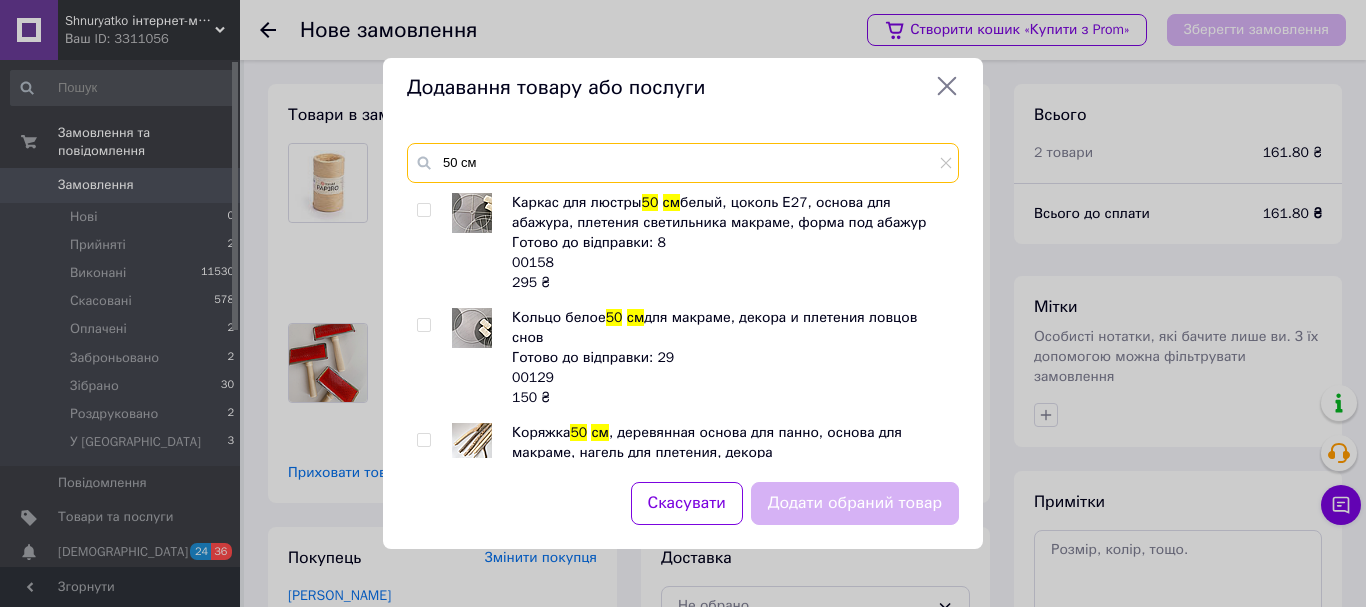 type on "50 см" 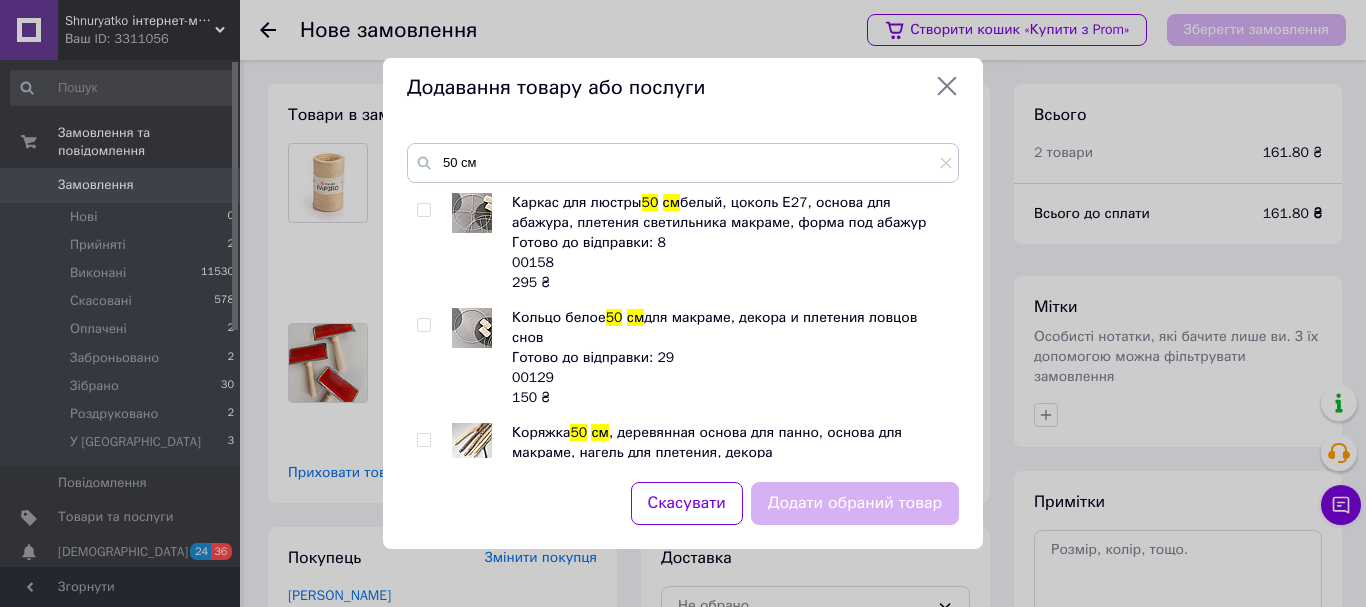 click at bounding box center [423, 325] 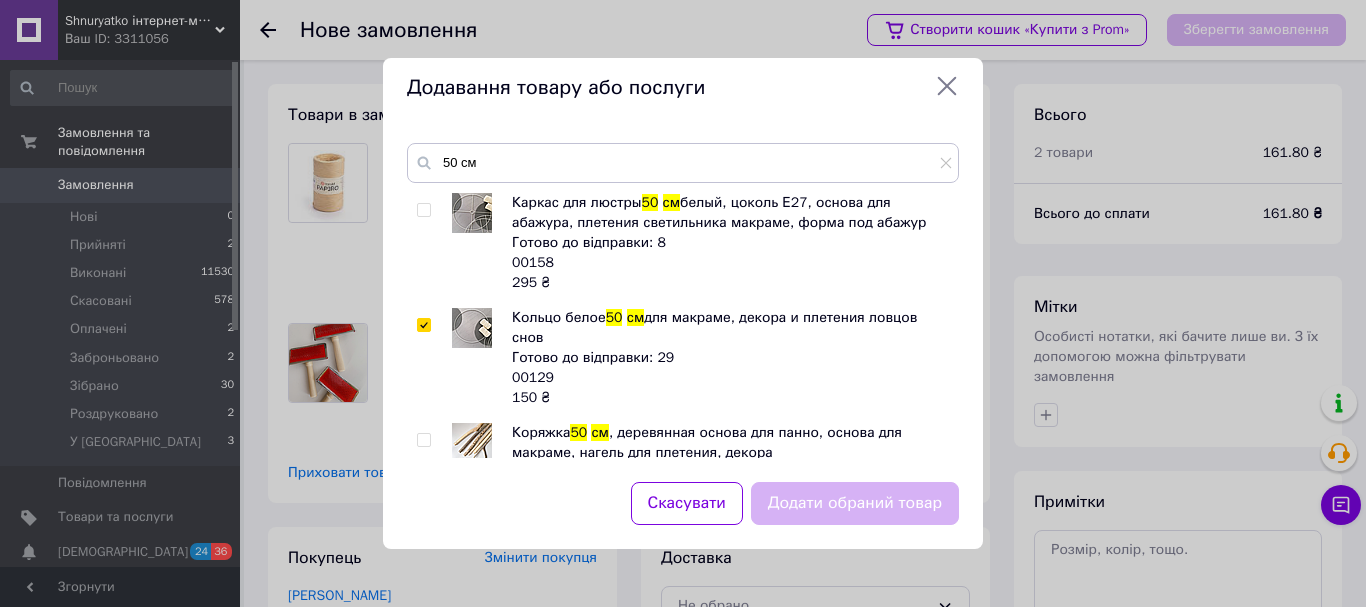 checkbox on "true" 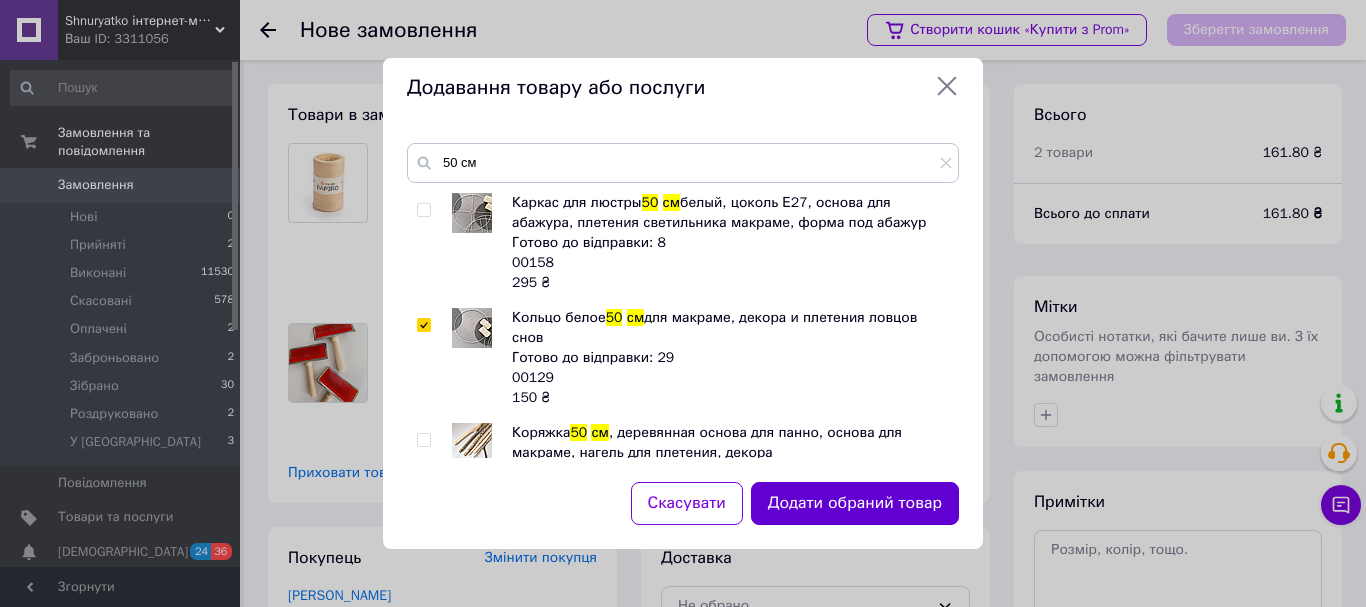 click on "Додати обраний товар" at bounding box center (855, 503) 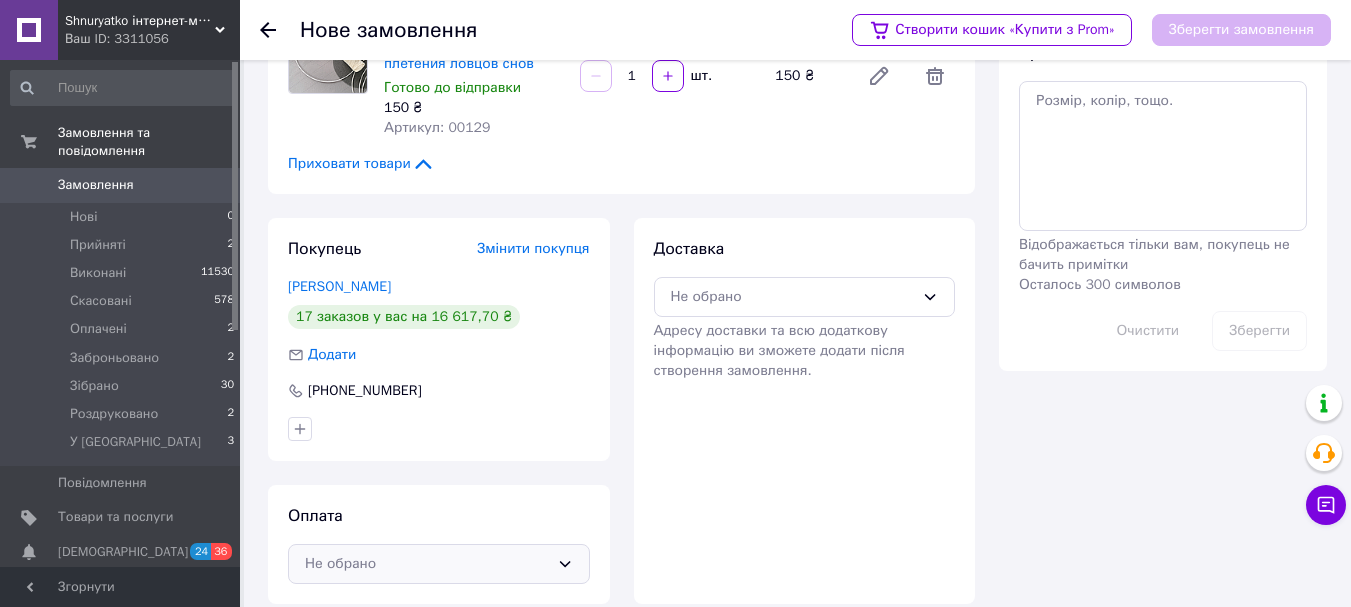 scroll, scrollTop: 470, scrollLeft: 0, axis: vertical 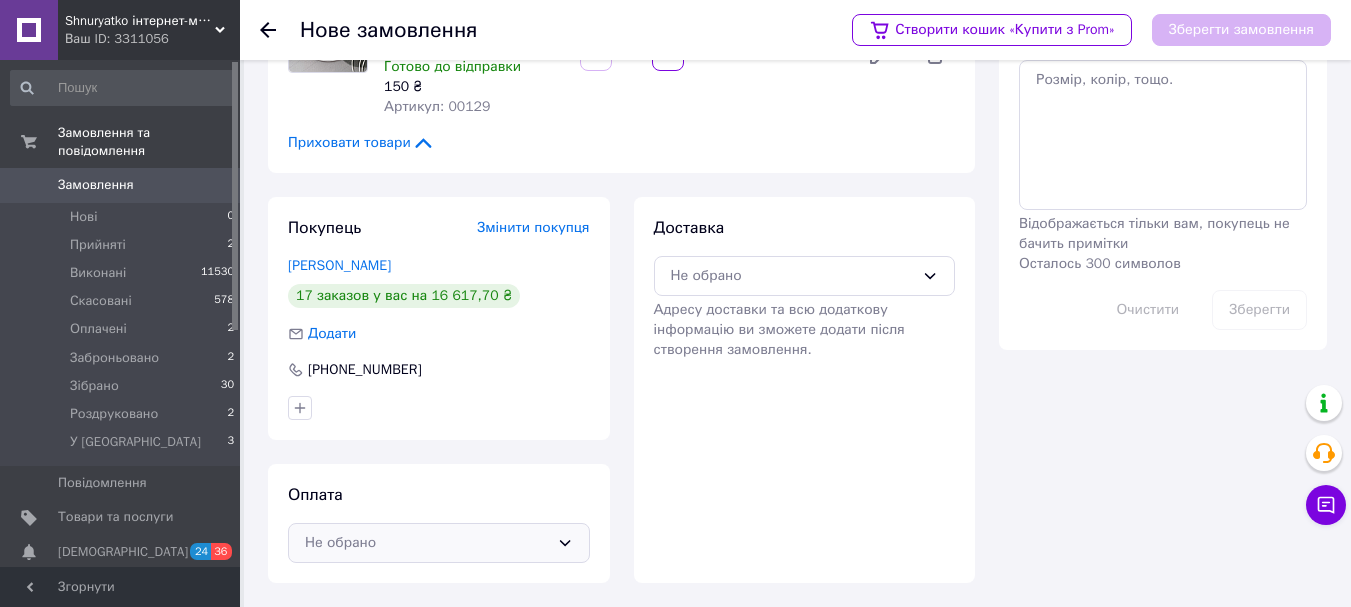click on "Не обрано" at bounding box center [427, 543] 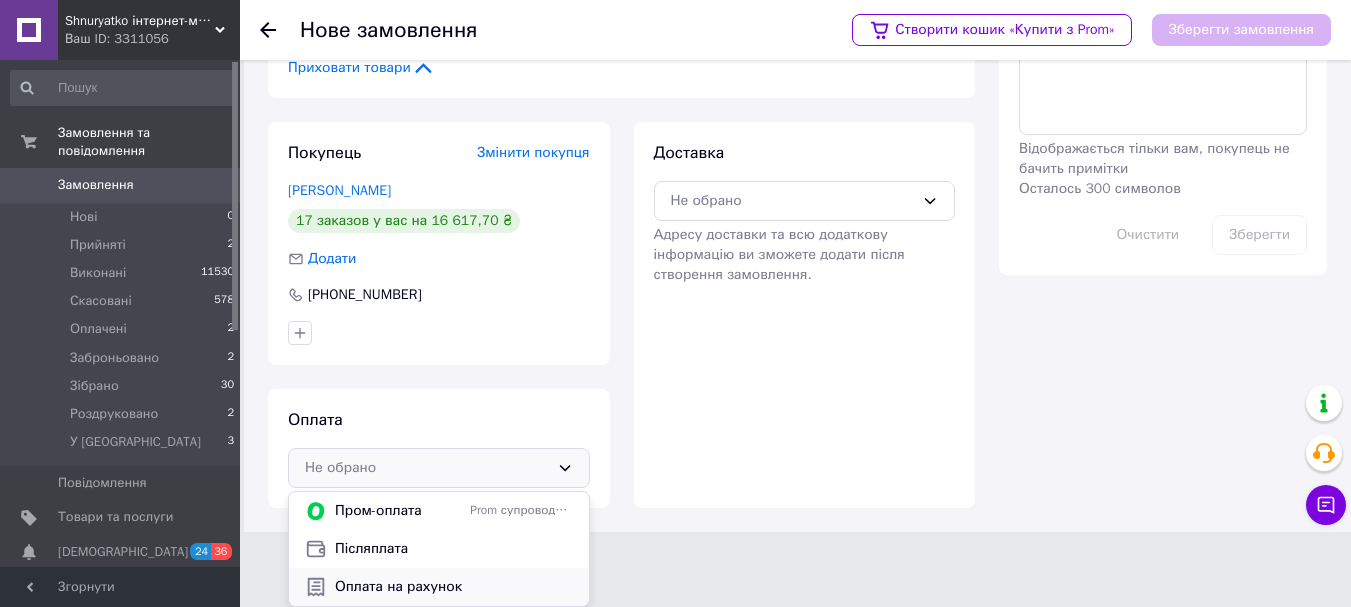 click on "Оплата на рахунок" at bounding box center [454, 587] 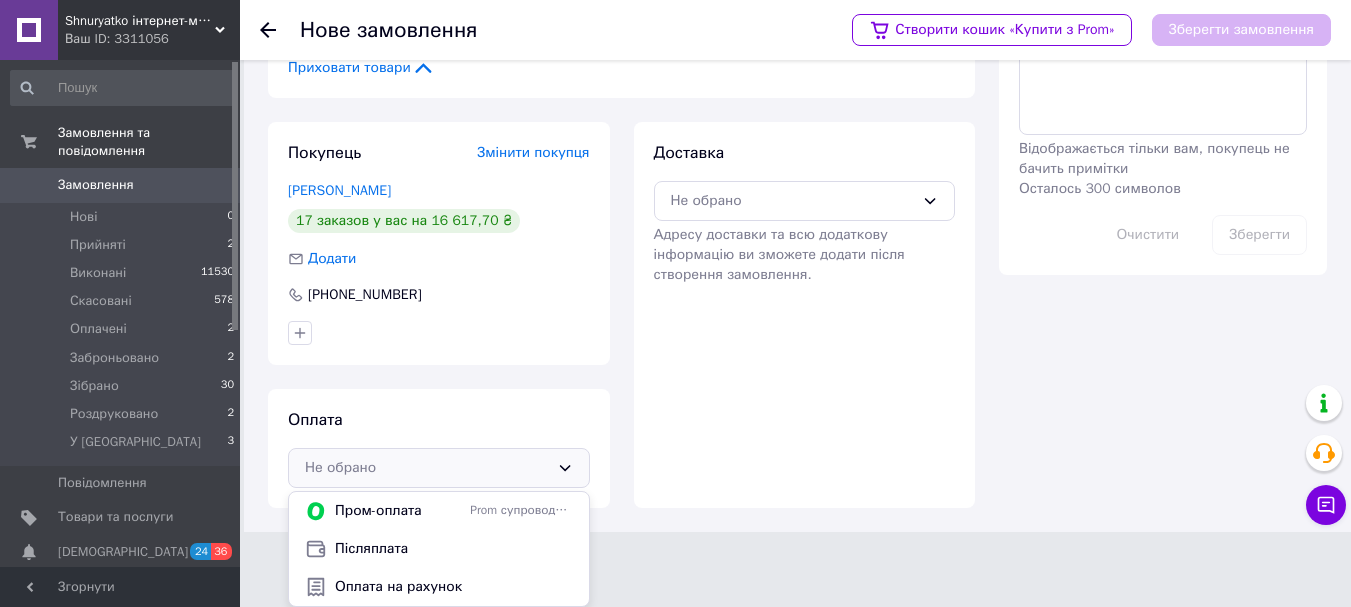 scroll, scrollTop: 470, scrollLeft: 0, axis: vertical 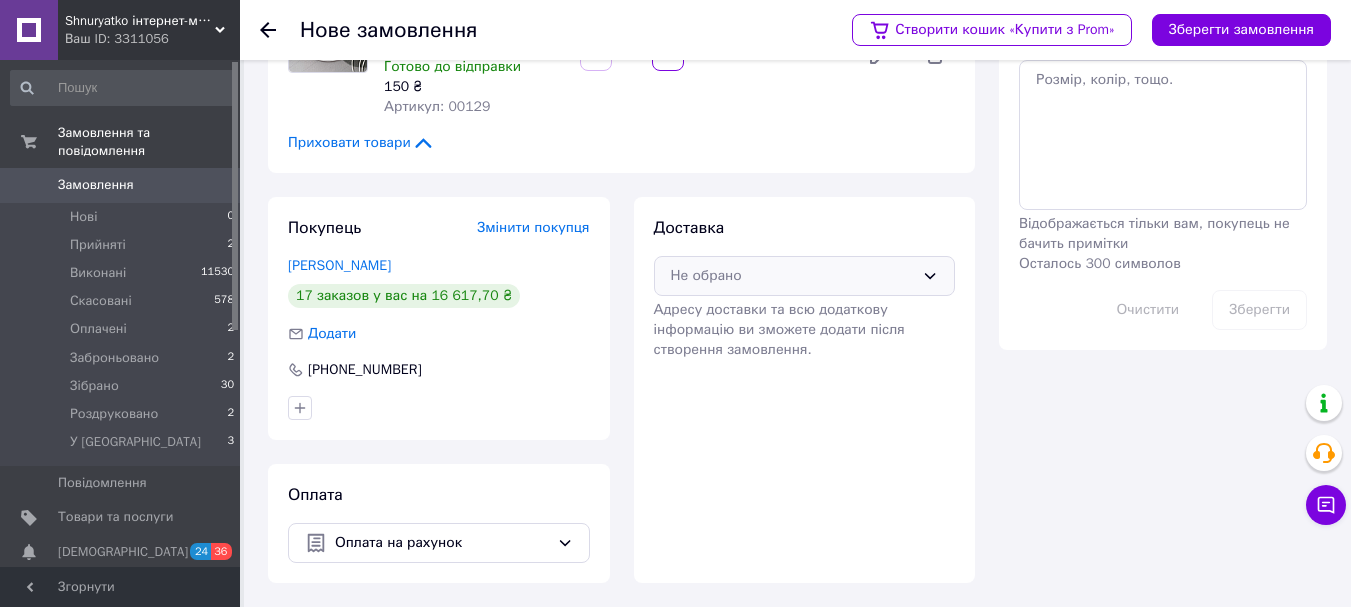click on "Не обрано" at bounding box center [793, 276] 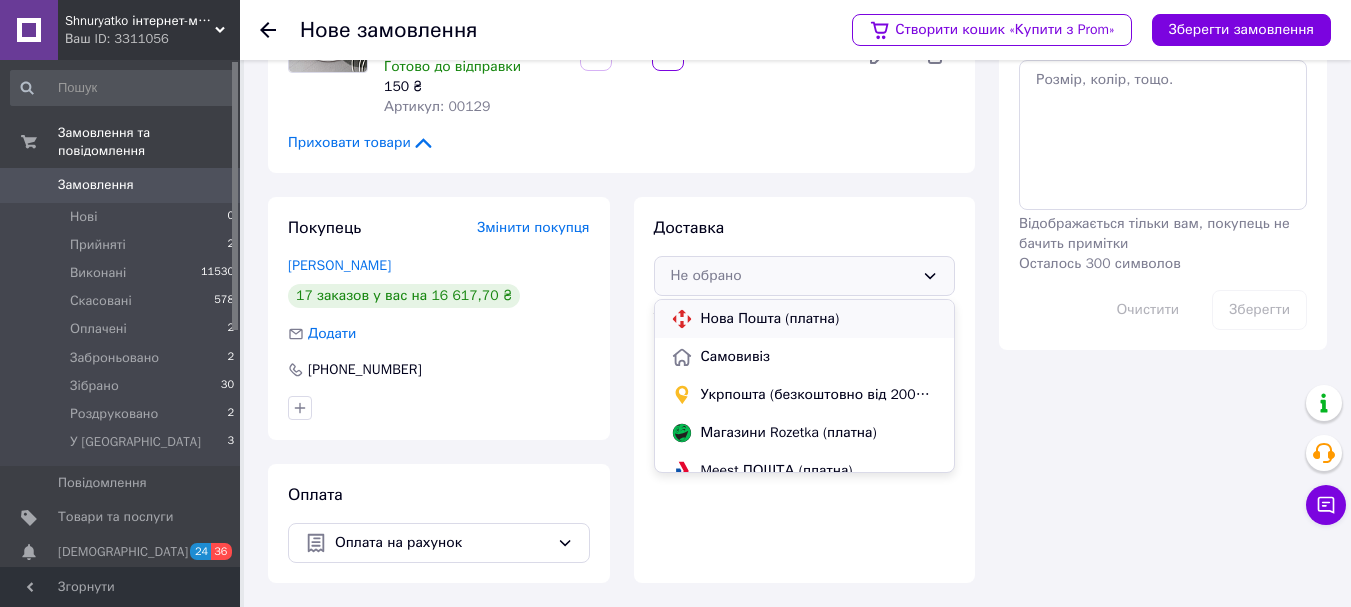 click on "Нова Пошта (платна)" at bounding box center (820, 319) 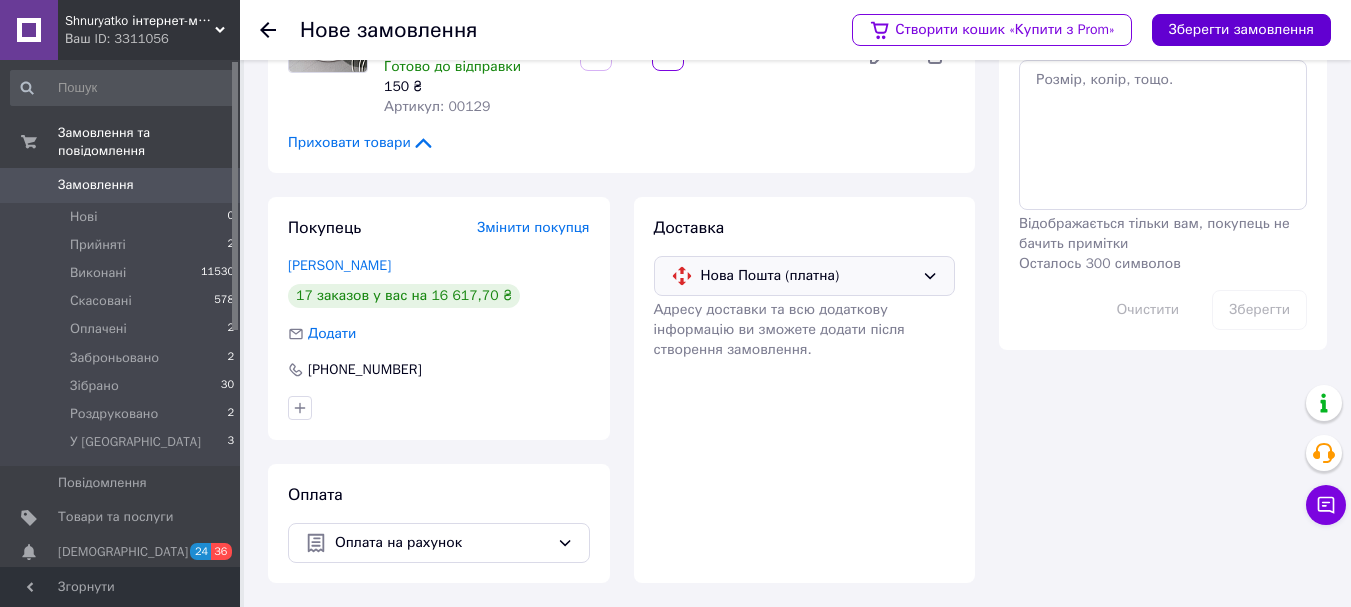 click on "Зберегти замовлення" at bounding box center (1241, 30) 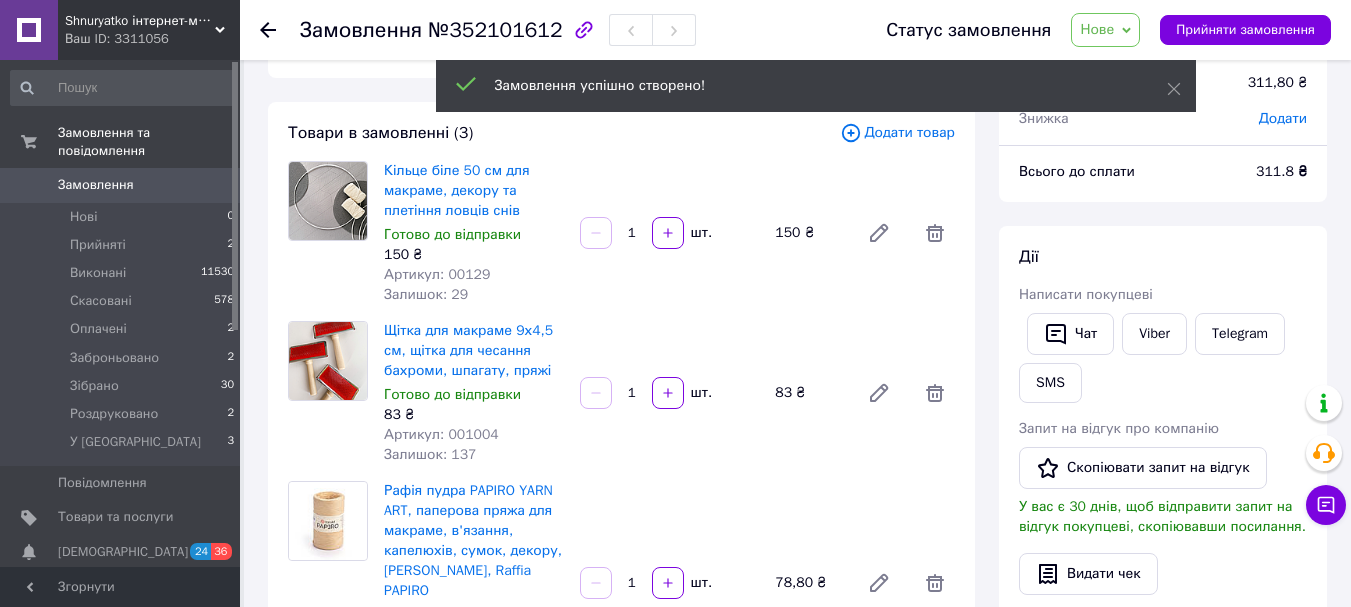 scroll, scrollTop: 0, scrollLeft: 0, axis: both 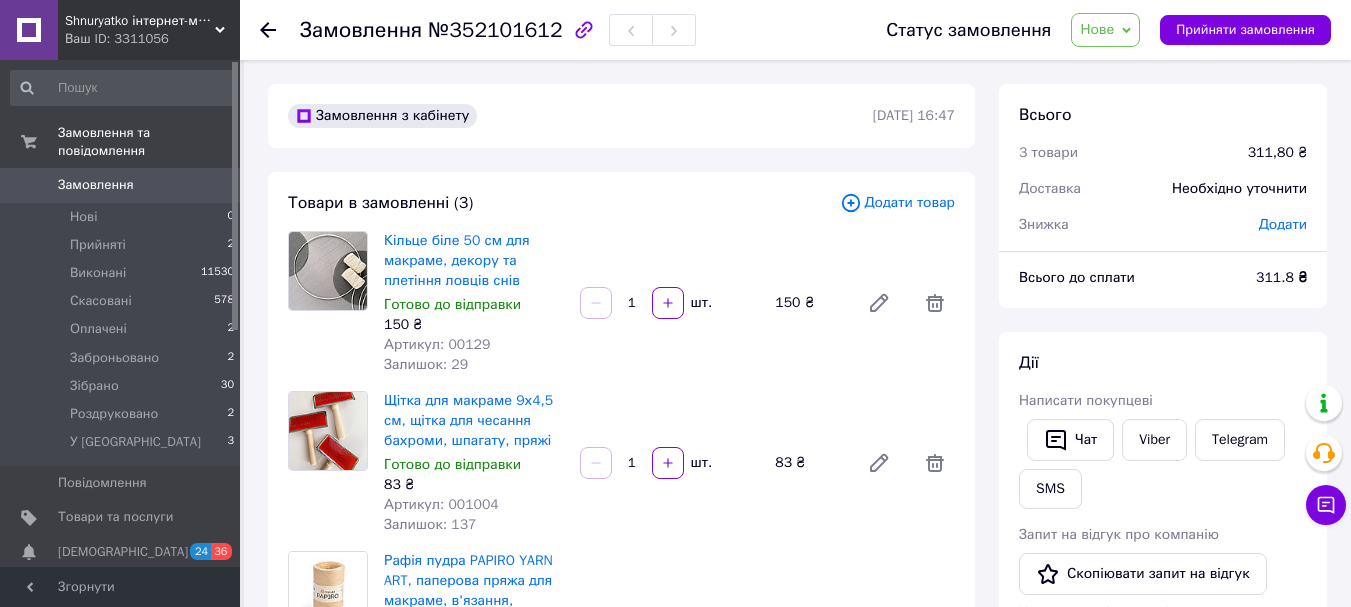 click on "Нове" at bounding box center (1105, 30) 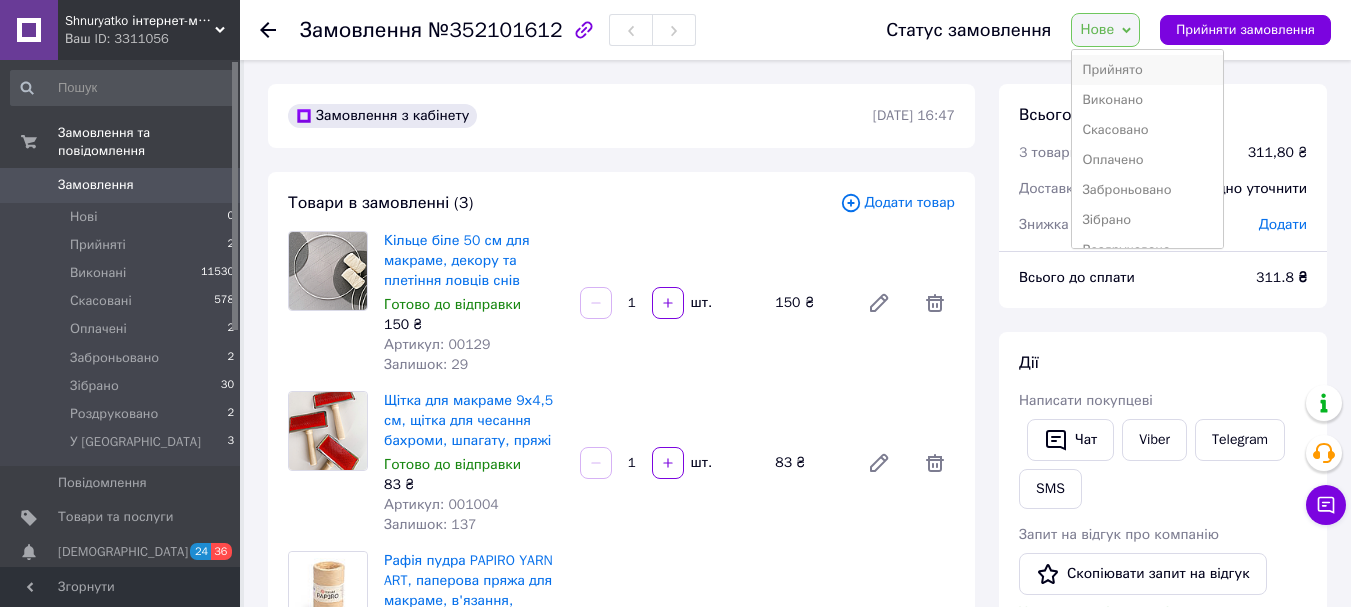 click on "Прийнято" at bounding box center (1147, 70) 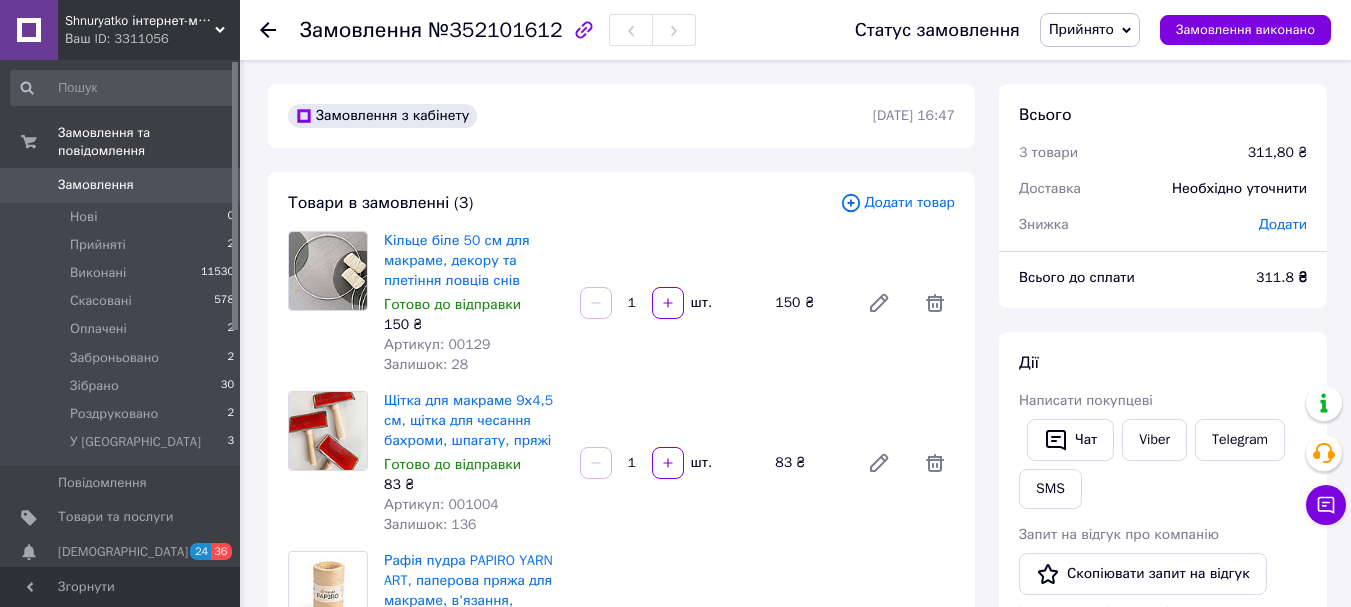 scroll, scrollTop: 100, scrollLeft: 0, axis: vertical 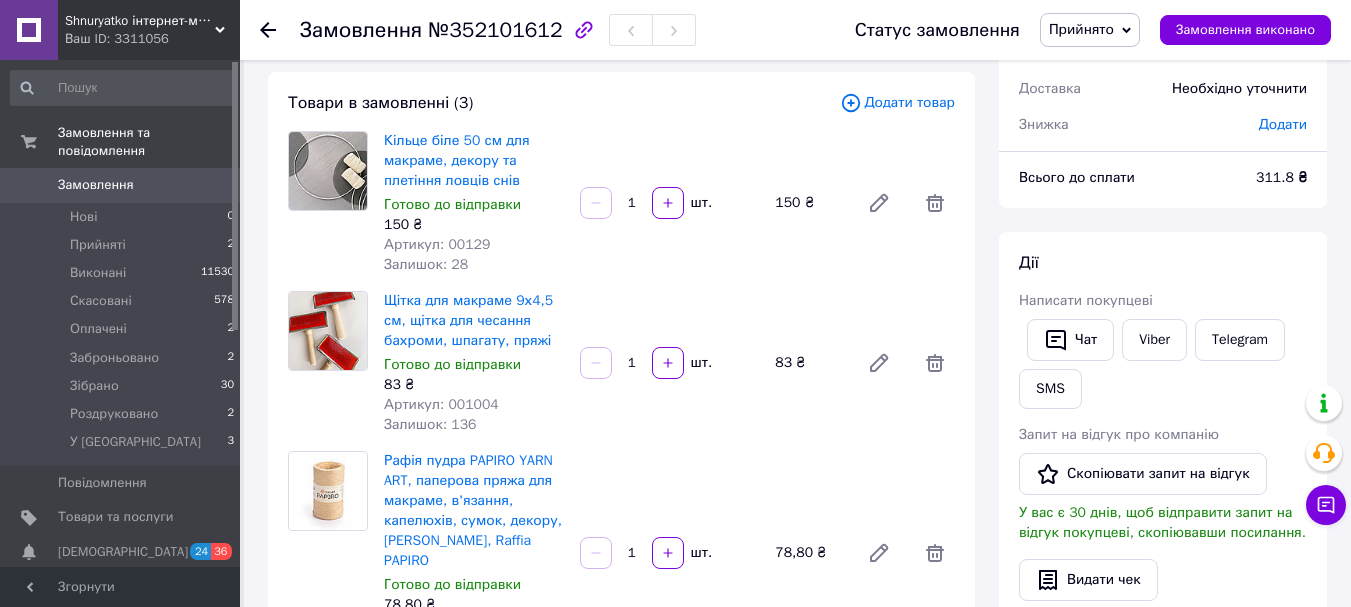 click on "Додати" at bounding box center [1283, 124] 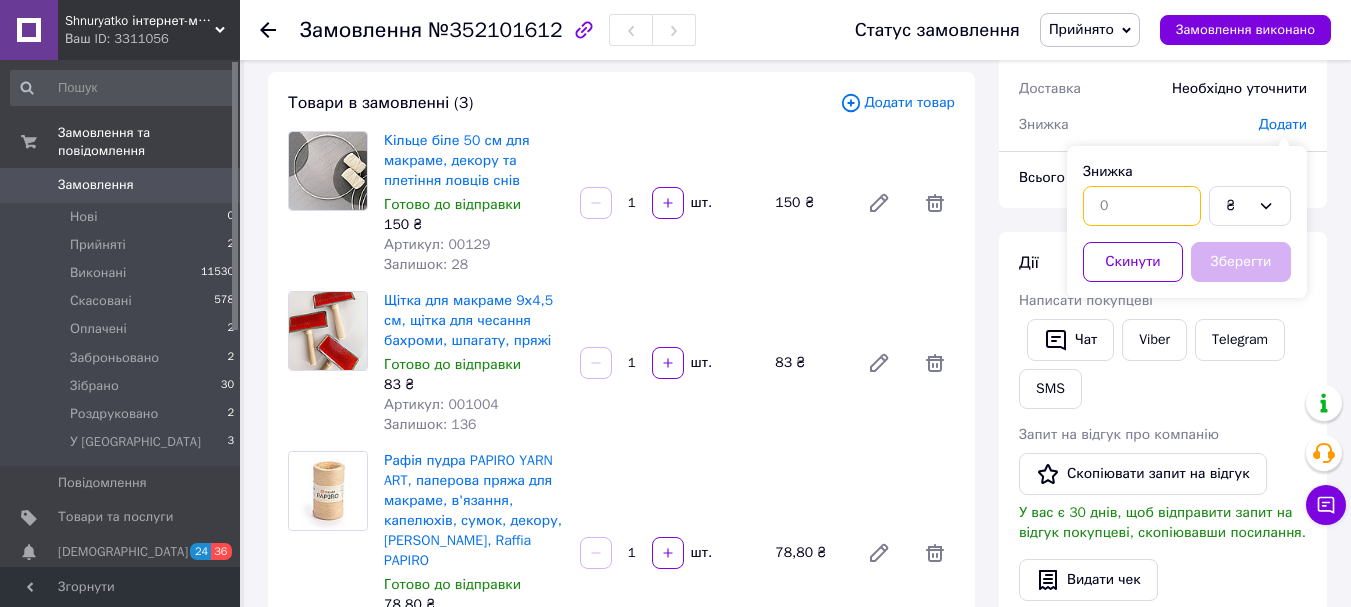 click at bounding box center (1142, 206) 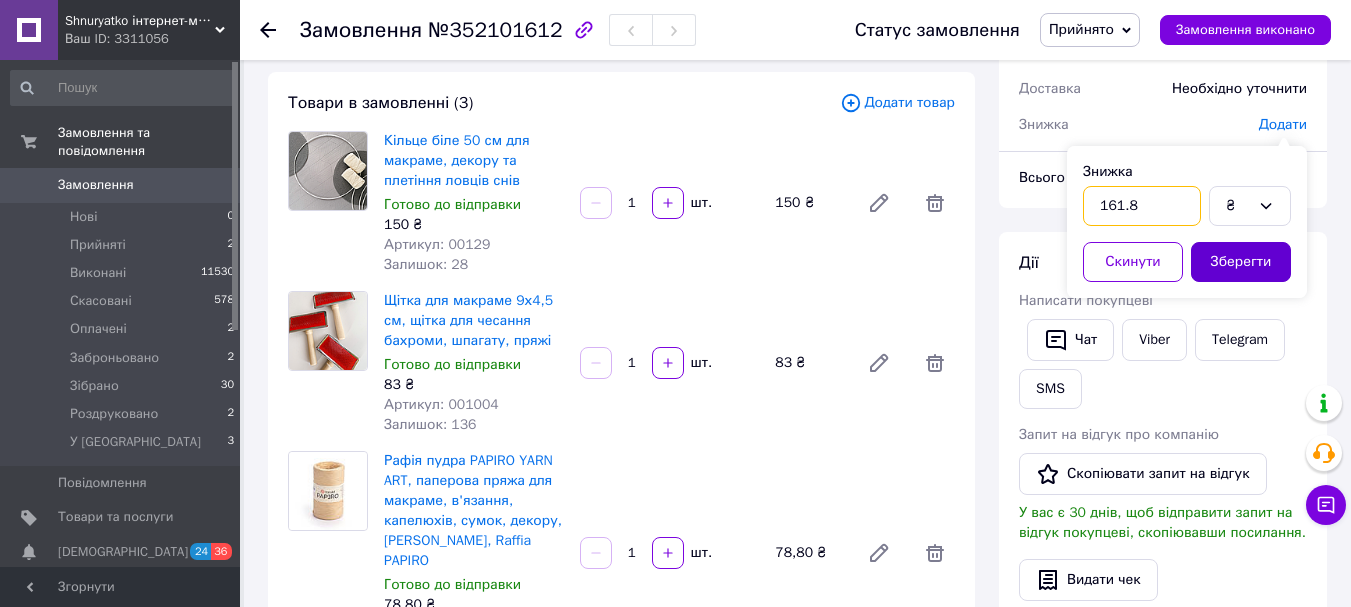 type on "161.8" 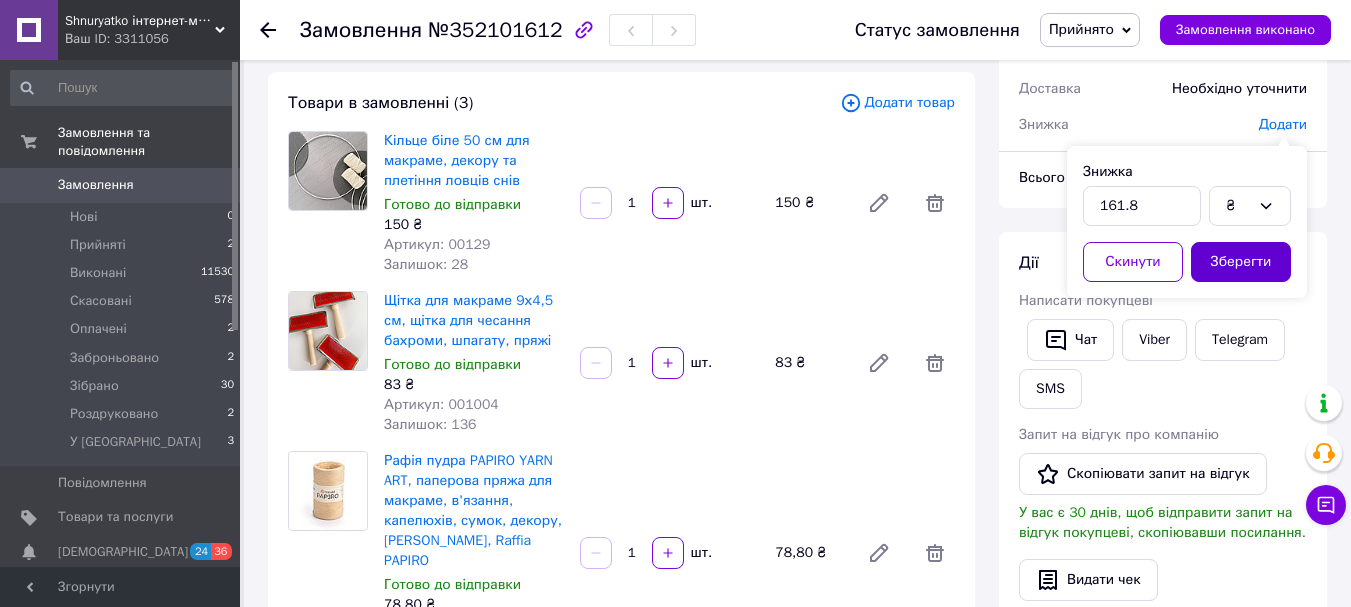 click on "Зберегти" at bounding box center [1241, 262] 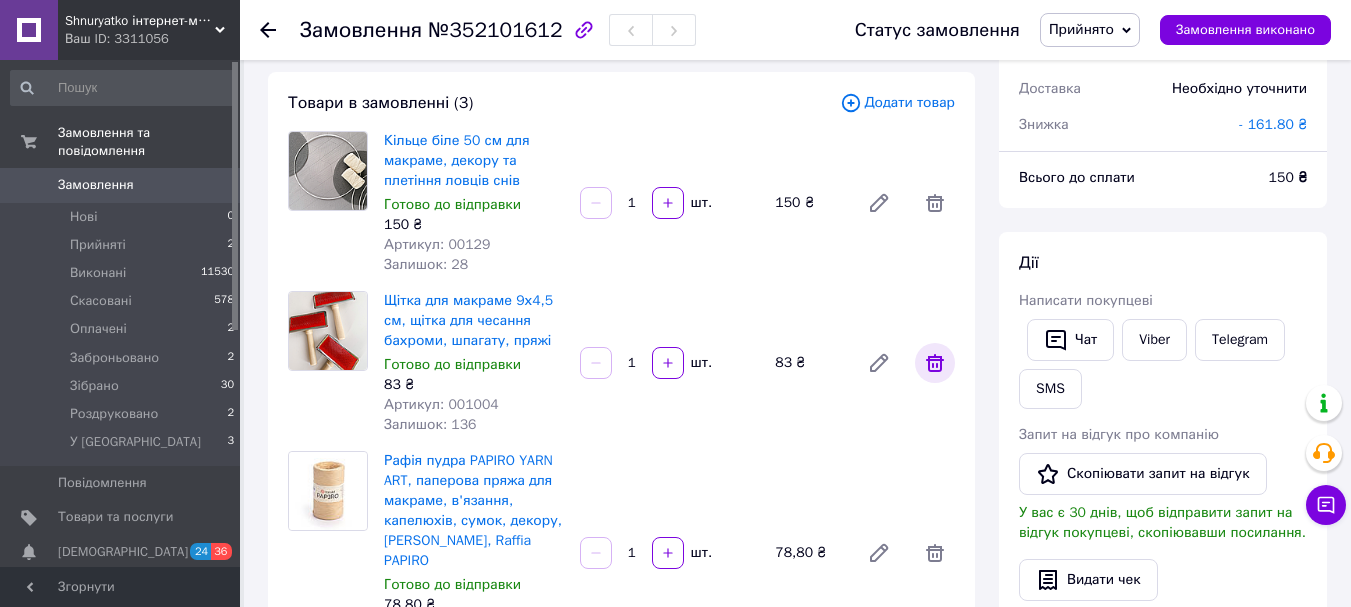 click 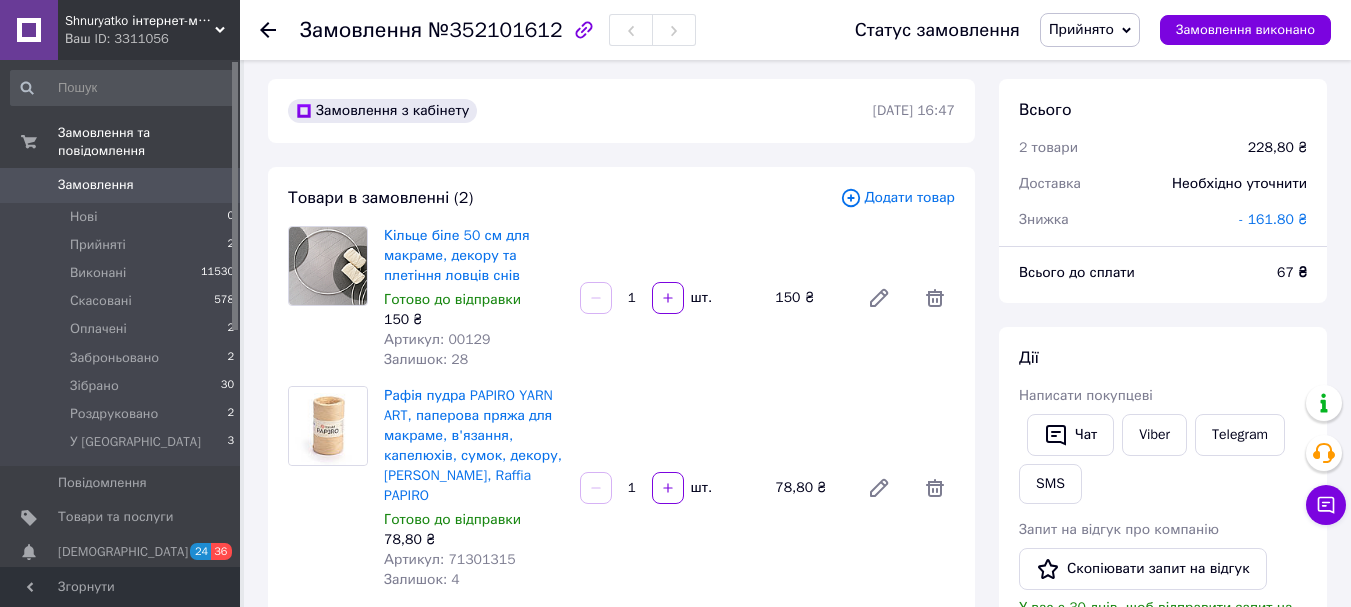 scroll, scrollTop: 0, scrollLeft: 0, axis: both 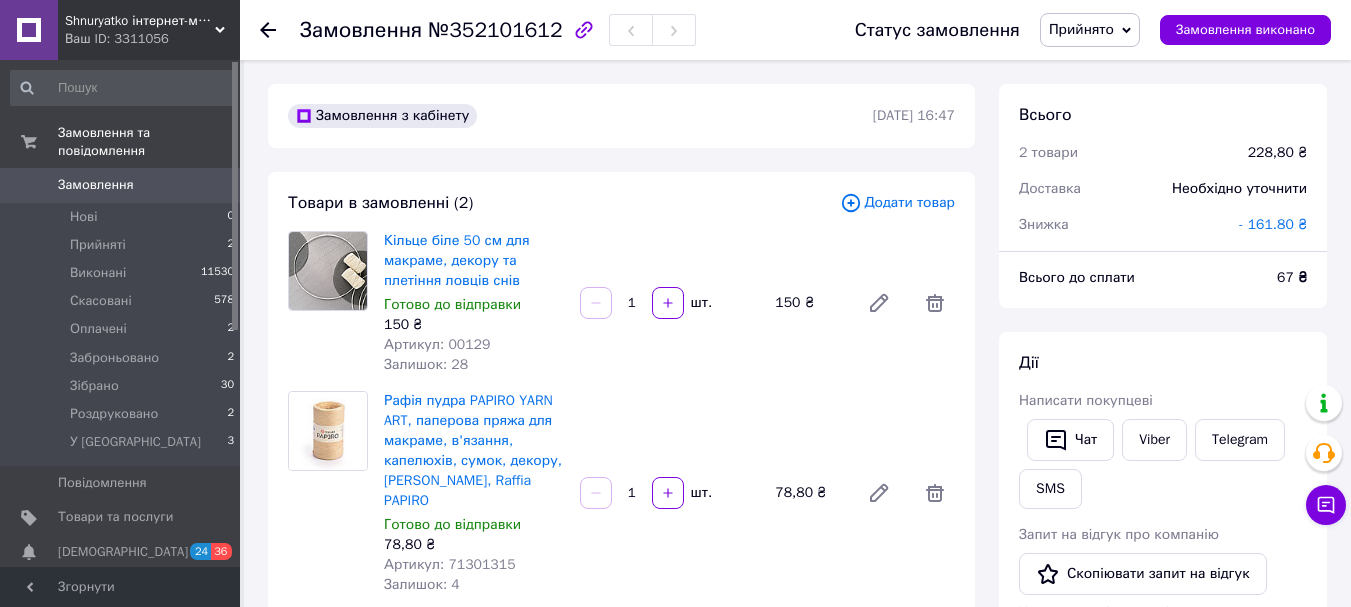 click on "Додати товар" at bounding box center (897, 203) 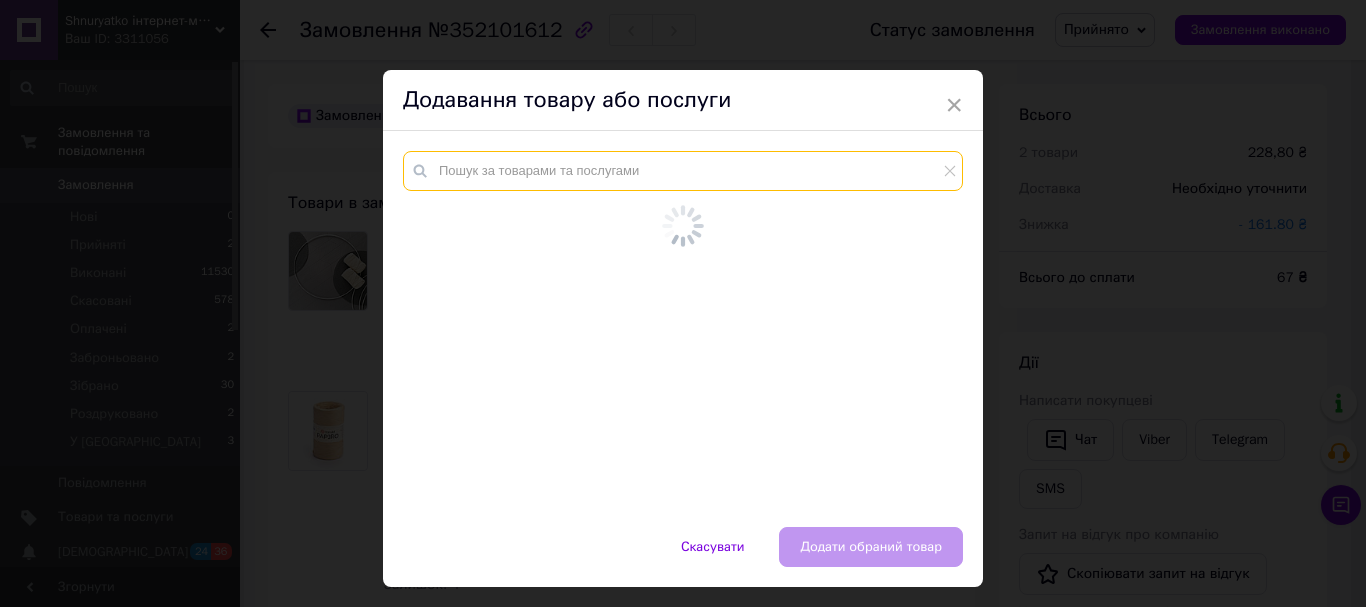 click at bounding box center [683, 171] 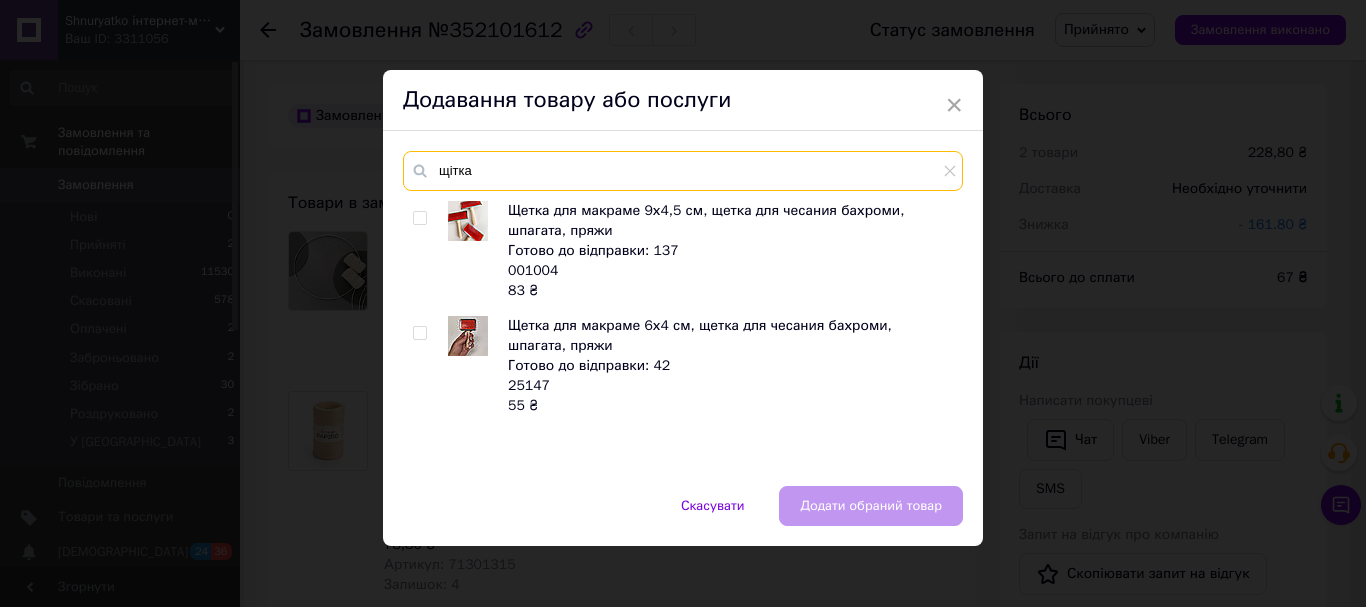 type on "щітка" 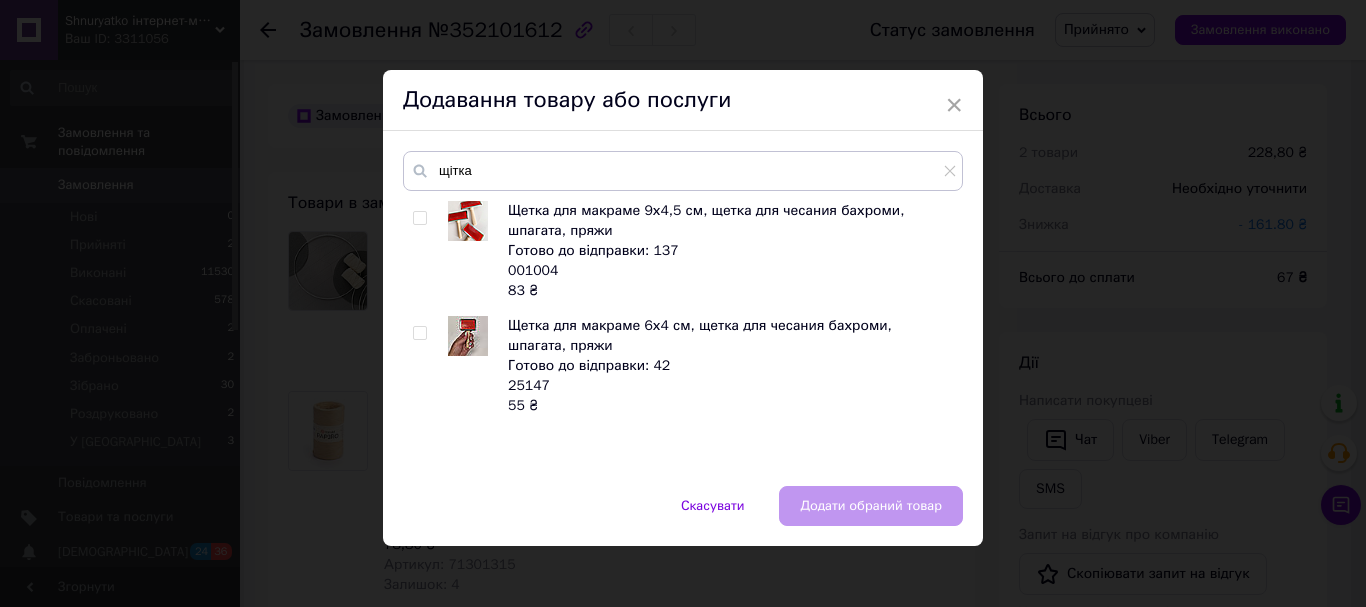click at bounding box center [419, 333] 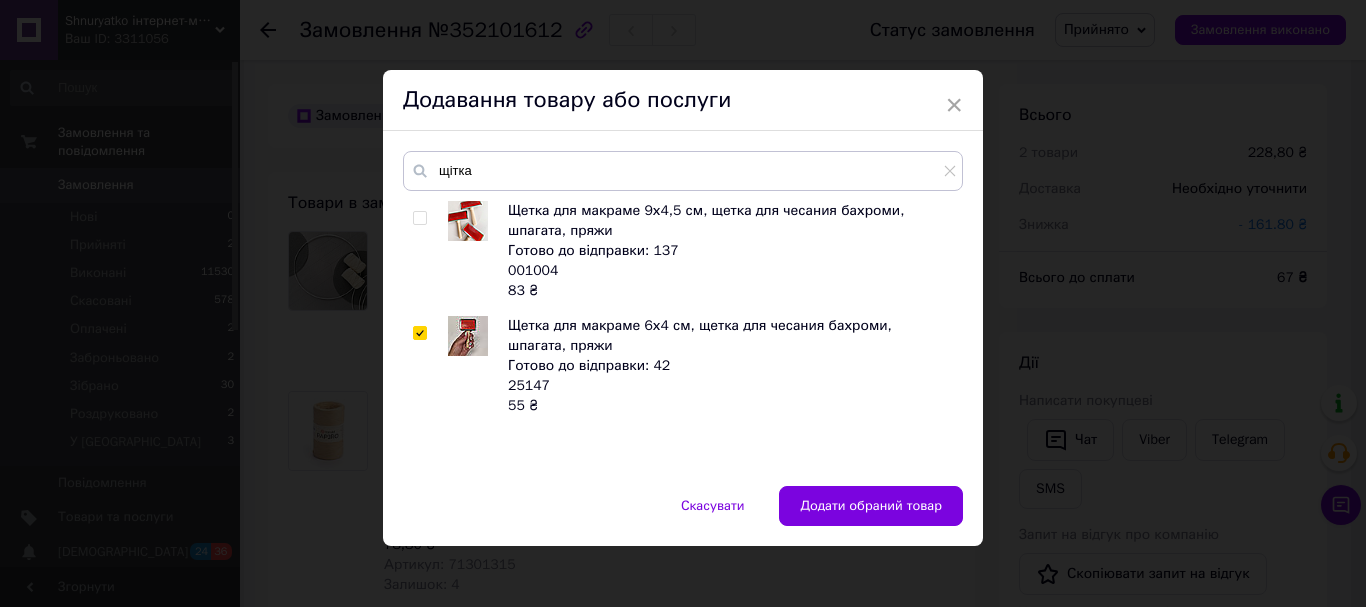 click on "Додати обраний товар" at bounding box center (871, 506) 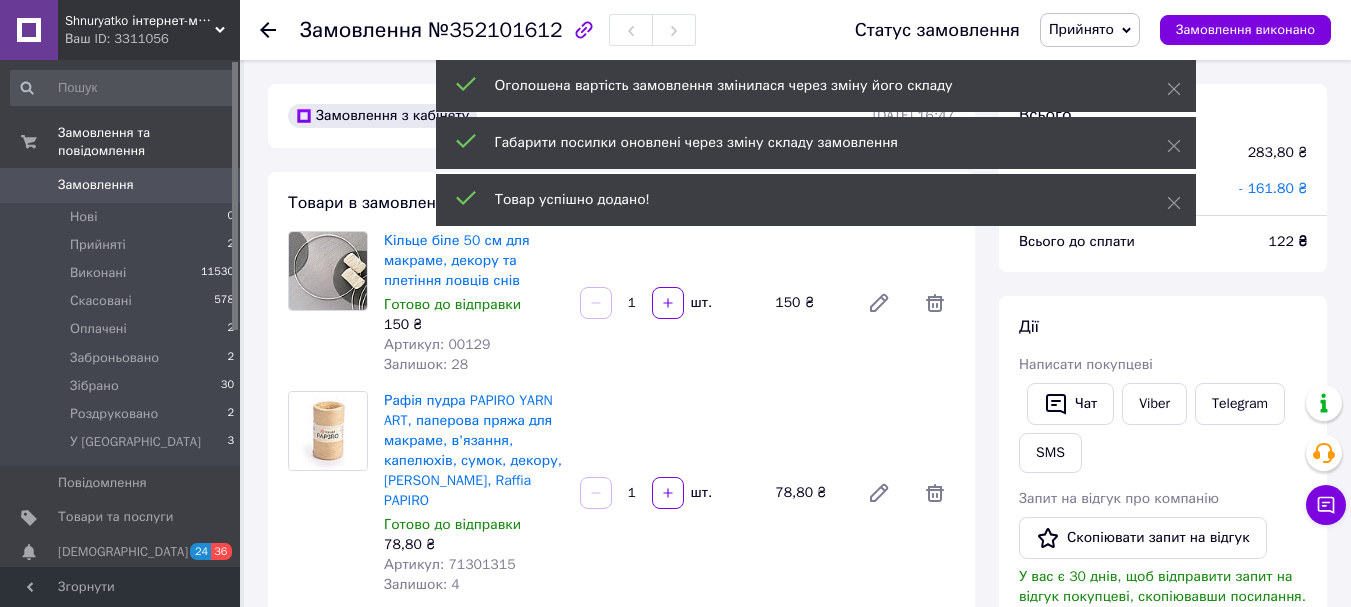 click on "- 161.80 ₴" at bounding box center (1273, 188) 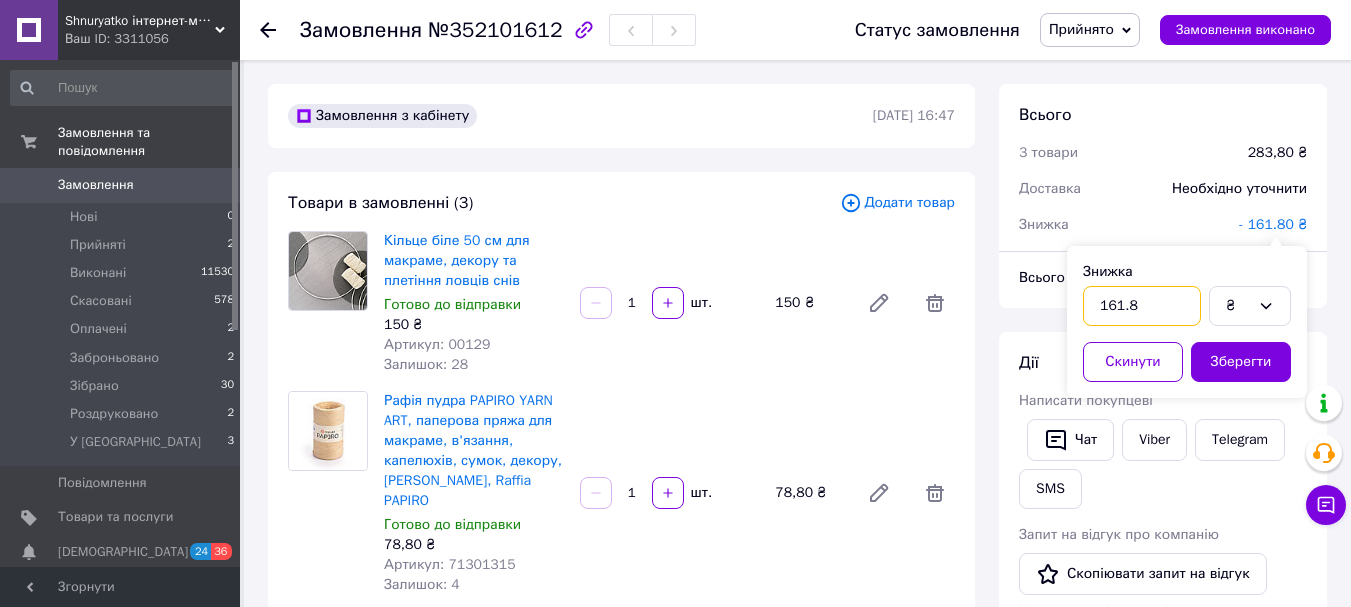 drag, startPoint x: 1120, startPoint y: 307, endPoint x: 1099, endPoint y: 306, distance: 21.023796 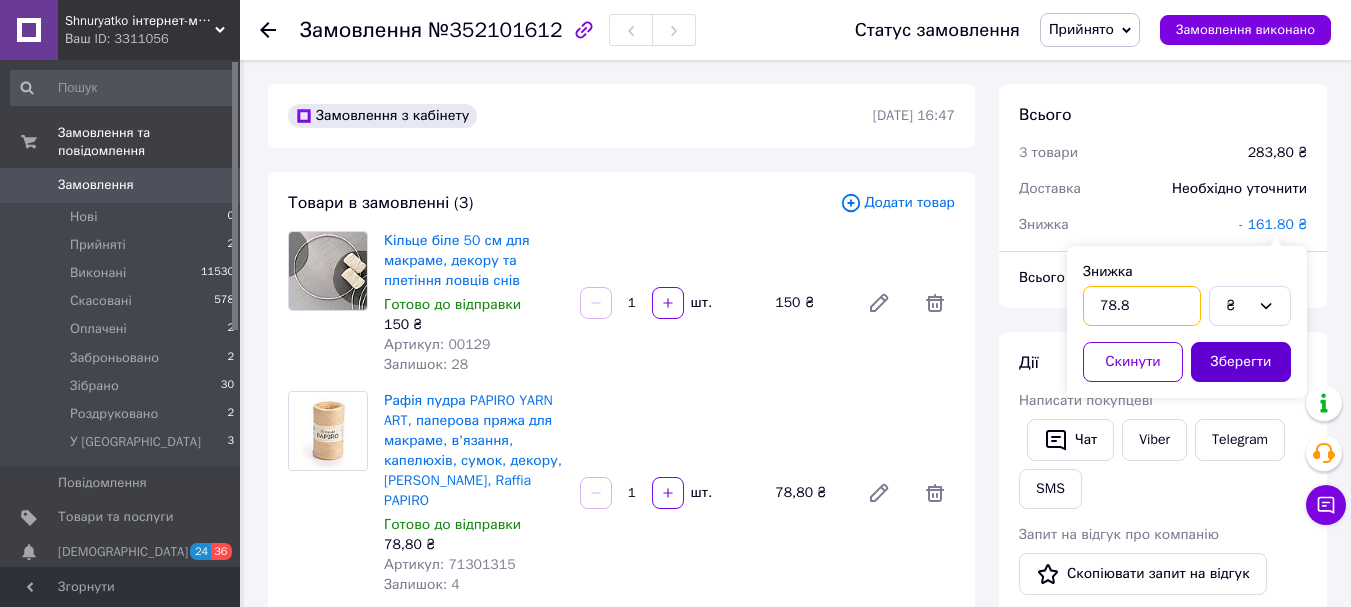 type on "78.8" 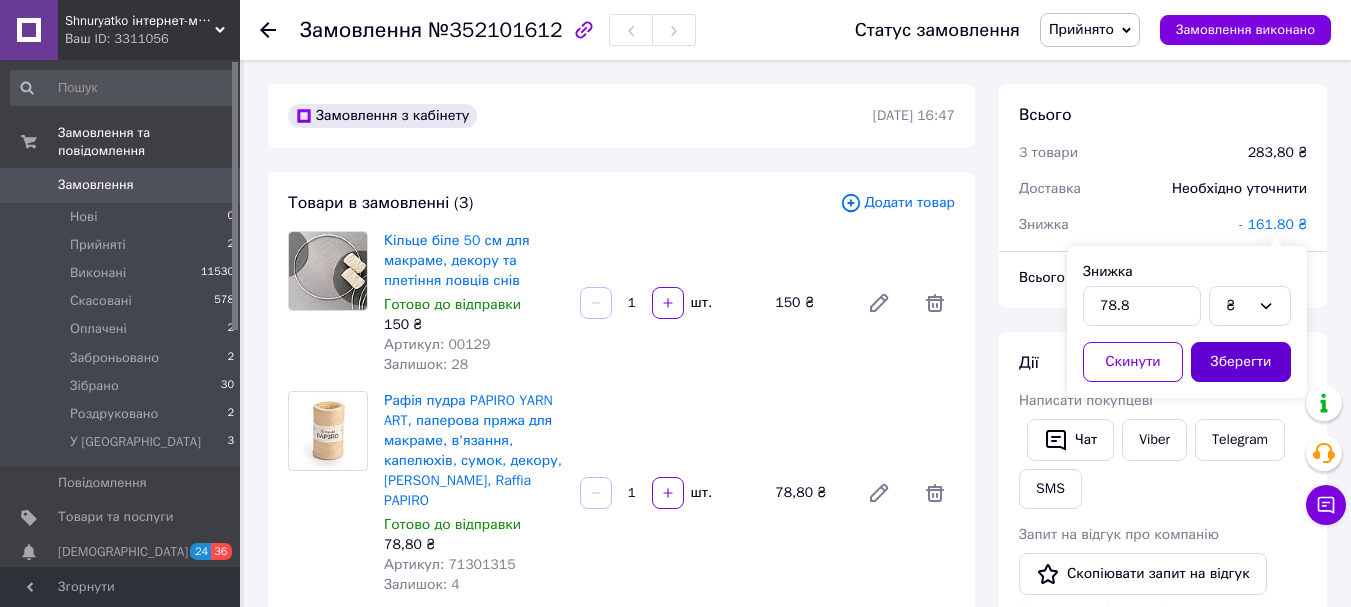 click on "Зберегти" at bounding box center (1241, 362) 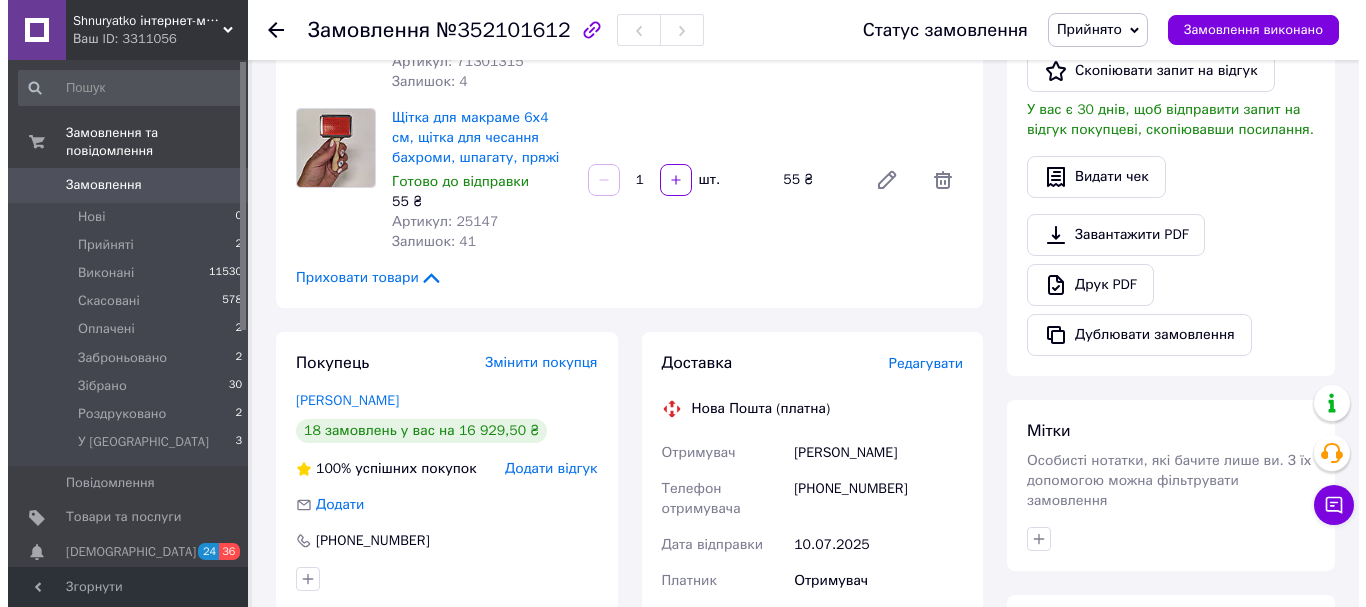 scroll, scrollTop: 600, scrollLeft: 0, axis: vertical 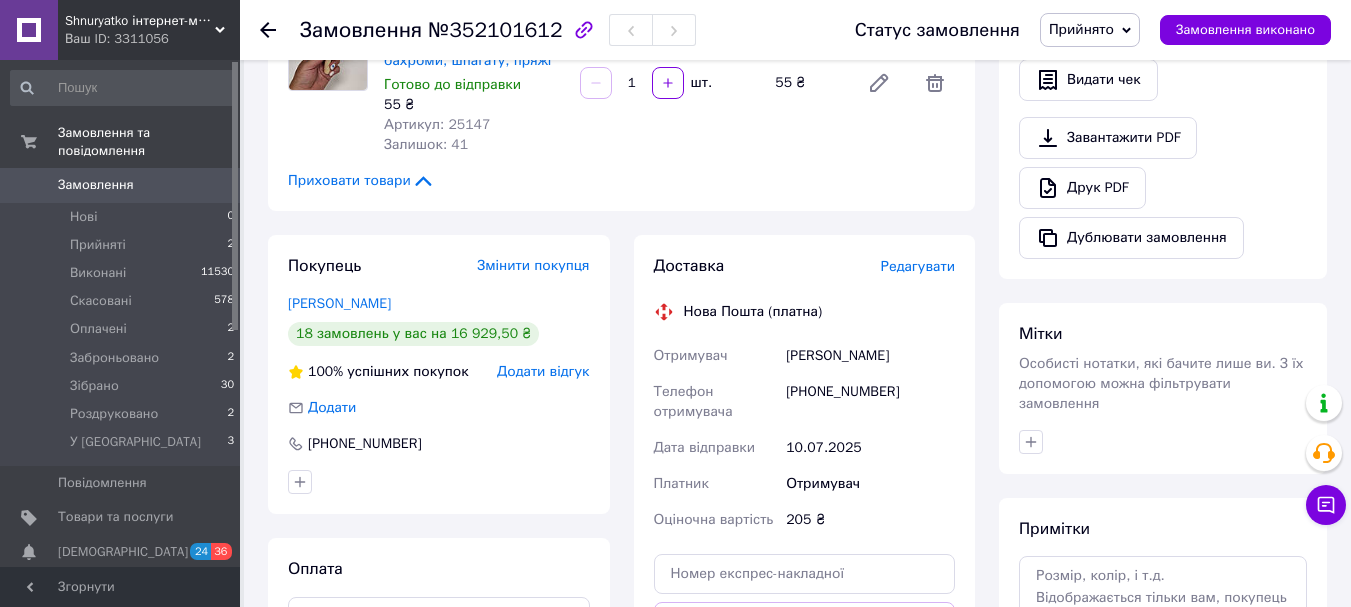click on "Редагувати" at bounding box center (918, 266) 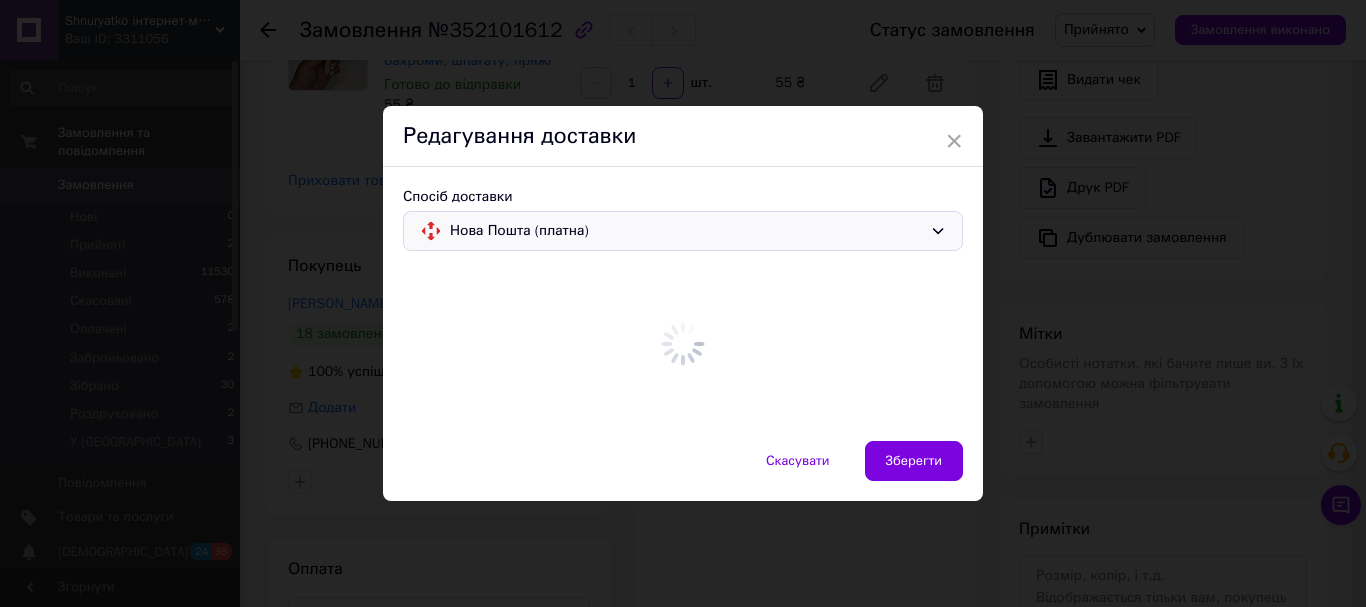 click on "Нова Пошта (платна)" at bounding box center [686, 231] 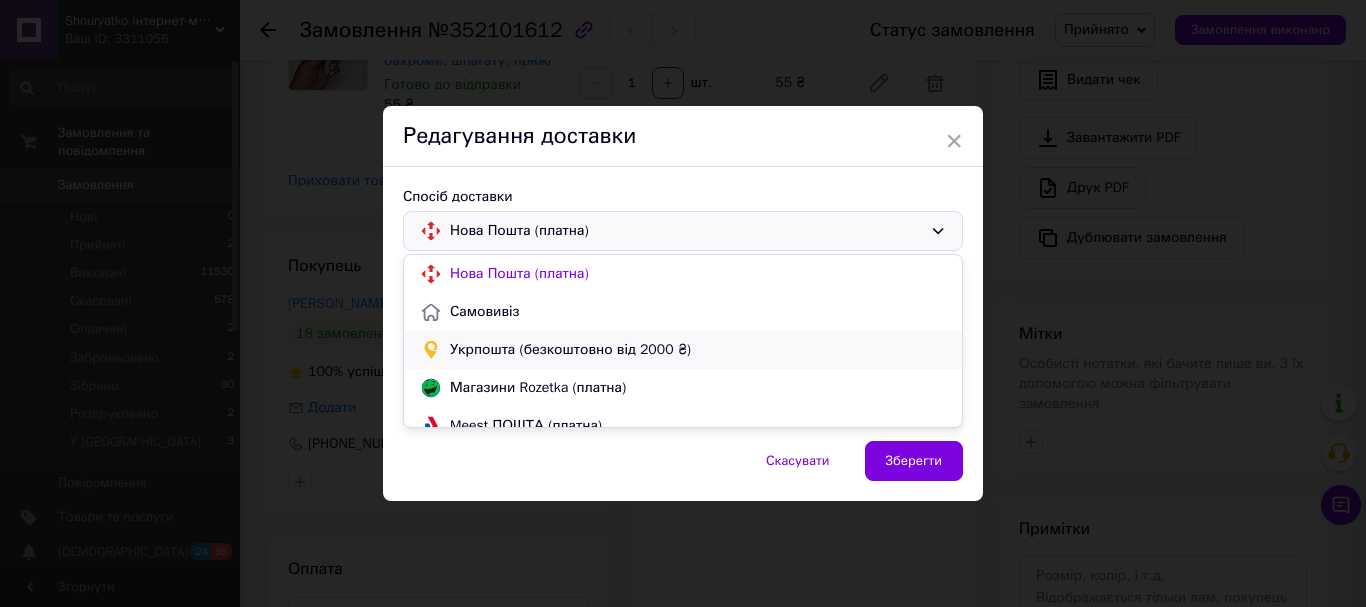 click on "Нова Пошта (платна) Самовивіз Укрпошта (безкоштовно від 2000 ₴) Магазини Rozetka (платна) Meest ПОШТА (платна)" at bounding box center (683, 341) 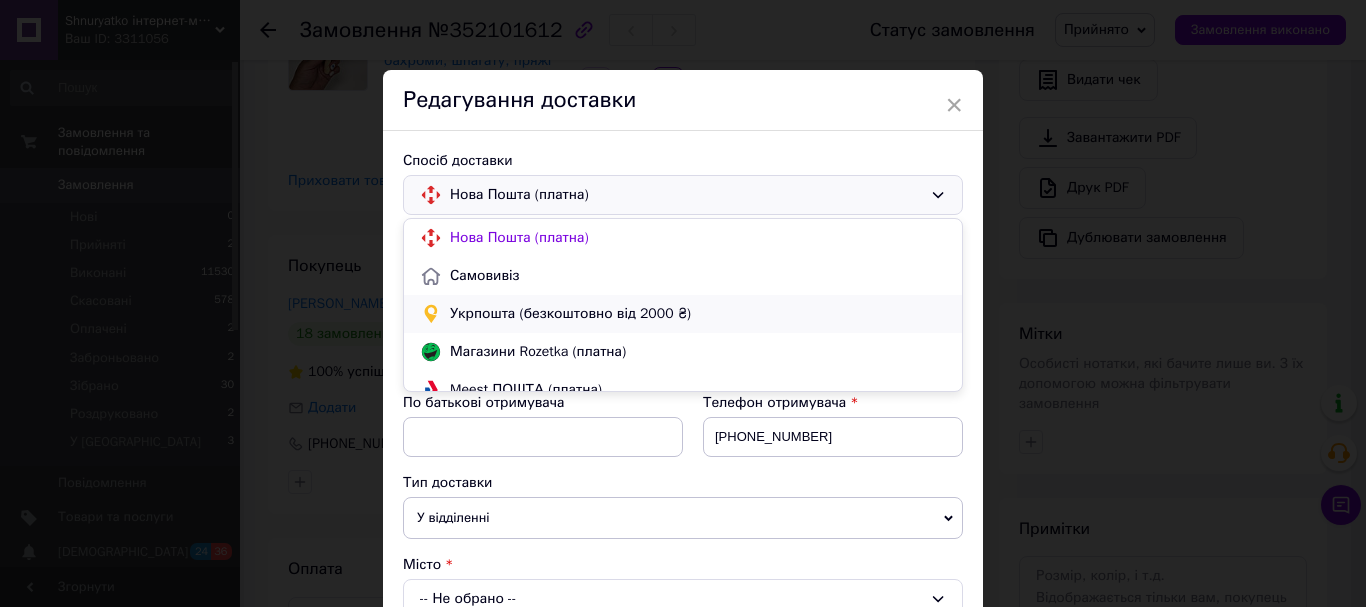 click on "Укрпошта (безкоштовно від 2000 ₴)" at bounding box center [698, 314] 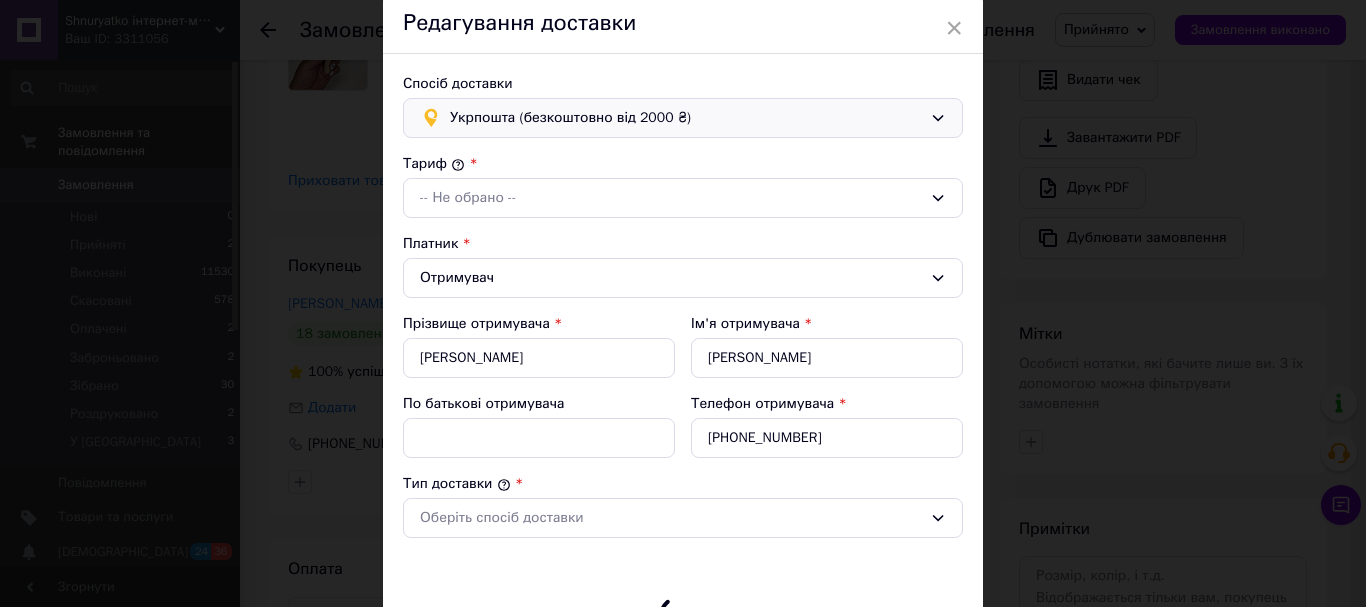 type on "205" 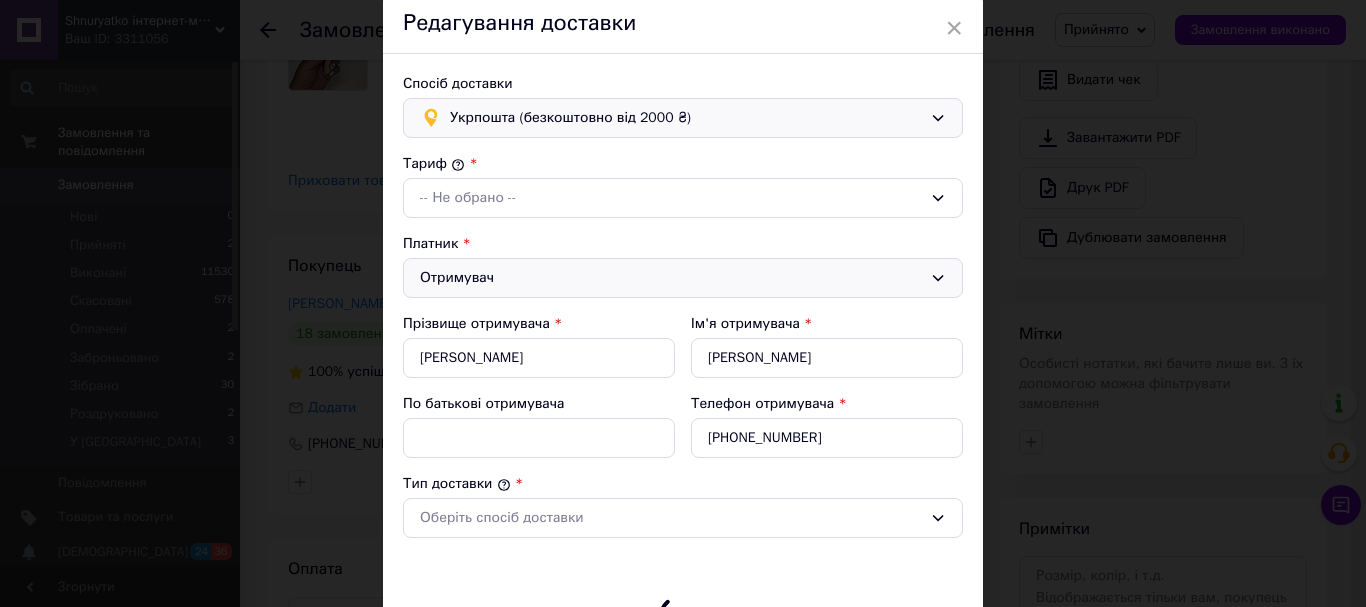 scroll, scrollTop: 100, scrollLeft: 0, axis: vertical 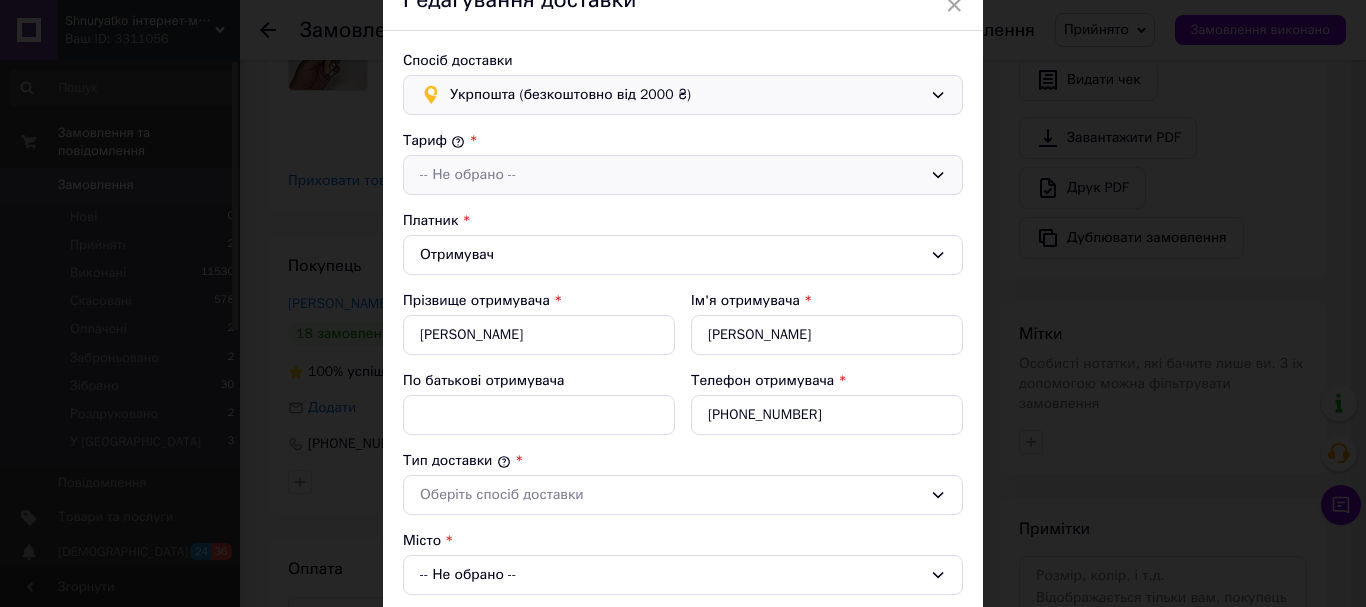 click on "-- Не обрано --" at bounding box center [671, 175] 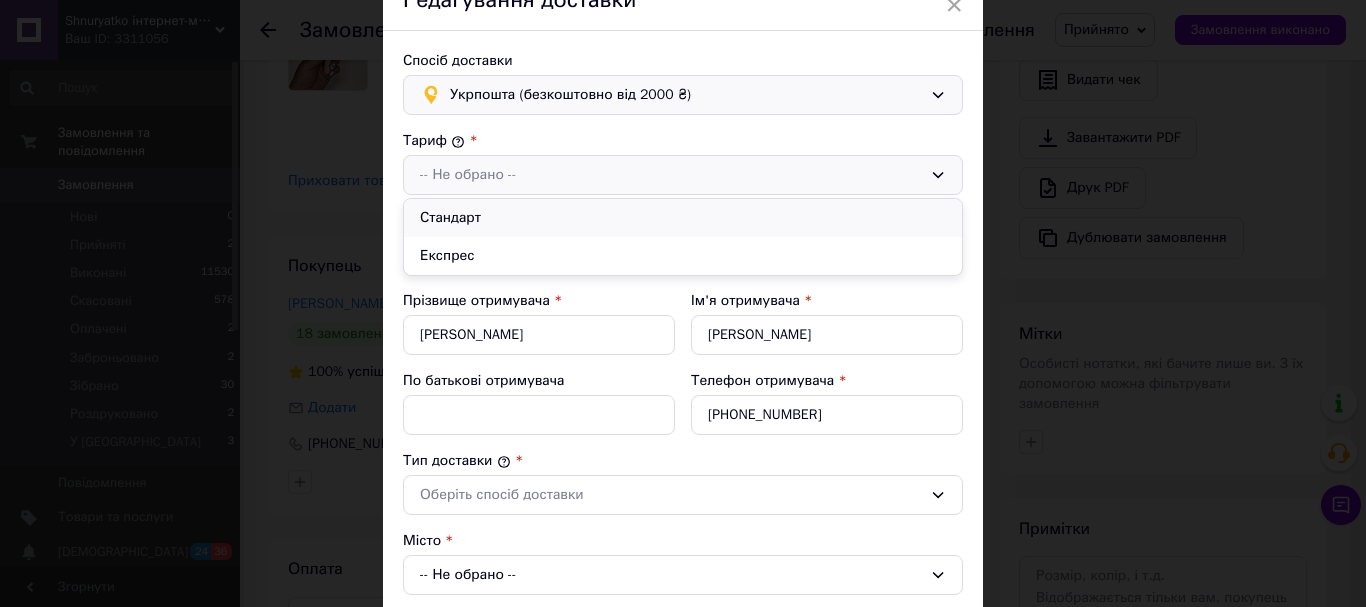 click on "Стандарт" at bounding box center [683, 218] 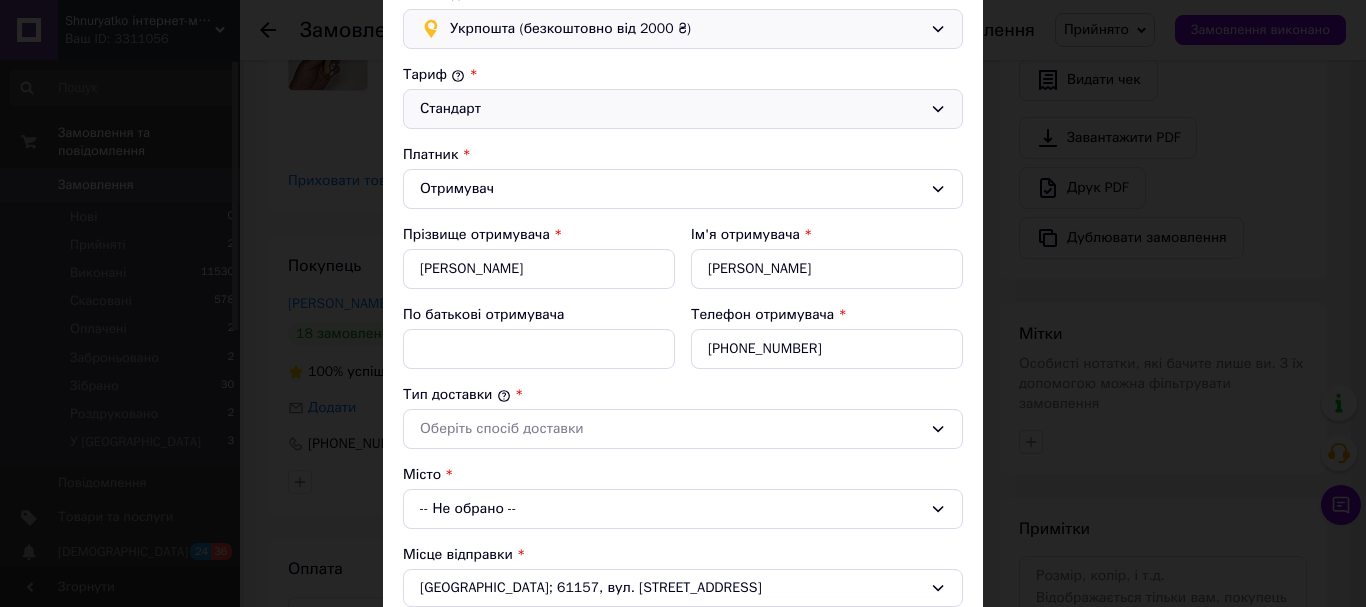 scroll, scrollTop: 300, scrollLeft: 0, axis: vertical 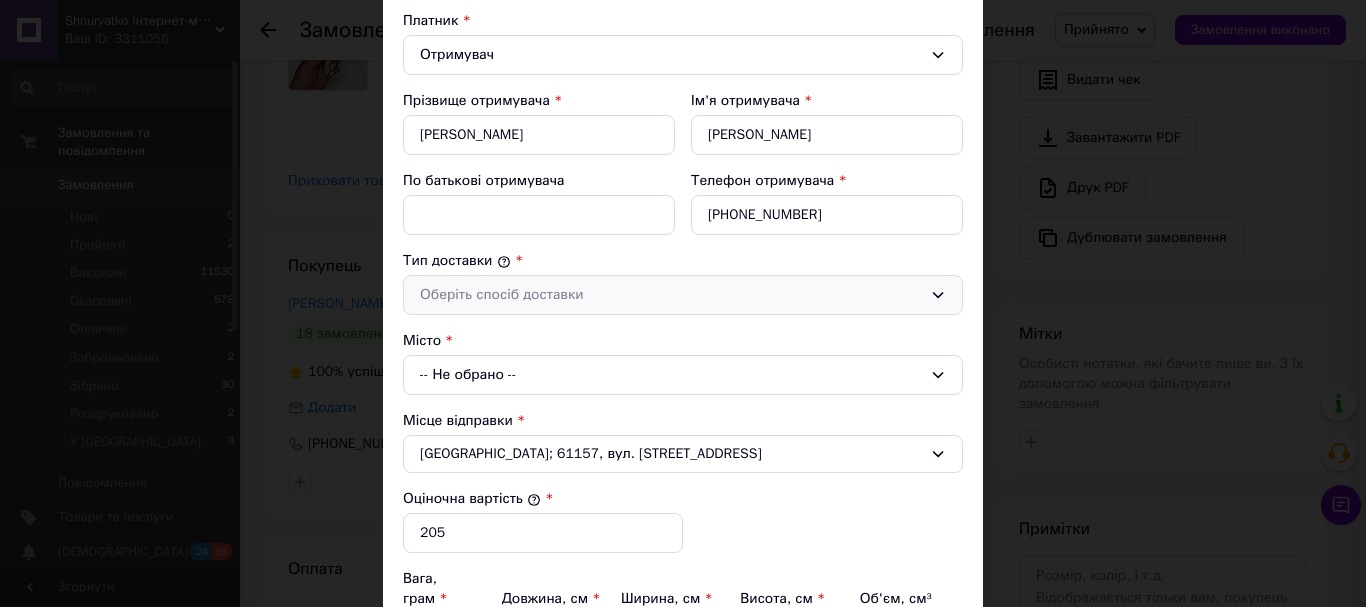 click on "Оберіть спосіб доставки" at bounding box center [683, 295] 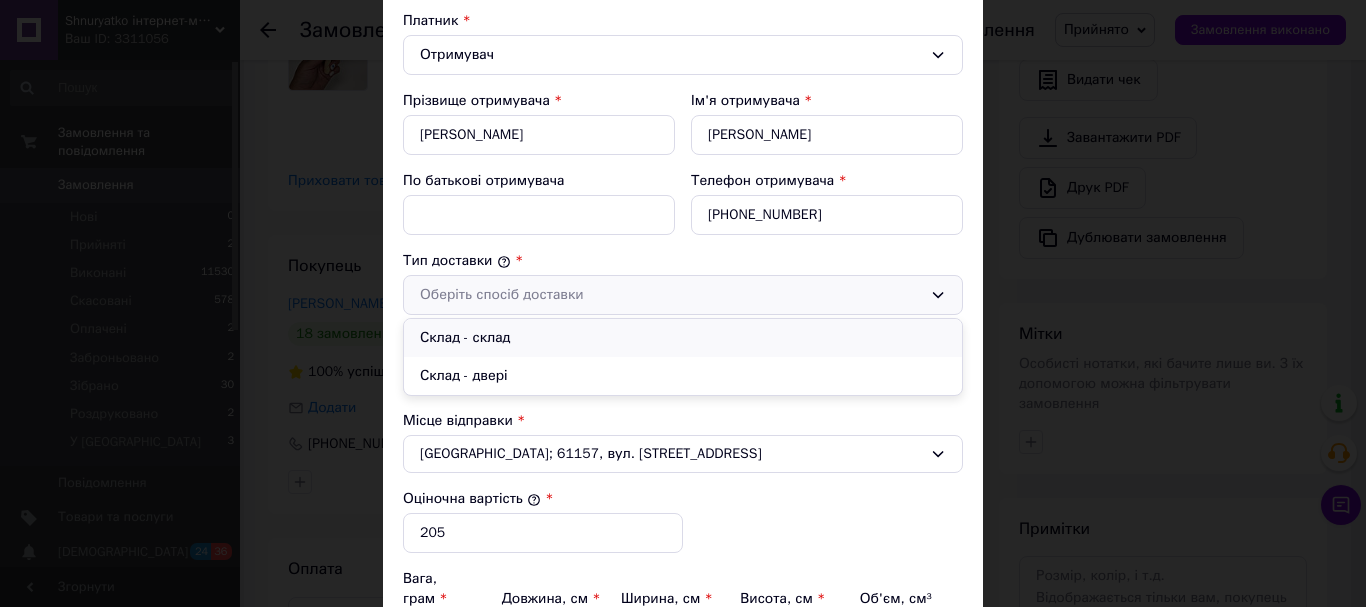 click on "Склад - склад" at bounding box center [683, 338] 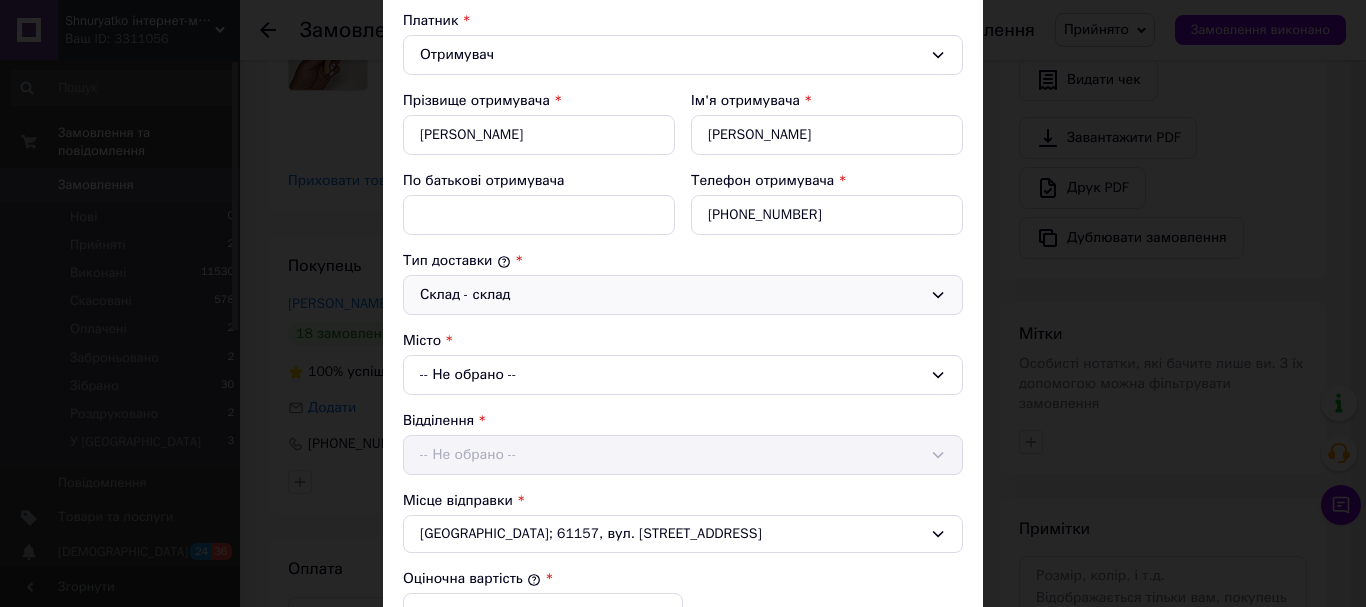 click on "-- Не обрано --" at bounding box center (683, 375) 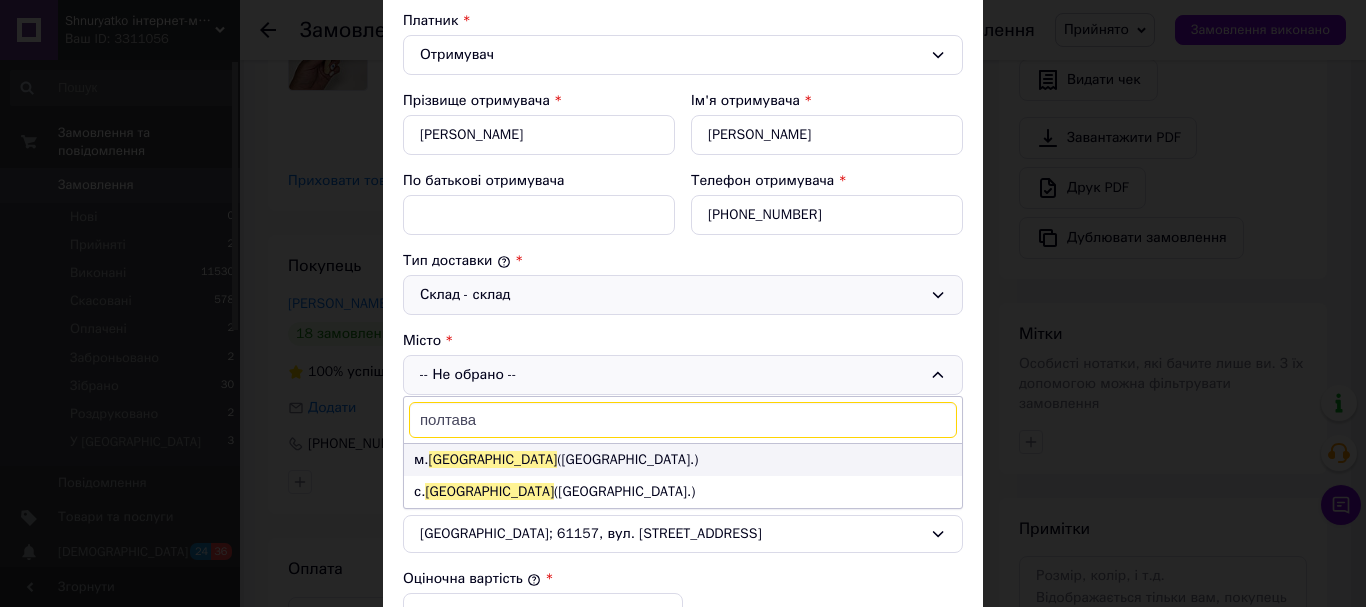 type on "полтава" 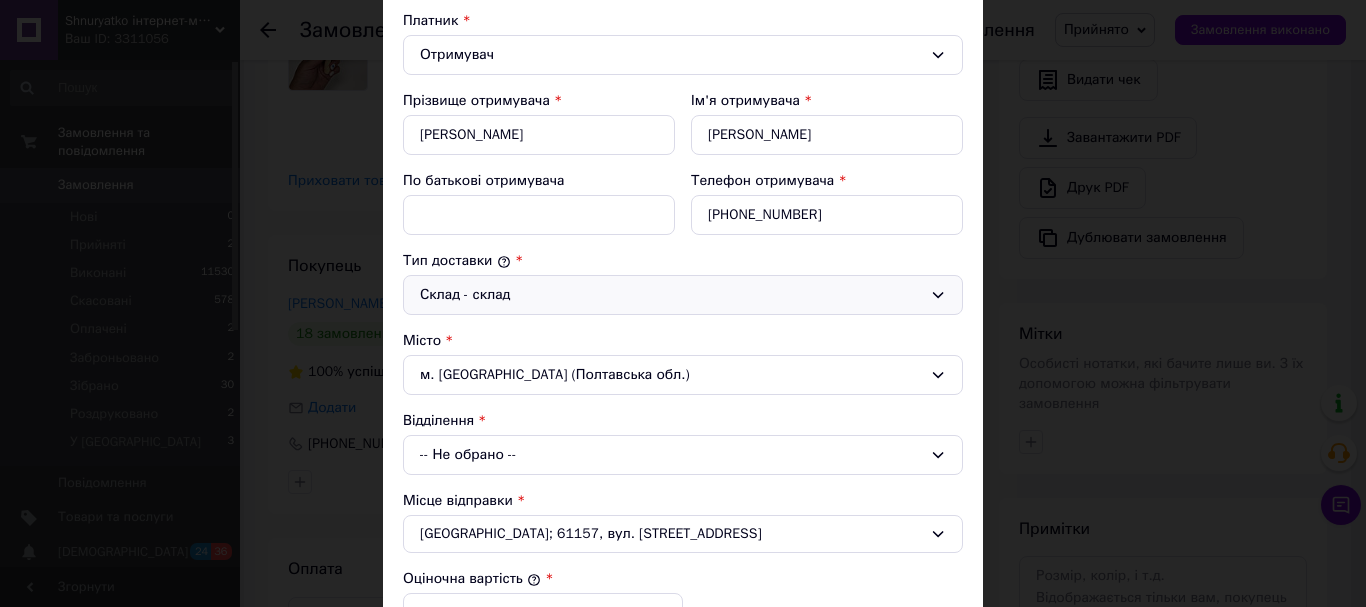 scroll, scrollTop: 400, scrollLeft: 0, axis: vertical 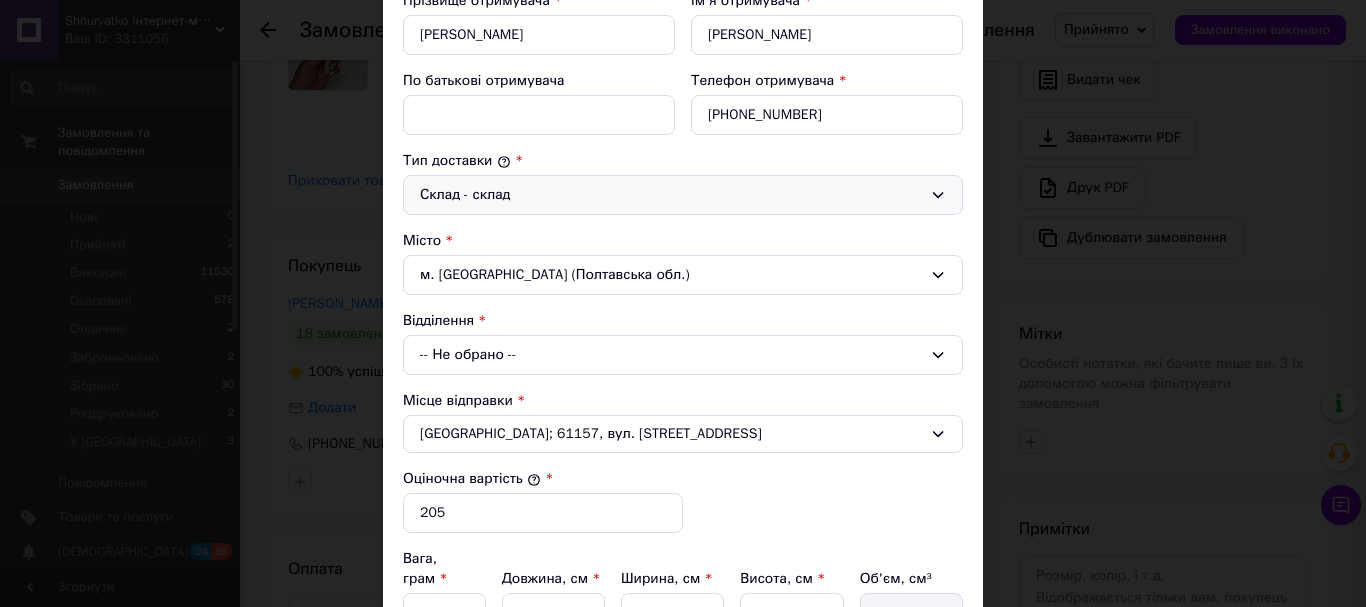 click on "-- Не обрано --" at bounding box center (683, 355) 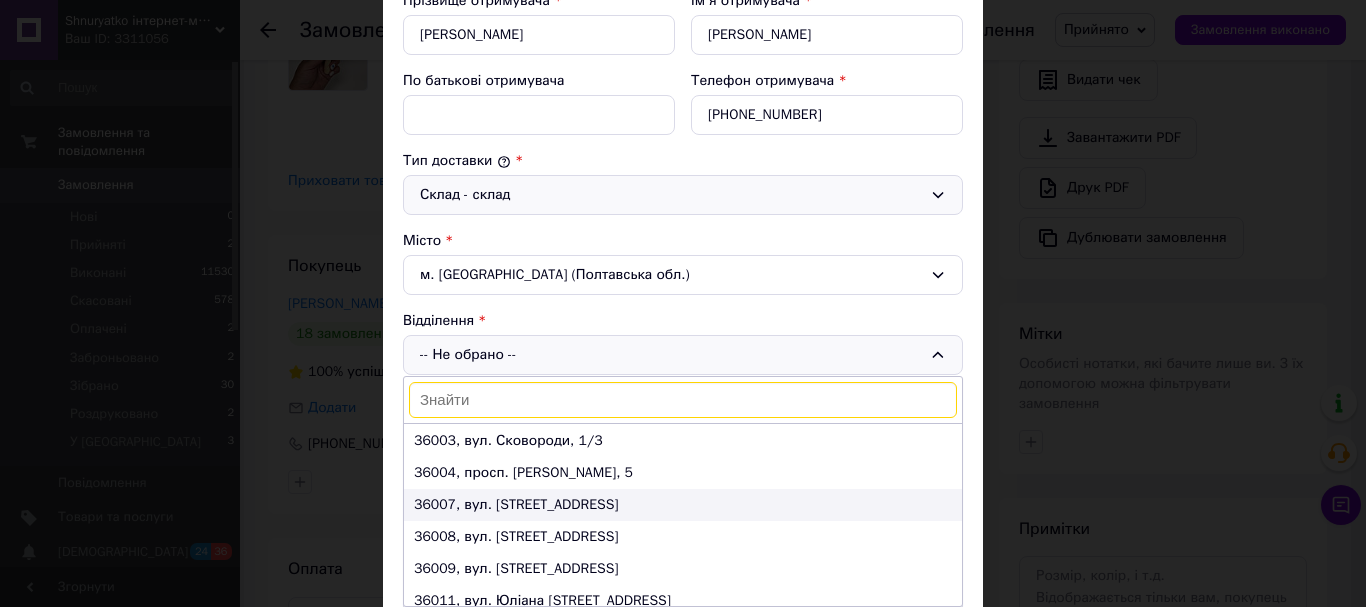 scroll, scrollTop: 0, scrollLeft: 0, axis: both 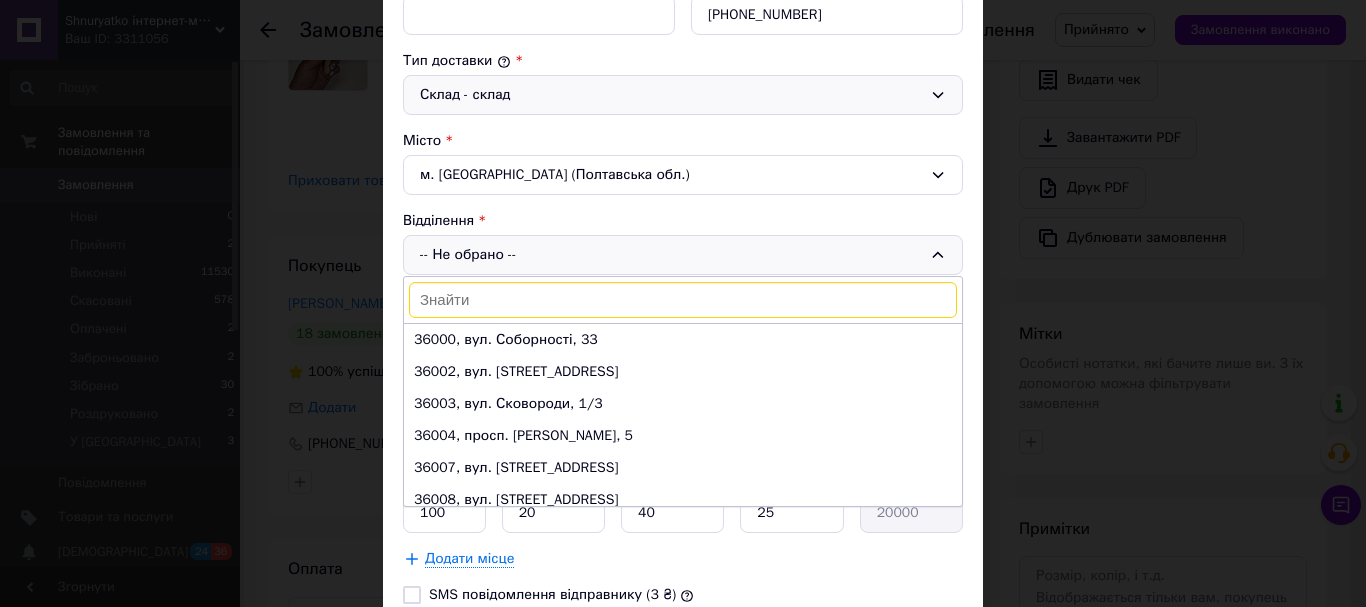 click at bounding box center [683, 300] 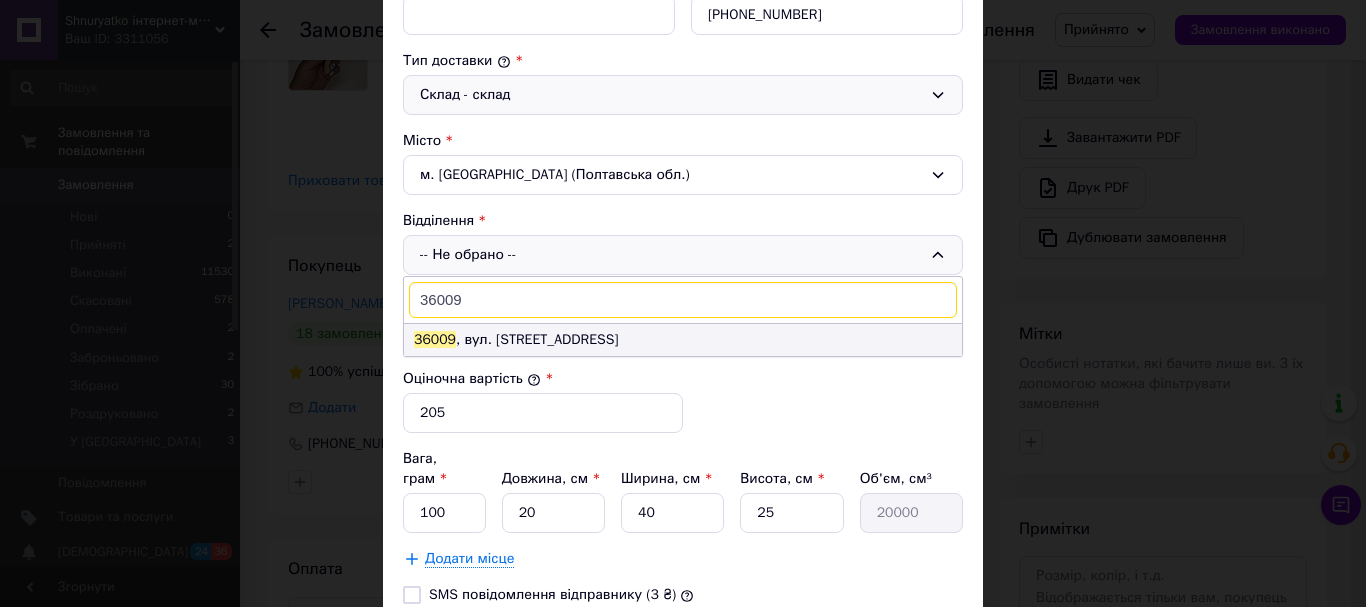type on "36009" 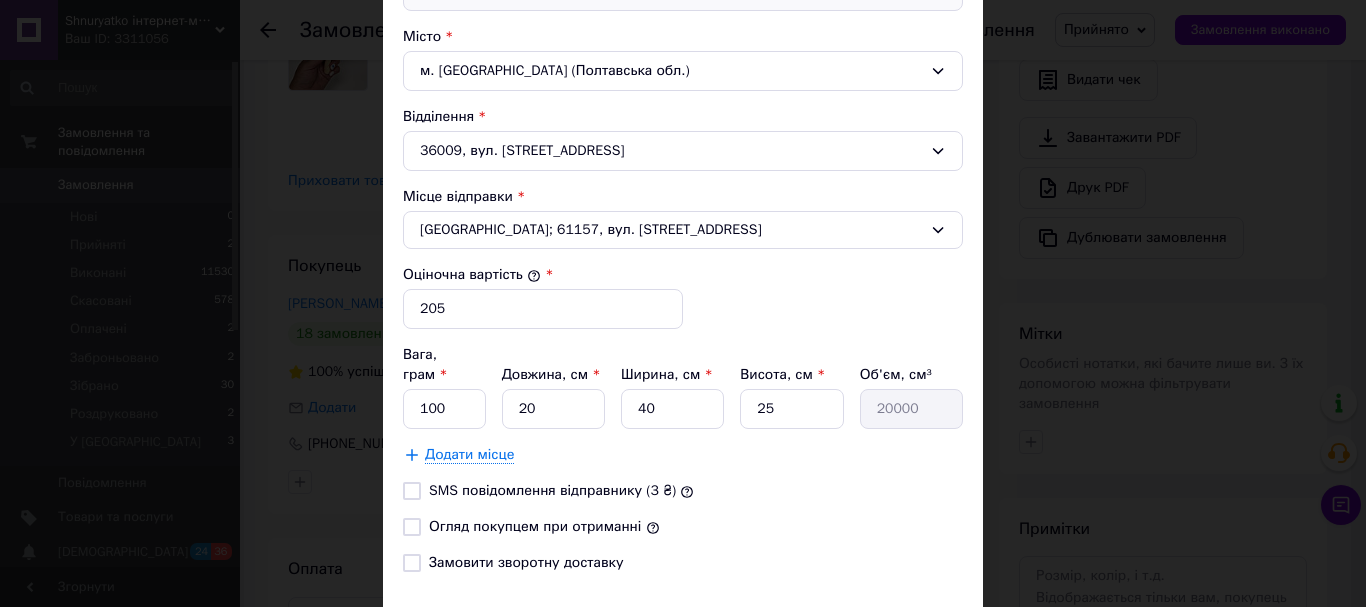 scroll, scrollTop: 716, scrollLeft: 0, axis: vertical 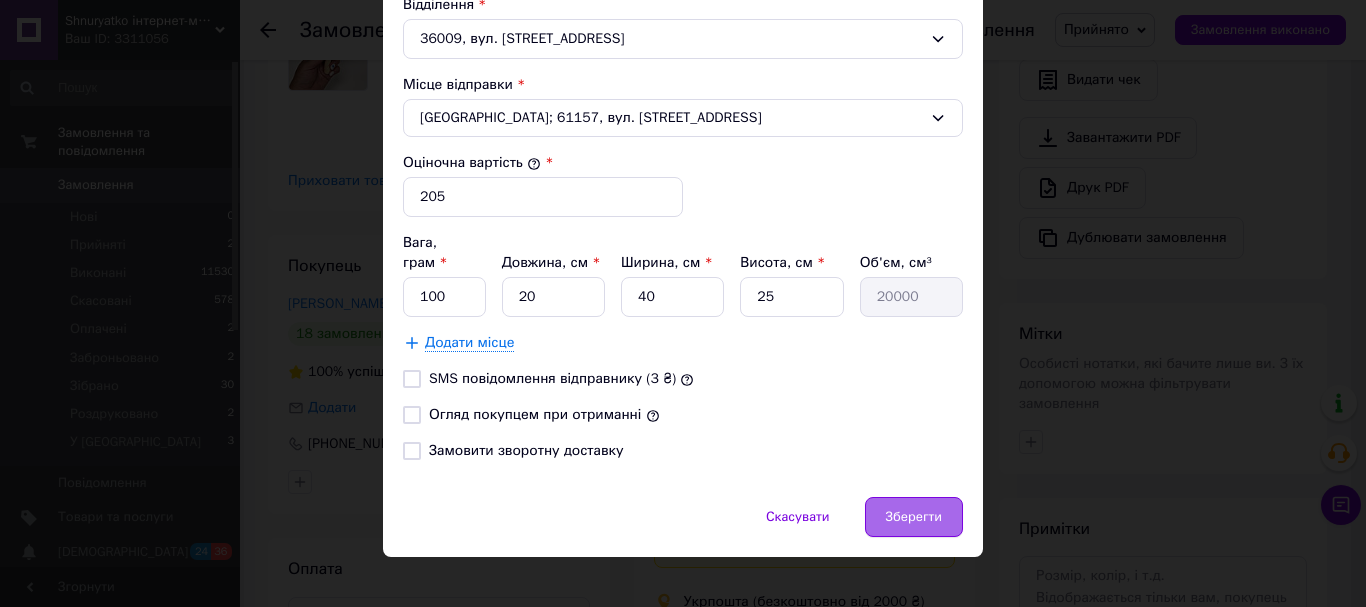 click on "Зберегти" at bounding box center (914, 517) 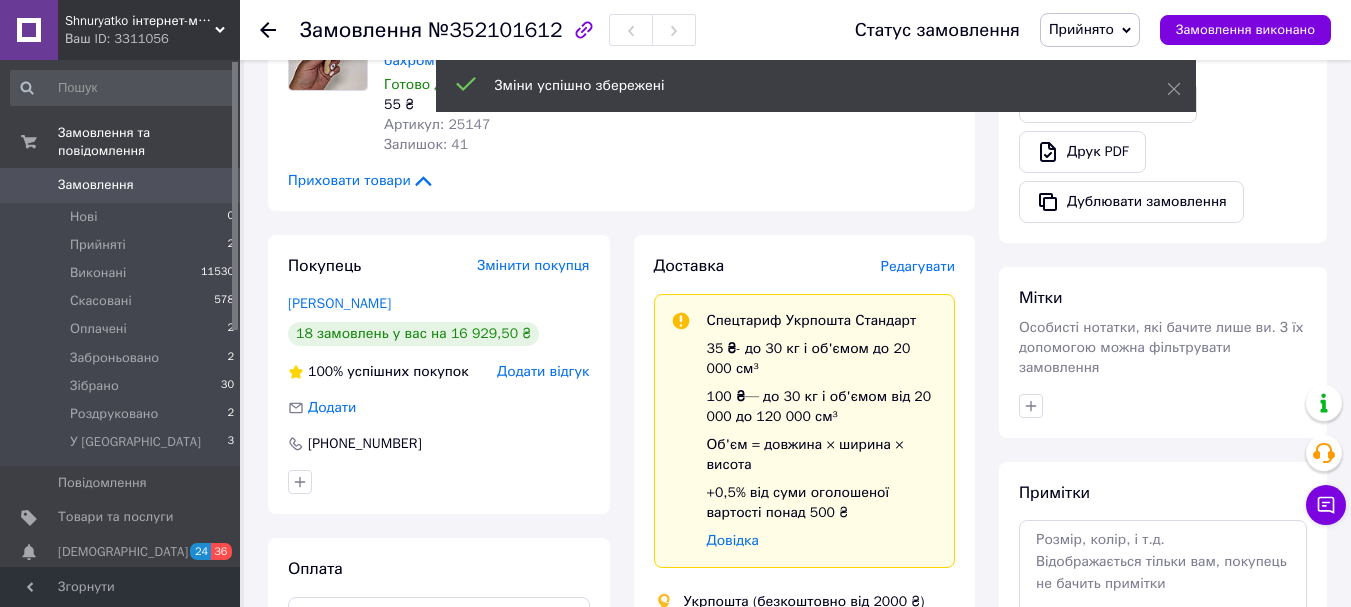 click on "Редагувати" at bounding box center (918, 266) 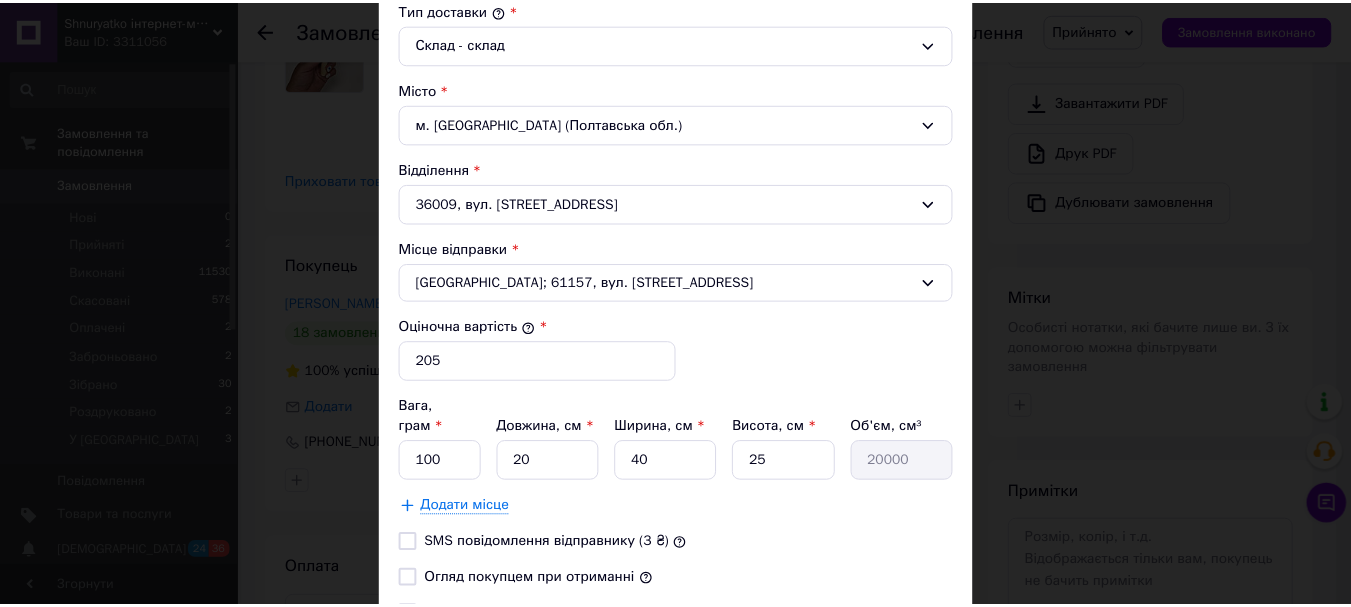 scroll, scrollTop: 716, scrollLeft: 0, axis: vertical 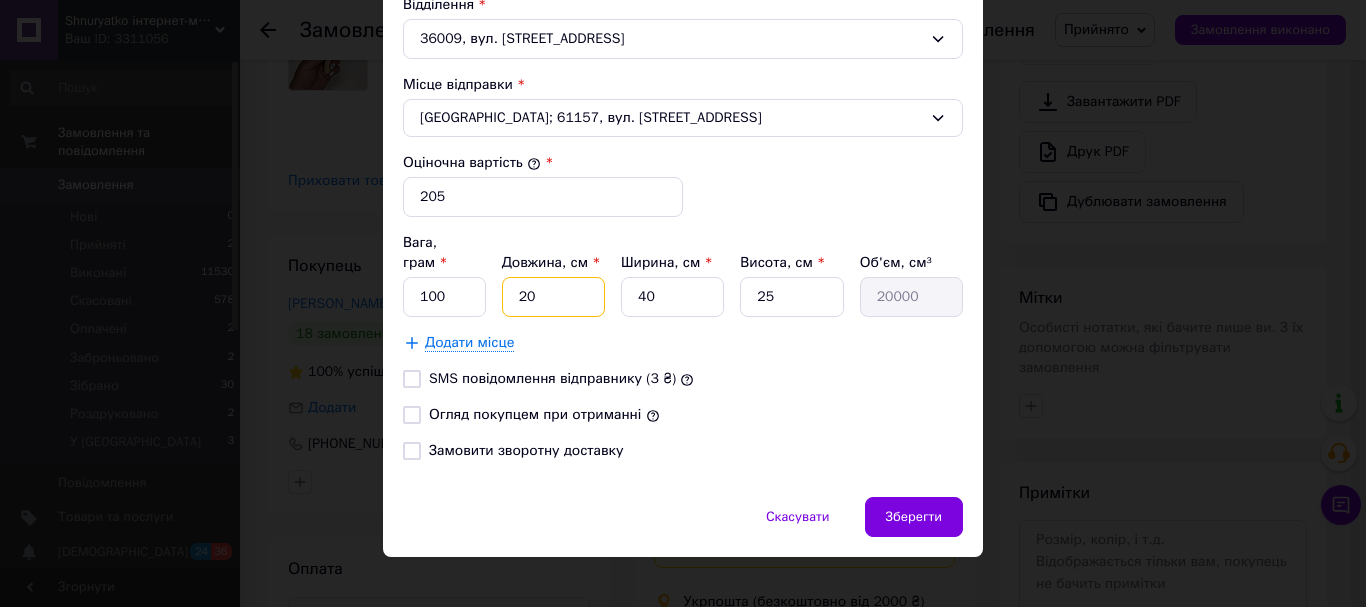 click on "20" at bounding box center (553, 297) 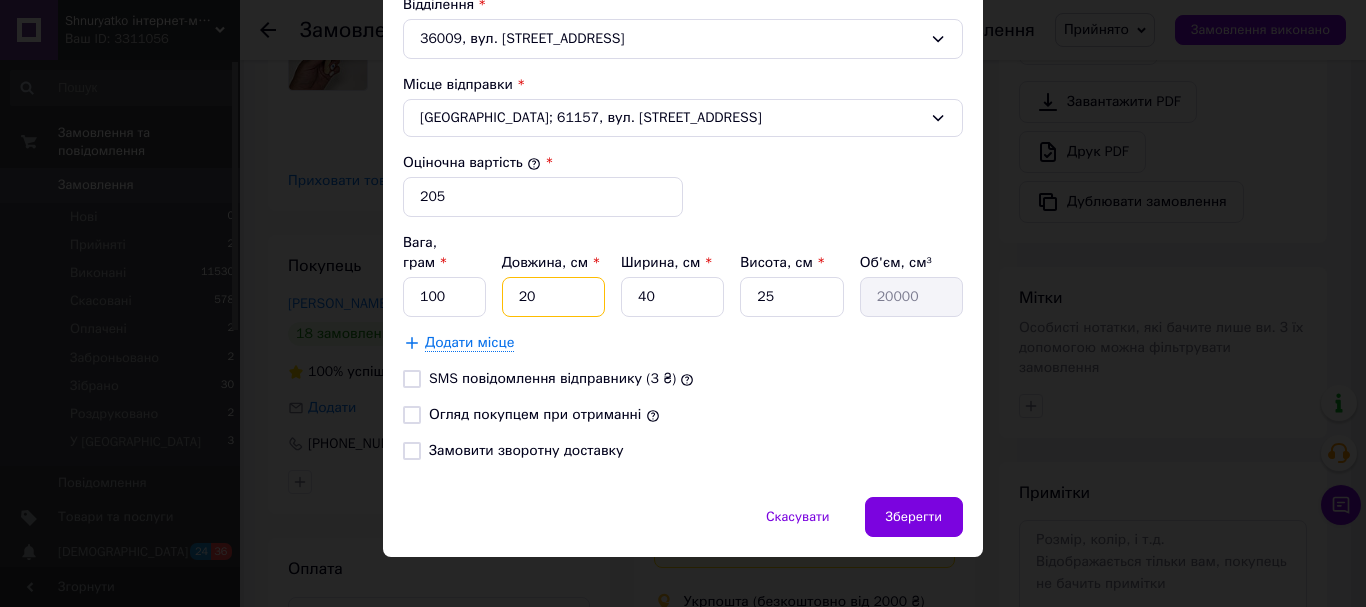 type on "50" 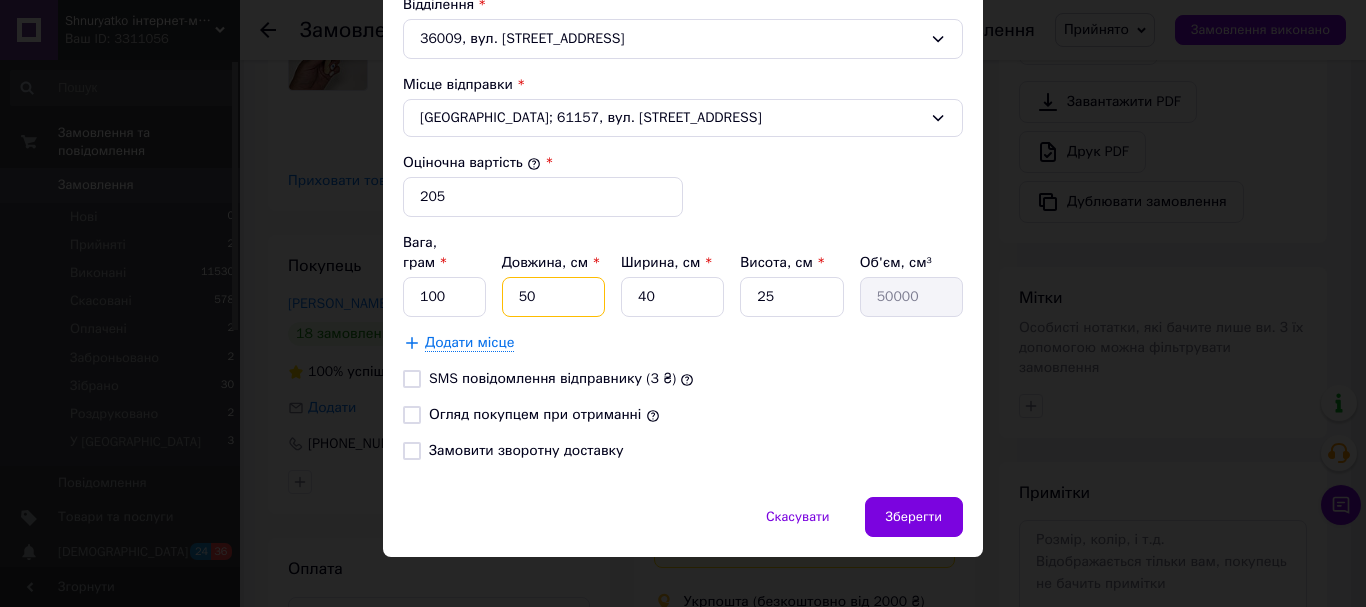 type on "50" 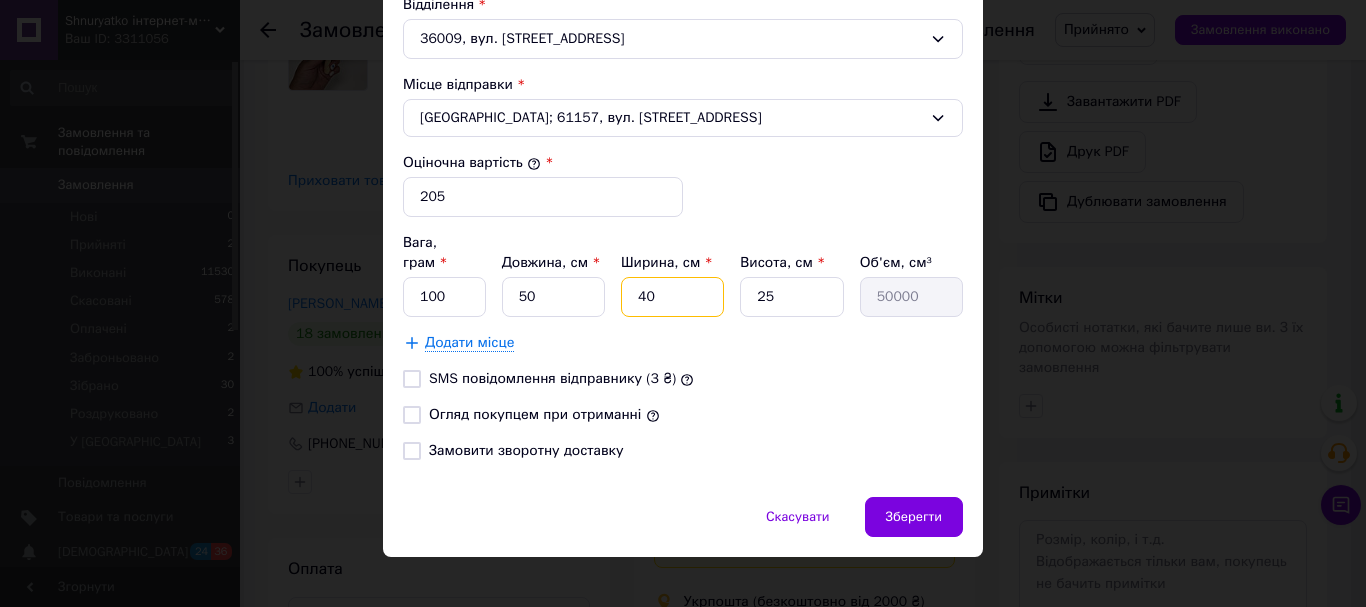 click on "40" at bounding box center [672, 297] 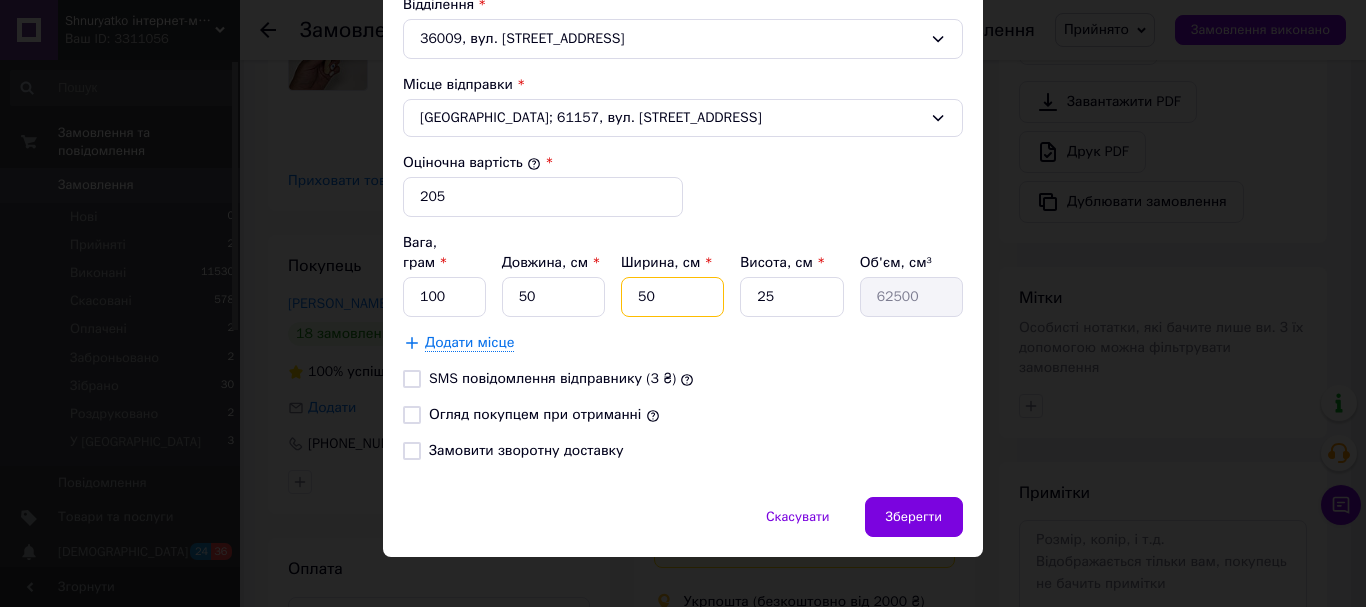 type on "50" 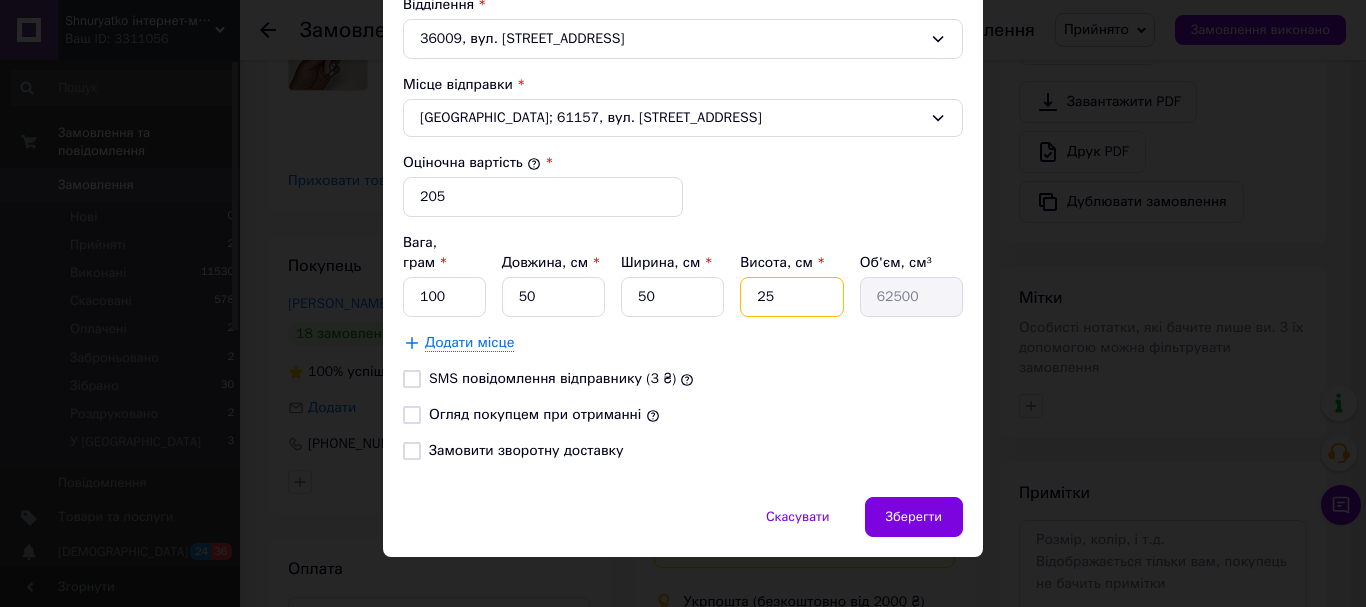 drag, startPoint x: 781, startPoint y: 275, endPoint x: 747, endPoint y: 275, distance: 34 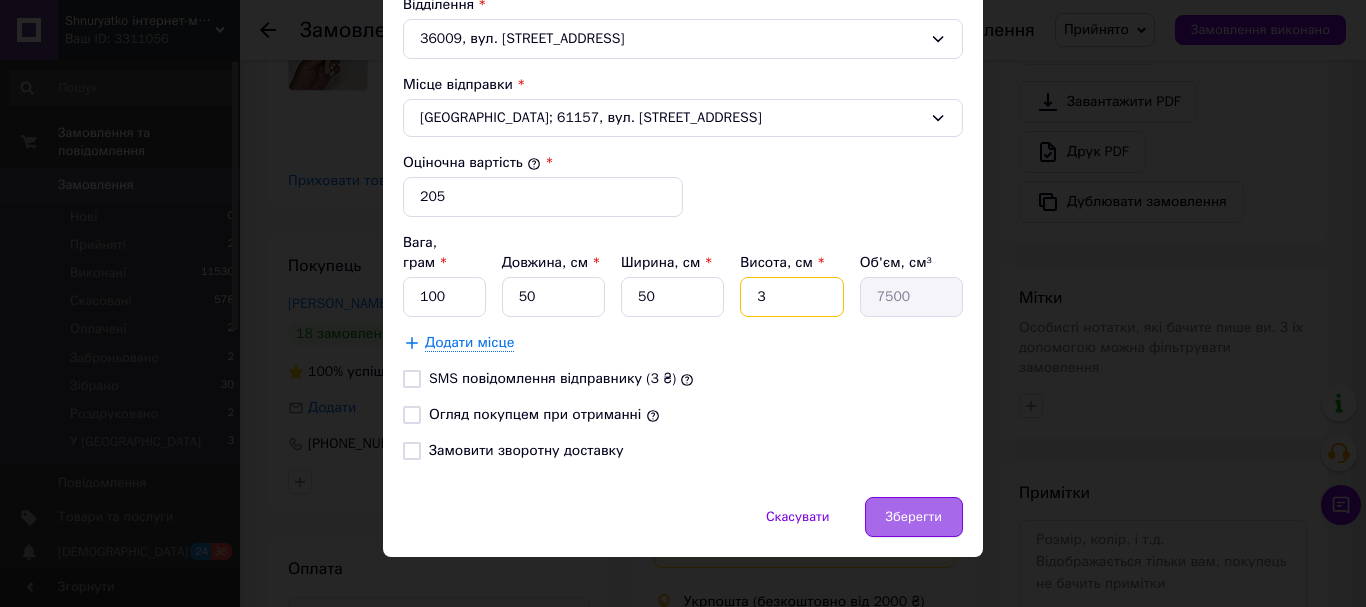 type on "3" 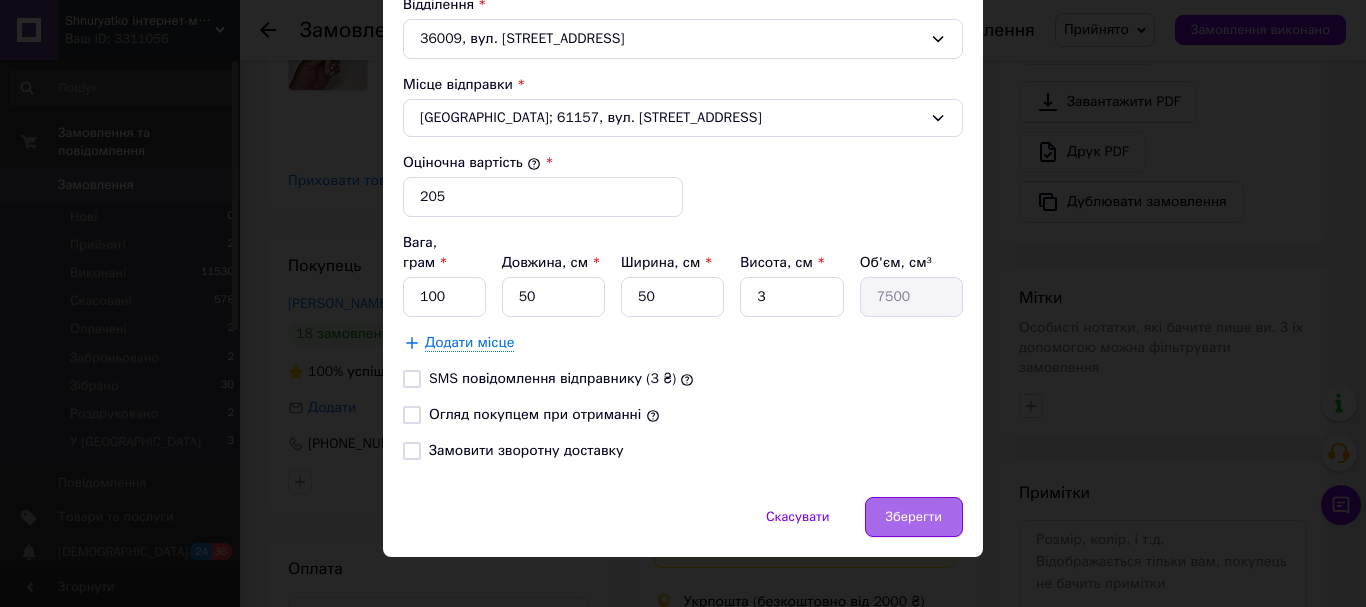 click on "Зберегти" at bounding box center [914, 517] 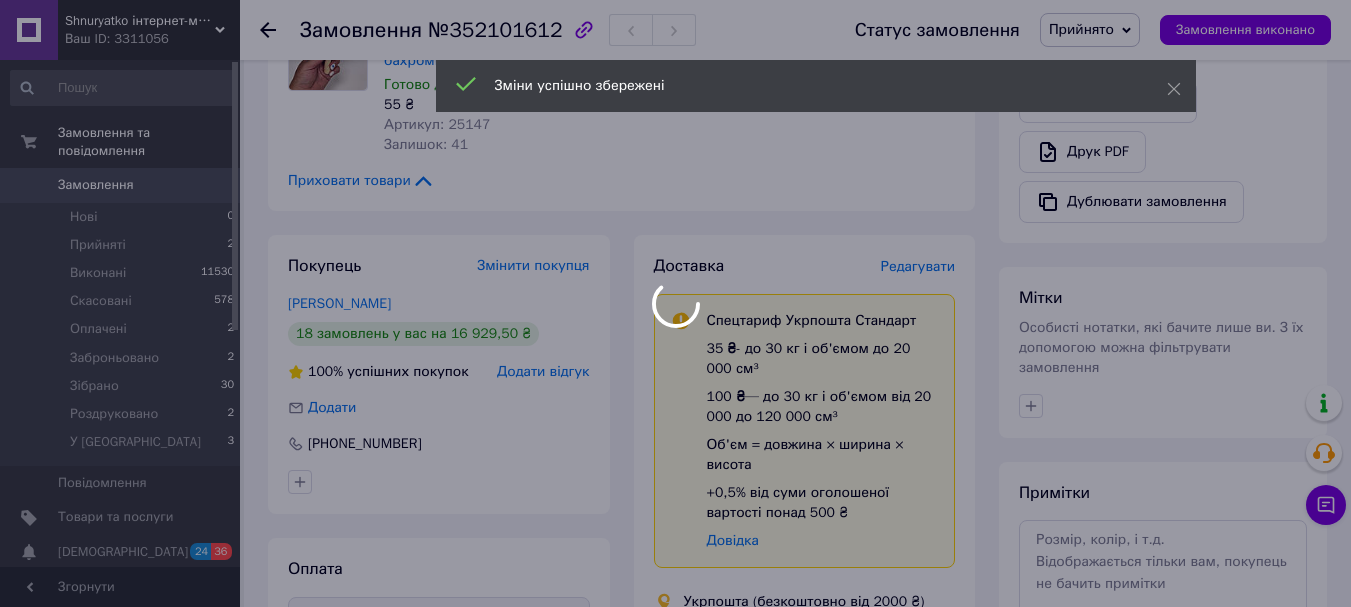 scroll, scrollTop: 32, scrollLeft: 0, axis: vertical 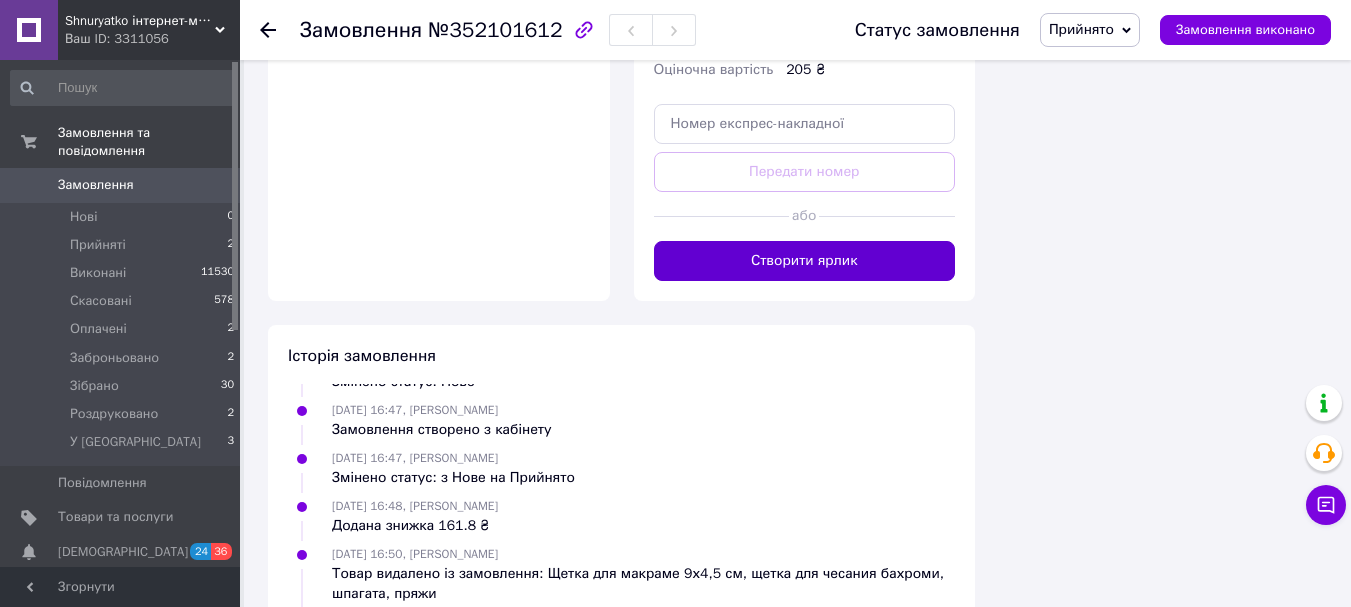 click on "Створити ярлик" at bounding box center [805, 261] 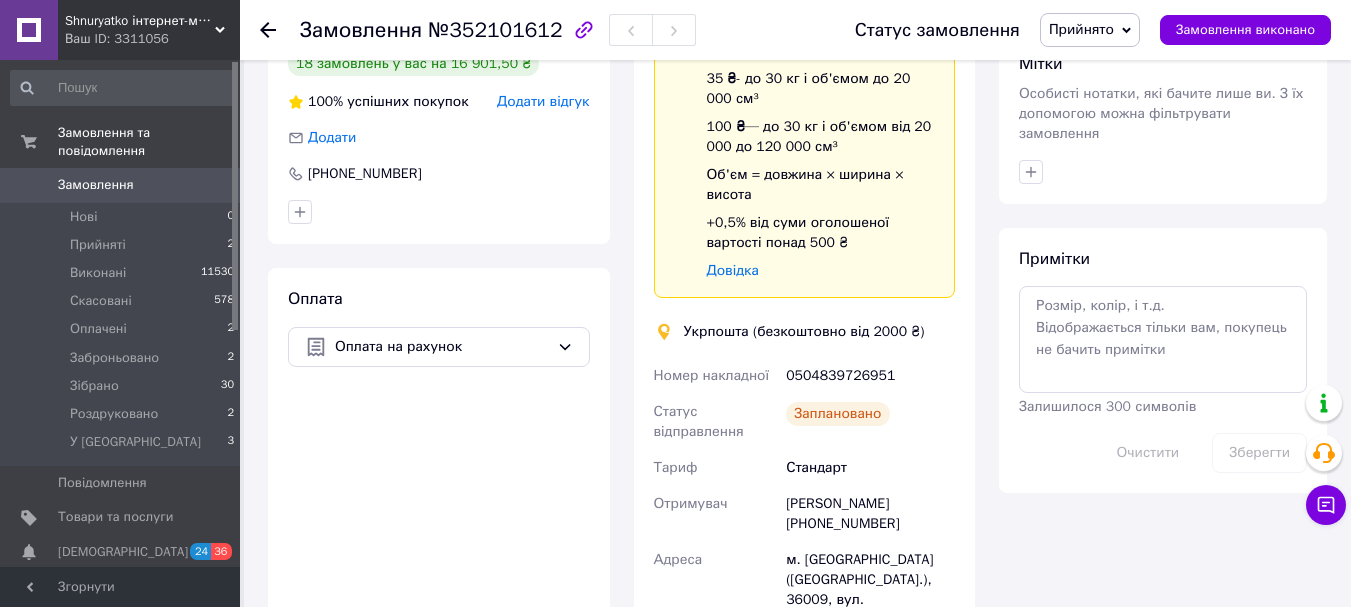 scroll, scrollTop: 600, scrollLeft: 0, axis: vertical 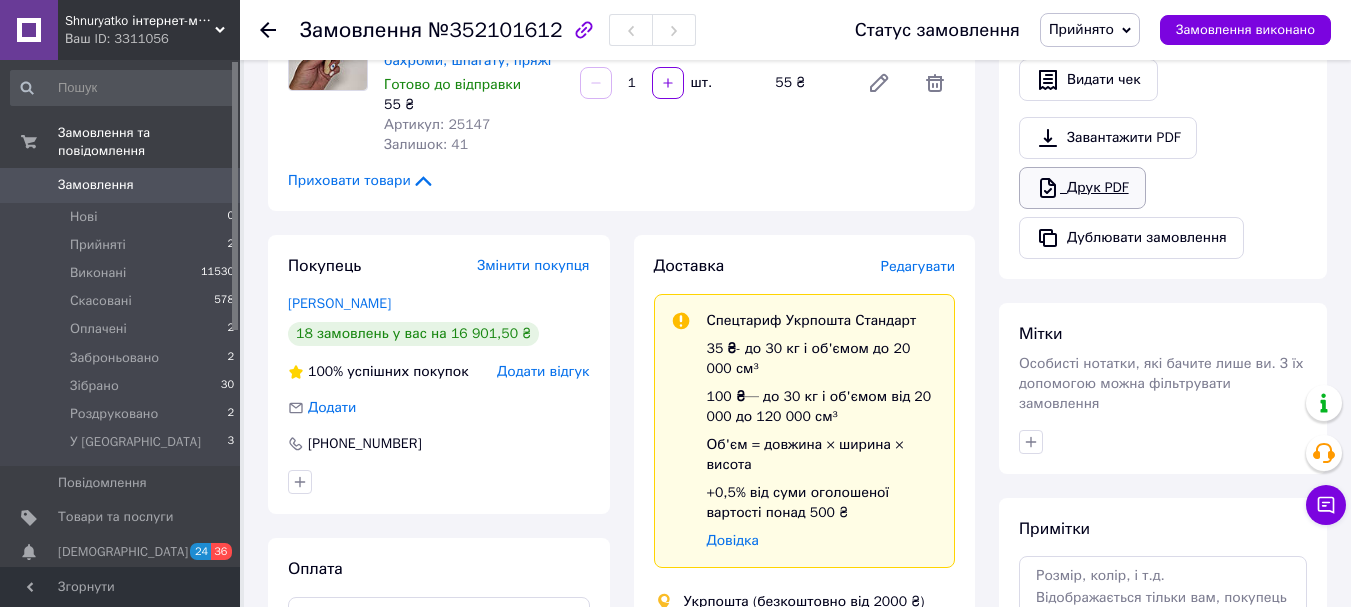 click on "Друк PDF" at bounding box center [1082, 188] 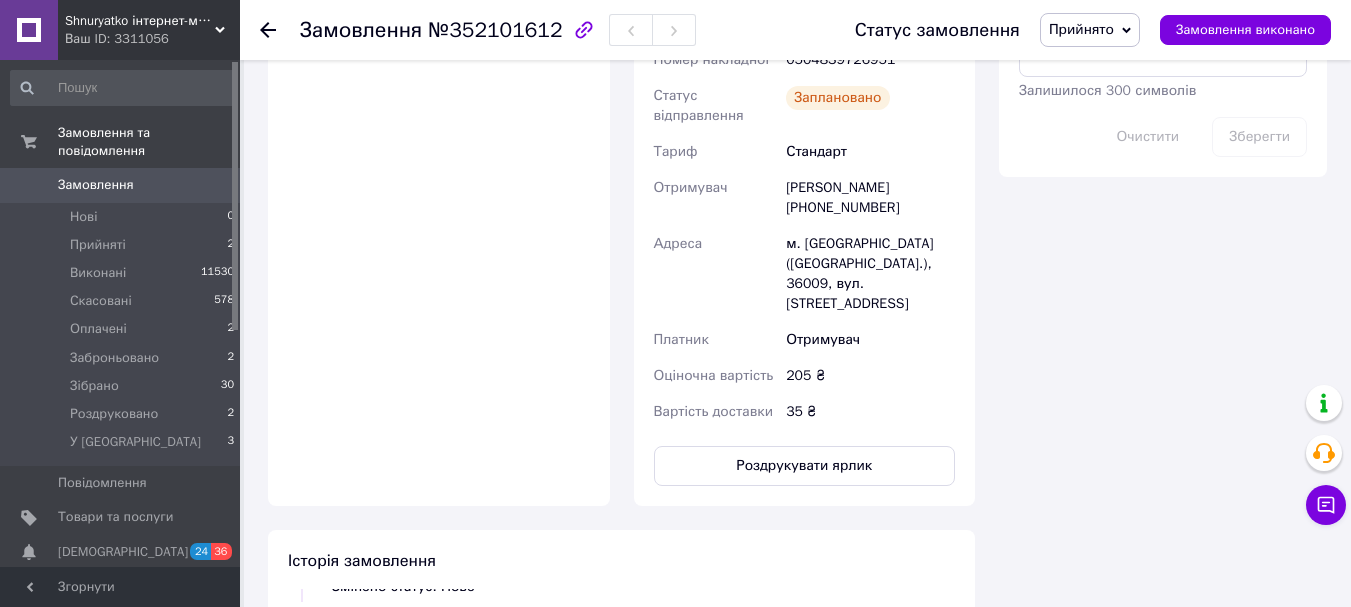 scroll, scrollTop: 1400, scrollLeft: 0, axis: vertical 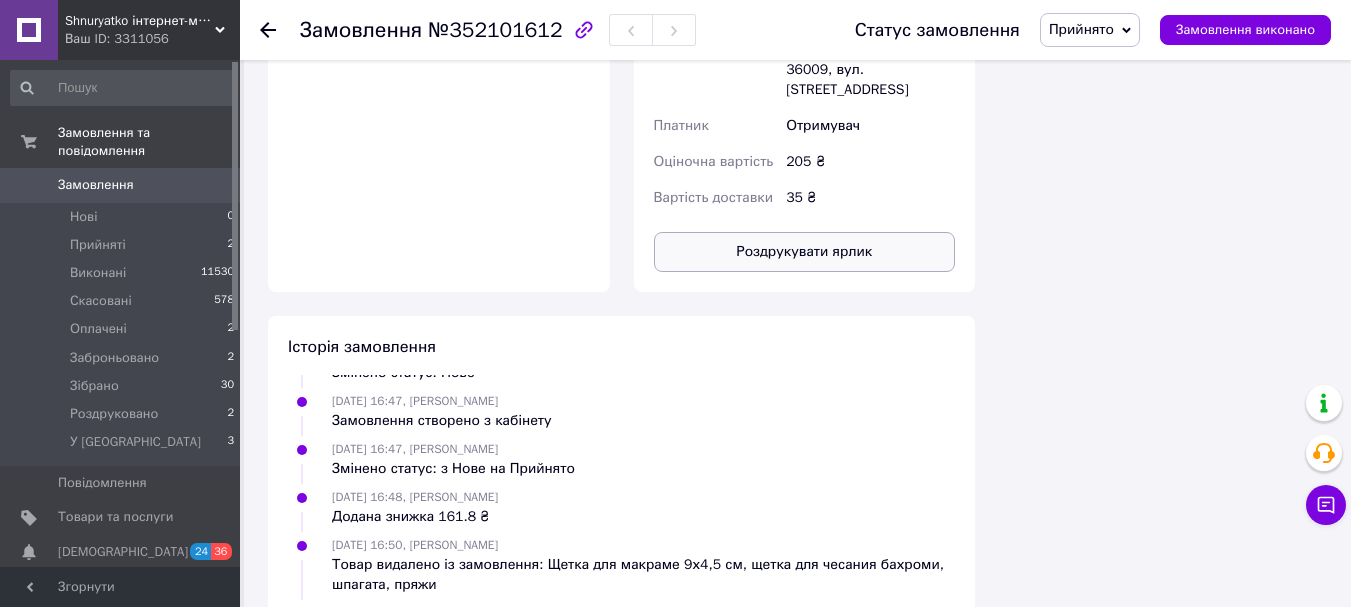 click on "Роздрукувати ярлик" at bounding box center (805, 252) 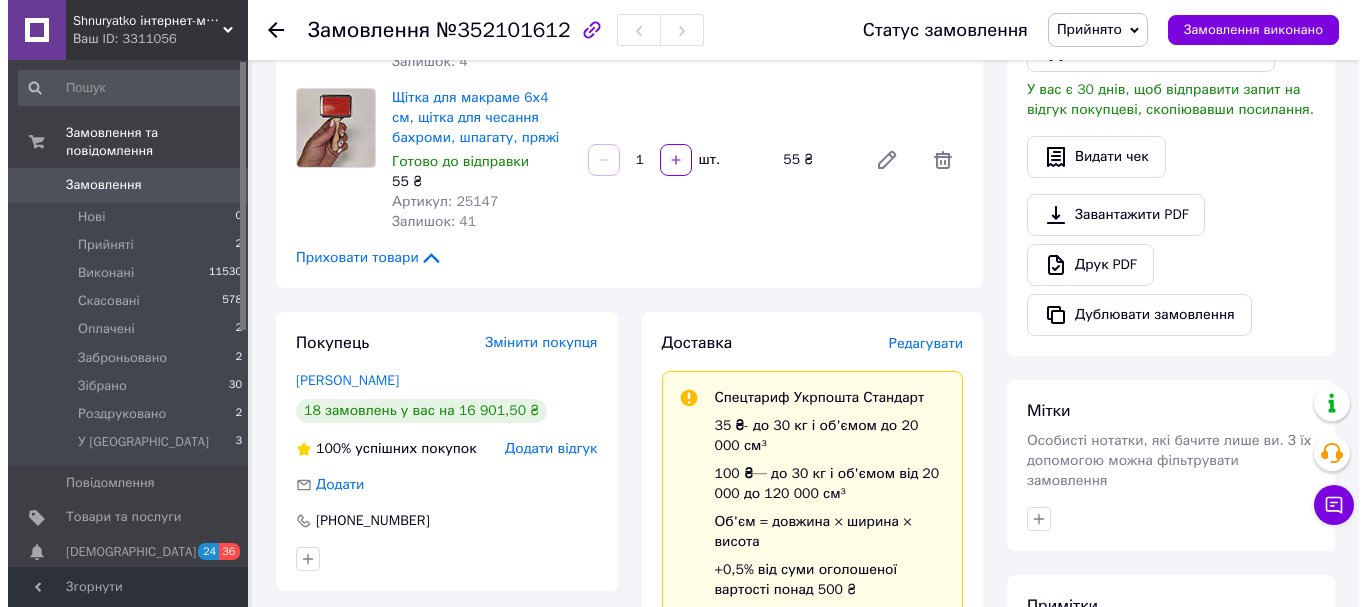 scroll, scrollTop: 700, scrollLeft: 0, axis: vertical 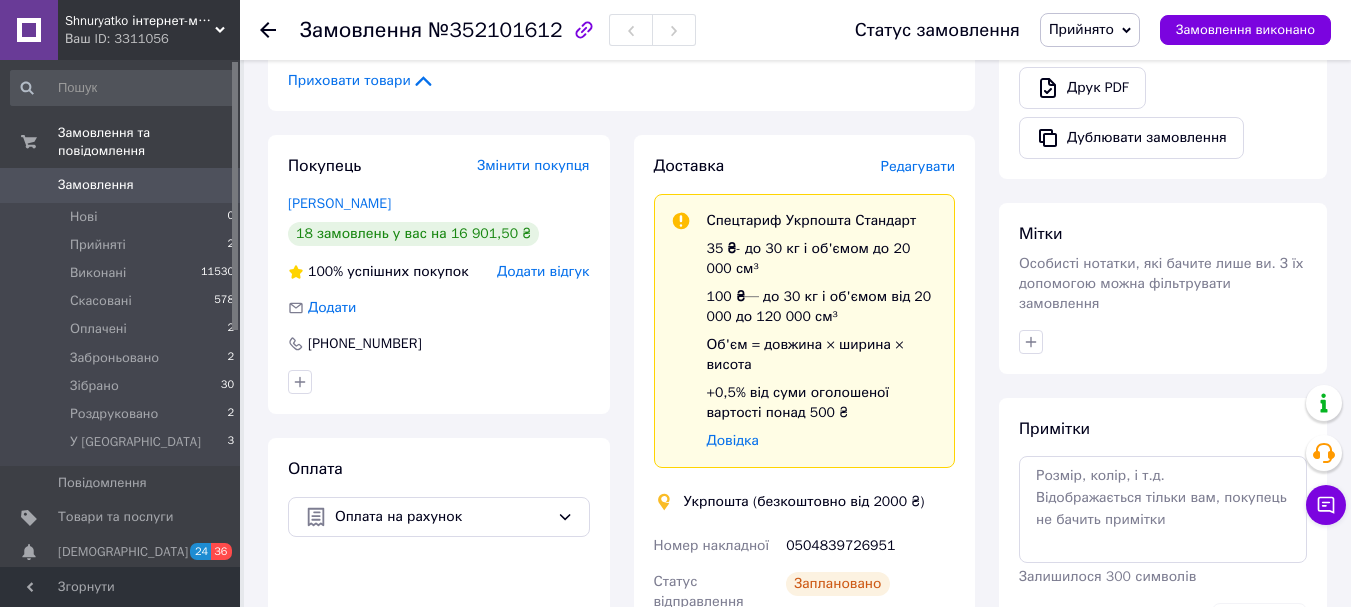 click on "Редагувати" at bounding box center [918, 166] 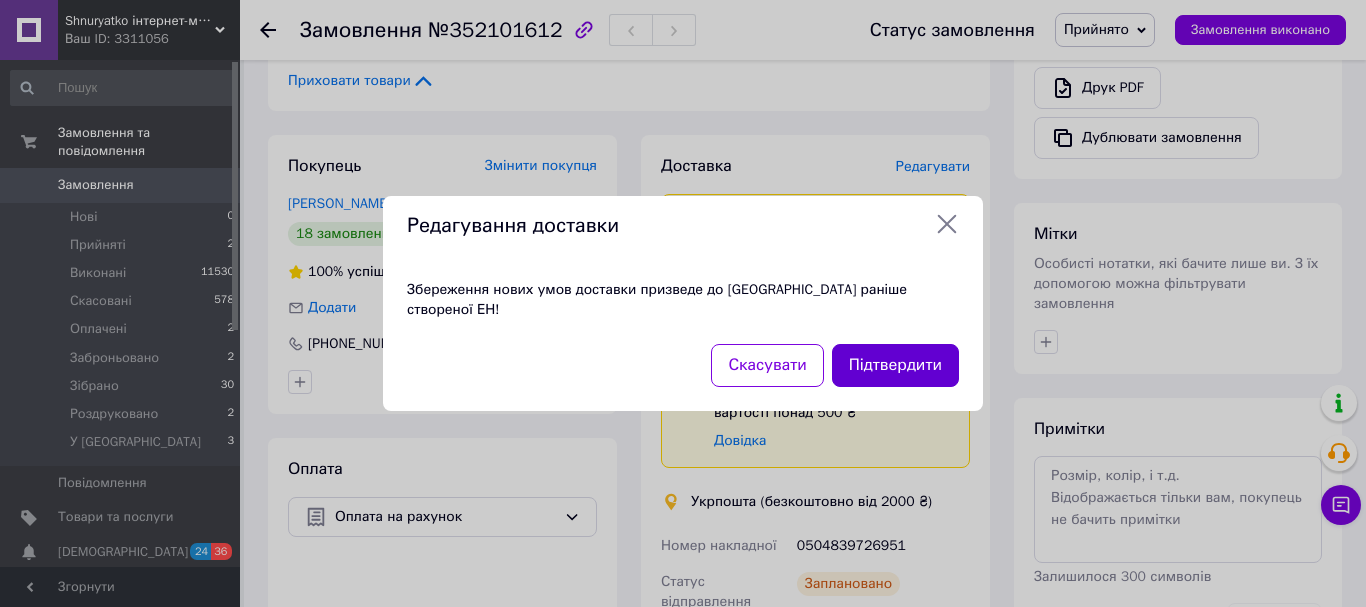 click on "Підтвердити" at bounding box center [895, 365] 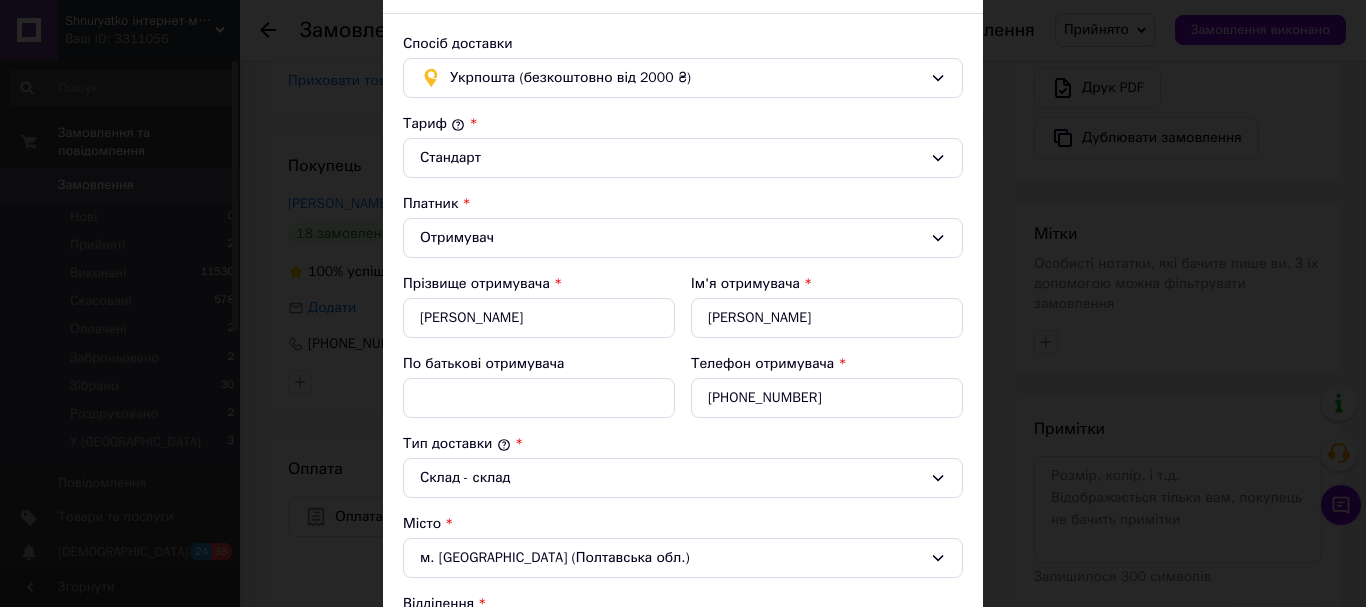 scroll, scrollTop: 116, scrollLeft: 0, axis: vertical 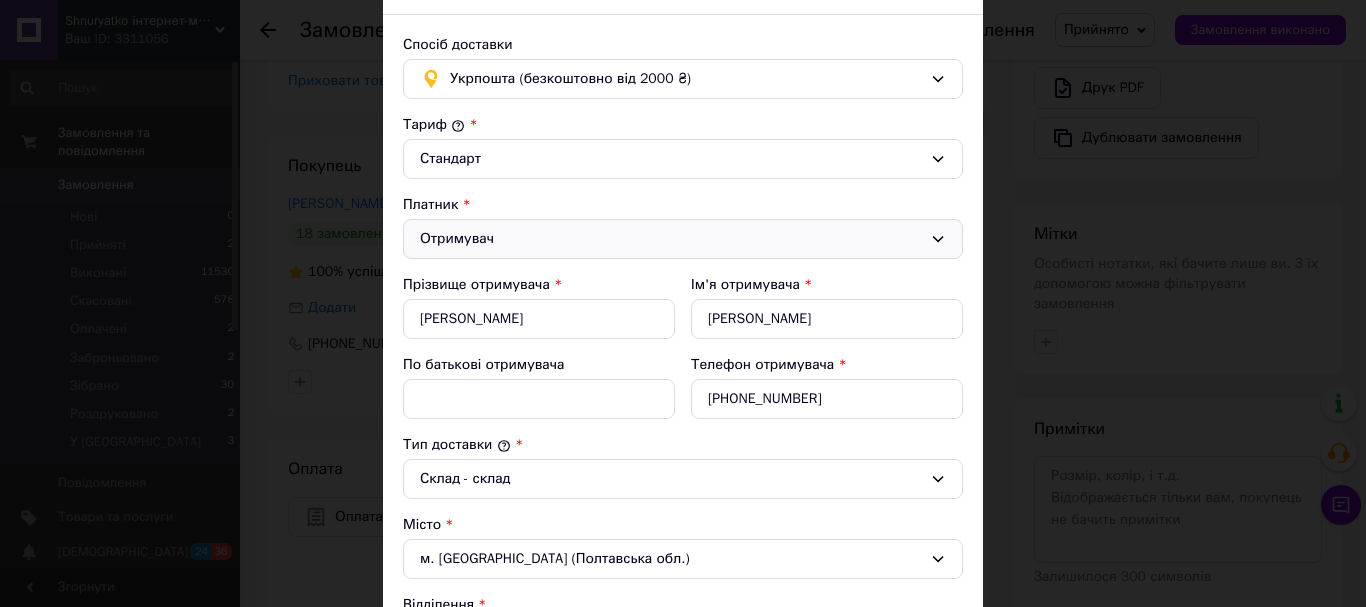 click on "Отримувач" at bounding box center (683, 239) 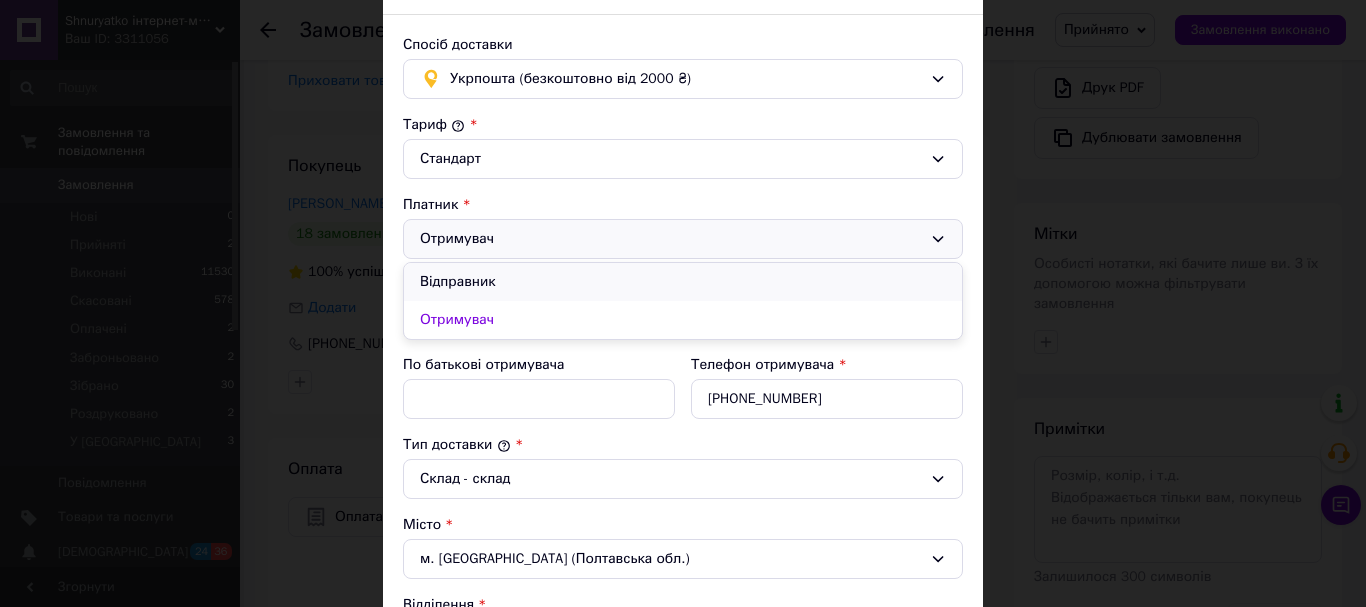 click on "Відправник" at bounding box center [683, 282] 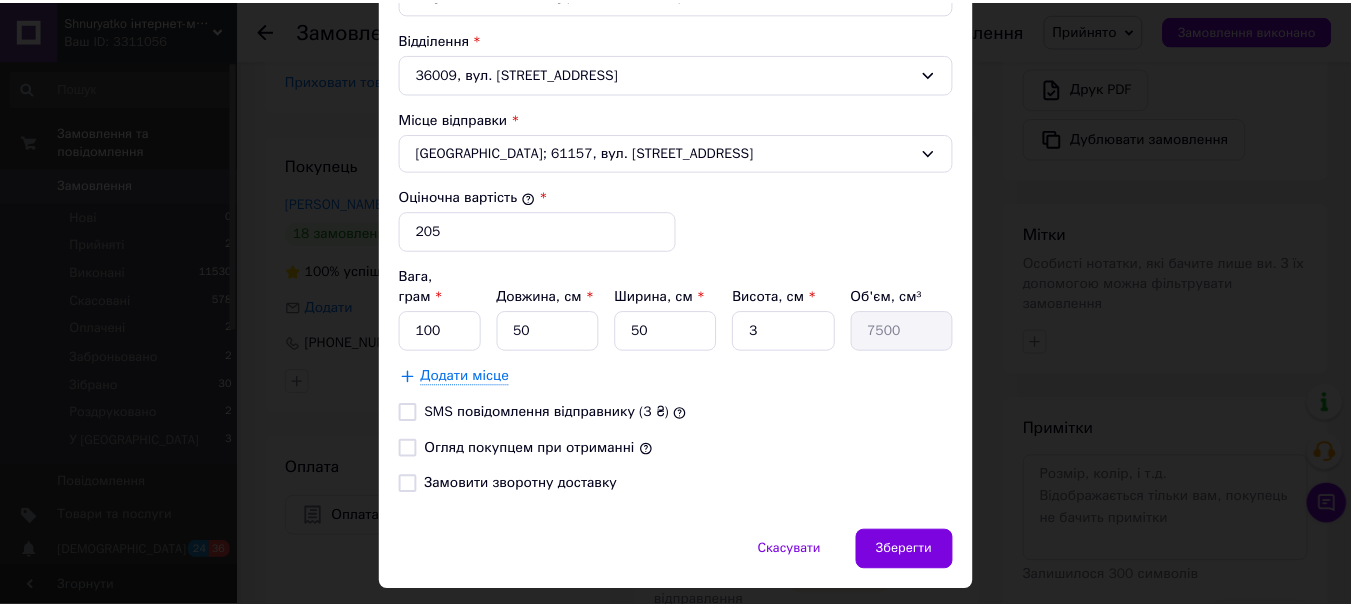 scroll, scrollTop: 716, scrollLeft: 0, axis: vertical 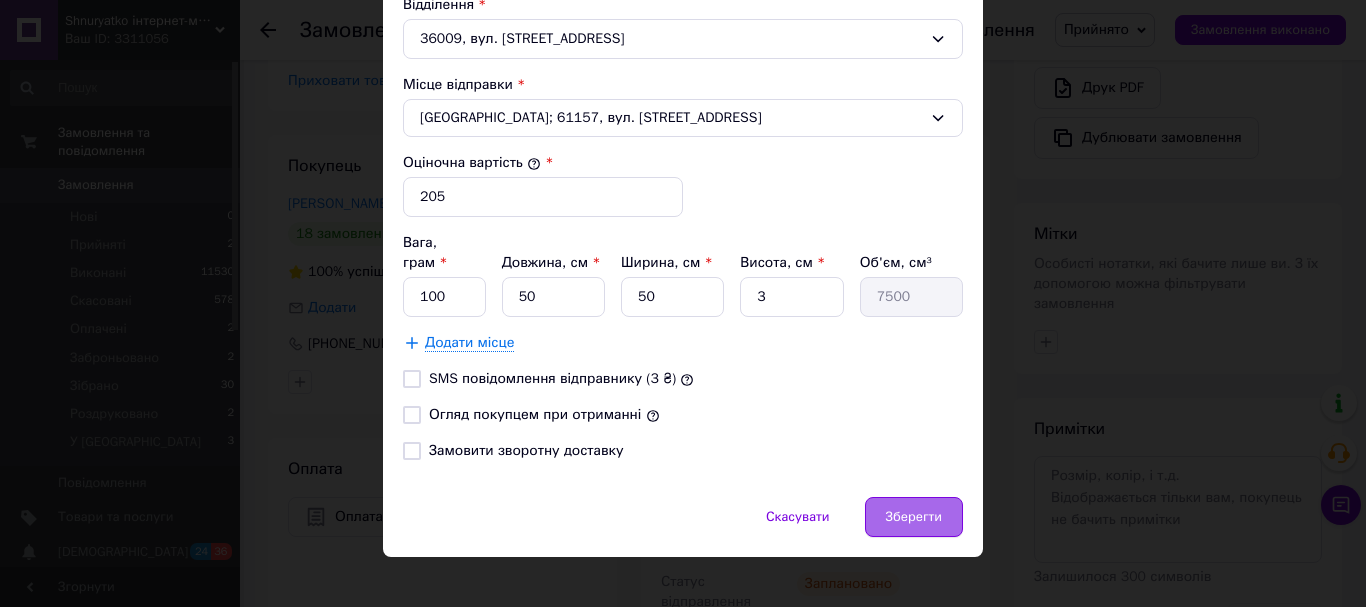 click on "Зберегти" at bounding box center (914, 517) 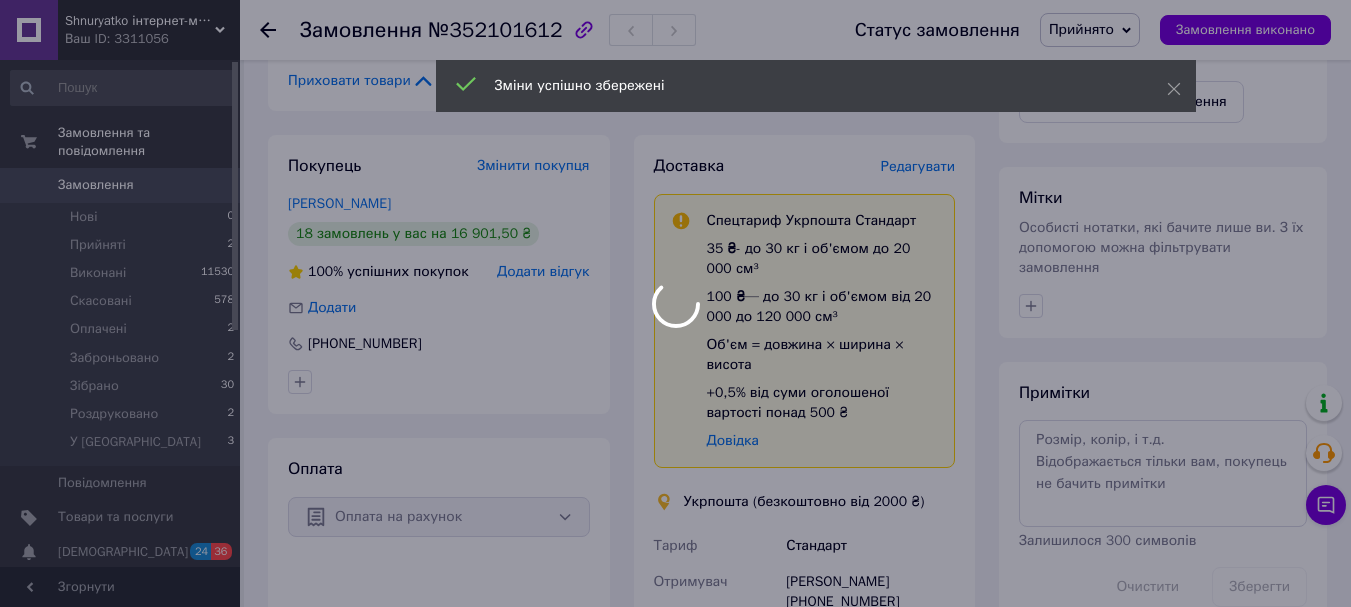 scroll, scrollTop: 176, scrollLeft: 0, axis: vertical 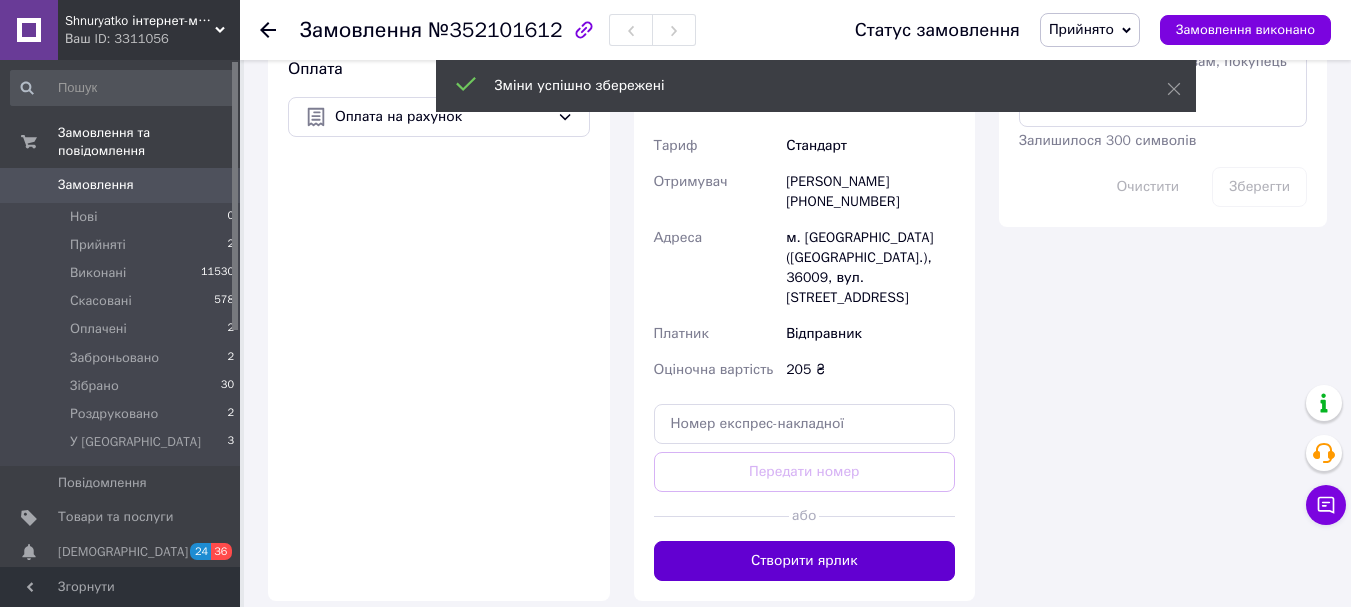 click on "Створити ярлик" at bounding box center [805, 561] 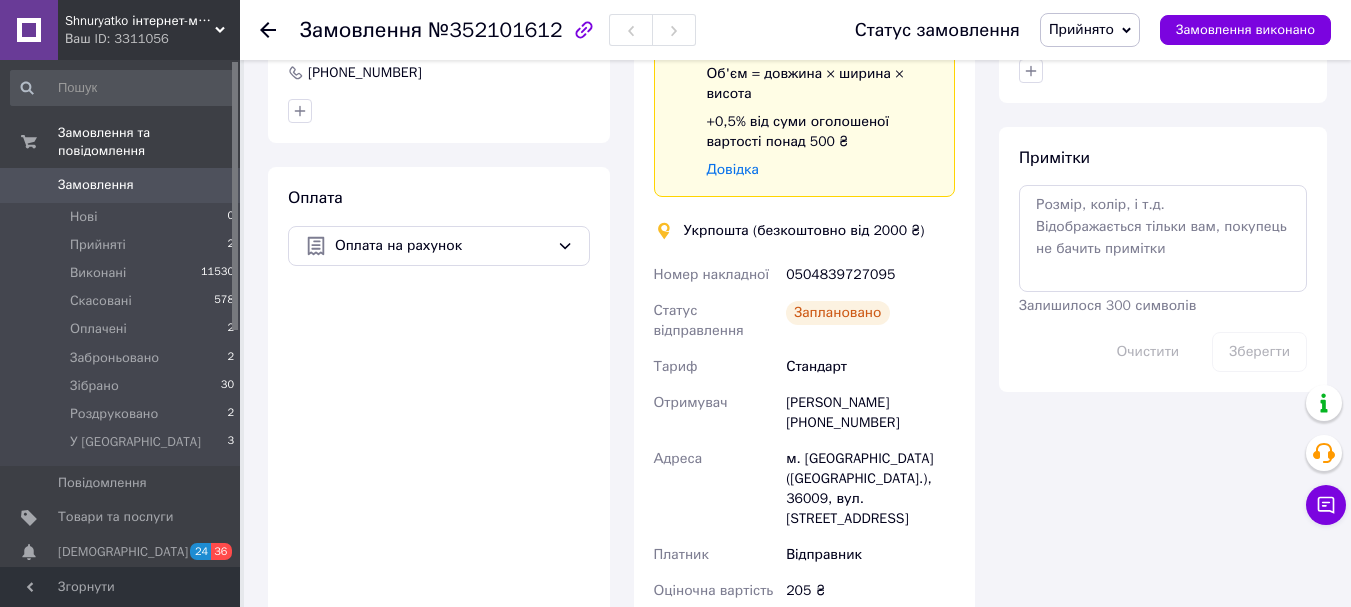 scroll, scrollTop: 1100, scrollLeft: 0, axis: vertical 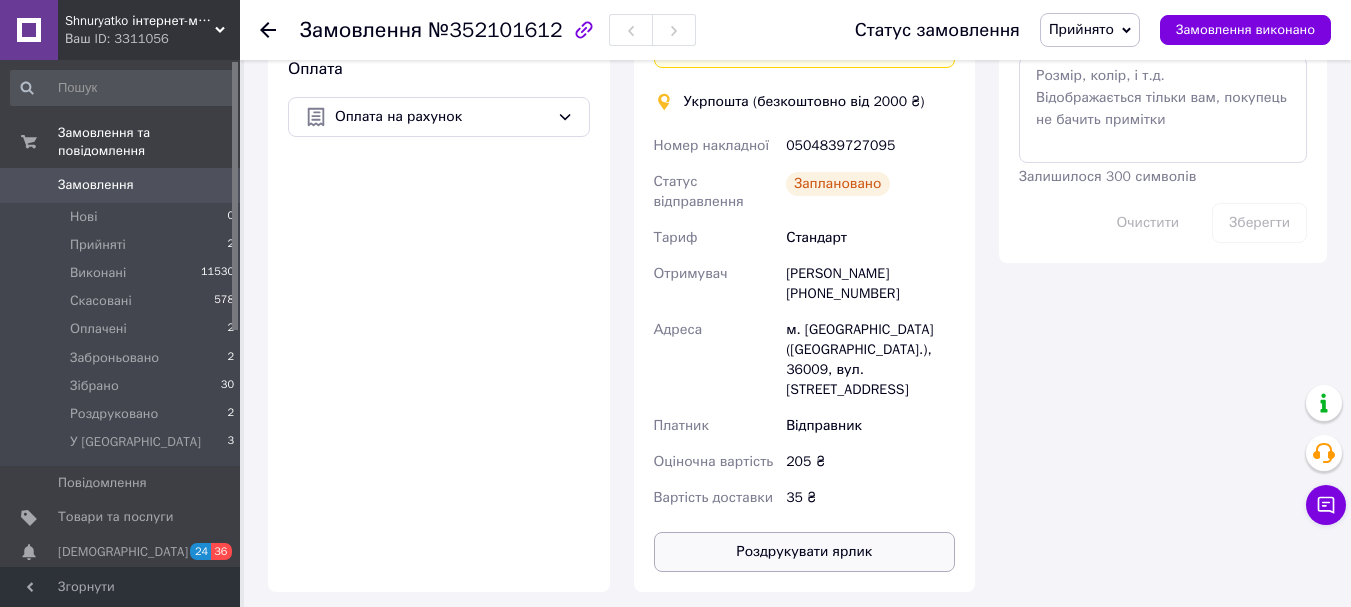 click on "Роздрукувати ярлик" at bounding box center (805, 552) 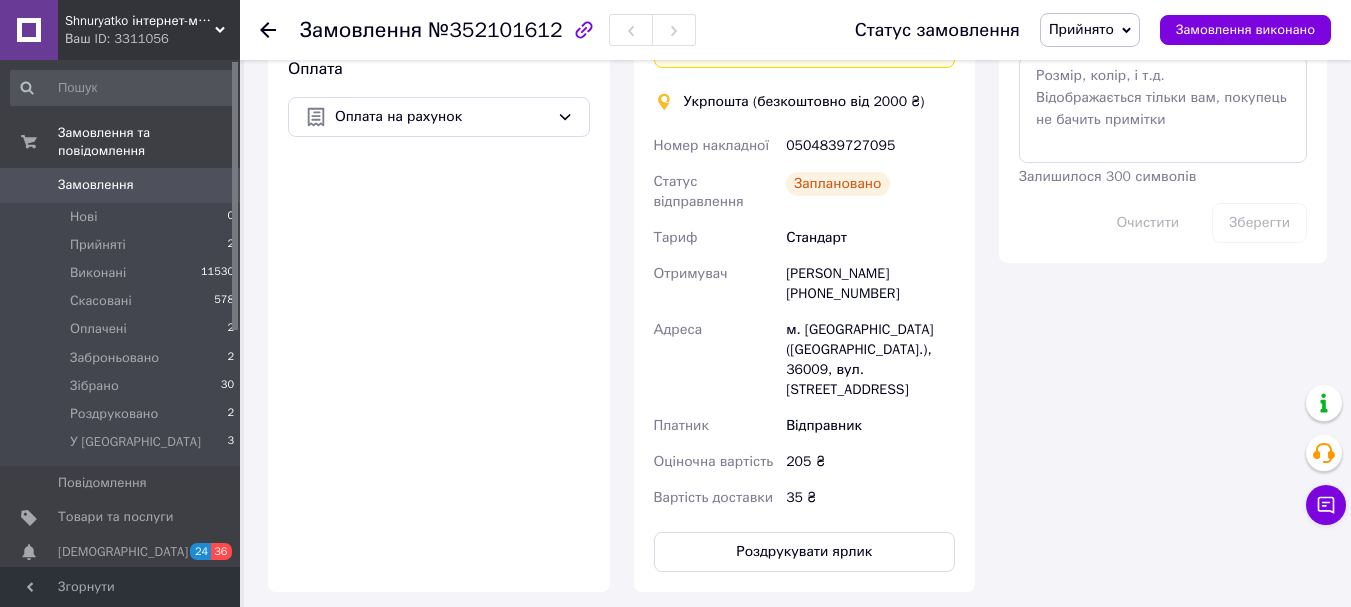 click 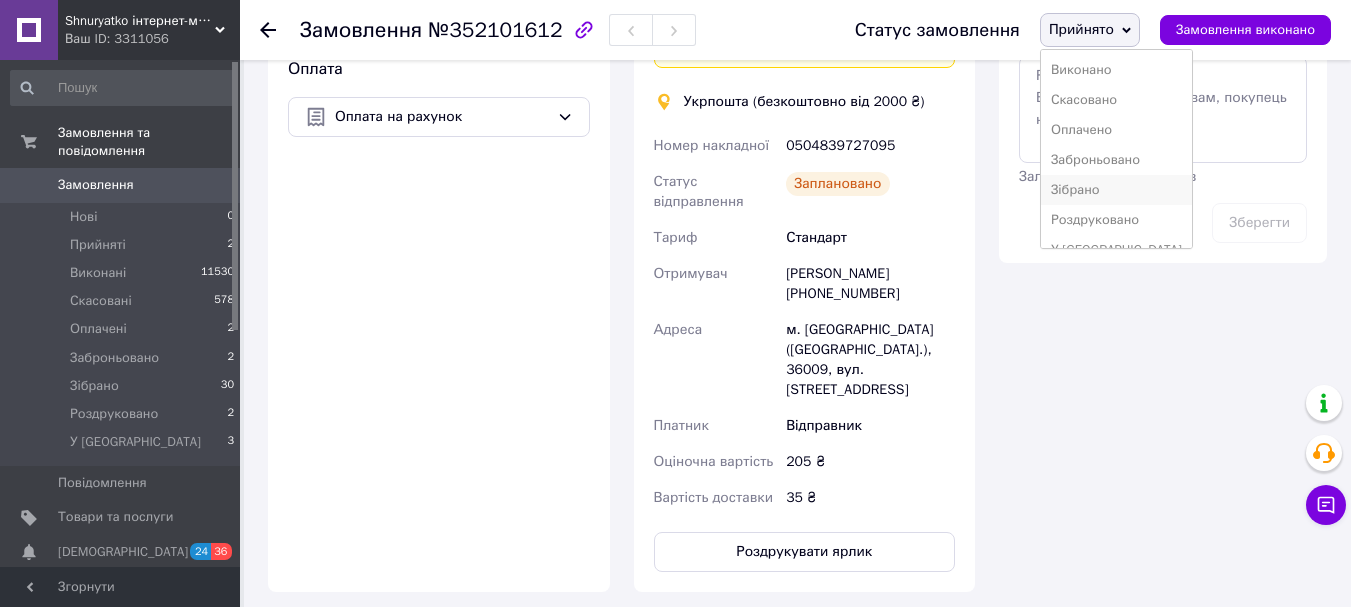 click on "Зібрано" at bounding box center [1116, 190] 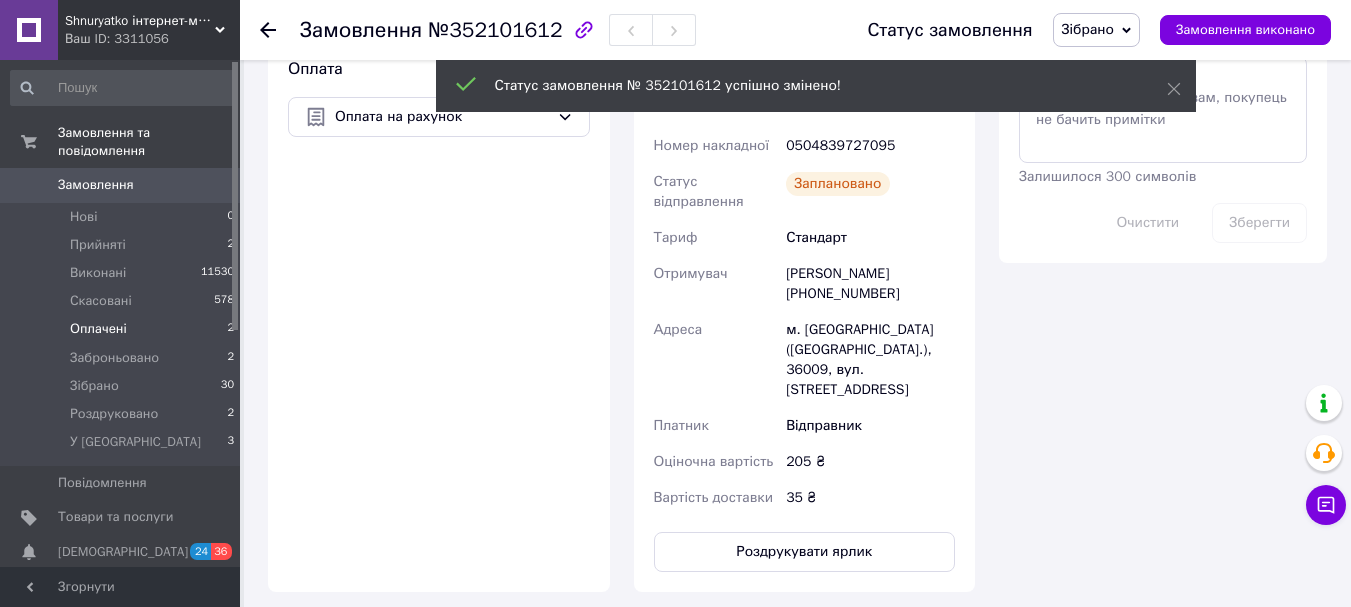 scroll, scrollTop: 272, scrollLeft: 0, axis: vertical 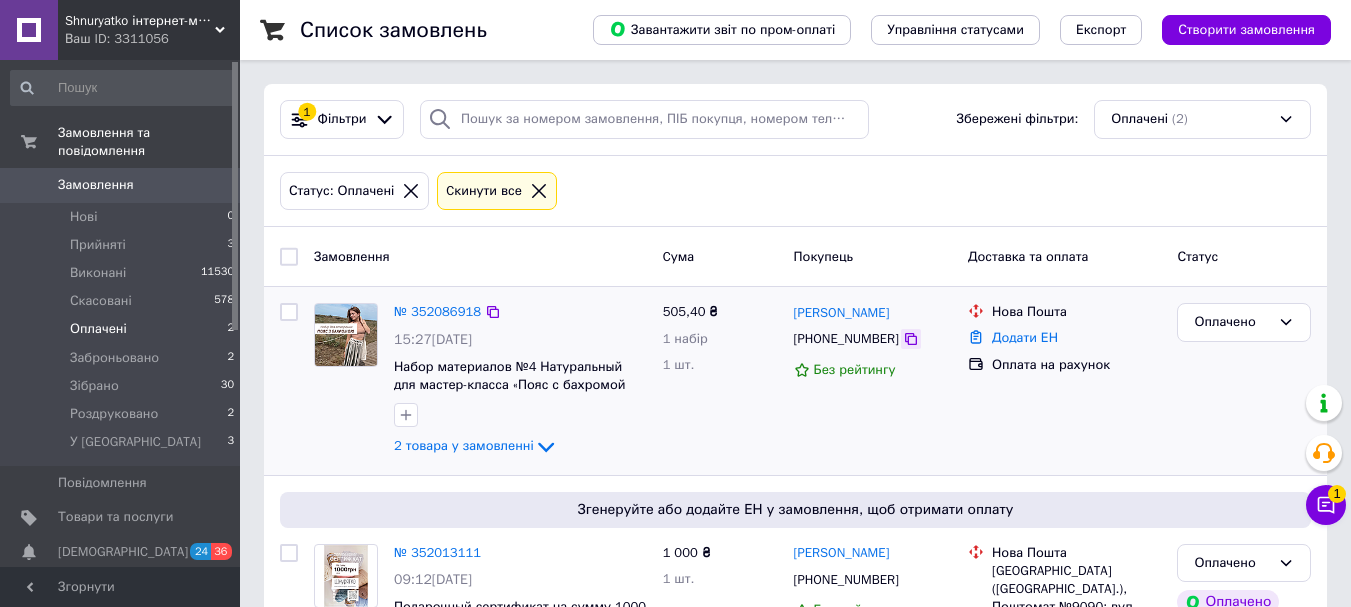 click 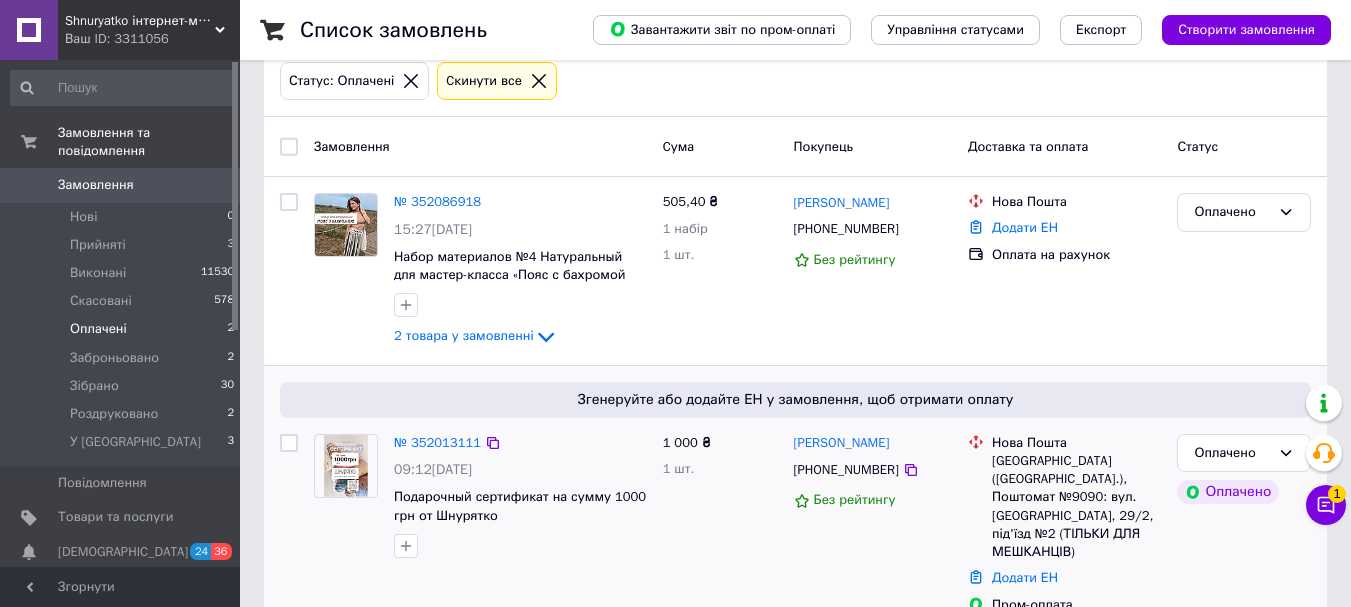 scroll, scrollTop: 121, scrollLeft: 0, axis: vertical 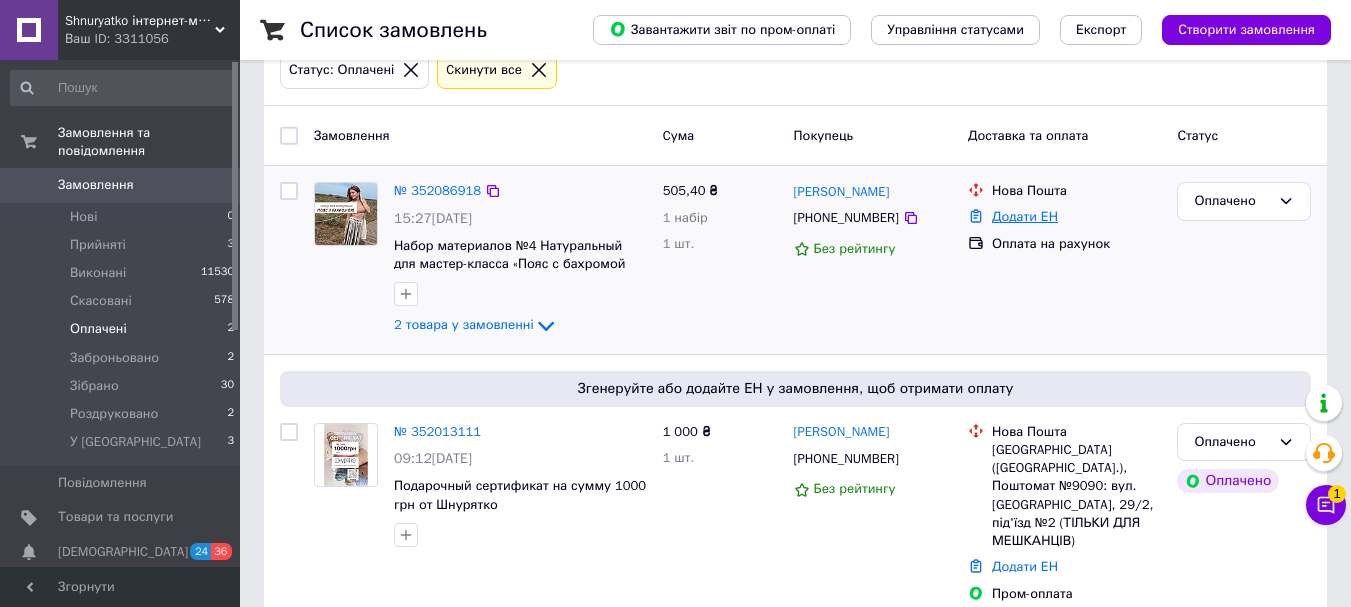click on "Додати ЕН" at bounding box center [1025, 216] 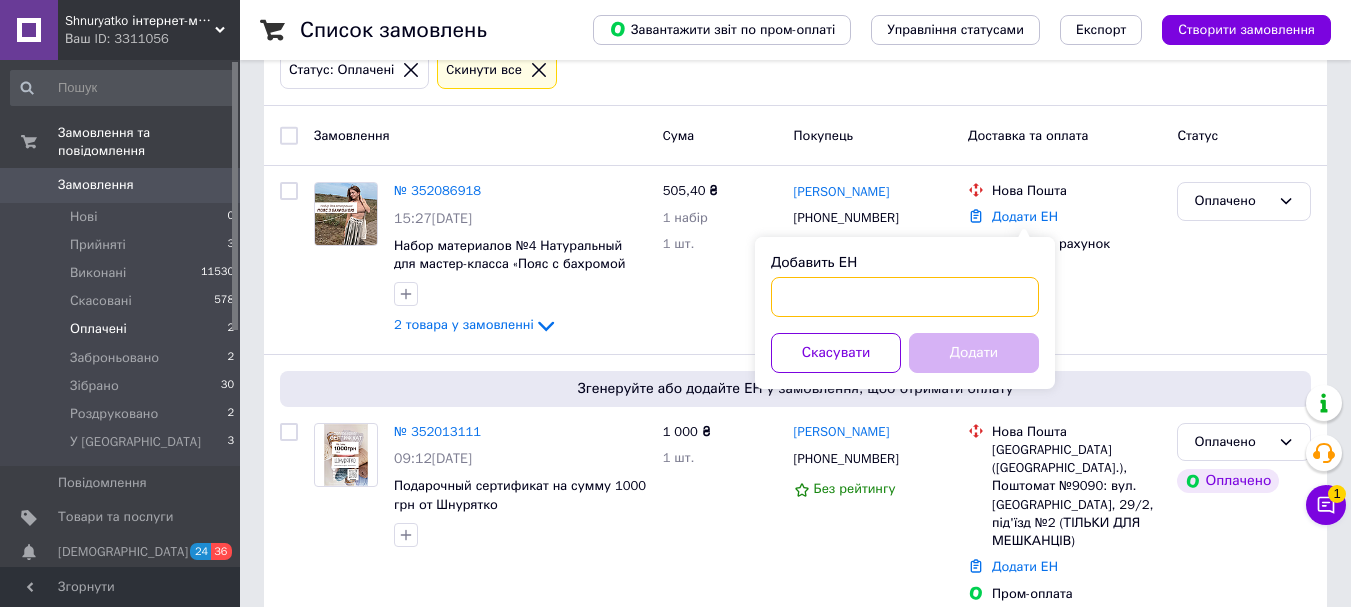 click on "Добавить ЕН" at bounding box center [905, 297] 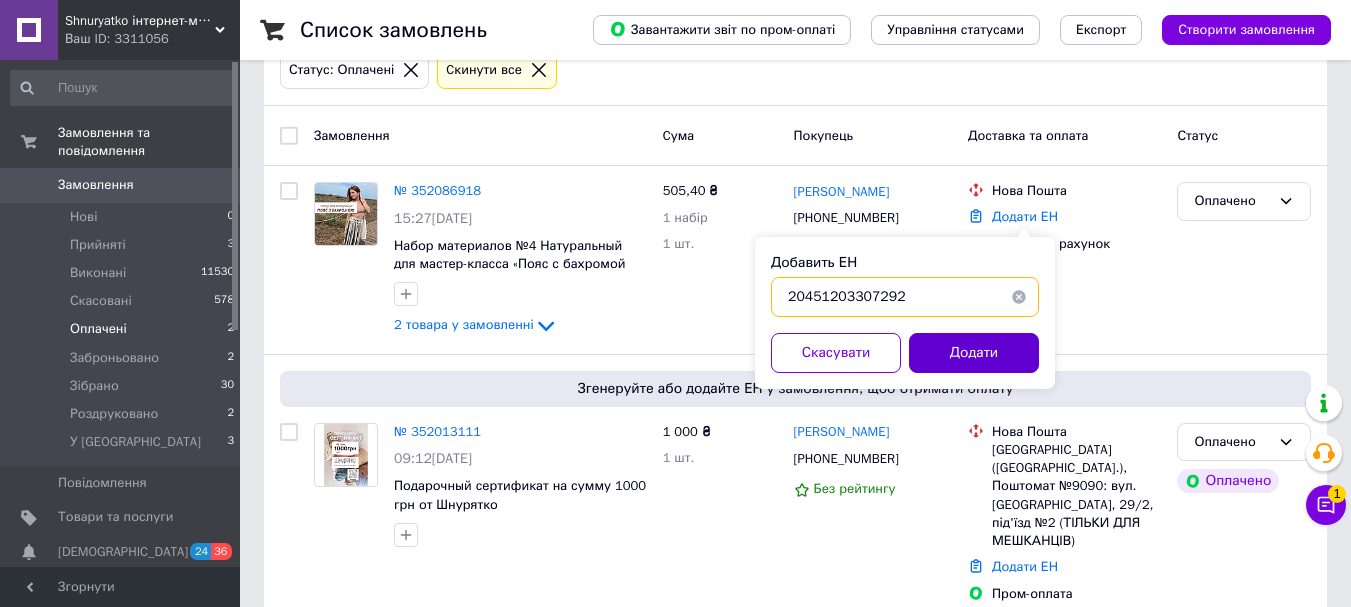 type on "20451203307292" 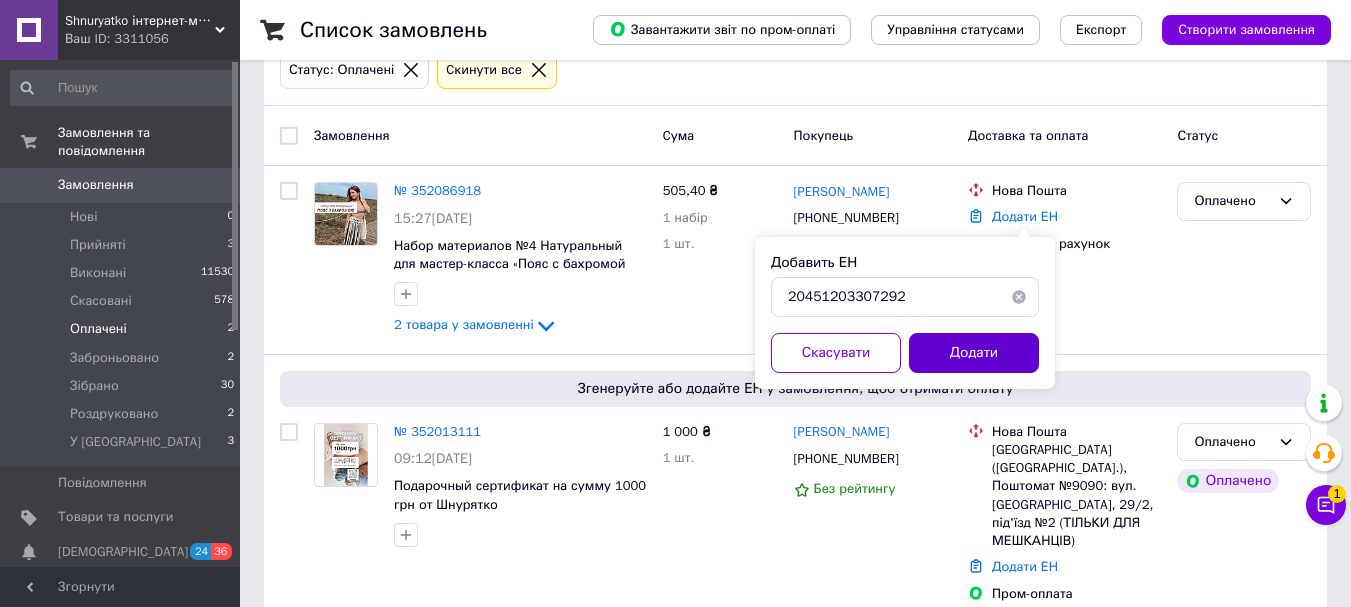 click on "Додати" at bounding box center (974, 353) 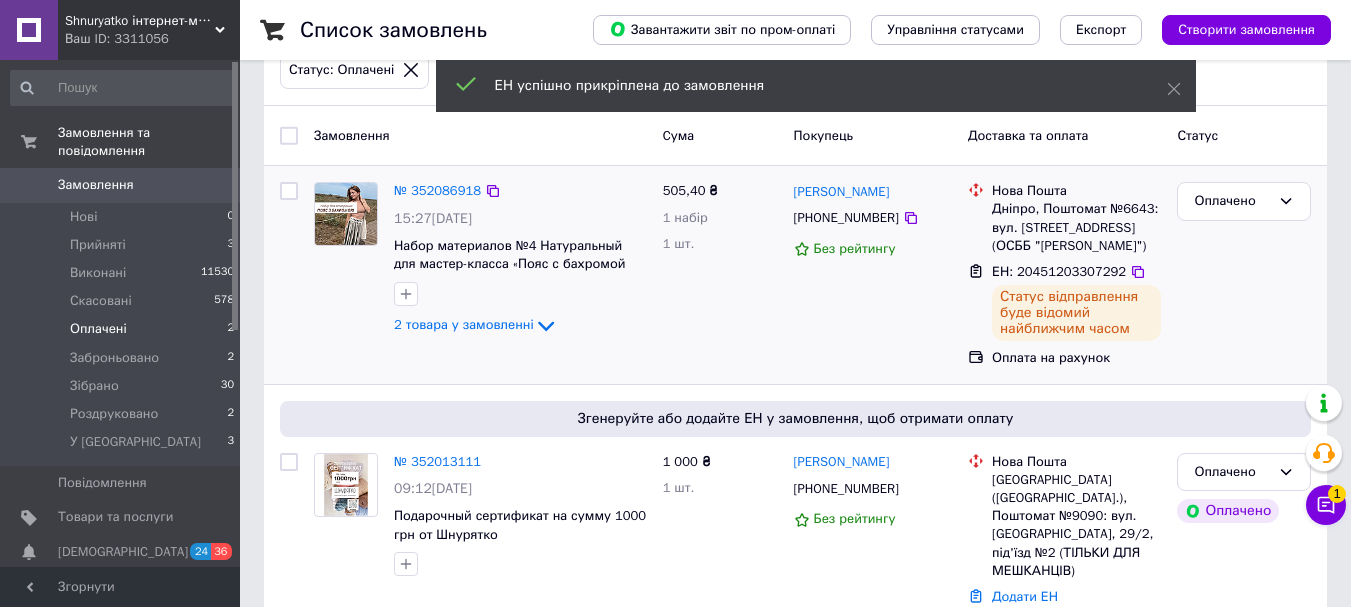 click on "№ 352086918 15:27, 10.07.2025 Набор материалов №4 Натуральный для мастер-класса «Пояс с бахромой макраме» rope 3мм 2 товара у замовленні" at bounding box center (520, 260) 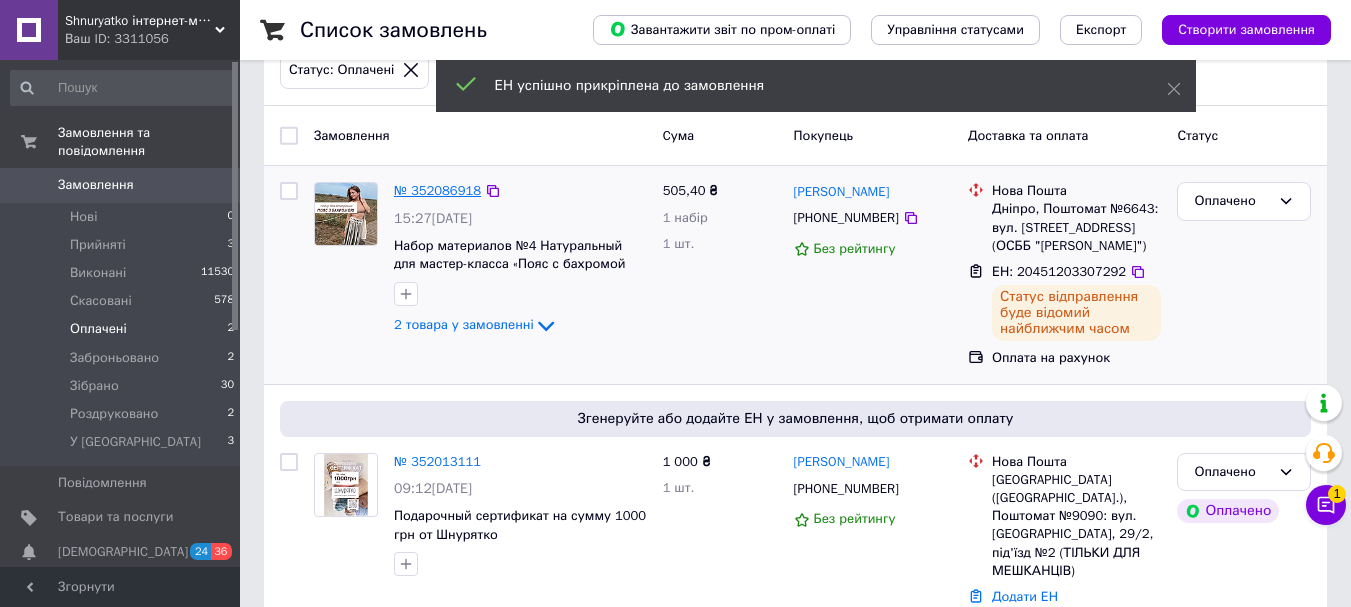 click on "№ 352086918" at bounding box center [437, 190] 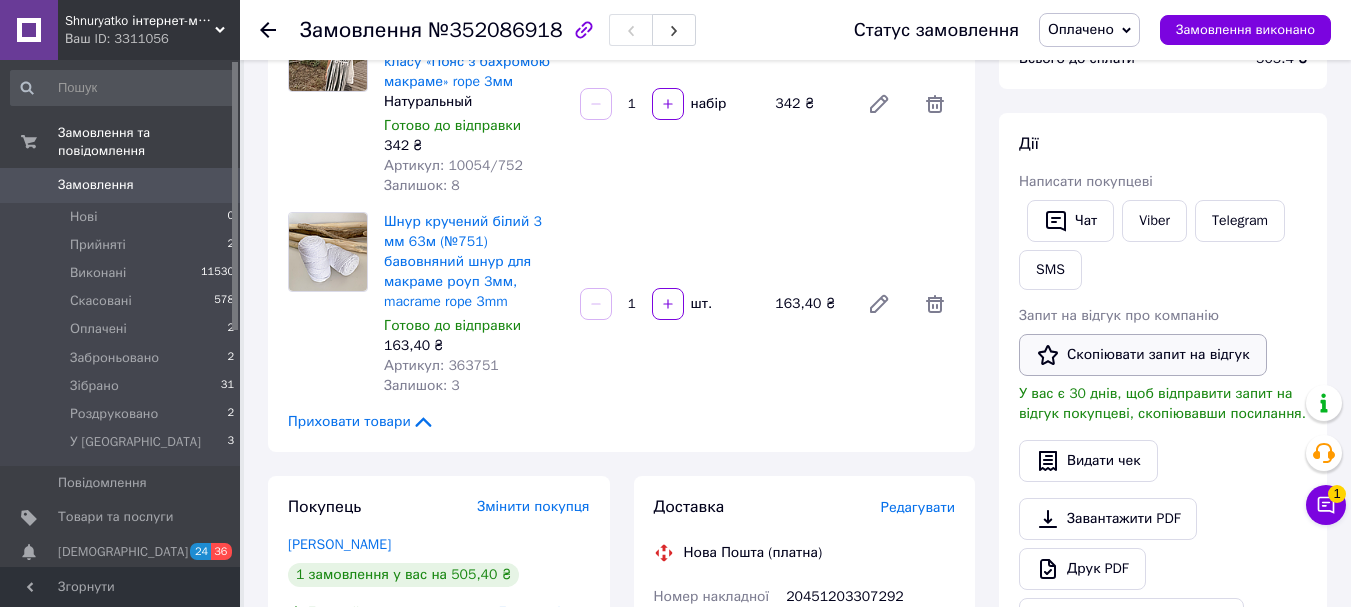 scroll, scrollTop: 421, scrollLeft: 0, axis: vertical 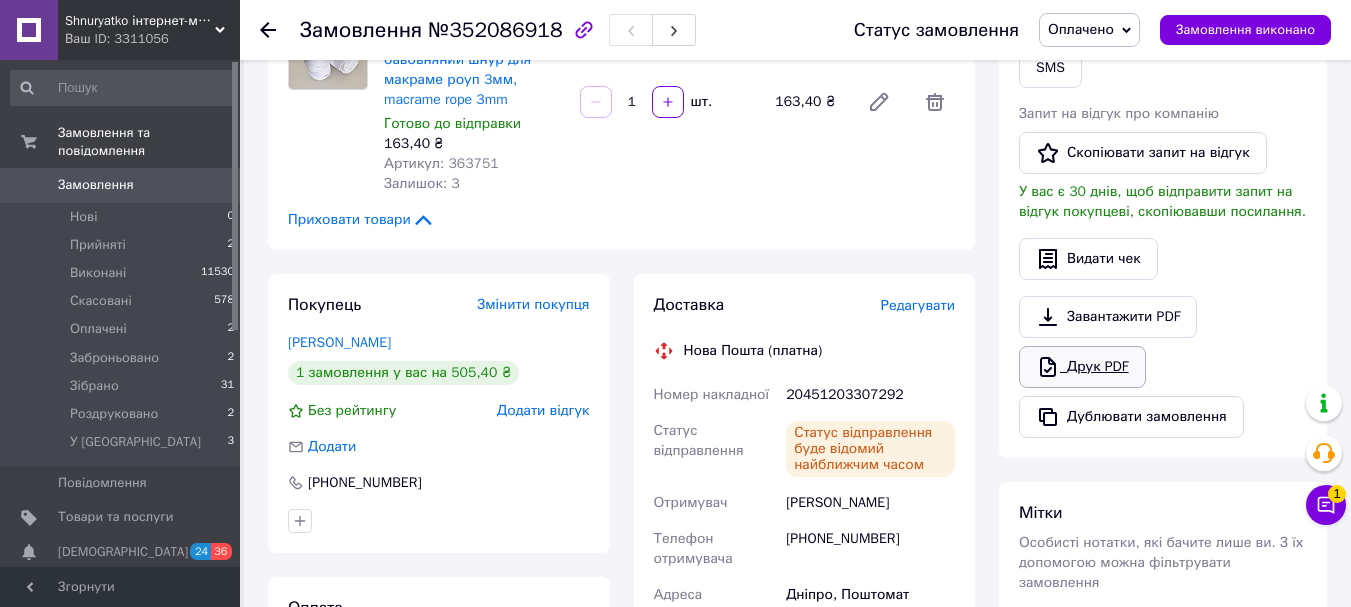 click on "Друк PDF" at bounding box center (1082, 367) 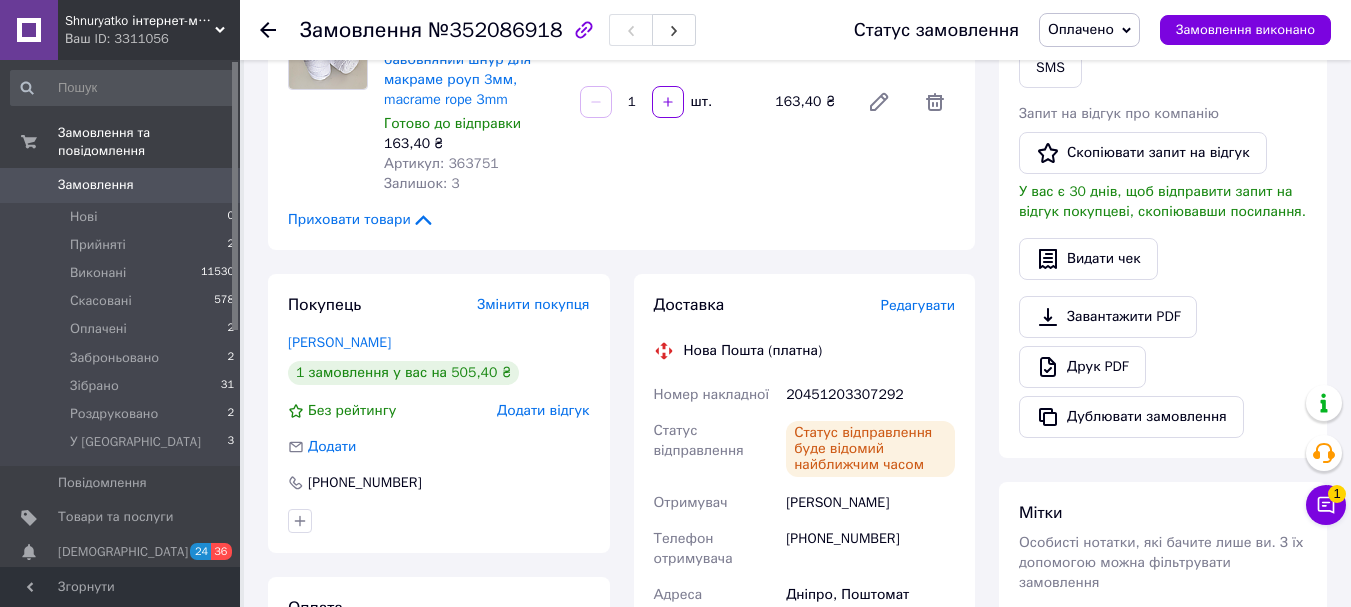 click 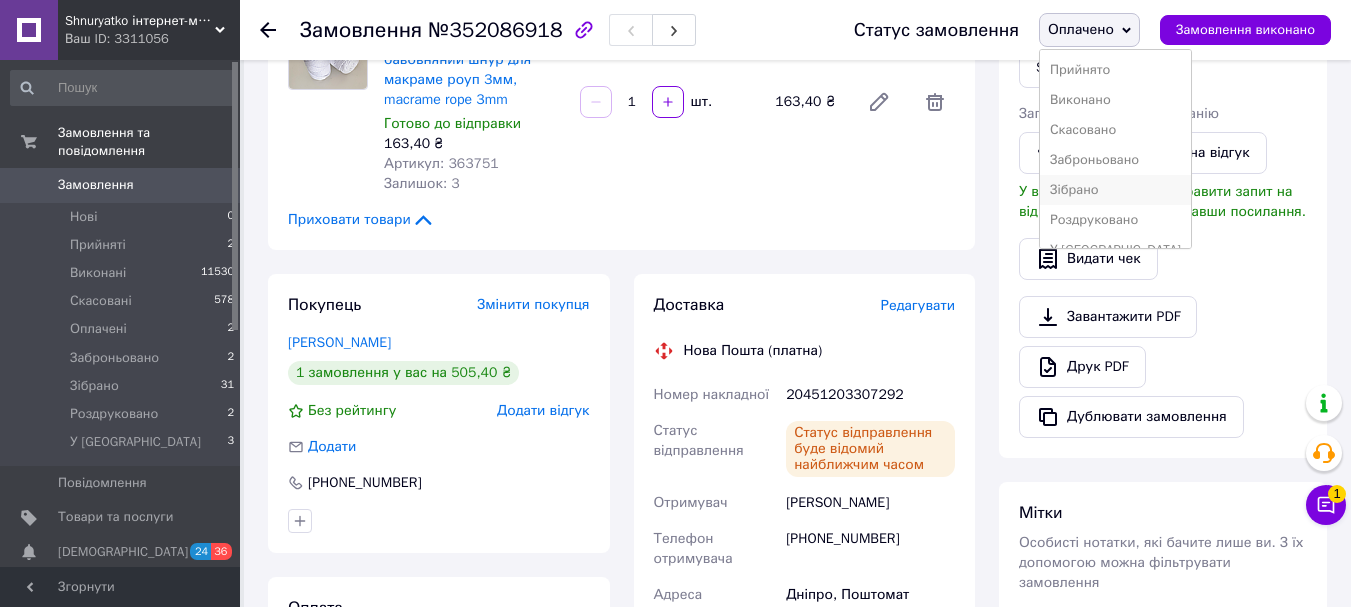 click on "Зібрано" at bounding box center (1115, 190) 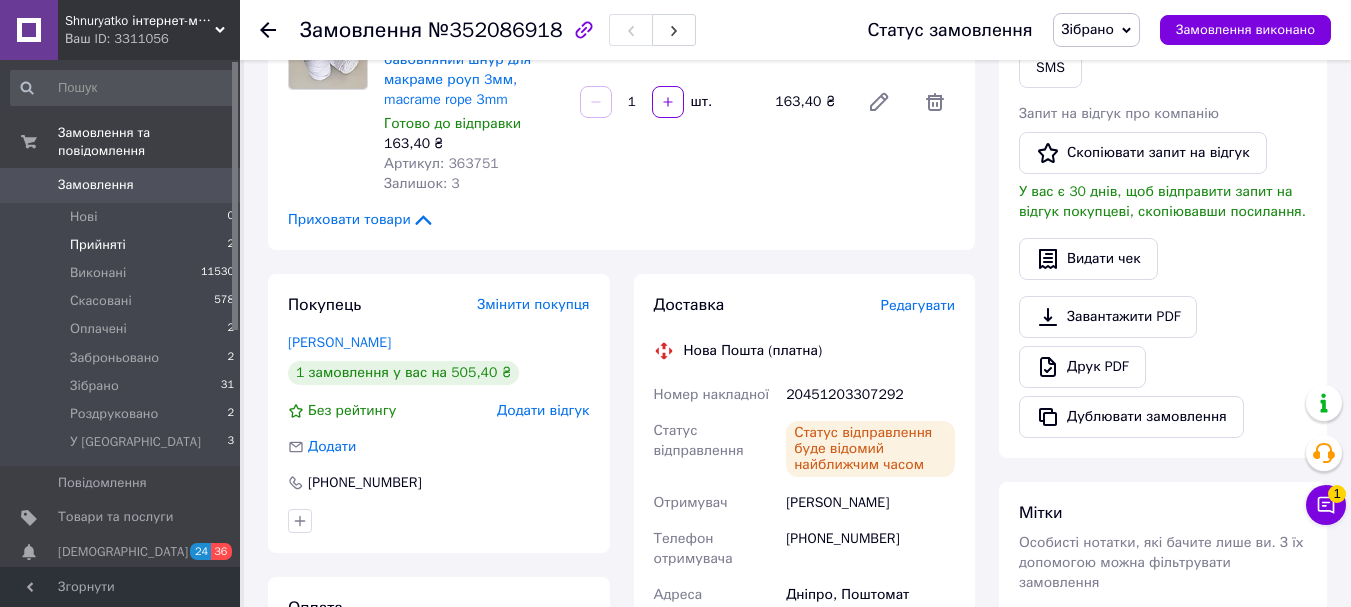 click on "Прийняті" at bounding box center (98, 245) 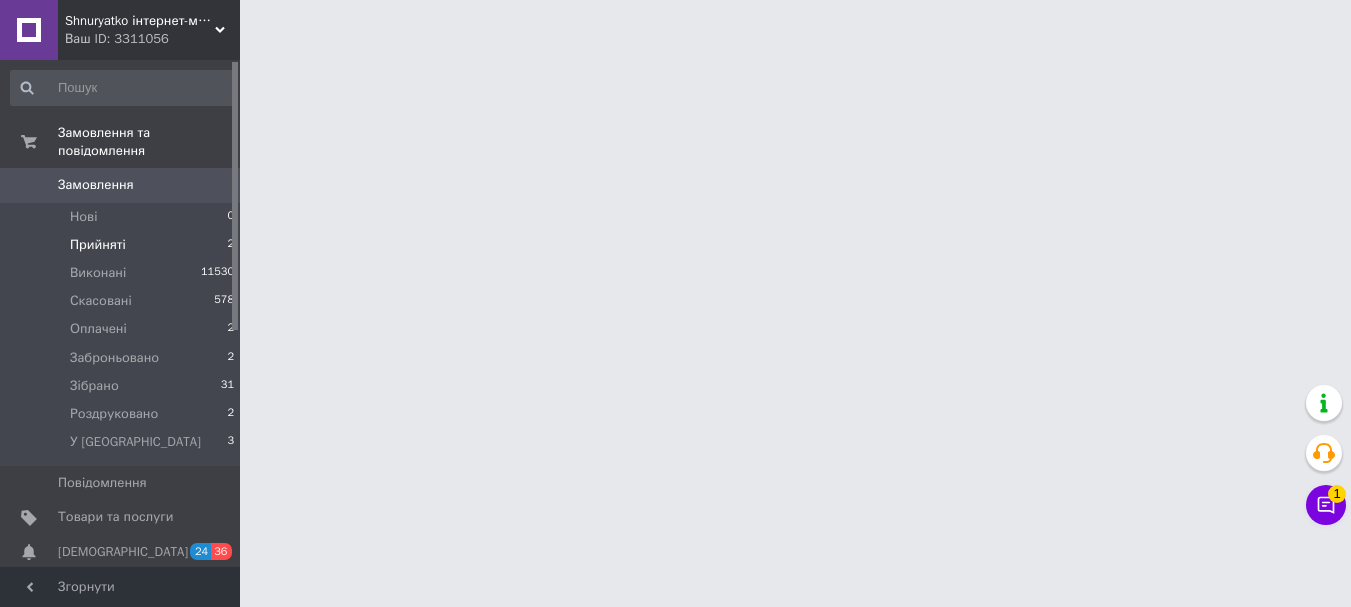 scroll, scrollTop: 0, scrollLeft: 0, axis: both 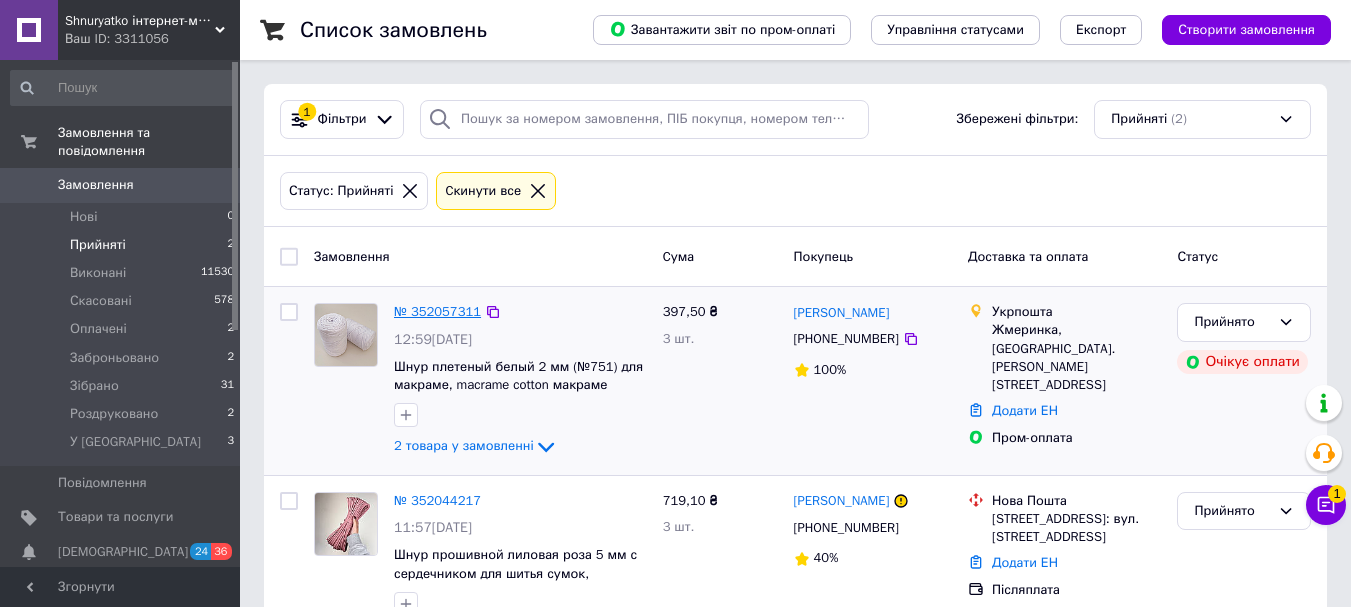 click on "№ 352057311" at bounding box center (437, 311) 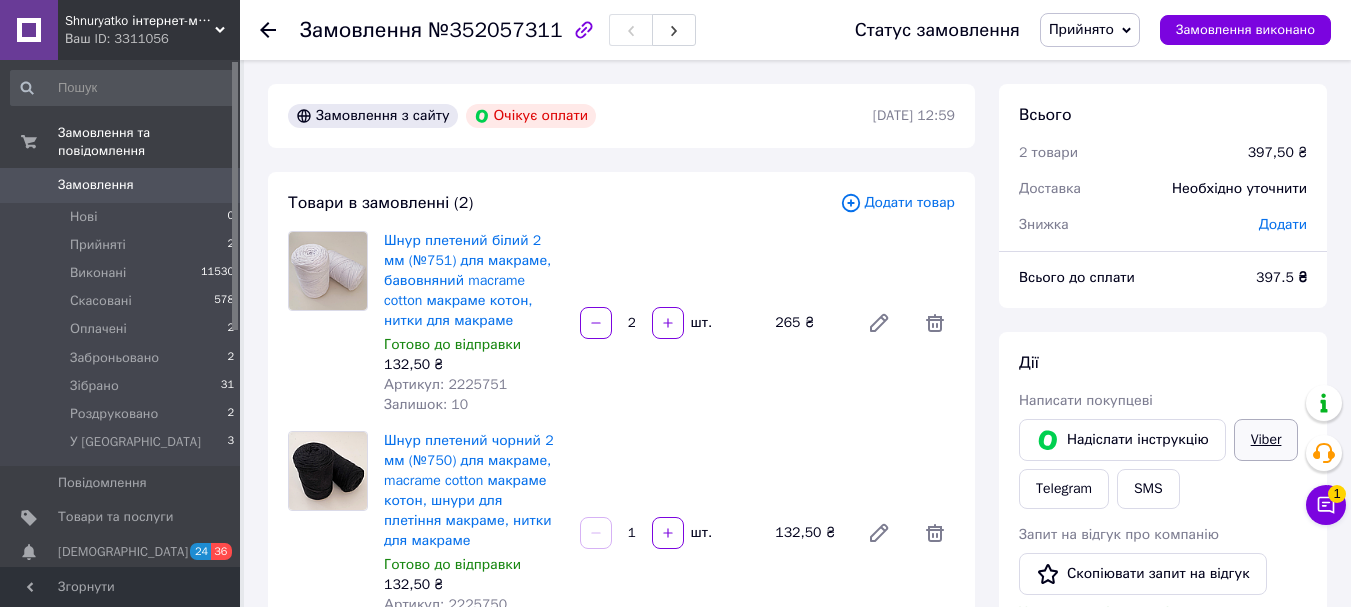 click on "Viber" at bounding box center [1266, 440] 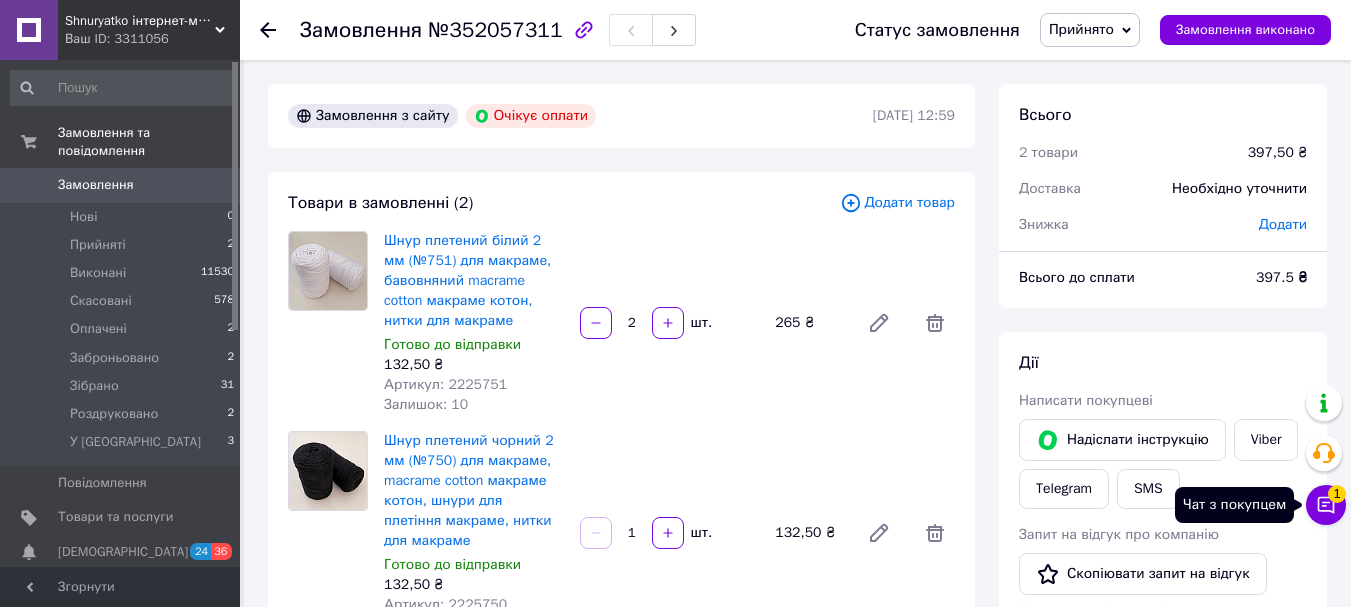 click on "Чат з покупцем 1" at bounding box center [1326, 505] 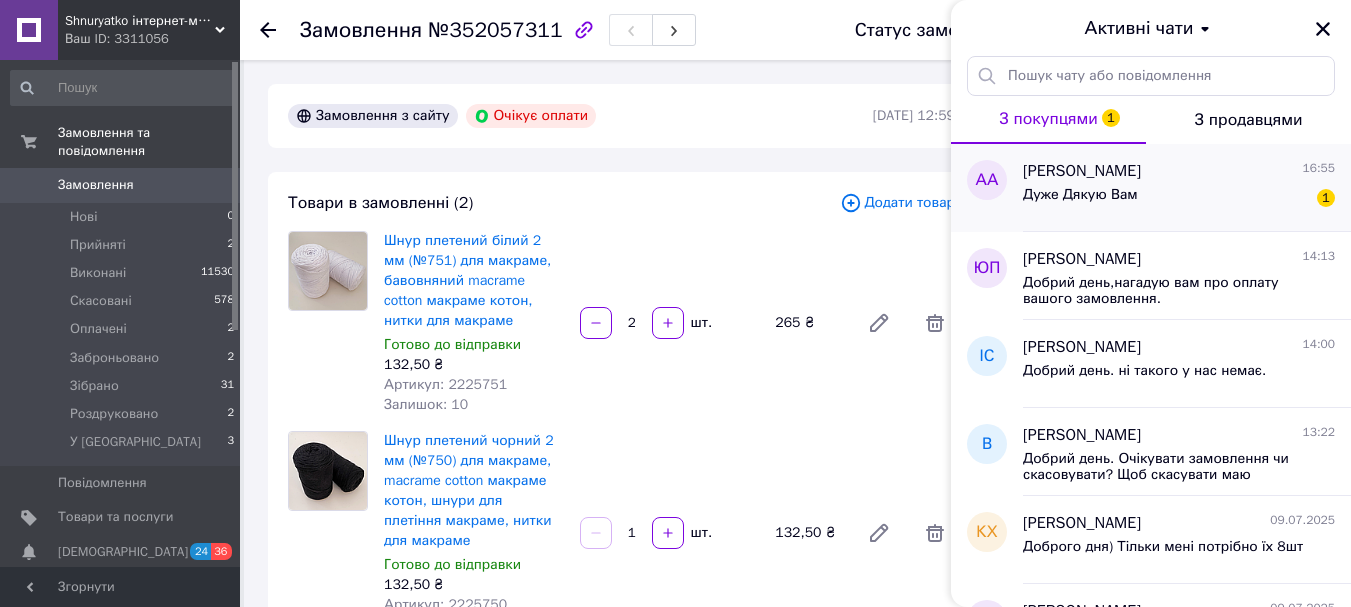 click on "Дуже Дякую Вам 1" at bounding box center (1179, 199) 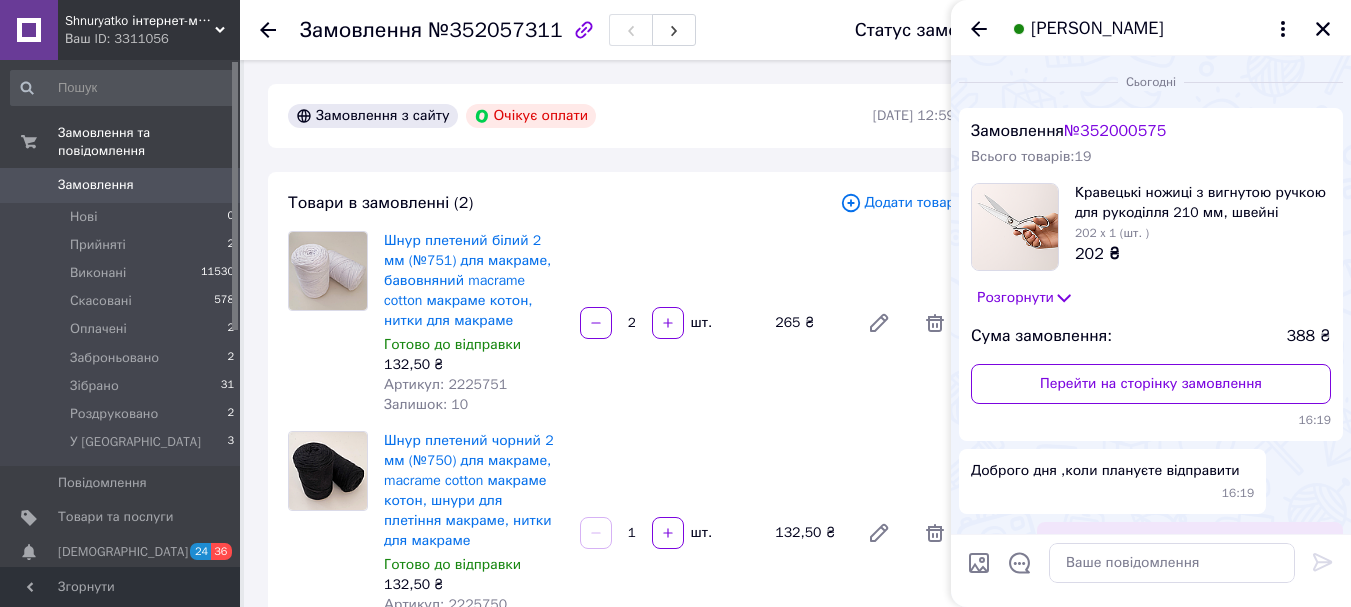 scroll, scrollTop: 149, scrollLeft: 0, axis: vertical 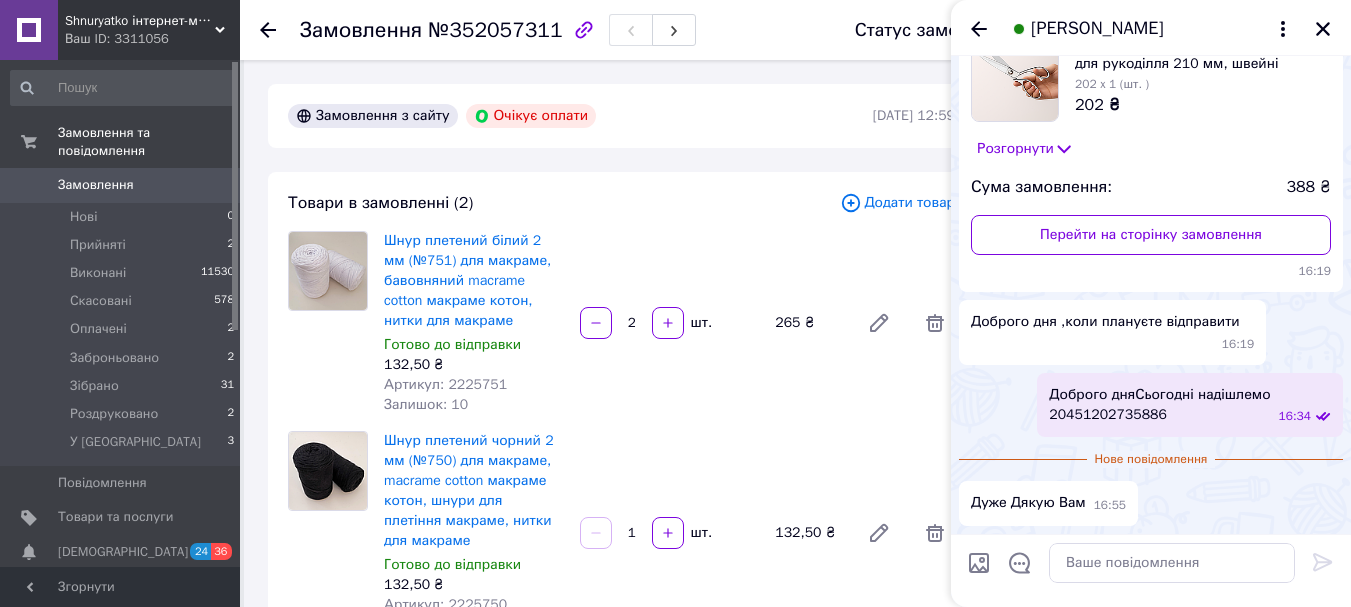 click on "16:55" at bounding box center [1110, 505] 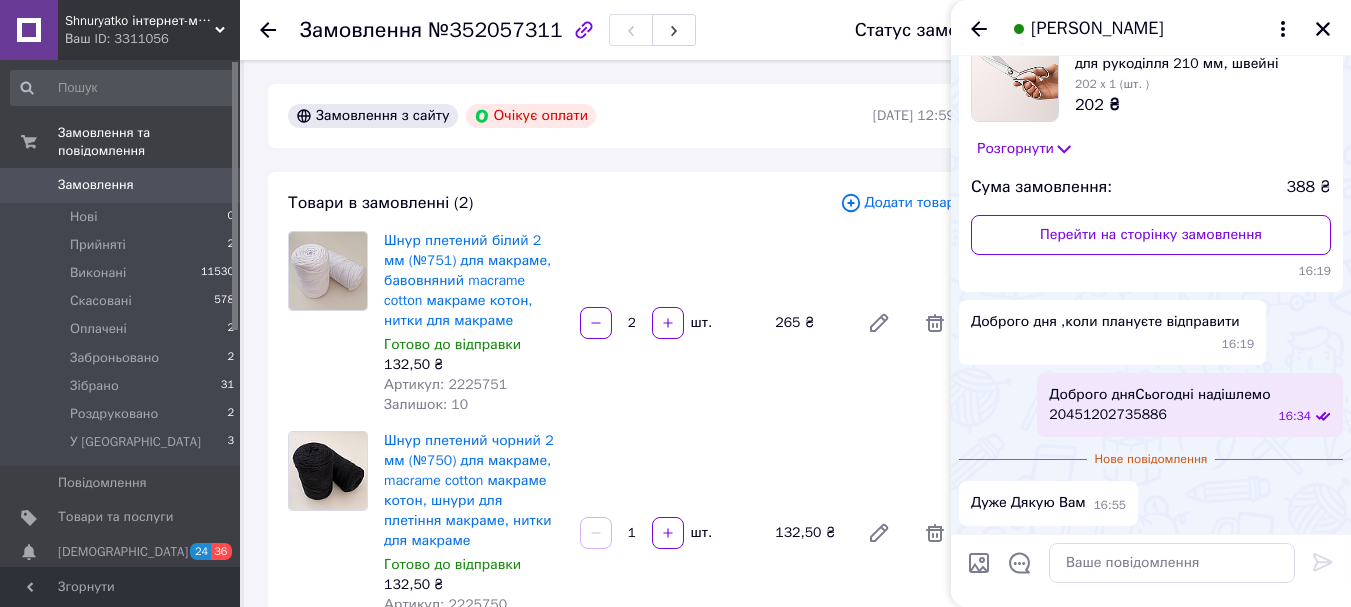 click 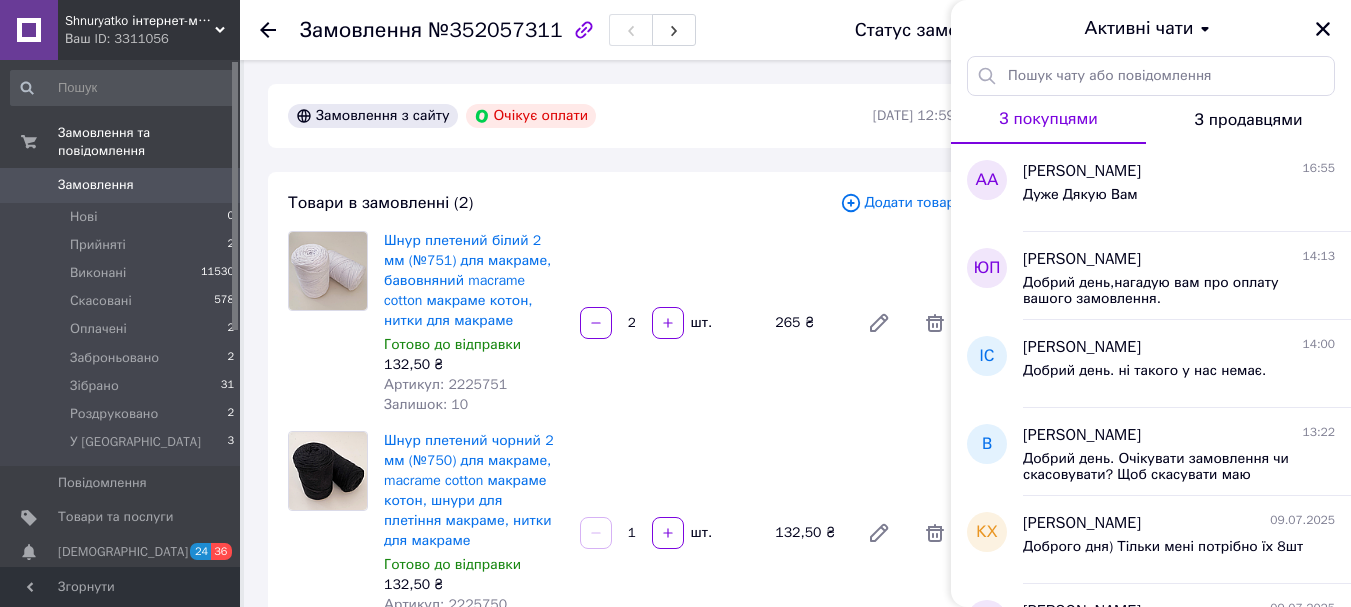 click 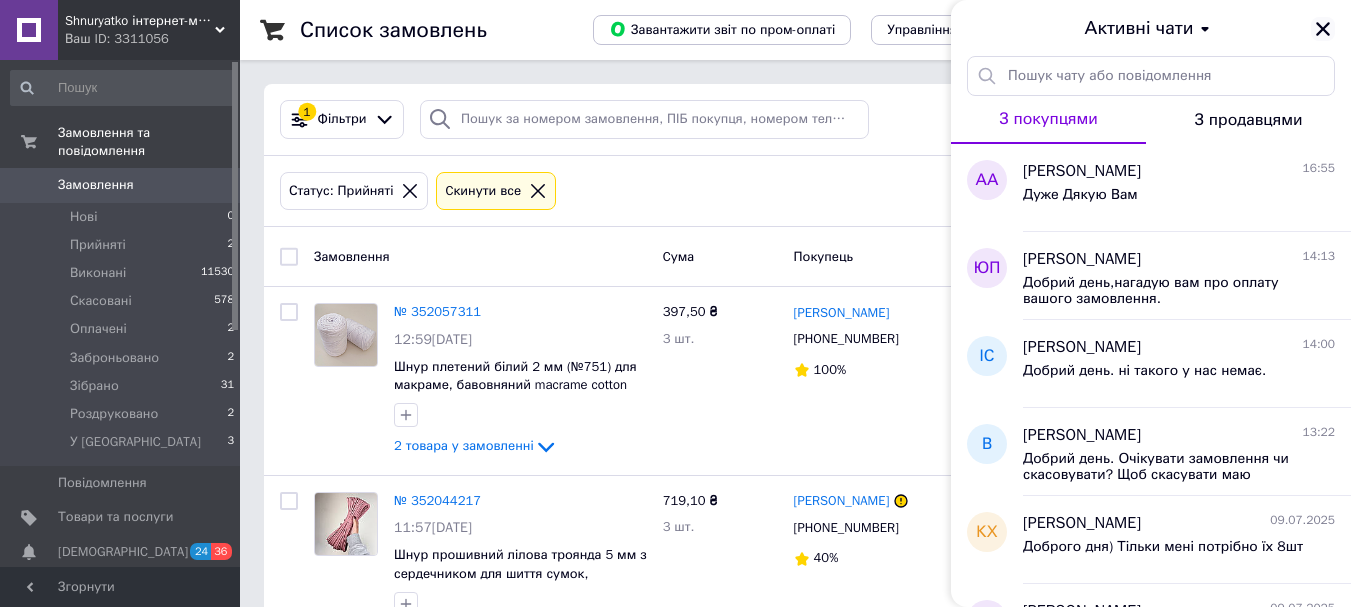 click 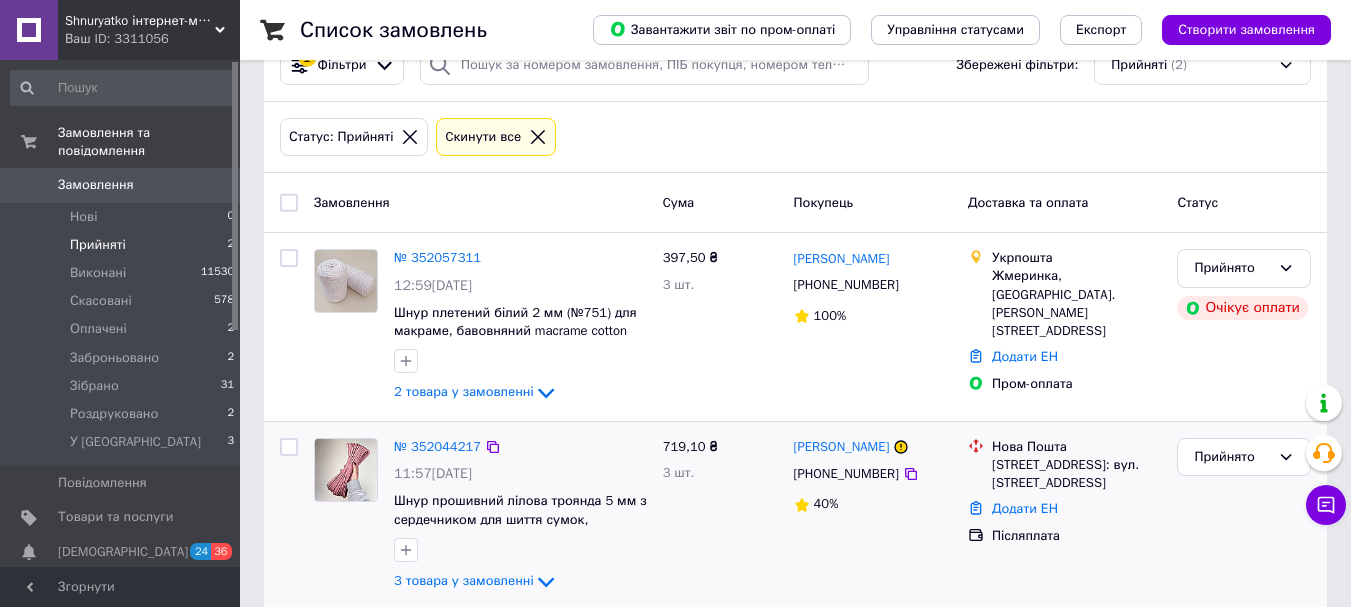 scroll, scrollTop: 81, scrollLeft: 0, axis: vertical 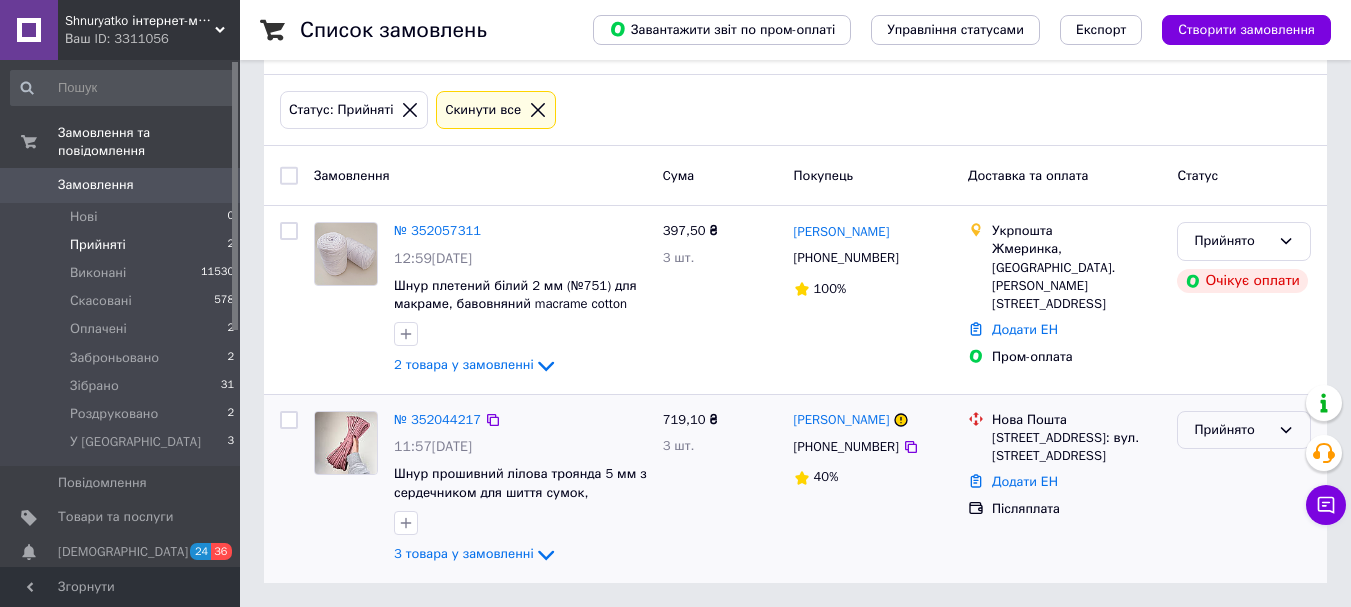 click on "Прийнято" at bounding box center [1232, 430] 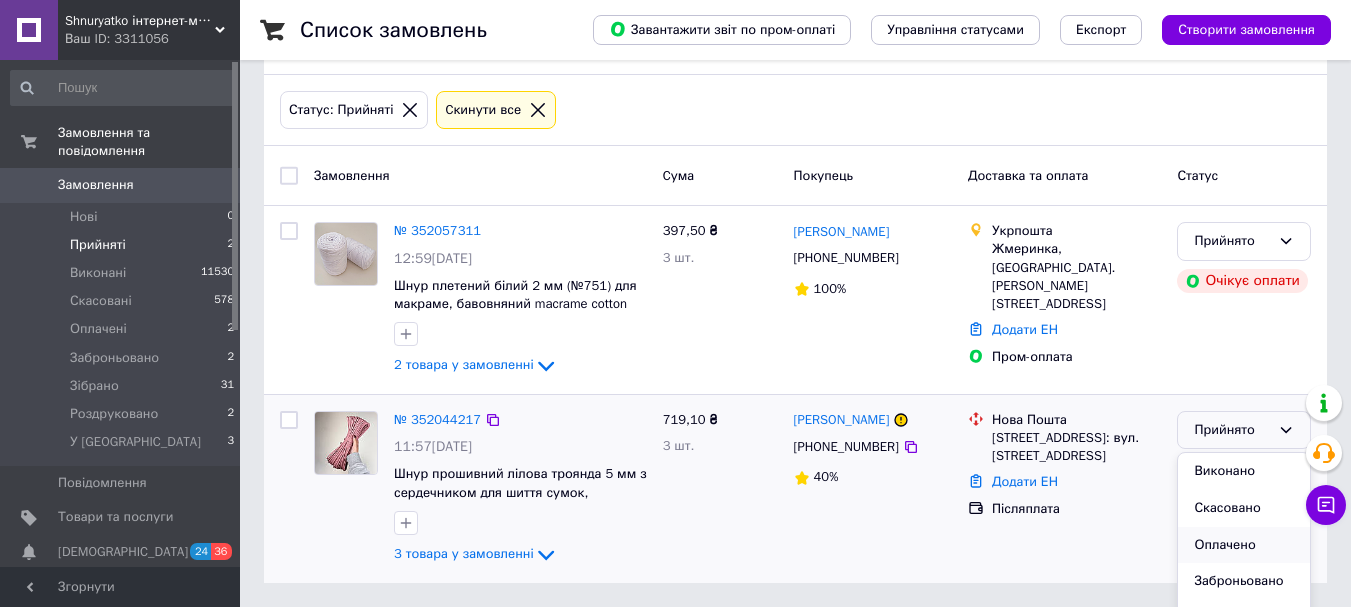 scroll, scrollTop: 90, scrollLeft: 0, axis: vertical 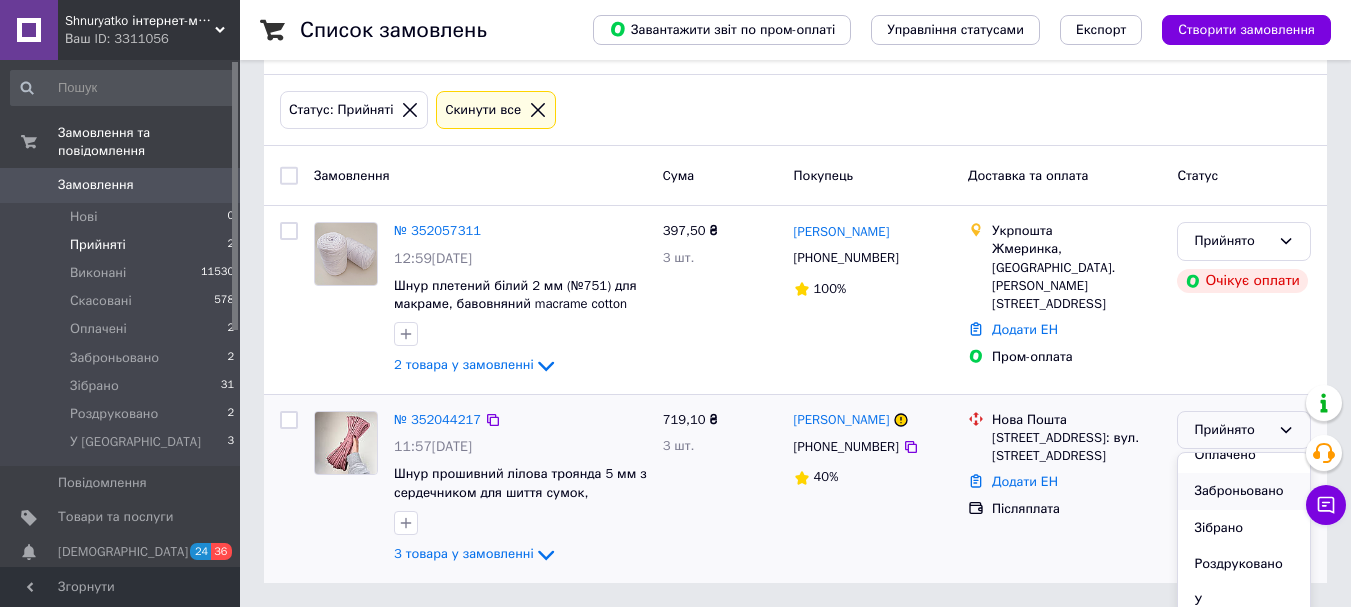 click on "Заброньовано" at bounding box center [1244, 491] 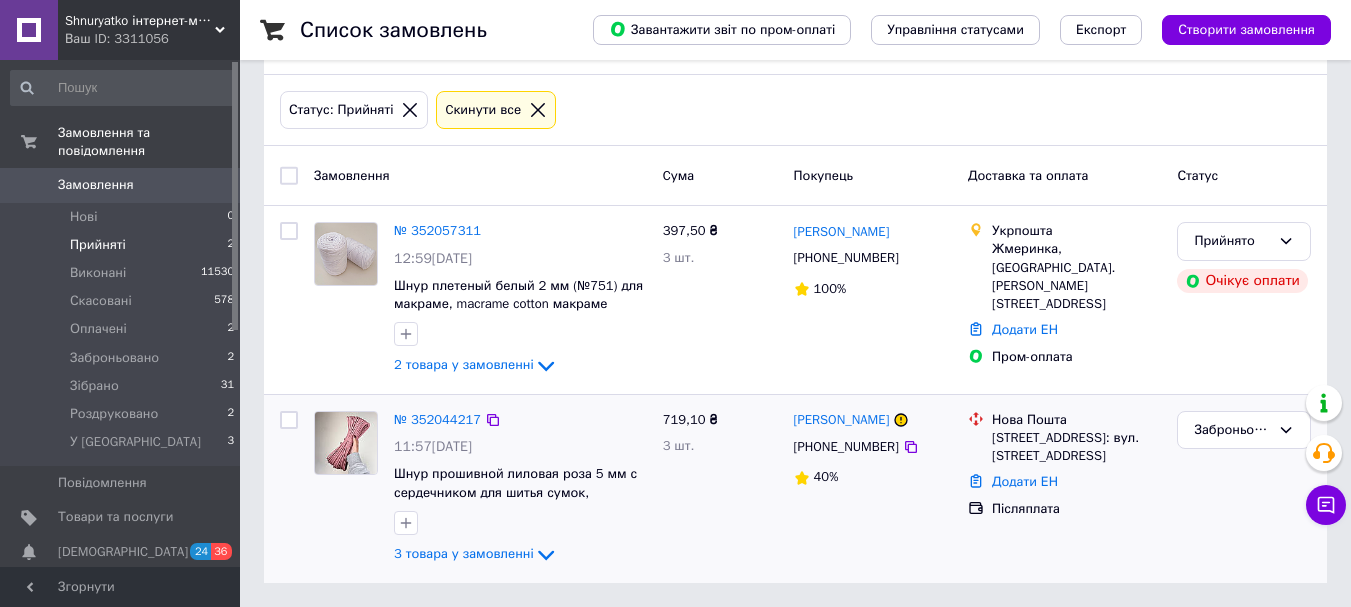 click on "Прийняті" at bounding box center [98, 245] 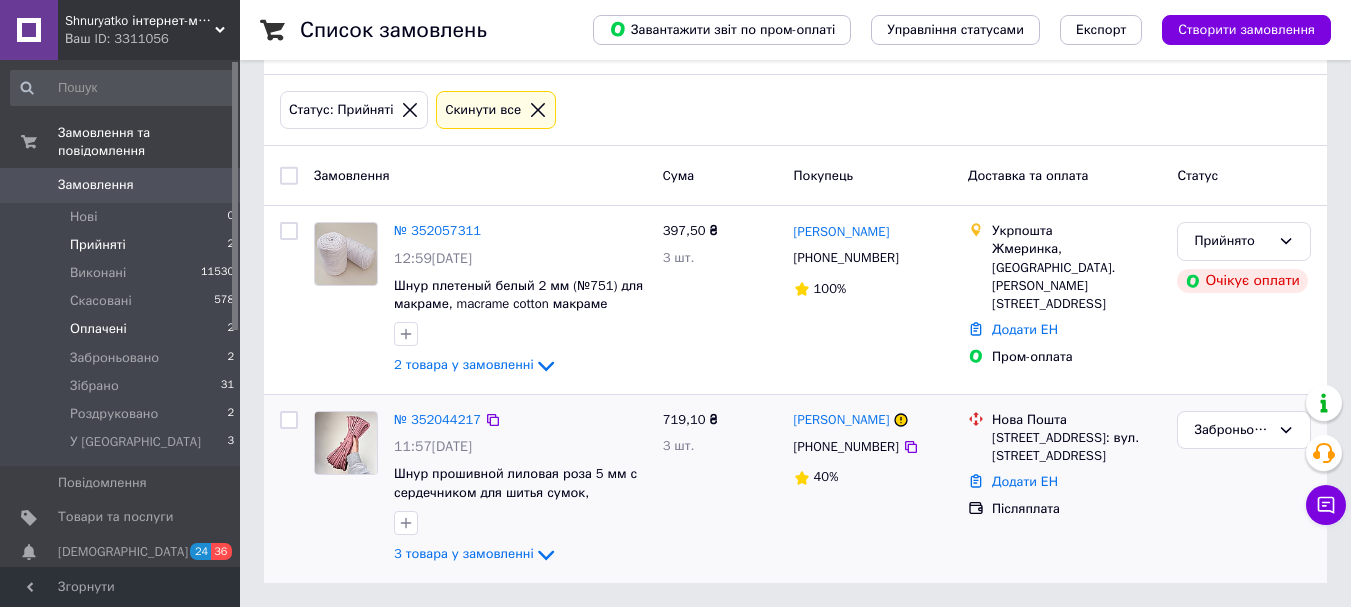 click on "Оплачені" at bounding box center [98, 329] 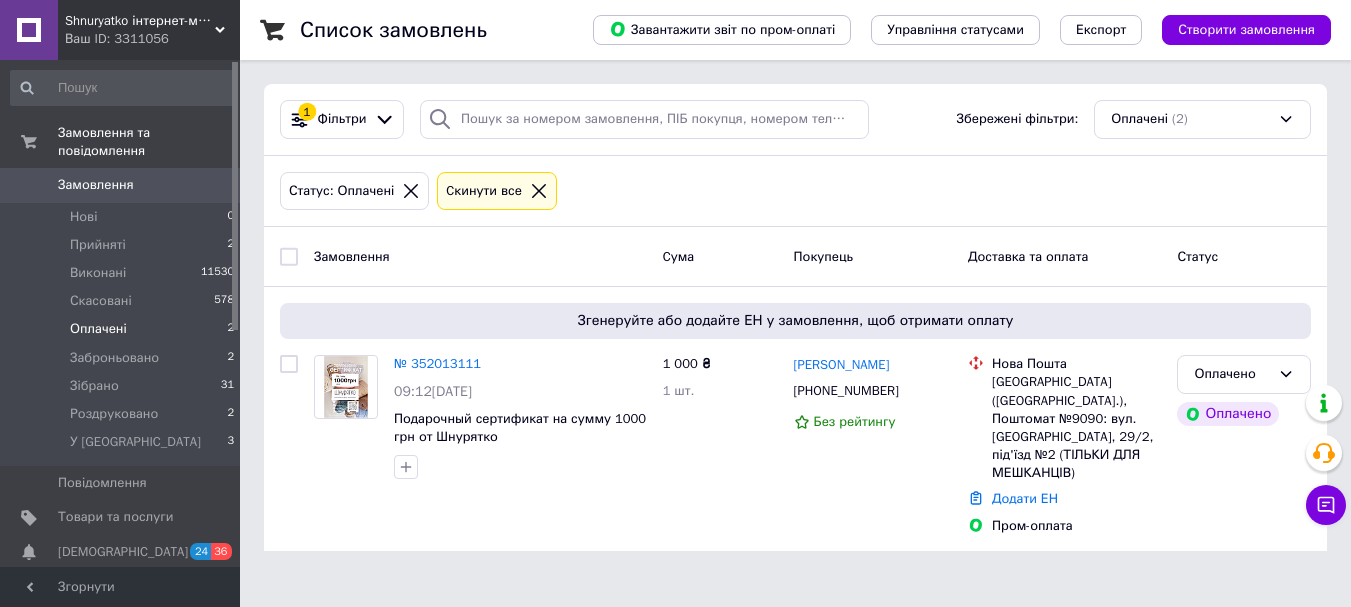 scroll, scrollTop: 0, scrollLeft: 0, axis: both 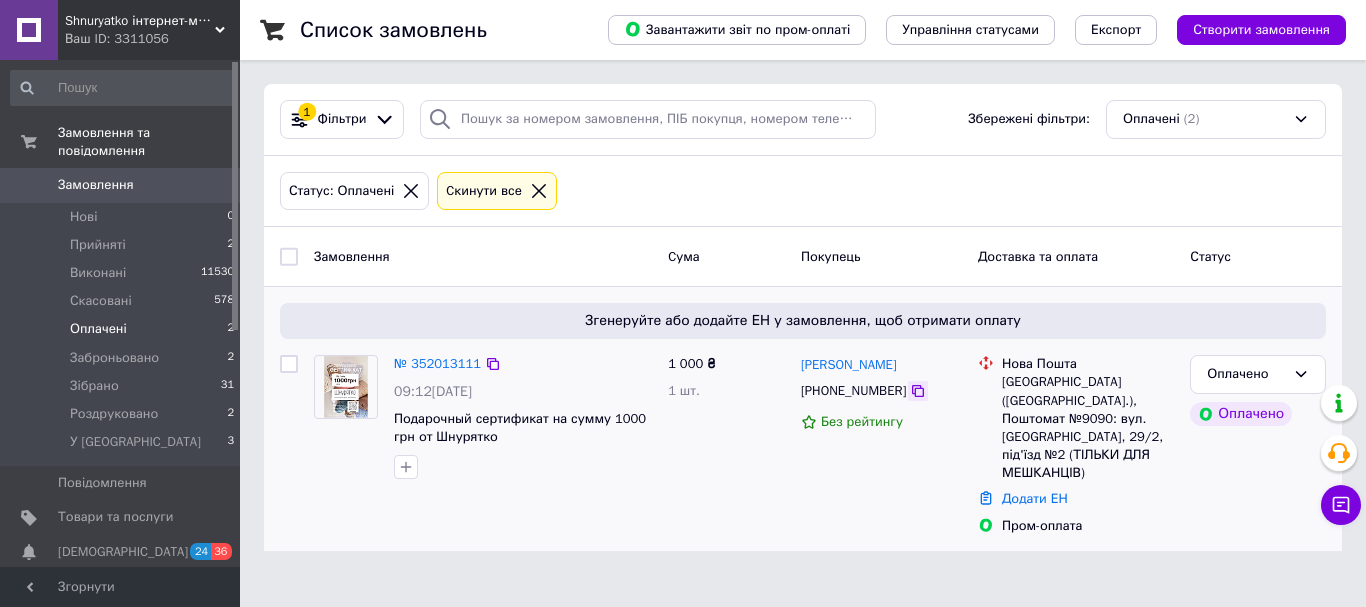 click 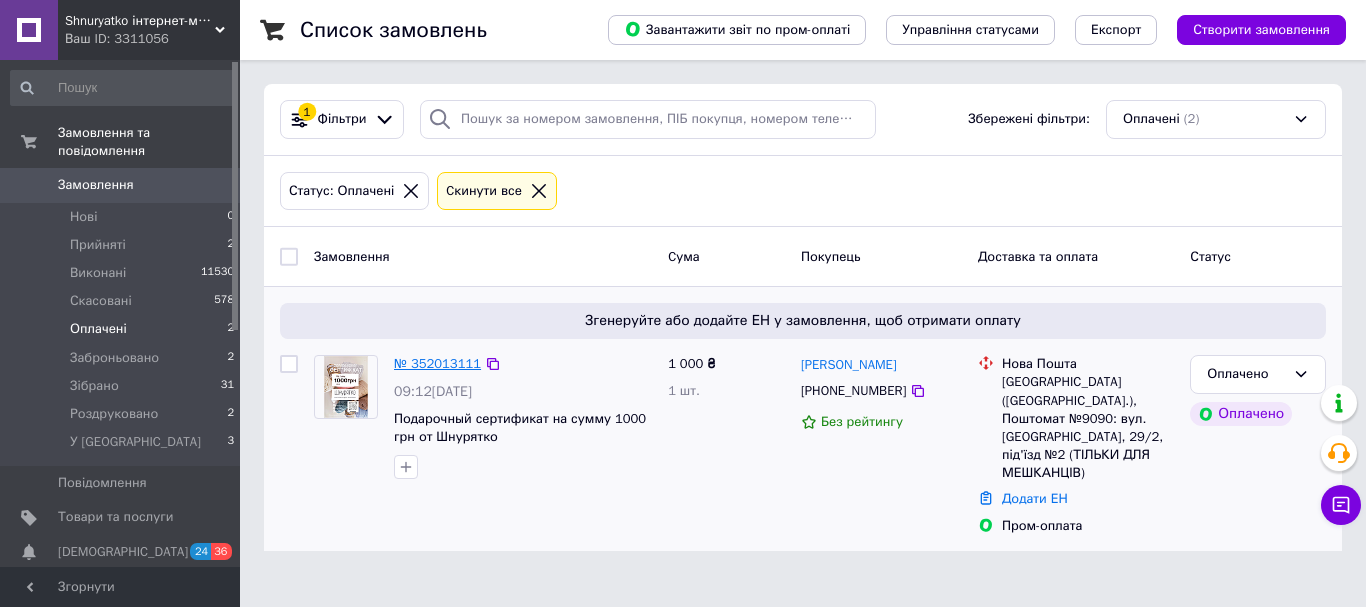 click on "№ 352013111" at bounding box center [437, 363] 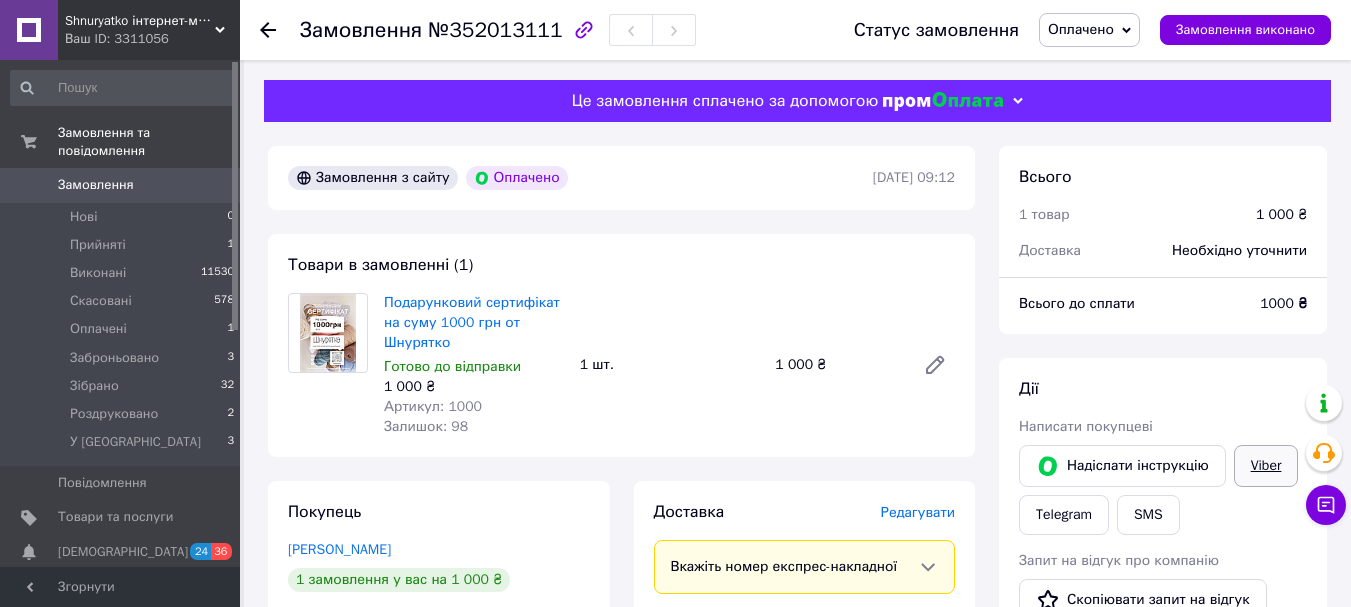 click on "Viber" at bounding box center [1266, 466] 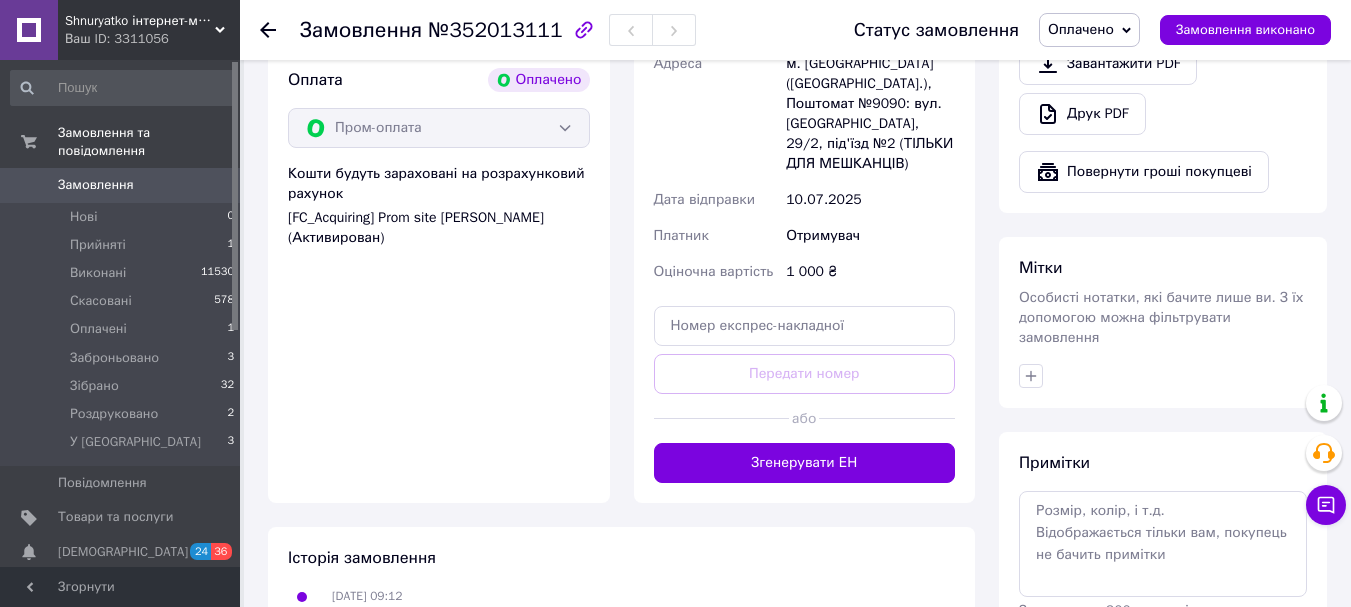 scroll, scrollTop: 200, scrollLeft: 0, axis: vertical 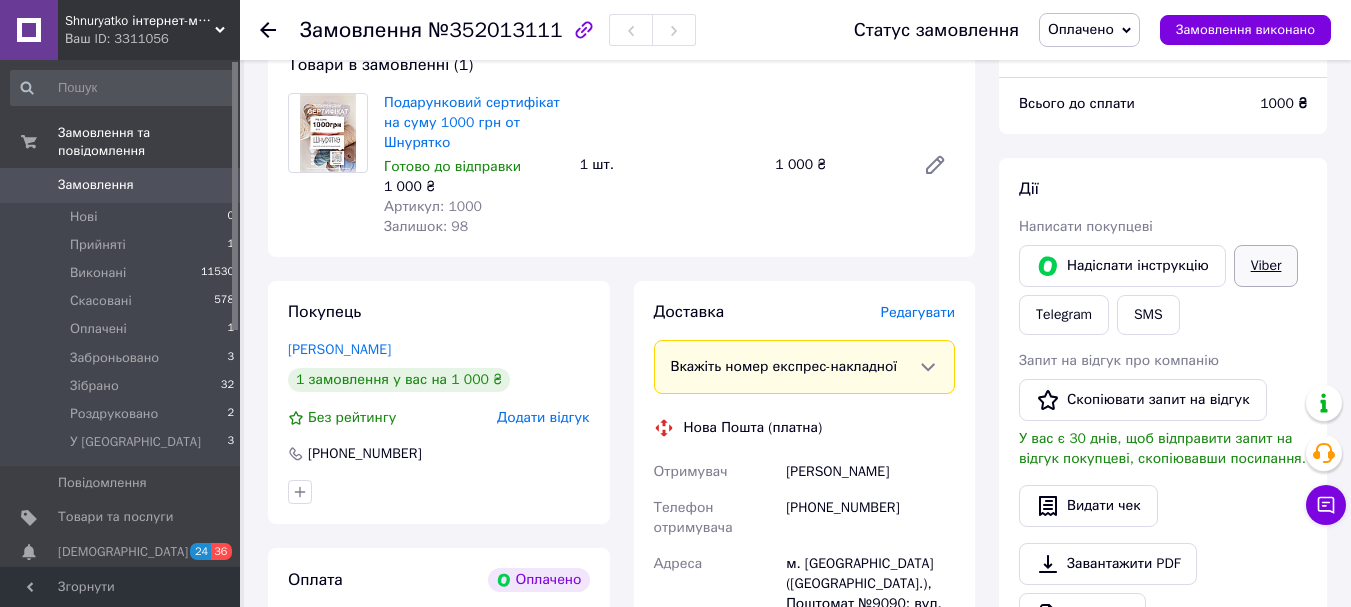 click on "Viber" at bounding box center (1266, 266) 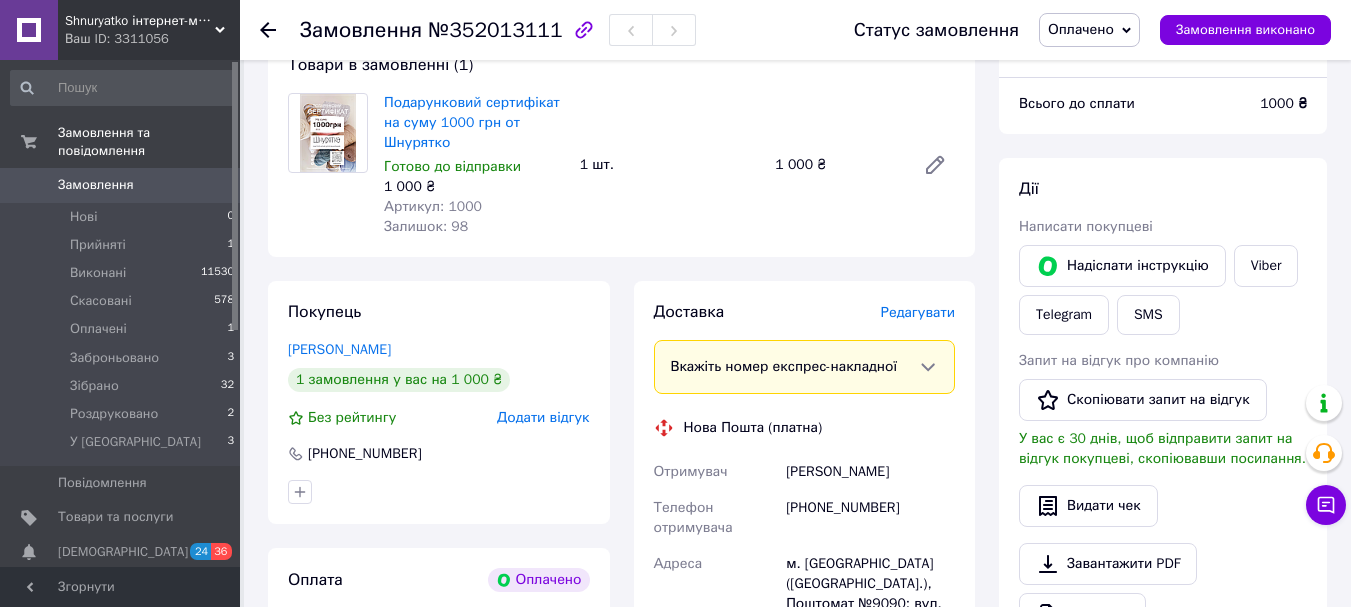 click 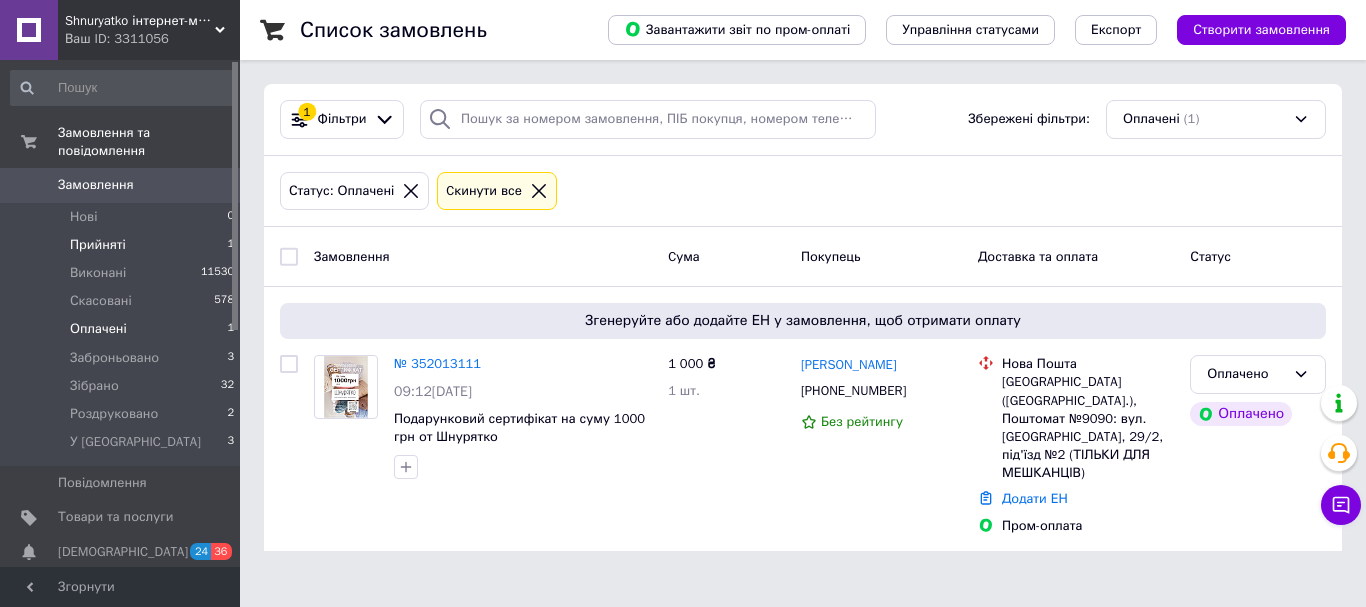 click on "Прийняті" at bounding box center [98, 245] 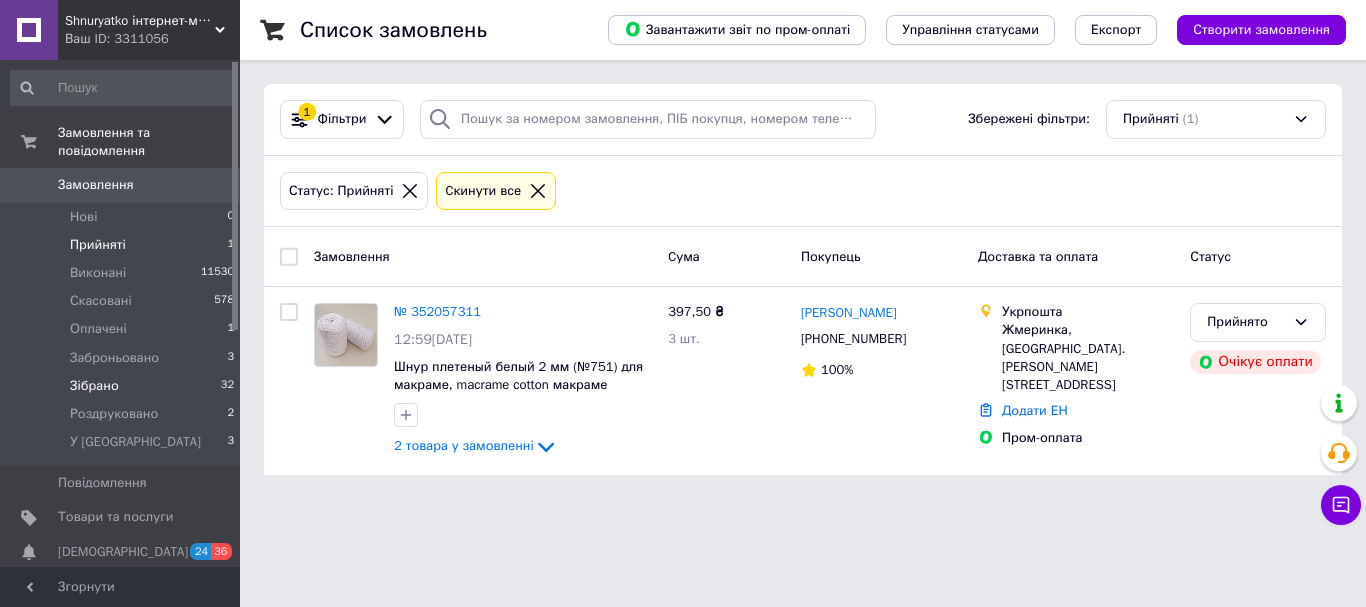 click on "Зібрано" at bounding box center [94, 386] 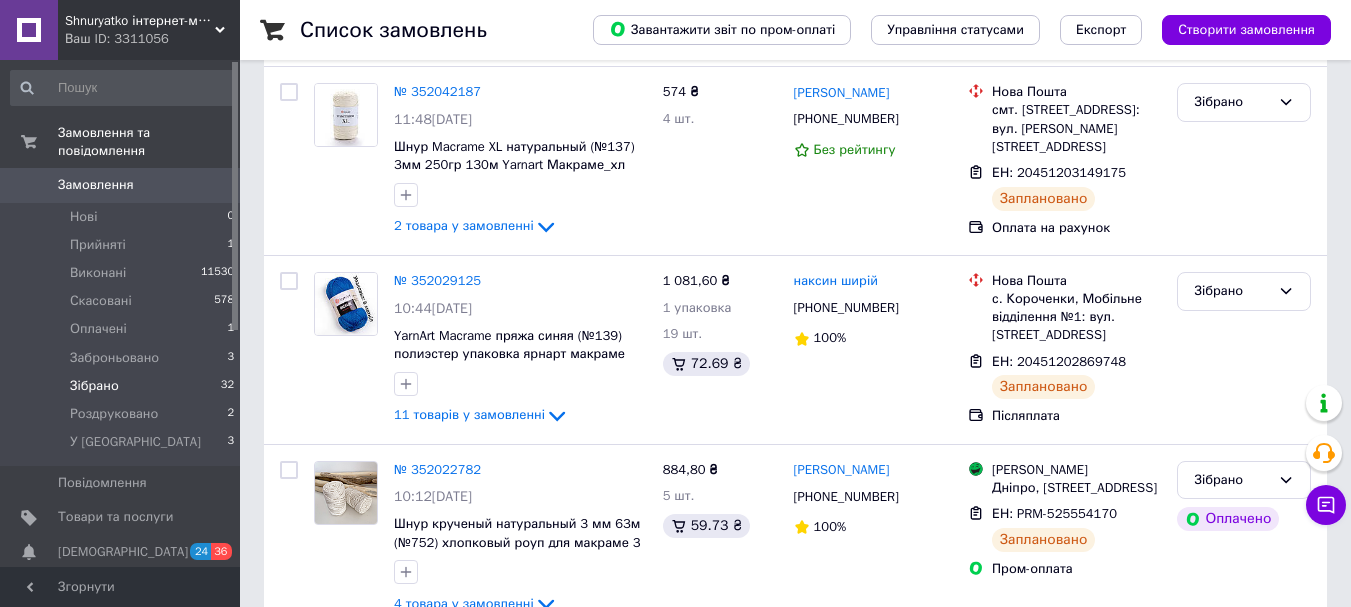 scroll, scrollTop: 3792, scrollLeft: 0, axis: vertical 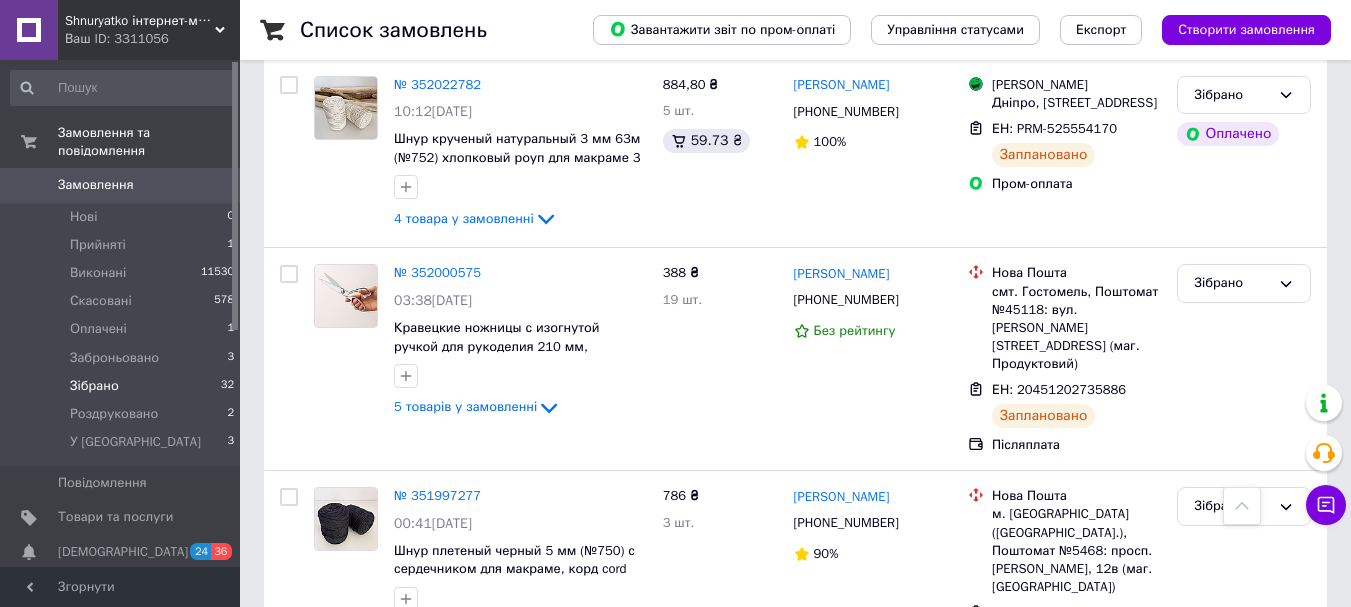 click on "2" at bounding box center (327, 738) 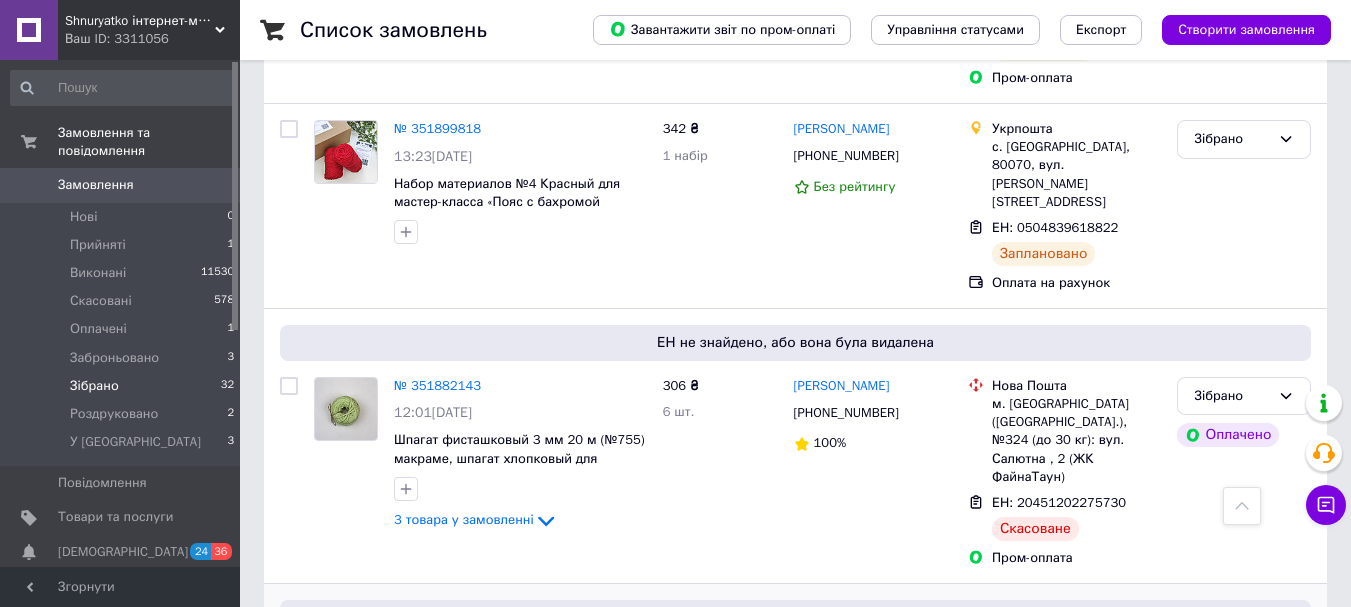 scroll, scrollTop: 1700, scrollLeft: 0, axis: vertical 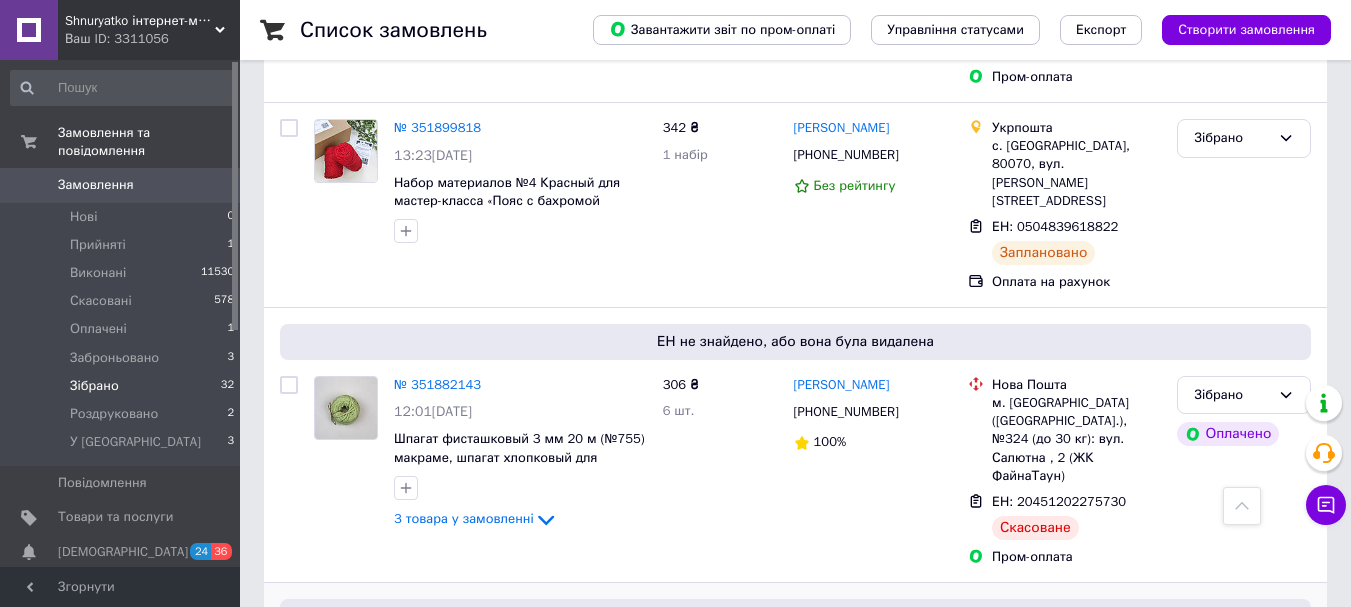 click on "№ 351881549" at bounding box center (437, 659) 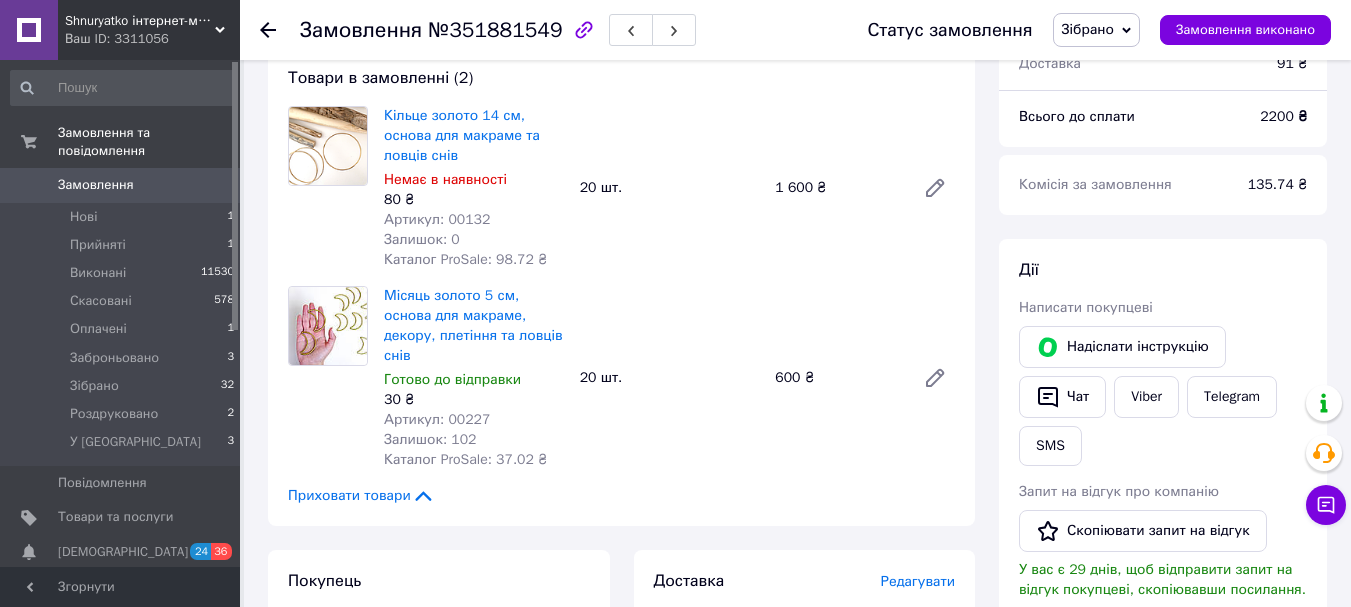 scroll, scrollTop: 200, scrollLeft: 0, axis: vertical 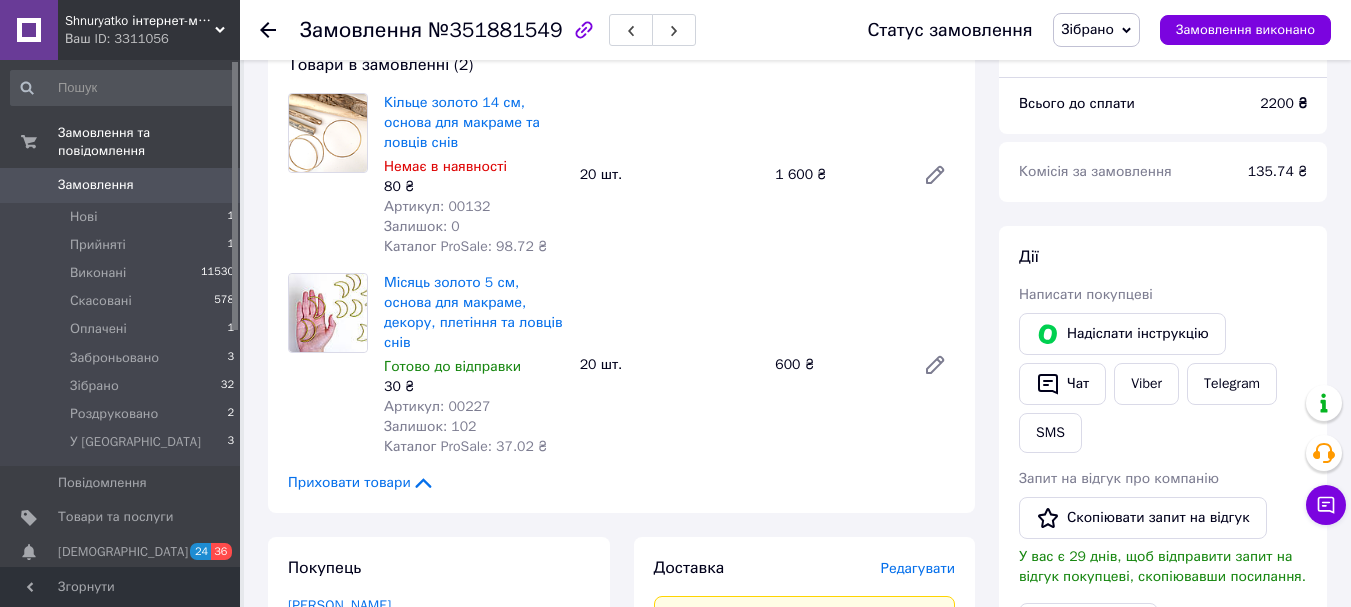 click 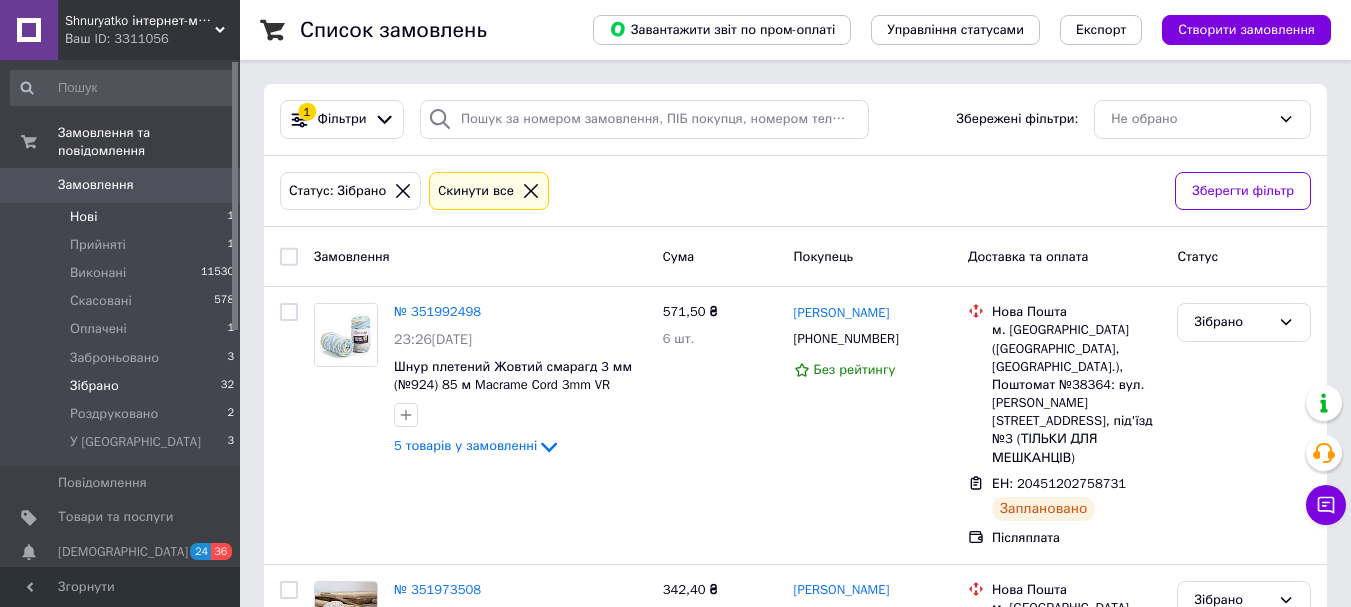 click on "Нові 1" at bounding box center (123, 217) 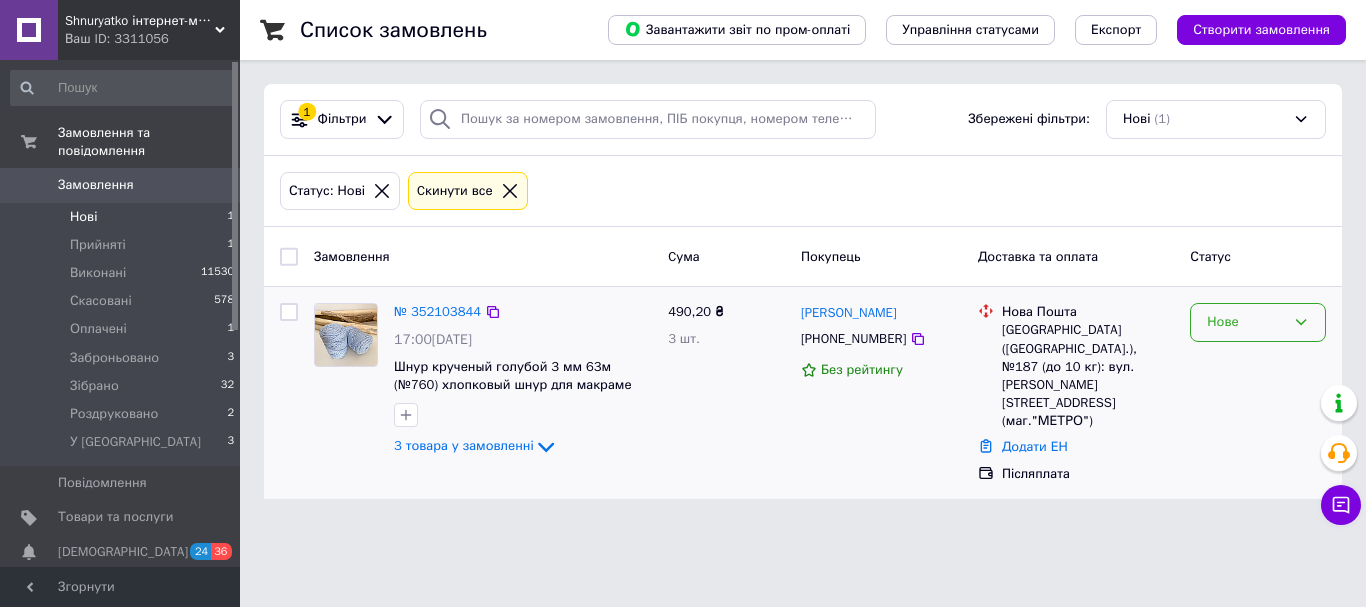 click on "Нове" at bounding box center [1258, 322] 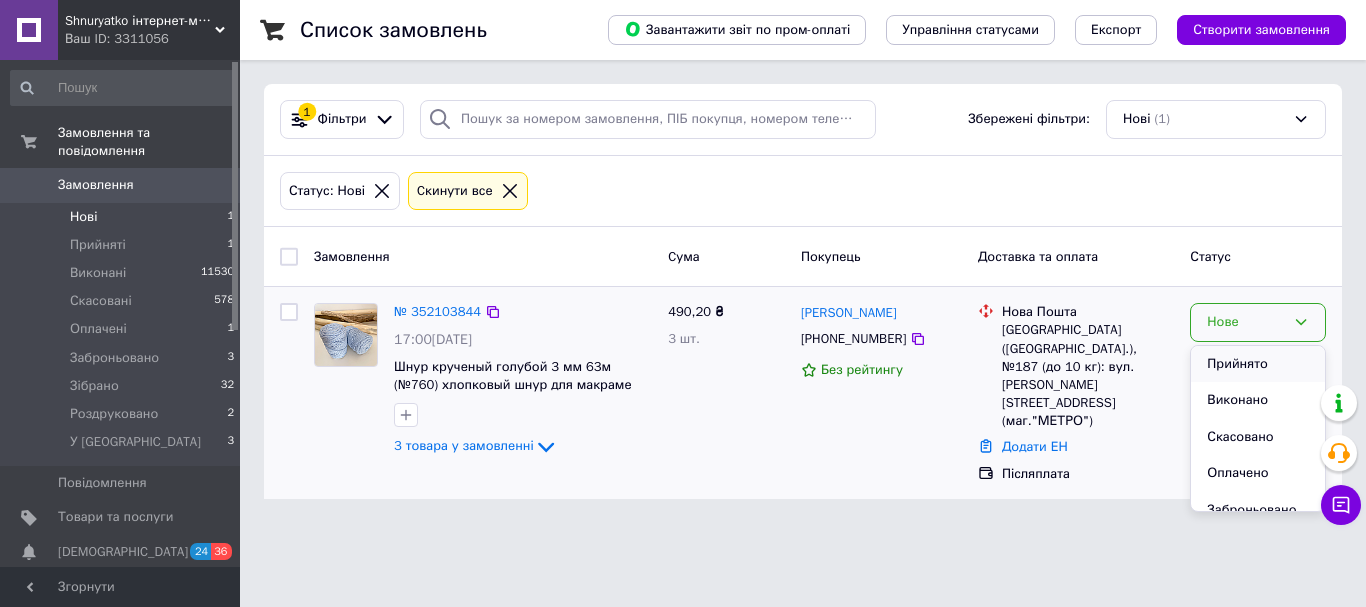 click on "Прийнято" at bounding box center [1258, 364] 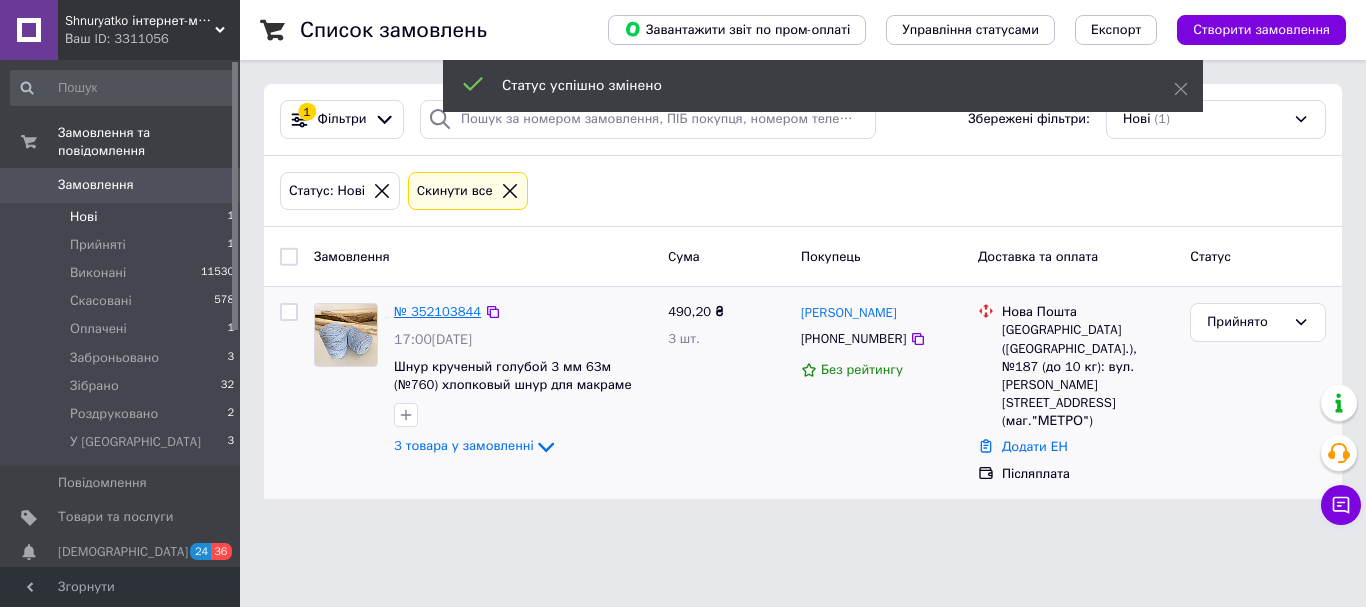 click on "№ 352103844" at bounding box center (437, 311) 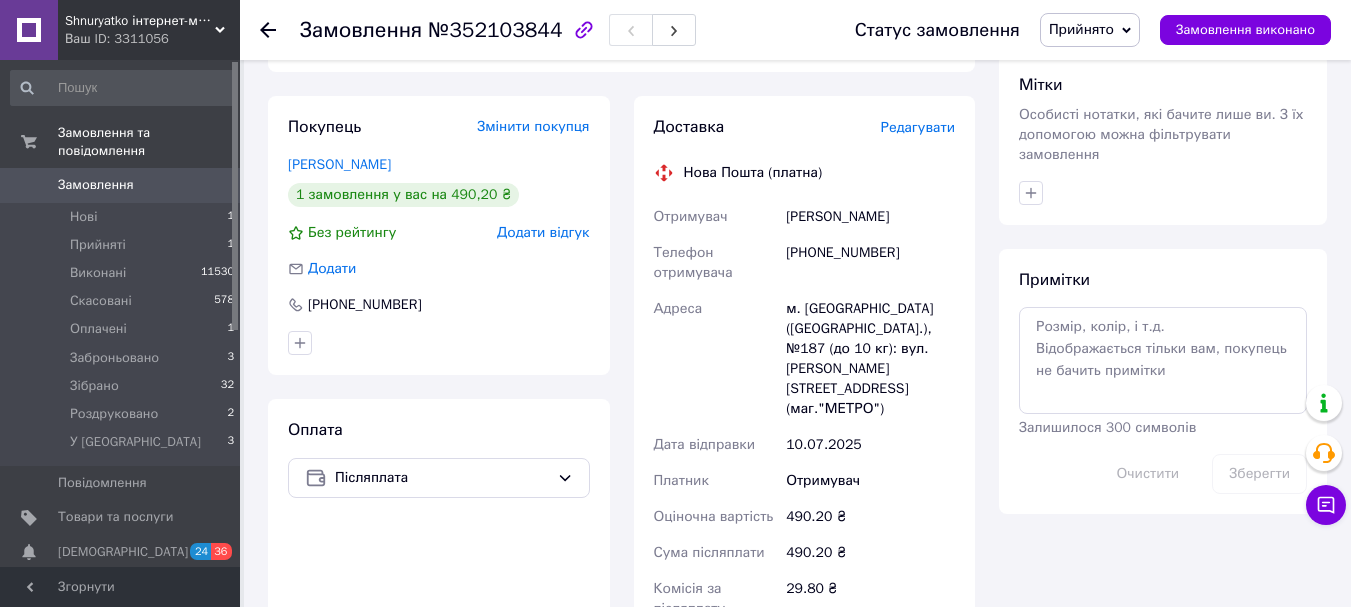scroll, scrollTop: 800, scrollLeft: 0, axis: vertical 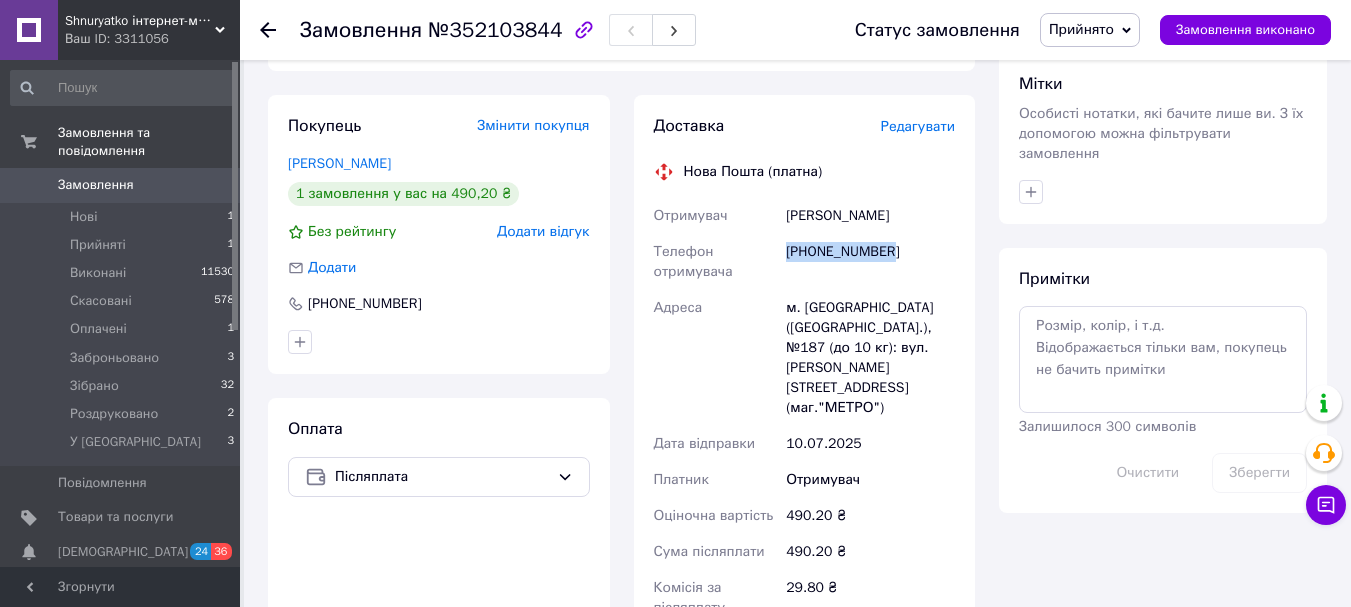 drag, startPoint x: 923, startPoint y: 258, endPoint x: 785, endPoint y: 239, distance: 139.30183 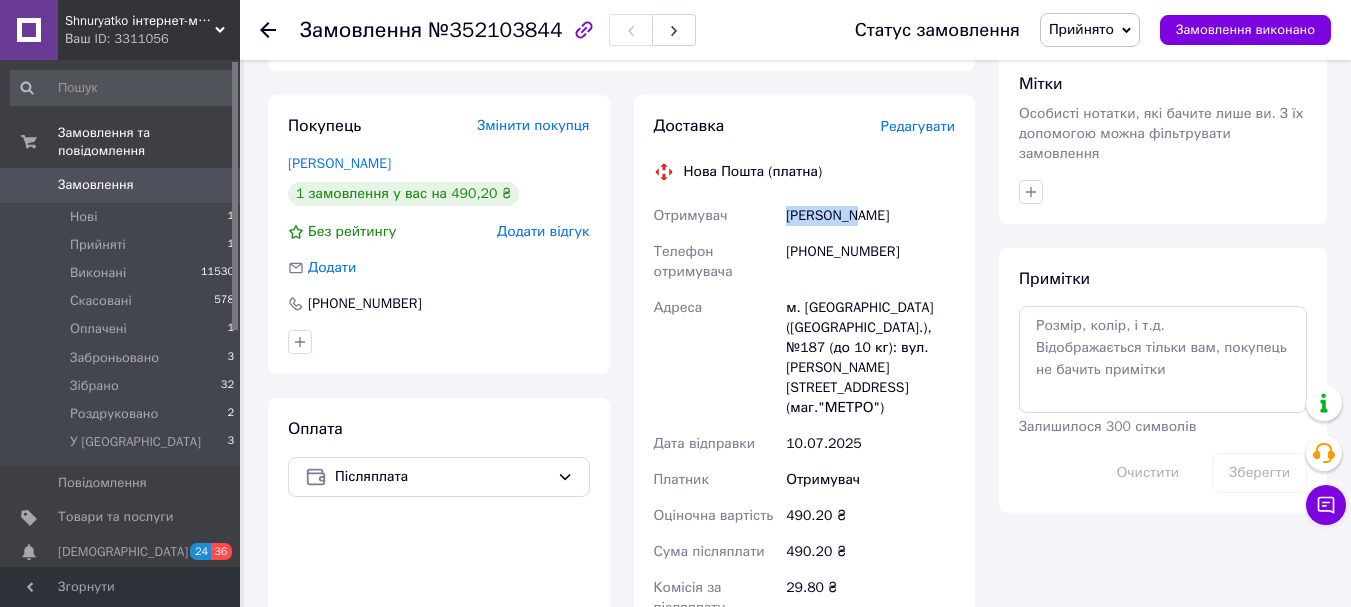 drag, startPoint x: 855, startPoint y: 217, endPoint x: 788, endPoint y: 209, distance: 67.47592 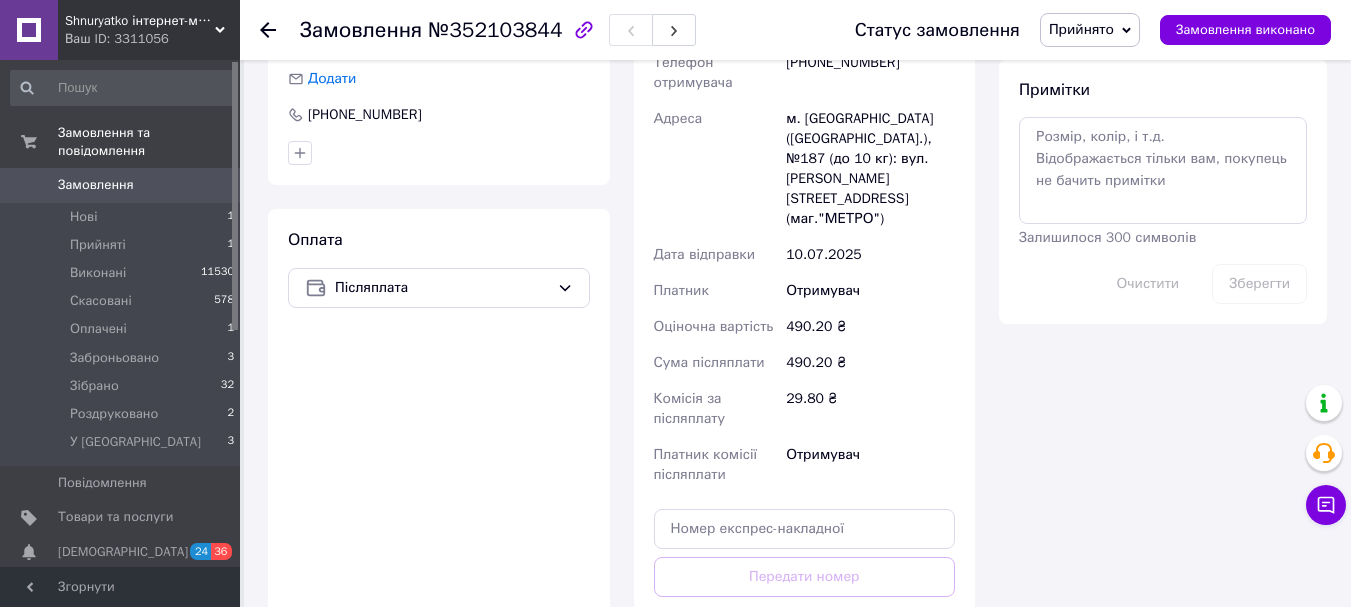 scroll, scrollTop: 1200, scrollLeft: 0, axis: vertical 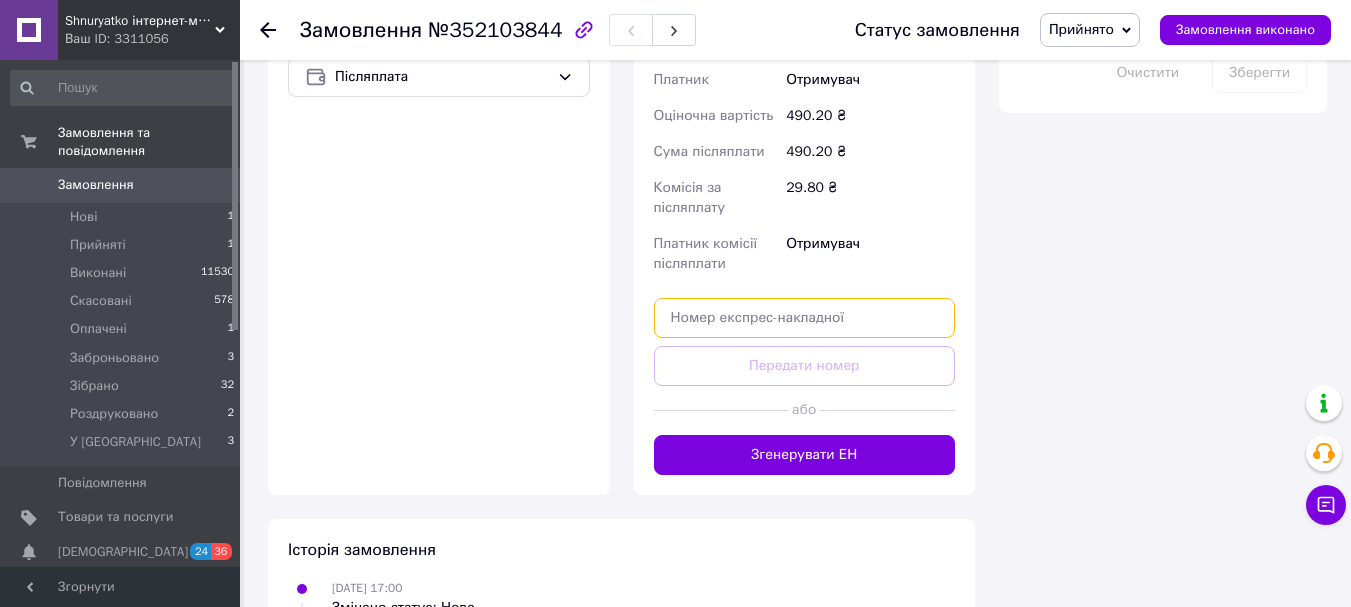 click at bounding box center (805, 318) 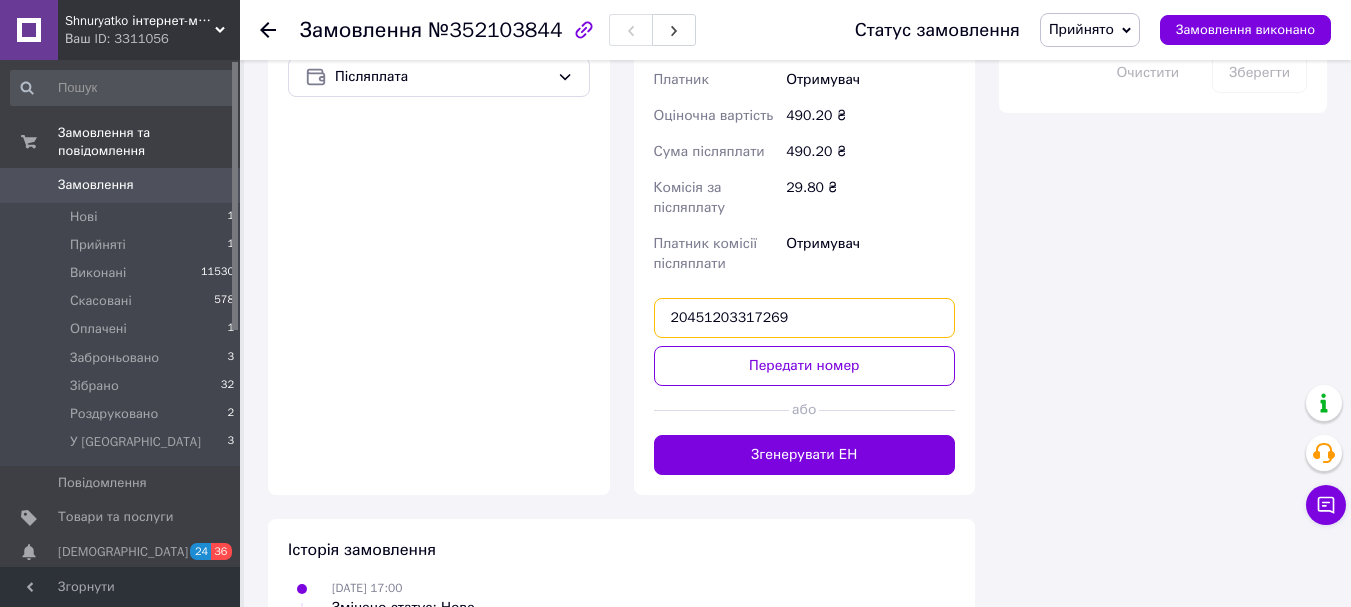 type on "20451203317269" 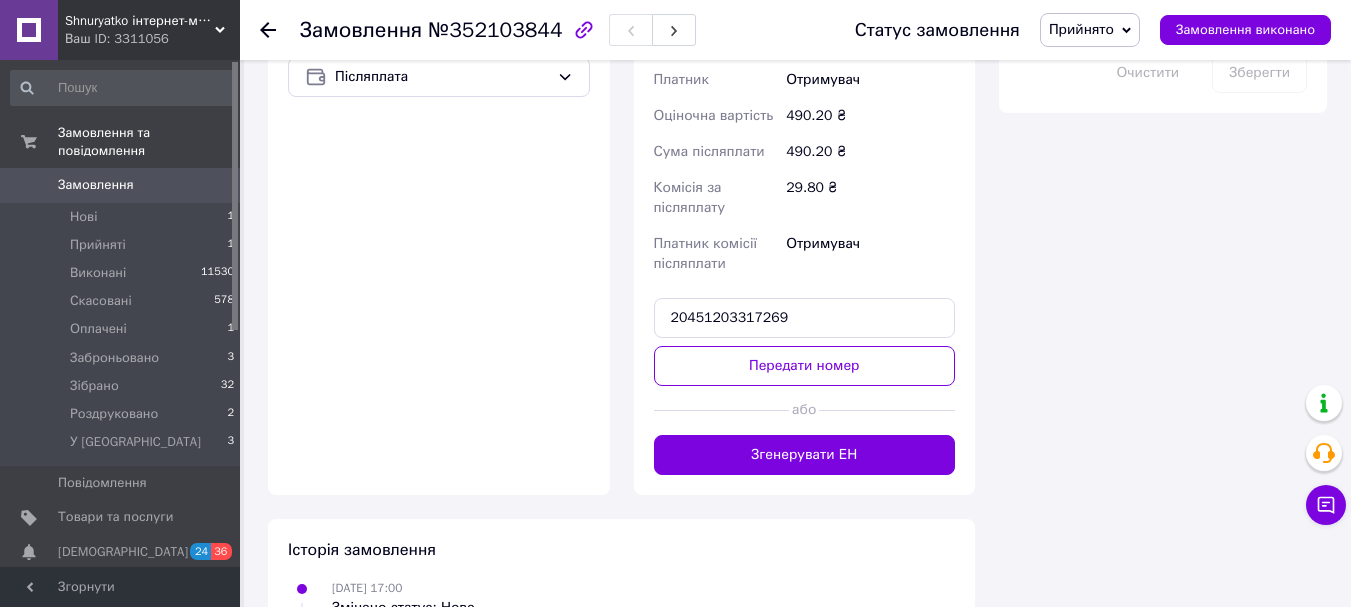 click on "Передати номер" at bounding box center [805, 366] 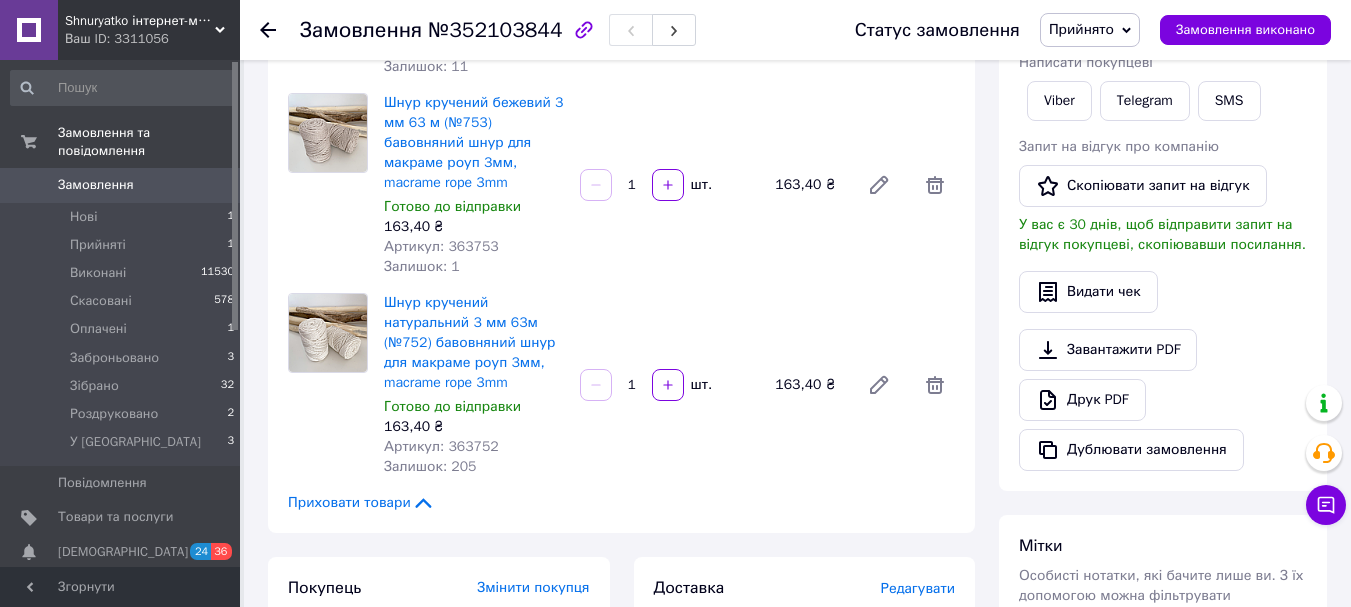 scroll, scrollTop: 294, scrollLeft: 0, axis: vertical 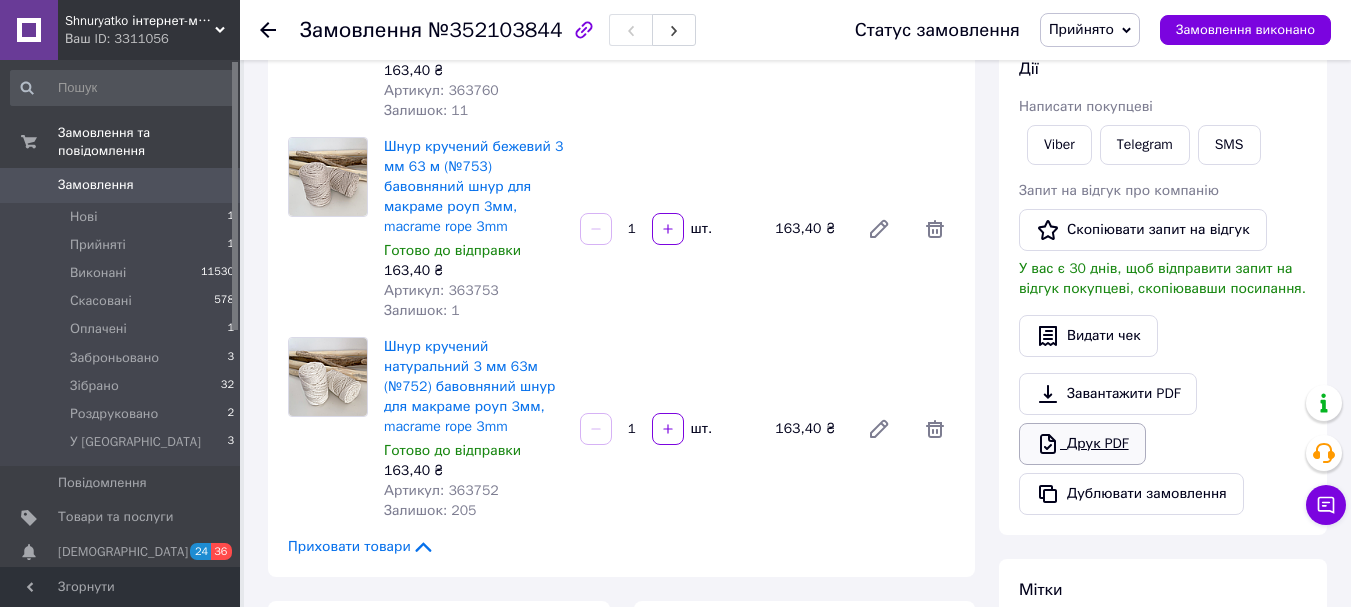 click on "Друк PDF" at bounding box center [1082, 444] 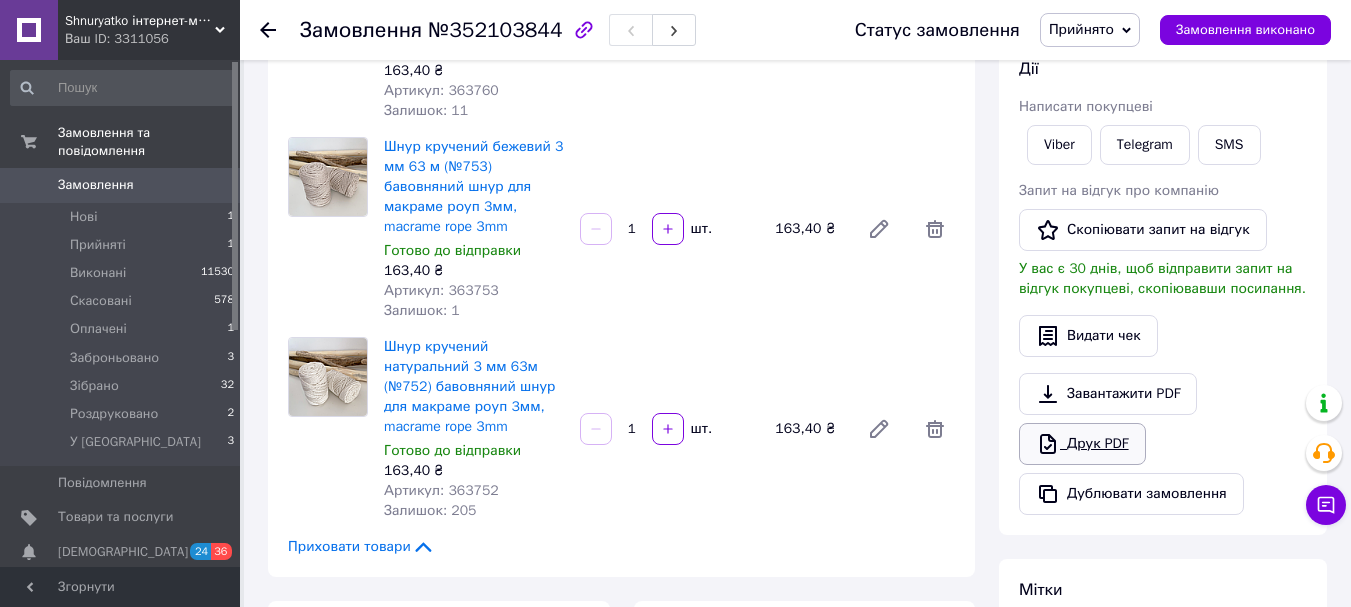 click on "Друк PDF" at bounding box center (1082, 444) 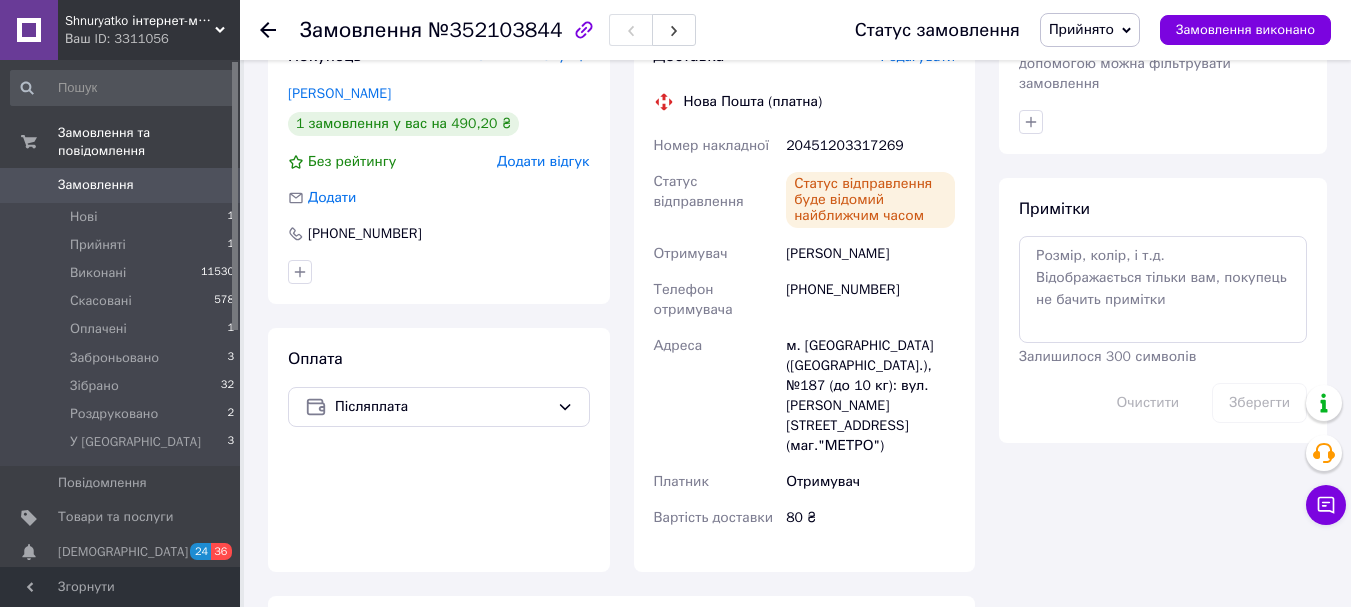 scroll, scrollTop: 894, scrollLeft: 0, axis: vertical 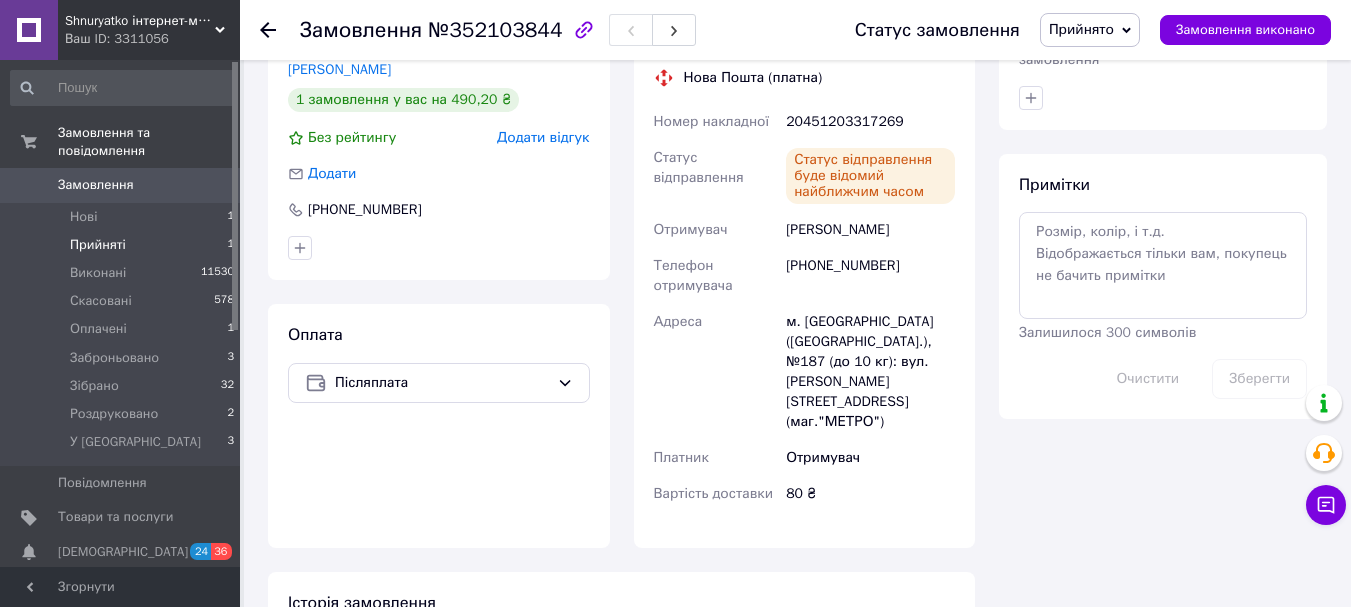 click on "Прийняті 1" at bounding box center [123, 245] 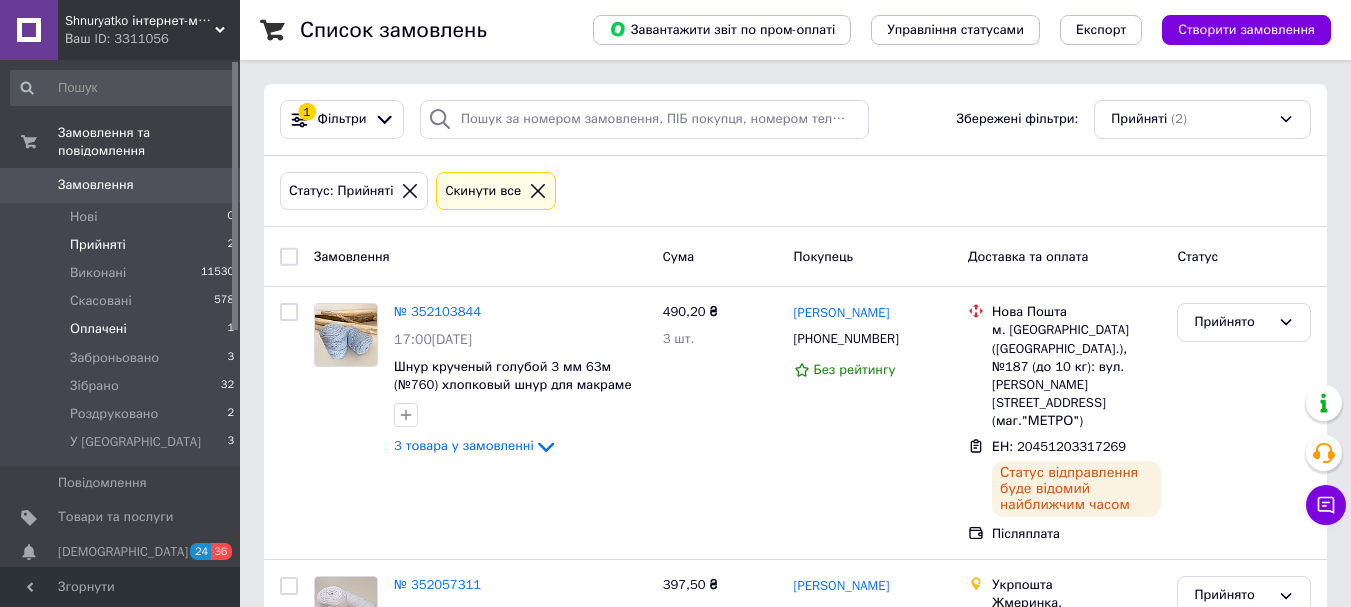click on "Оплачені" at bounding box center [98, 329] 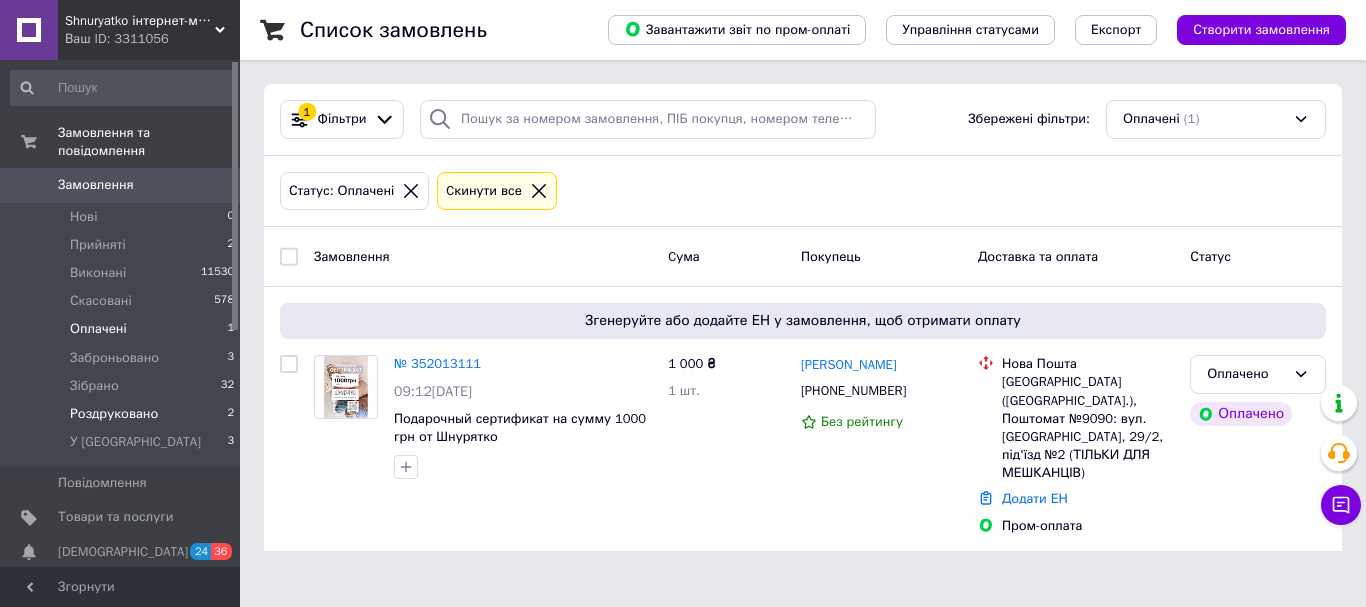 click on "Роздруковано" at bounding box center (114, 414) 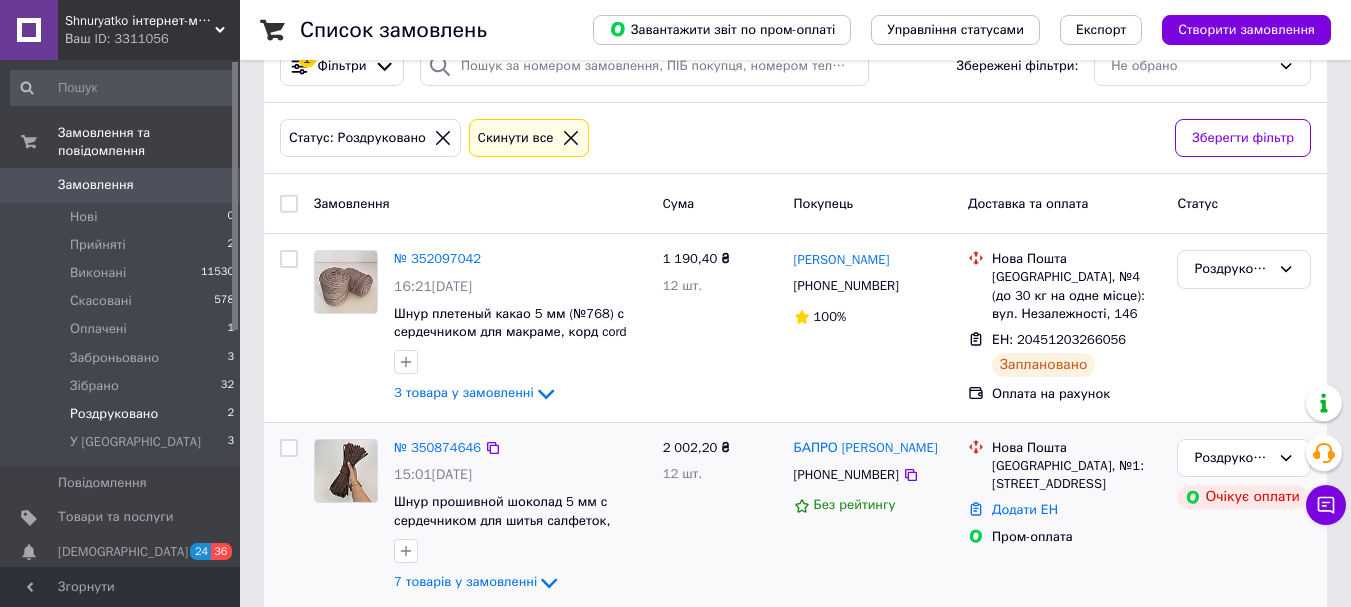 scroll, scrollTop: 81, scrollLeft: 0, axis: vertical 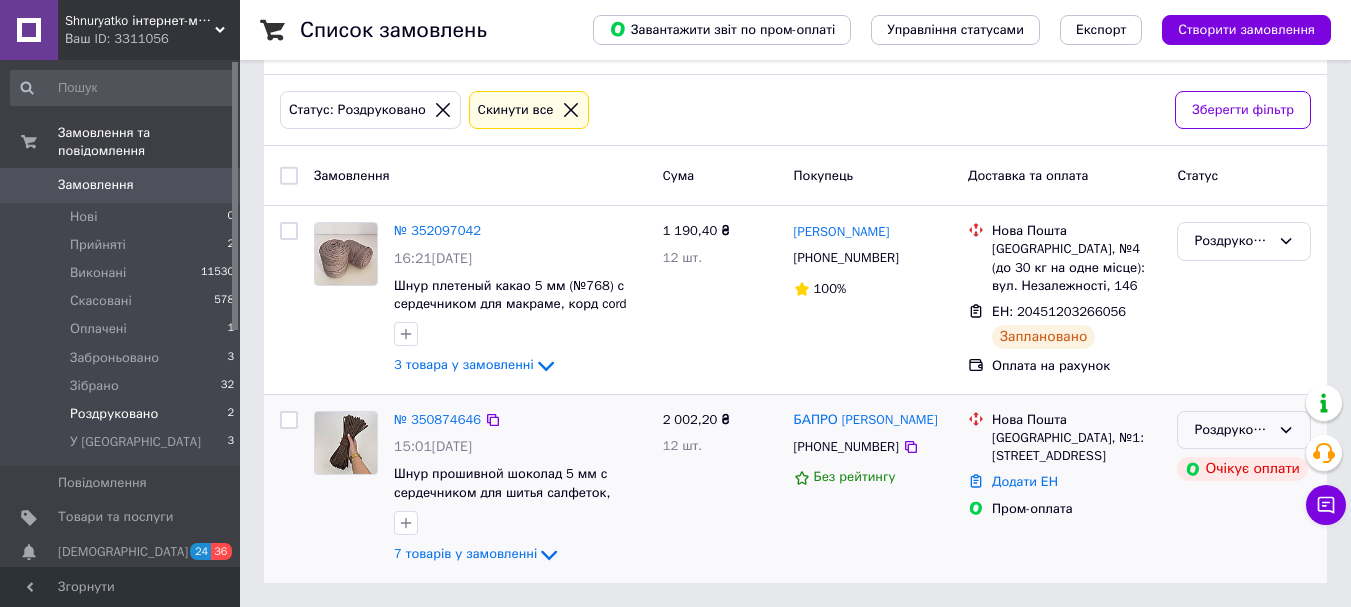 click 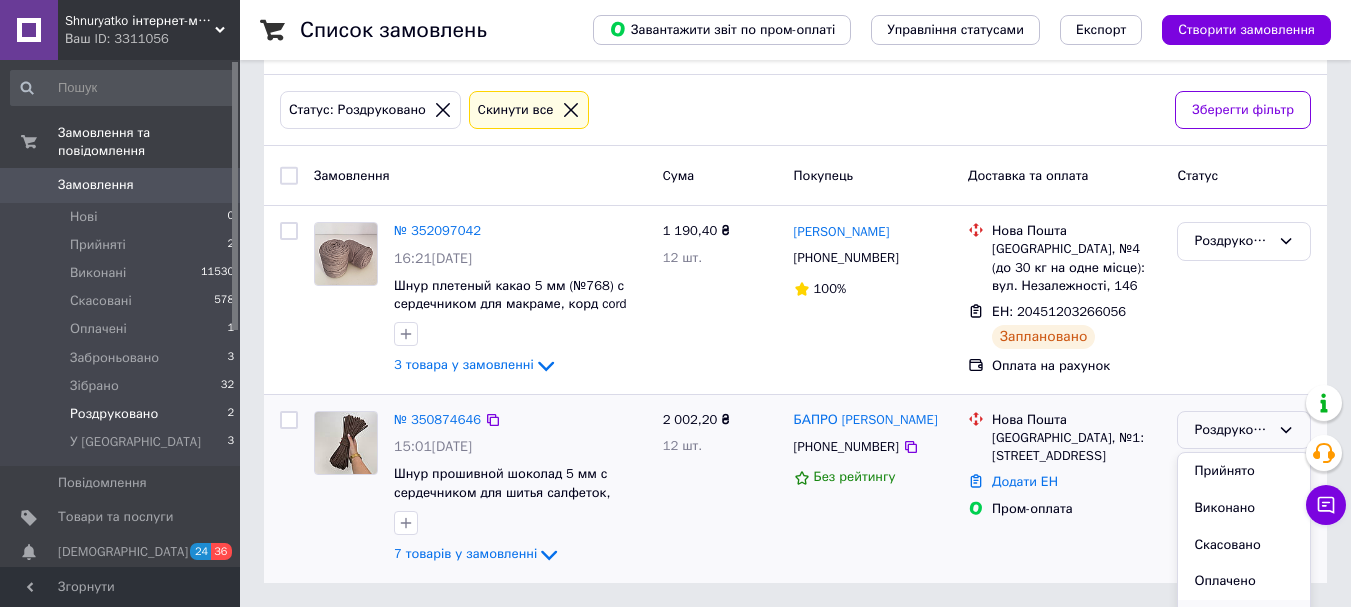 scroll, scrollTop: 90, scrollLeft: 0, axis: vertical 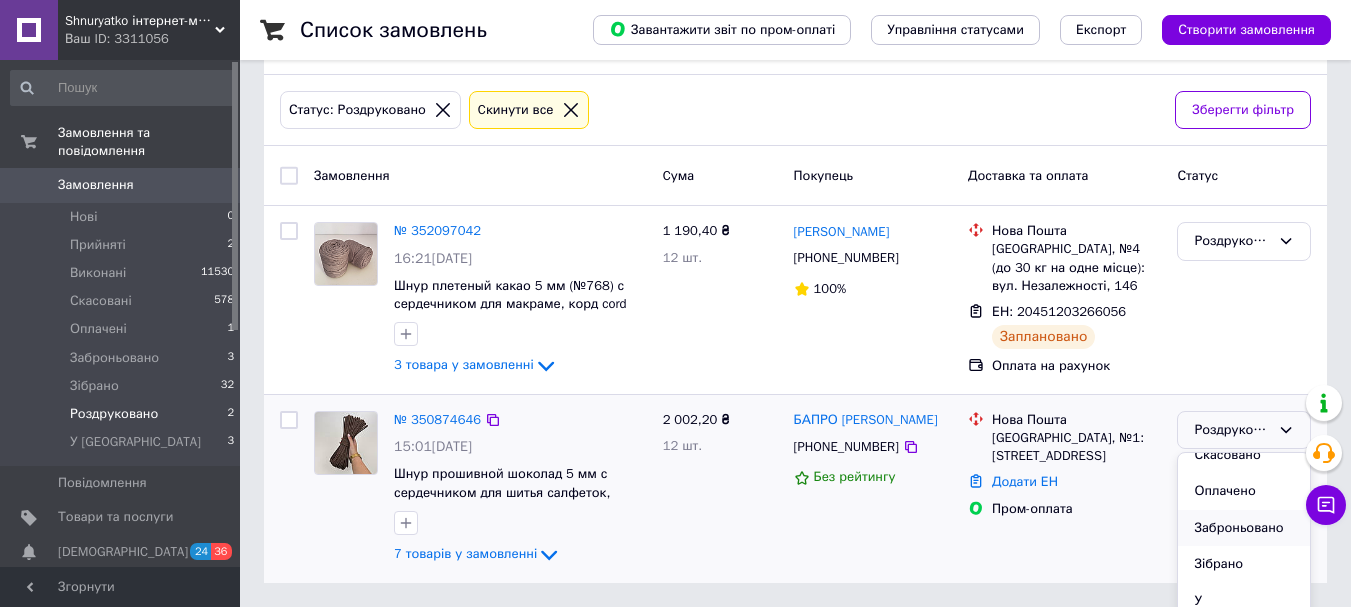 click on "Заброньовано" at bounding box center (1244, 528) 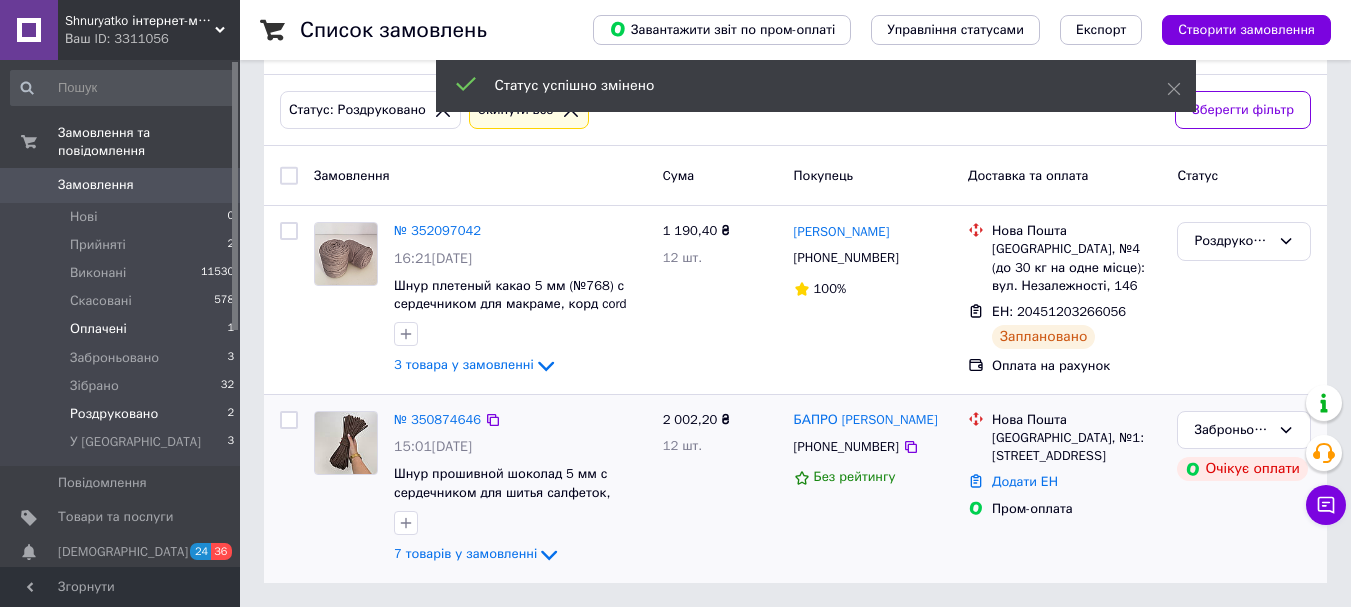 click on "Оплачені" at bounding box center (98, 329) 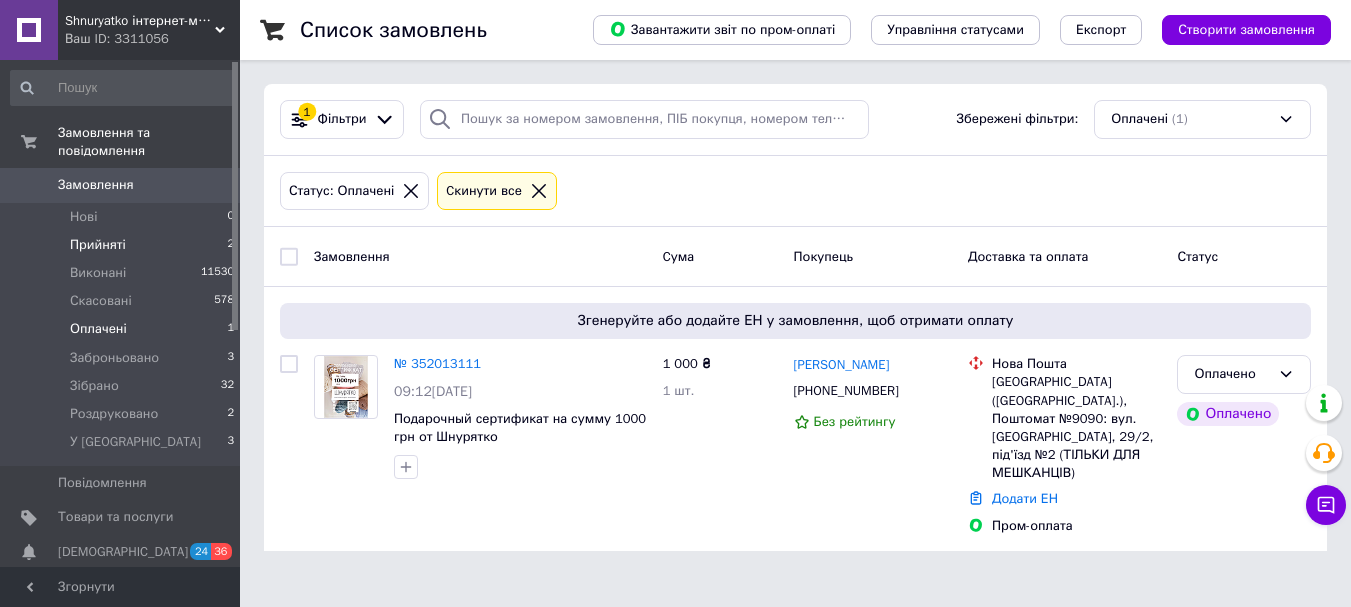 scroll, scrollTop: 0, scrollLeft: 0, axis: both 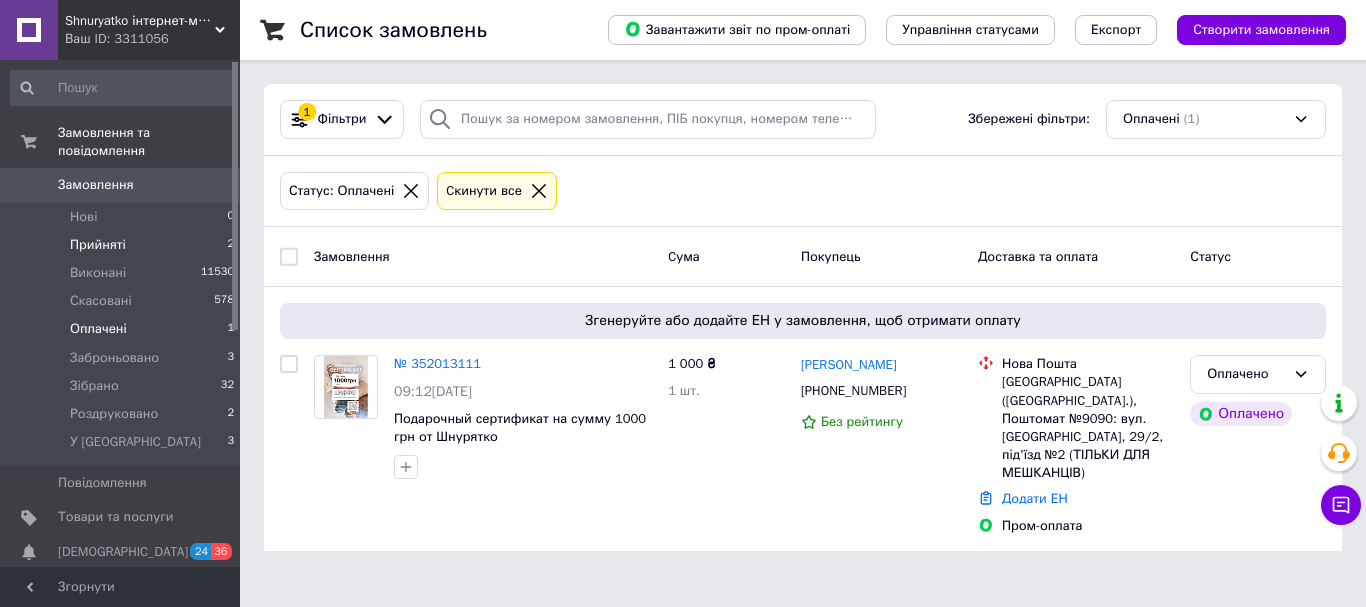 click on "Прийняті 2" at bounding box center (123, 245) 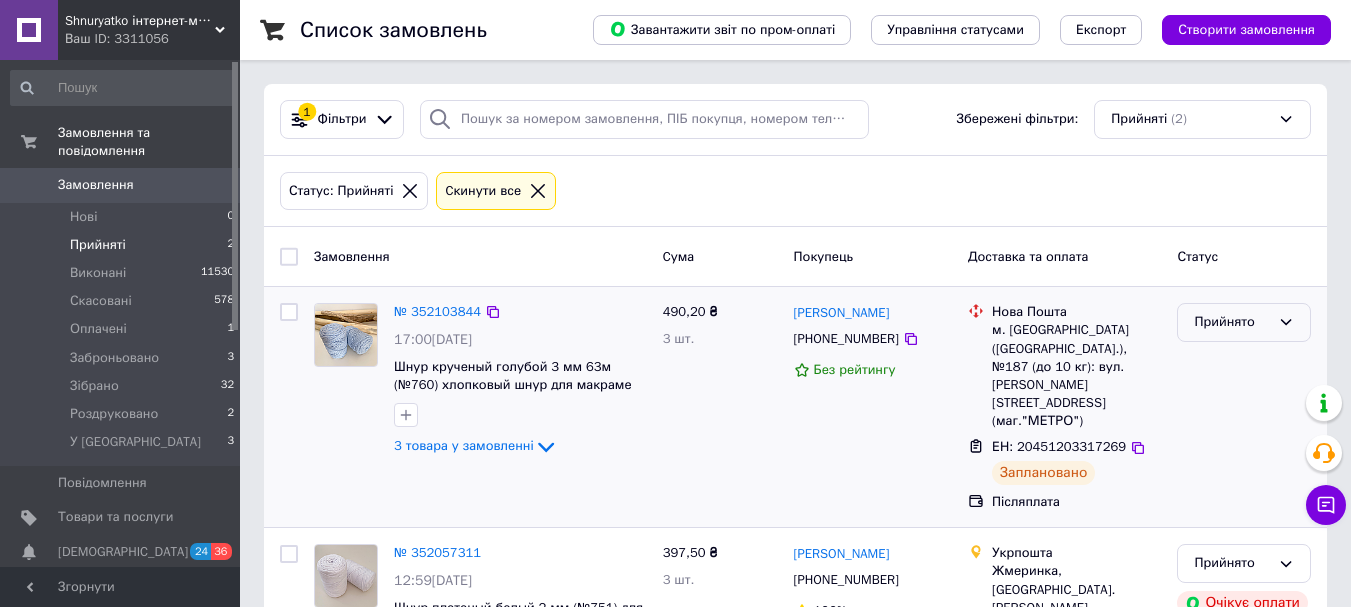 click on "Прийнято" at bounding box center [1232, 322] 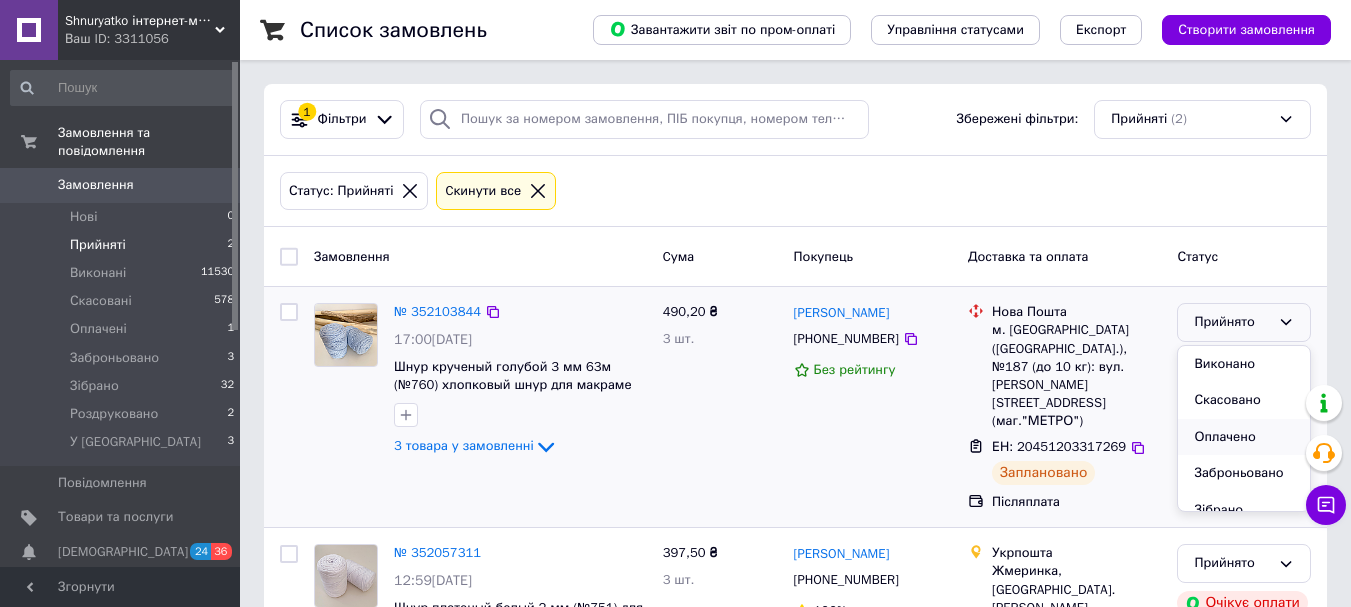 scroll, scrollTop: 90, scrollLeft: 0, axis: vertical 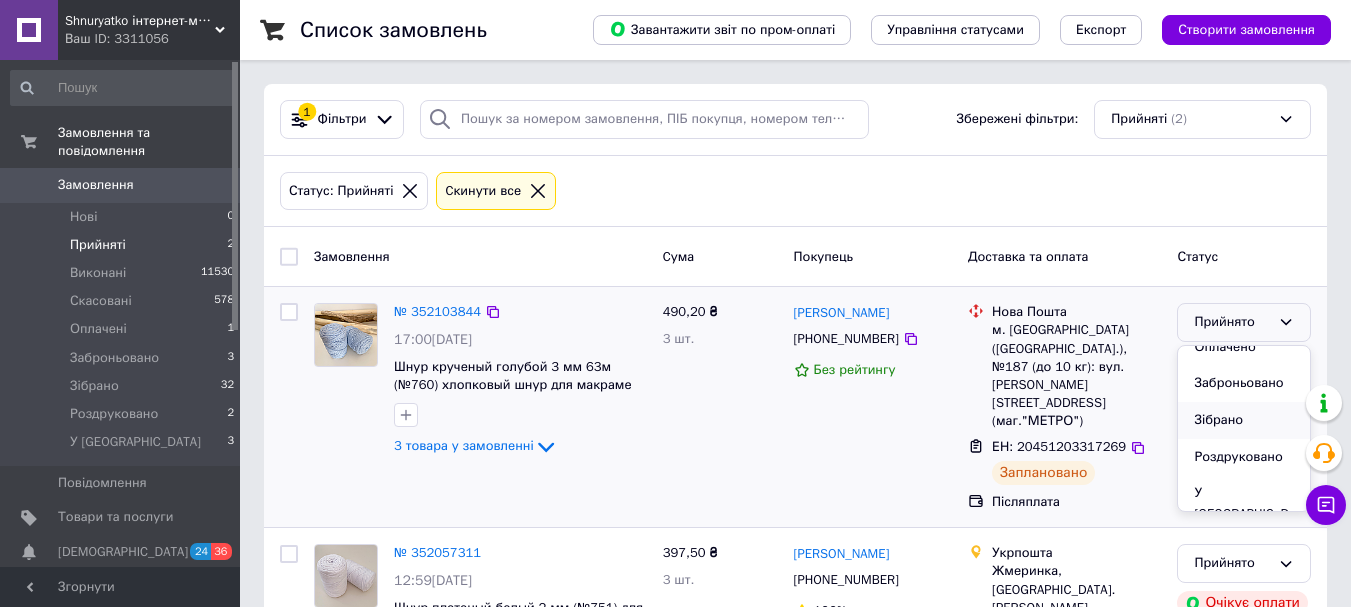 click on "Зібрано" at bounding box center [1244, 420] 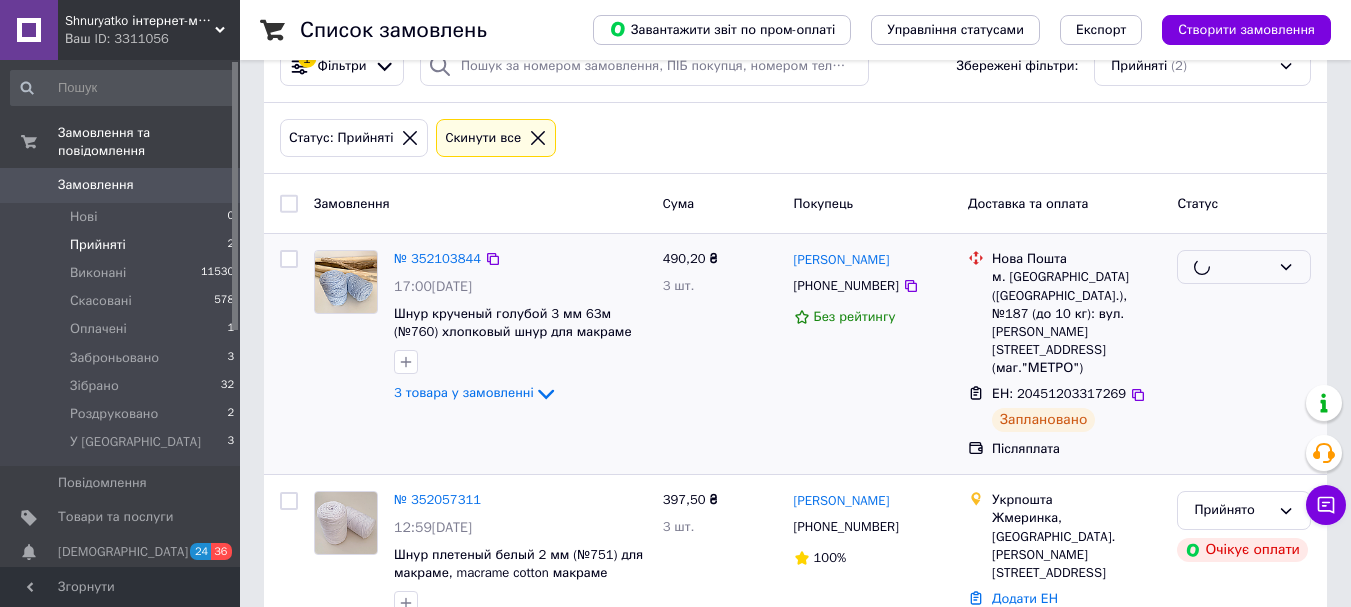 scroll, scrollTop: 81, scrollLeft: 0, axis: vertical 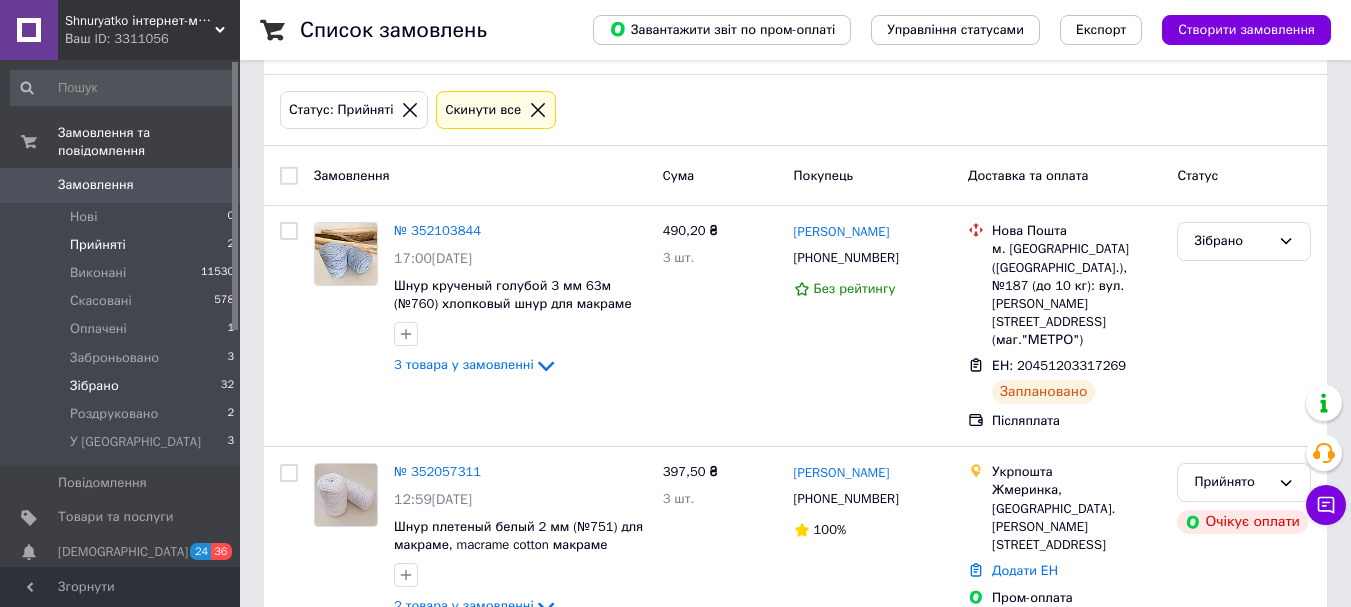 click on "Зібрано" at bounding box center (94, 386) 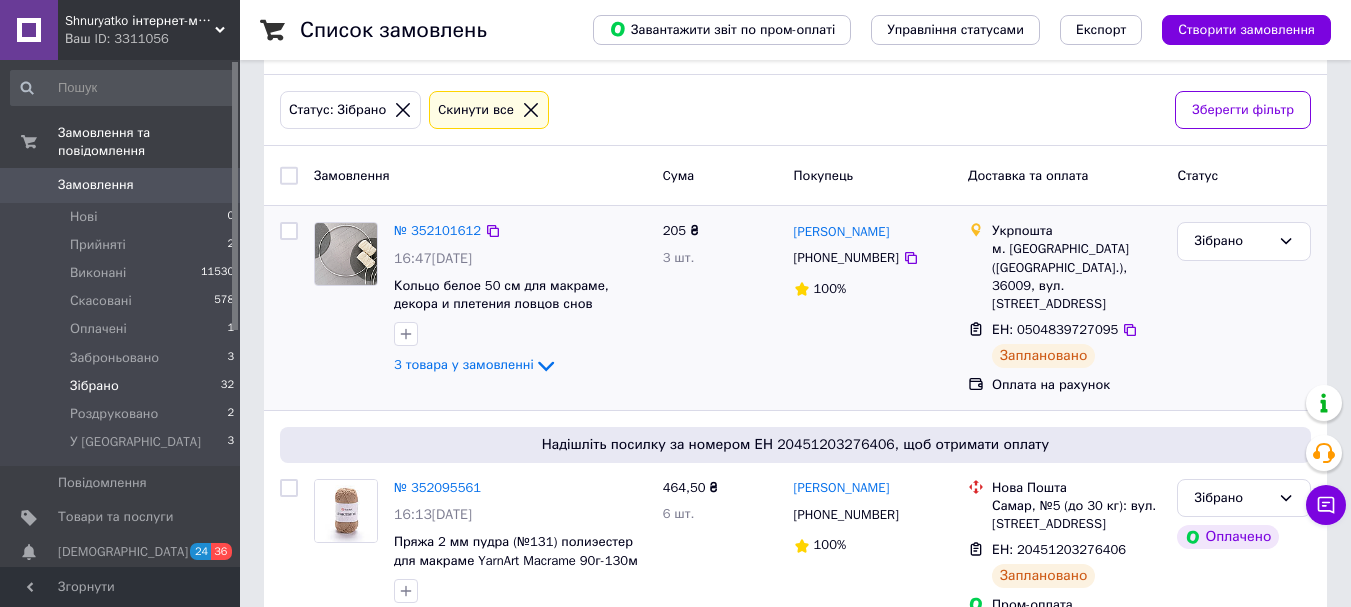 scroll, scrollTop: 0, scrollLeft: 0, axis: both 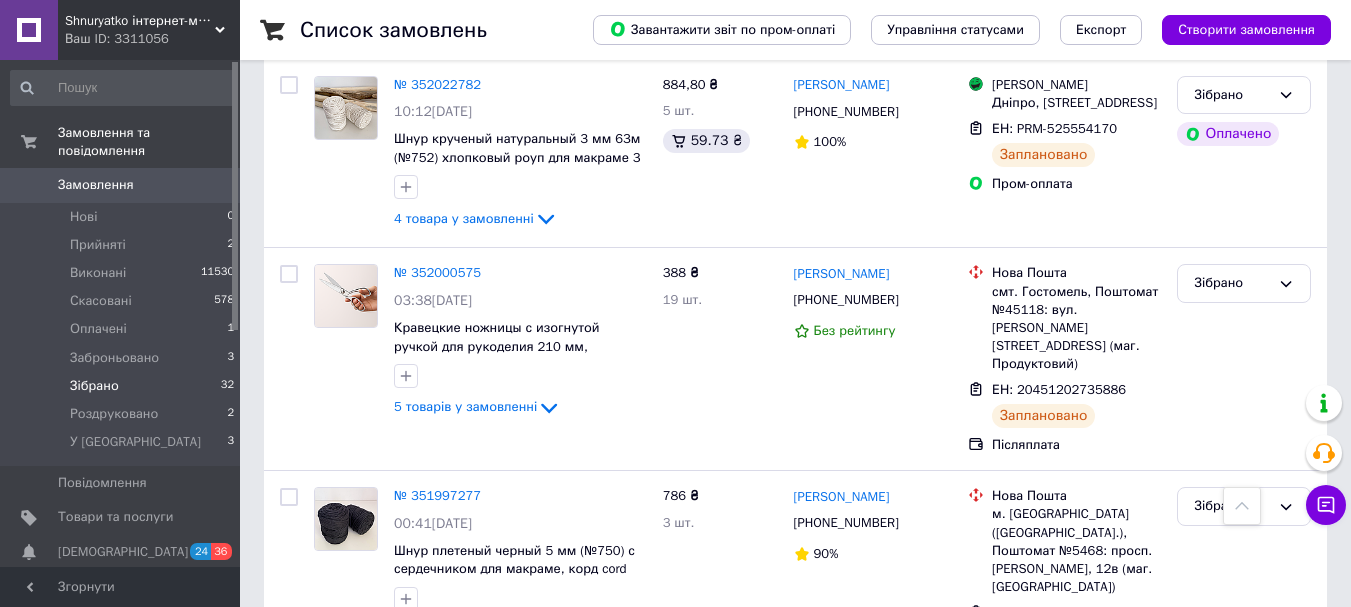 click on "2" at bounding box center (327, 738) 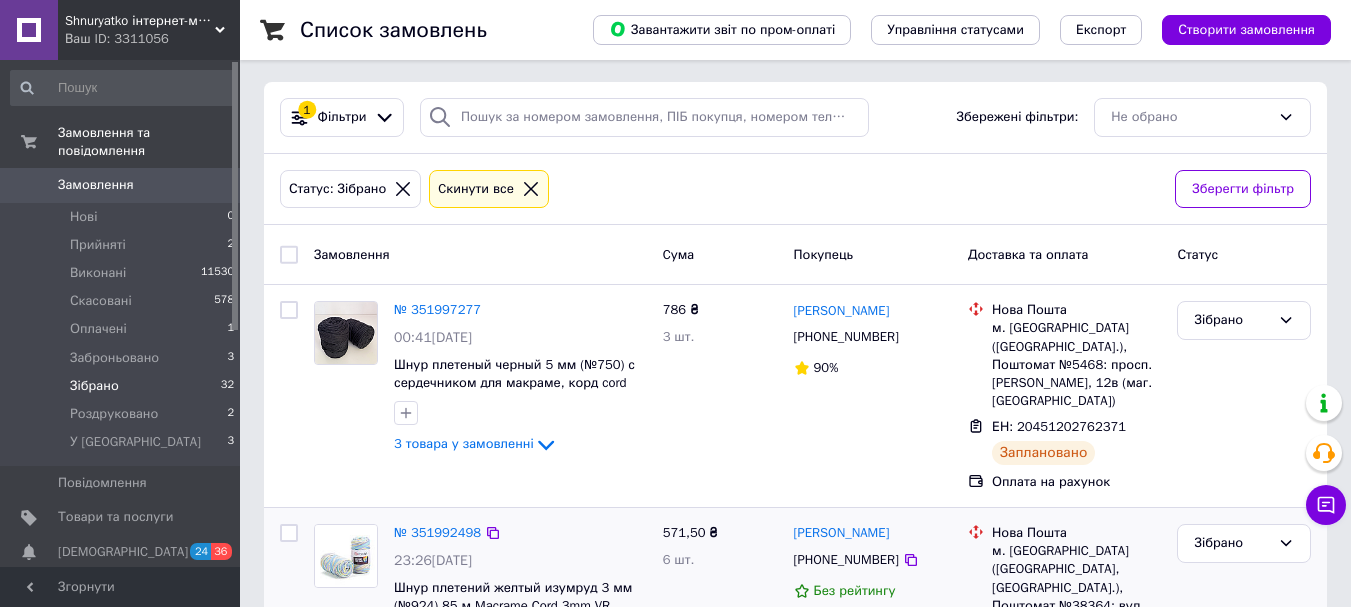 scroll, scrollTop: 0, scrollLeft: 0, axis: both 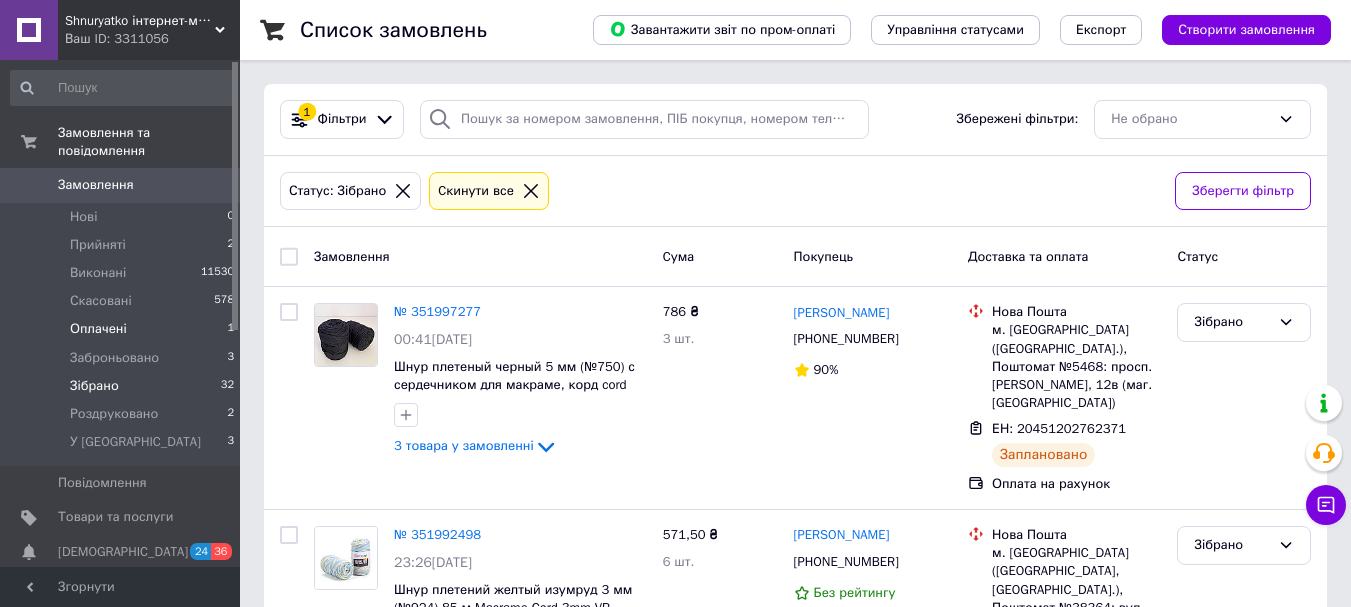 click on "Оплачені 1" at bounding box center [123, 329] 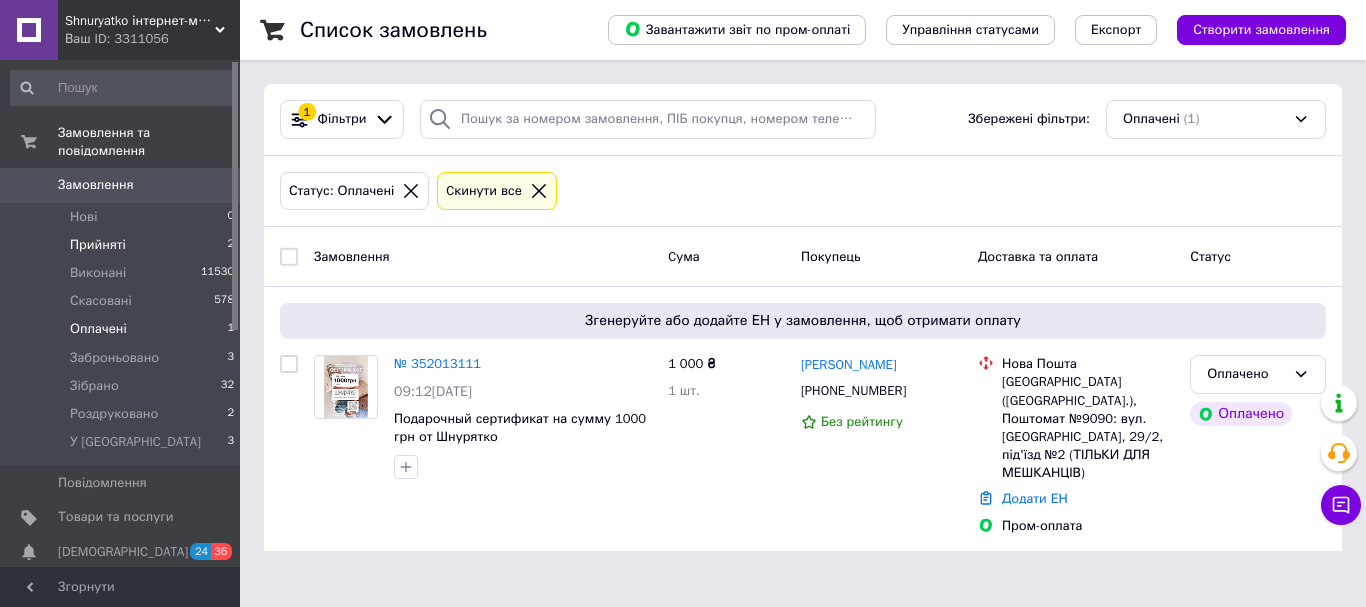 click on "Прийняті 2" at bounding box center [123, 245] 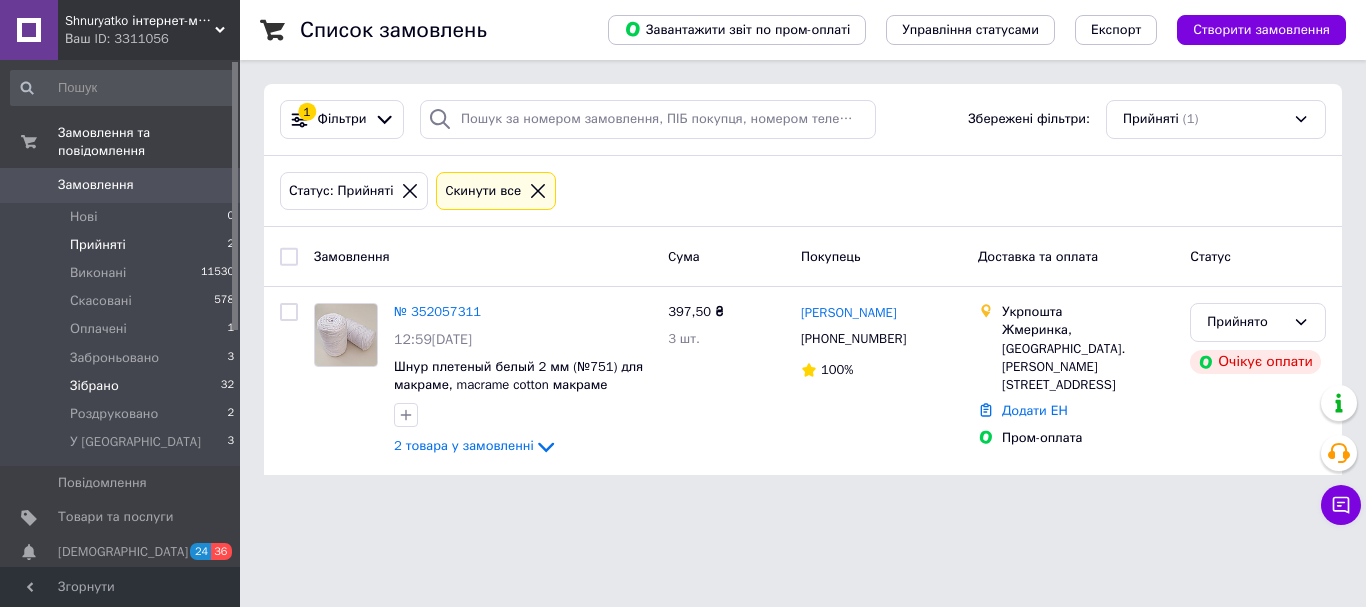 click on "Зібрано" at bounding box center (94, 386) 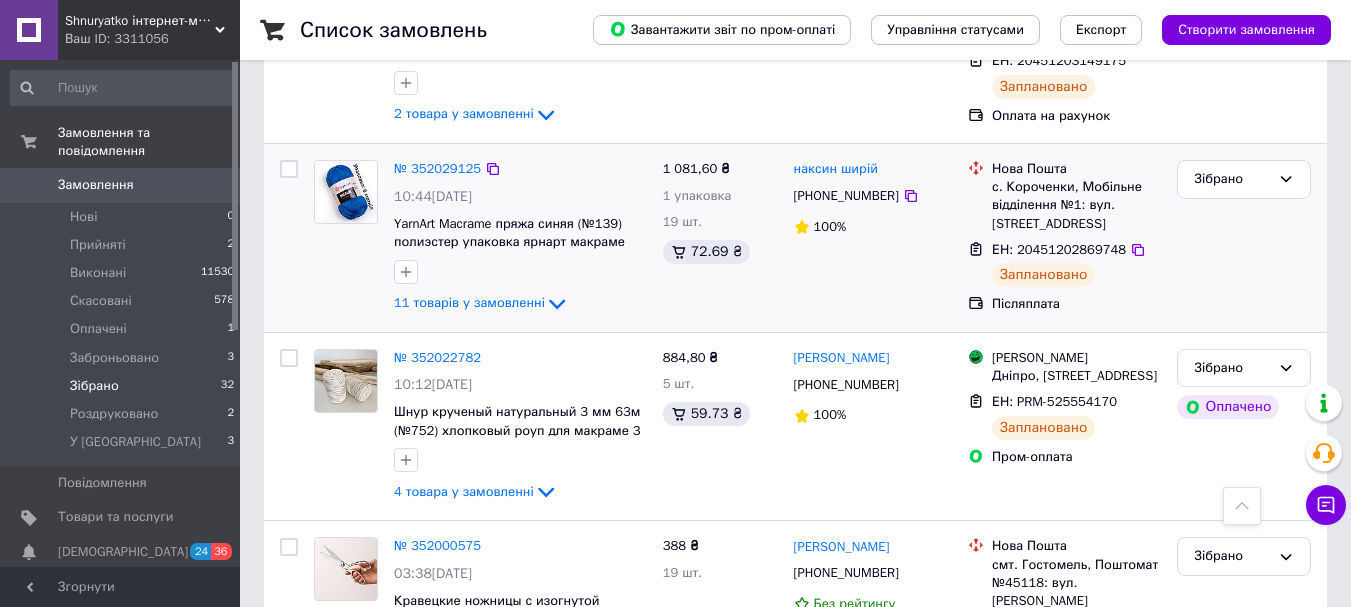 scroll, scrollTop: 3792, scrollLeft: 0, axis: vertical 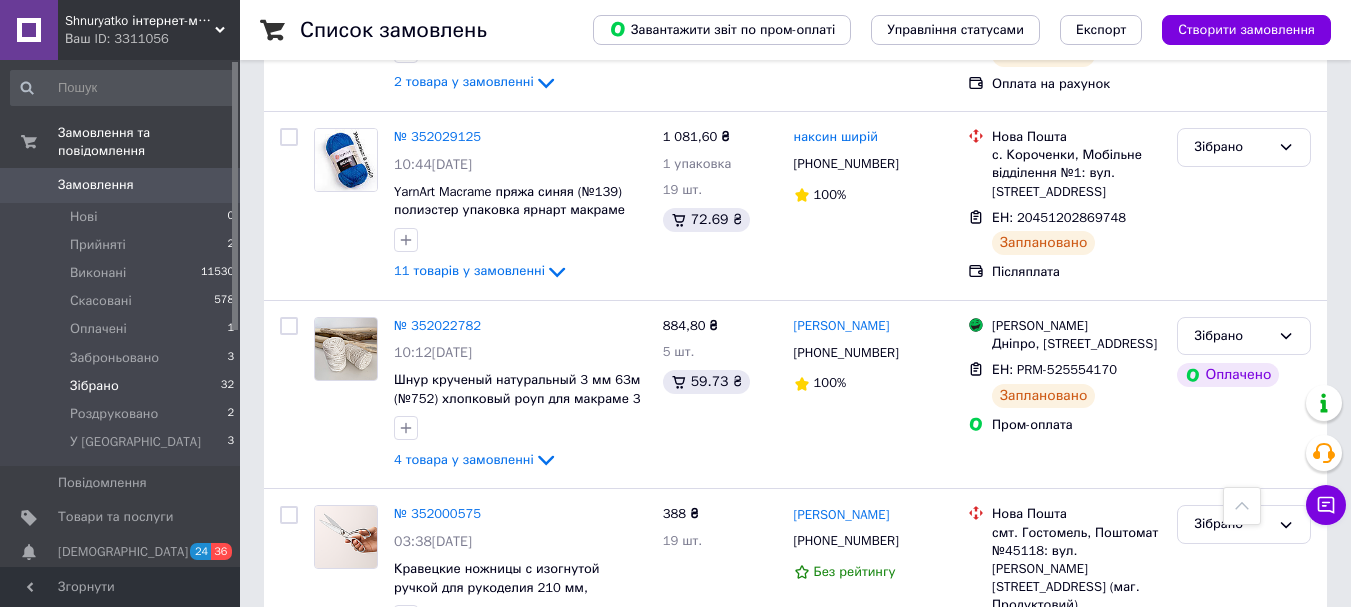 click on "2" at bounding box center (327, 756) 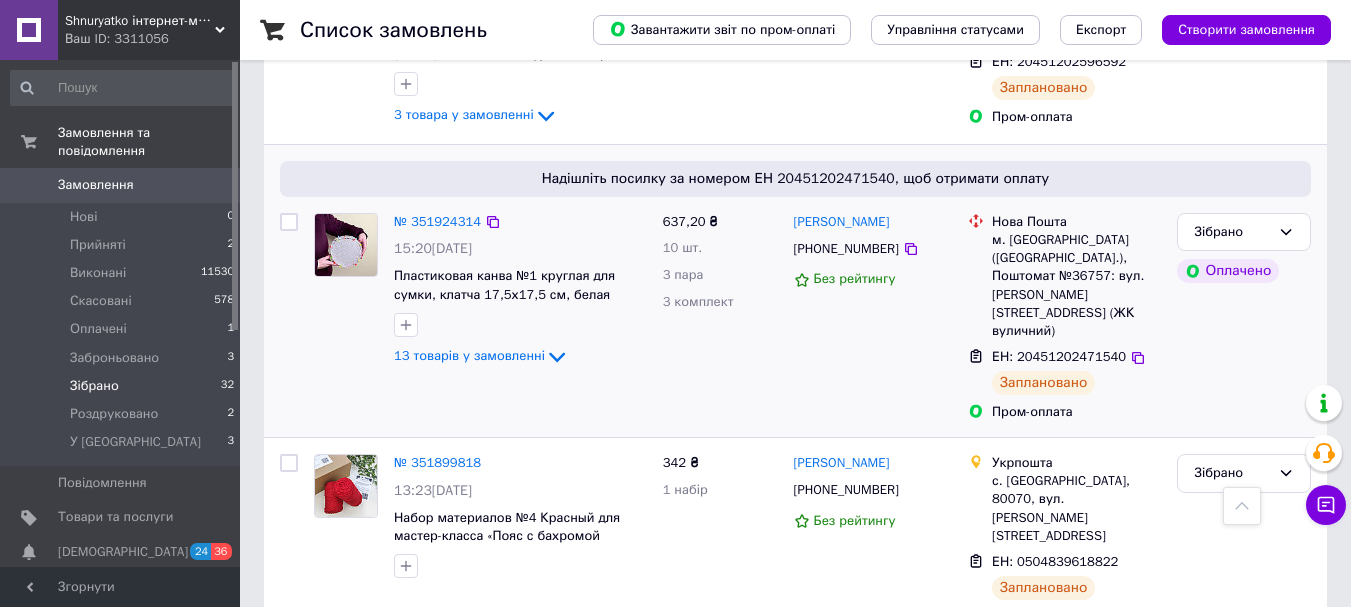 scroll, scrollTop: 1527, scrollLeft: 0, axis: vertical 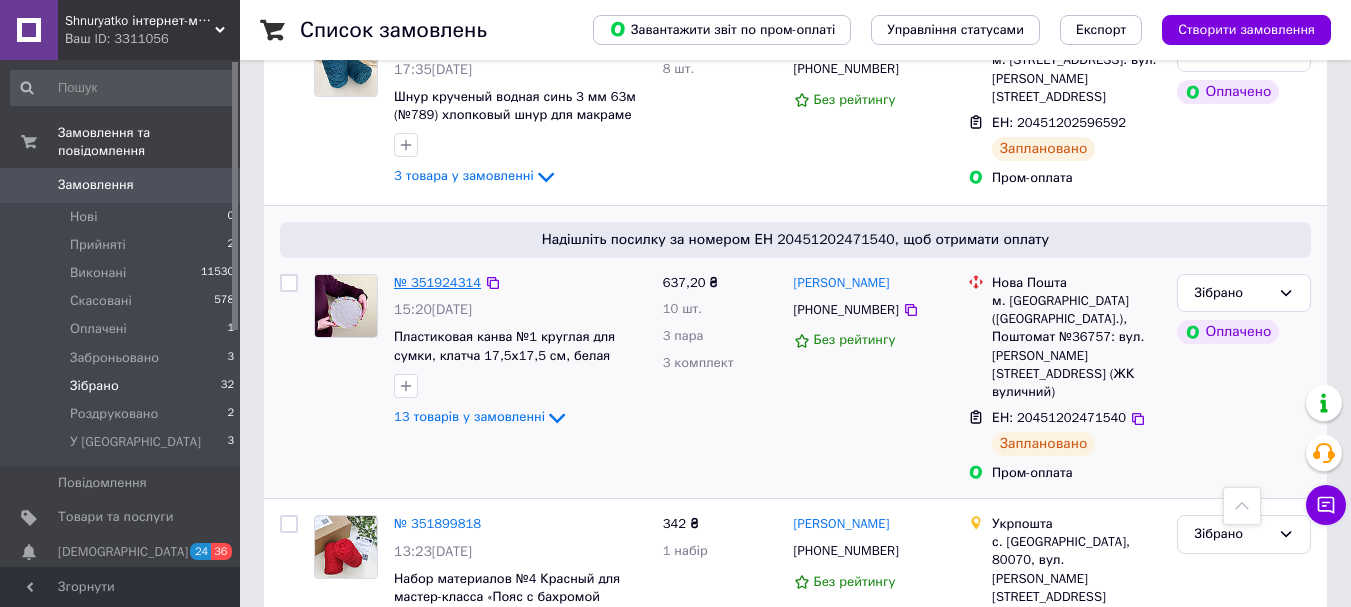 click on "№ 351924314" at bounding box center [437, 282] 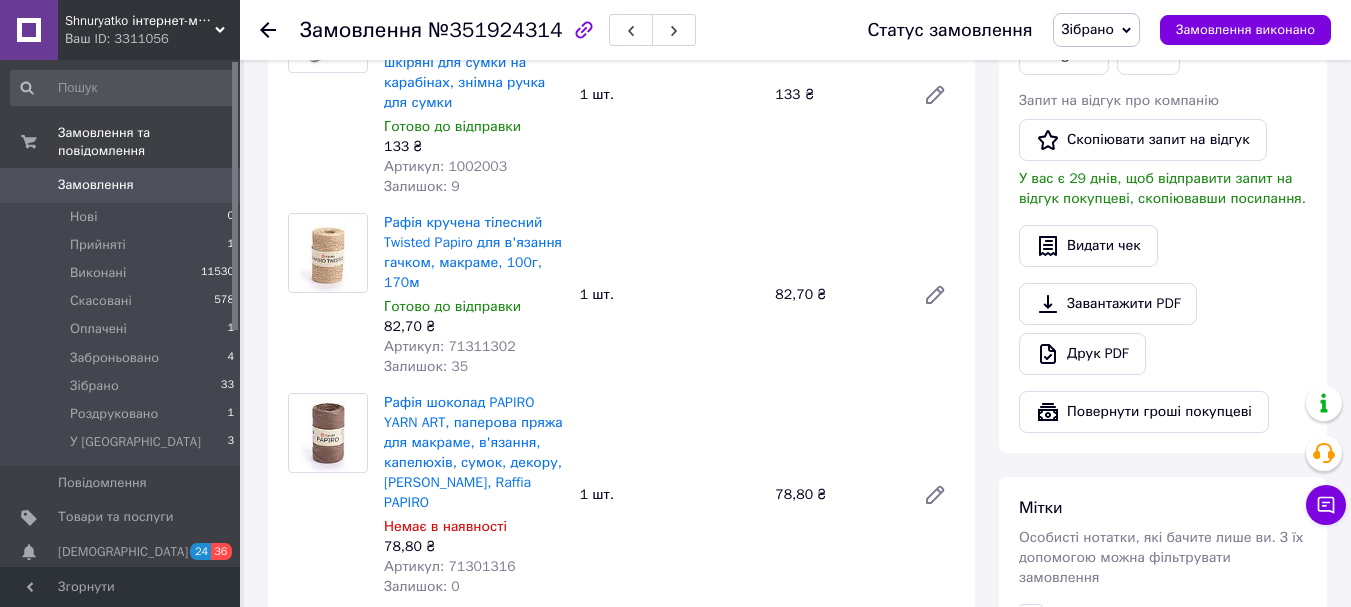scroll, scrollTop: 227, scrollLeft: 0, axis: vertical 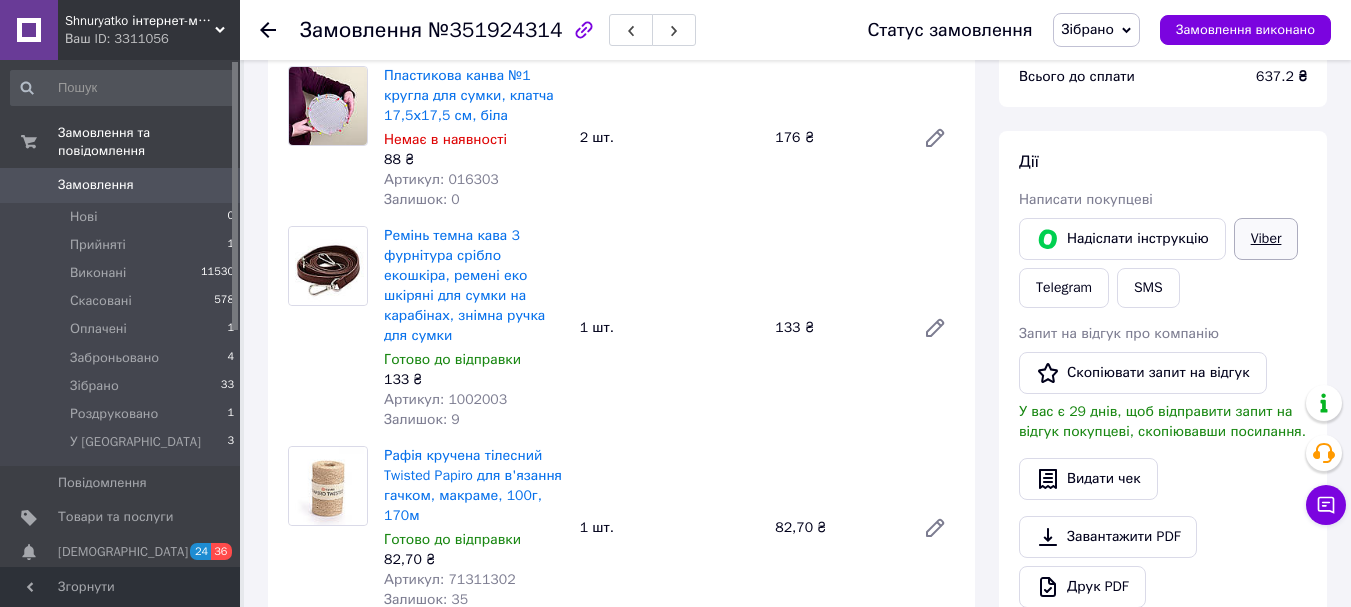 click on "Viber" at bounding box center (1266, 239) 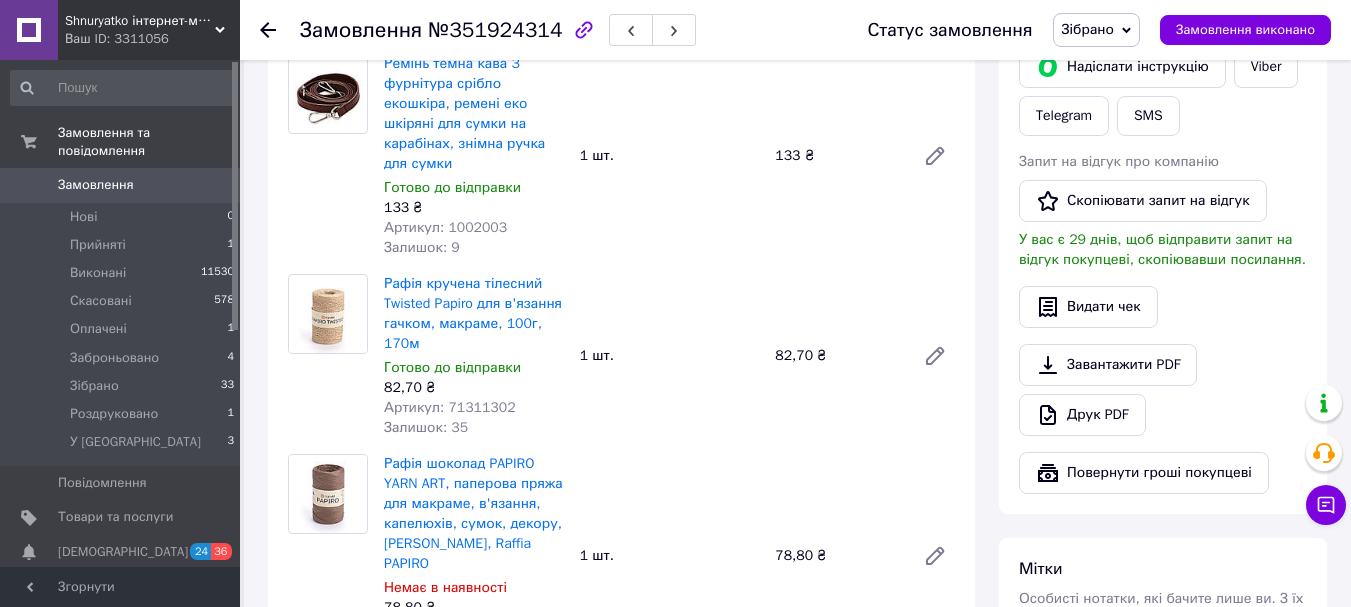 scroll, scrollTop: 227, scrollLeft: 0, axis: vertical 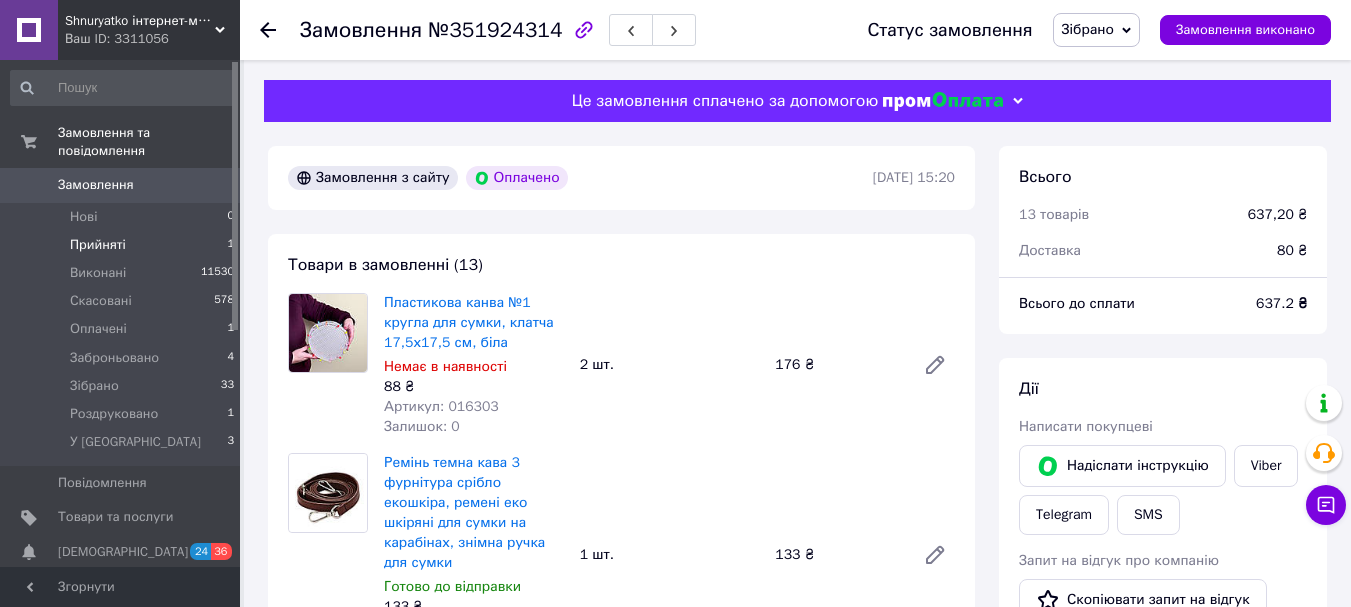 click on "Прийняті 1" at bounding box center (123, 245) 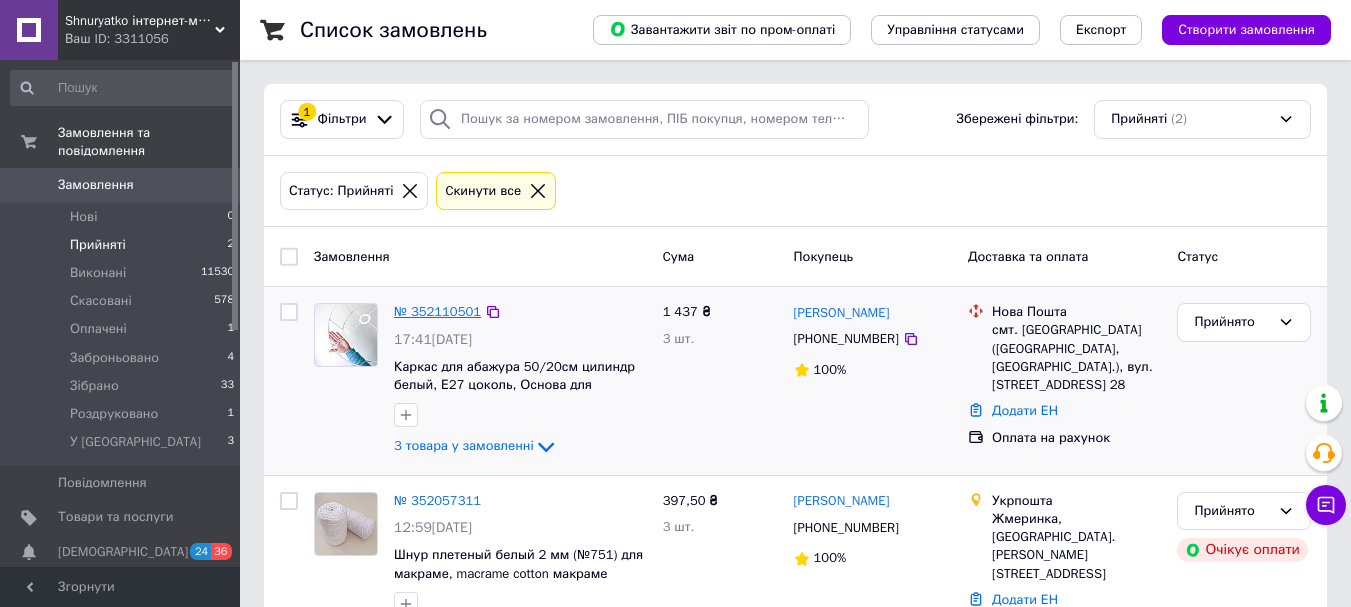 click on "№ 352110501" at bounding box center (437, 311) 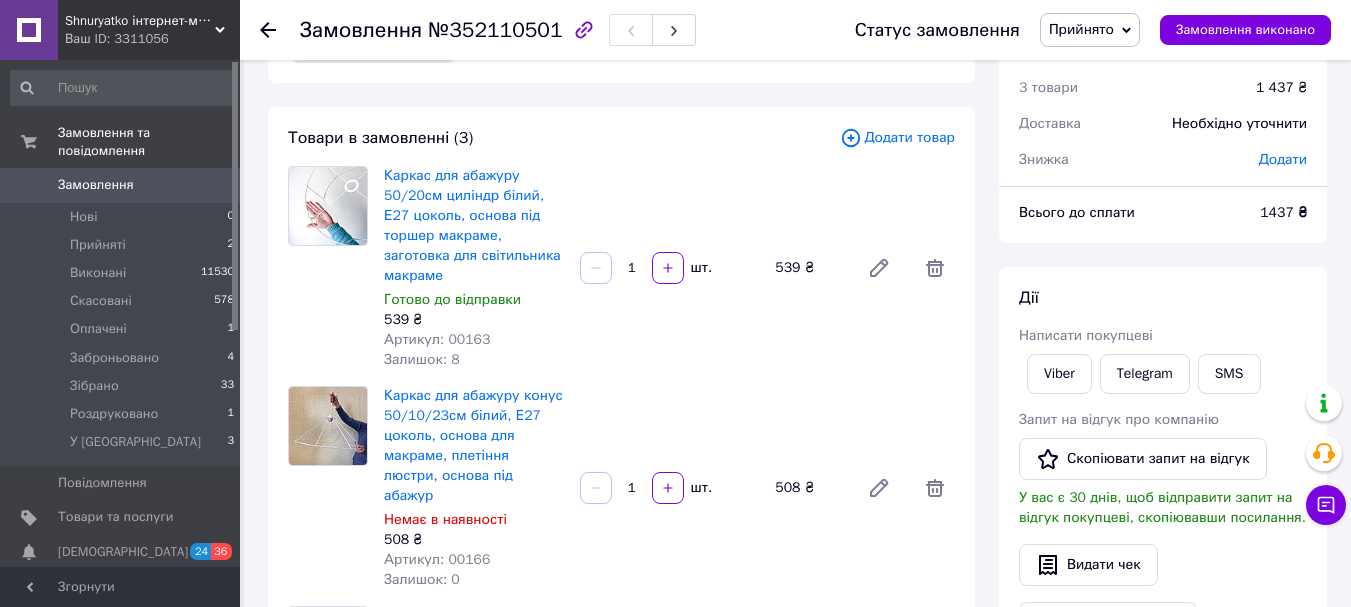 scroll, scrollTop: 100, scrollLeft: 0, axis: vertical 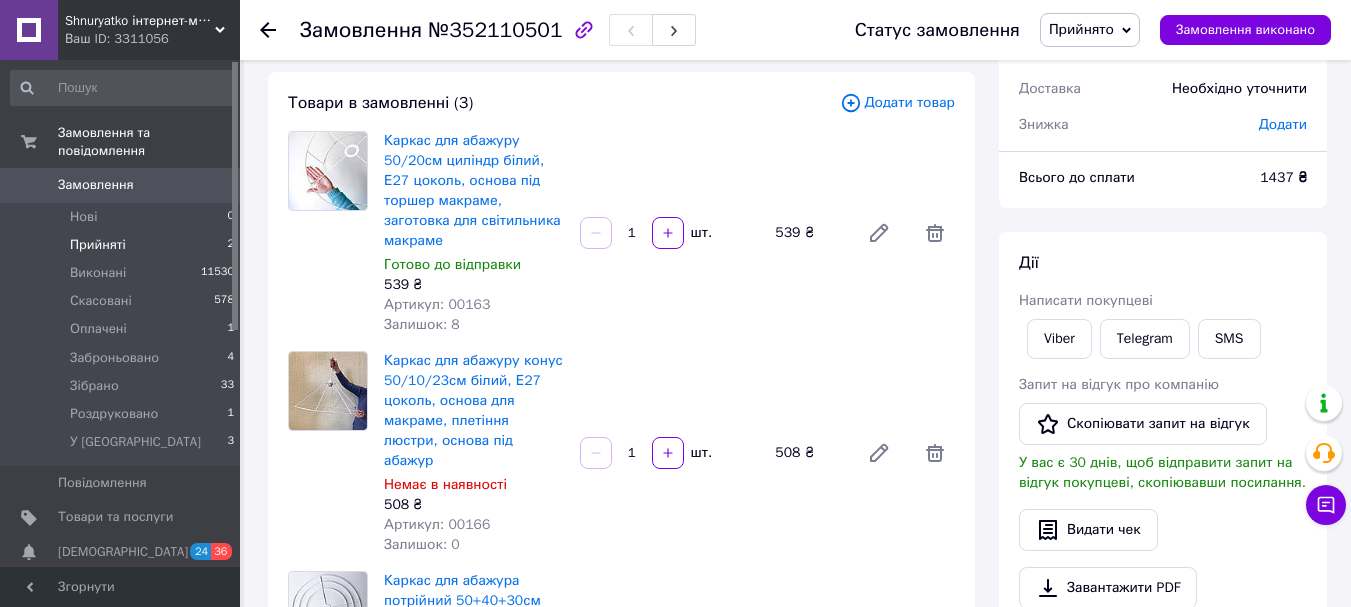 click on "Прийняті" at bounding box center (98, 245) 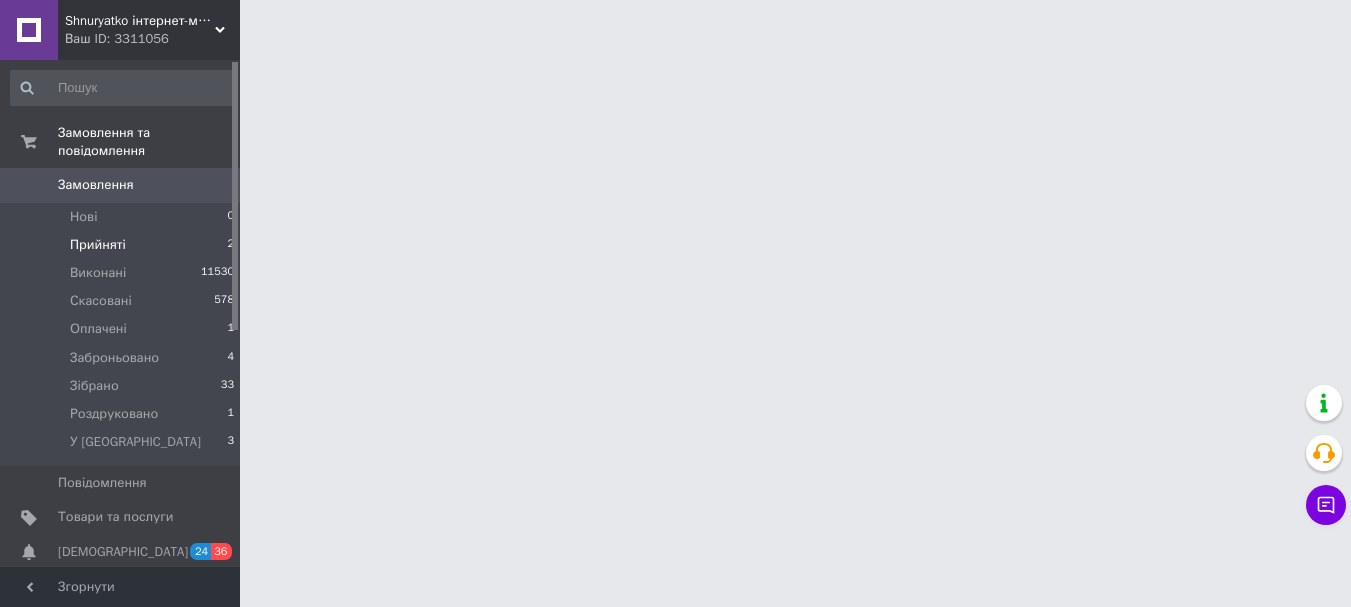 scroll, scrollTop: 0, scrollLeft: 0, axis: both 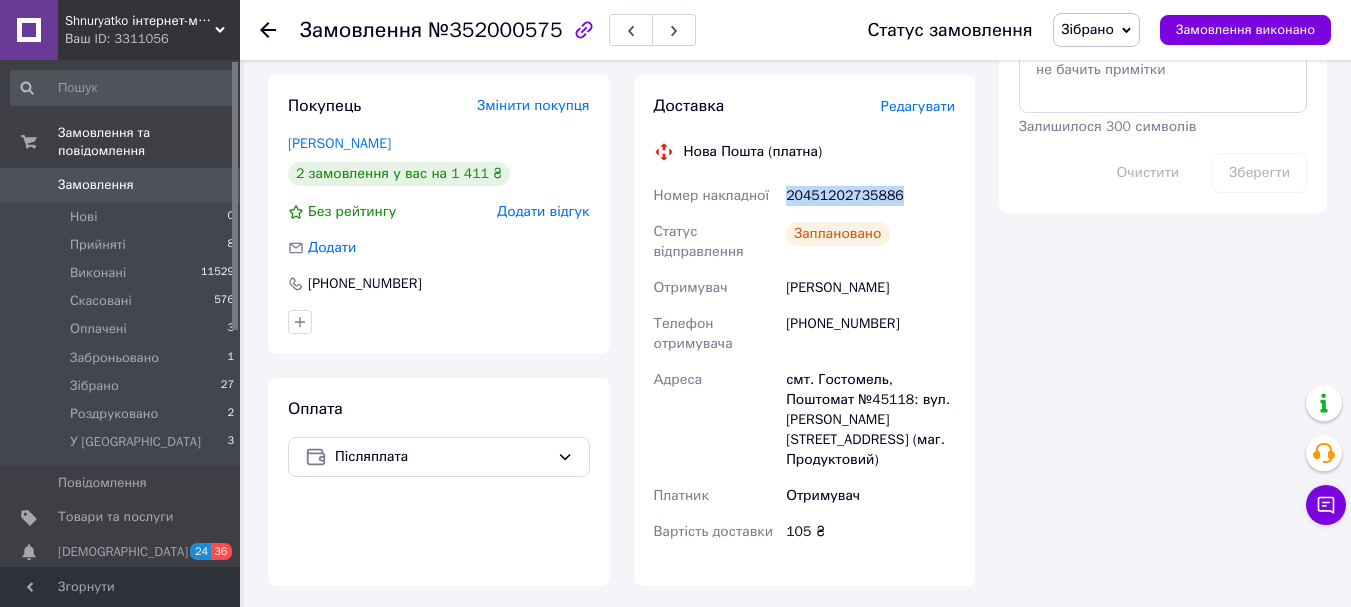 drag, startPoint x: 919, startPoint y: 200, endPoint x: 787, endPoint y: 192, distance: 132.2422 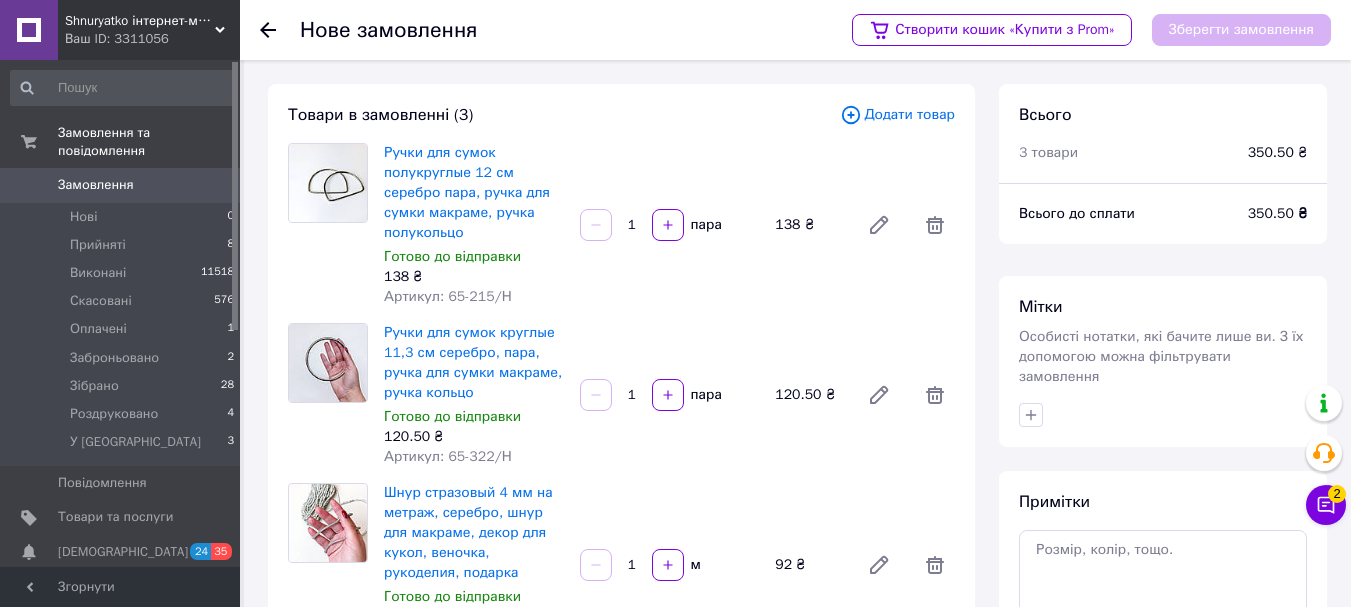 scroll, scrollTop: 350, scrollLeft: 0, axis: vertical 